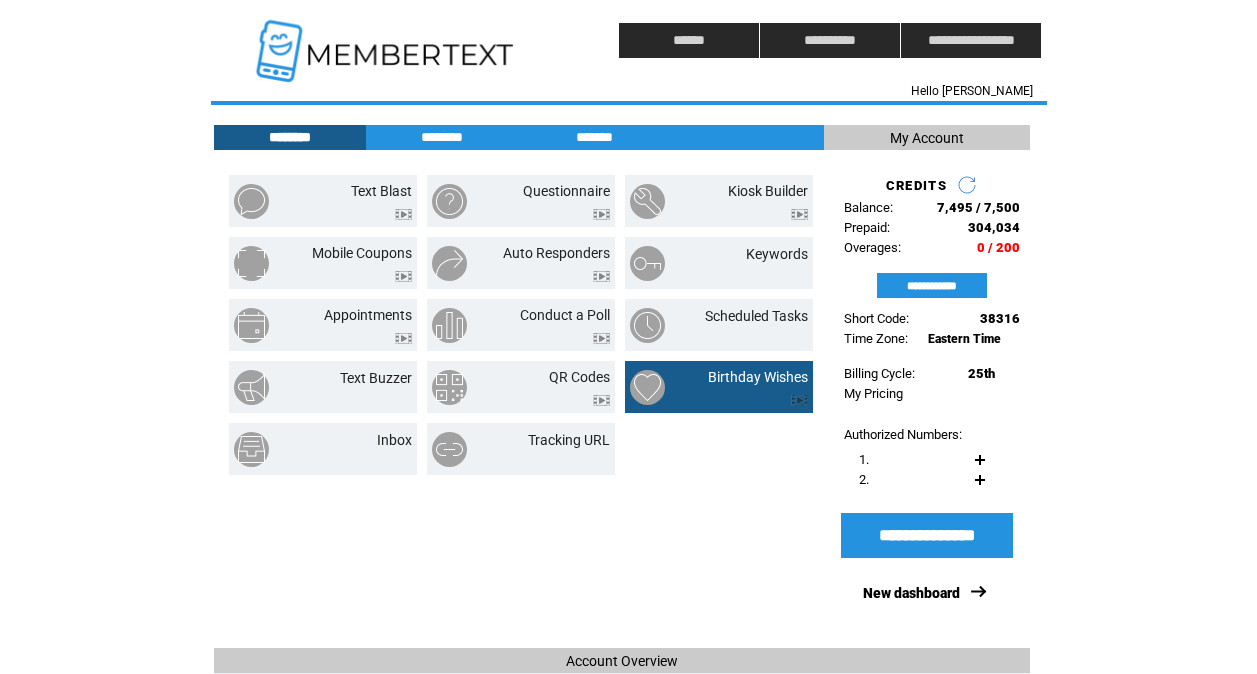 scroll, scrollTop: 0, scrollLeft: 0, axis: both 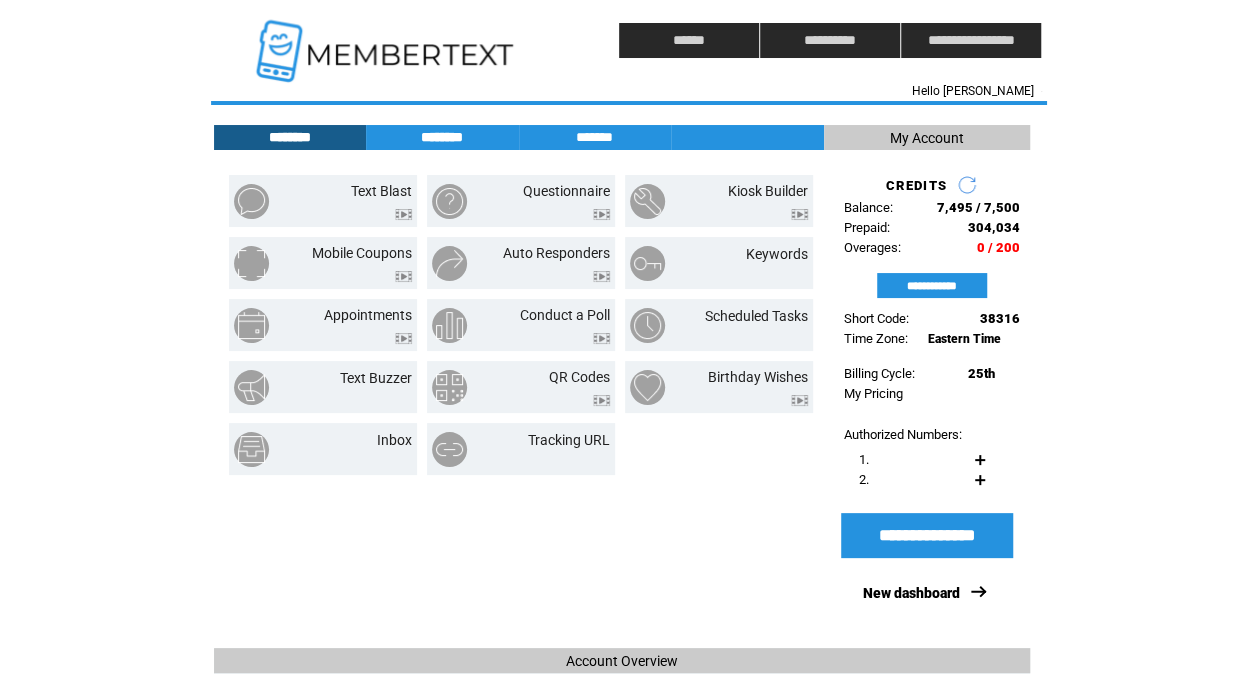 click on "********" at bounding box center [442, 137] 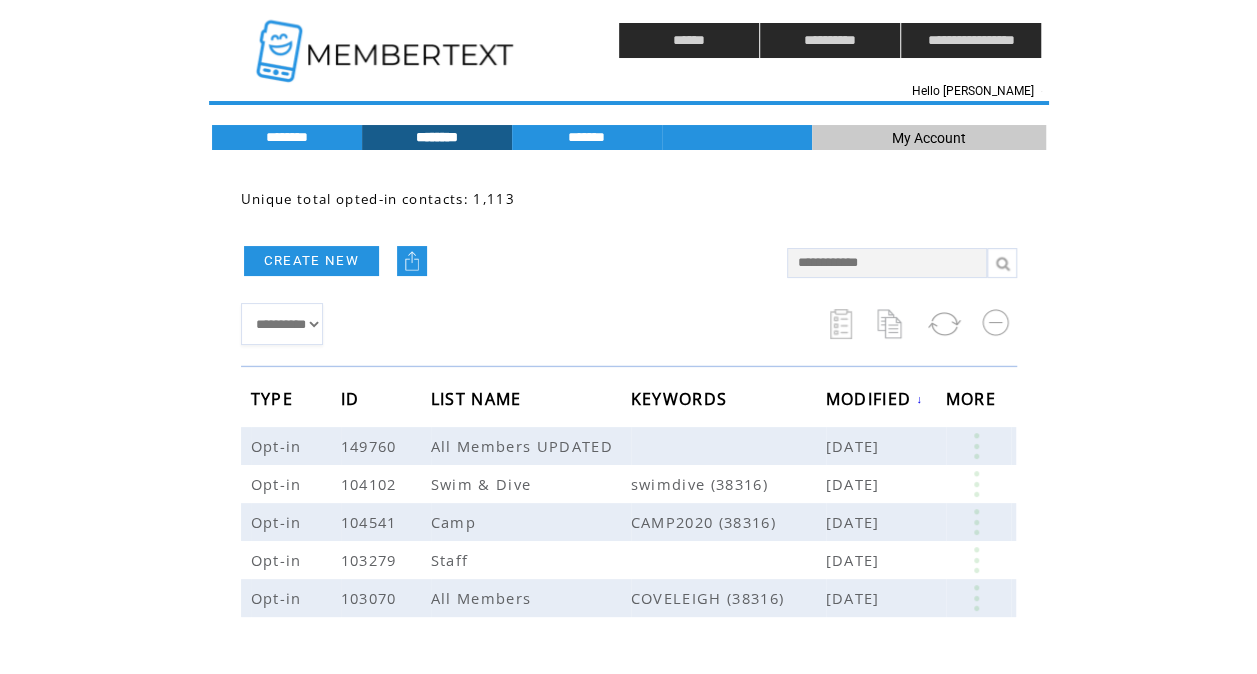 click on "**********" 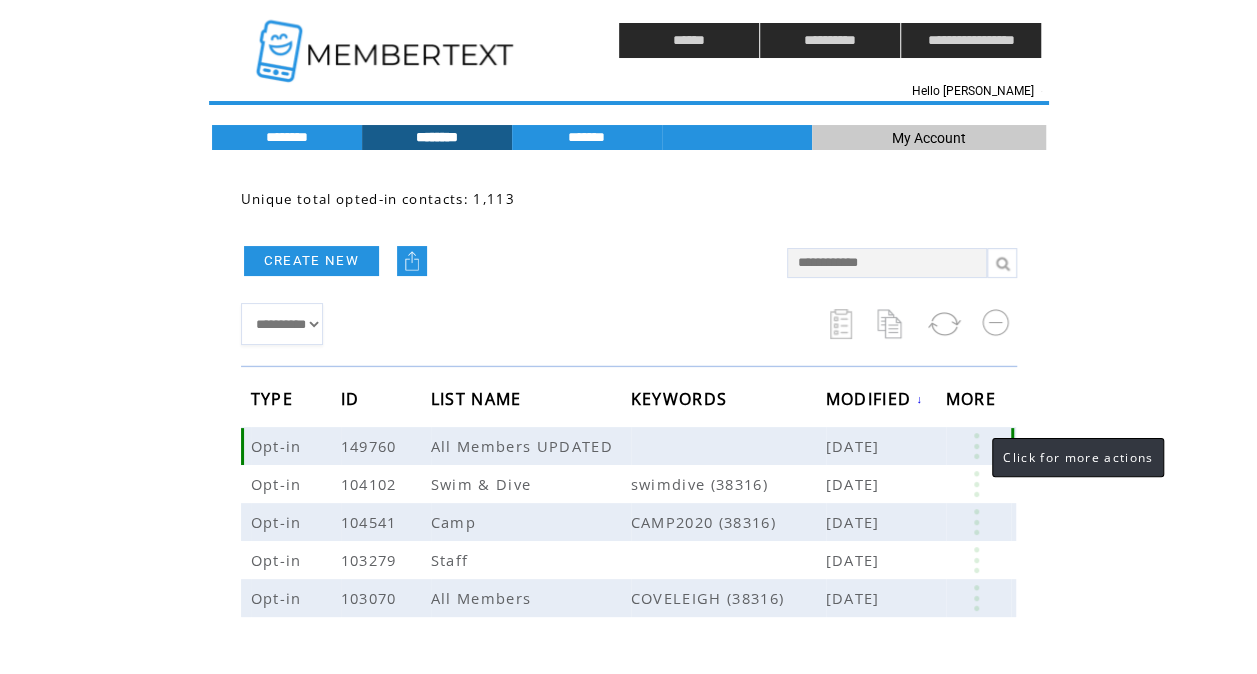 click at bounding box center [976, 446] 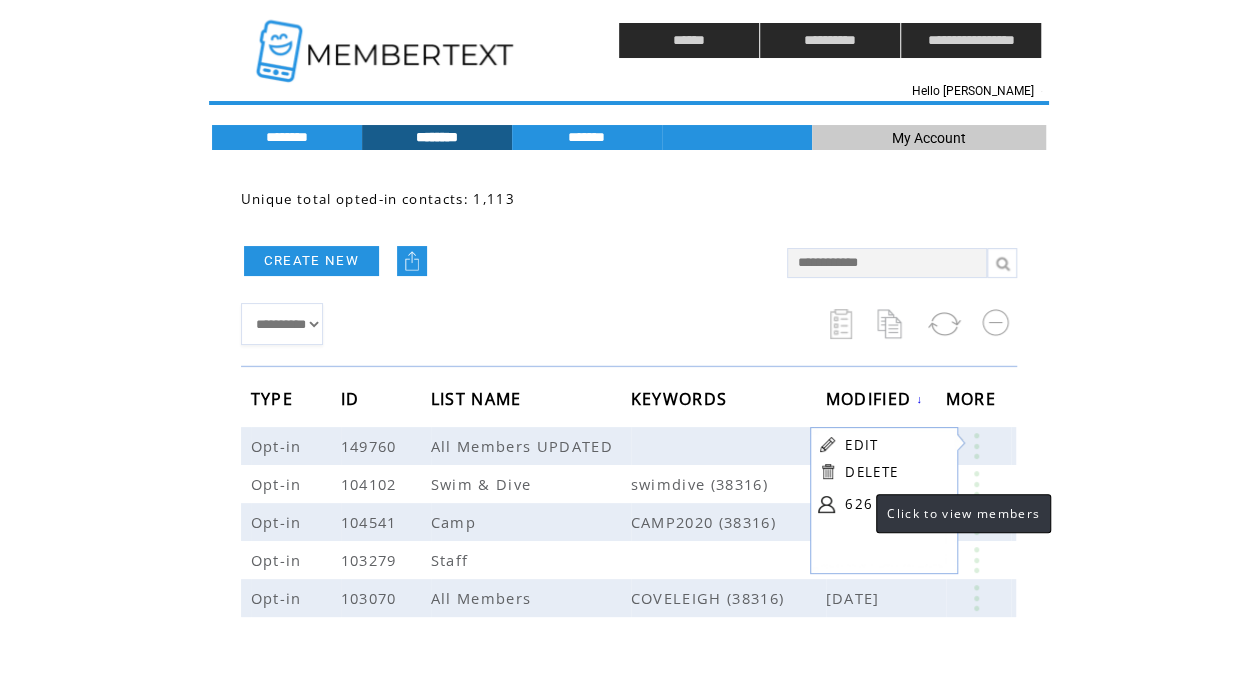 click on "626" at bounding box center [895, 504] 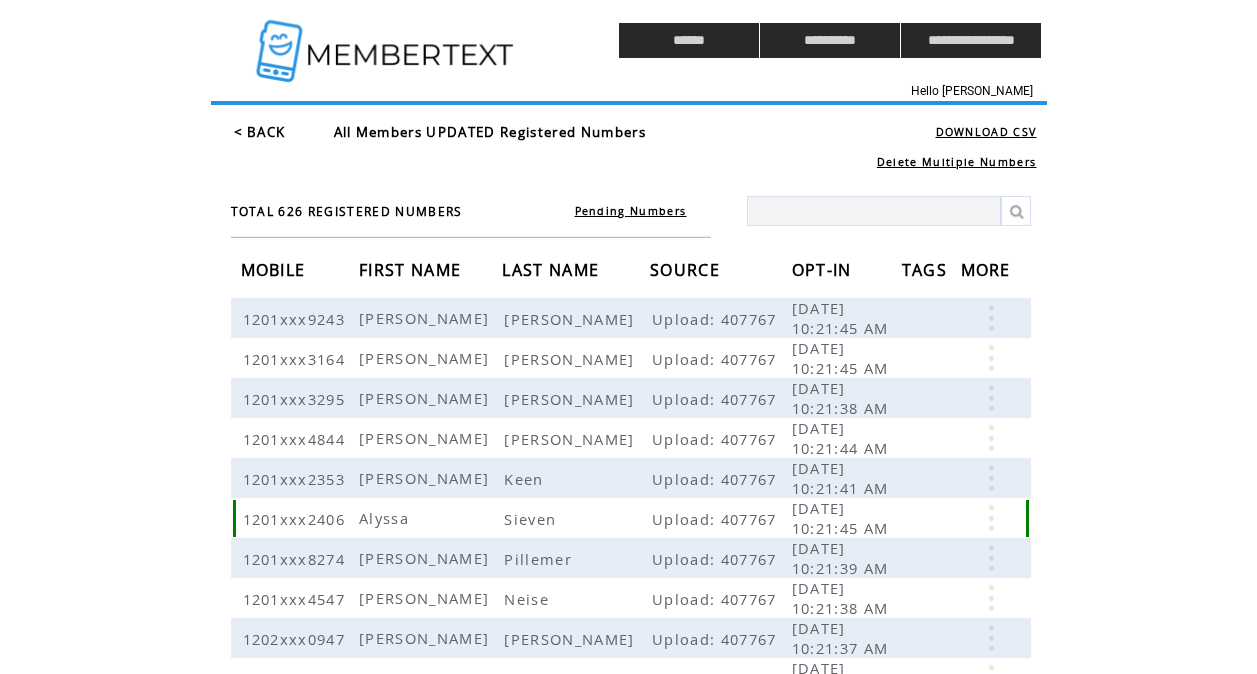 scroll, scrollTop: 0, scrollLeft: 0, axis: both 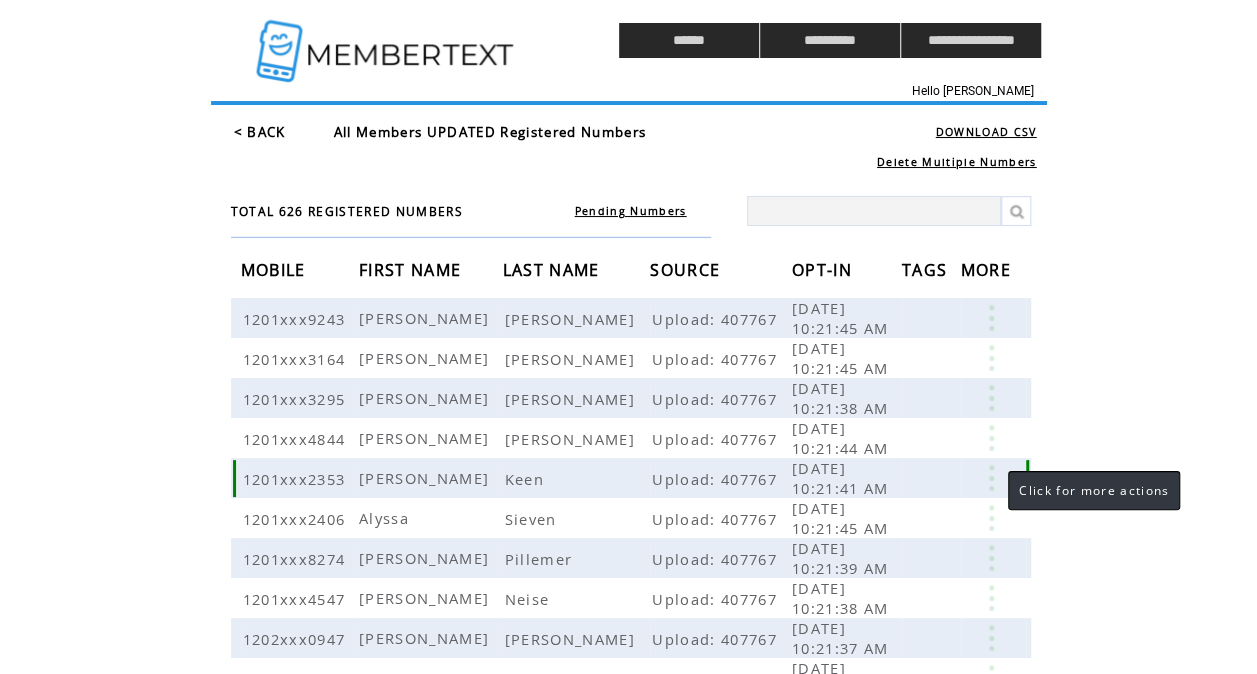 click at bounding box center [991, 478] 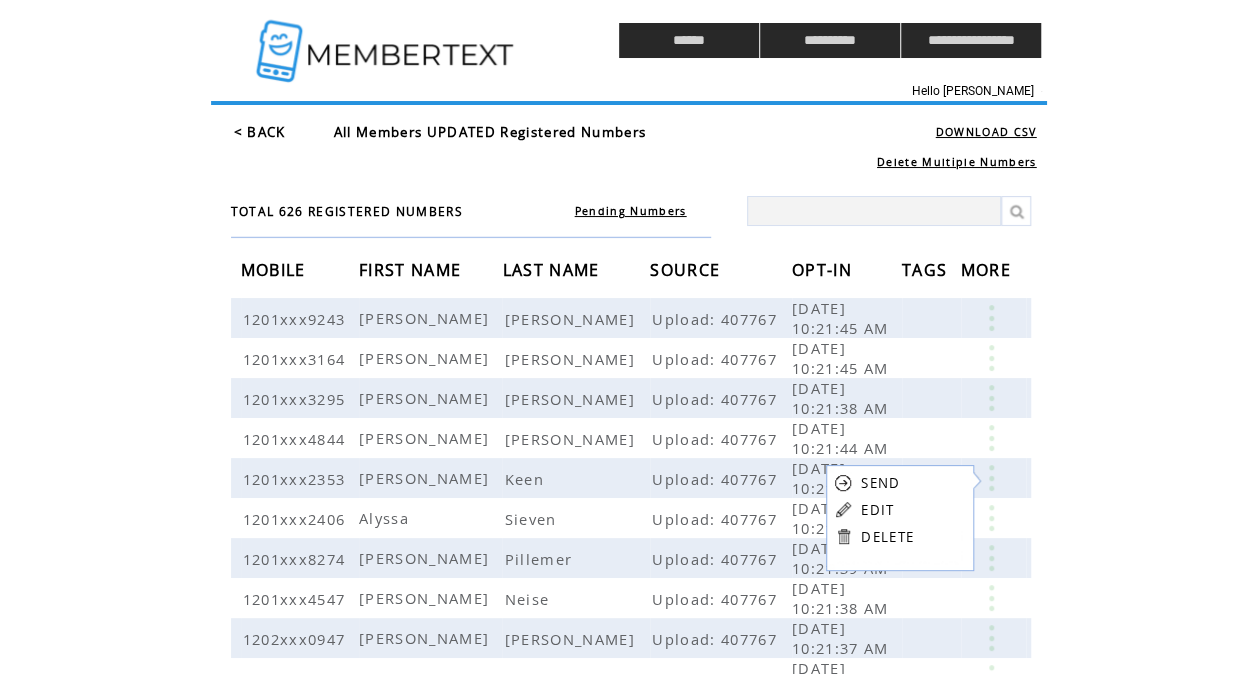 click on "EDIT" at bounding box center (877, 510) 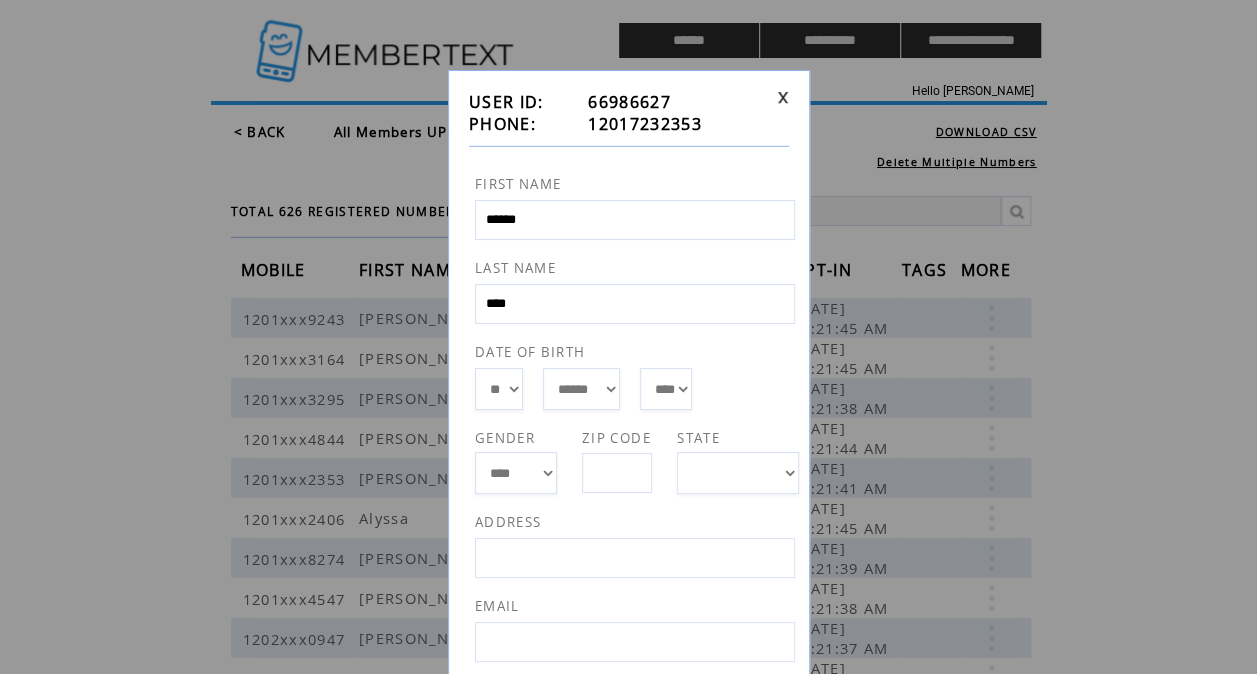 click at bounding box center [637, 333] 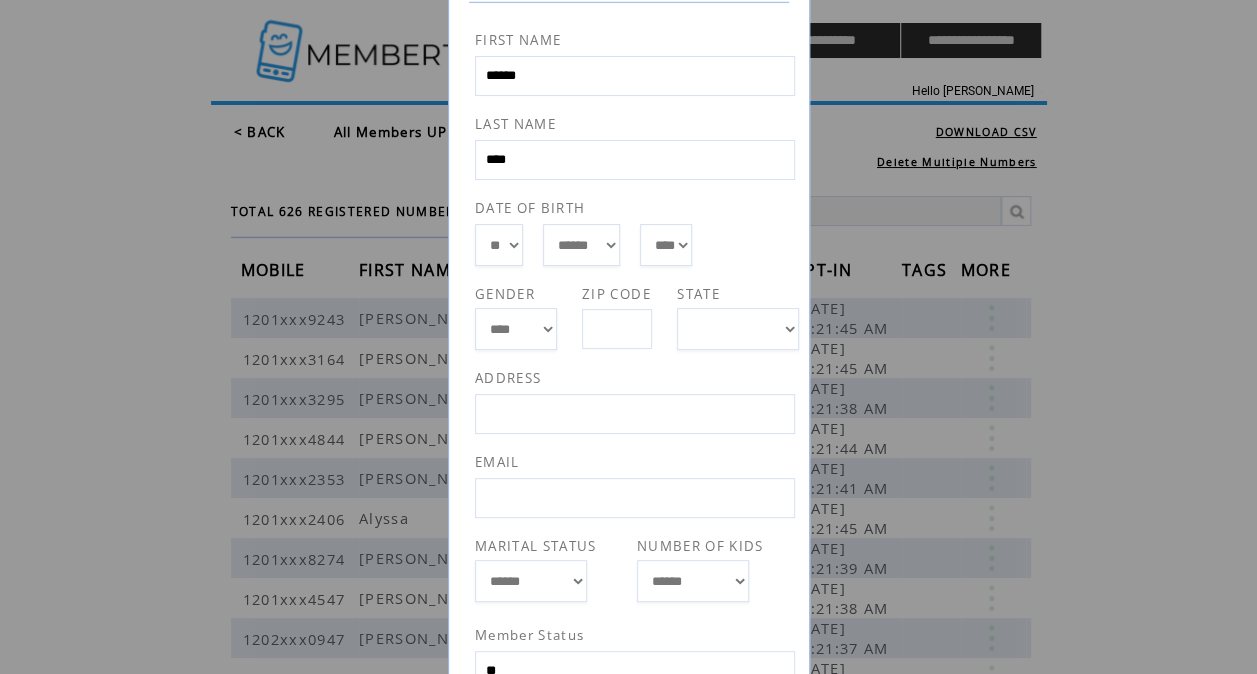 scroll, scrollTop: 0, scrollLeft: 0, axis: both 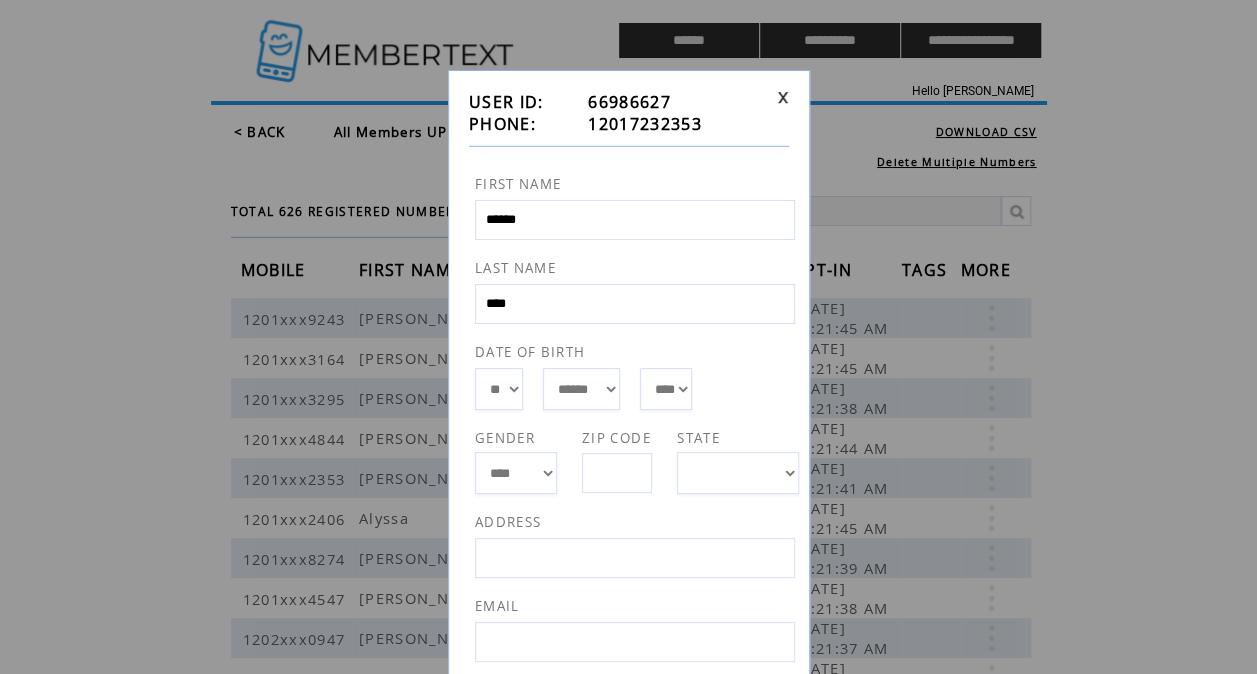 click at bounding box center [783, 97] 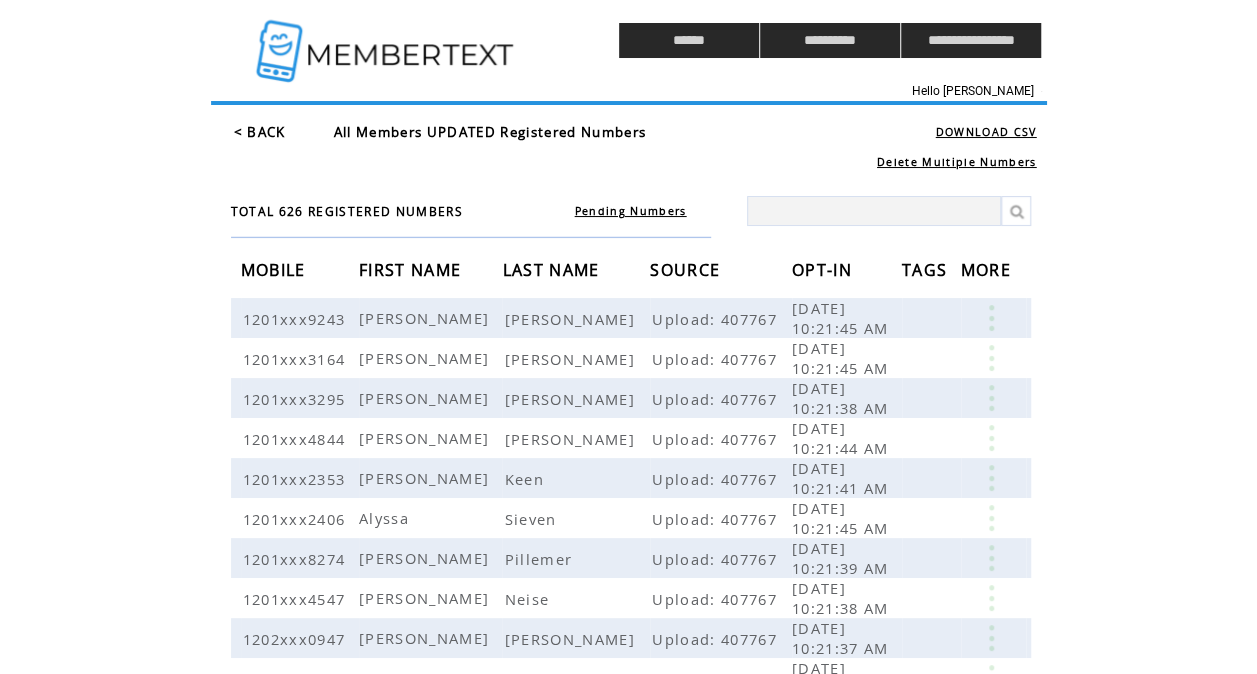 click on "< BACK" at bounding box center [260, 132] 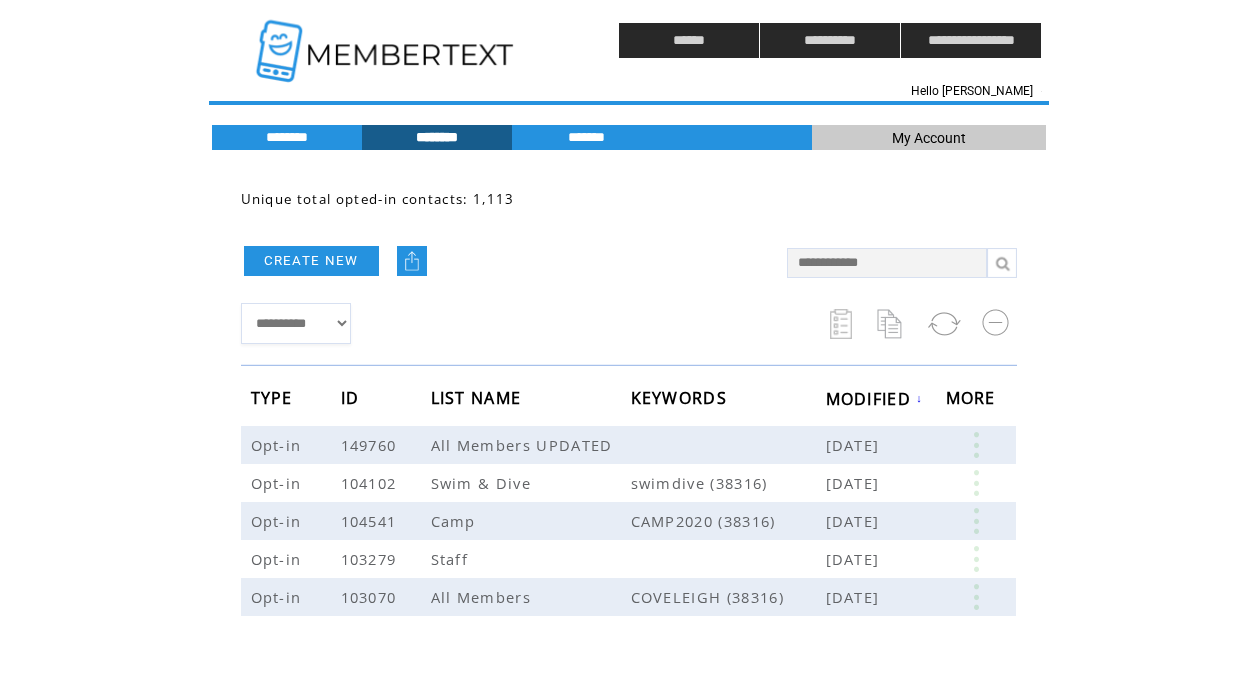 scroll, scrollTop: 0, scrollLeft: 0, axis: both 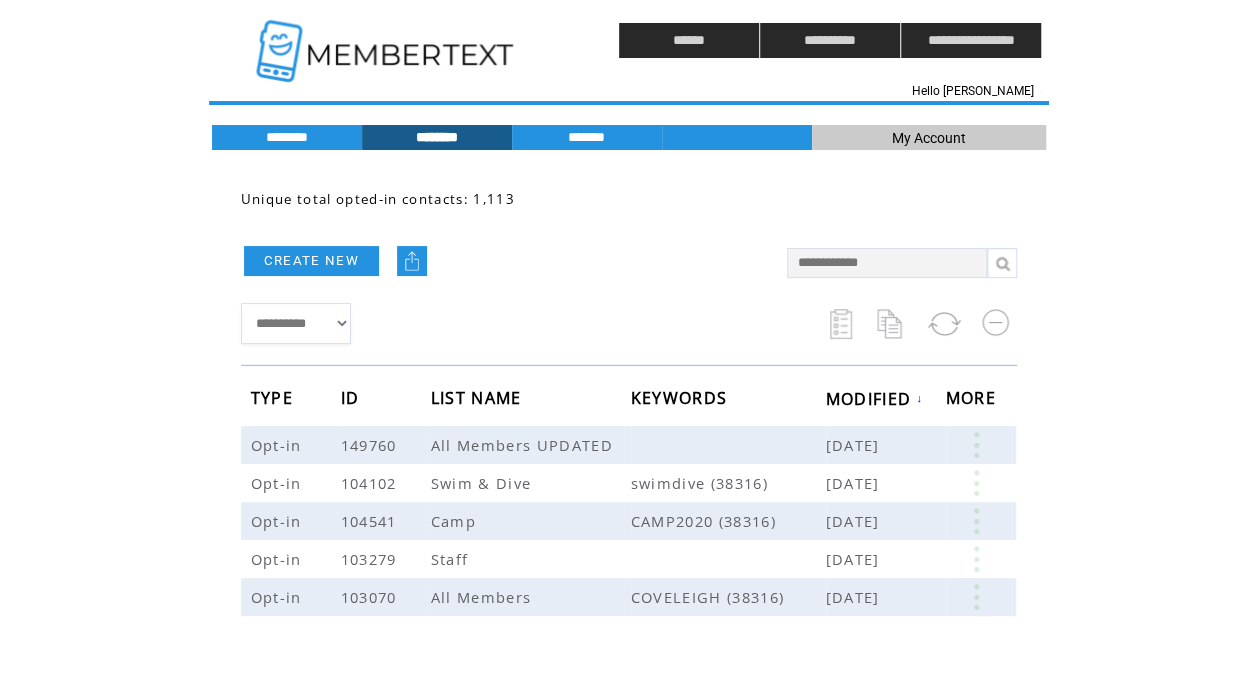 click at bounding box center [504, 288] 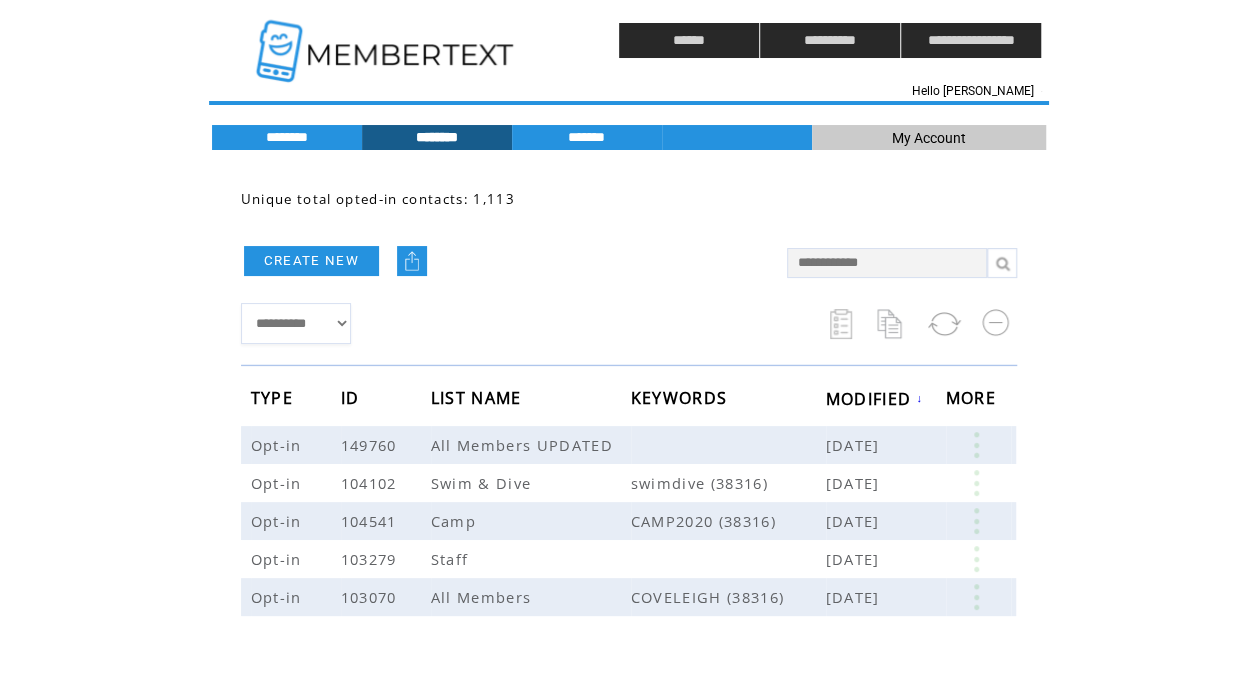 click at bounding box center (387, 40) 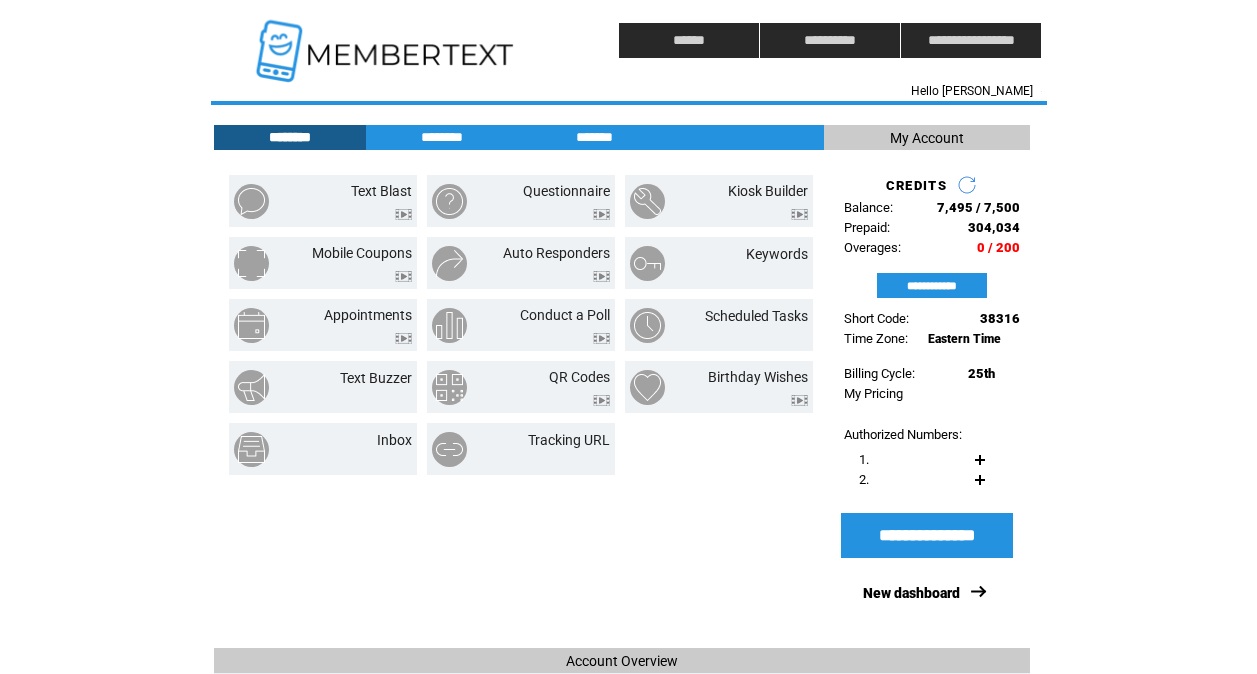 scroll, scrollTop: 0, scrollLeft: 0, axis: both 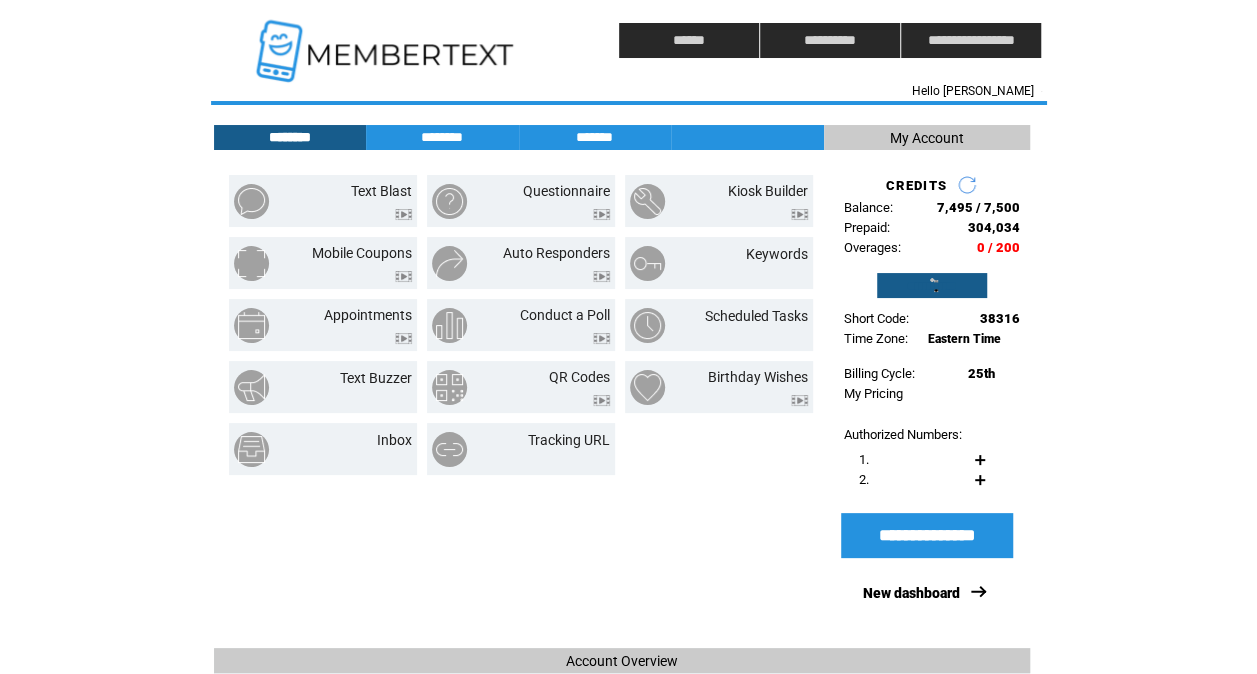 click on "**********" at bounding box center [932, 285] 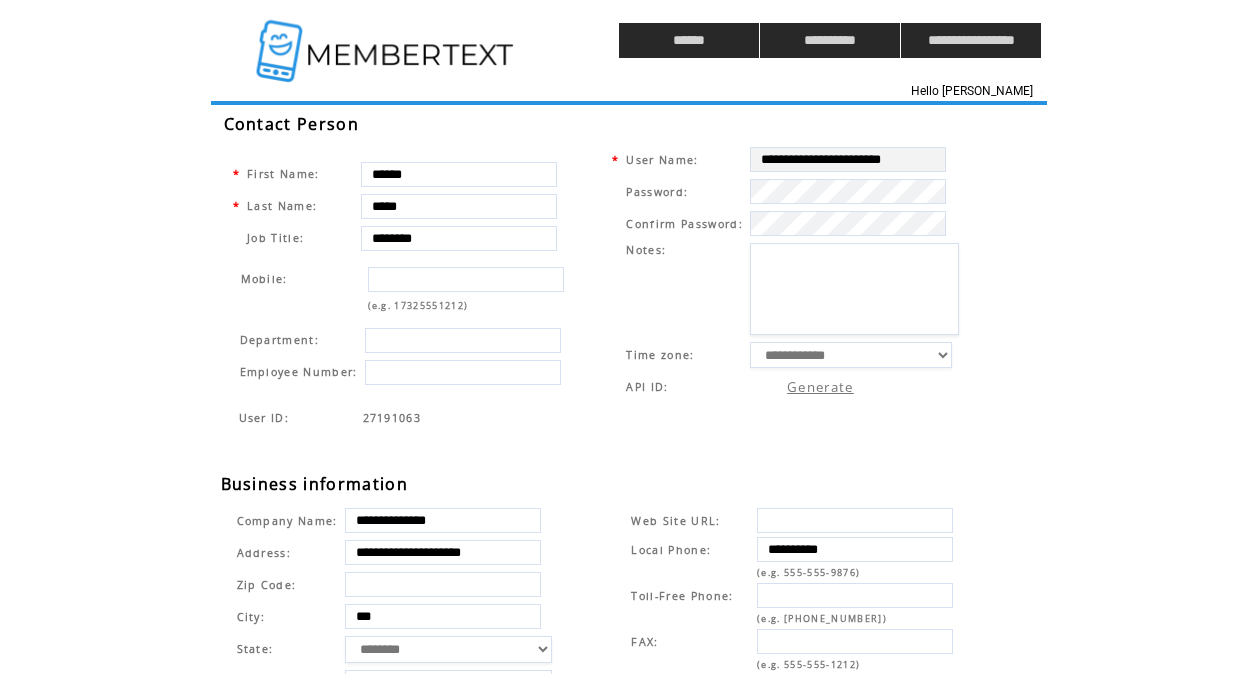 scroll, scrollTop: 0, scrollLeft: 0, axis: both 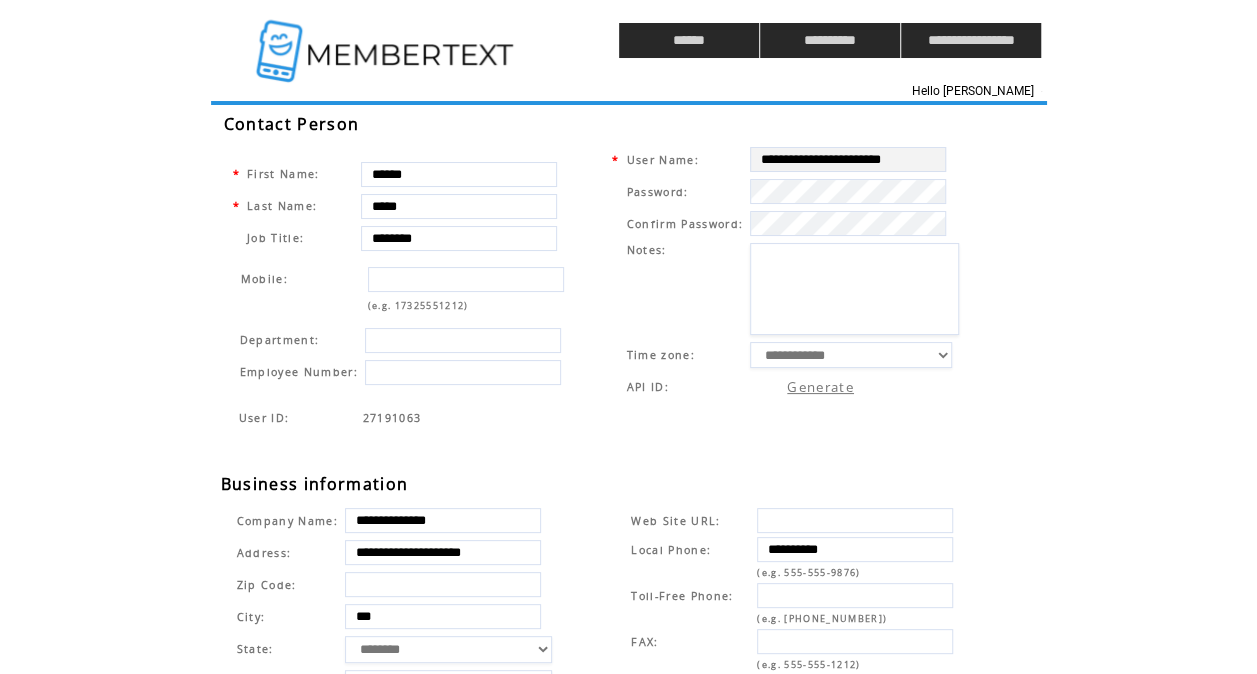 click at bounding box center (854, 223) 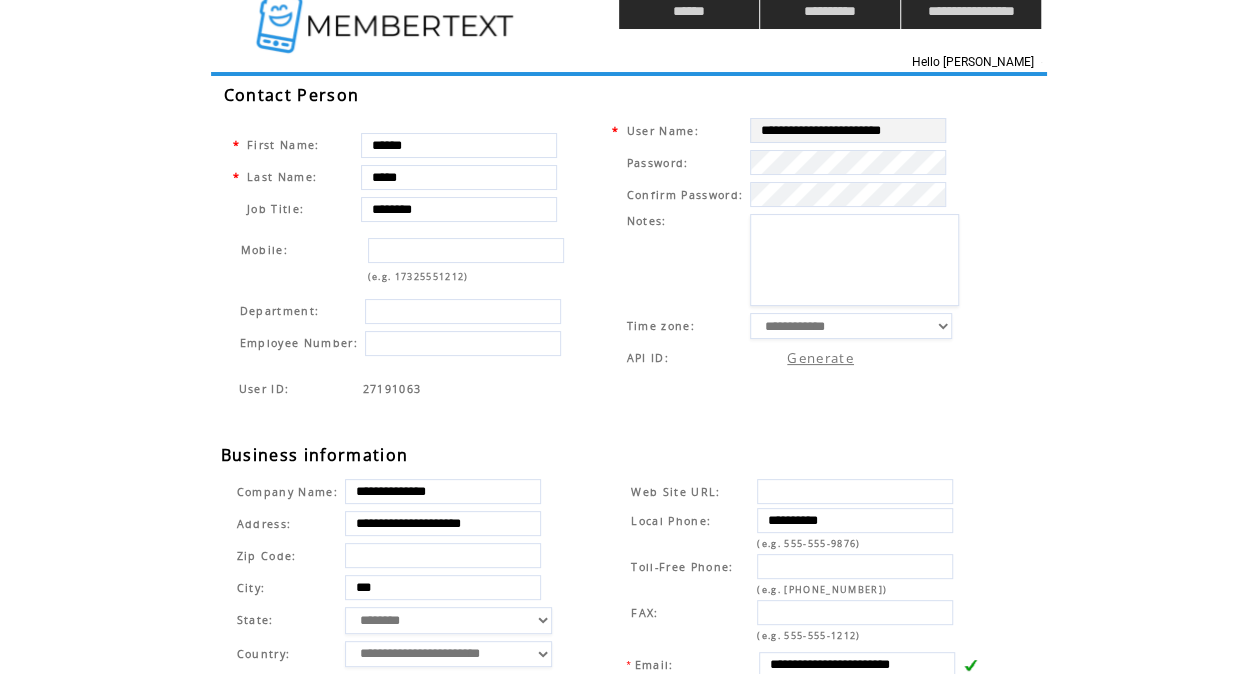 scroll, scrollTop: 0, scrollLeft: 0, axis: both 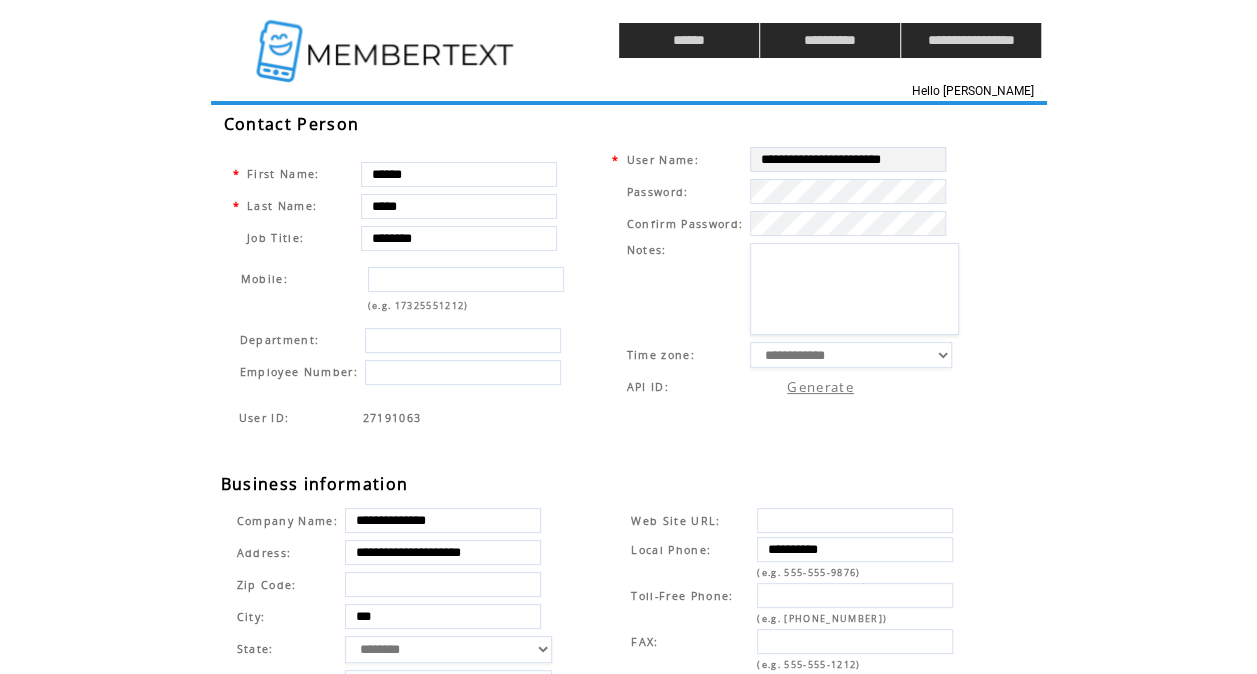 drag, startPoint x: 952, startPoint y: 222, endPoint x: 989, endPoint y: 205, distance: 40.718548 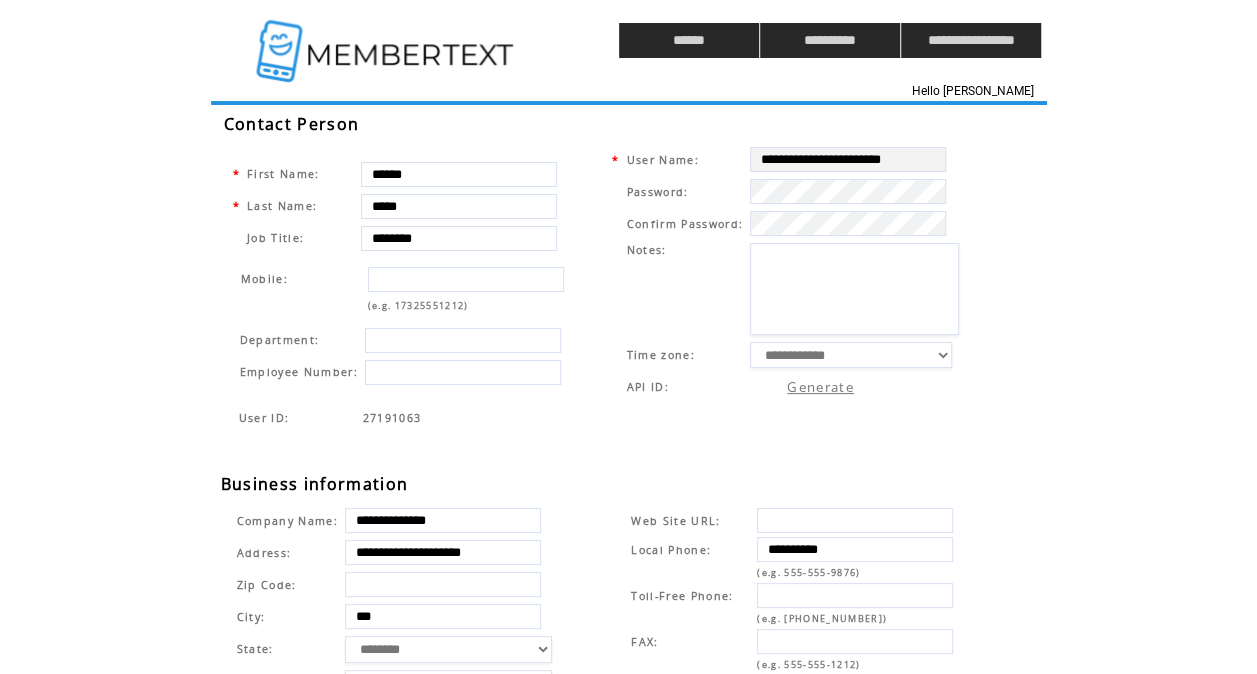 click at bounding box center [854, 191] 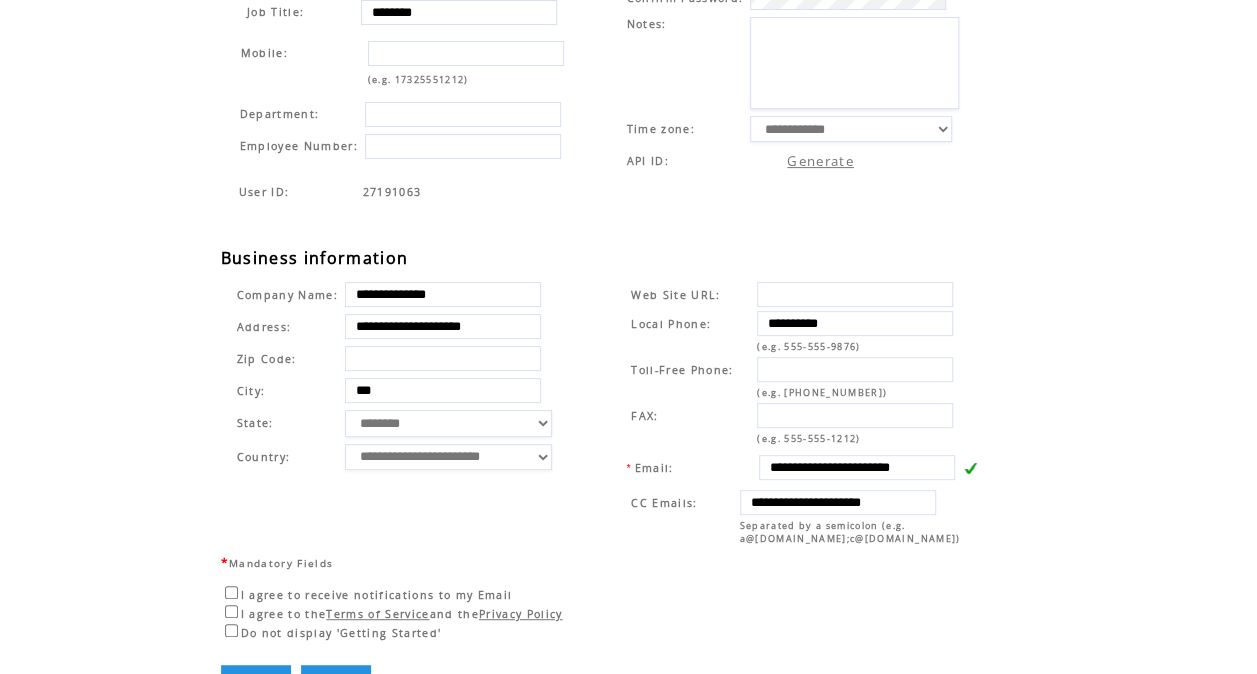 scroll, scrollTop: 294, scrollLeft: 0, axis: vertical 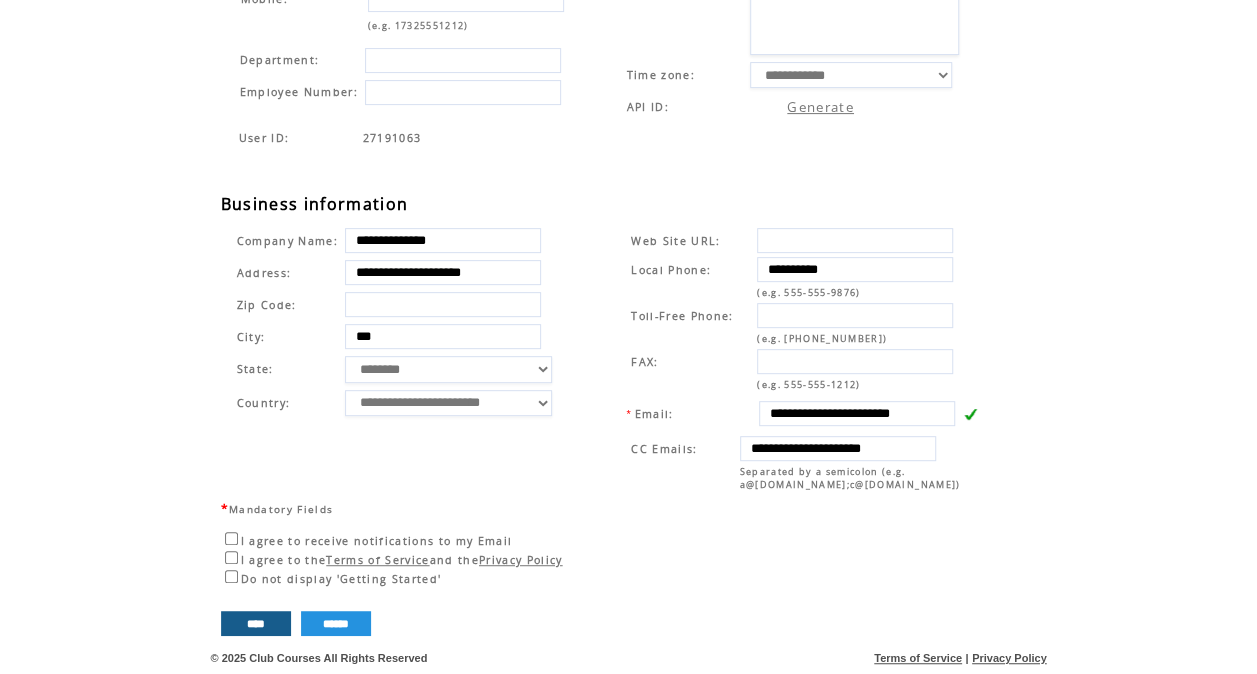 click on "****" at bounding box center (256, 623) 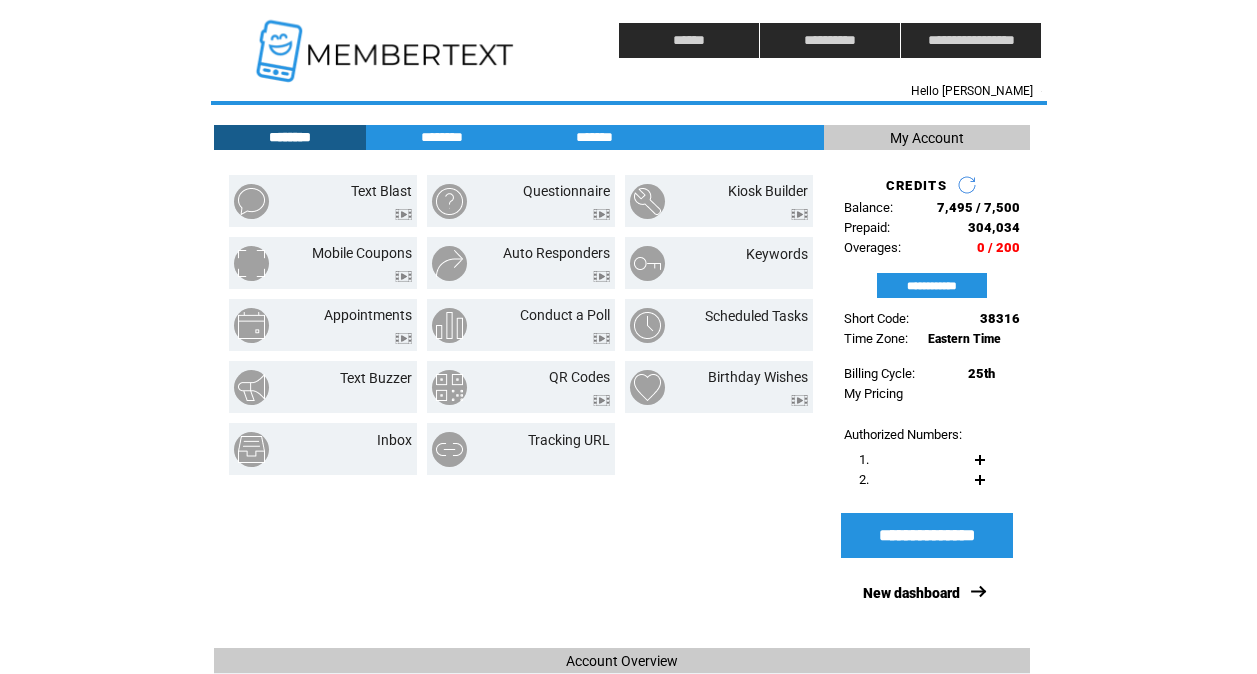 scroll, scrollTop: 0, scrollLeft: 0, axis: both 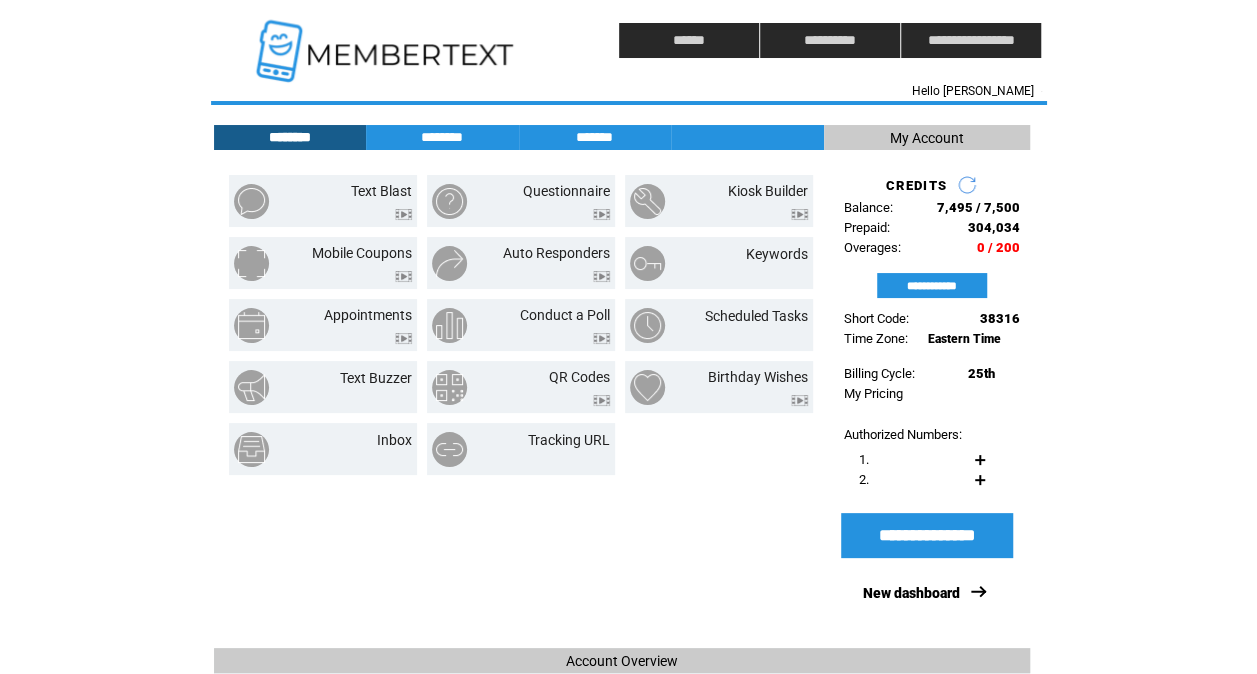 click on "Text Blast
Questionnaire
Kiosk Builder
Mobile Coupons" at bounding box center [519, 404] 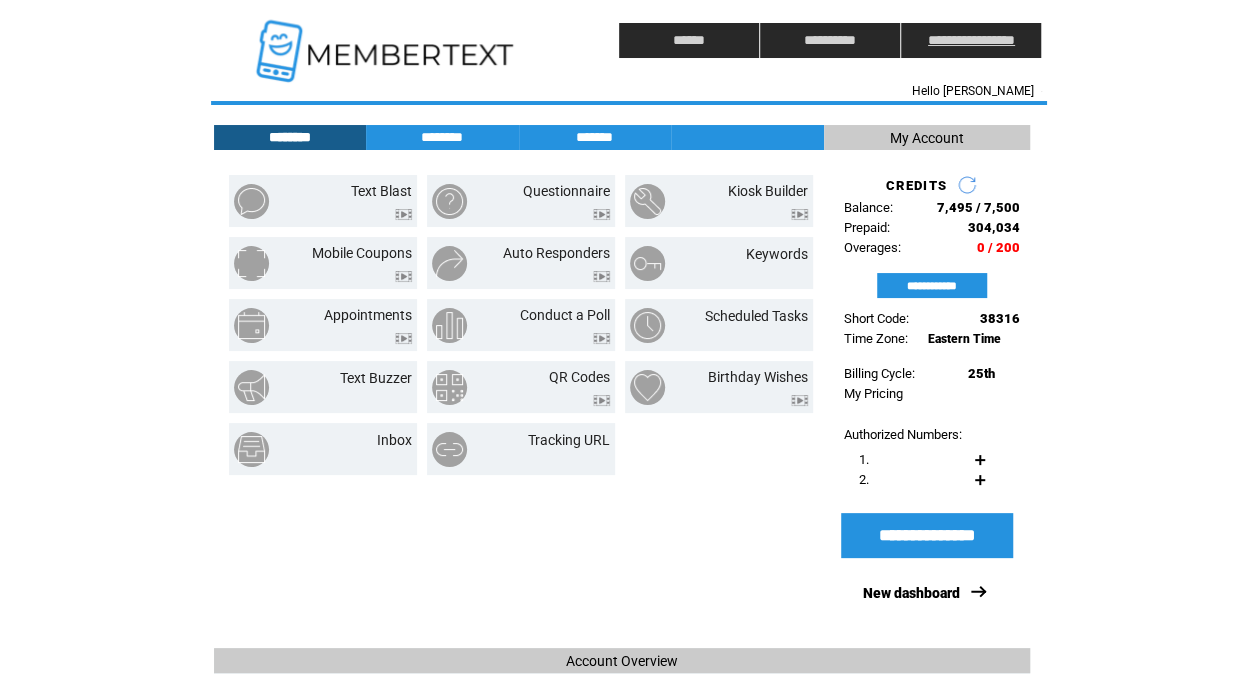 click on "**********" at bounding box center (971, 40) 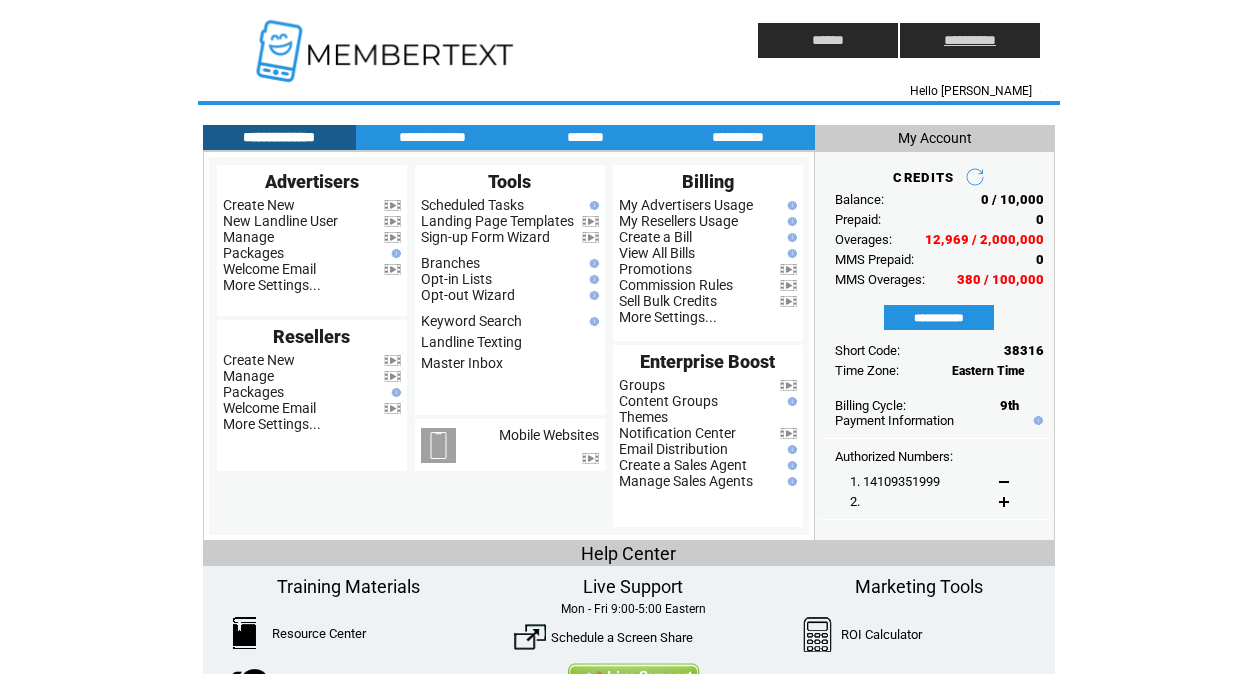 scroll, scrollTop: 0, scrollLeft: 0, axis: both 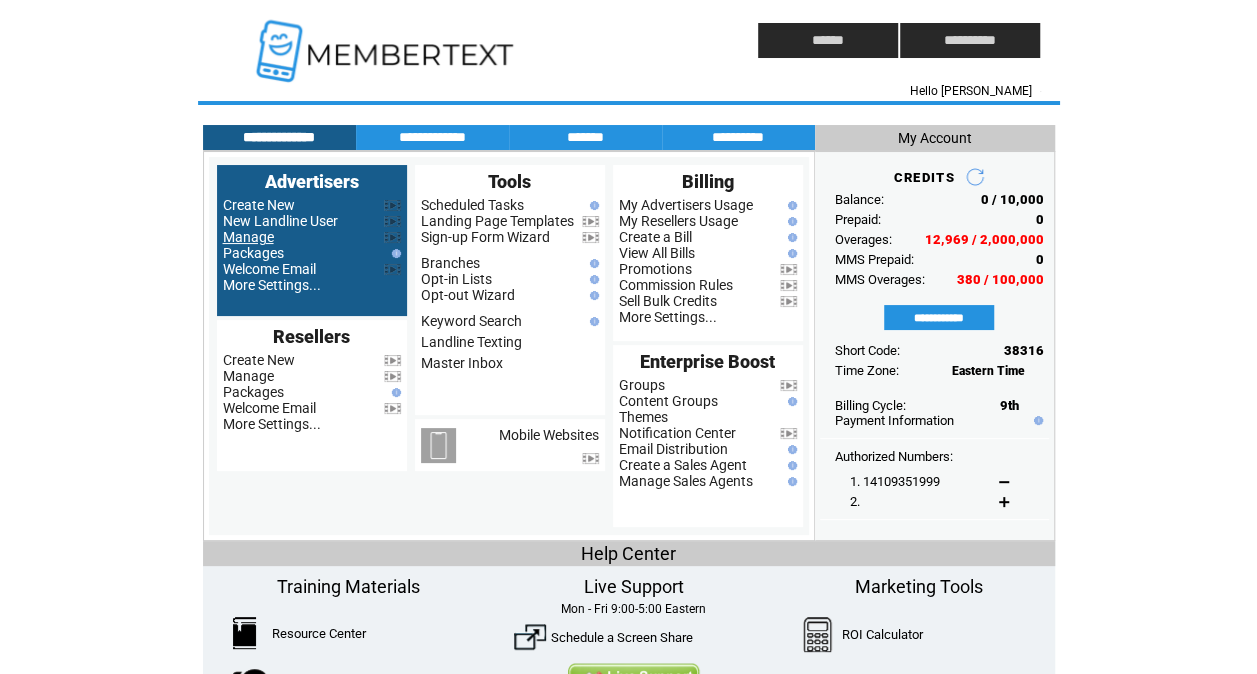 click on "Manage" at bounding box center (248, 237) 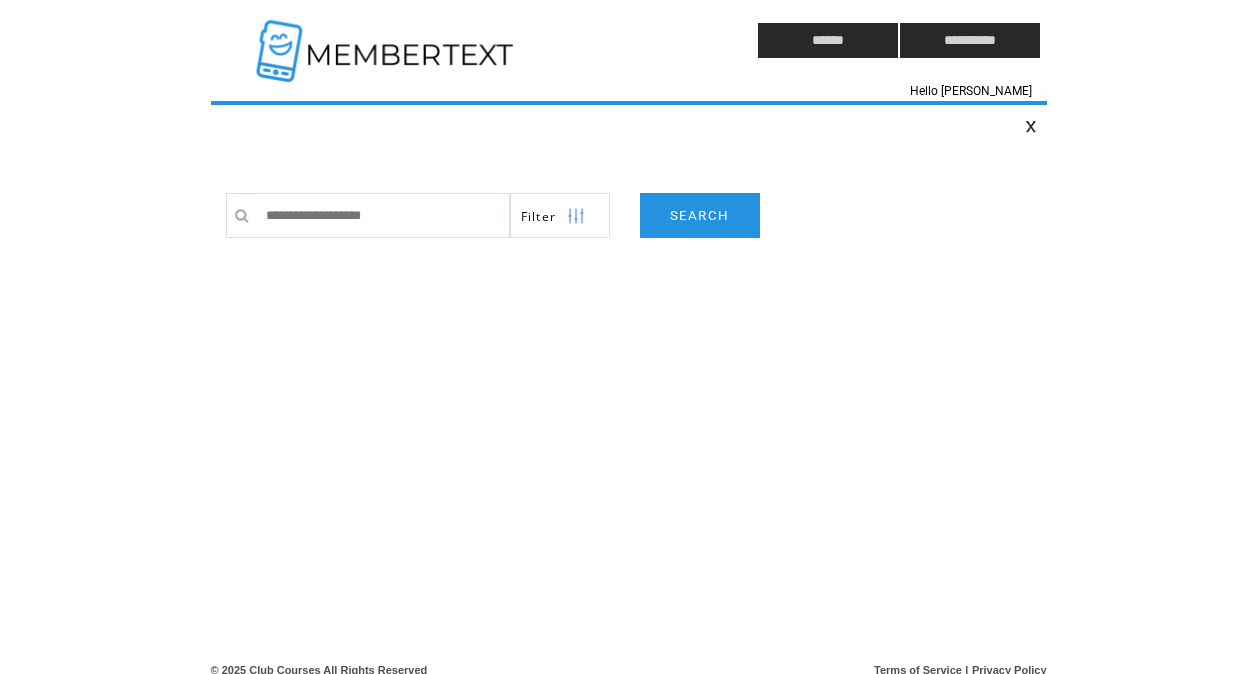 scroll, scrollTop: 0, scrollLeft: 0, axis: both 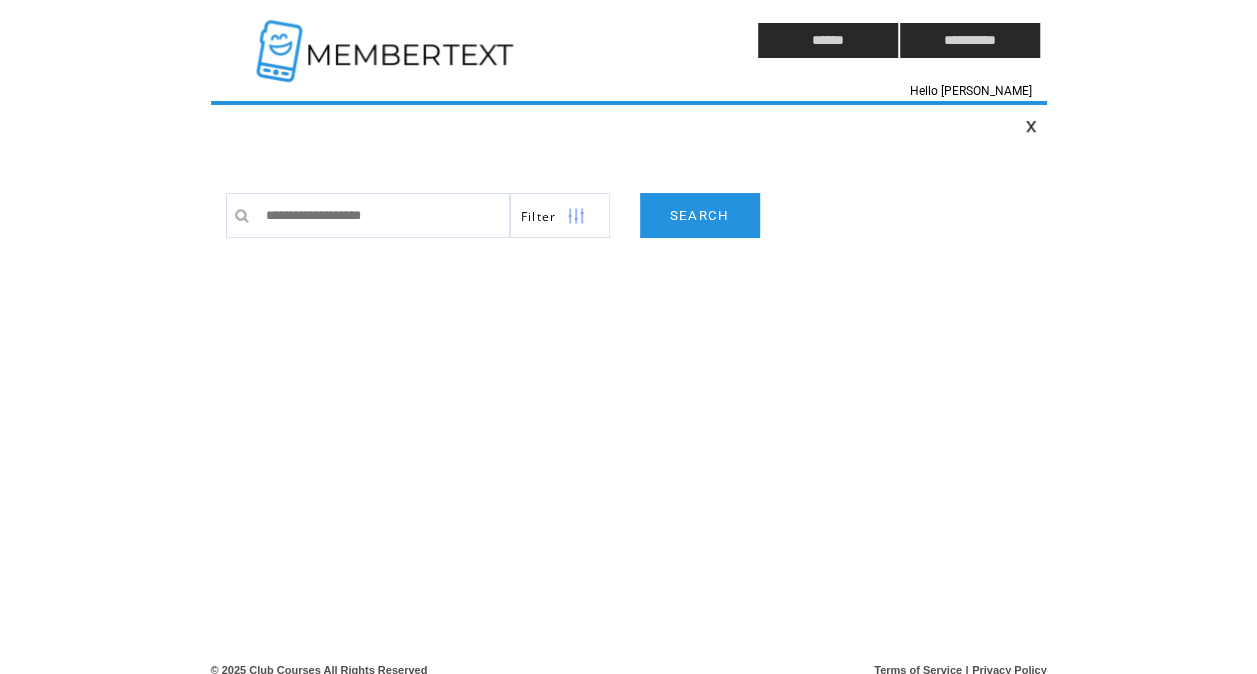 click at bounding box center [383, 215] 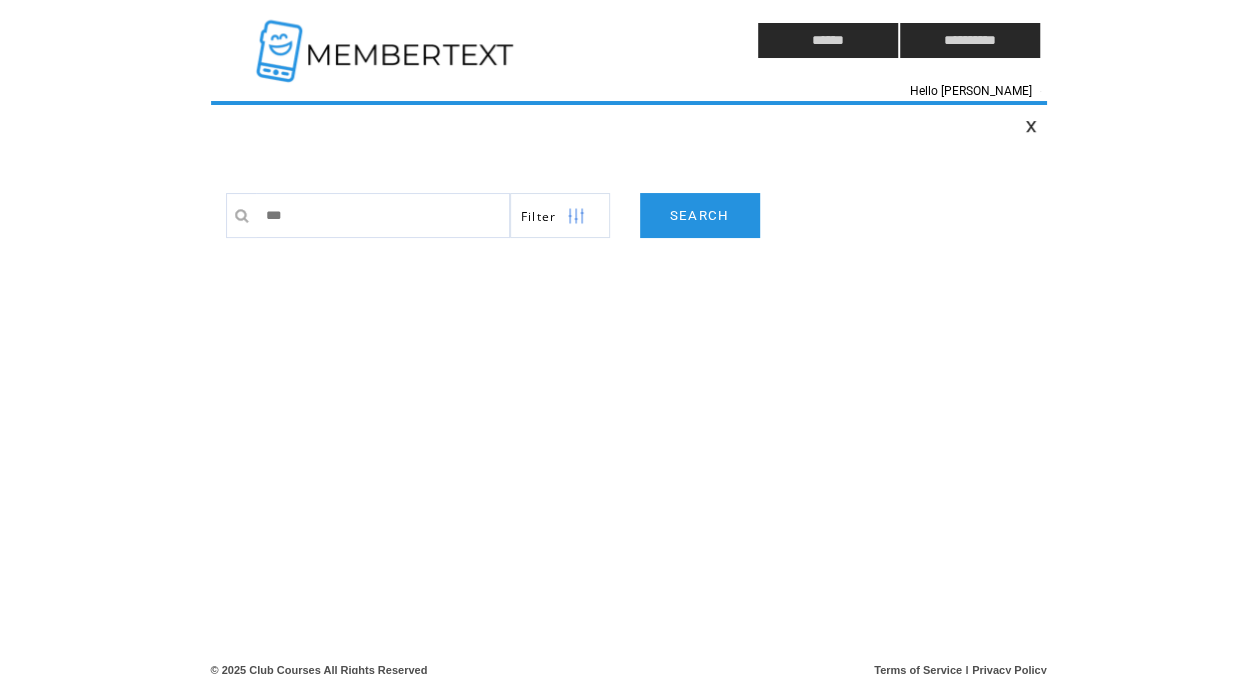 click on "***" at bounding box center (383, 215) 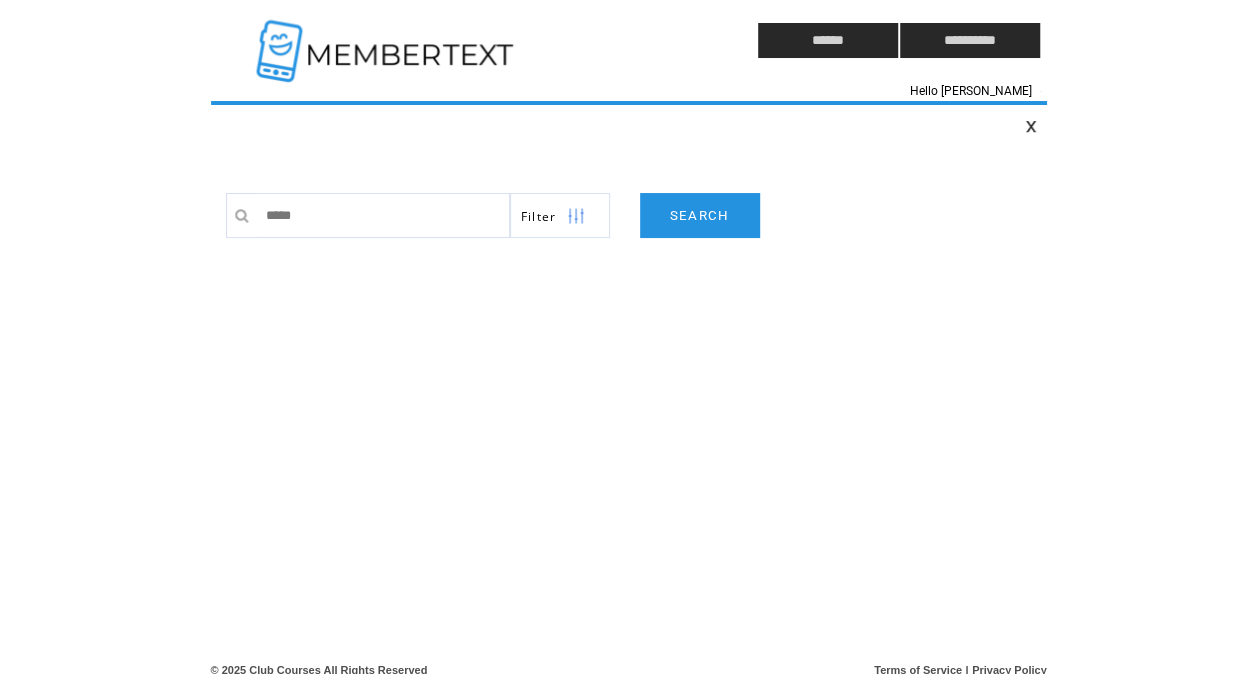 type on "******" 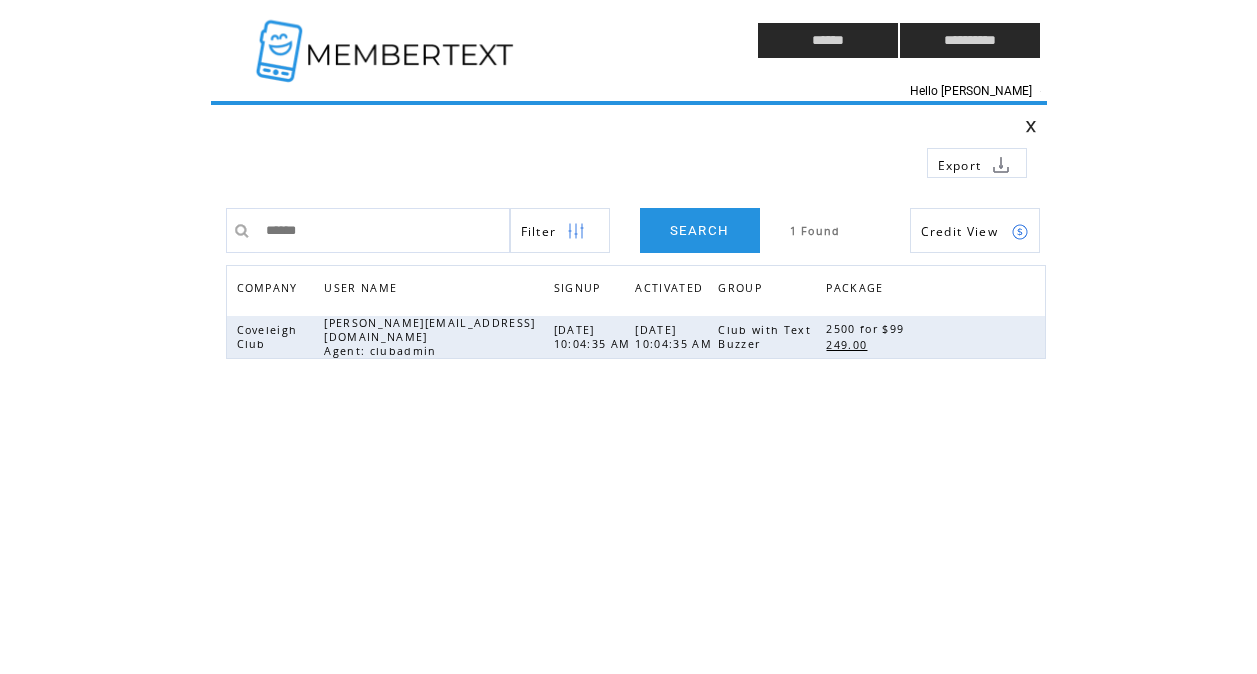 scroll, scrollTop: 0, scrollLeft: 0, axis: both 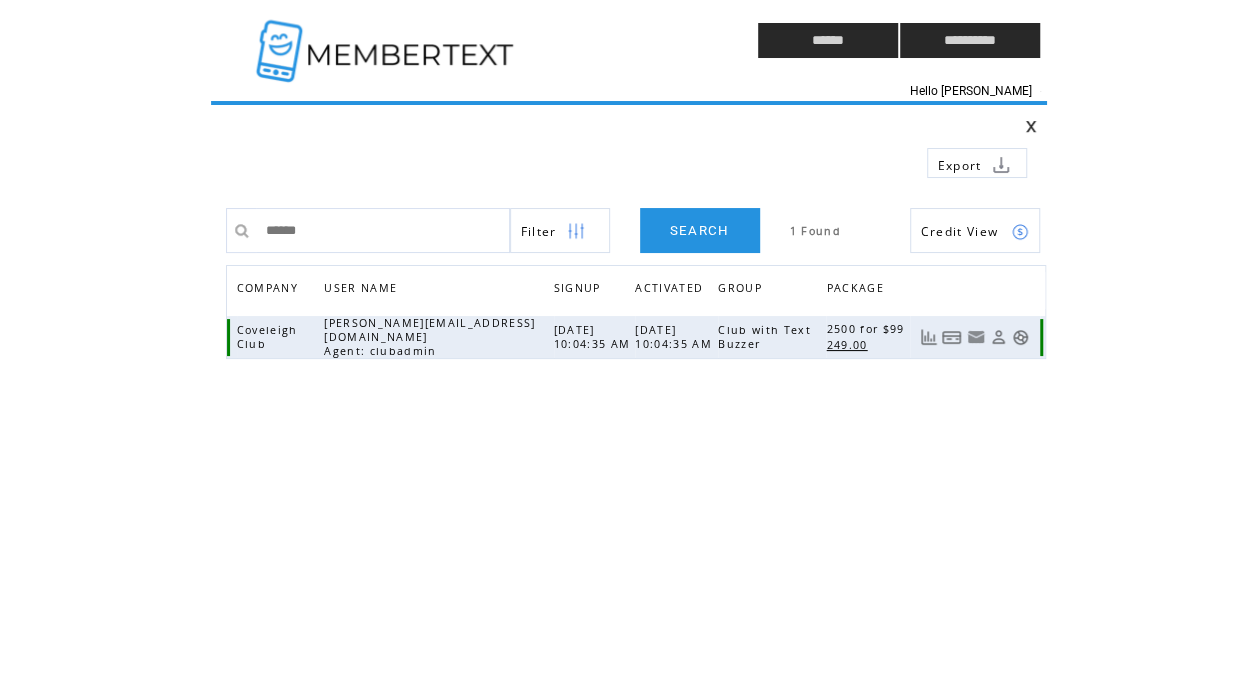 click at bounding box center [998, 337] 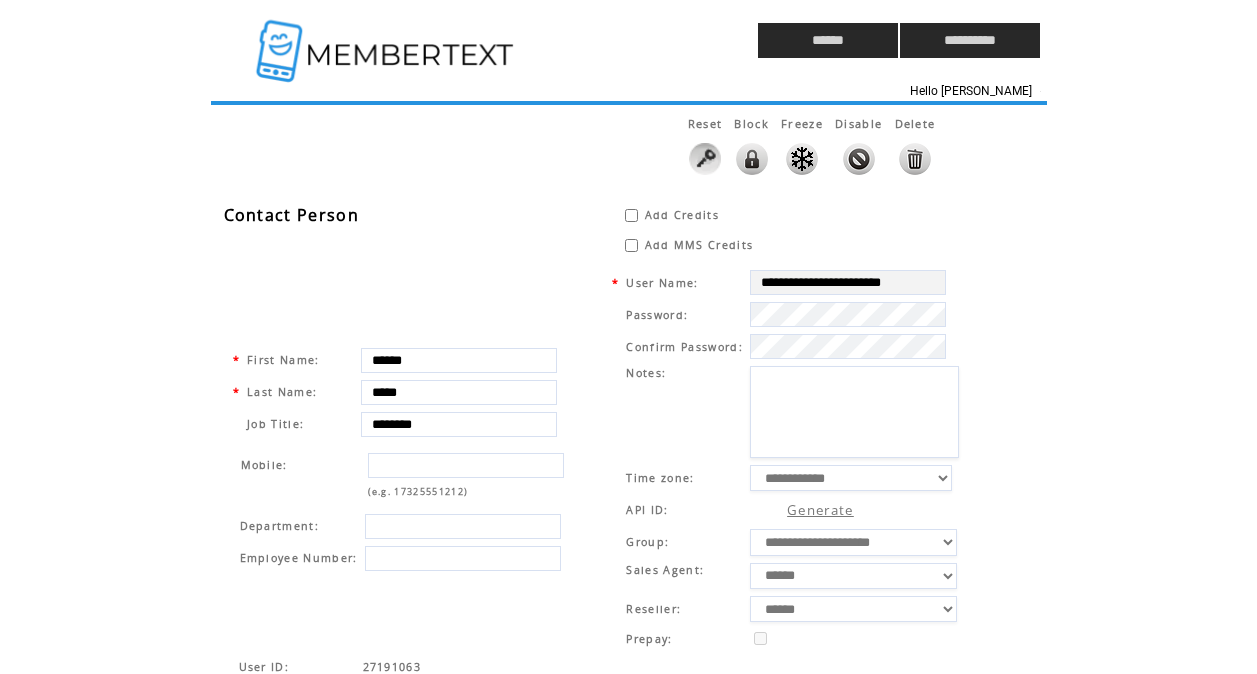 scroll, scrollTop: 0, scrollLeft: 0, axis: both 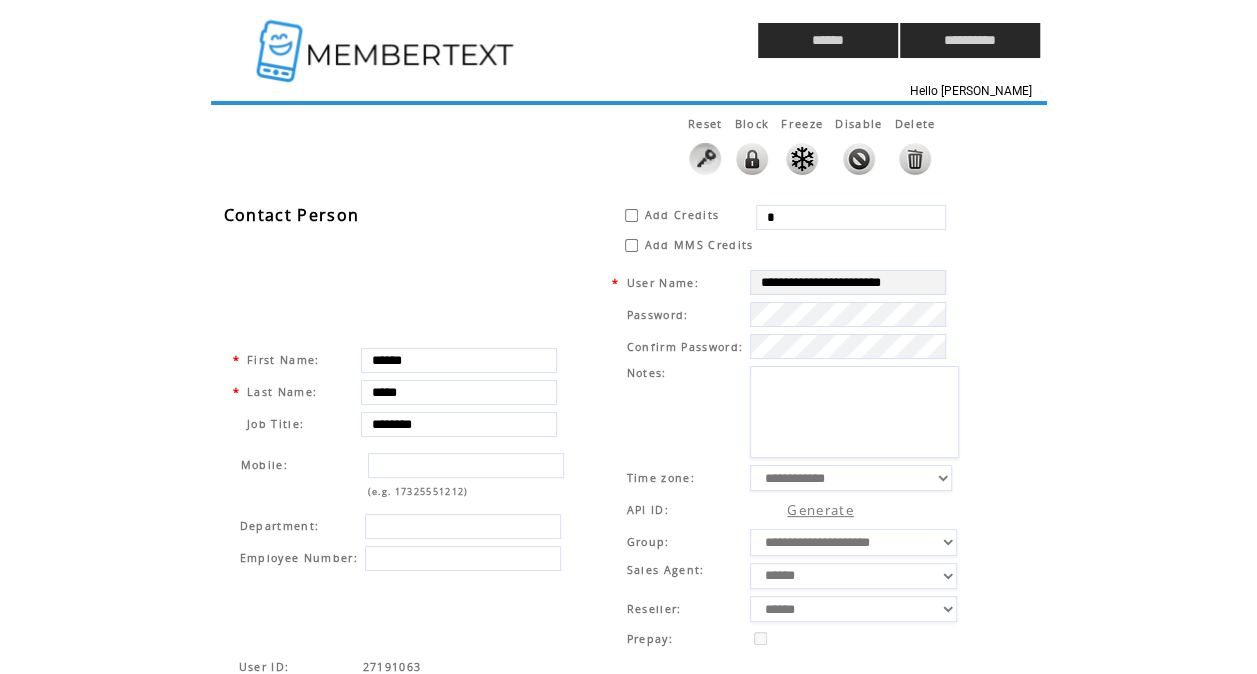 click on "*" at bounding box center [851, 217] 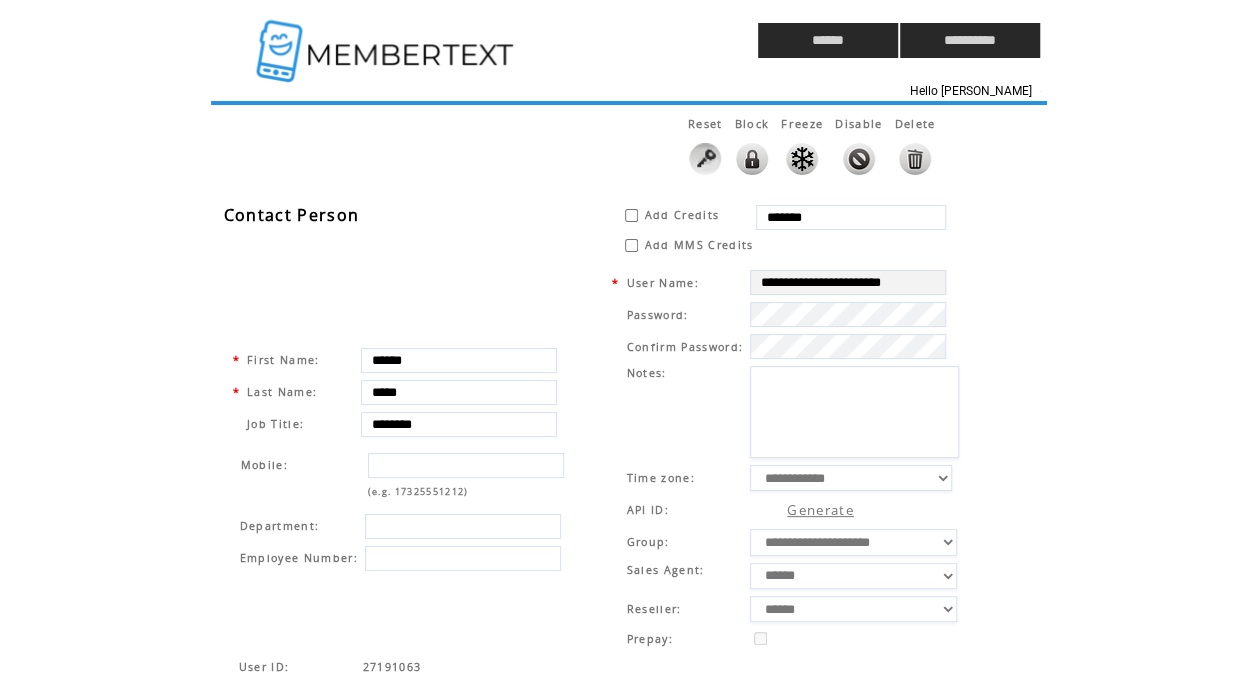 type on "*******" 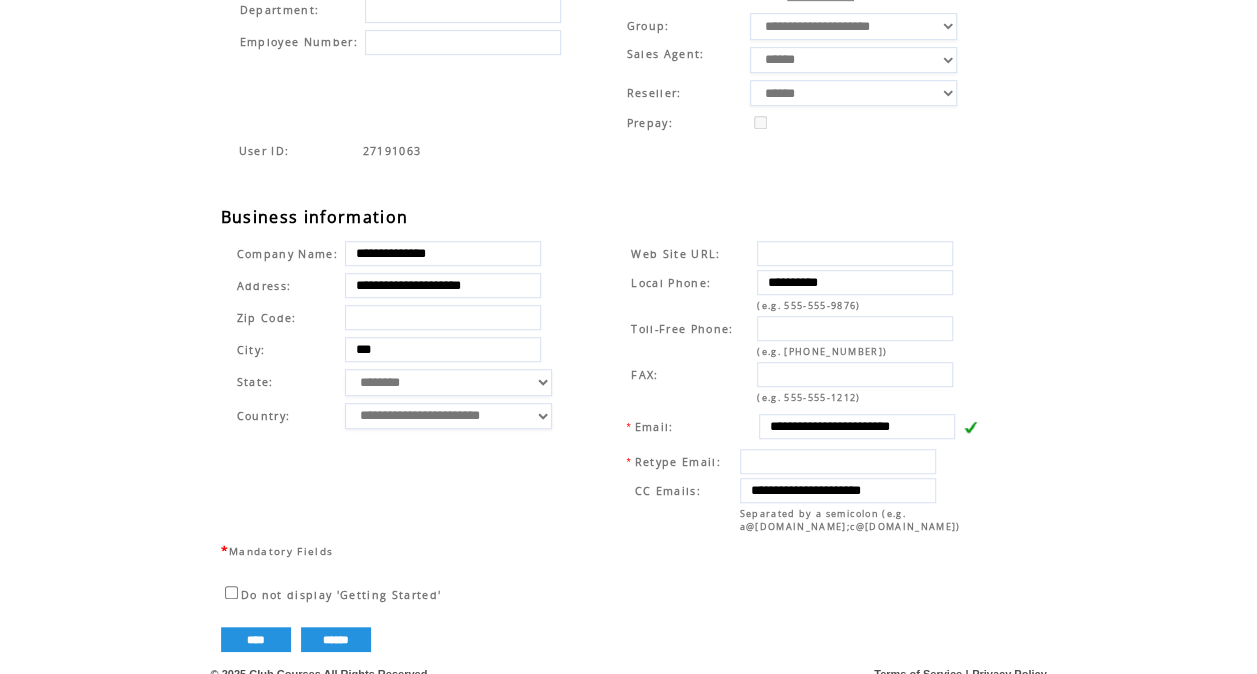 scroll, scrollTop: 518, scrollLeft: 0, axis: vertical 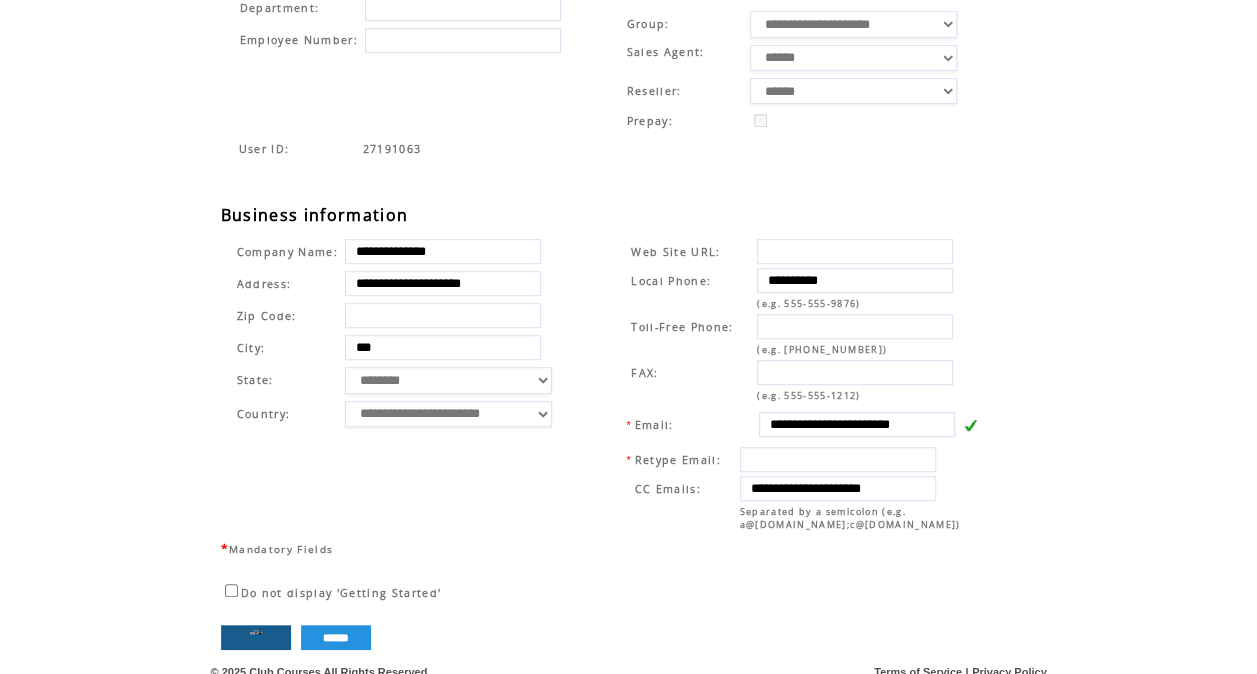 click on "****" at bounding box center (256, 637) 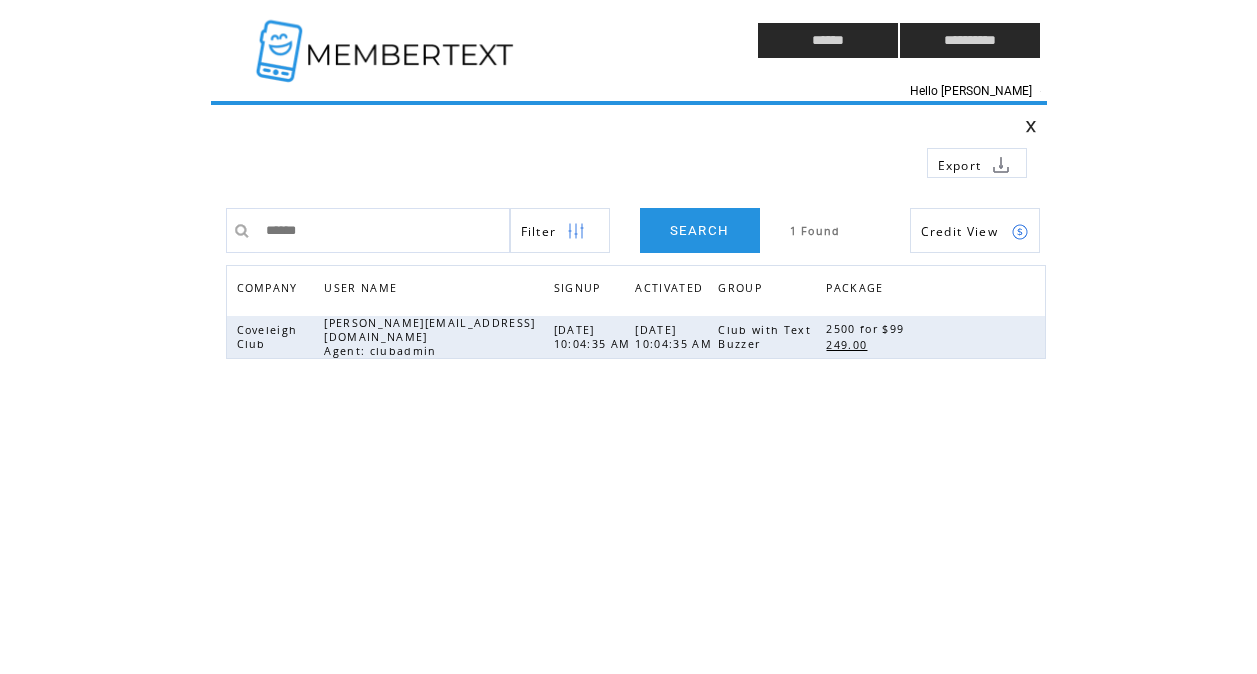 scroll, scrollTop: 0, scrollLeft: 0, axis: both 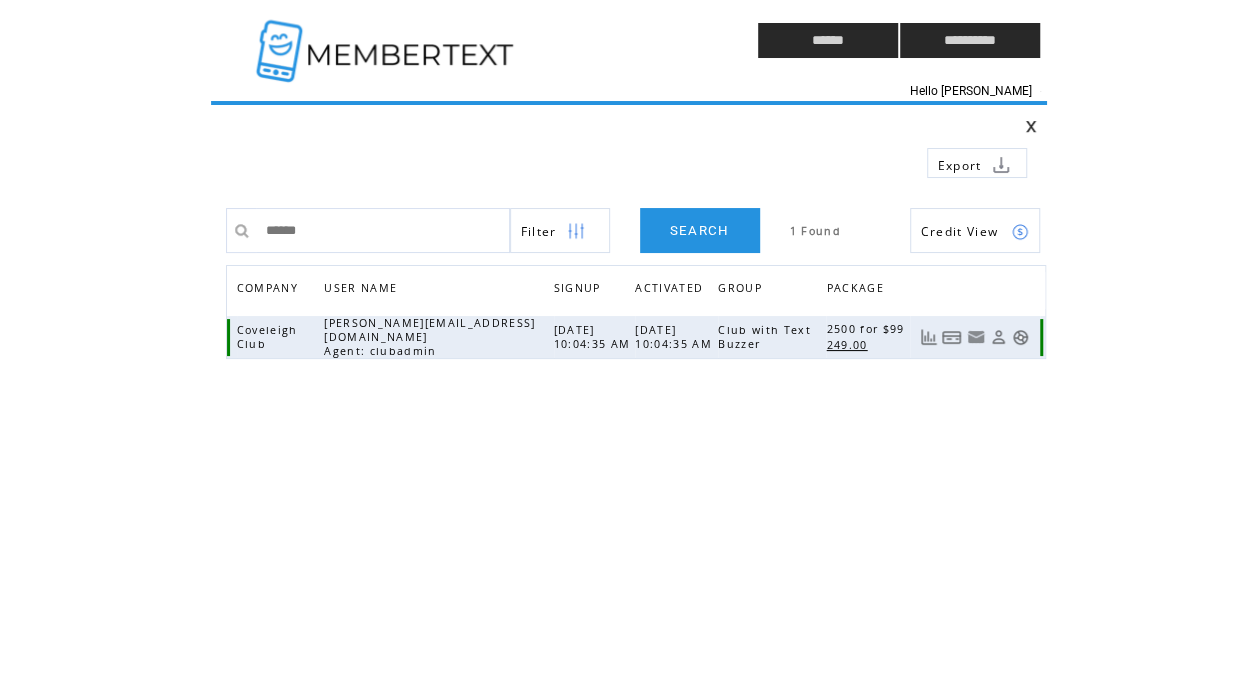 click at bounding box center (1020, 337) 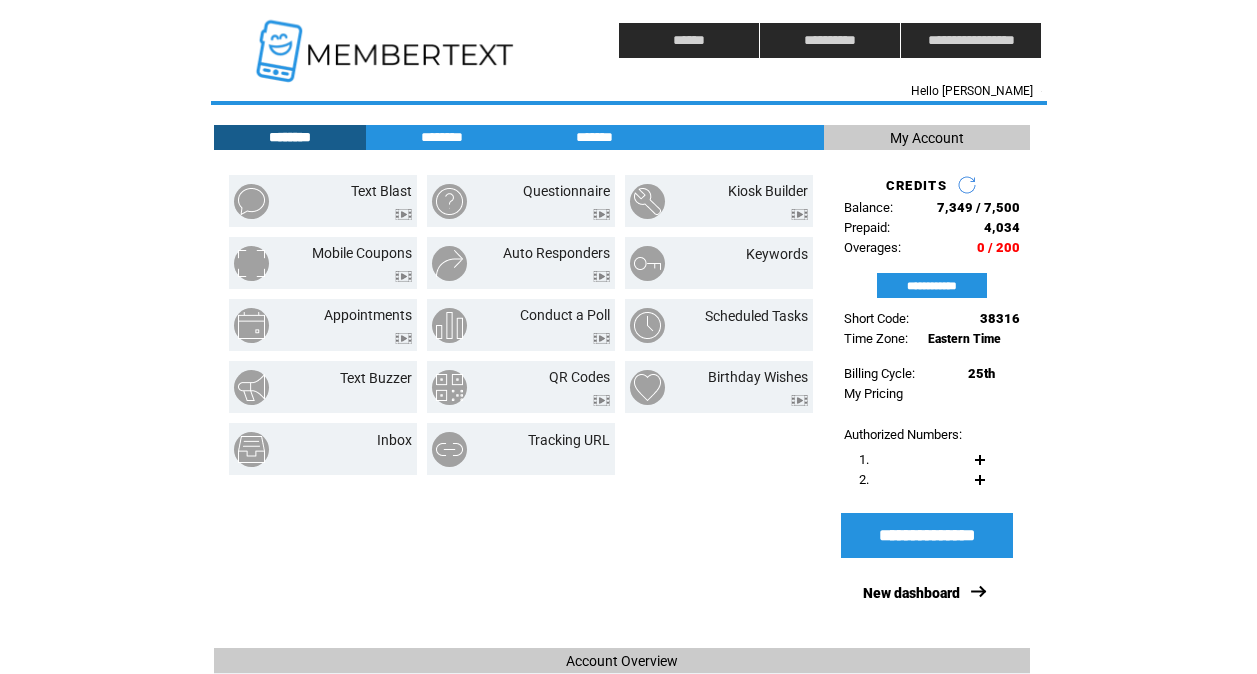 scroll, scrollTop: 0, scrollLeft: 0, axis: both 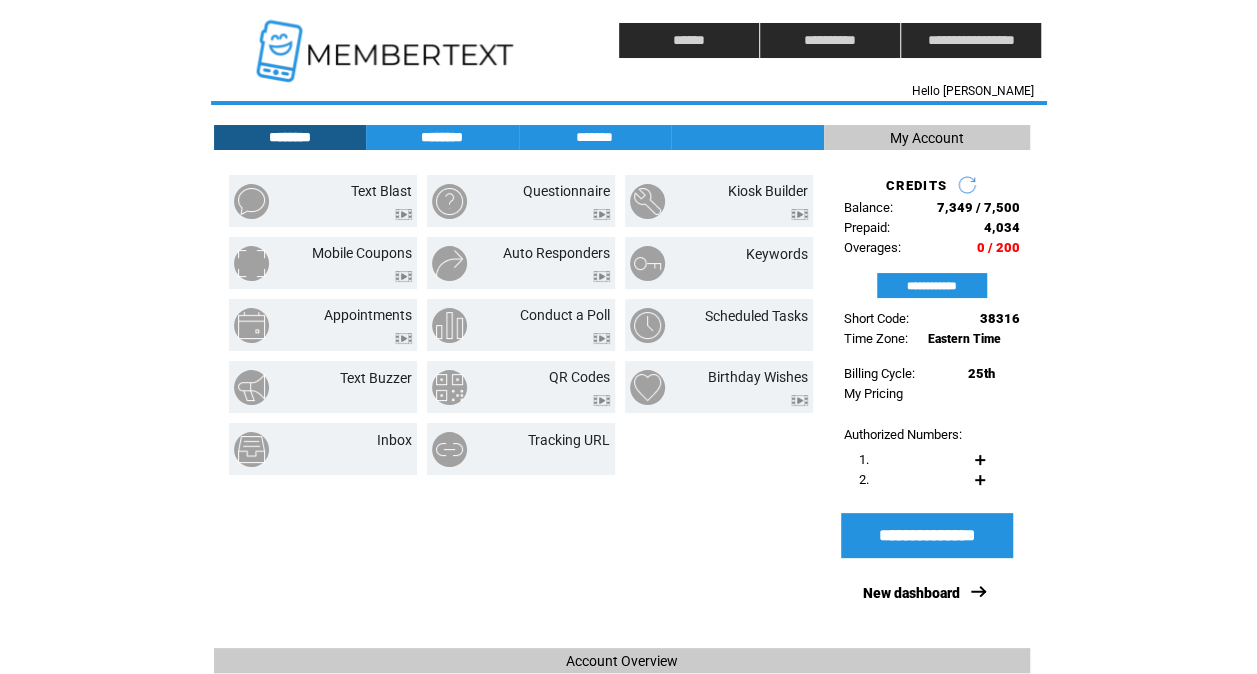 click on "********" at bounding box center [442, 137] 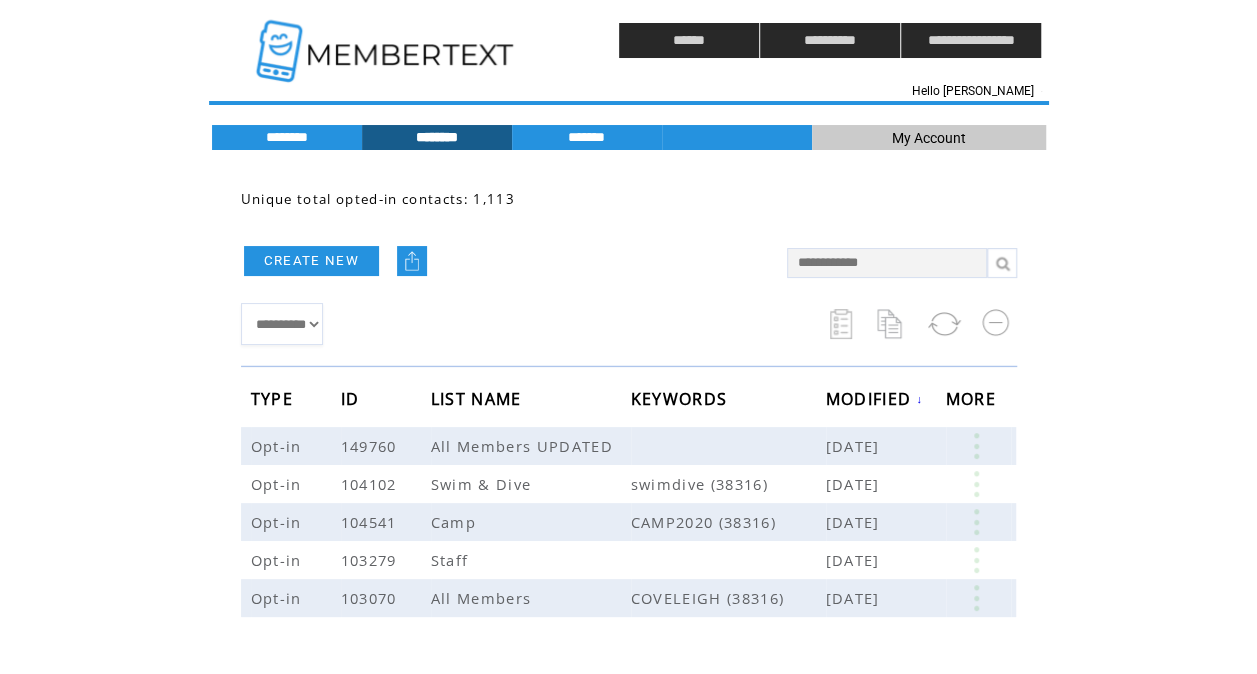 click on "CREATE NEW" at bounding box center [504, 260] 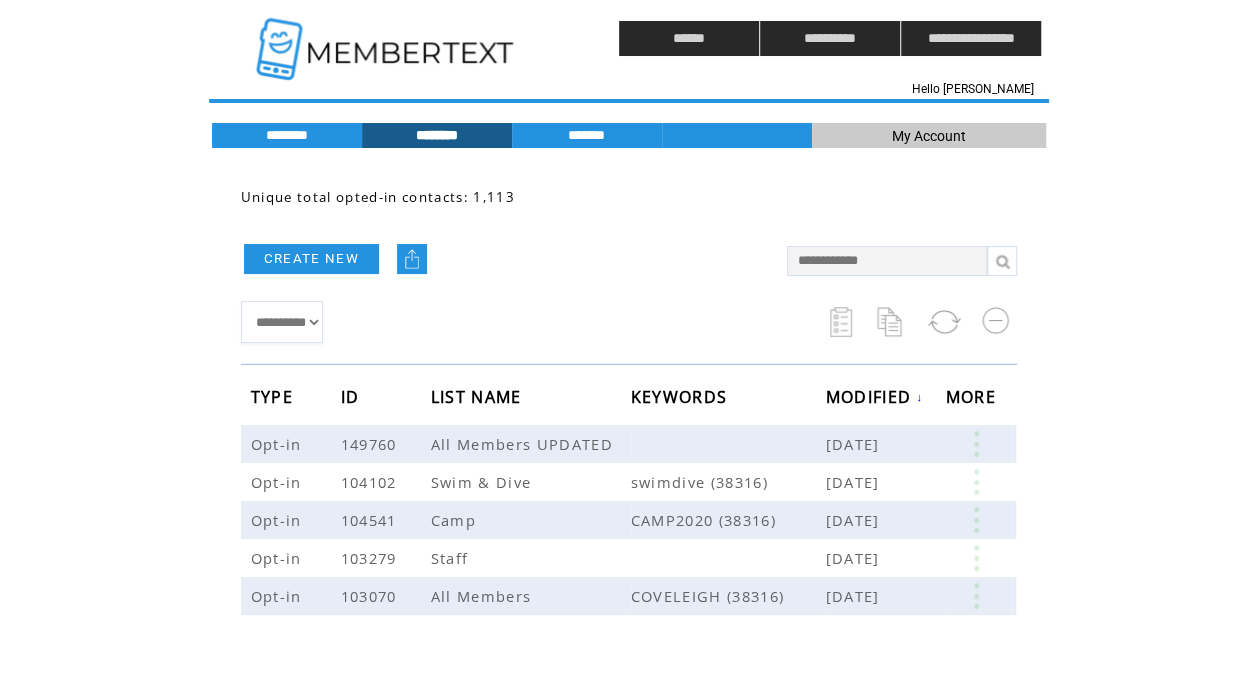 scroll, scrollTop: 0, scrollLeft: 0, axis: both 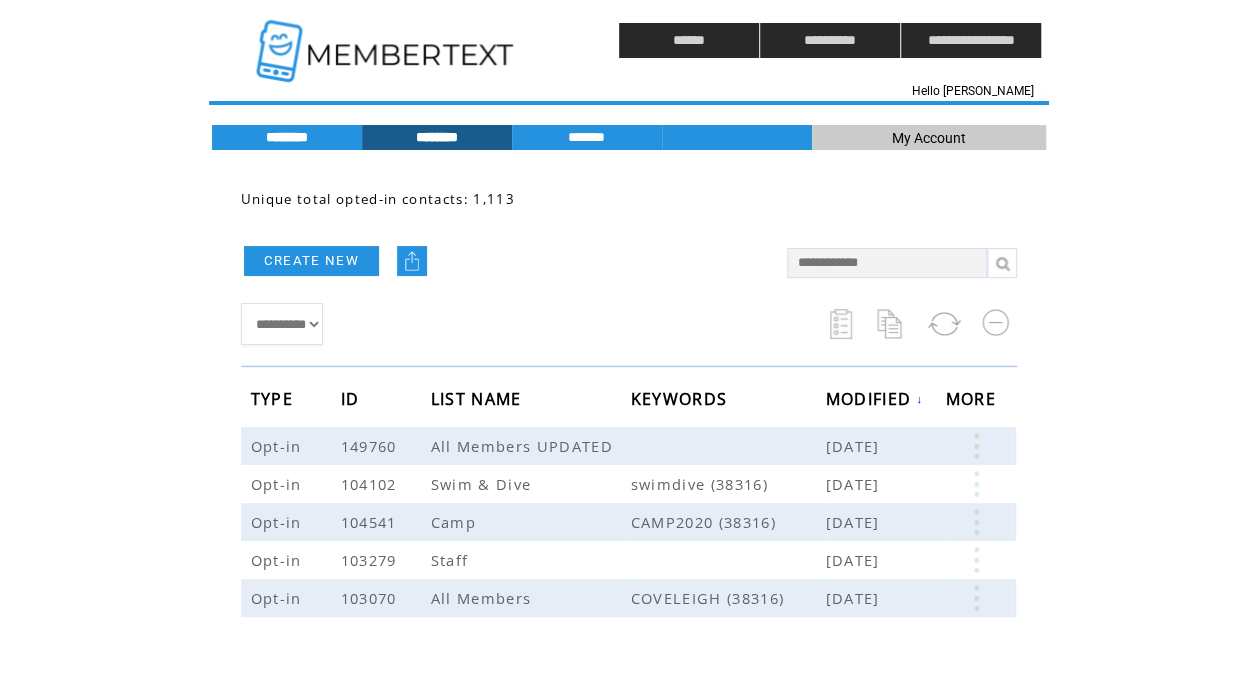click on "********" at bounding box center (287, 137) 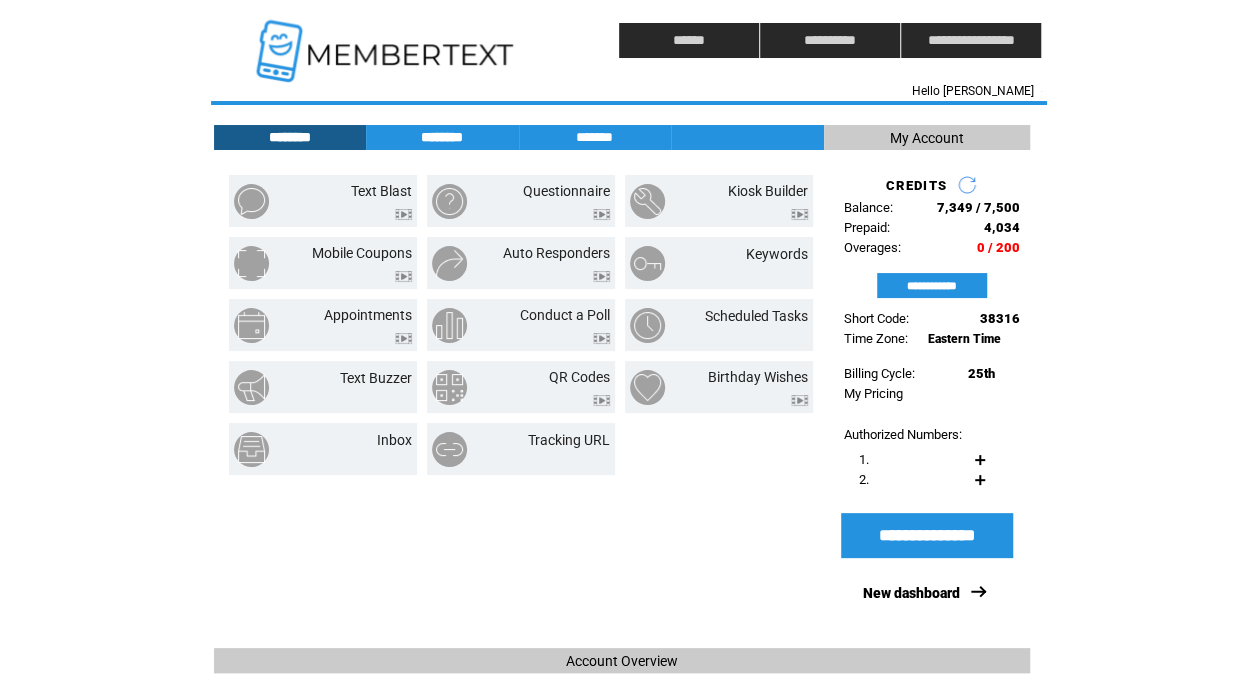 click on "********" at bounding box center [442, 137] 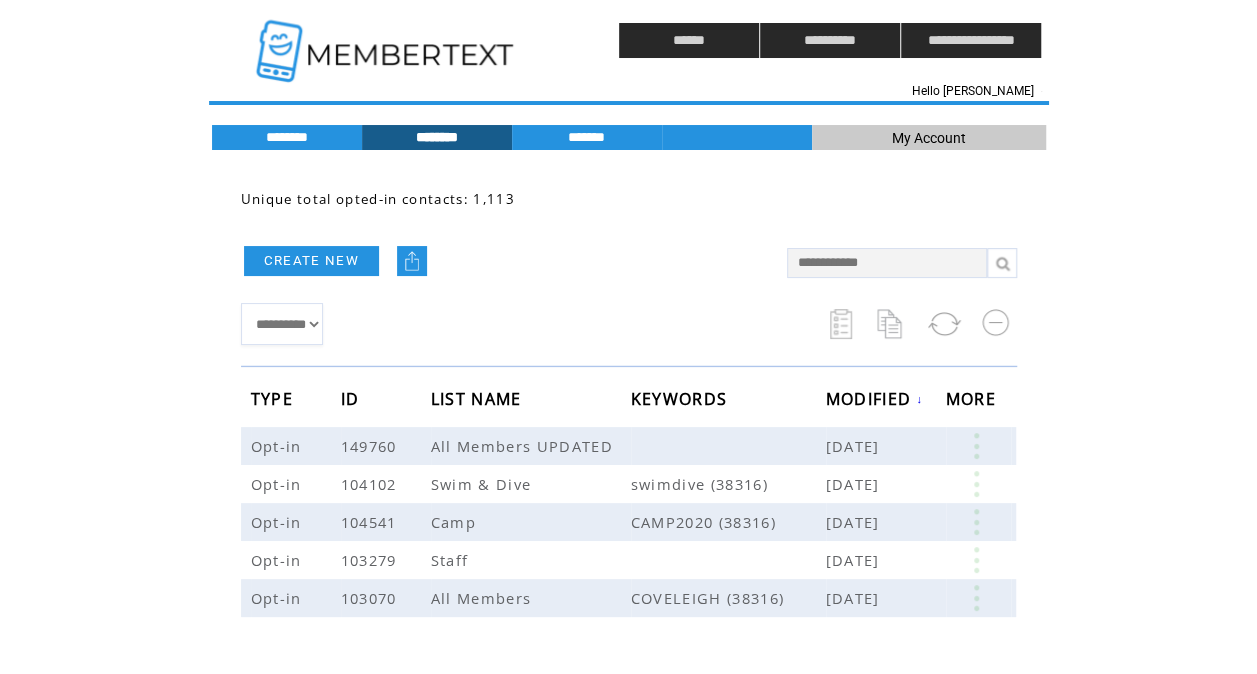 click on "Unique total opted-in contacts: 1,113" at bounding box center (504, 214) 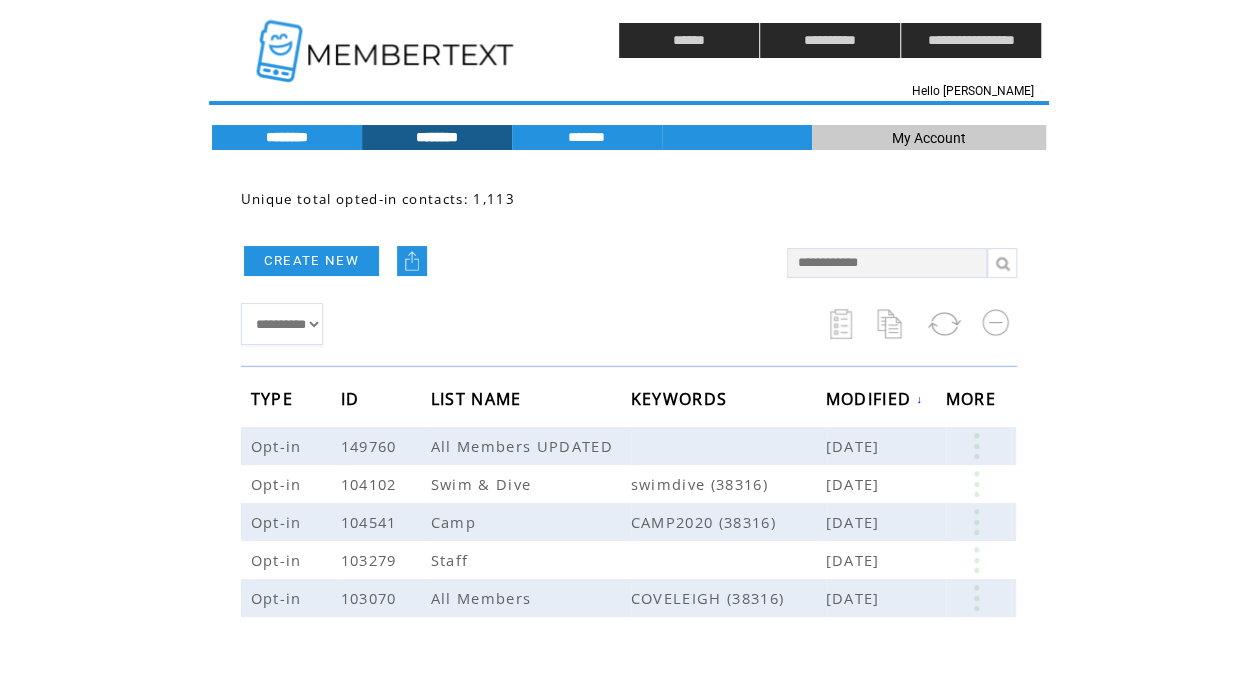 click on "********" at bounding box center [287, 137] 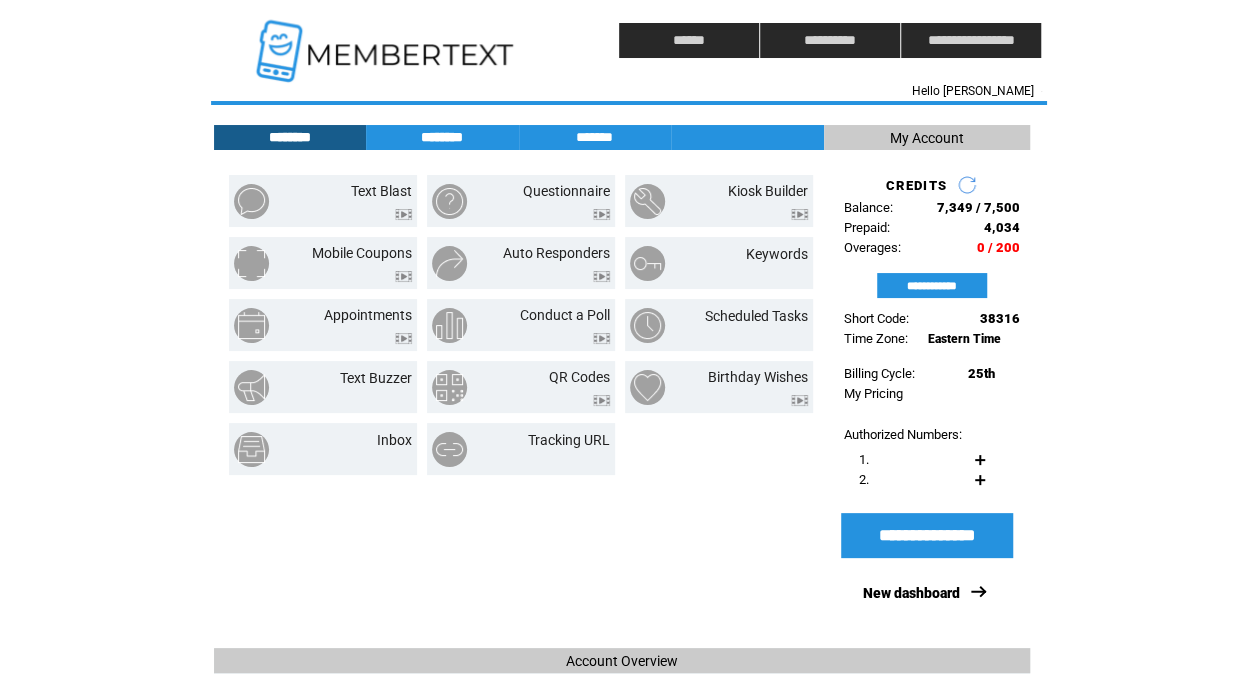 click on "********" at bounding box center [442, 137] 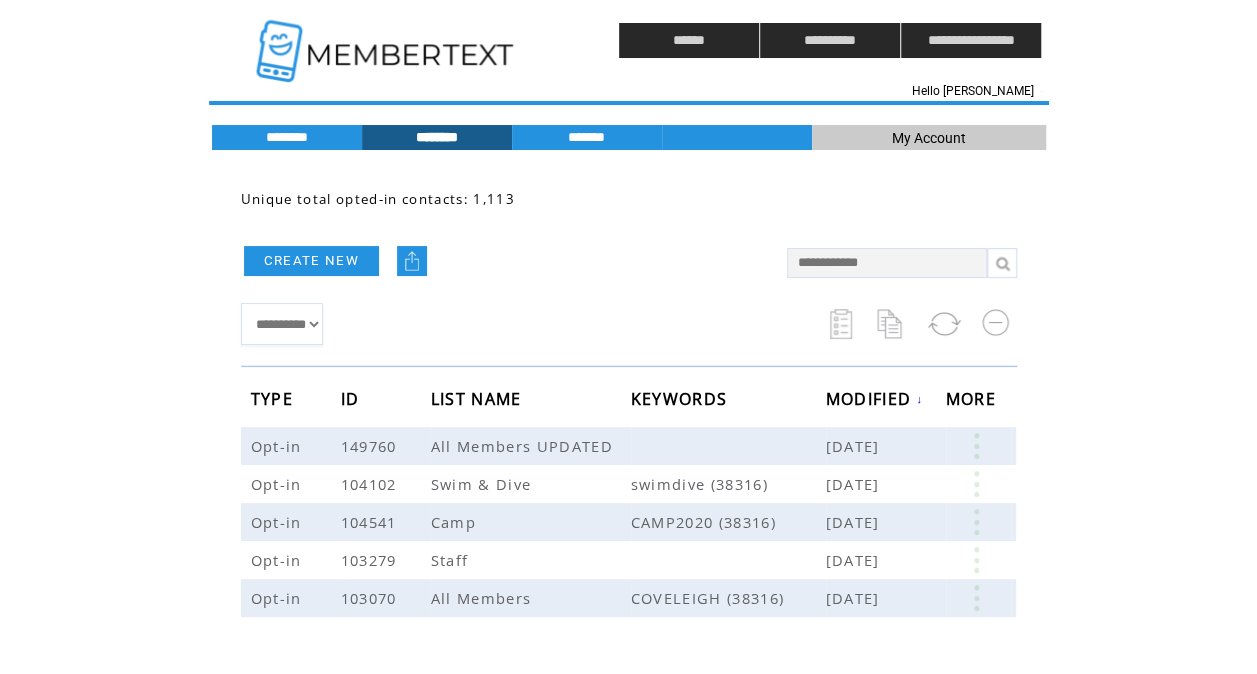 click on "CREATE NEW" at bounding box center [504, 260] 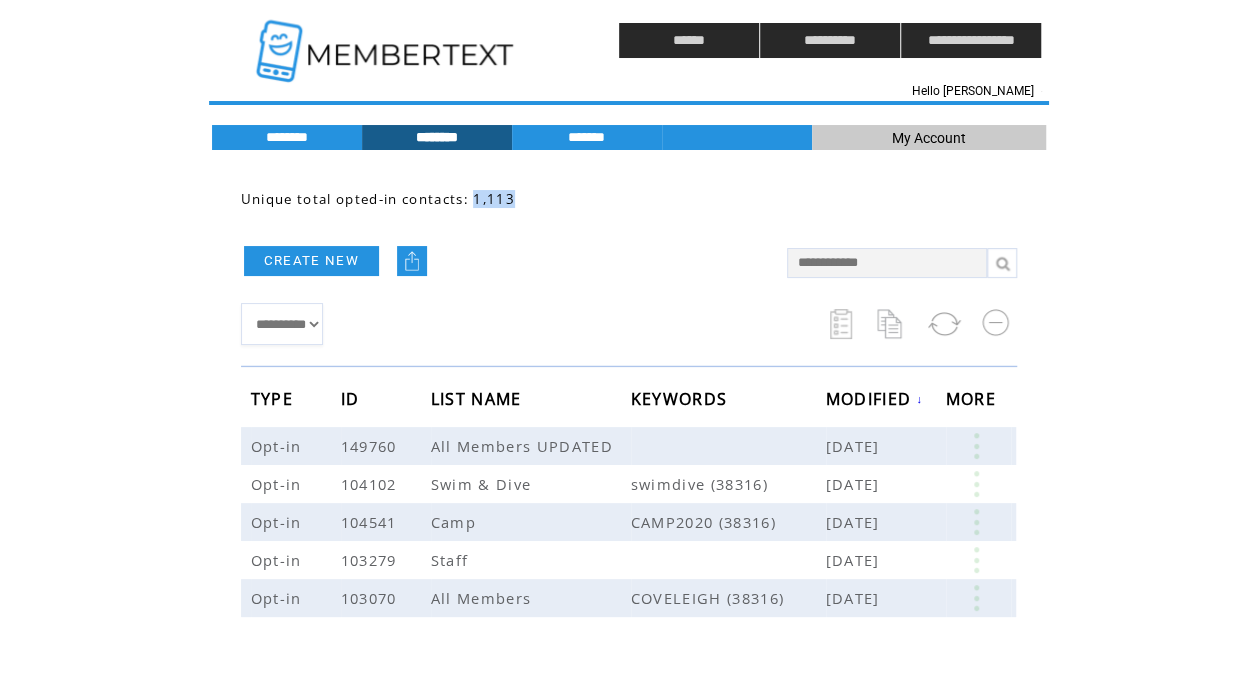 click on "Unique total opted-in contacts: 1,113" at bounding box center (378, 199) 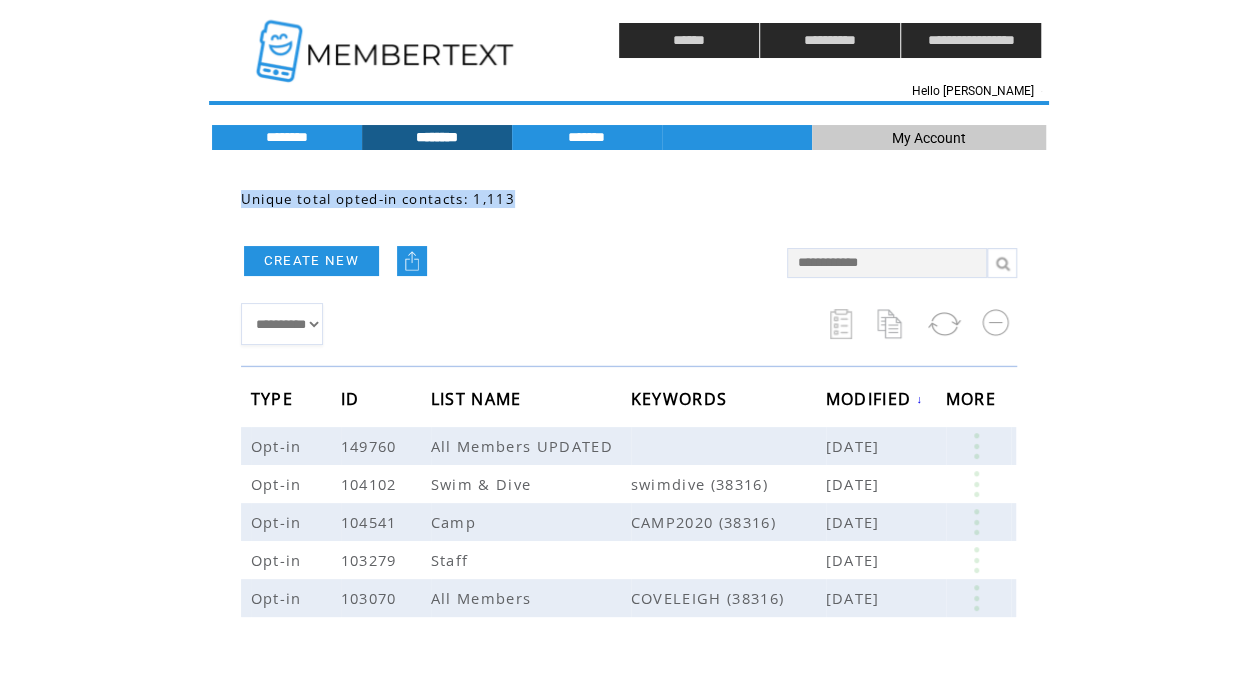 click on "Unique total opted-in contacts: 1,113" at bounding box center [378, 199] 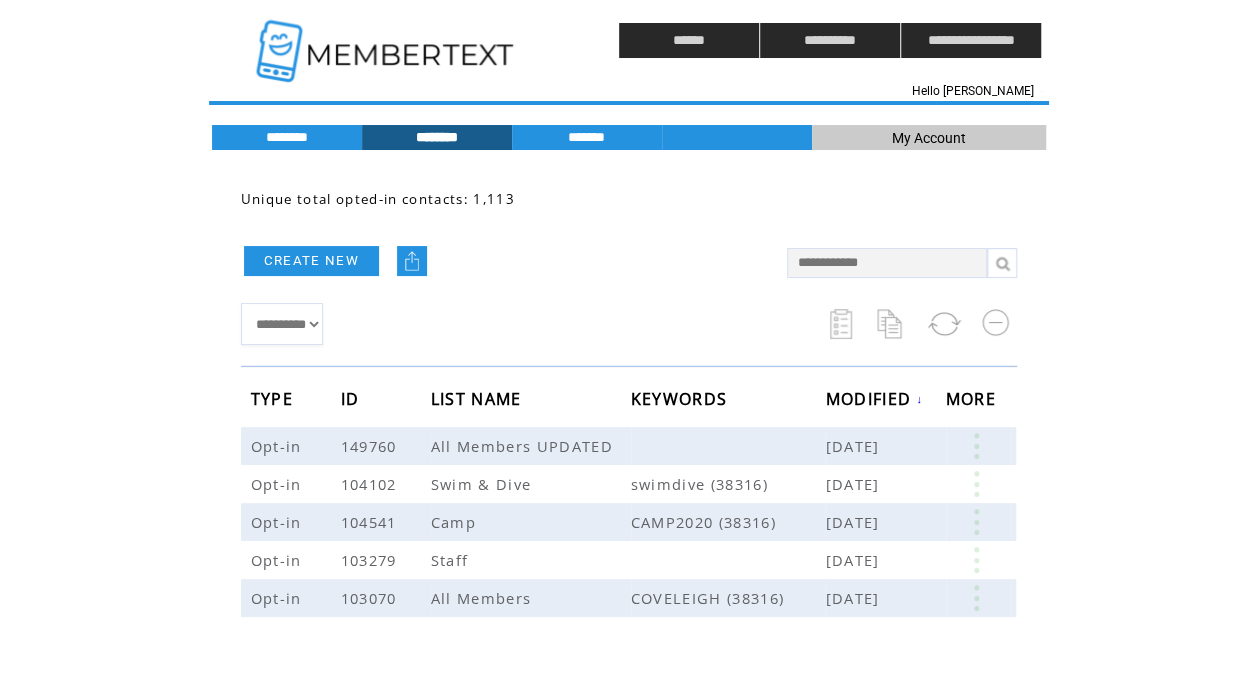 click on "Unique total opted-in contacts: 1,113" at bounding box center (378, 199) 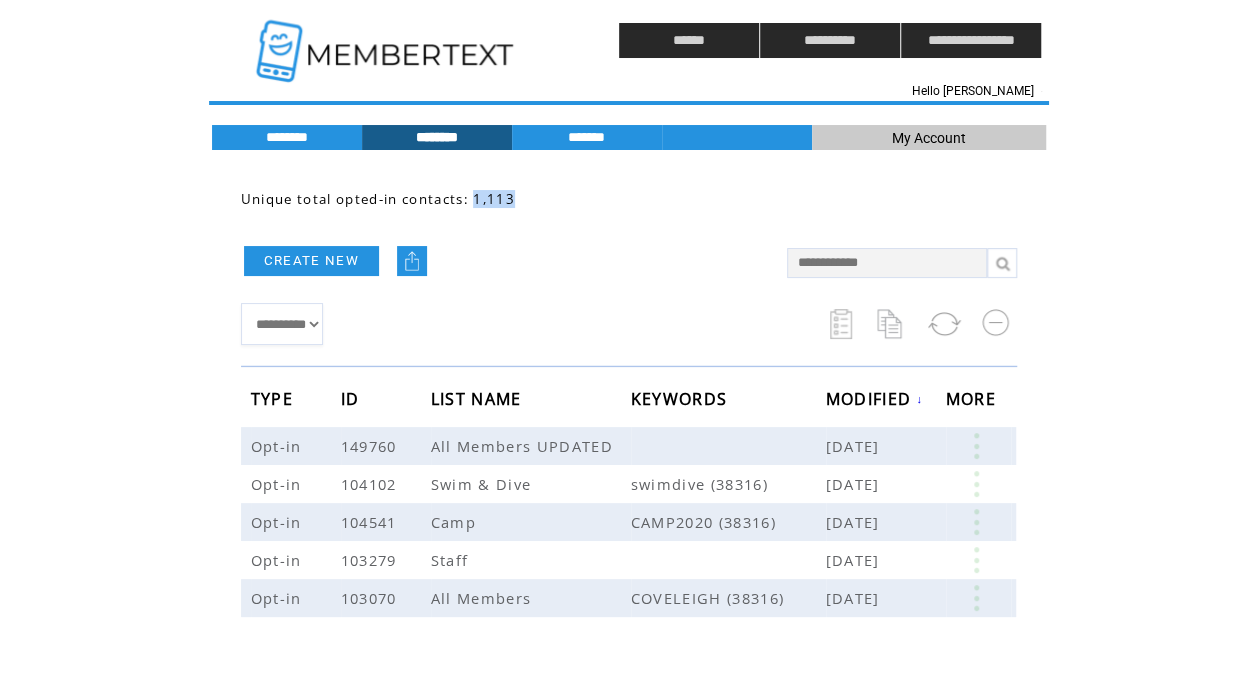 click on "Unique total opted-in contacts: 1,113" at bounding box center [378, 199] 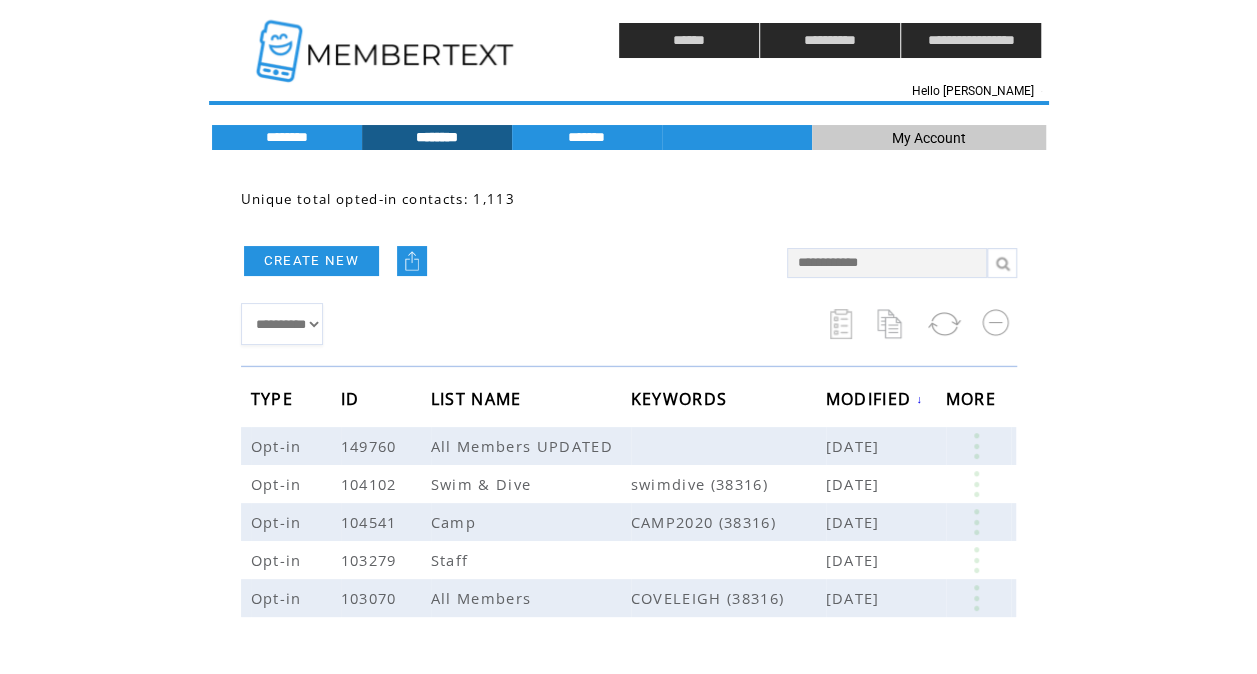 click on "**********" at bounding box center [504, 324] 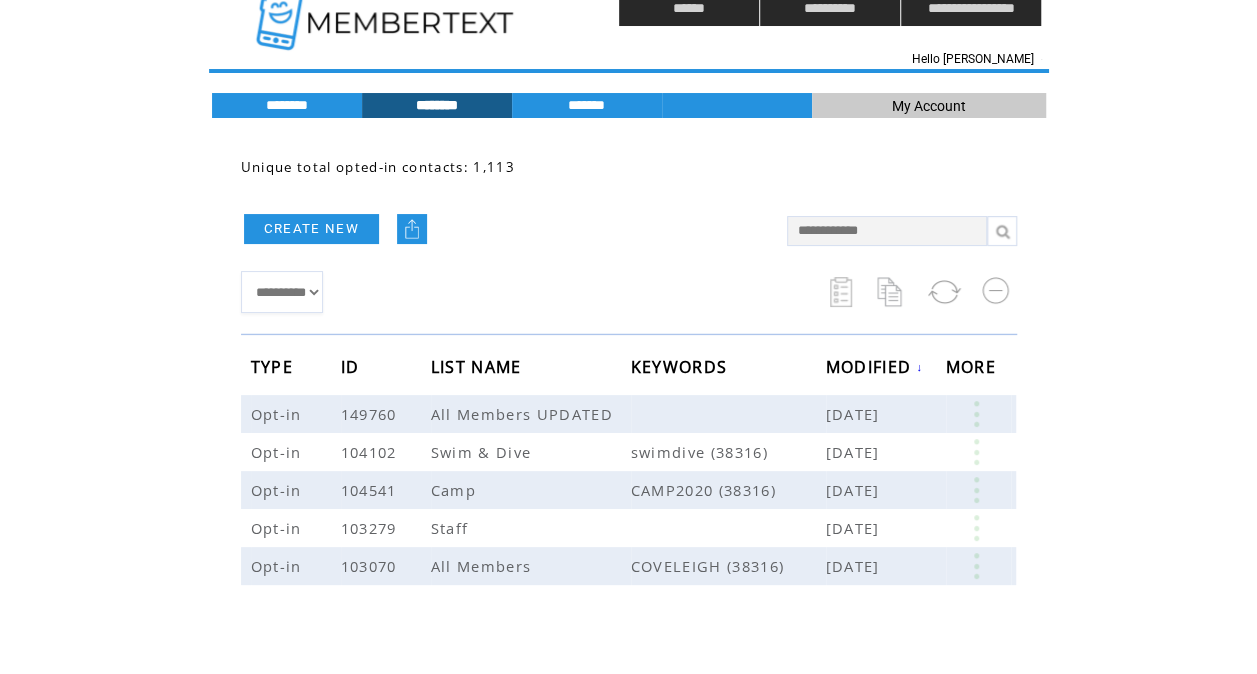 scroll, scrollTop: 34, scrollLeft: 0, axis: vertical 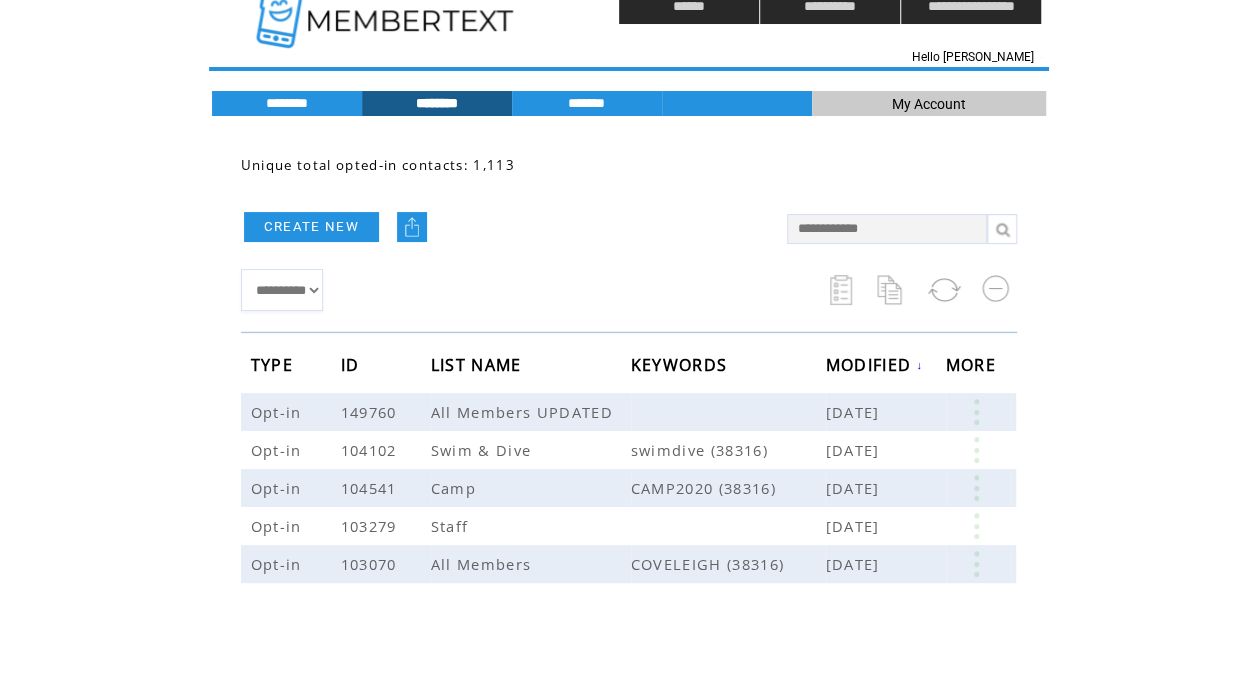 click on "CREATE NEW" at bounding box center (504, 226) 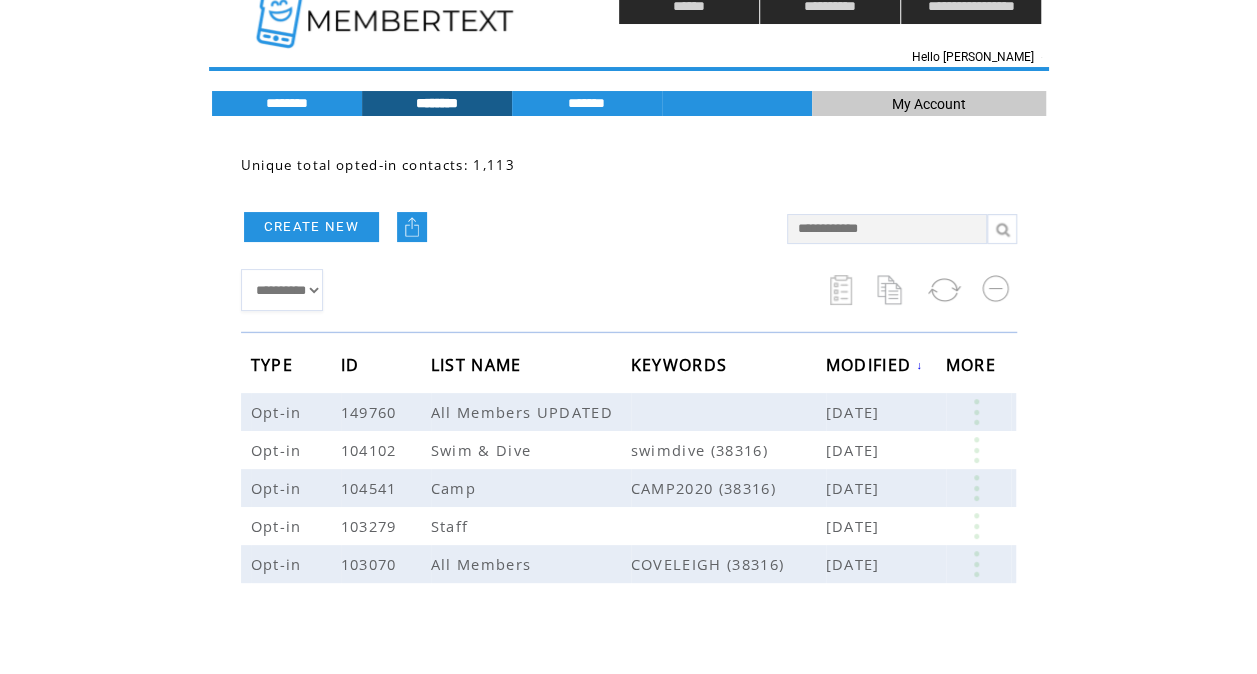 click at bounding box center (387, 6) 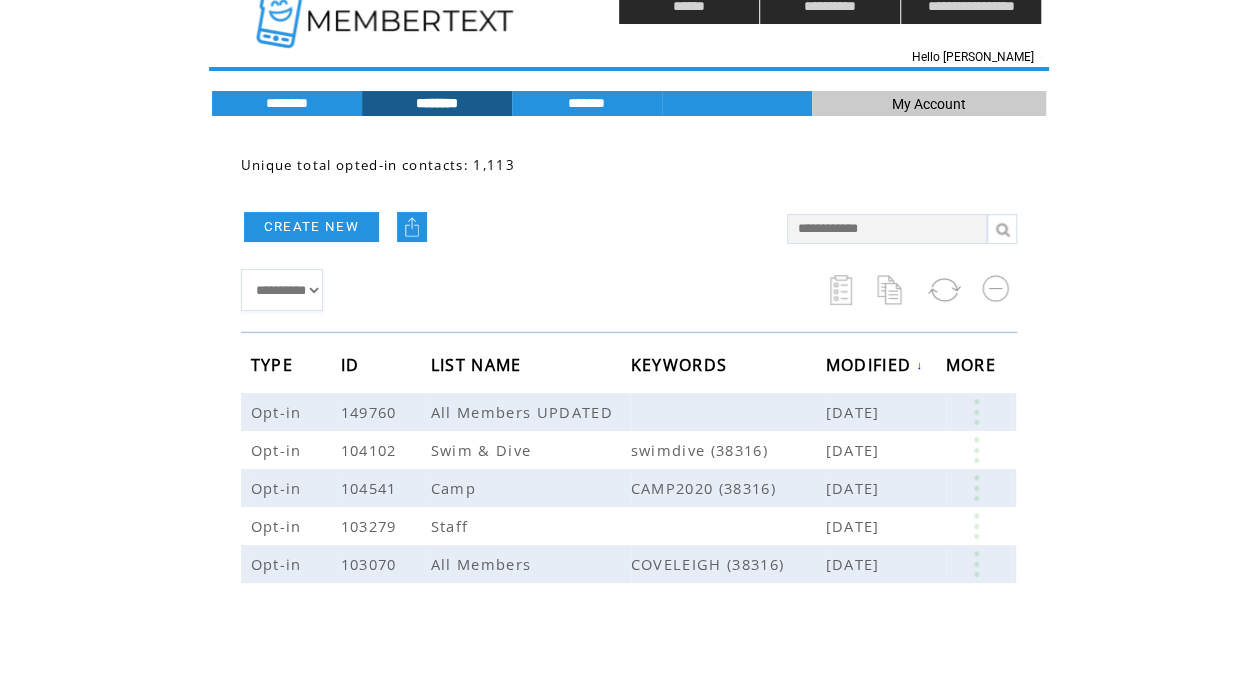 scroll, scrollTop: 0, scrollLeft: 0, axis: both 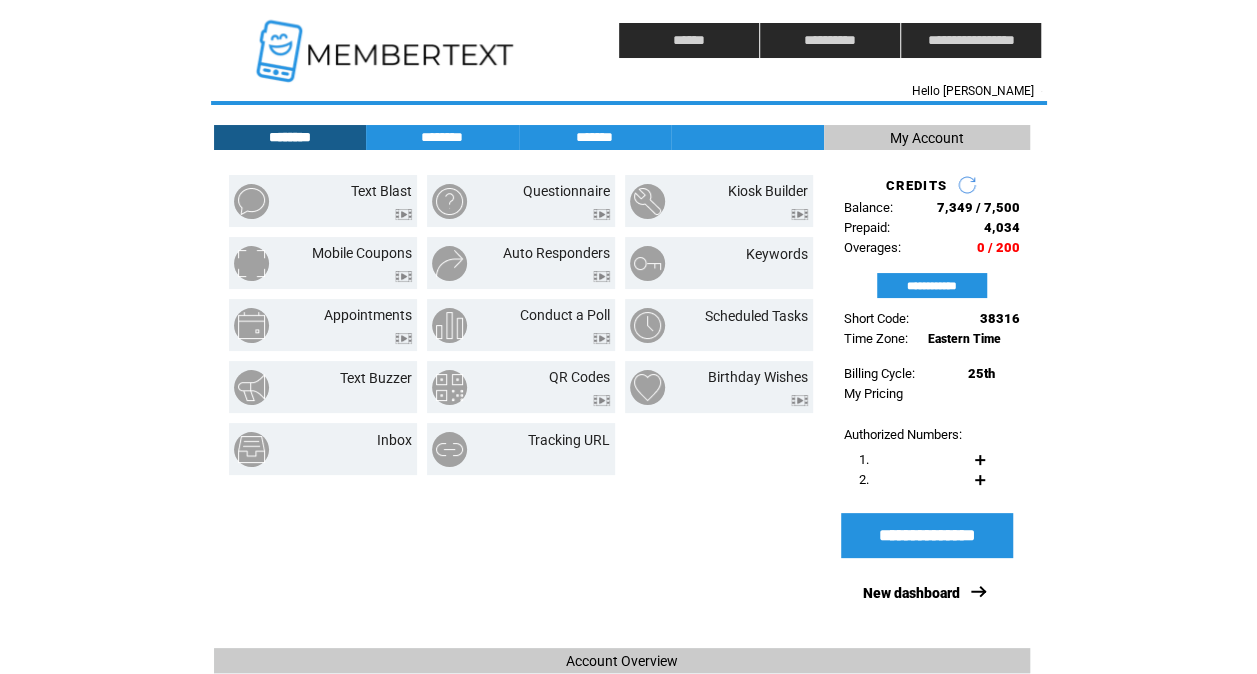 click at bounding box center (719, 449) 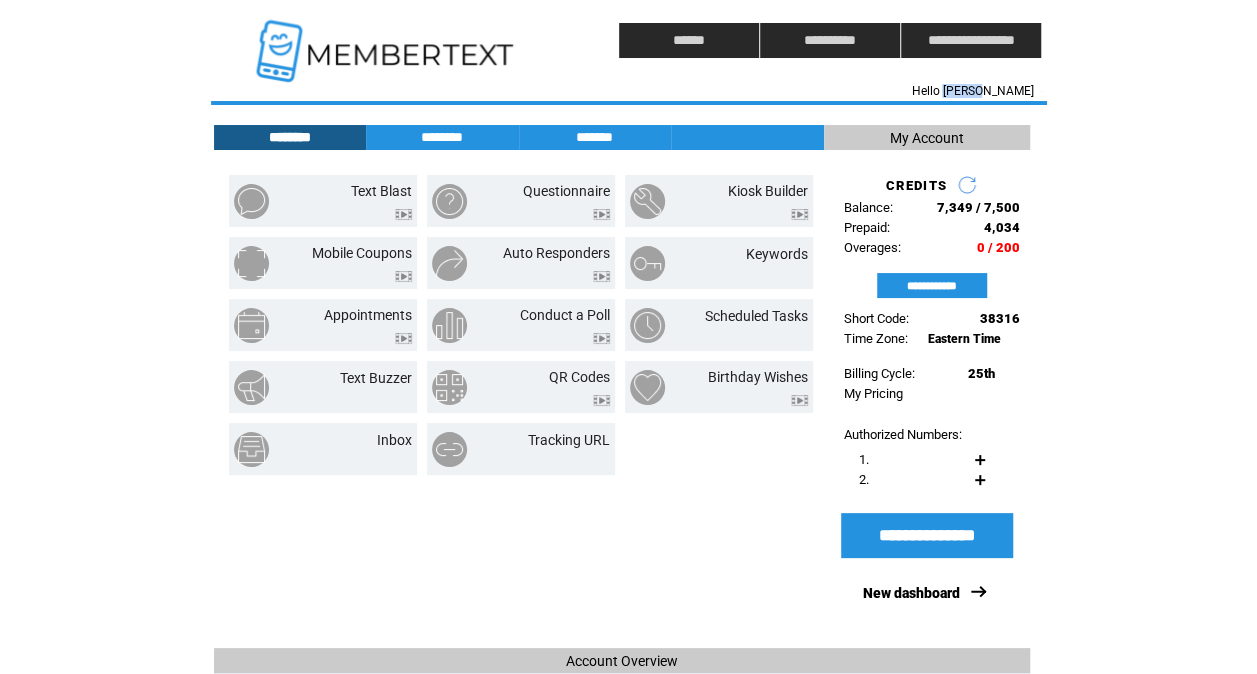 click on "Hello [PERSON_NAME]" at bounding box center (972, 91) 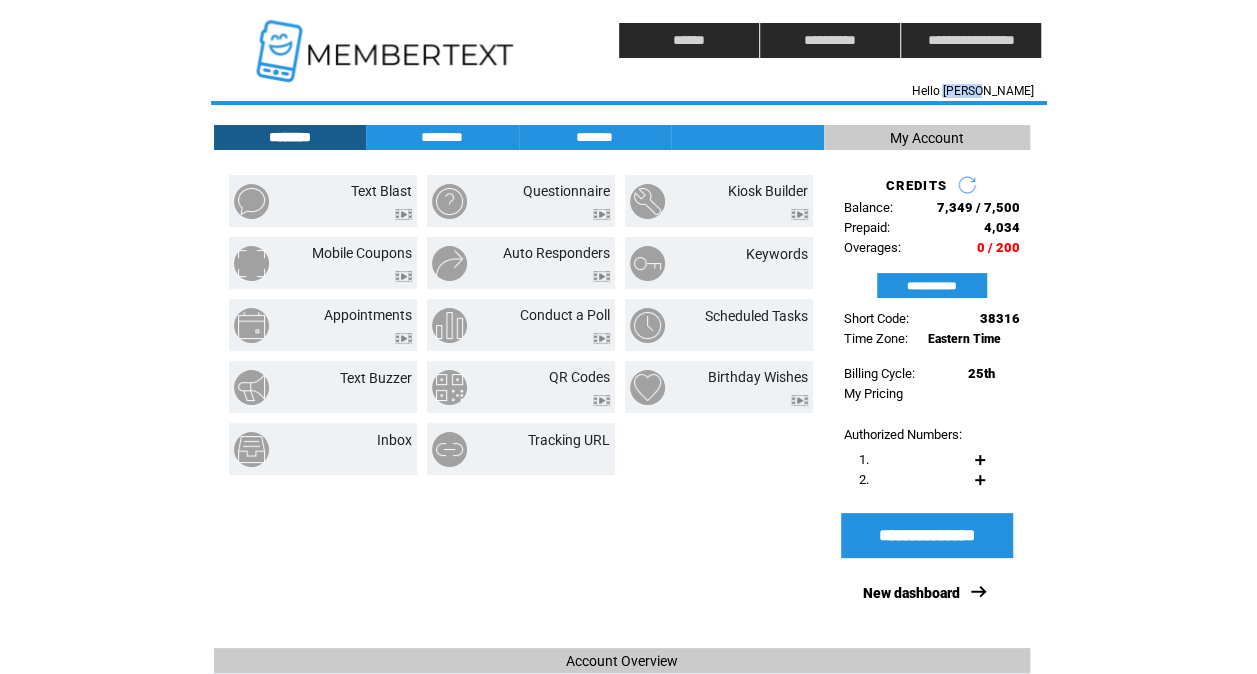 drag, startPoint x: 1010, startPoint y: 93, endPoint x: 999, endPoint y: 92, distance: 11.045361 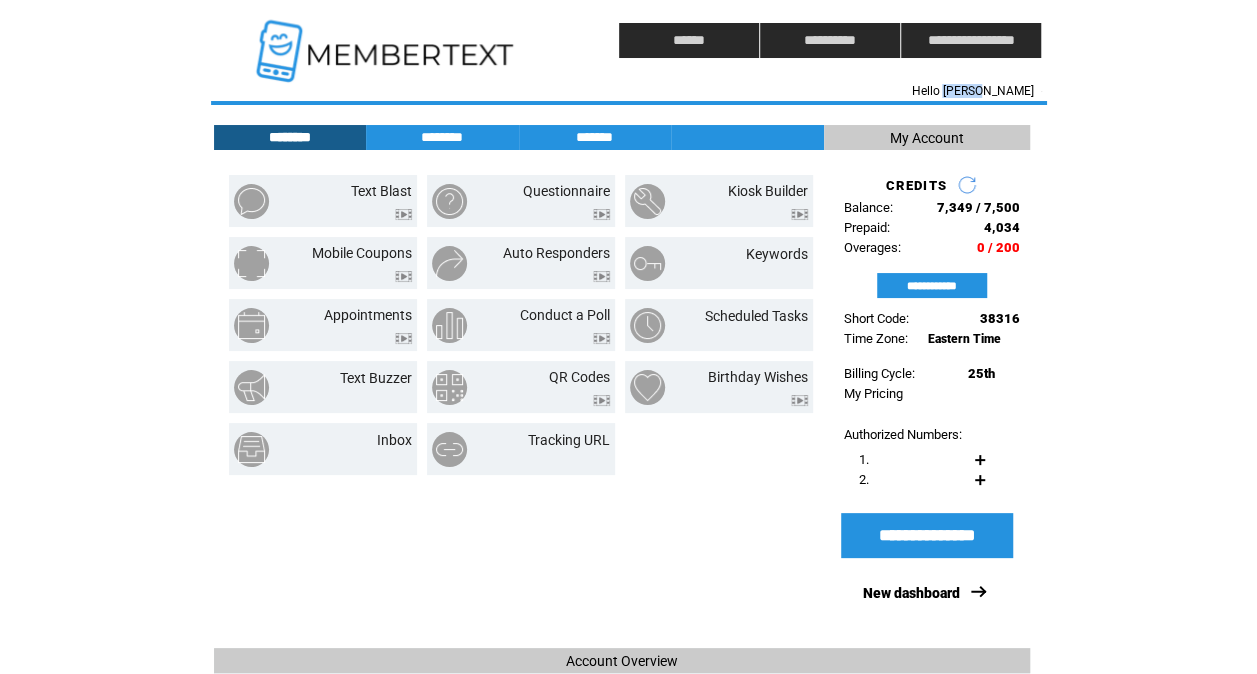 click on "Hello [PERSON_NAME]" at bounding box center [972, 91] 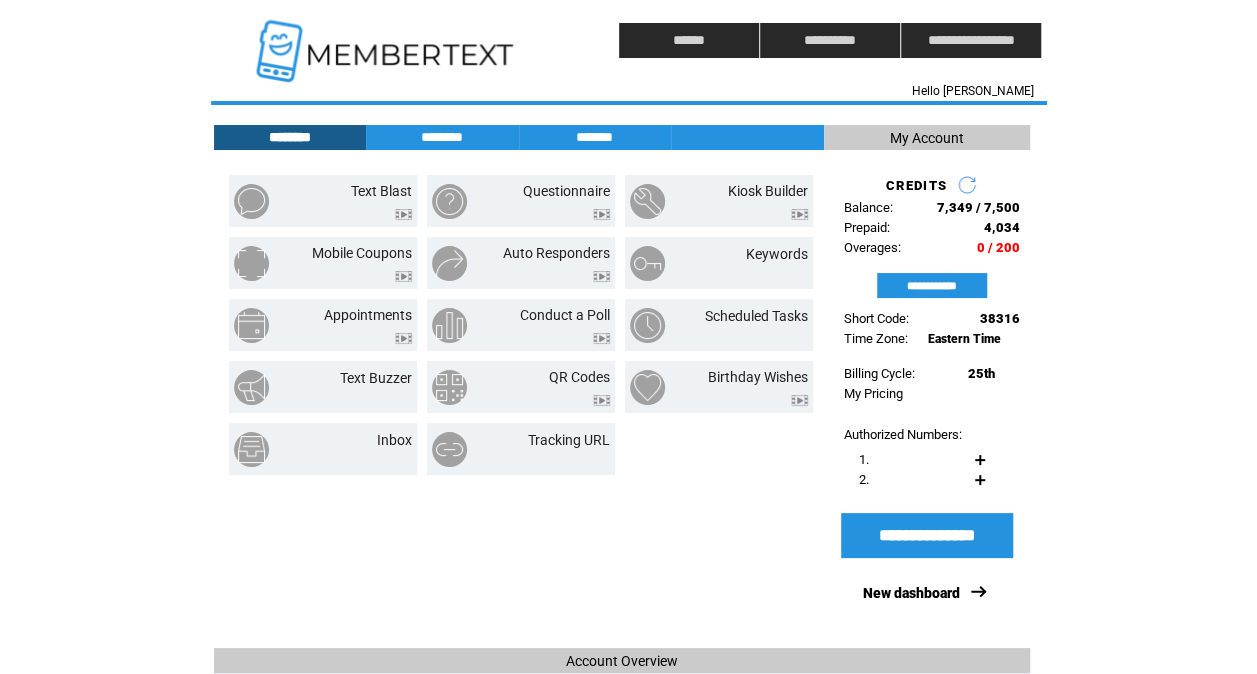 click on "**********" 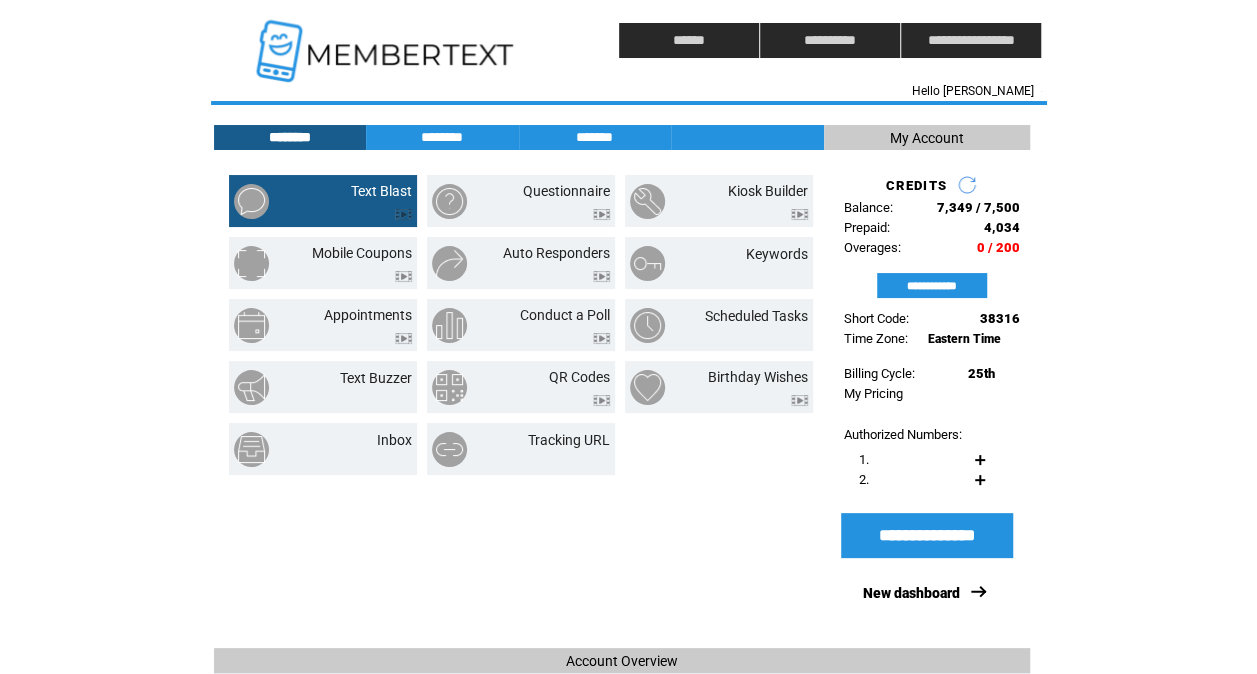 click on "Text Blast" at bounding box center [323, 201] 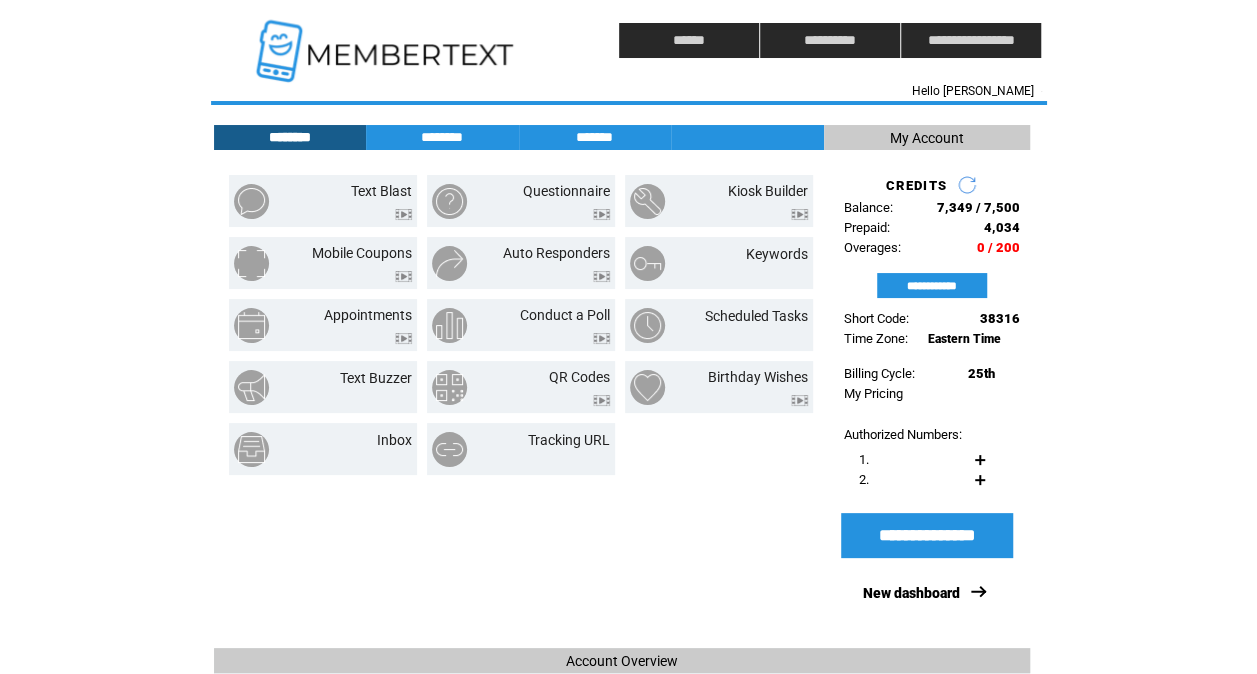 click on "**********" 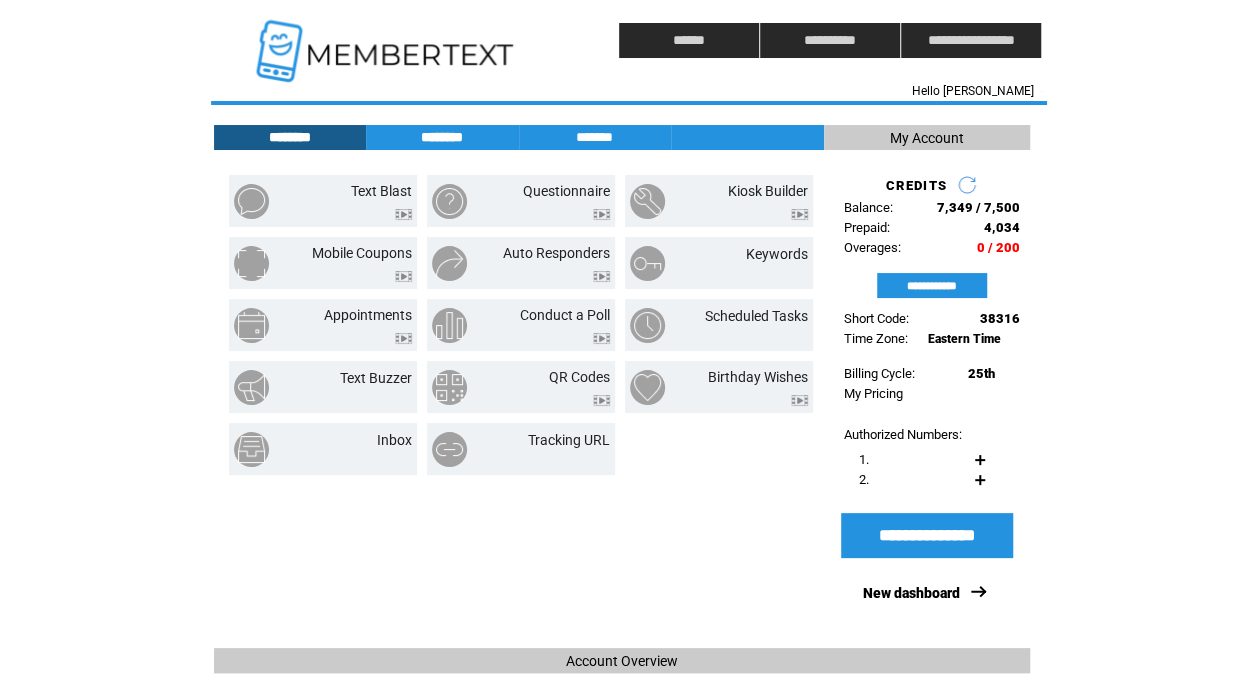 click on "********" at bounding box center (442, 137) 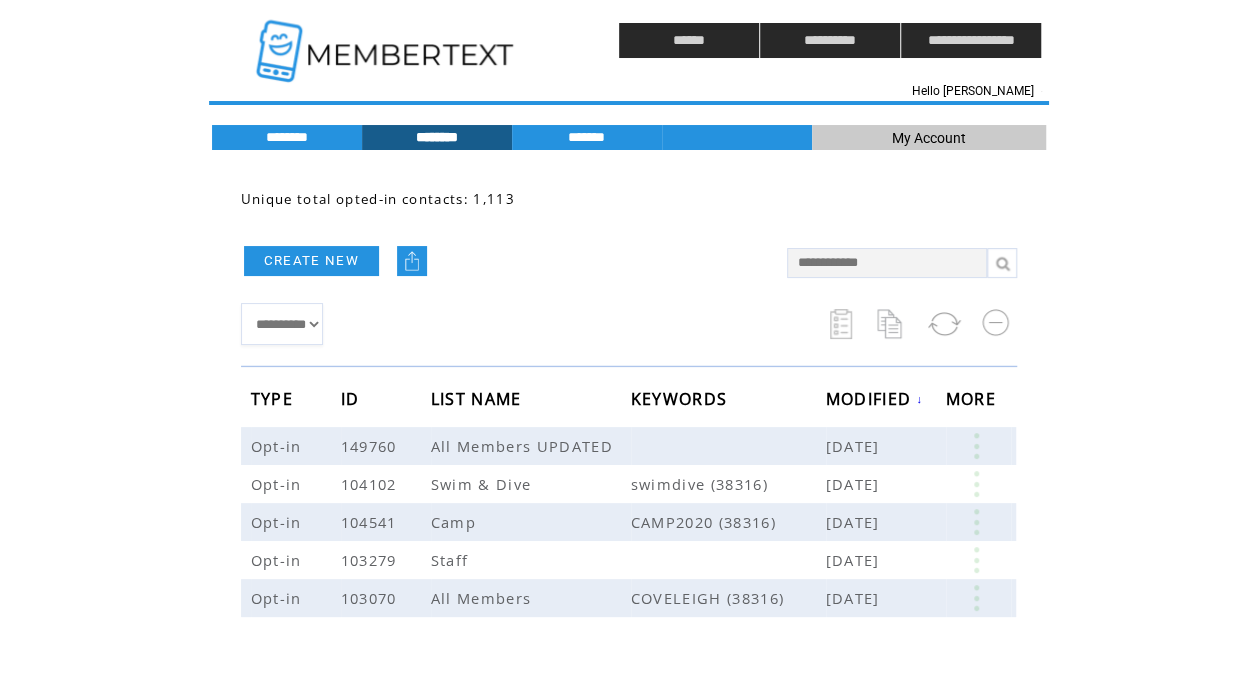 click at bounding box center [387, 40] 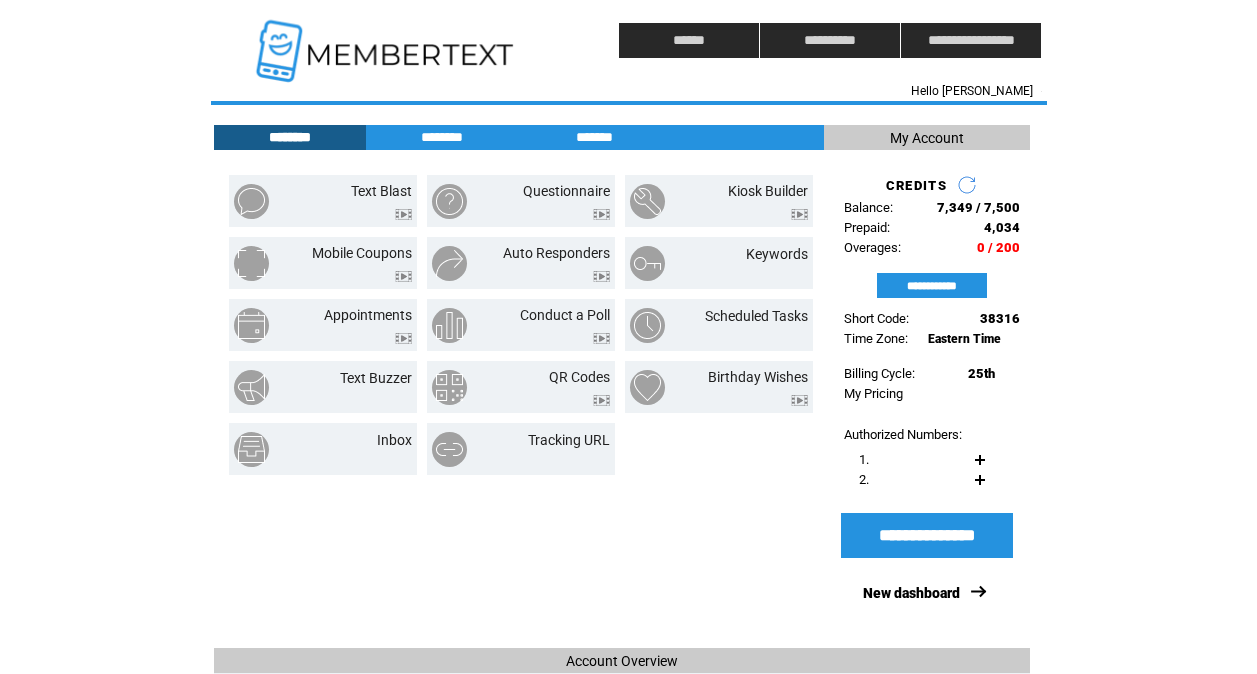 scroll, scrollTop: 0, scrollLeft: 0, axis: both 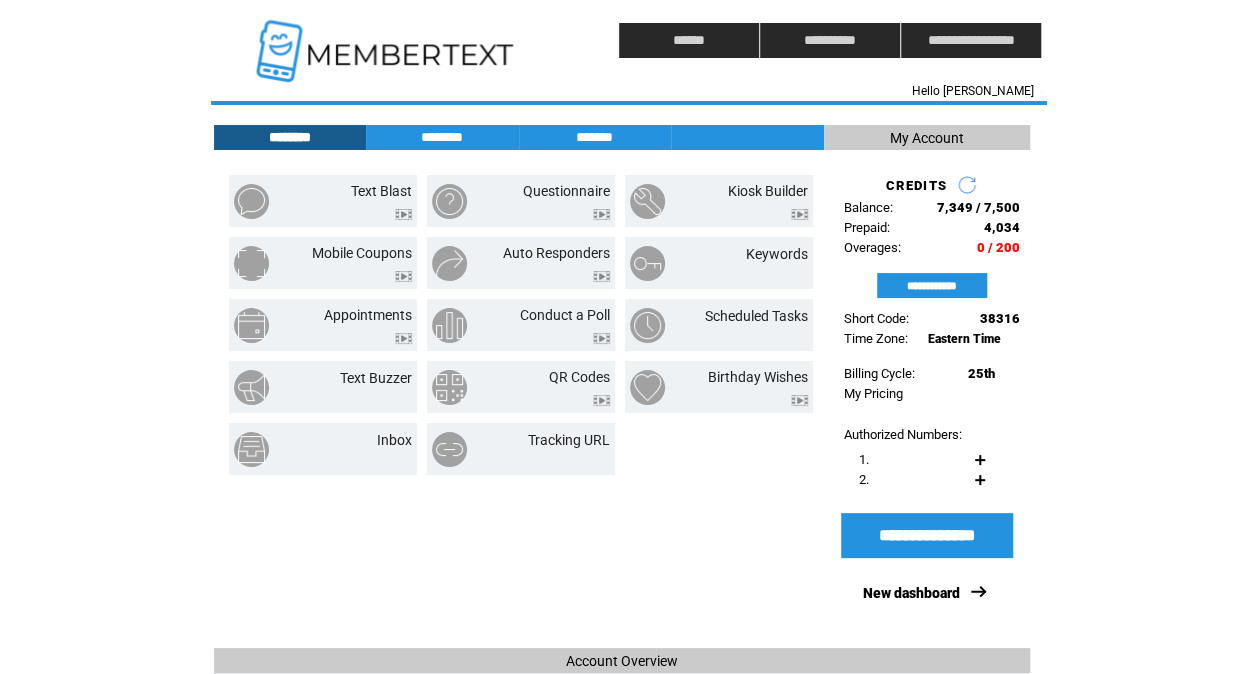 click on "25th" at bounding box center (981, 373) 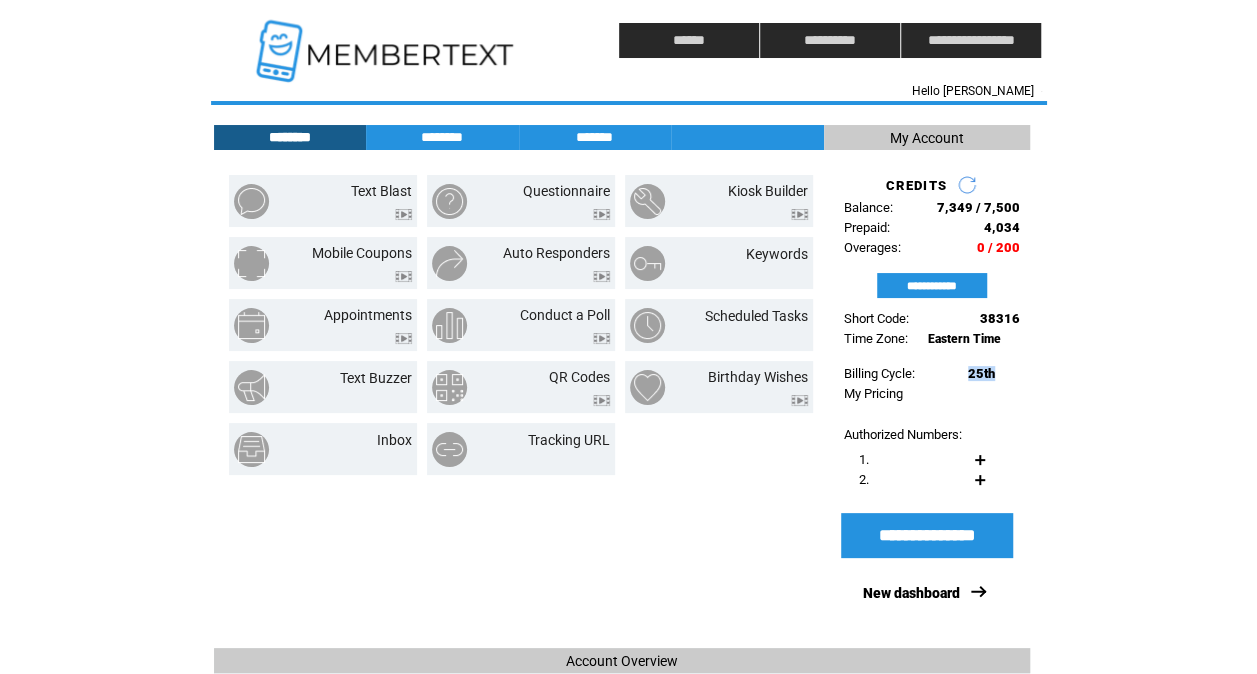 click on "25th" at bounding box center (981, 373) 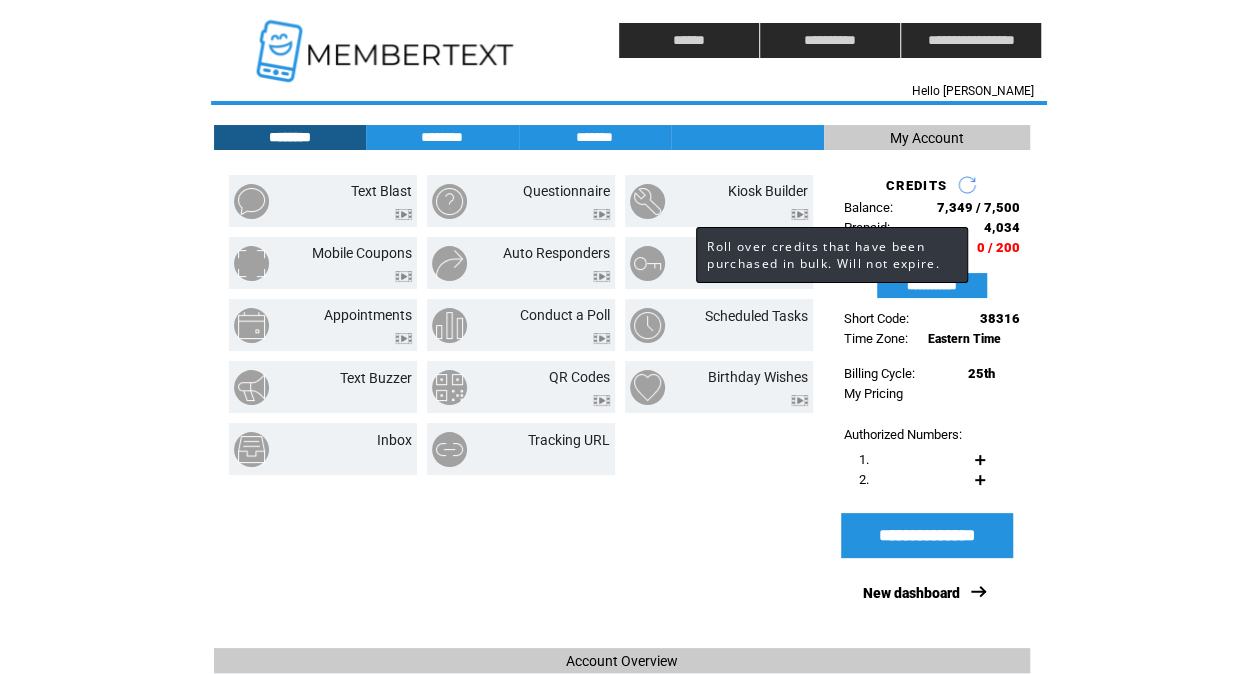 click on "4,034" at bounding box center (1002, 227) 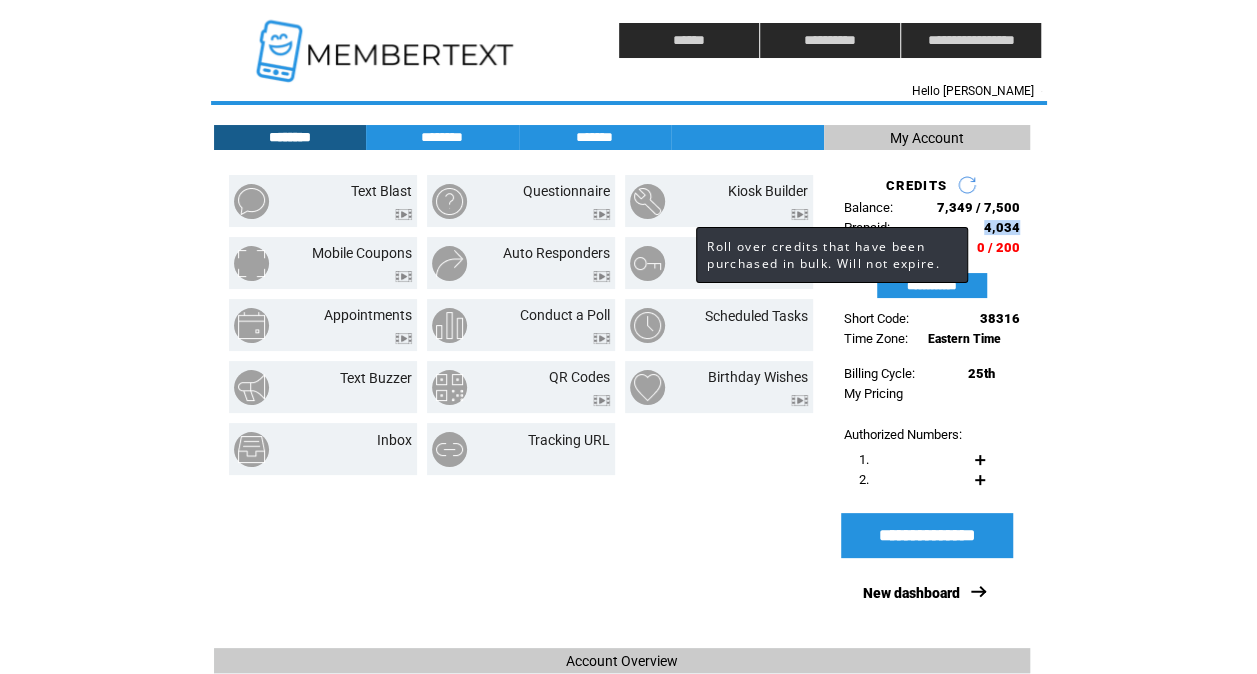 click on "4,034" at bounding box center [1002, 227] 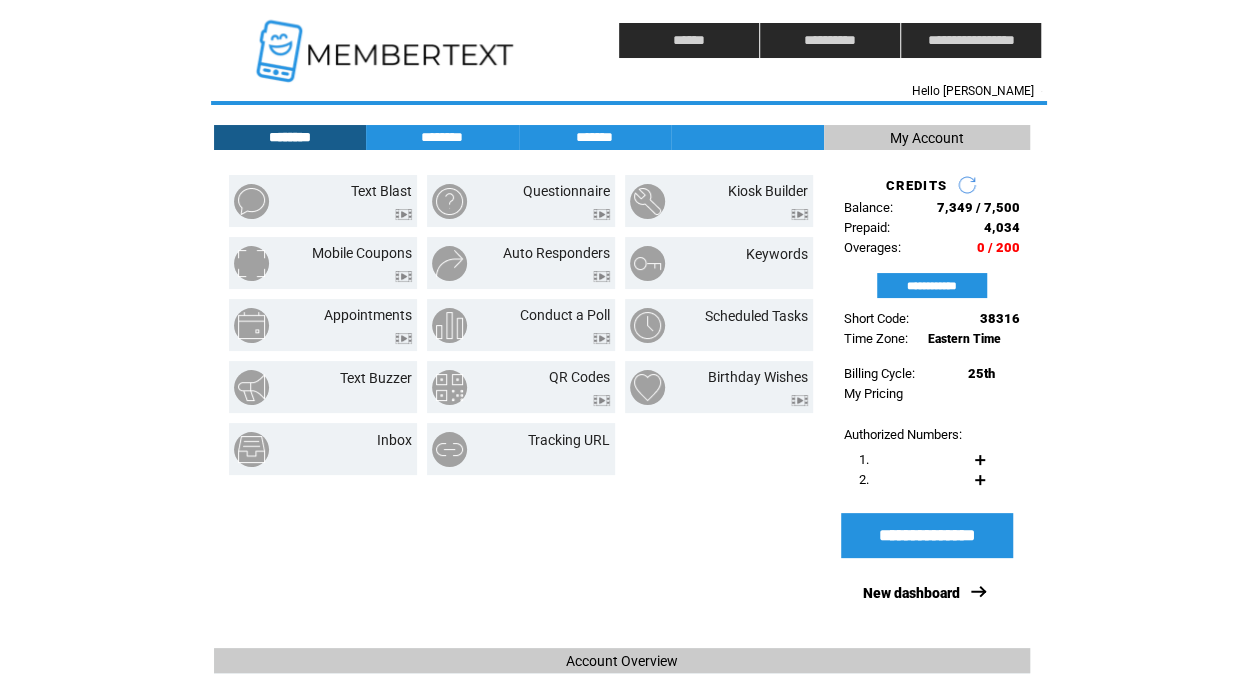 drag, startPoint x: 1006, startPoint y: 229, endPoint x: 1028, endPoint y: 238, distance: 23.769728 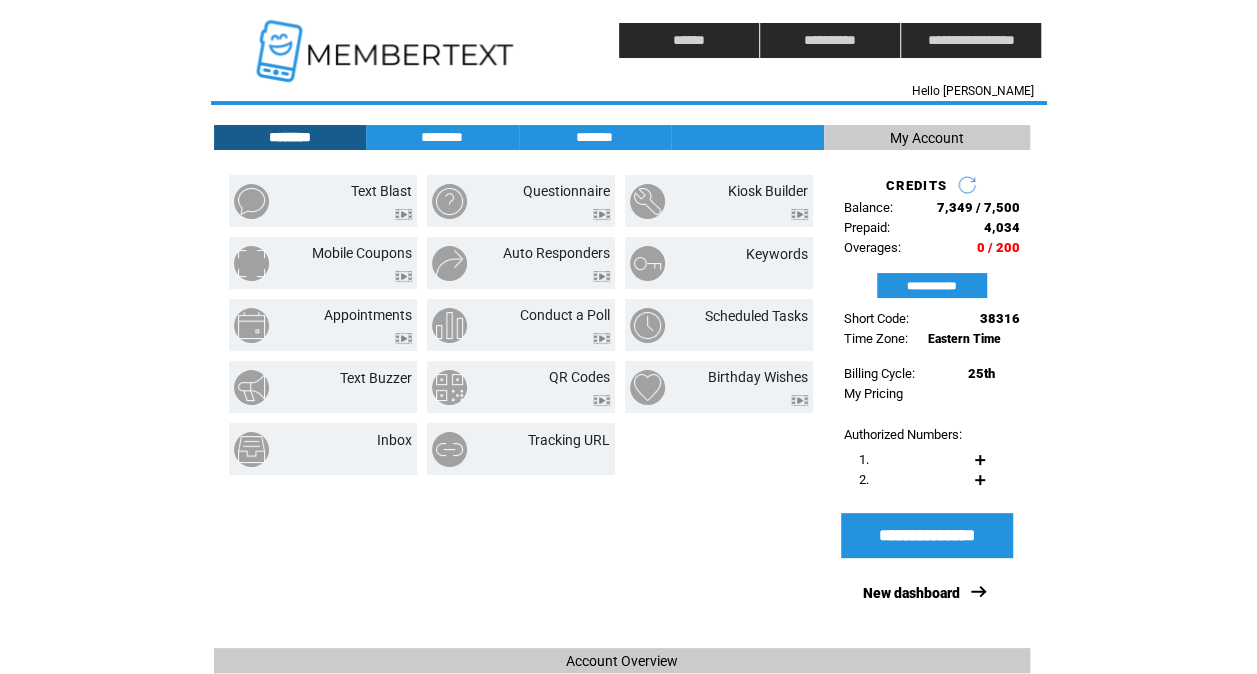 click on "**********" at bounding box center [932, 283] 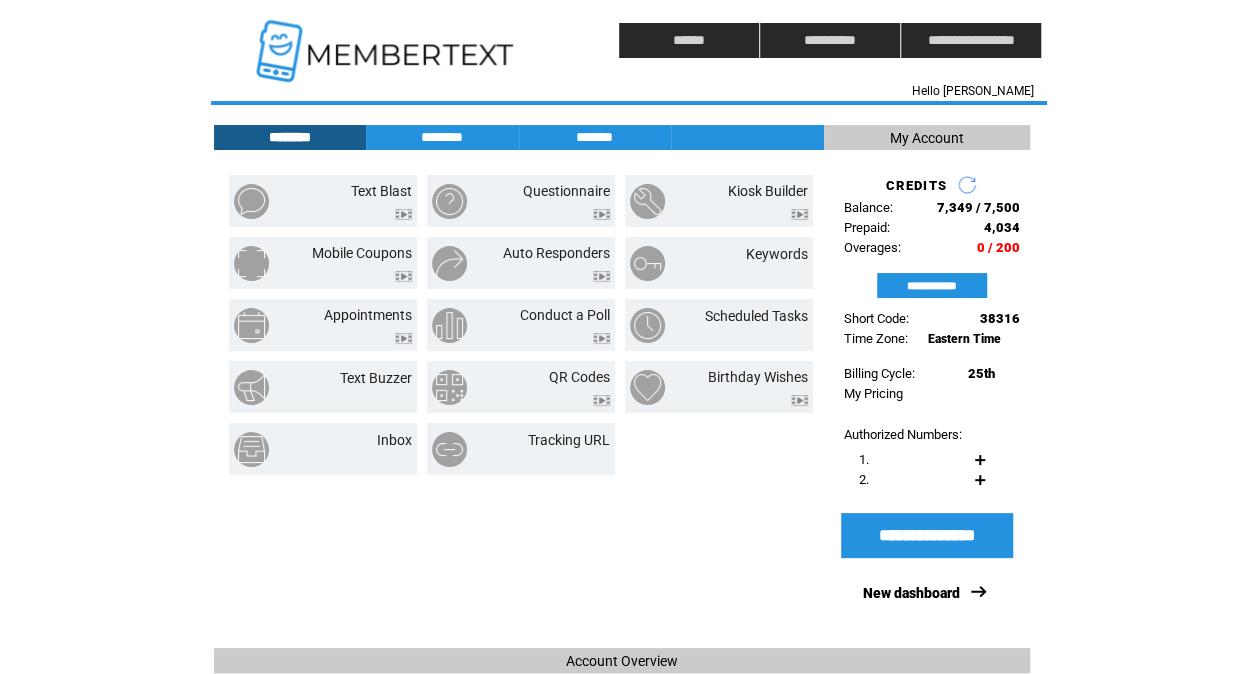 click on "**********" at bounding box center [932, 283] 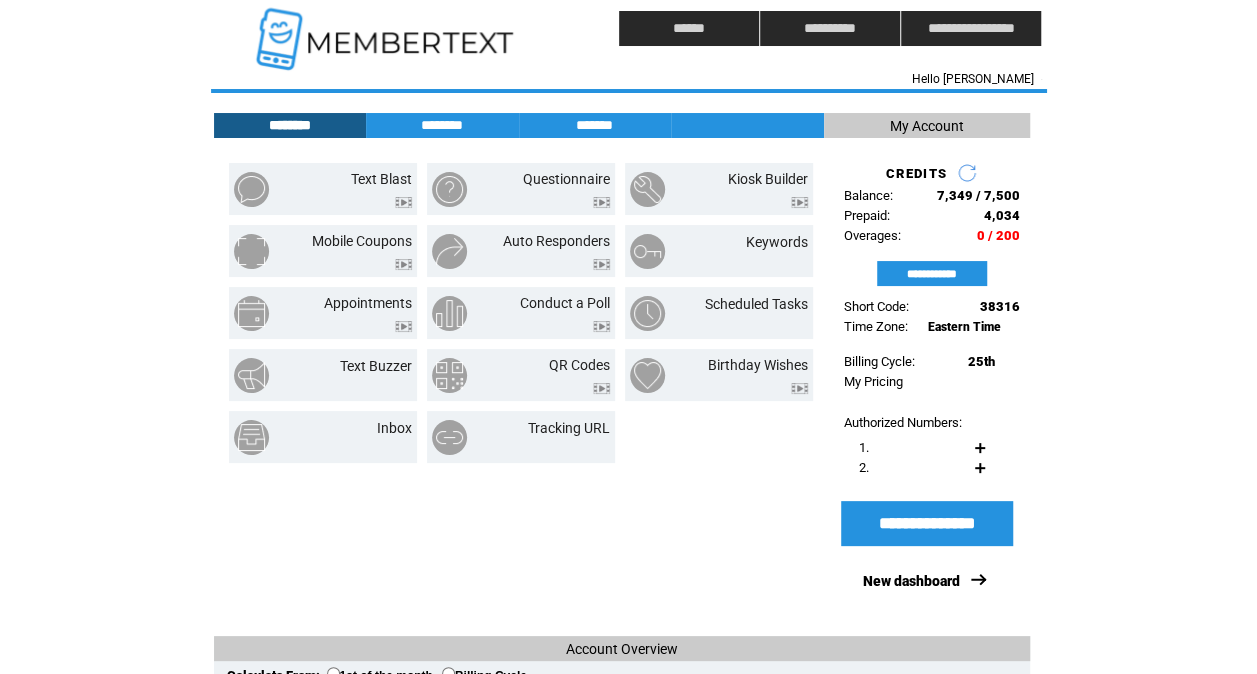 scroll, scrollTop: 0, scrollLeft: 0, axis: both 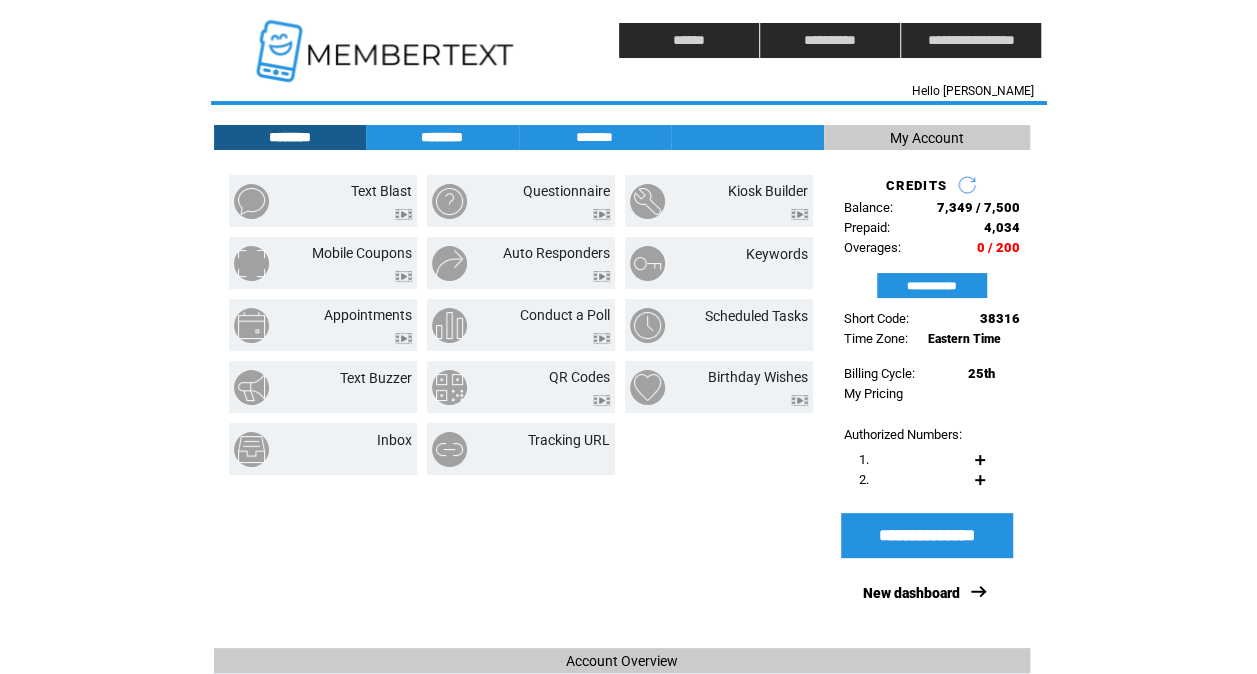 click on "********" at bounding box center [442, 137] 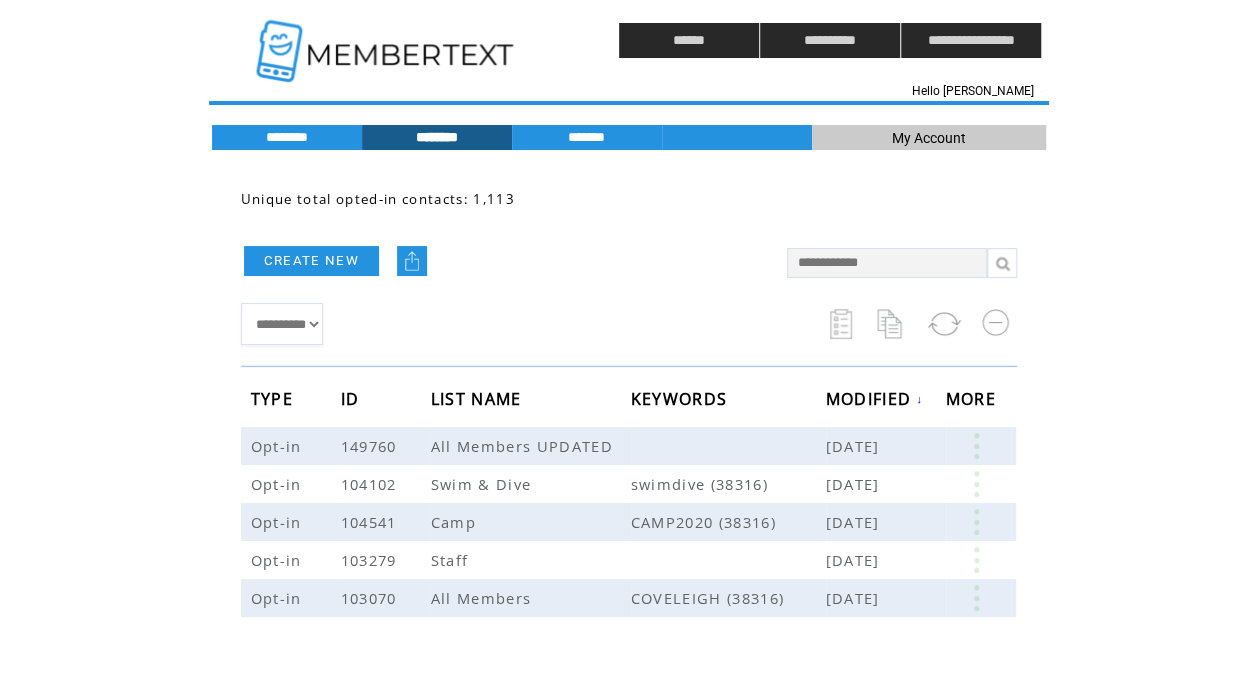 click on "CREATE NEW" at bounding box center [504, 260] 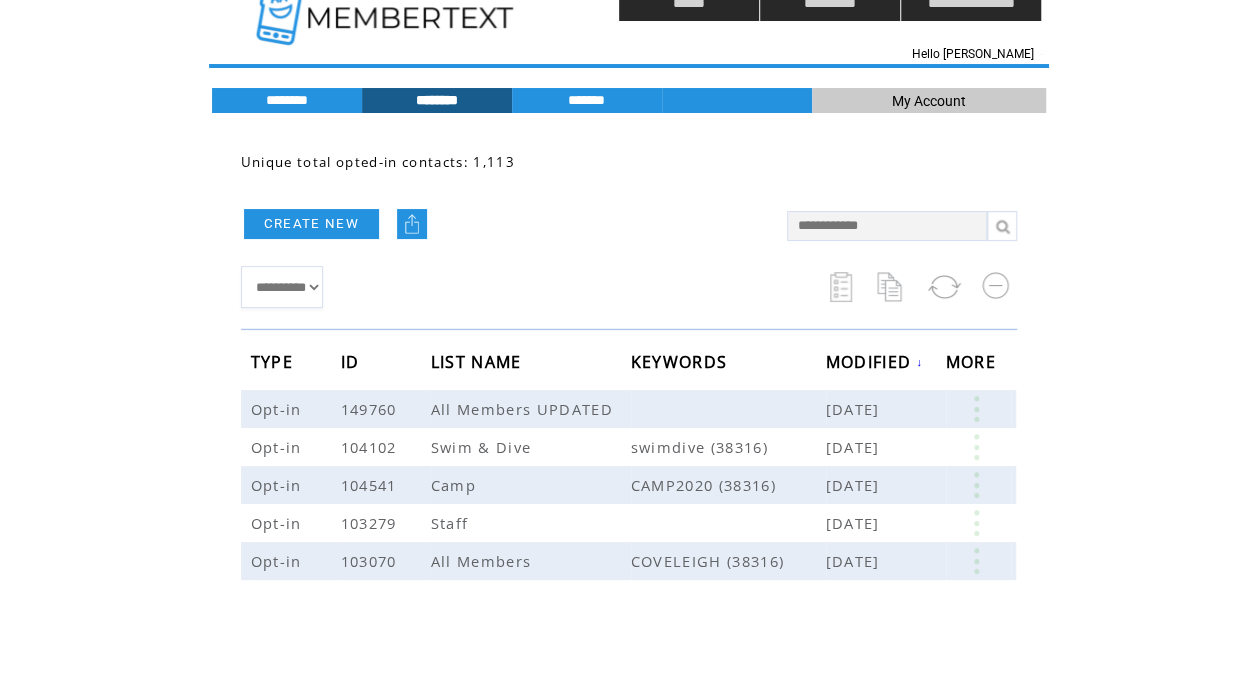scroll, scrollTop: 38, scrollLeft: 0, axis: vertical 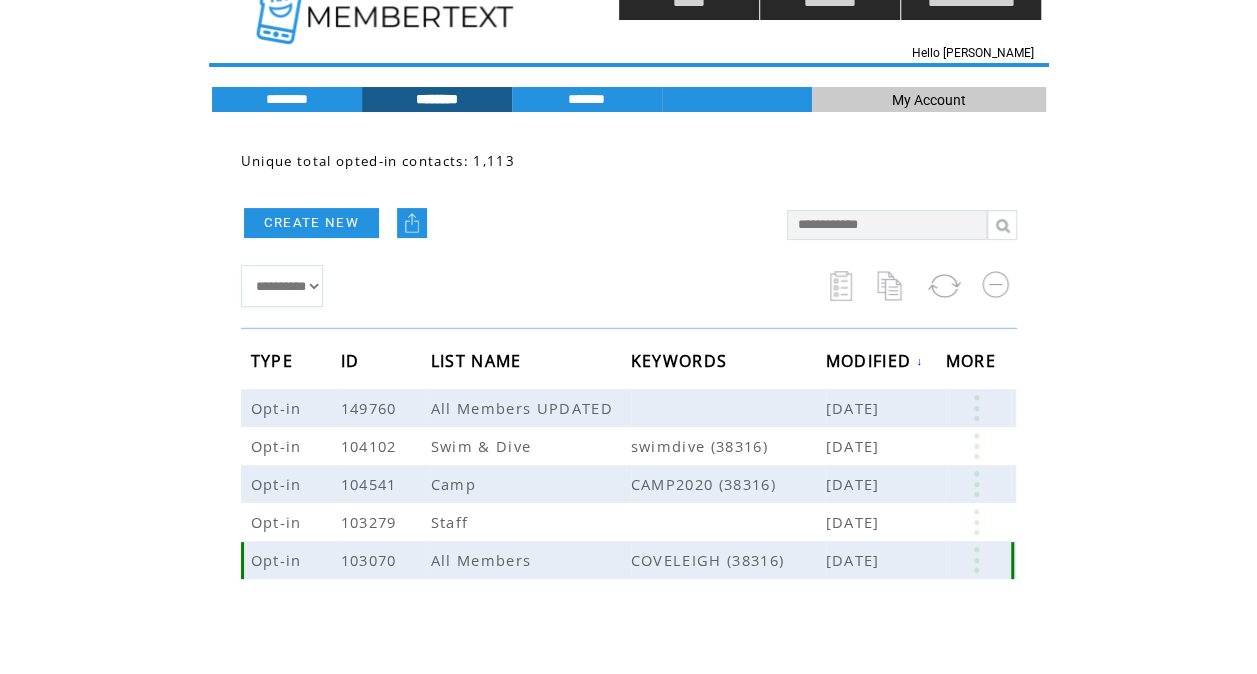 click on "COVELEIGH (38316)" at bounding box center (728, 560) 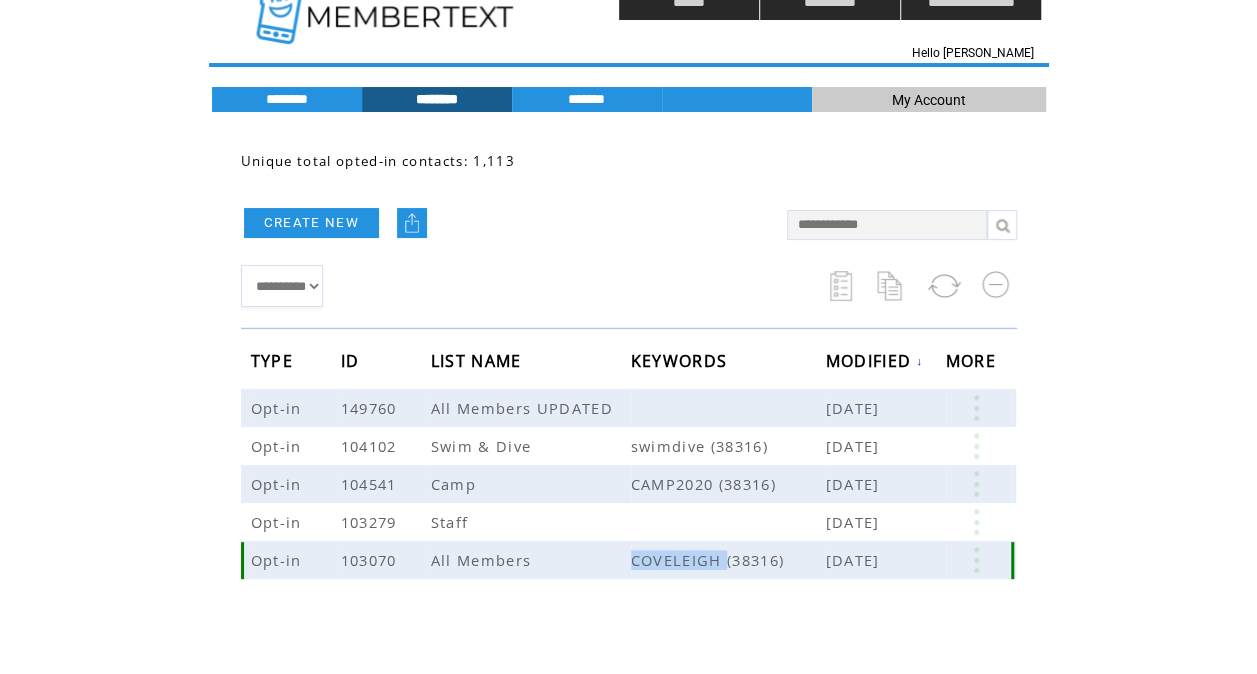 click on "COVELEIGH (38316)" at bounding box center [728, 560] 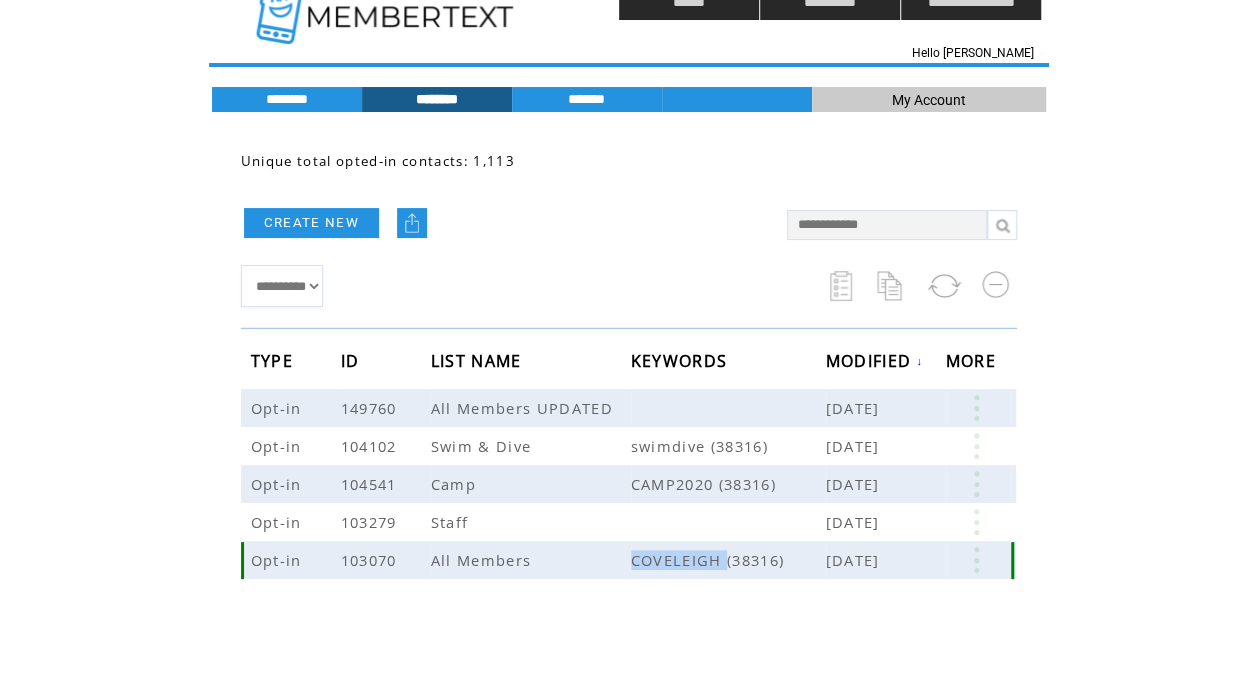 click on "**********" at bounding box center [629, 417] 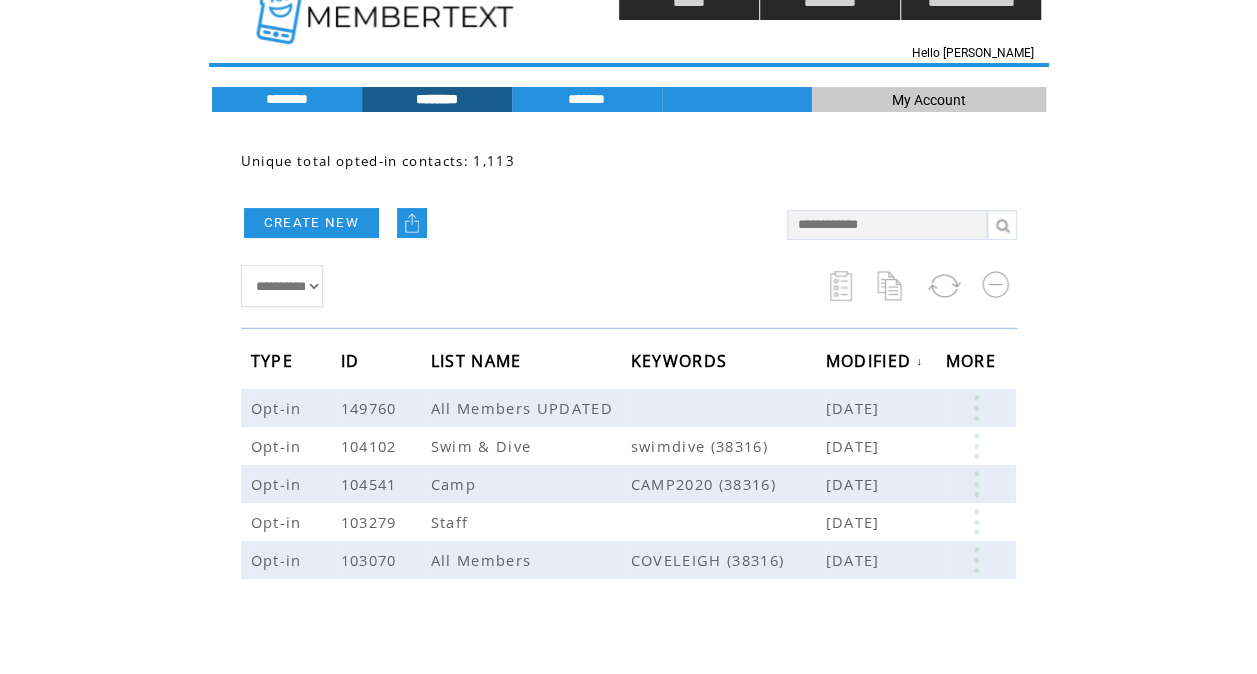 click on "**********" at bounding box center [504, 286] 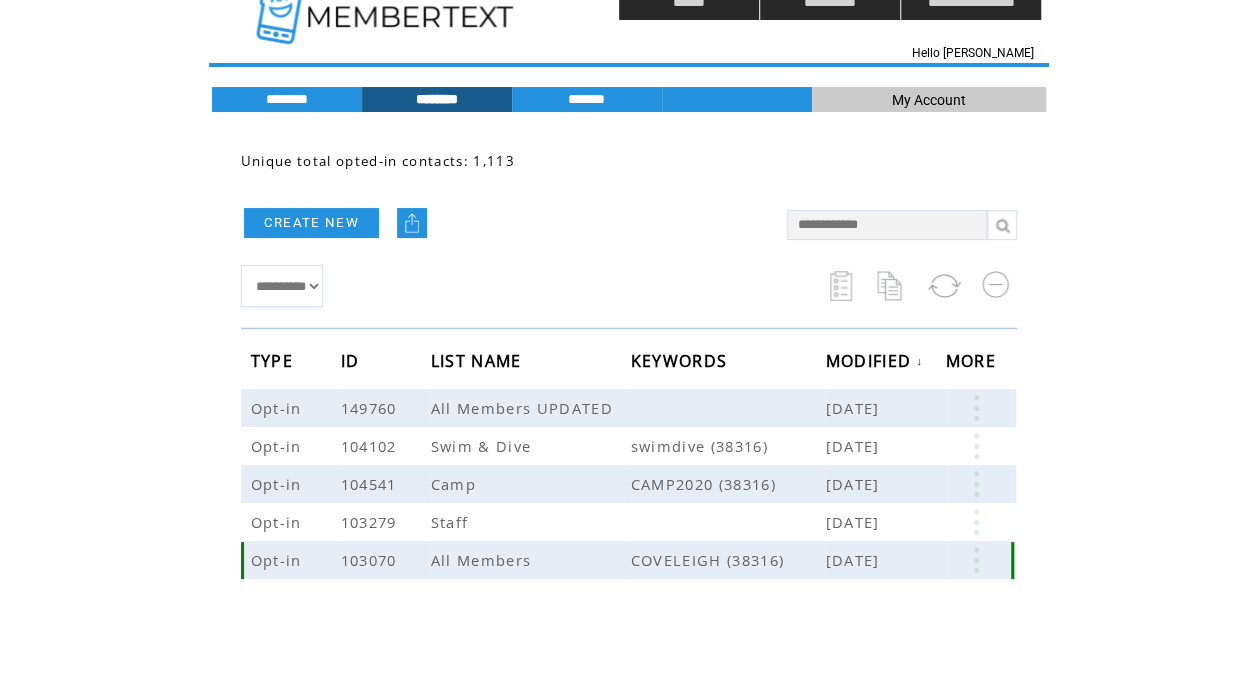 click at bounding box center (976, 560) 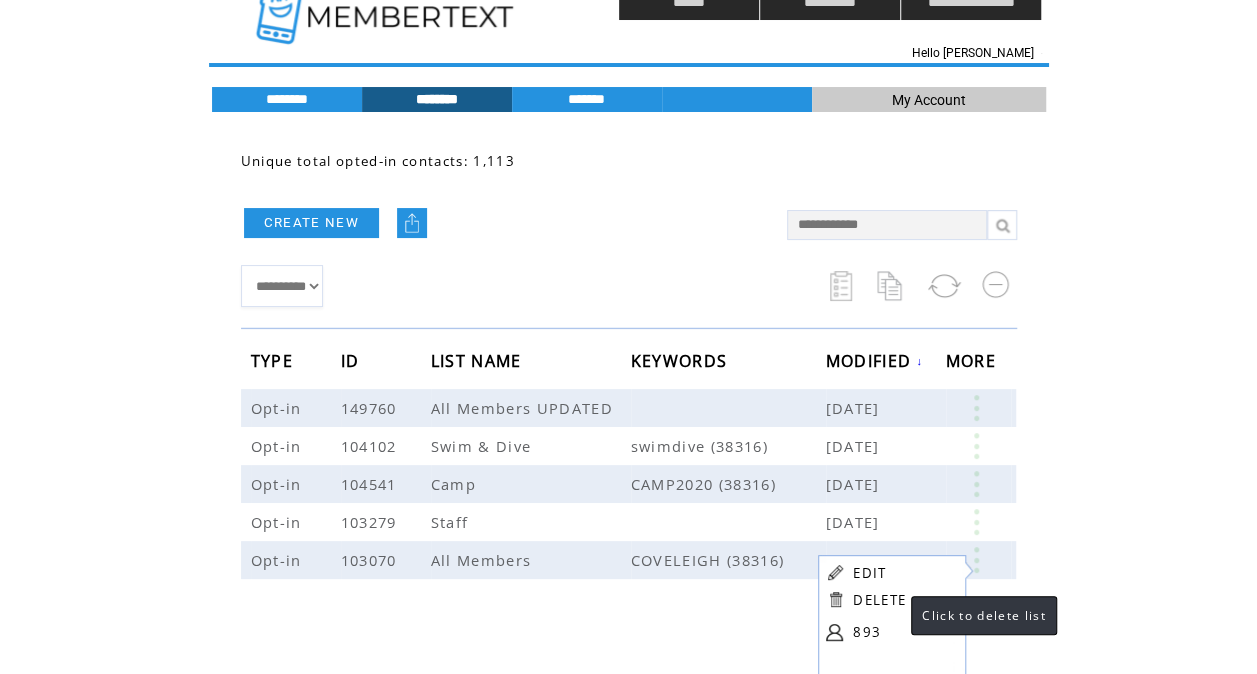 click on "DELETE" at bounding box center (879, 600) 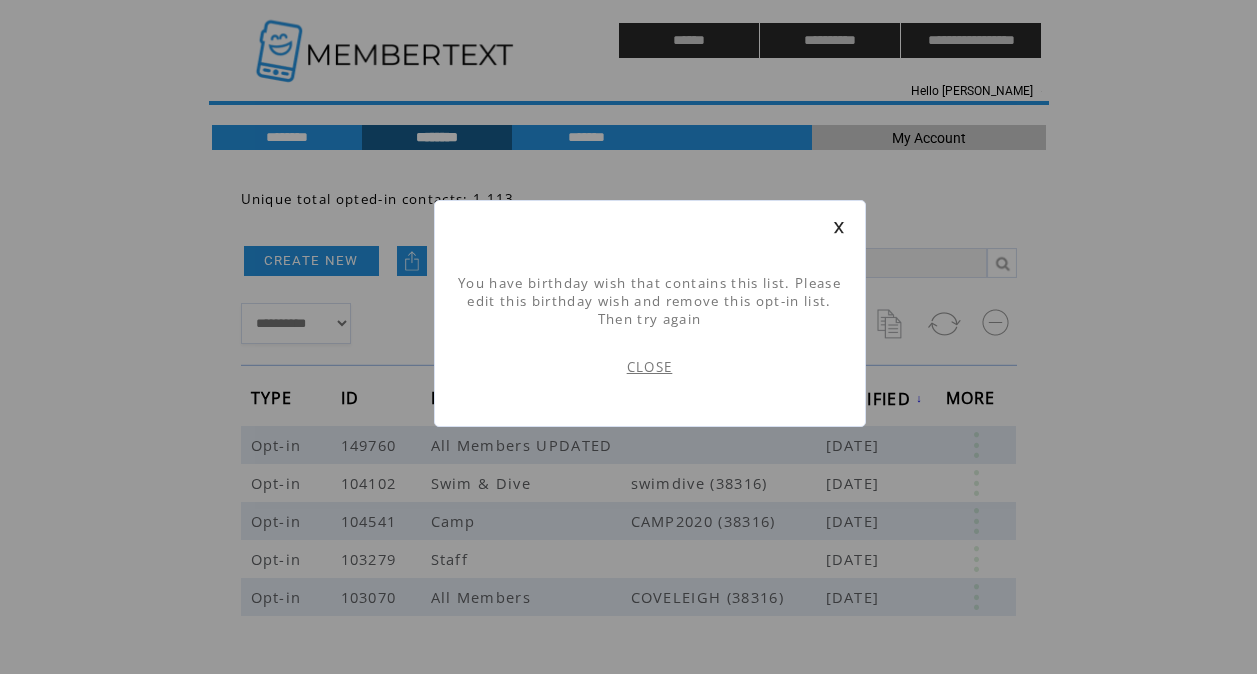 scroll, scrollTop: 1, scrollLeft: 0, axis: vertical 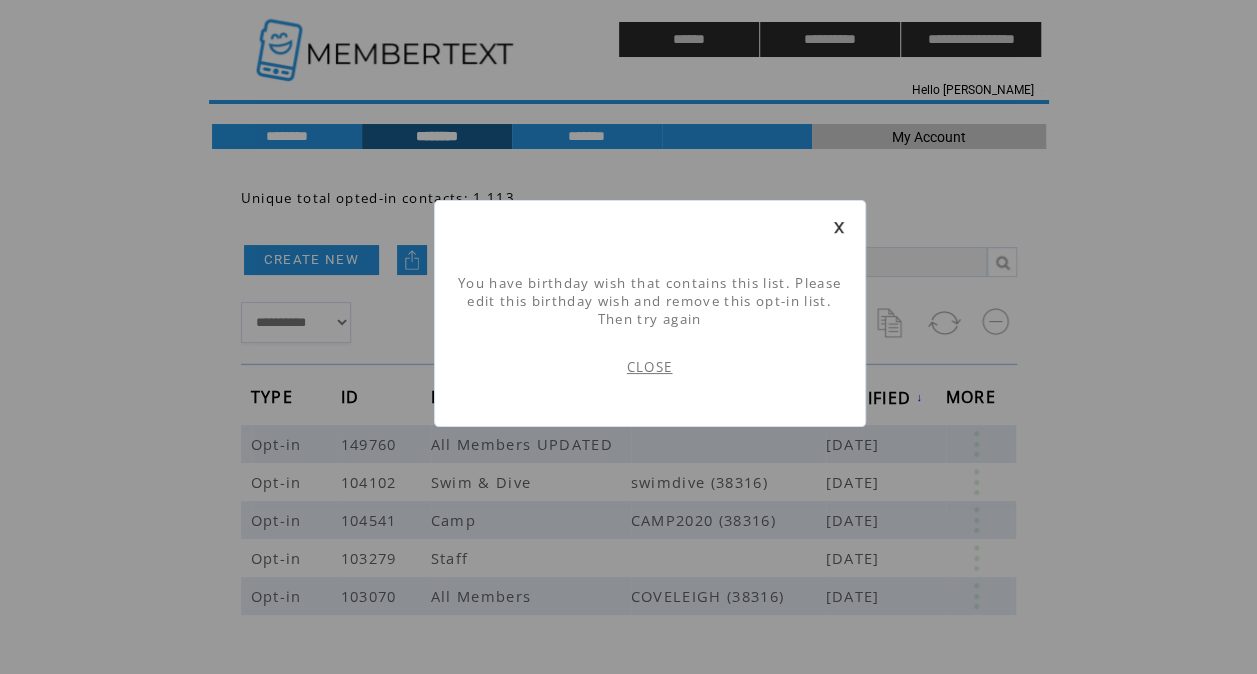 click on "CLOSE" at bounding box center [650, 367] 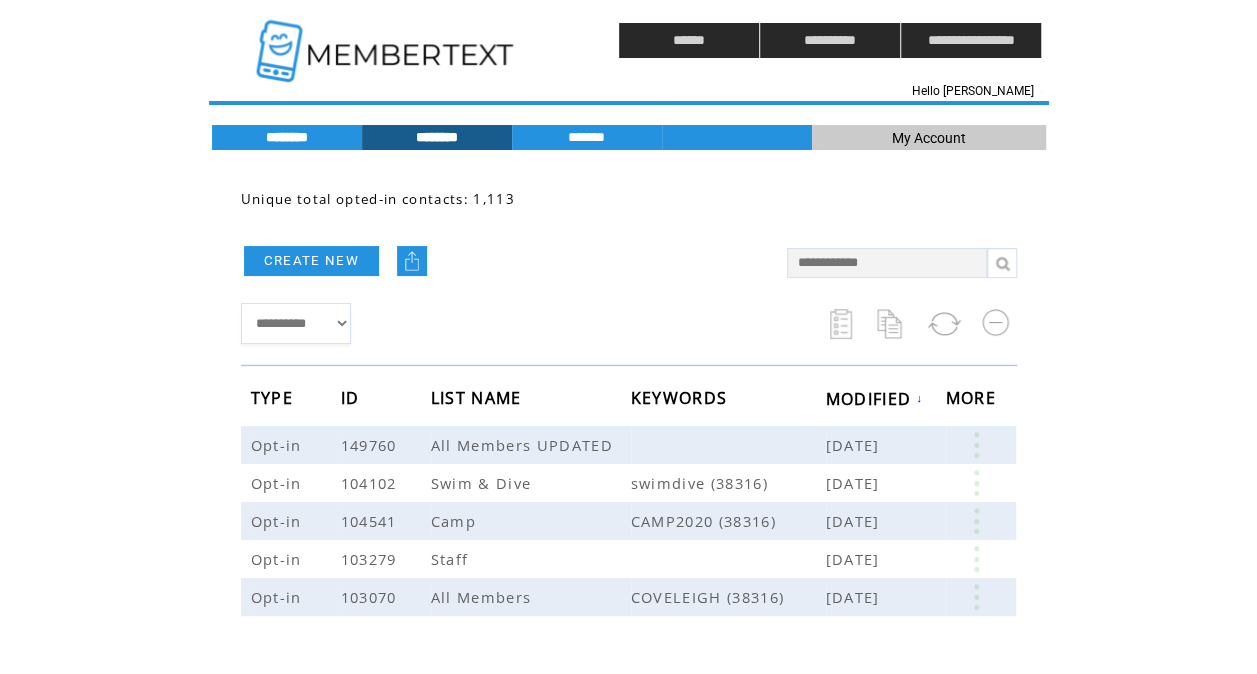 click on "********" at bounding box center (287, 137) 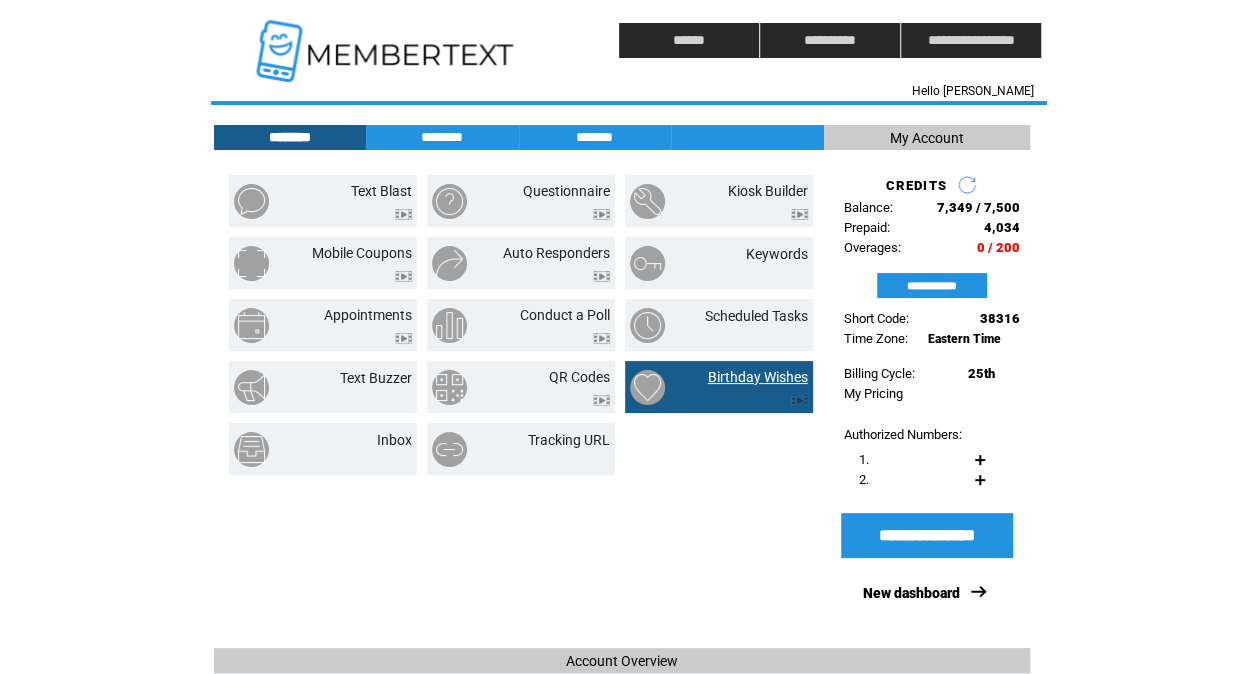 click on "Birthday Wishes" at bounding box center [758, 377] 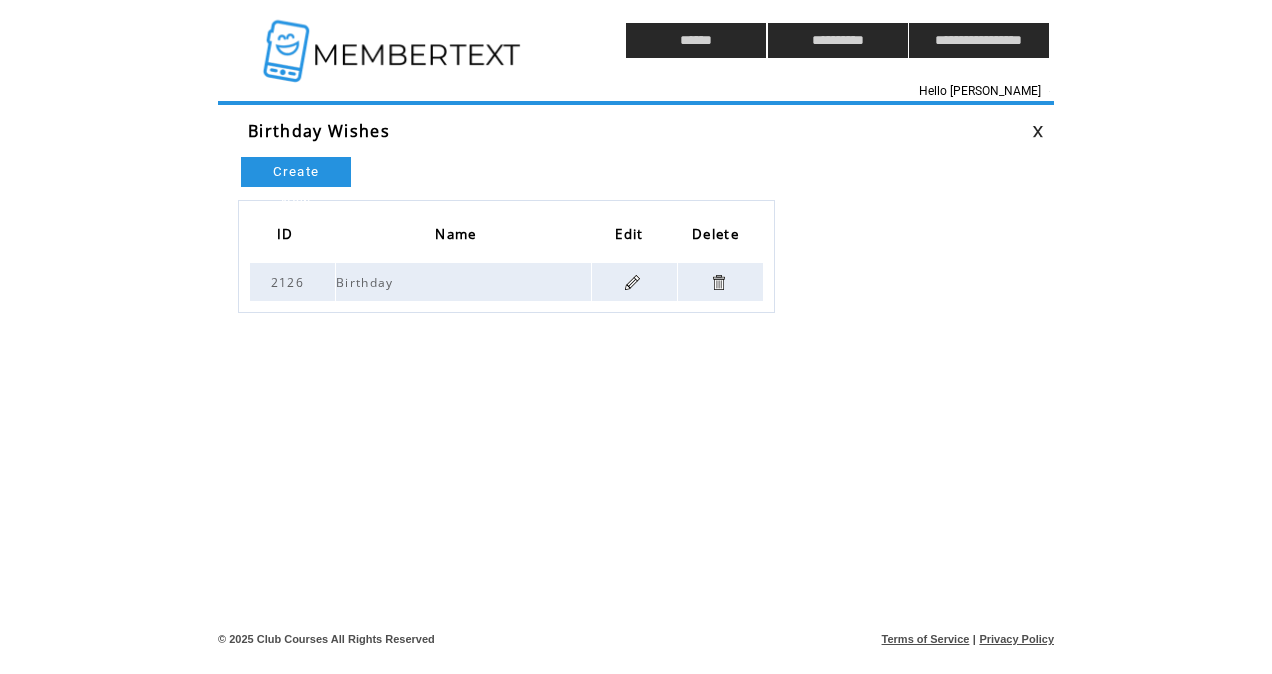 scroll, scrollTop: 0, scrollLeft: 0, axis: both 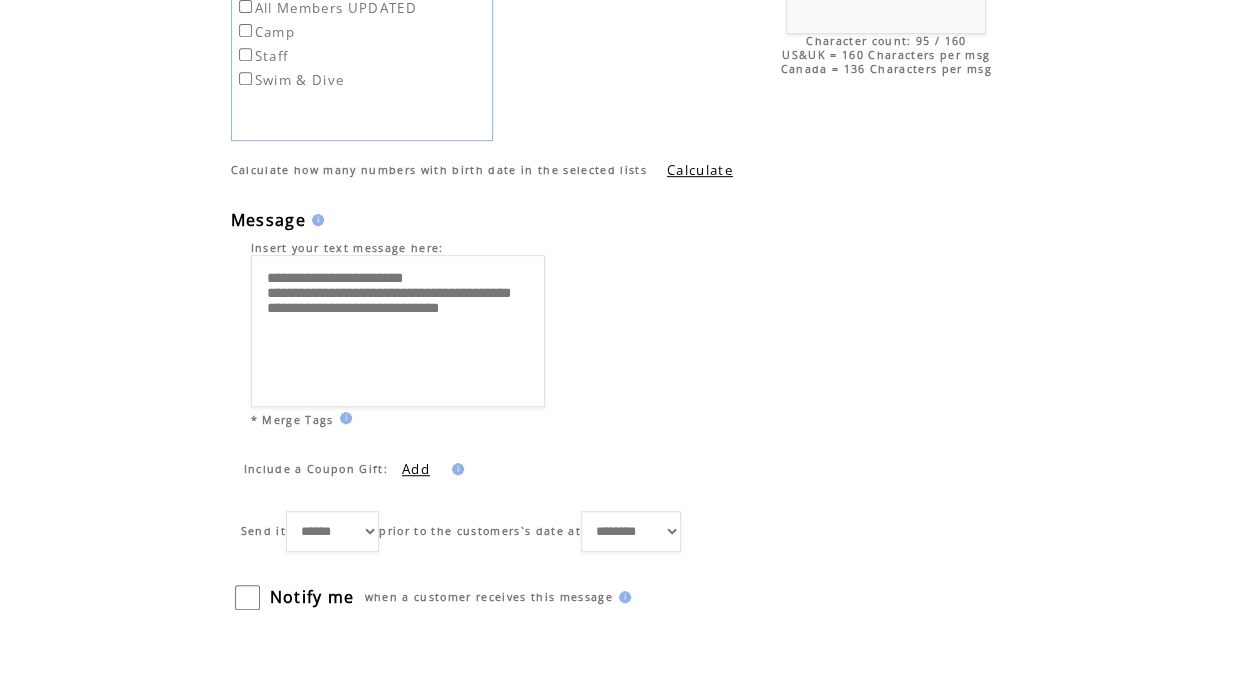 drag, startPoint x: 524, startPoint y: 361, endPoint x: 258, endPoint y: 308, distance: 271.2287 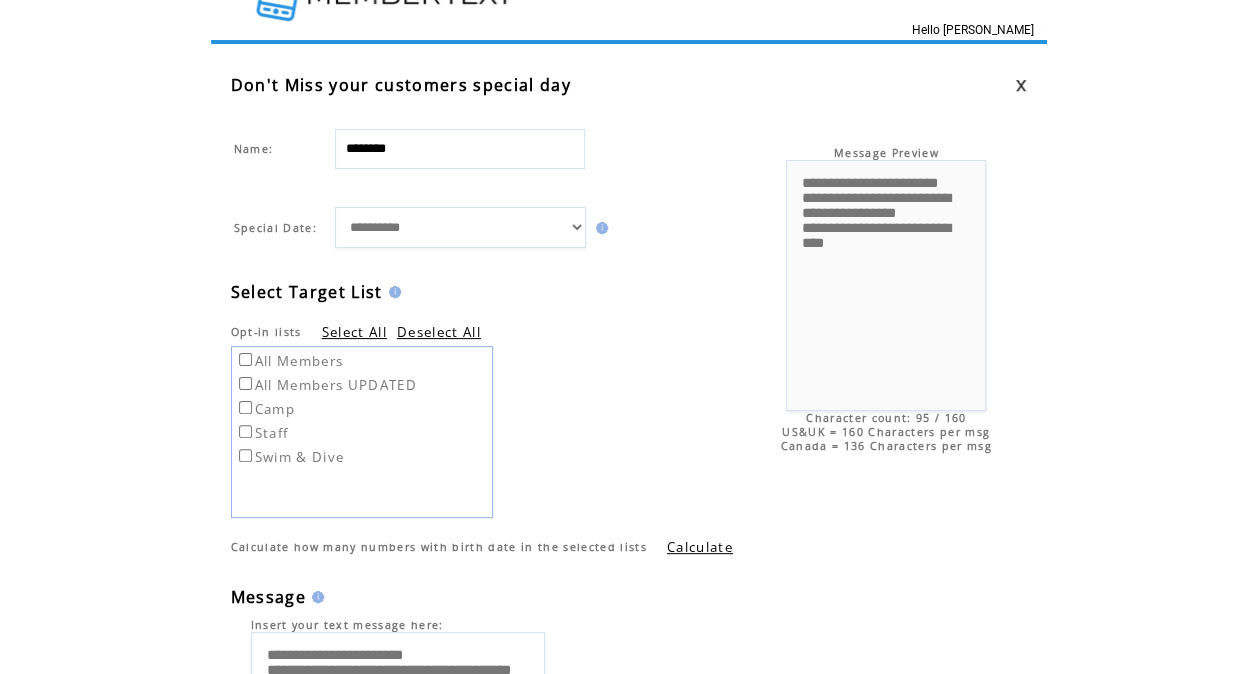 scroll, scrollTop: 0, scrollLeft: 0, axis: both 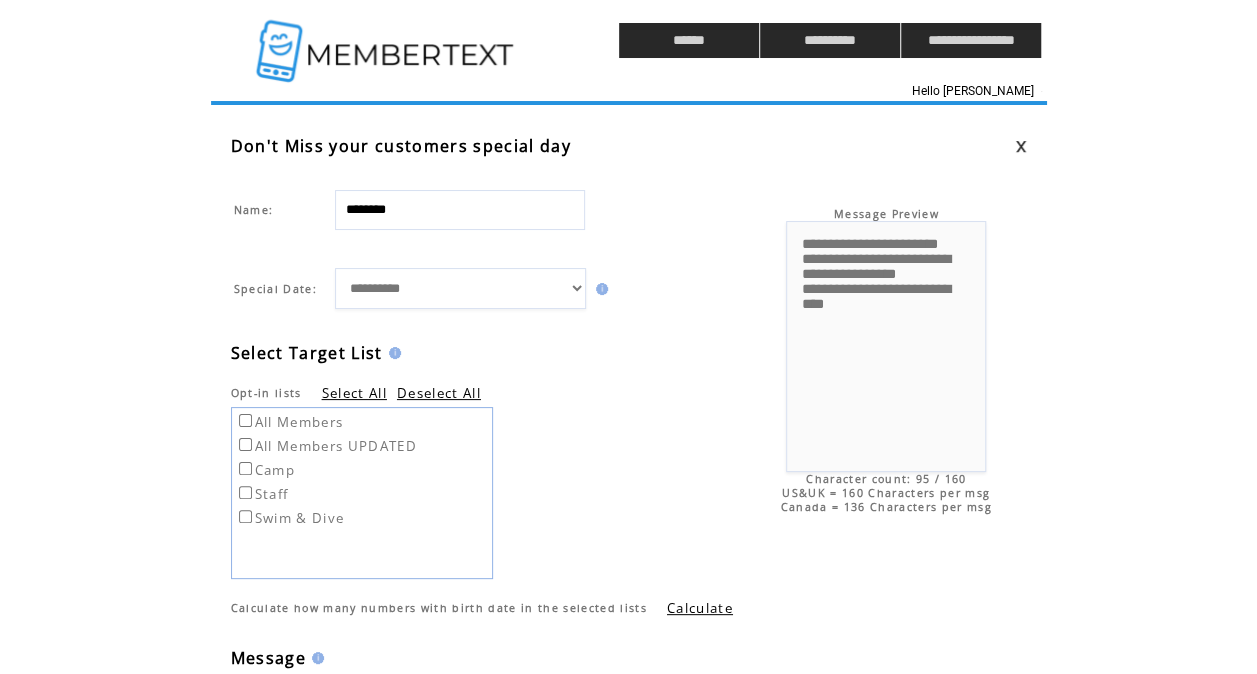 click at bounding box center [387, 40] 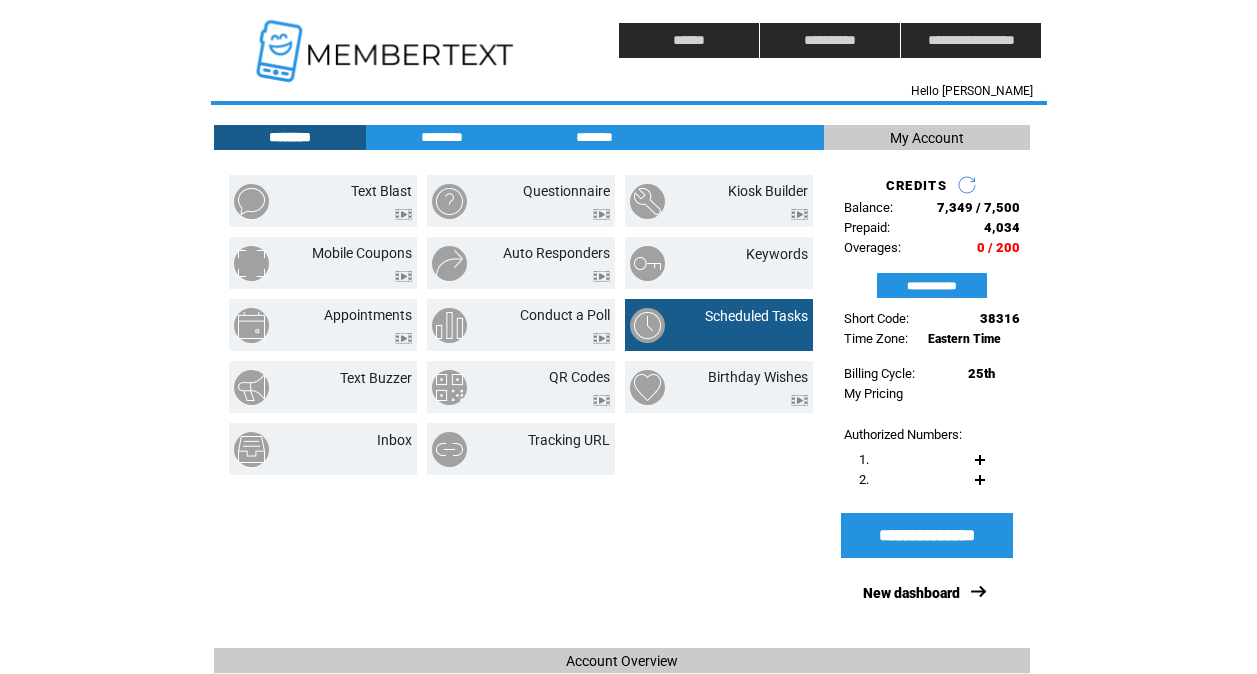 scroll, scrollTop: 0, scrollLeft: 0, axis: both 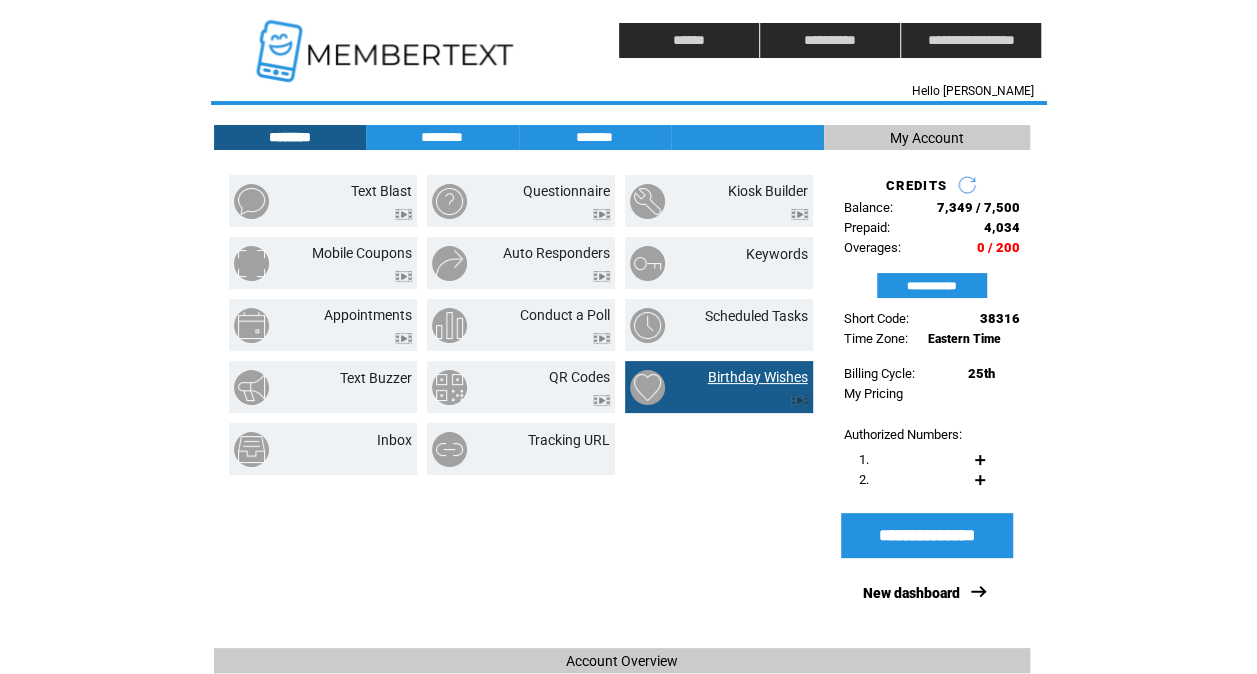 click on "Birthday Wishes" at bounding box center [758, 377] 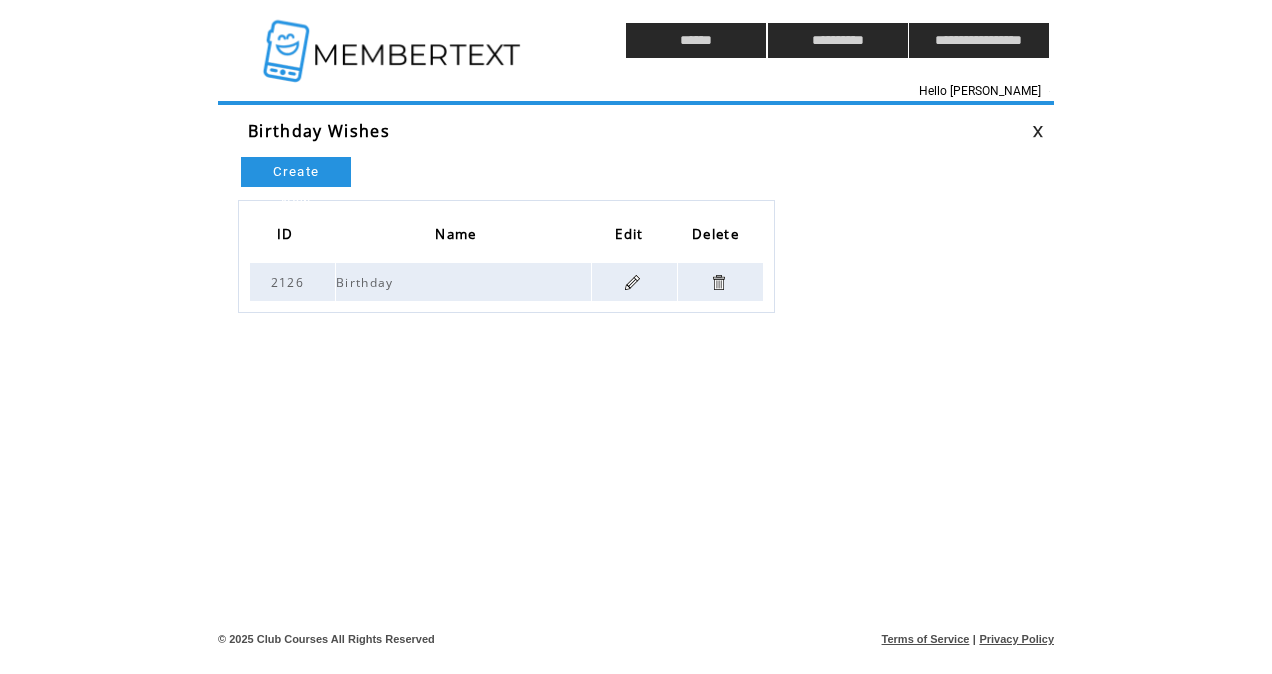 scroll, scrollTop: 0, scrollLeft: 0, axis: both 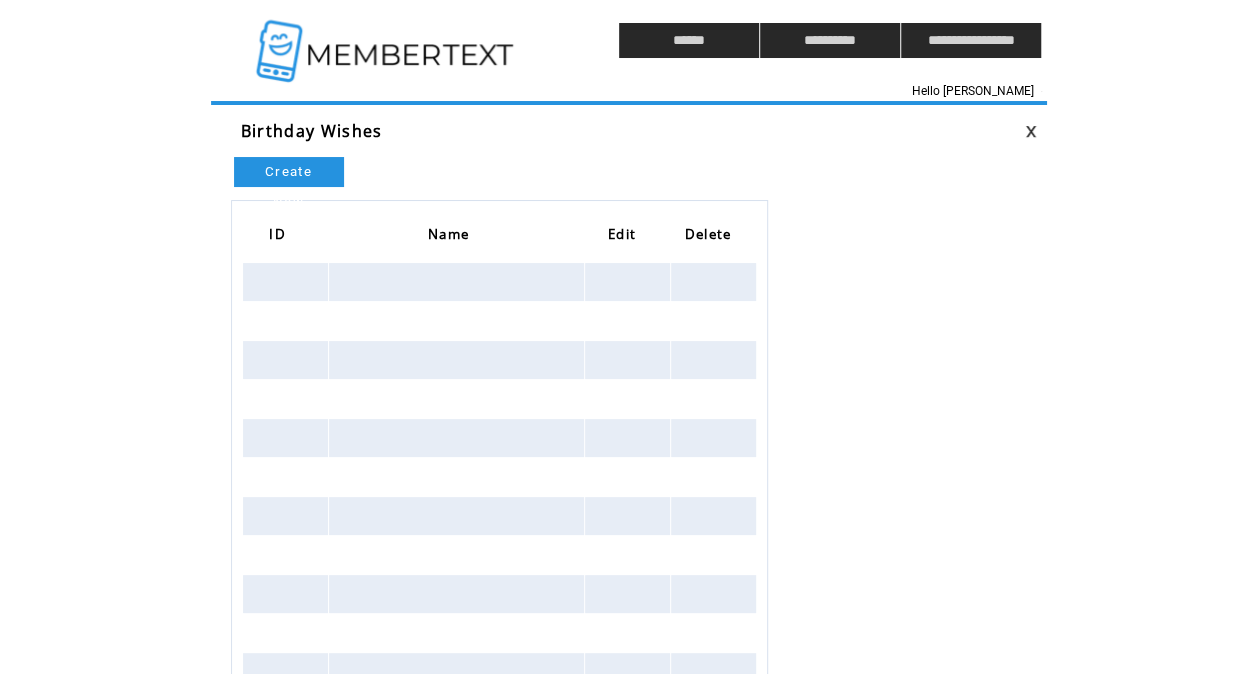 click at bounding box center [387, 40] 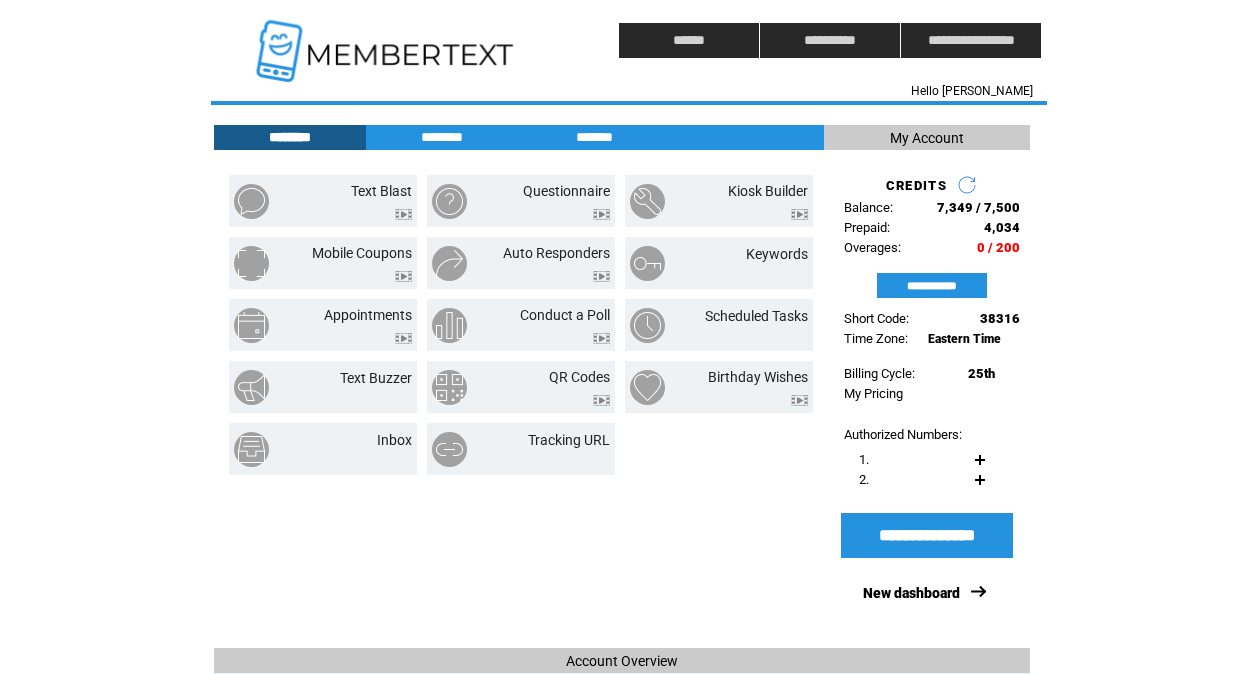 scroll, scrollTop: 0, scrollLeft: 0, axis: both 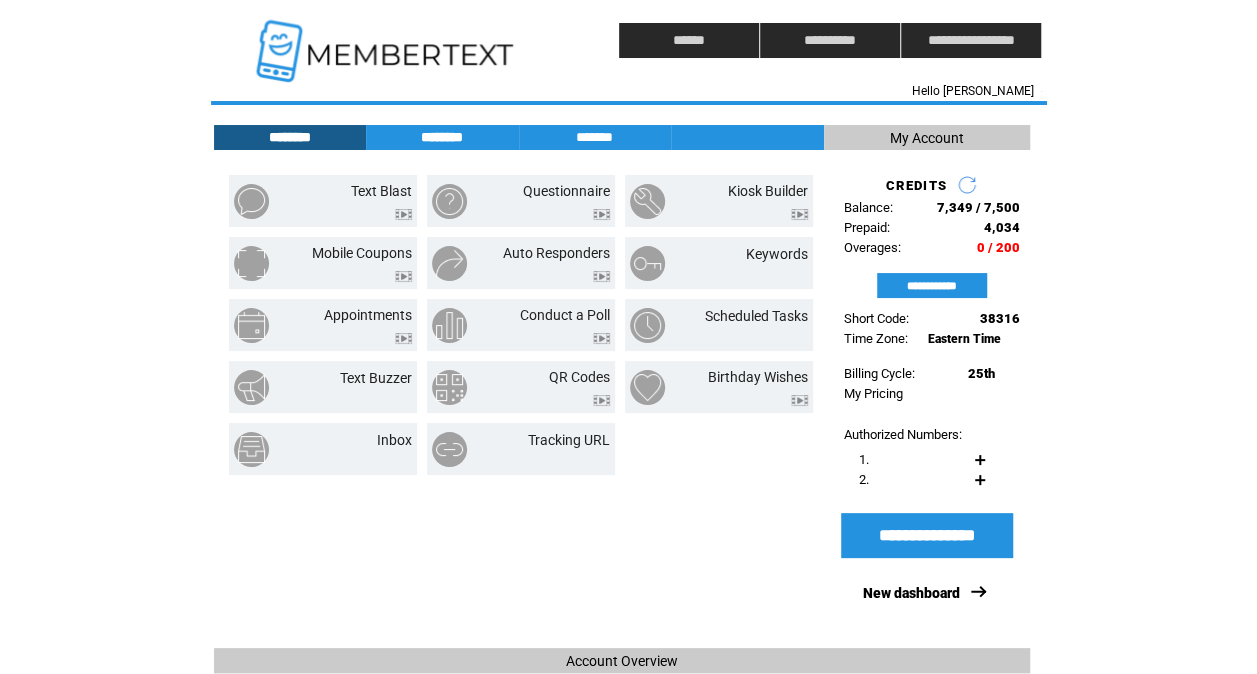 click on "********" at bounding box center (442, 137) 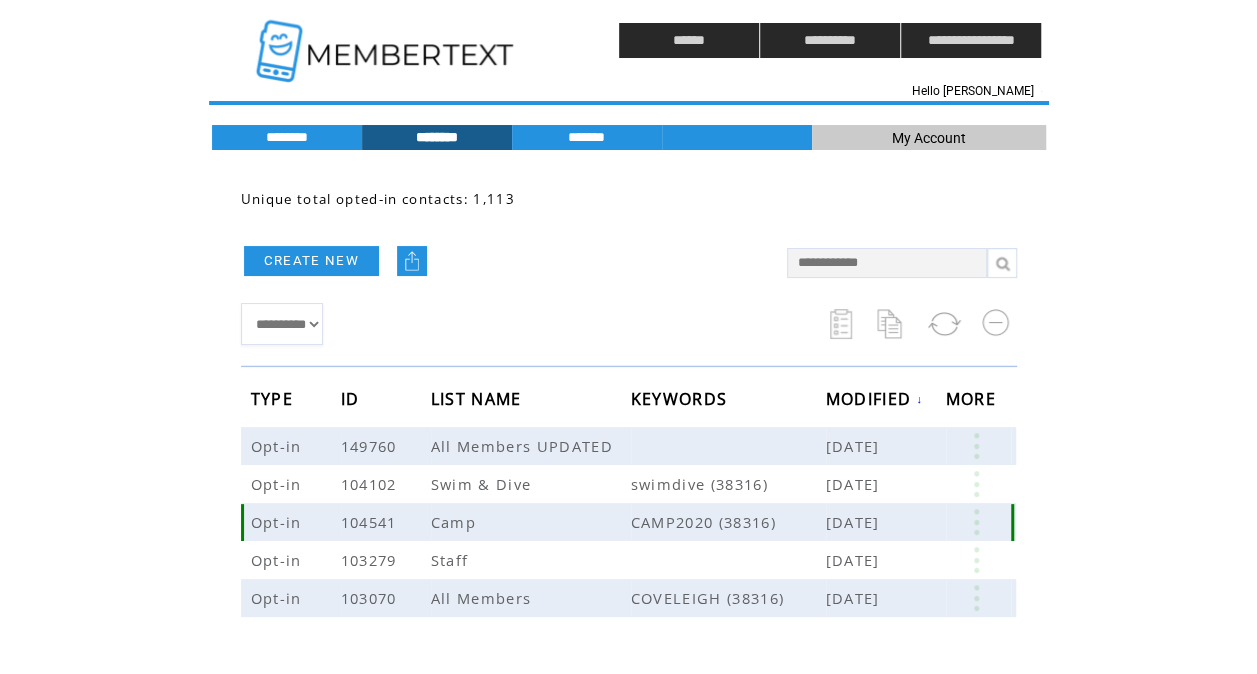 scroll, scrollTop: 105, scrollLeft: 0, axis: vertical 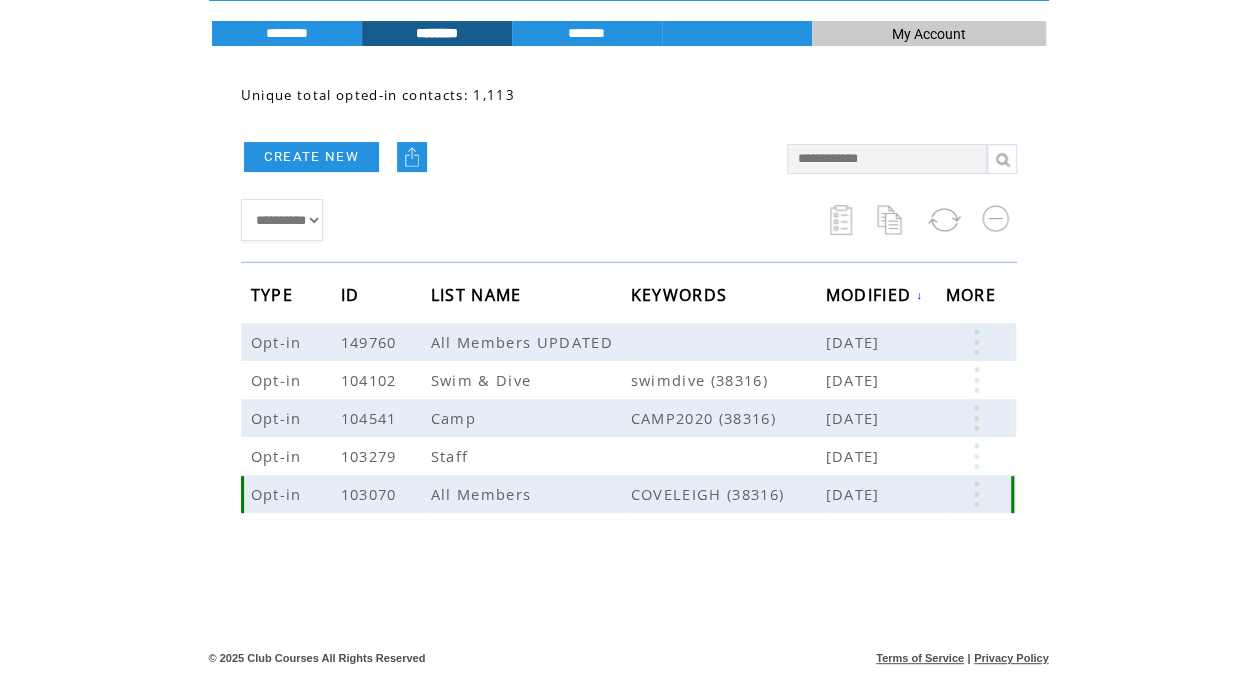 click at bounding box center (976, 494) 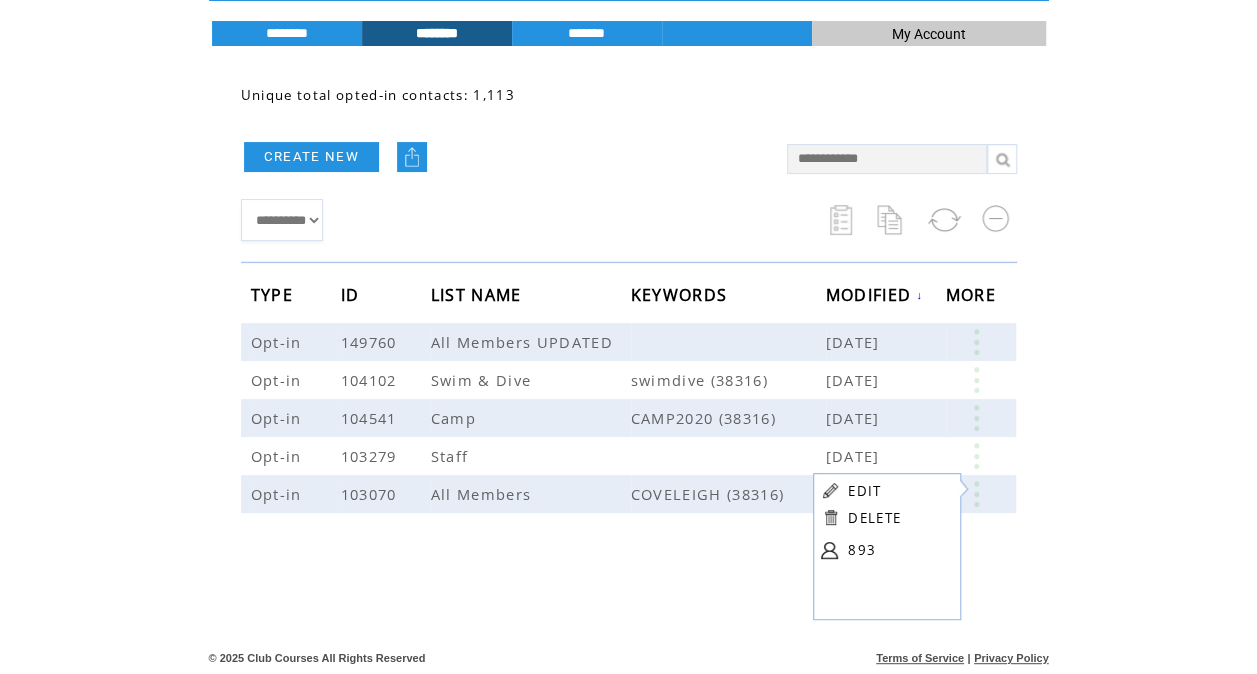 click on "DELETE" at bounding box center [874, 518] 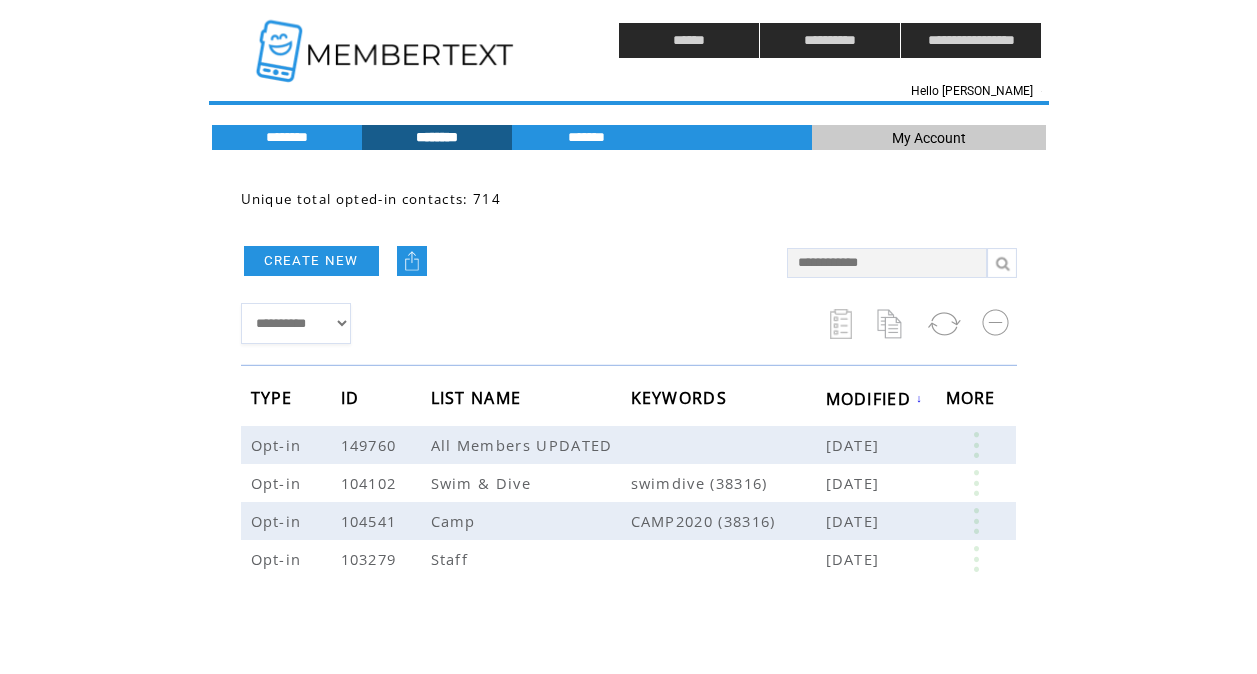 scroll, scrollTop: 0, scrollLeft: 0, axis: both 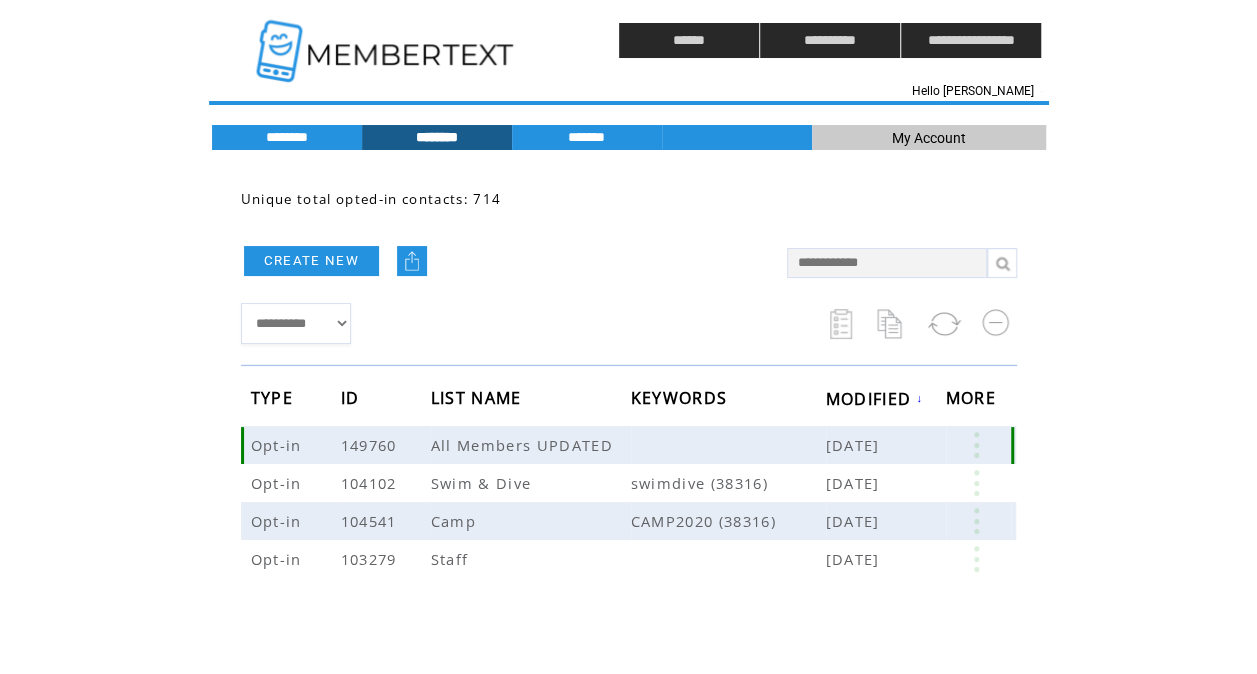 click at bounding box center [976, 445] 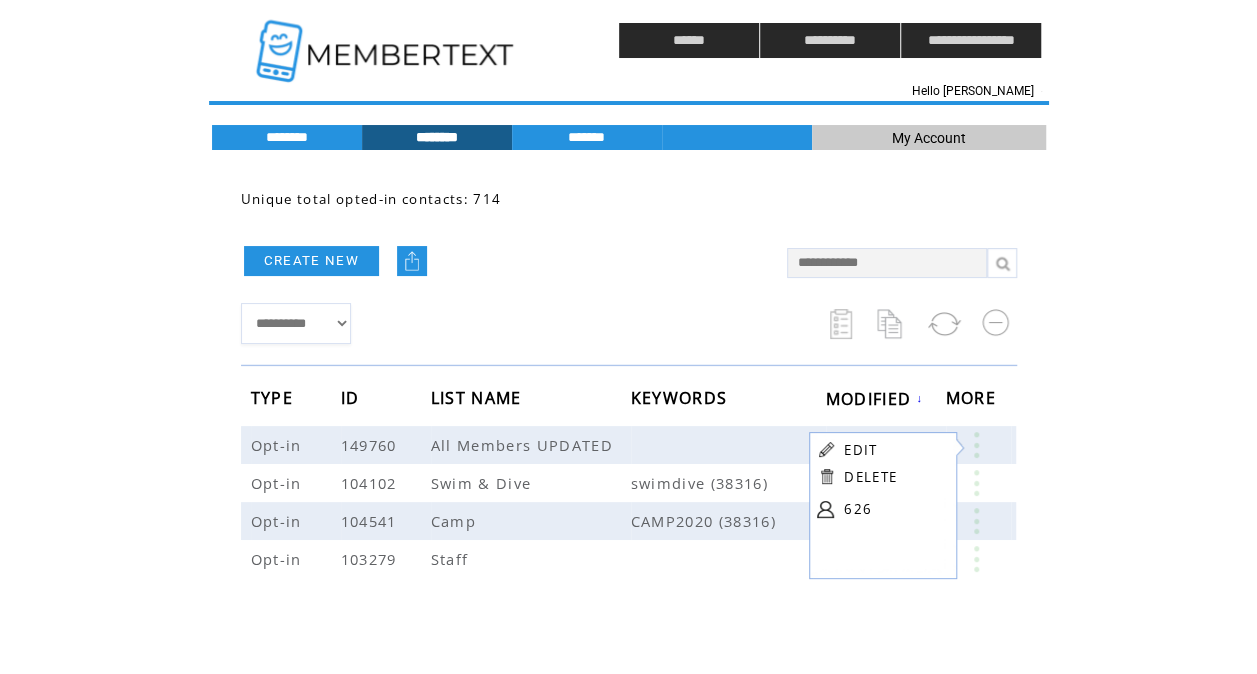 click on "EDIT" at bounding box center [860, 450] 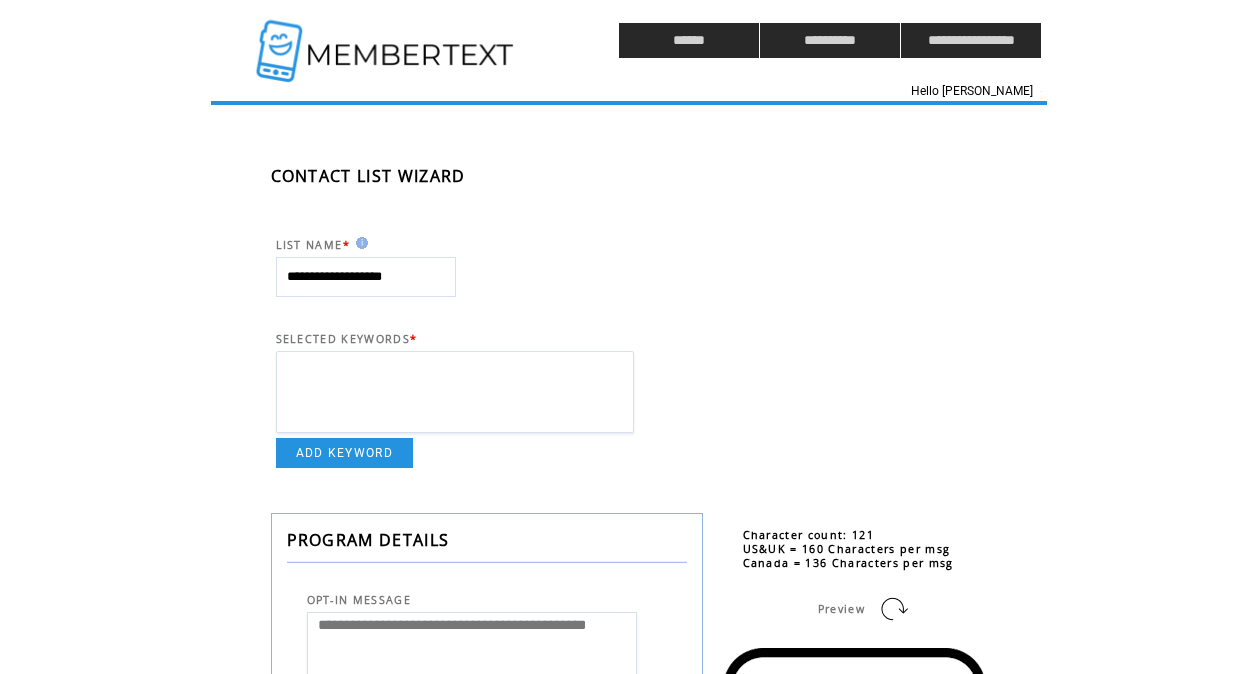 scroll, scrollTop: 0, scrollLeft: 0, axis: both 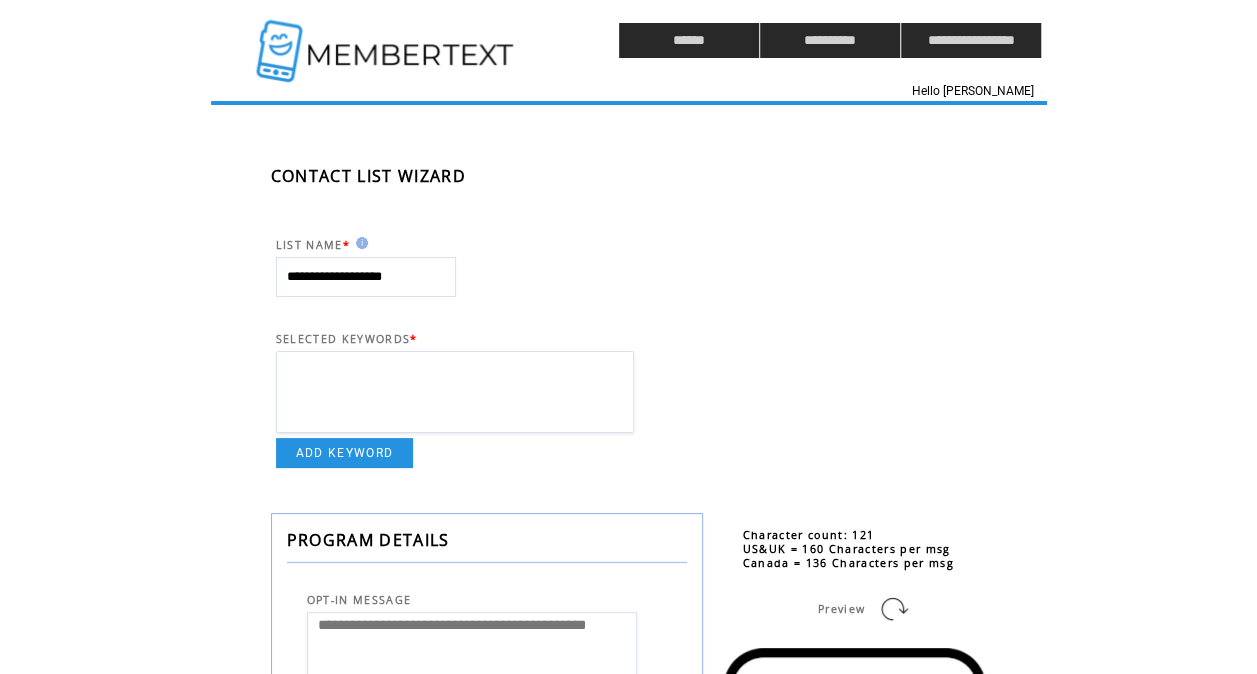 drag, startPoint x: 382, startPoint y: 274, endPoint x: 578, endPoint y: 296, distance: 197.23083 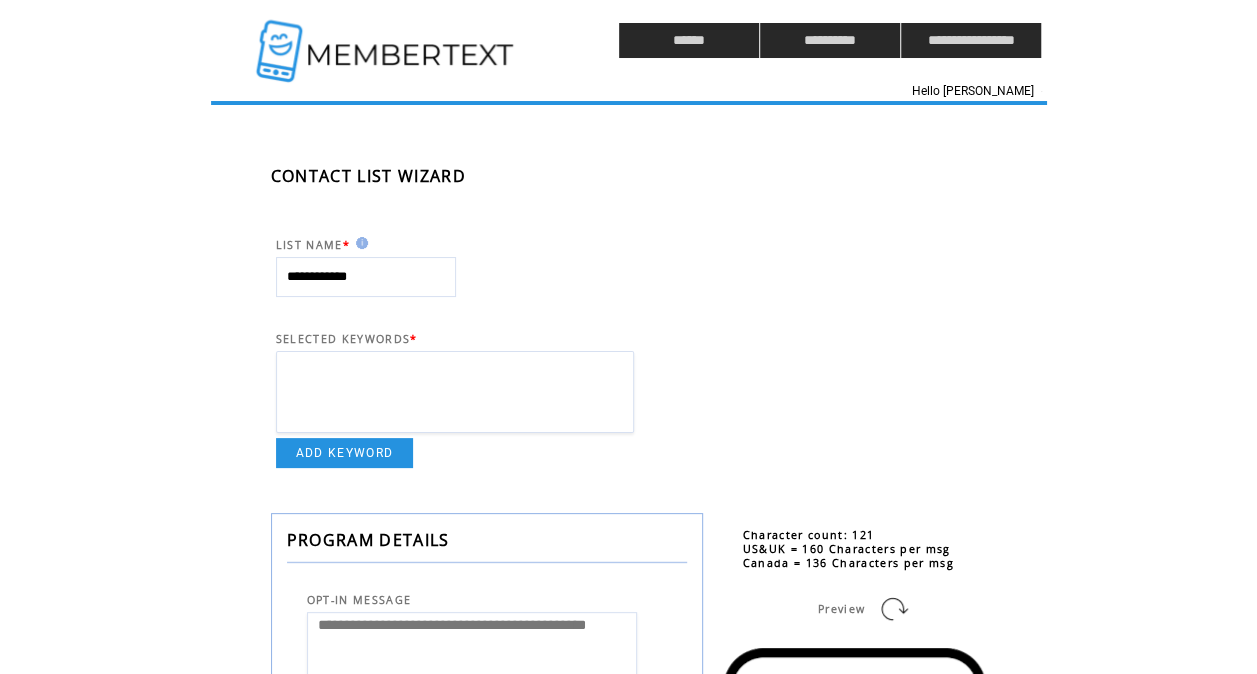 type on "**********" 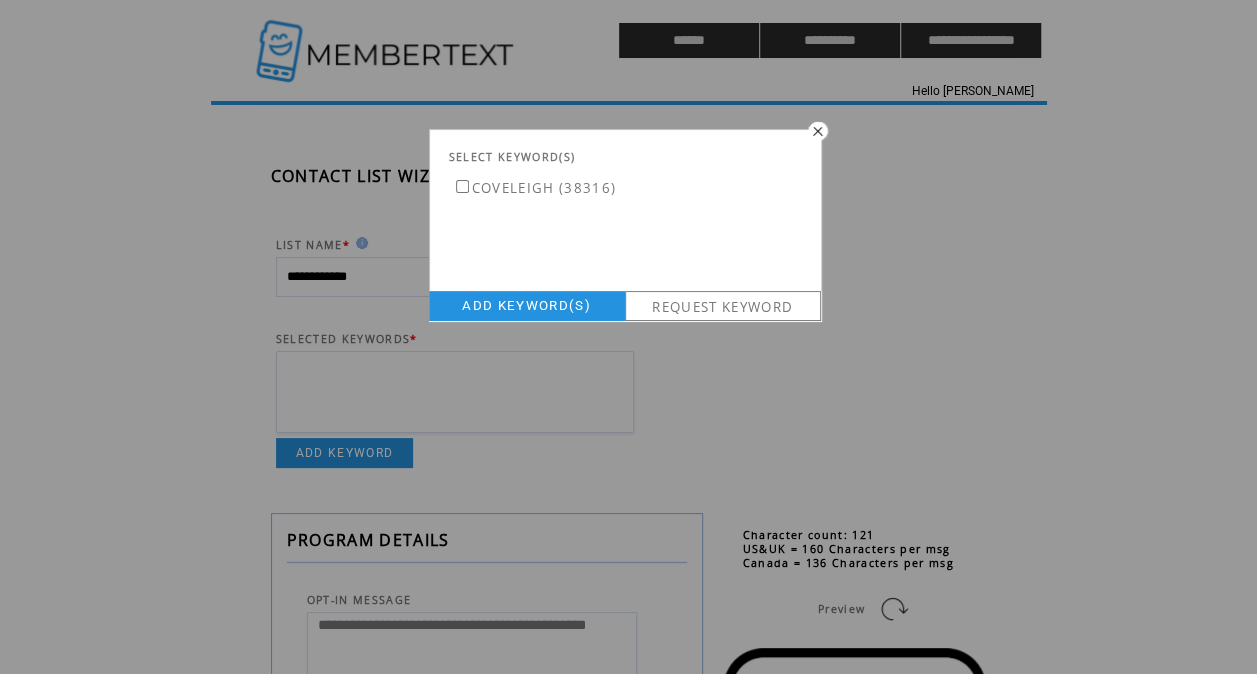 click on "ADD KEYWORD(S)" at bounding box center [527, 306] 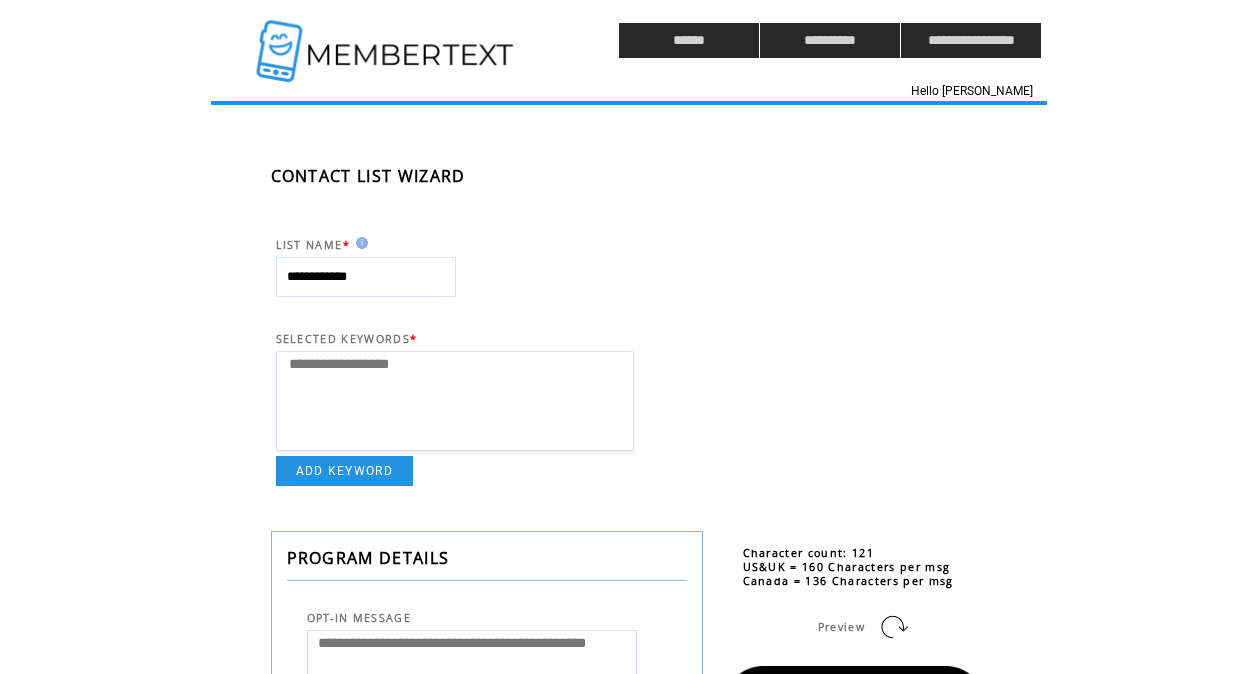 select 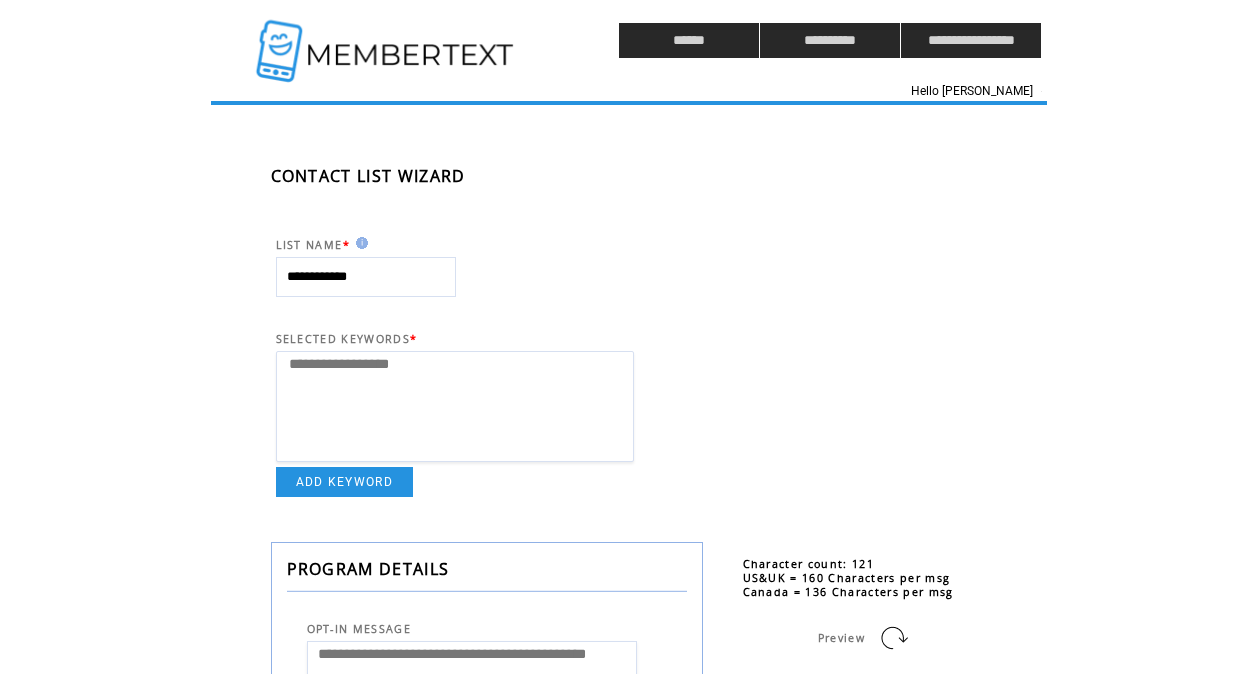 scroll, scrollTop: 0, scrollLeft: 0, axis: both 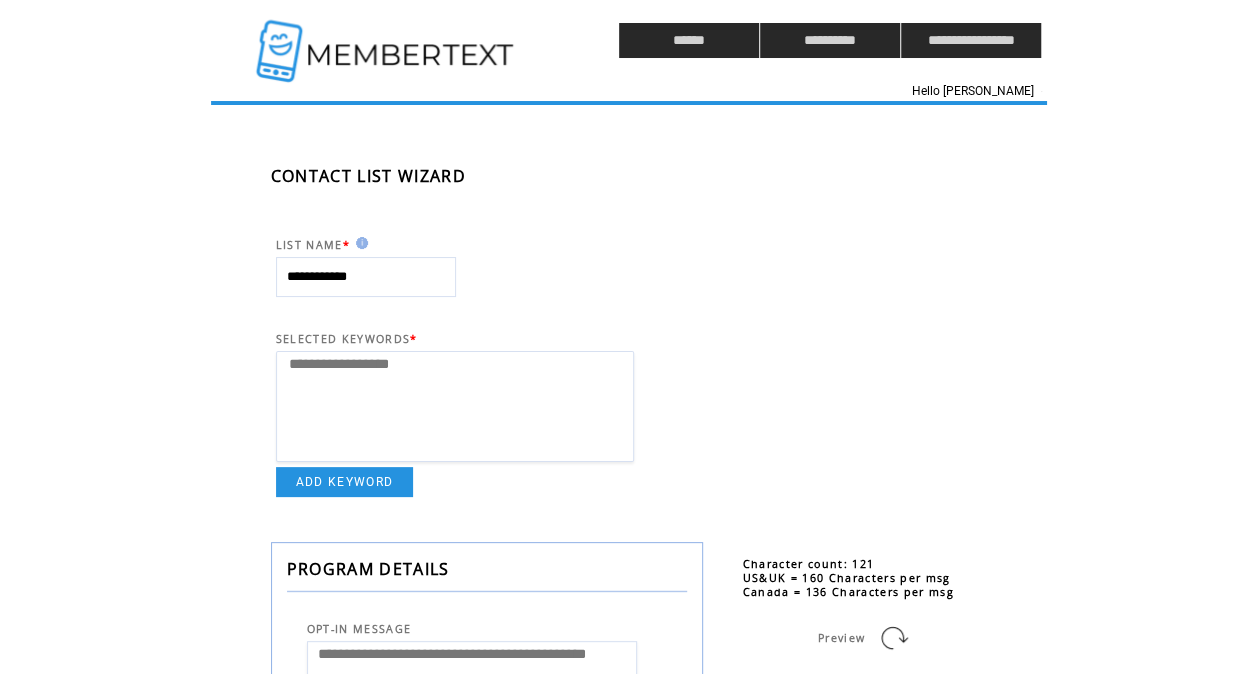 click on "**********" 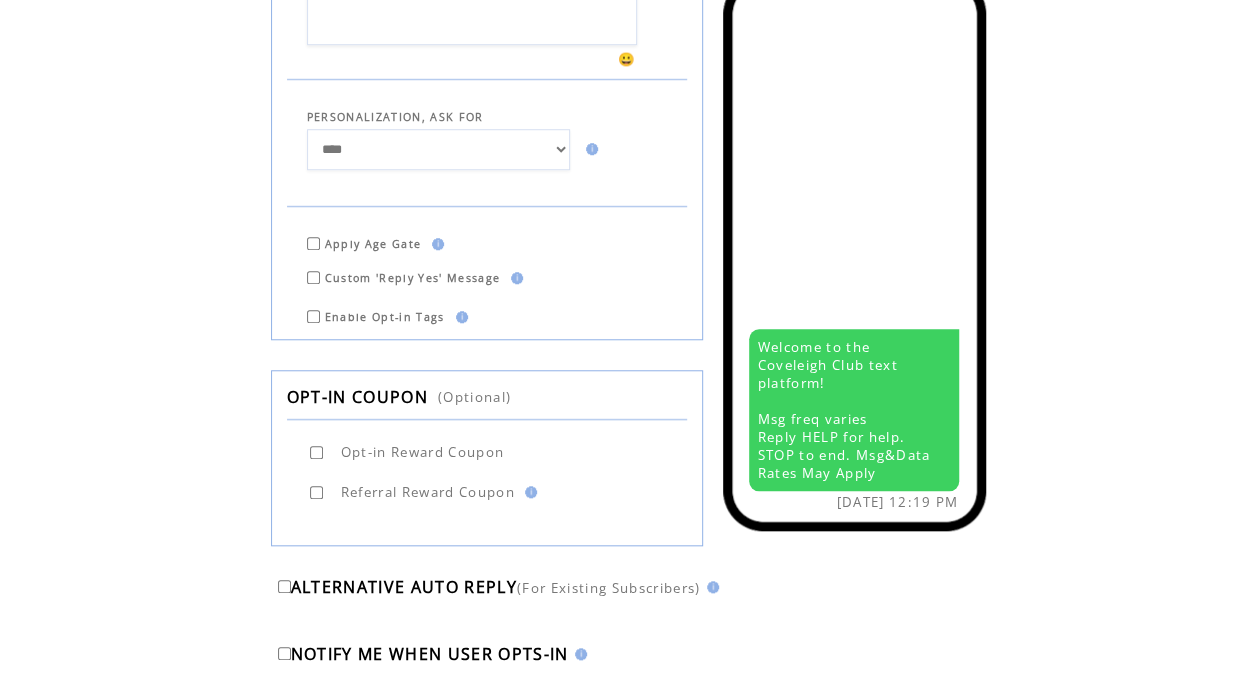 scroll, scrollTop: 846, scrollLeft: 0, axis: vertical 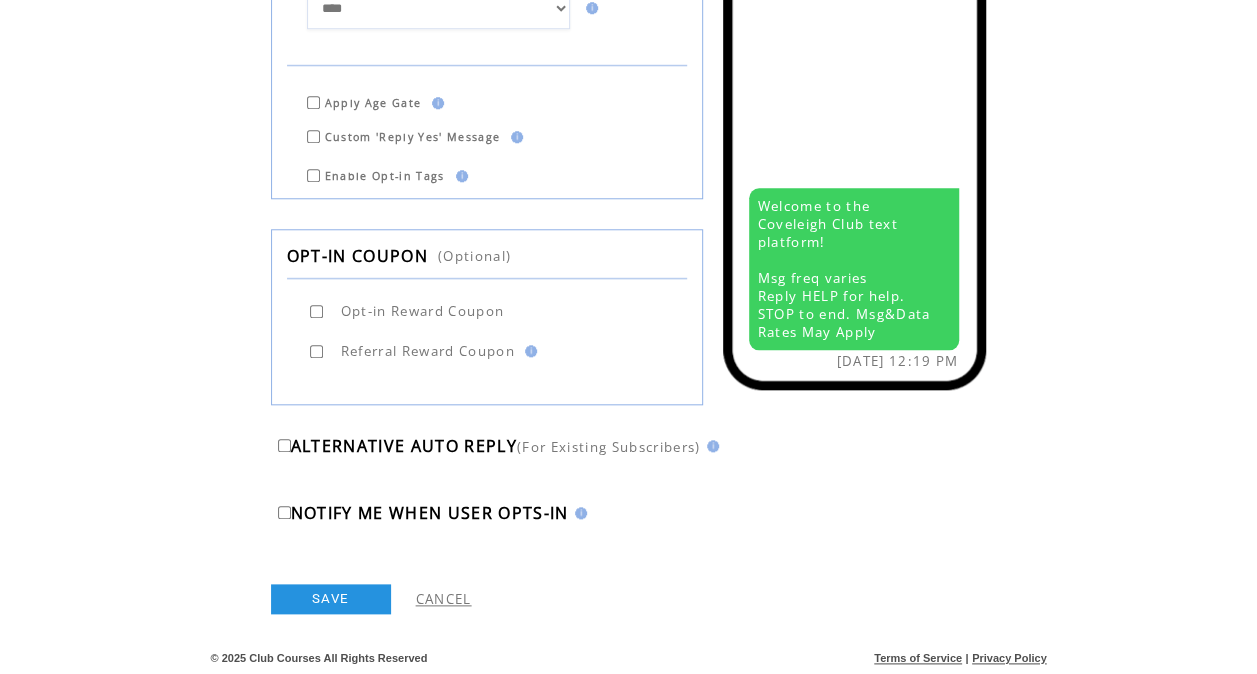click at bounding box center (689, 579) 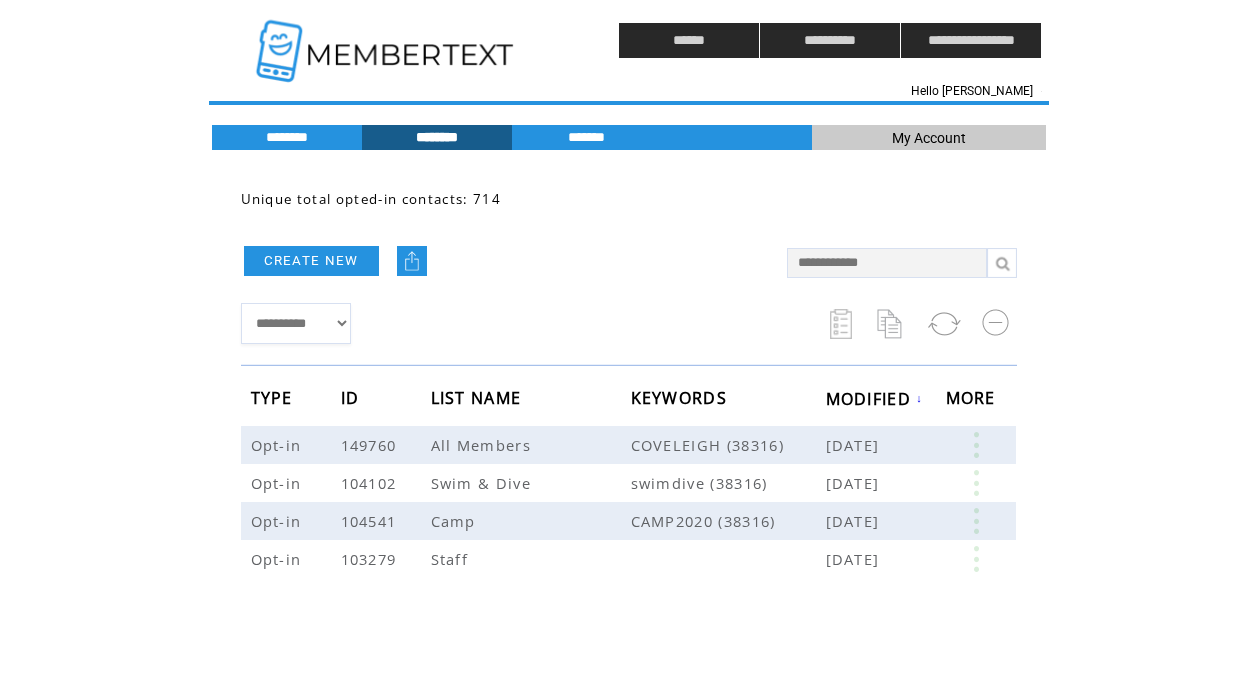 scroll, scrollTop: 0, scrollLeft: 0, axis: both 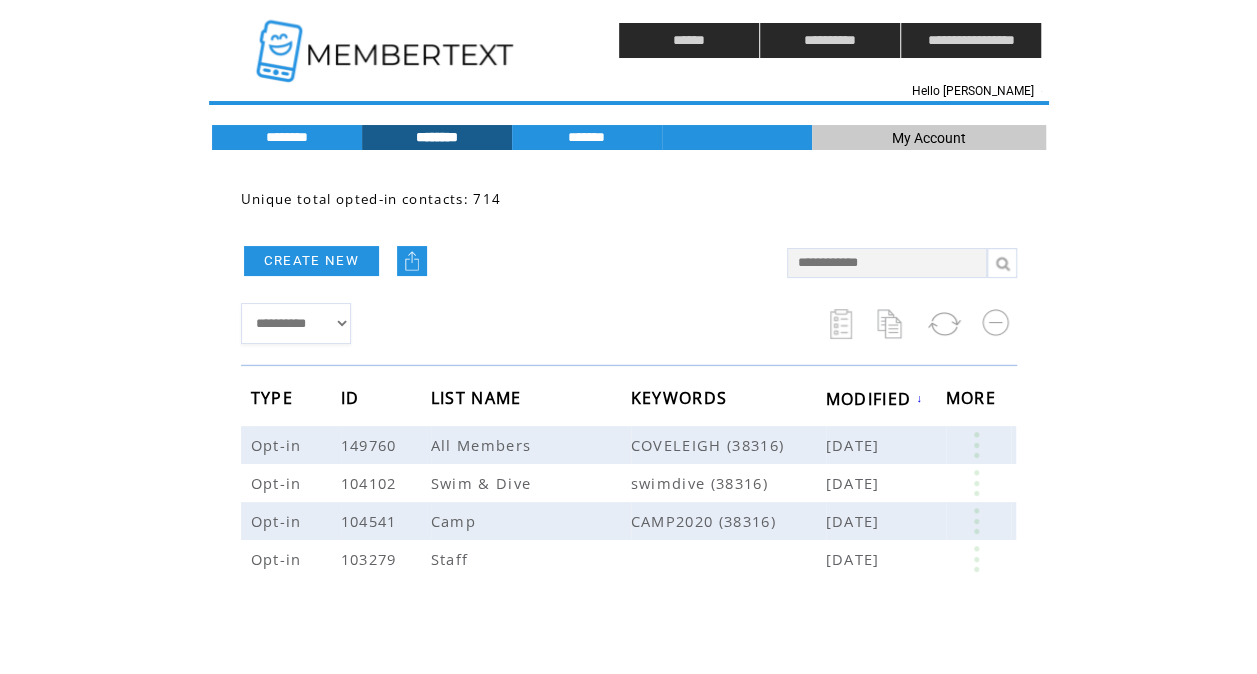 click on "**********" at bounding box center (504, 323) 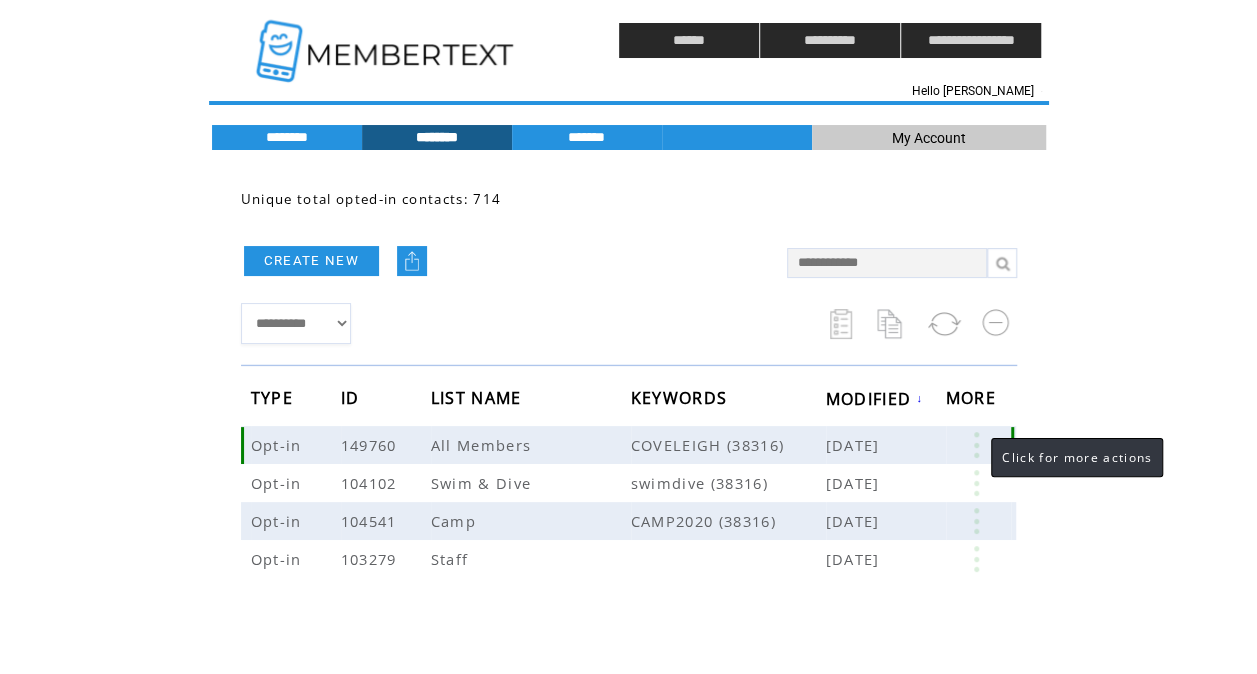click at bounding box center [976, 445] 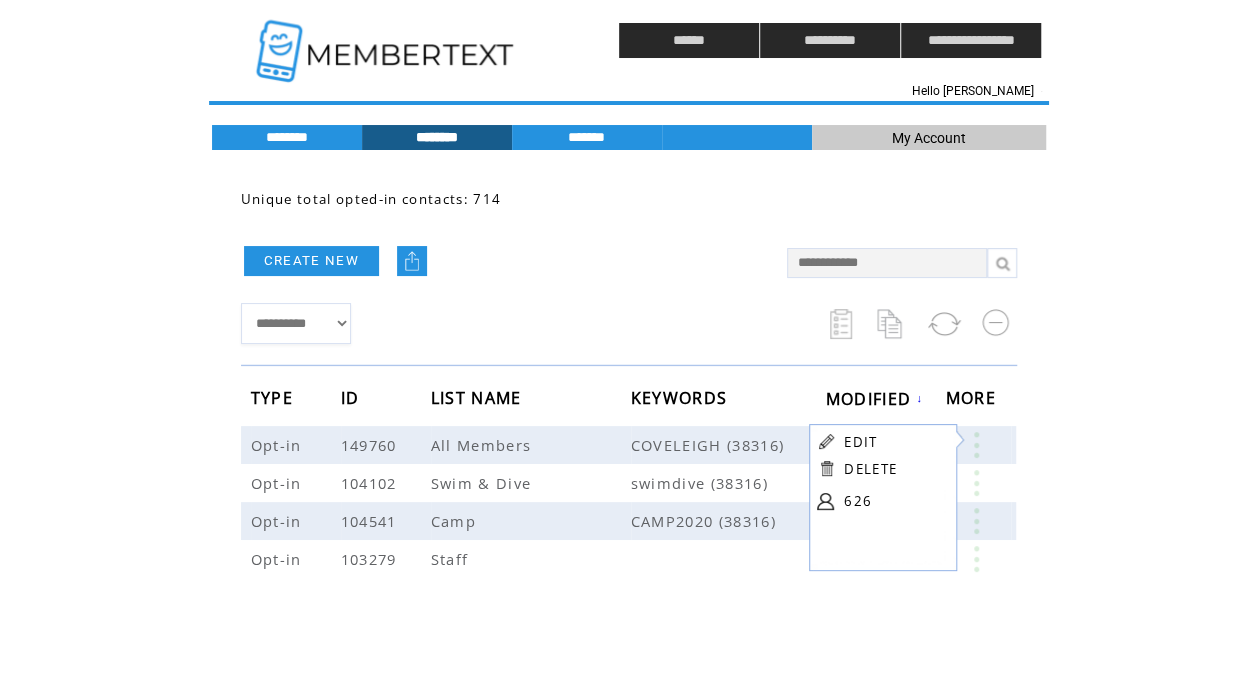click at bounding box center (504, 288) 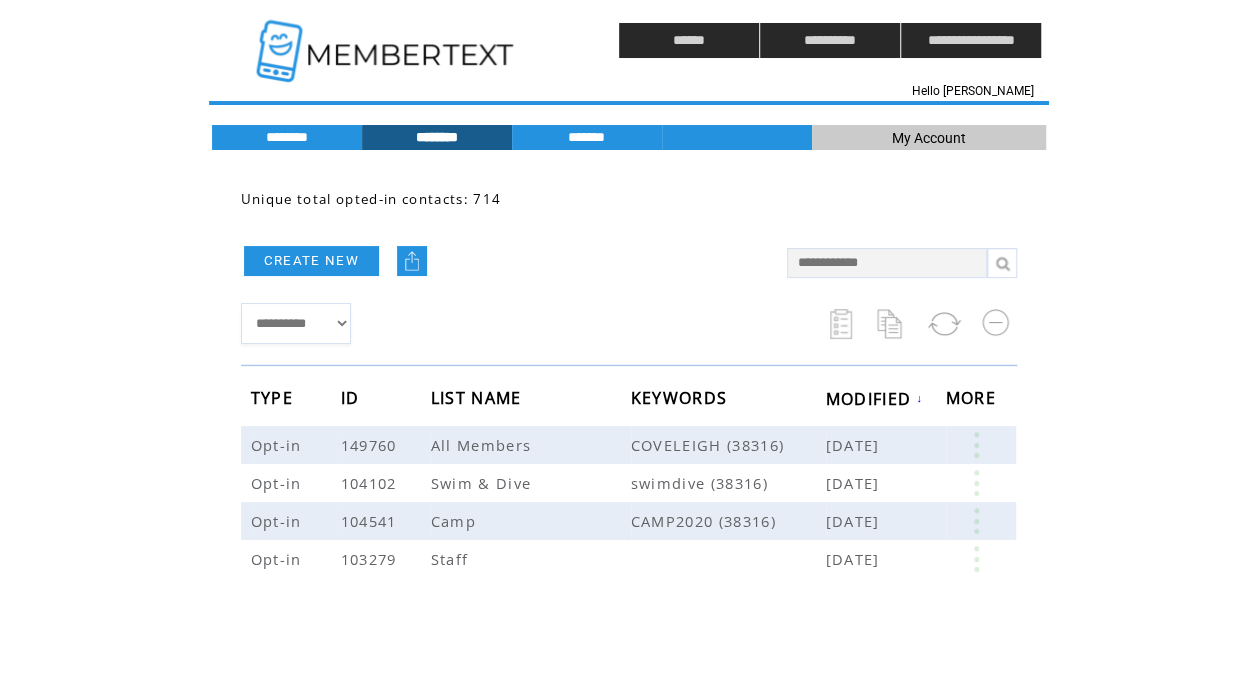 click at bounding box center (387, 40) 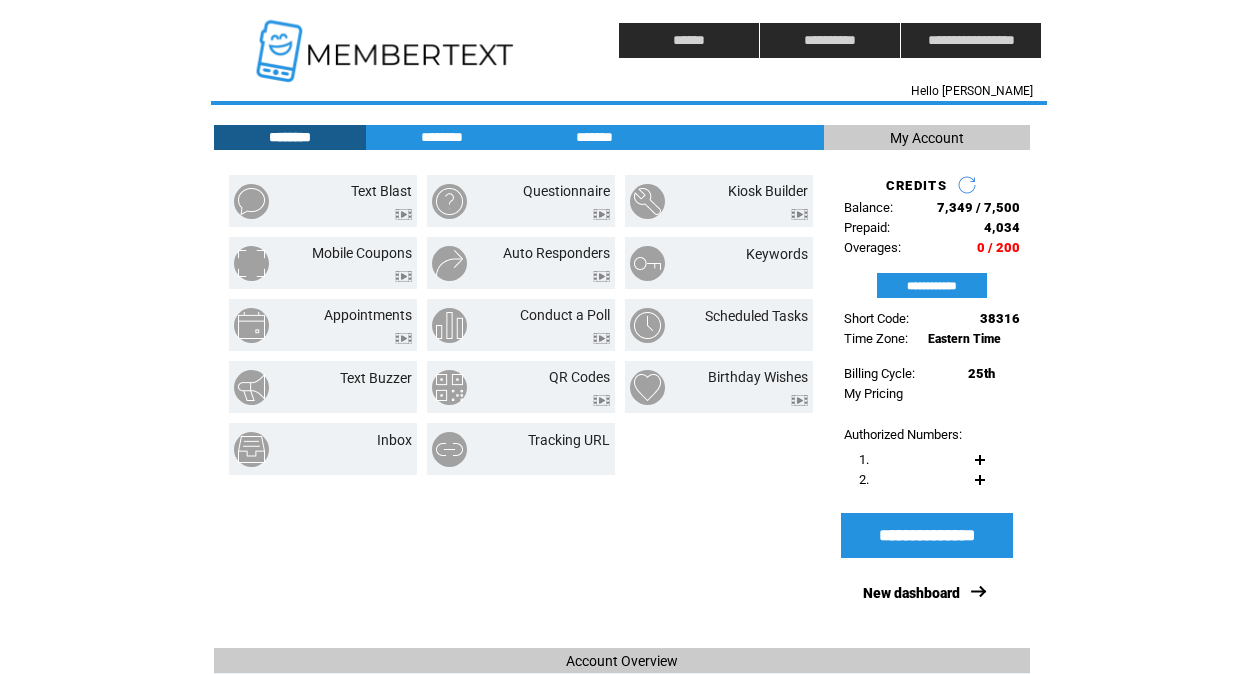 scroll, scrollTop: 0, scrollLeft: 0, axis: both 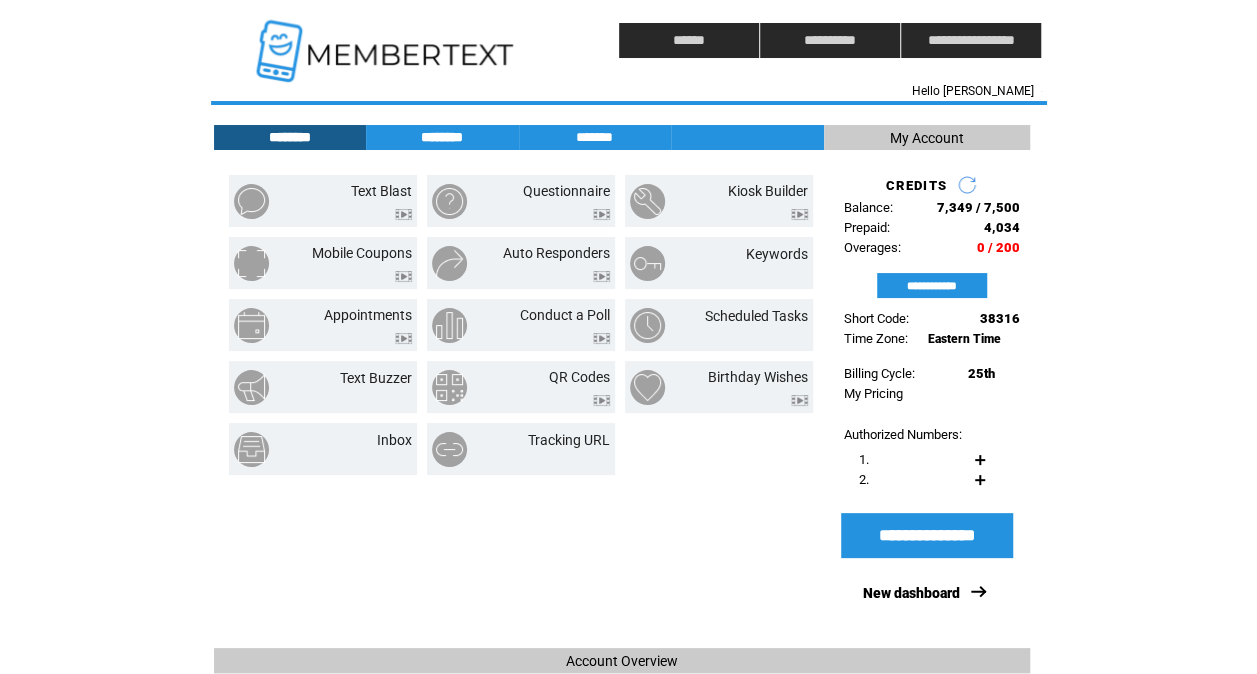 click on "********" at bounding box center (442, 137) 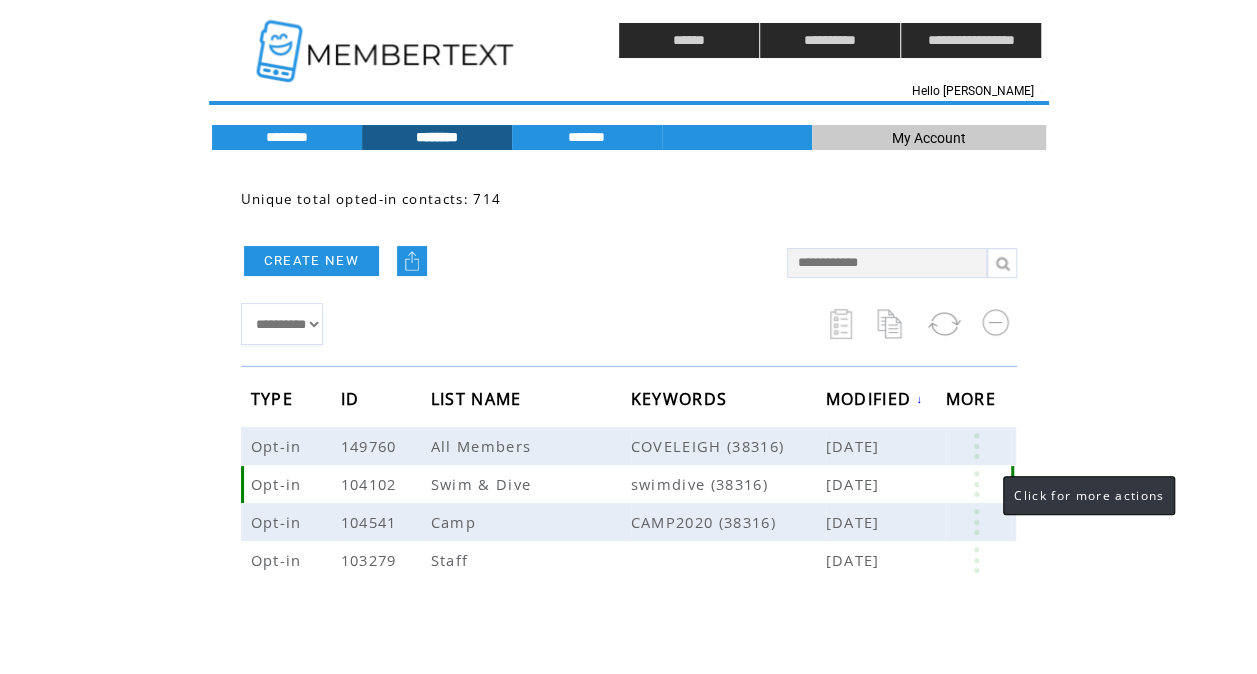 click at bounding box center (976, 484) 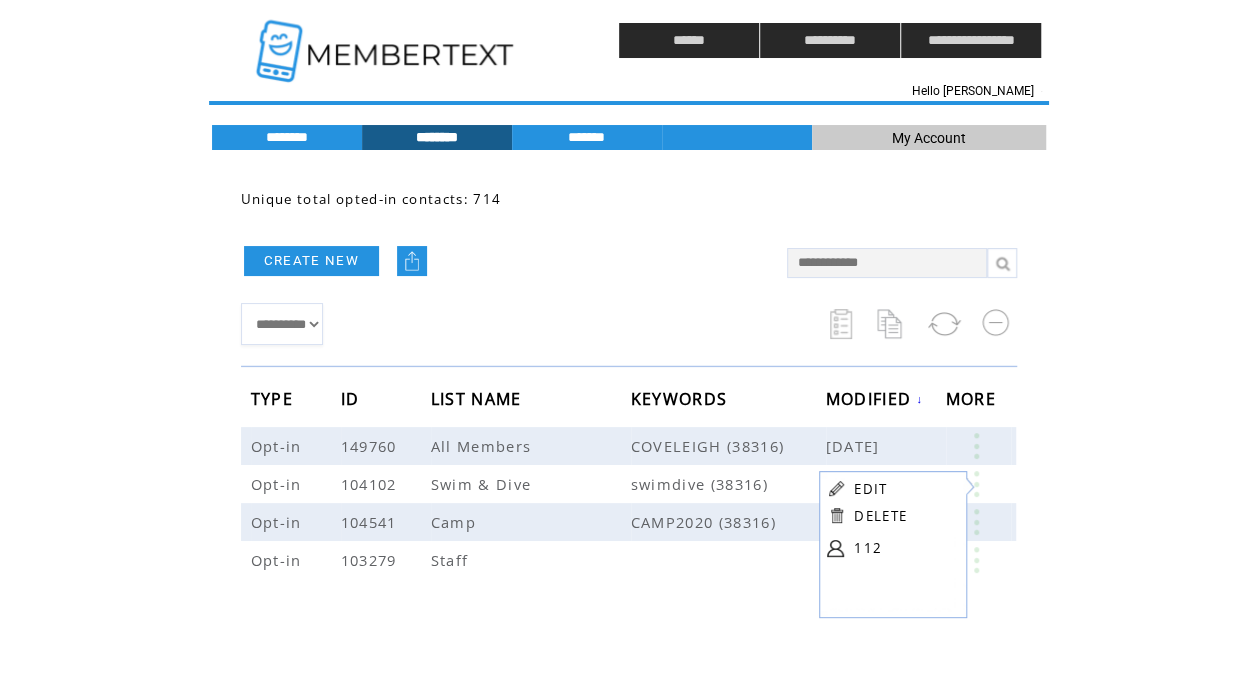 click at bounding box center (892, 324) 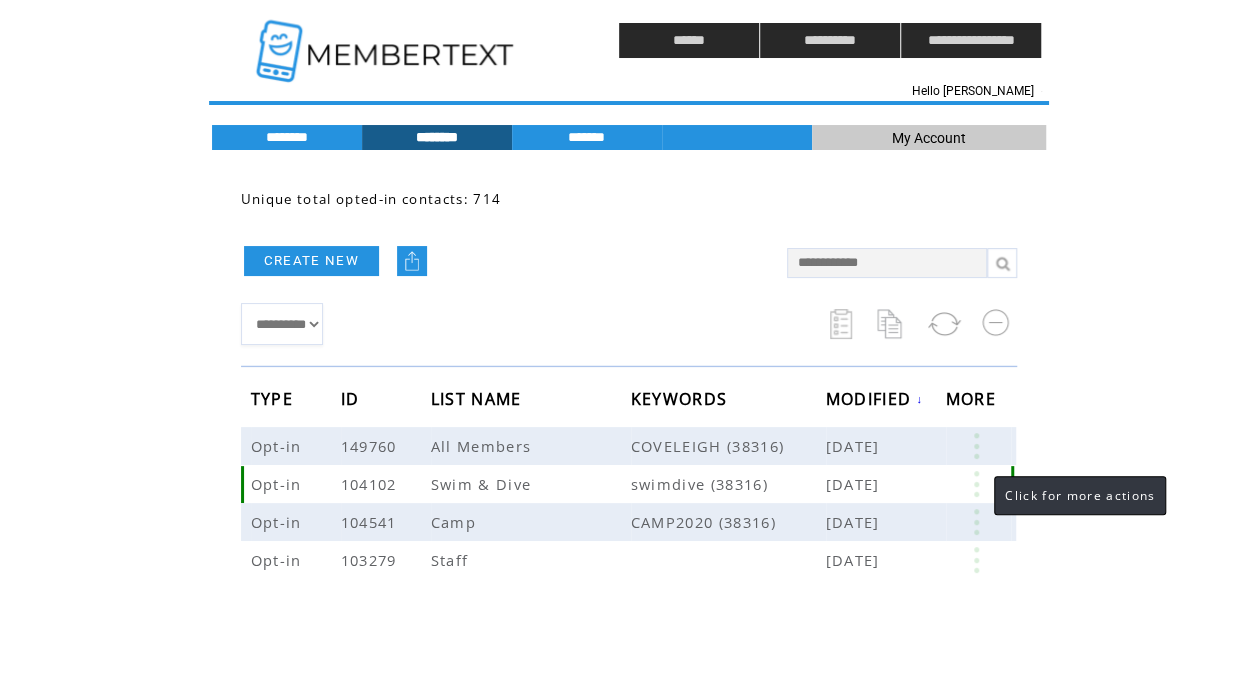 click at bounding box center [976, 484] 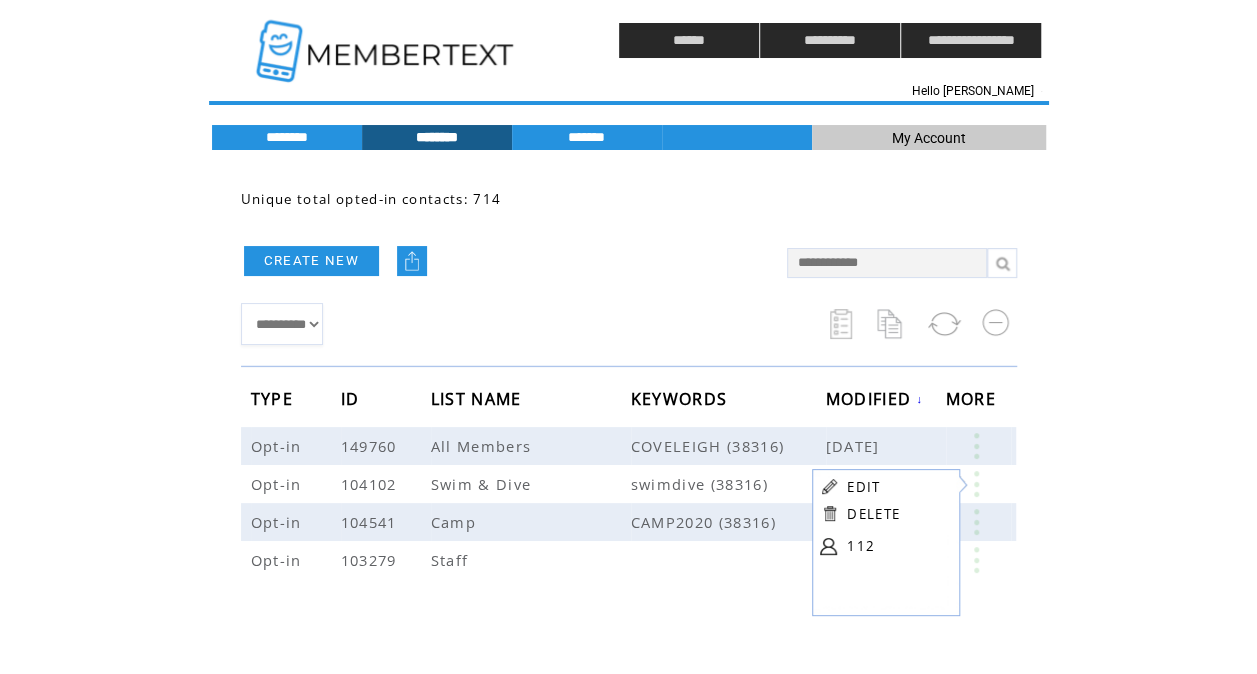 click on "DELETE" at bounding box center (873, 514) 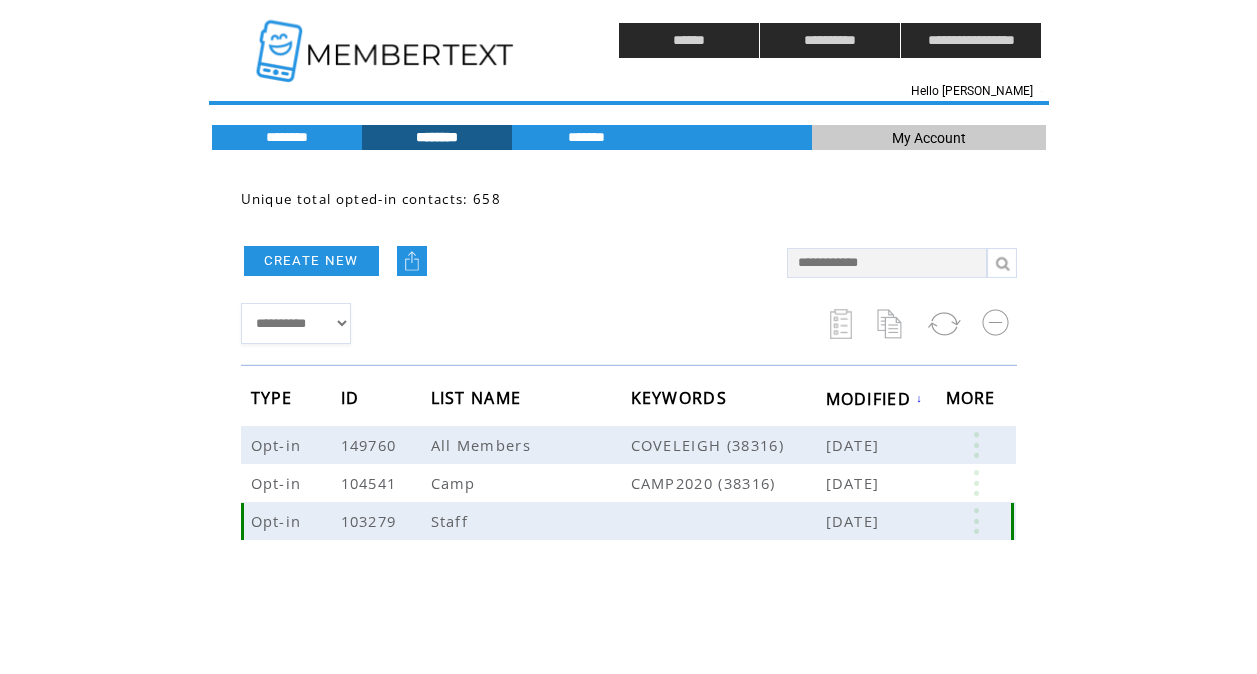 scroll, scrollTop: 0, scrollLeft: 0, axis: both 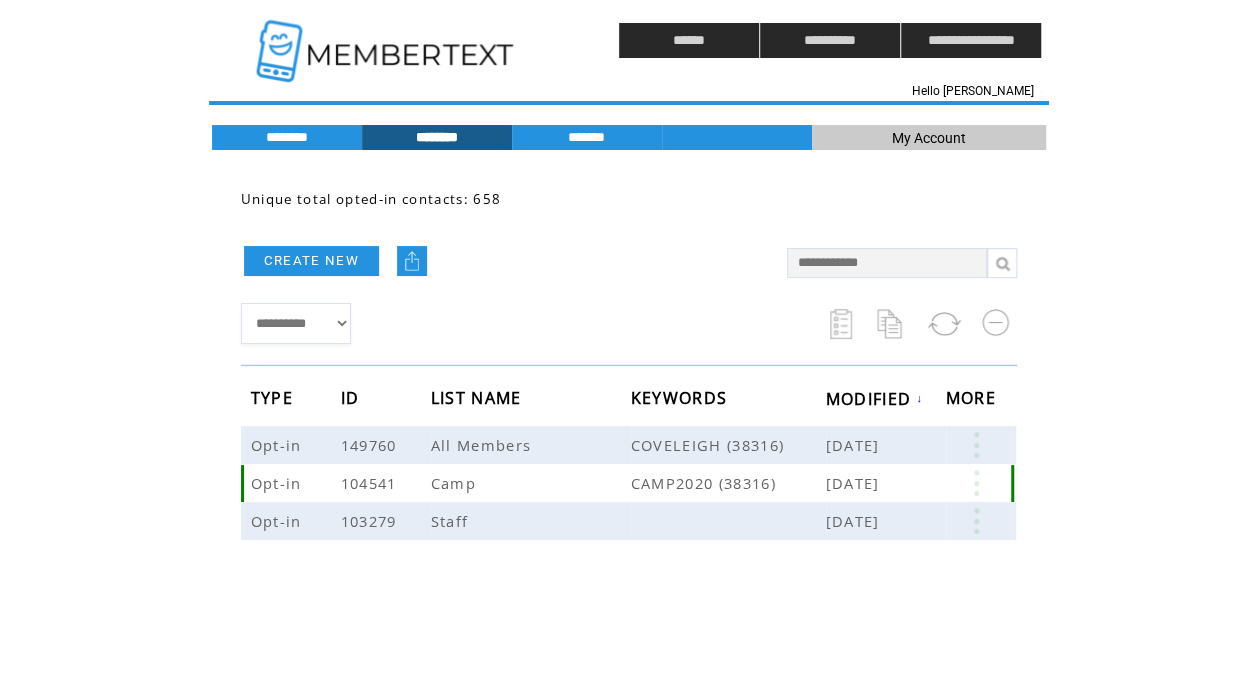 click at bounding box center [976, 483] 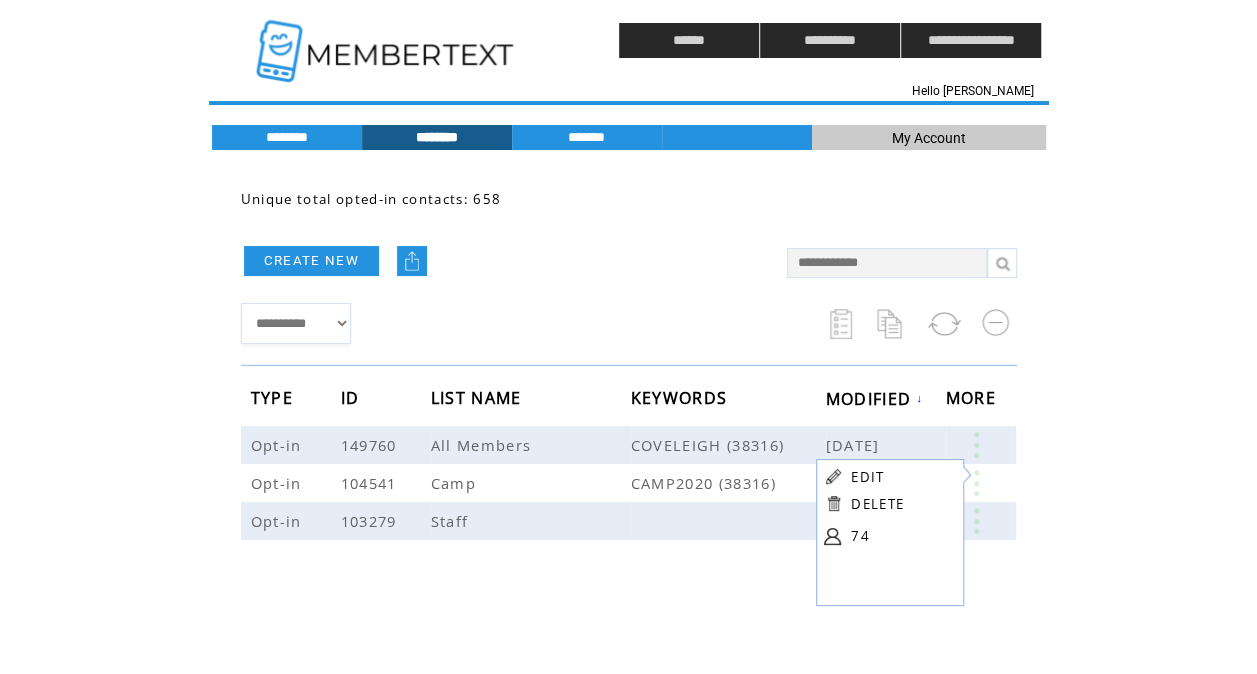 click on "DELETE" at bounding box center [877, 504] 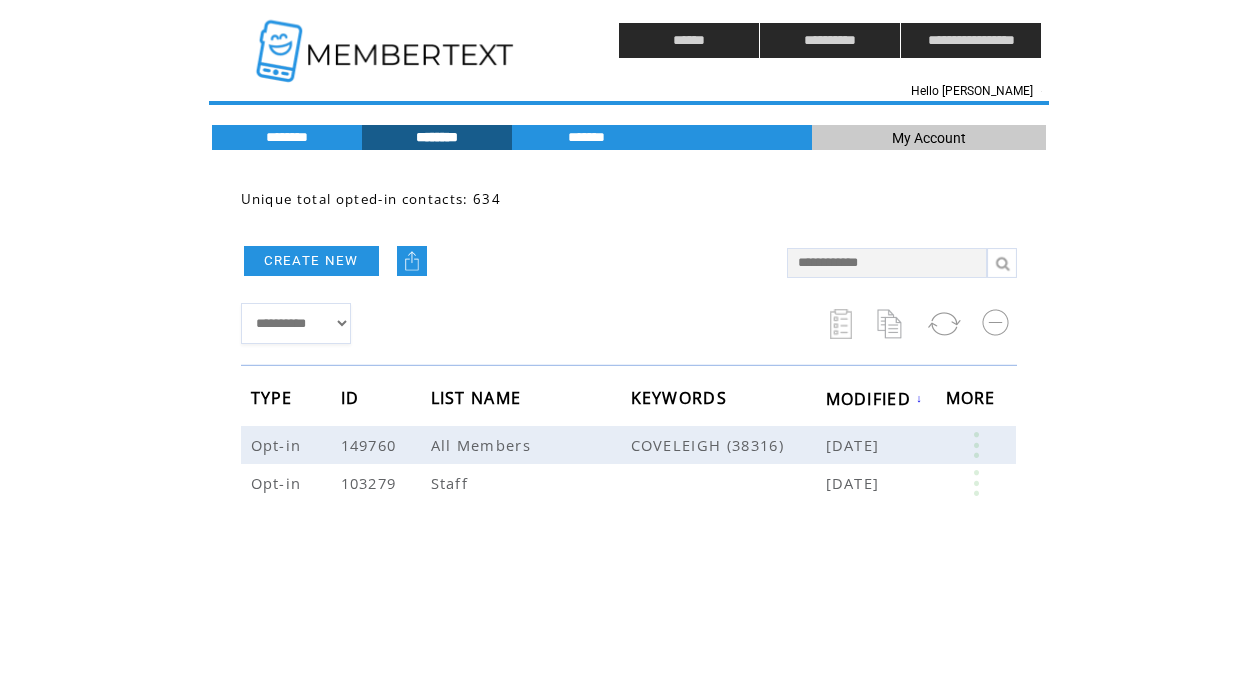 scroll, scrollTop: 0, scrollLeft: 0, axis: both 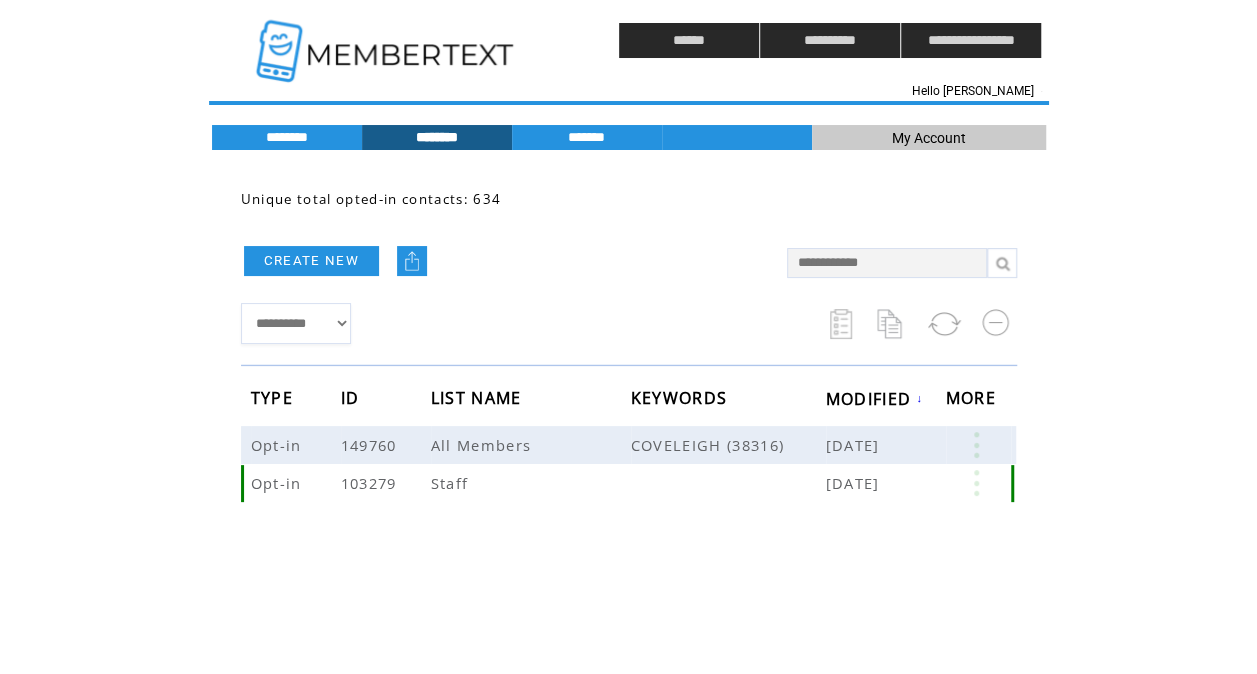 click at bounding box center (976, 483) 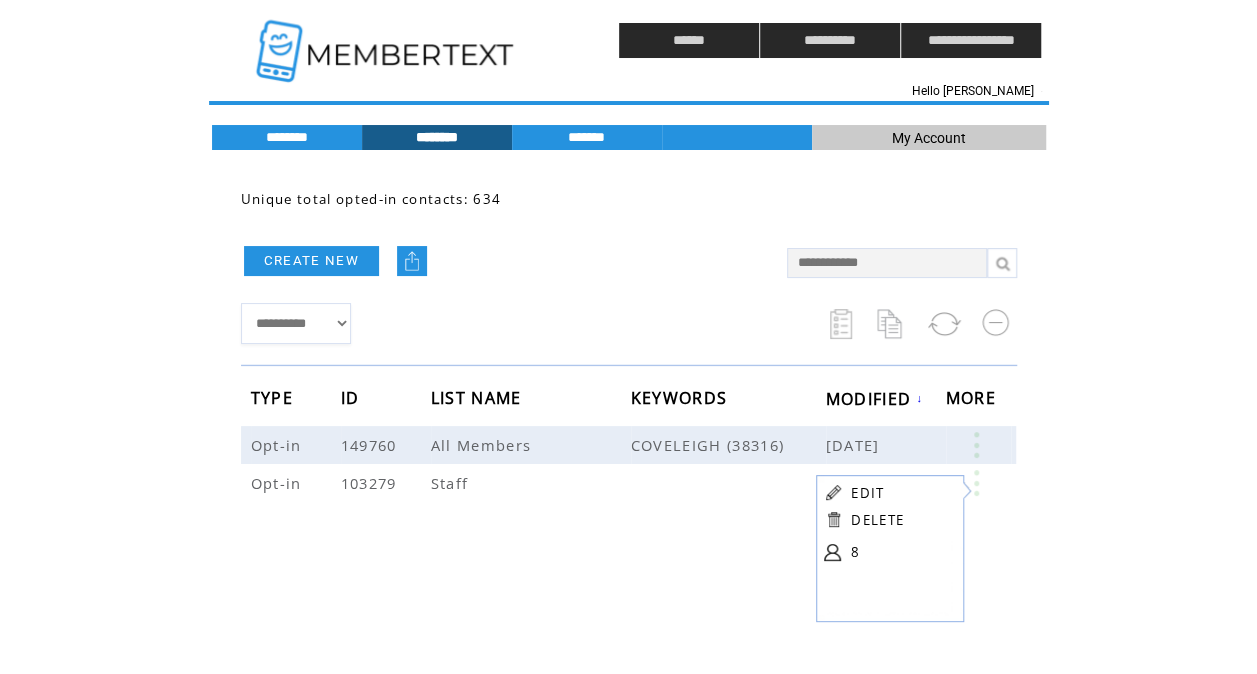 click on "DELETE" at bounding box center (877, 520) 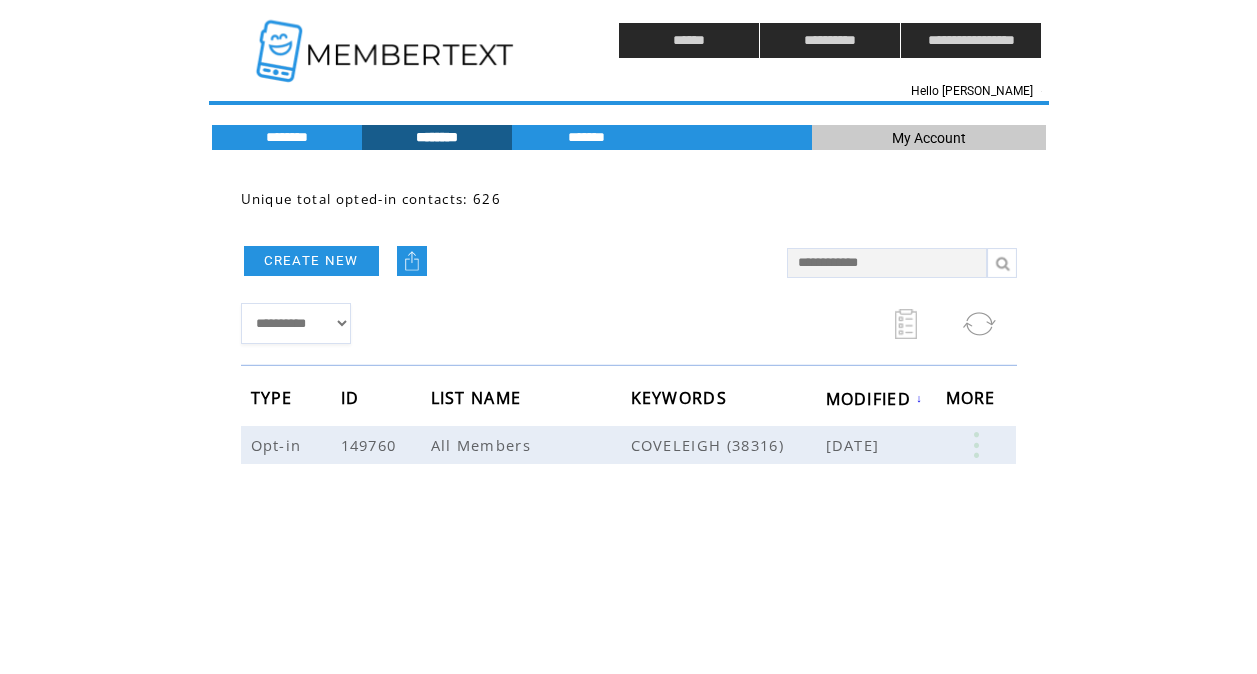 scroll, scrollTop: 0, scrollLeft: 0, axis: both 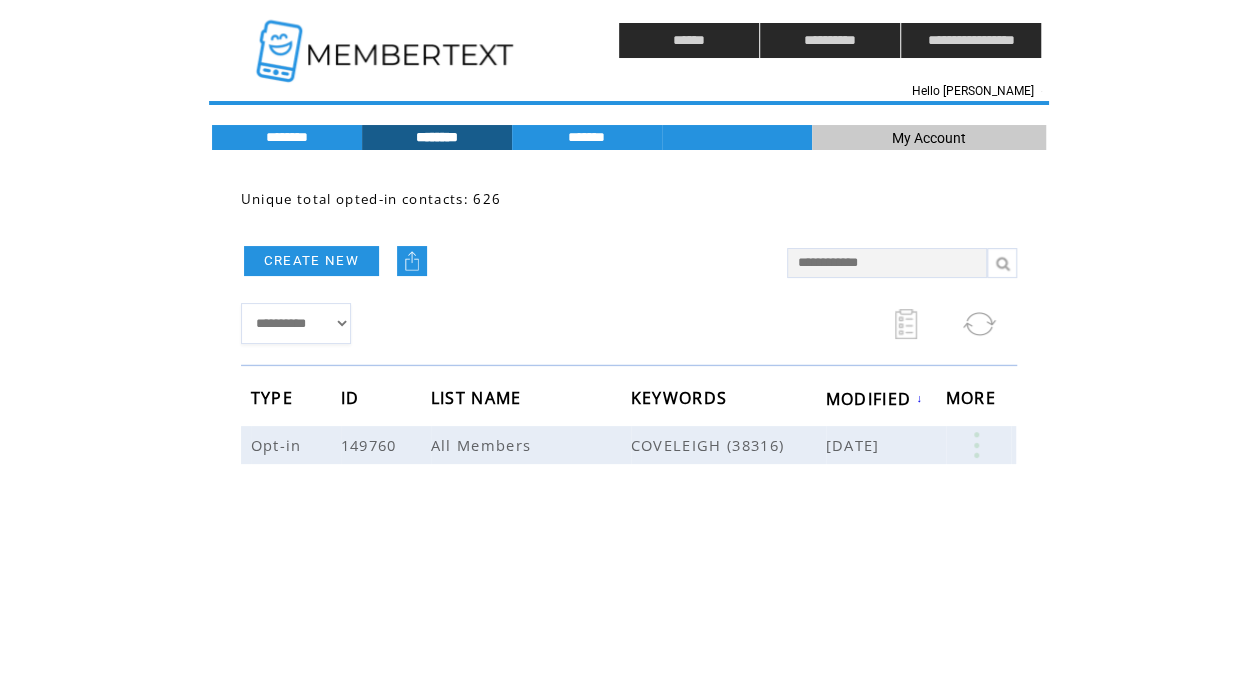 click on "CREATE NEW" at bounding box center [504, 260] 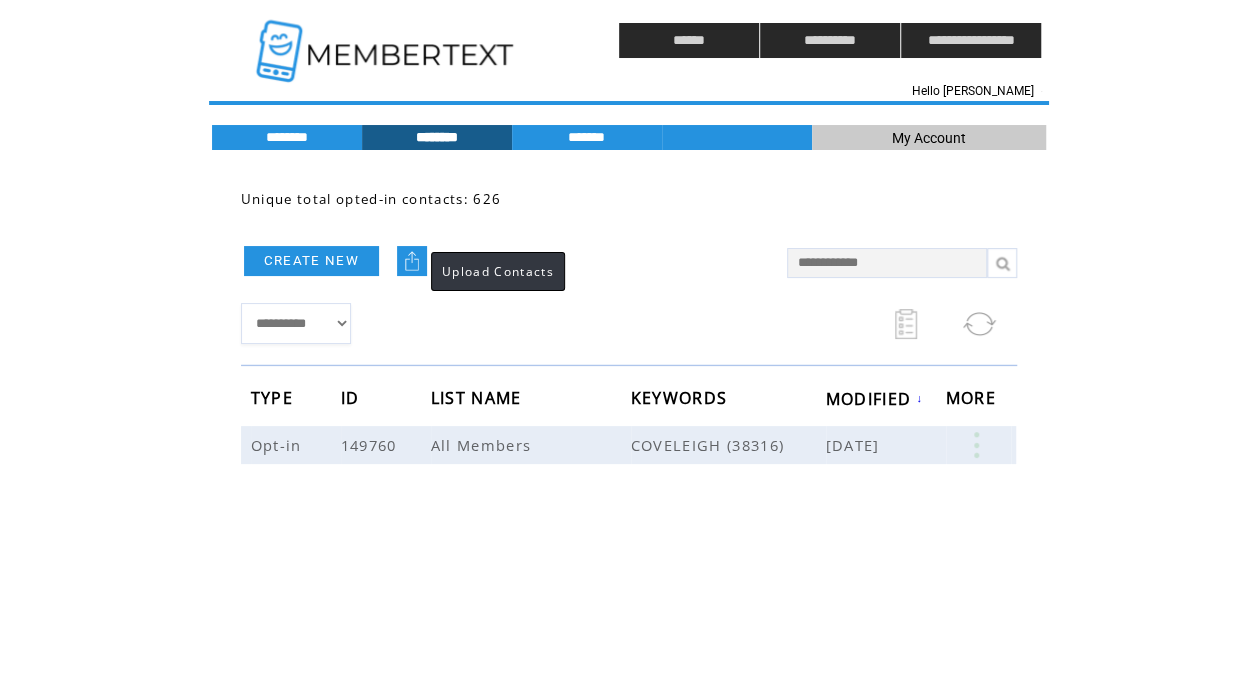 click at bounding box center (412, 261) 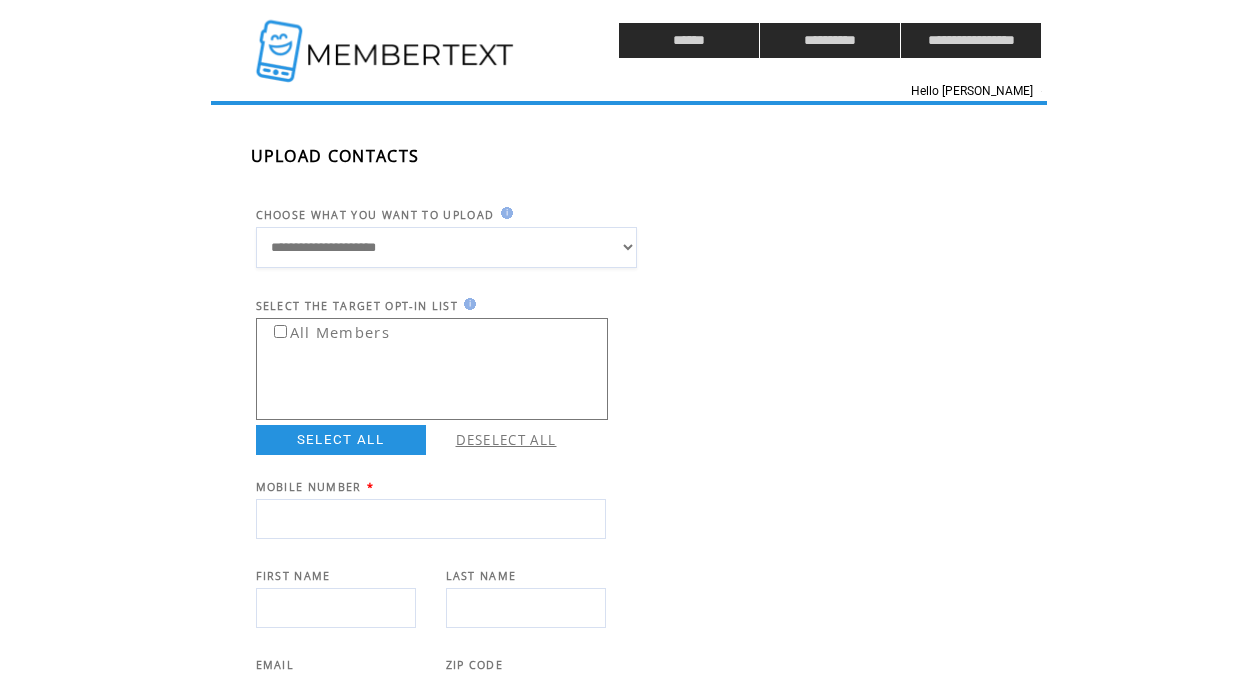 scroll, scrollTop: 0, scrollLeft: 0, axis: both 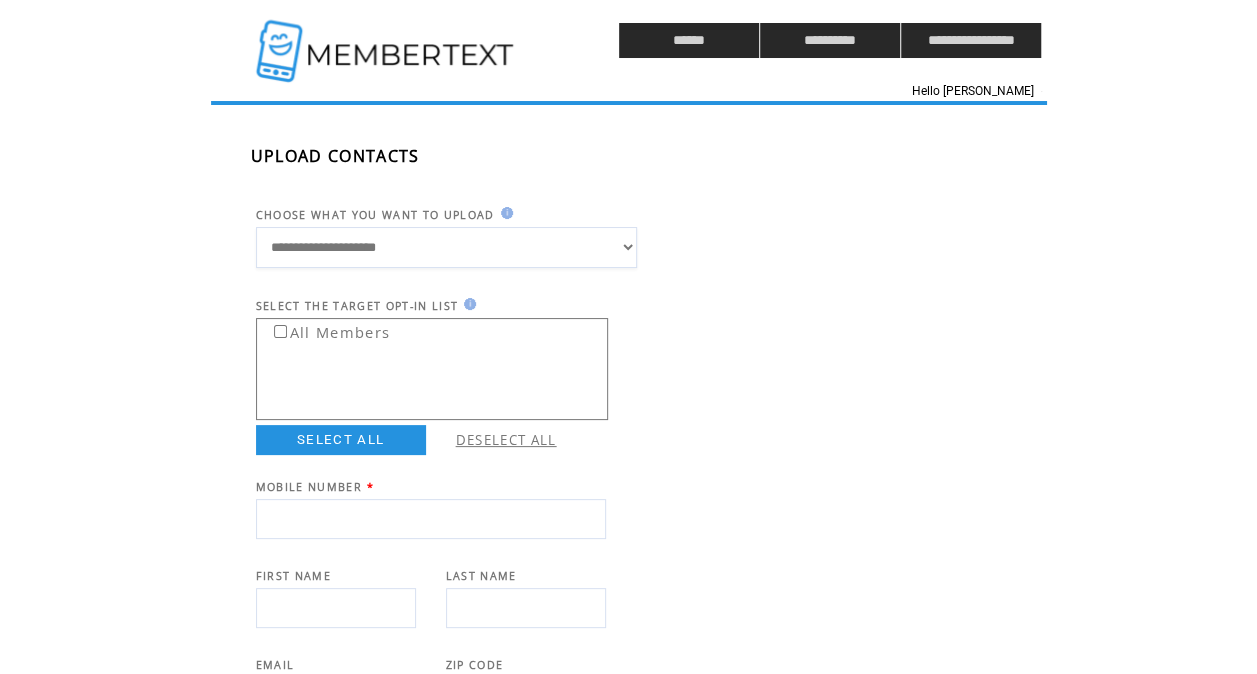 click on "All Members" at bounding box center (649, 369) 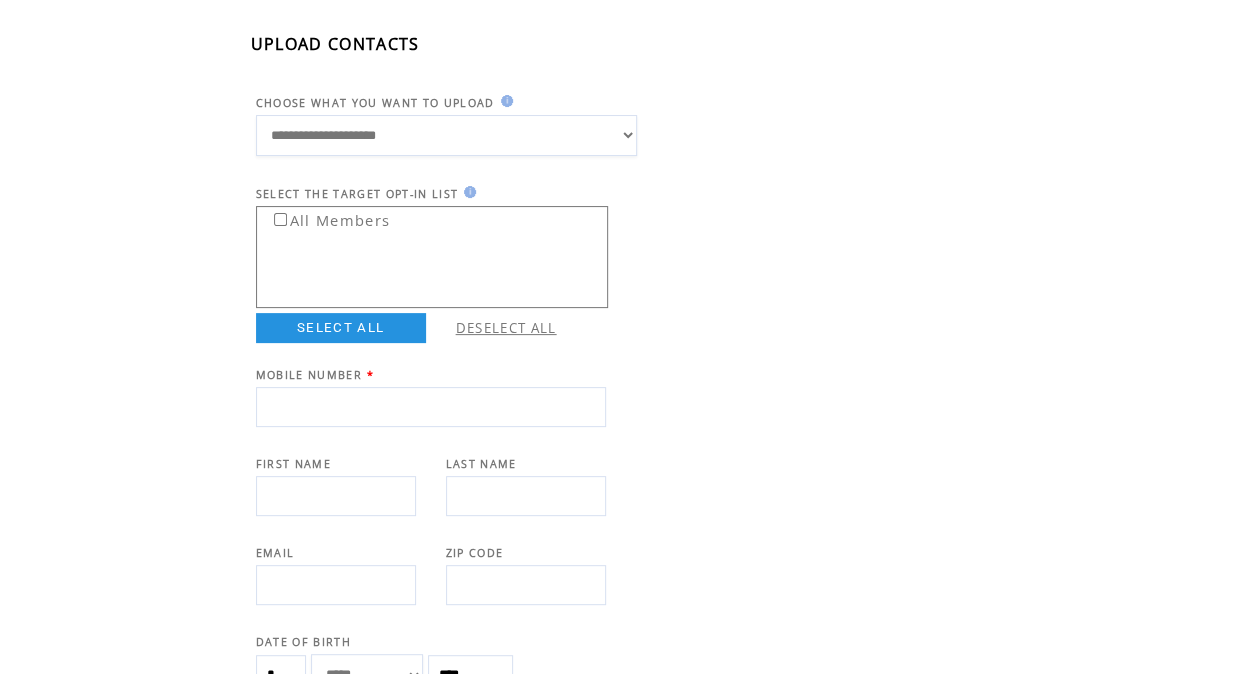 scroll, scrollTop: 121, scrollLeft: 0, axis: vertical 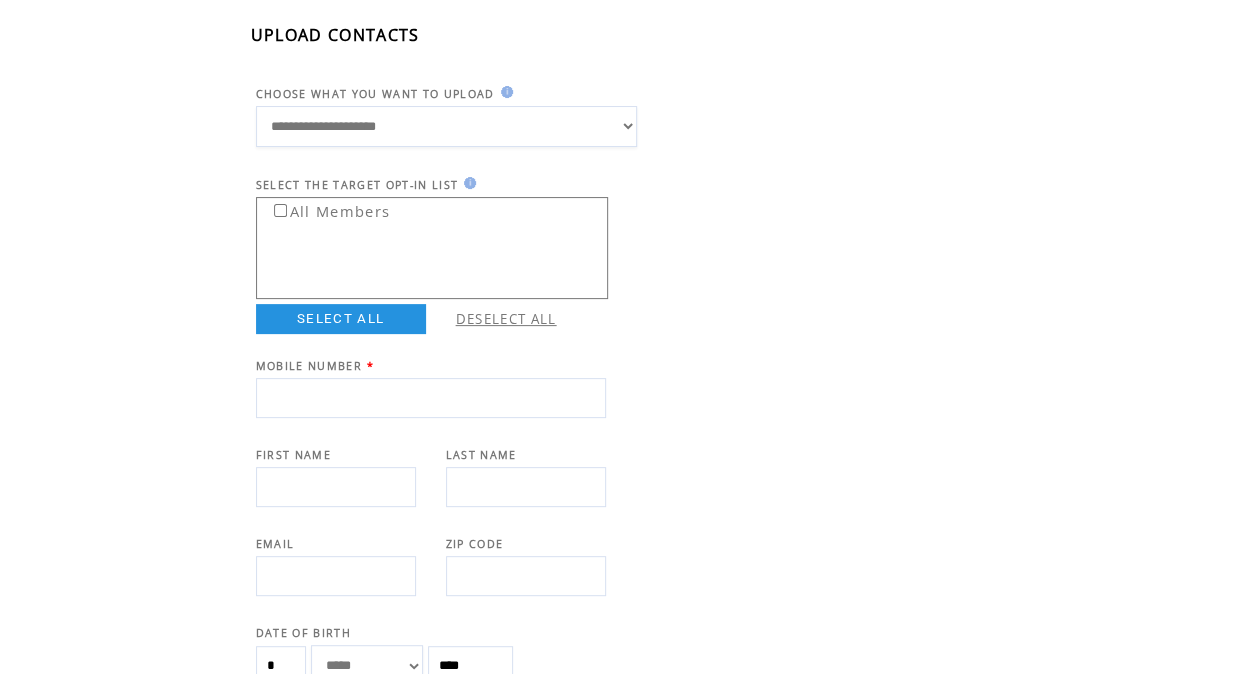click on "All Members" at bounding box center (325, 208) 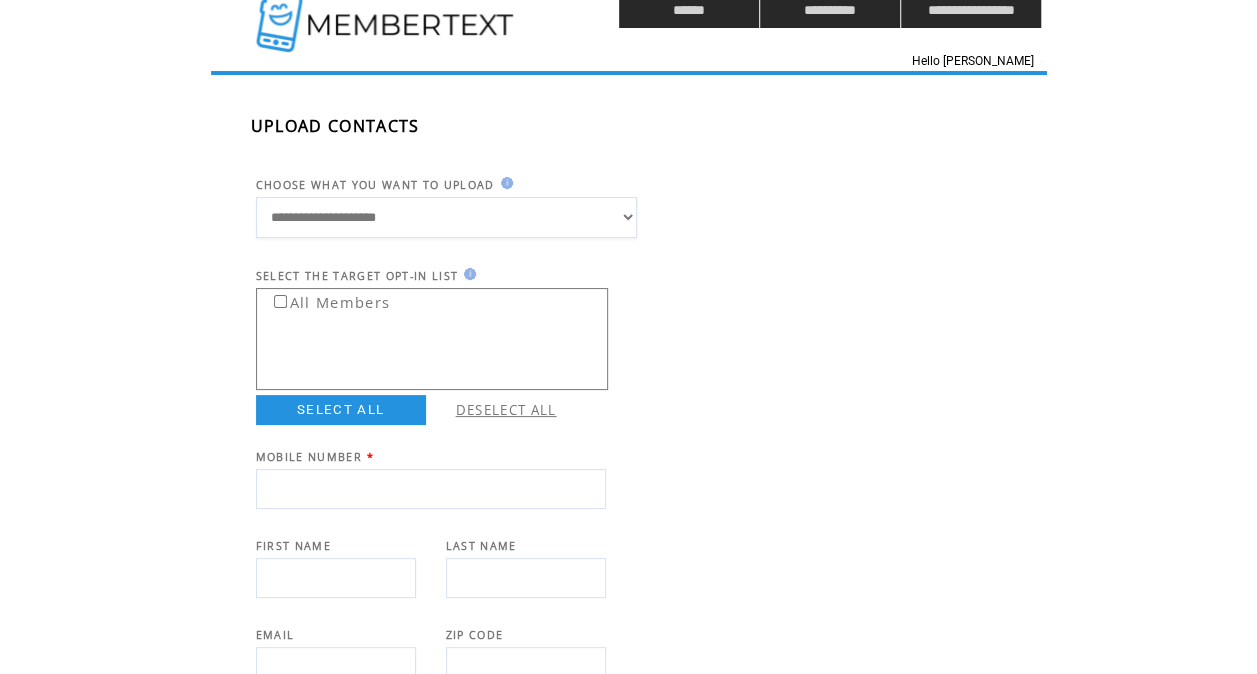 scroll, scrollTop: 34, scrollLeft: 0, axis: vertical 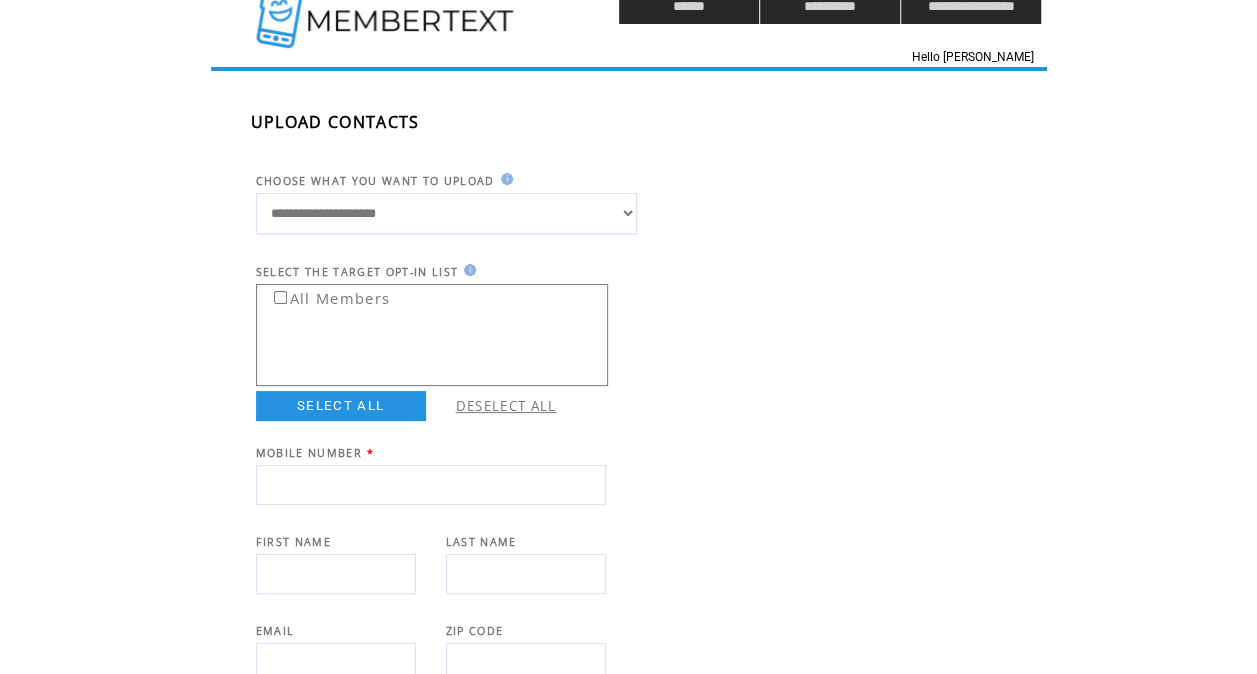click on "SELECT THE TARGET OPT-IN LIST" at bounding box center (649, 261) 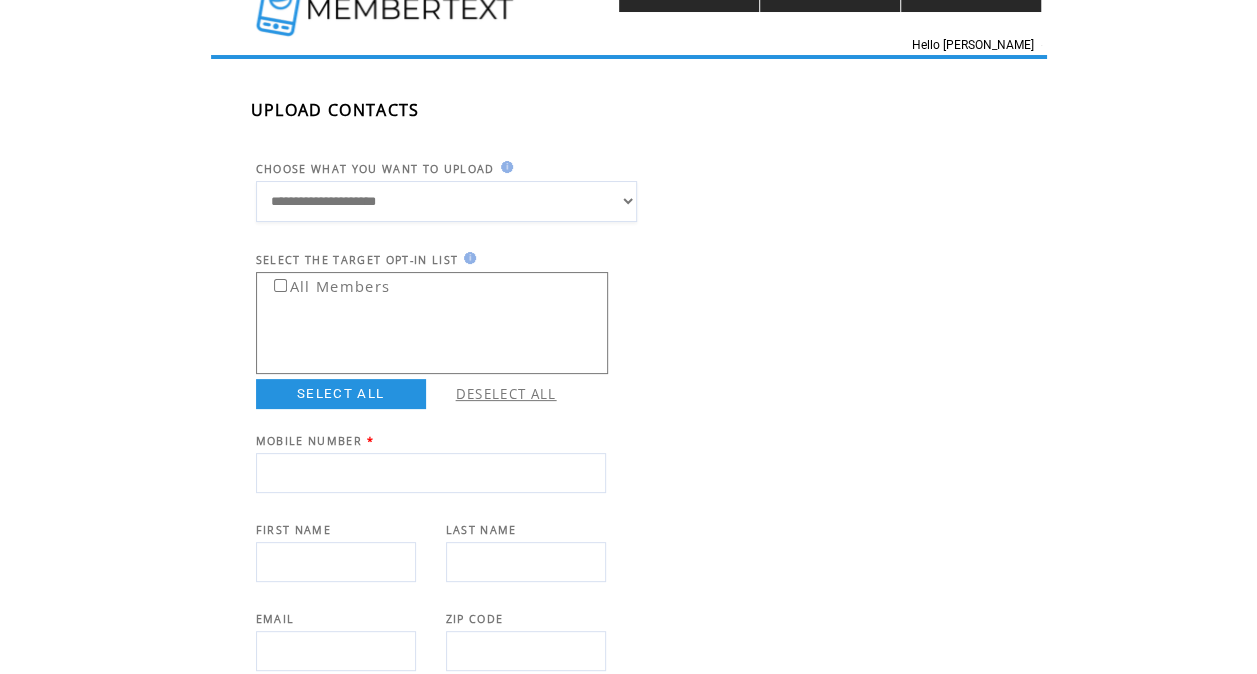 scroll, scrollTop: 0, scrollLeft: 0, axis: both 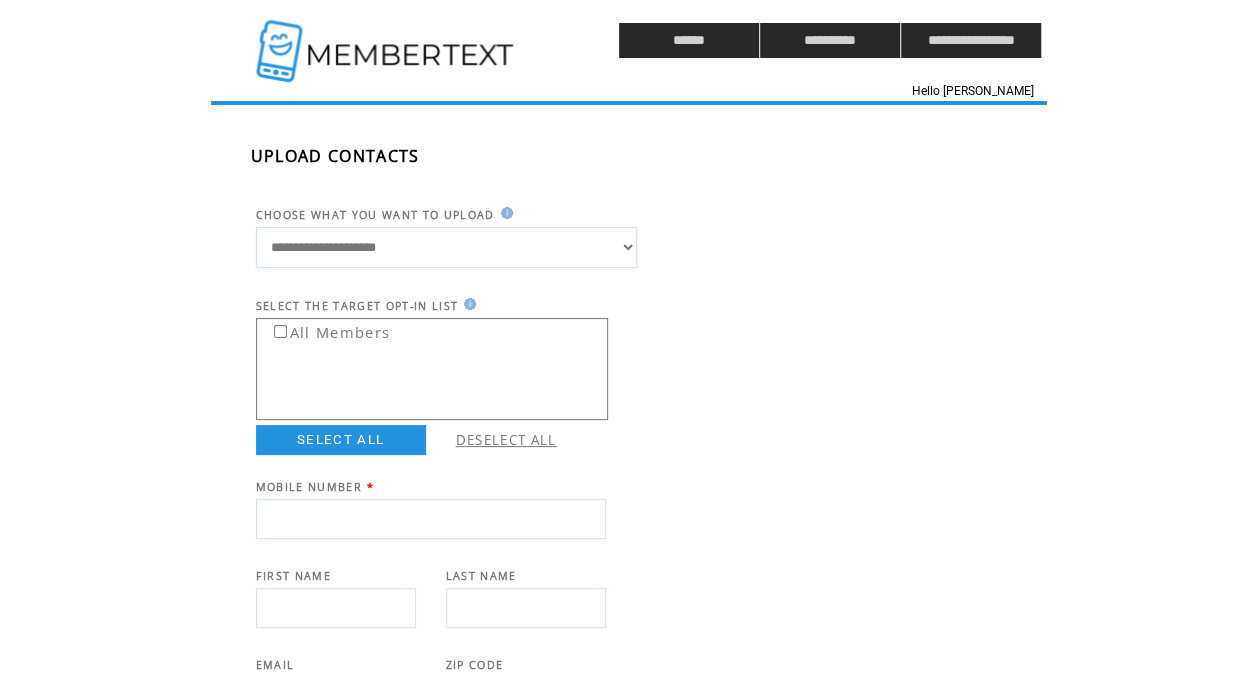 click at bounding box center (387, 40) 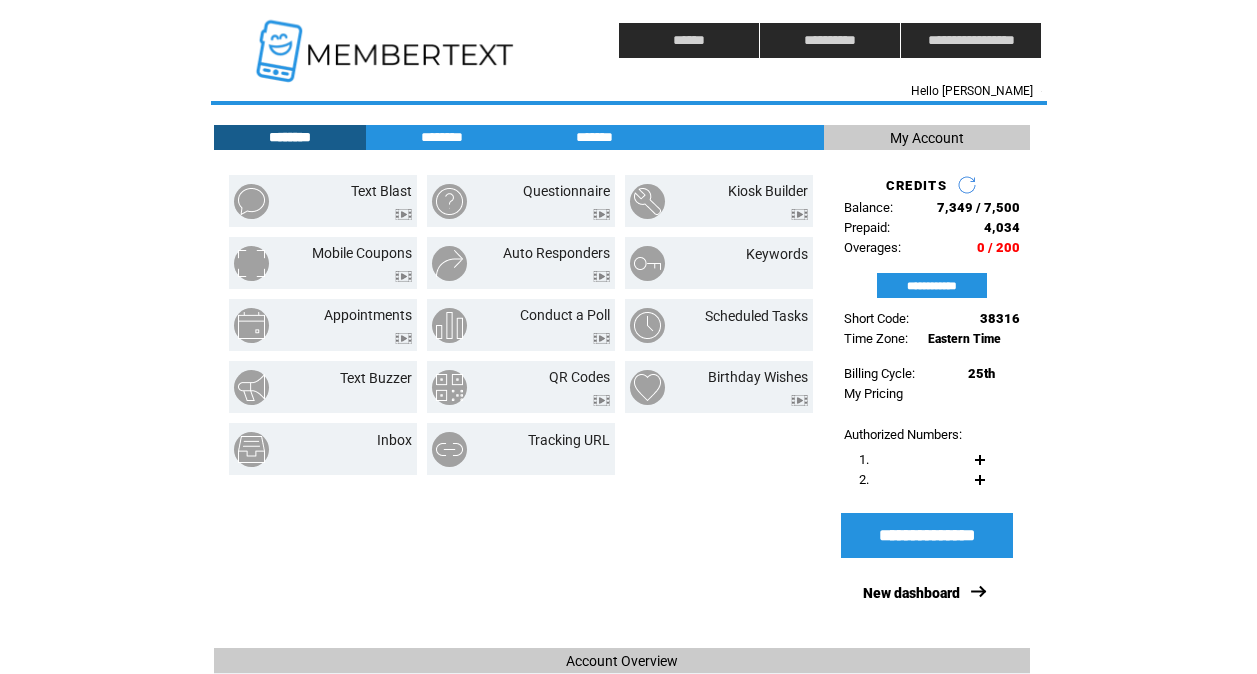 scroll, scrollTop: 0, scrollLeft: 0, axis: both 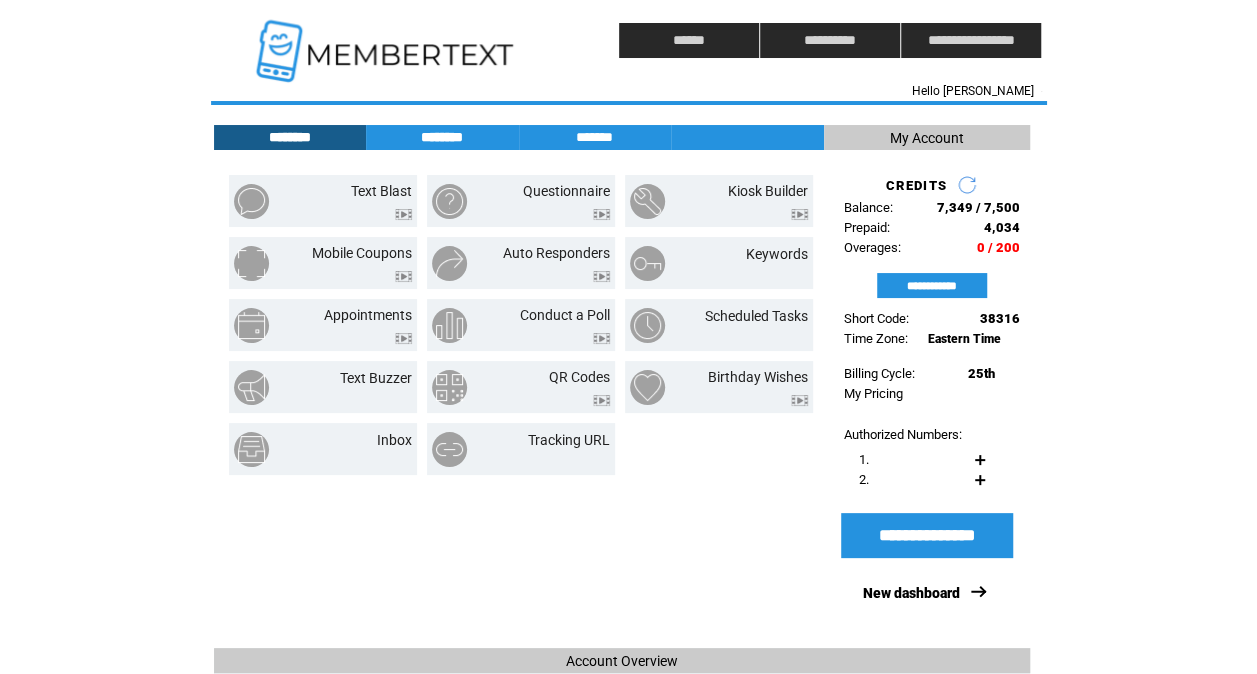 click on "********" at bounding box center (442, 137) 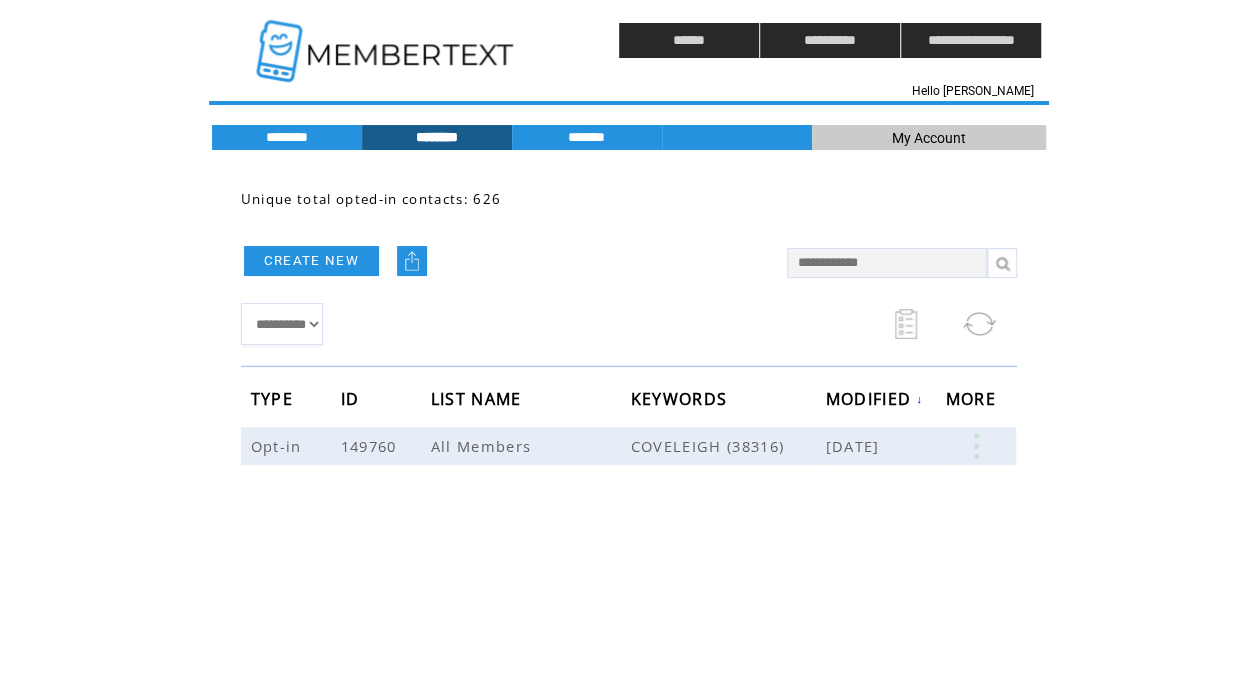 click on "CREATE NEW" at bounding box center (504, 260) 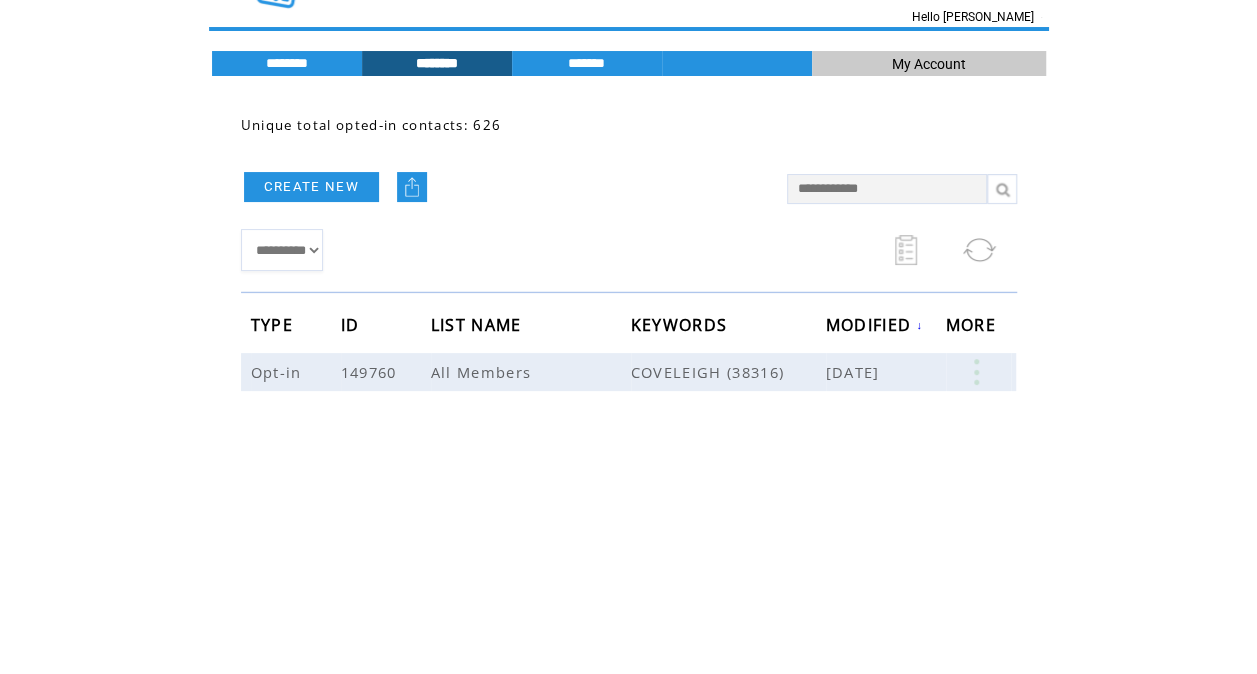scroll, scrollTop: 82, scrollLeft: 0, axis: vertical 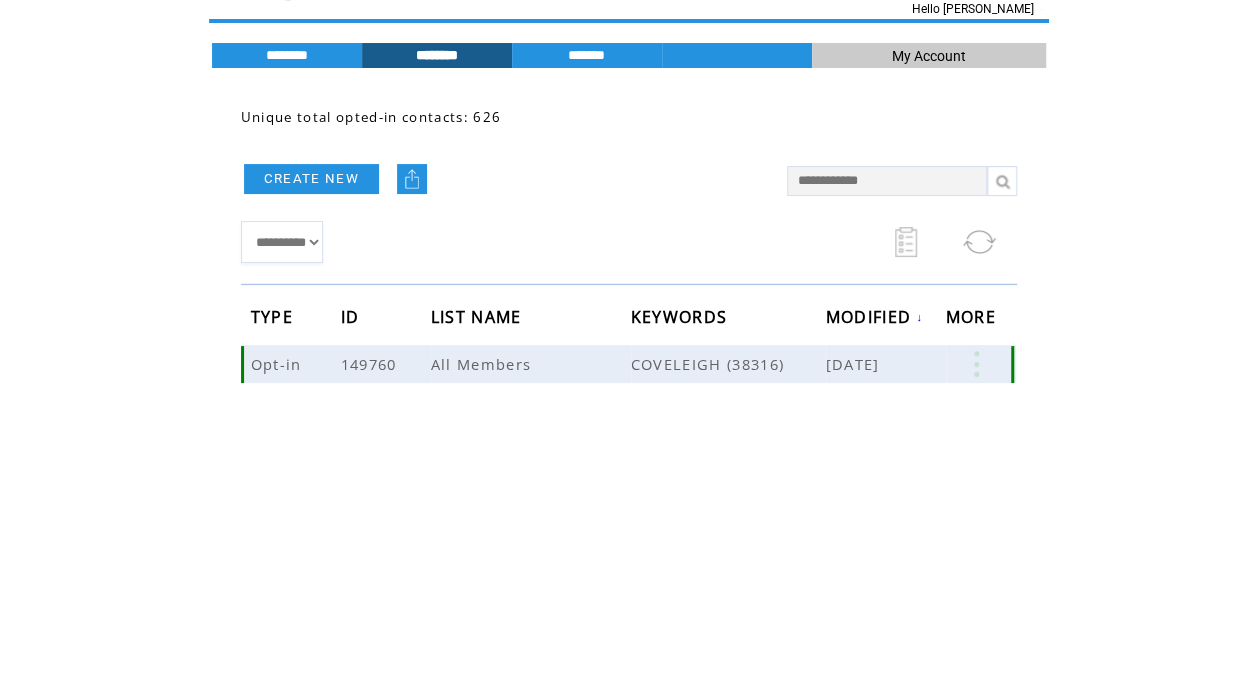 click on "COVELEIGH (38316)" at bounding box center [728, 364] 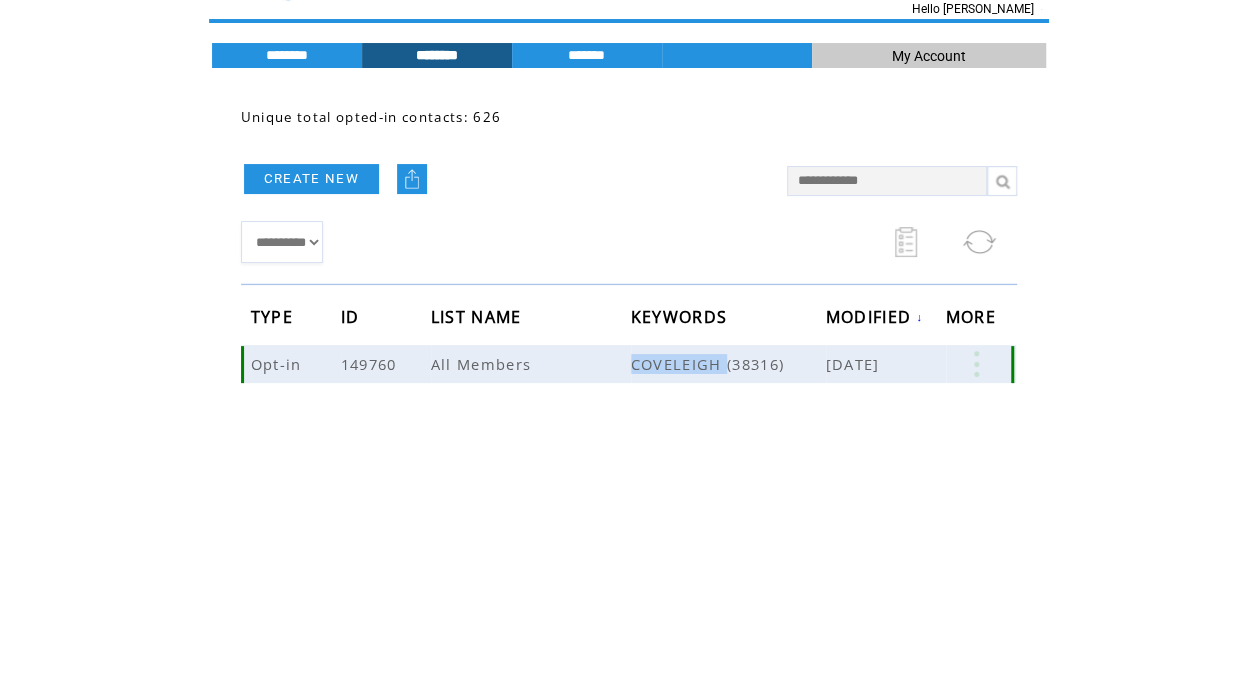 click on "COVELEIGH (38316)" at bounding box center [728, 364] 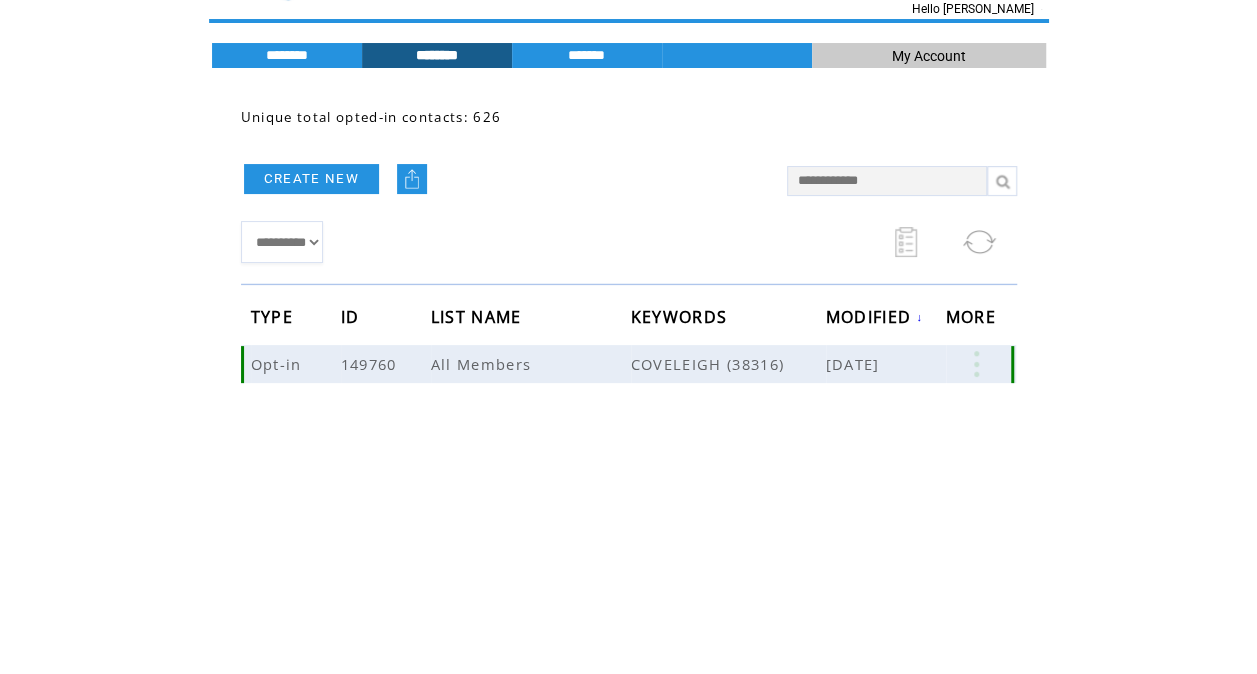 drag, startPoint x: 688, startPoint y: 361, endPoint x: 758, endPoint y: 366, distance: 70.178345 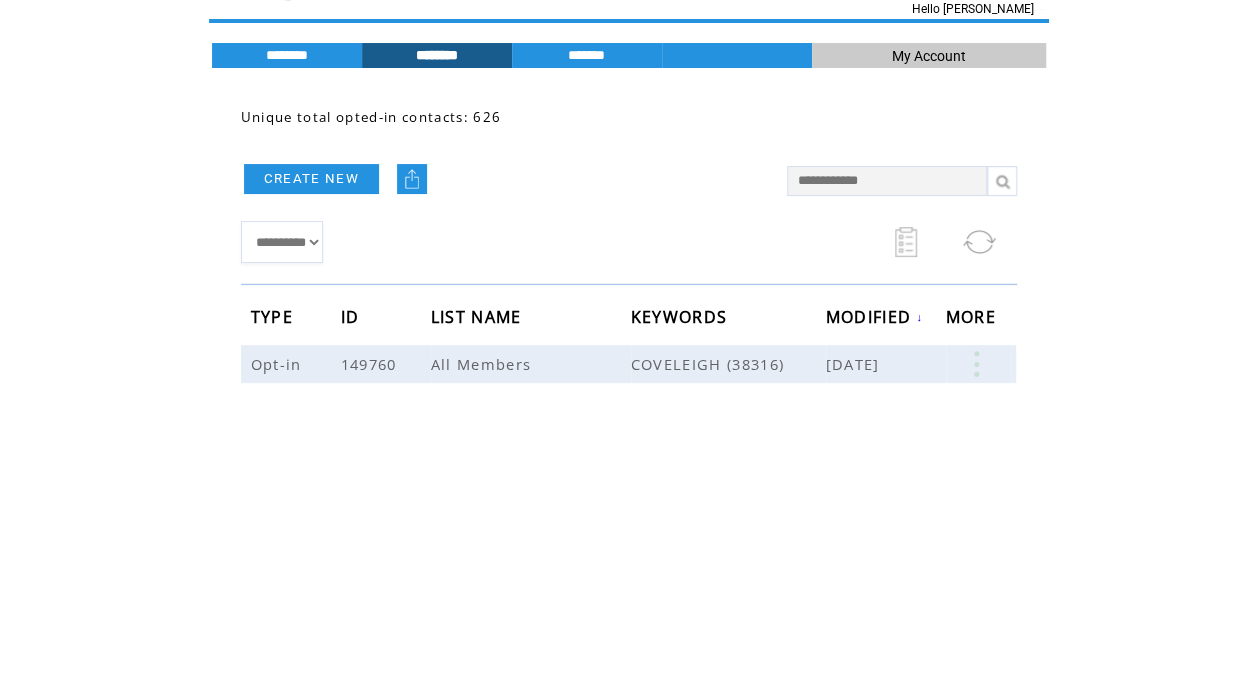 click on "**********" at bounding box center [629, 373] 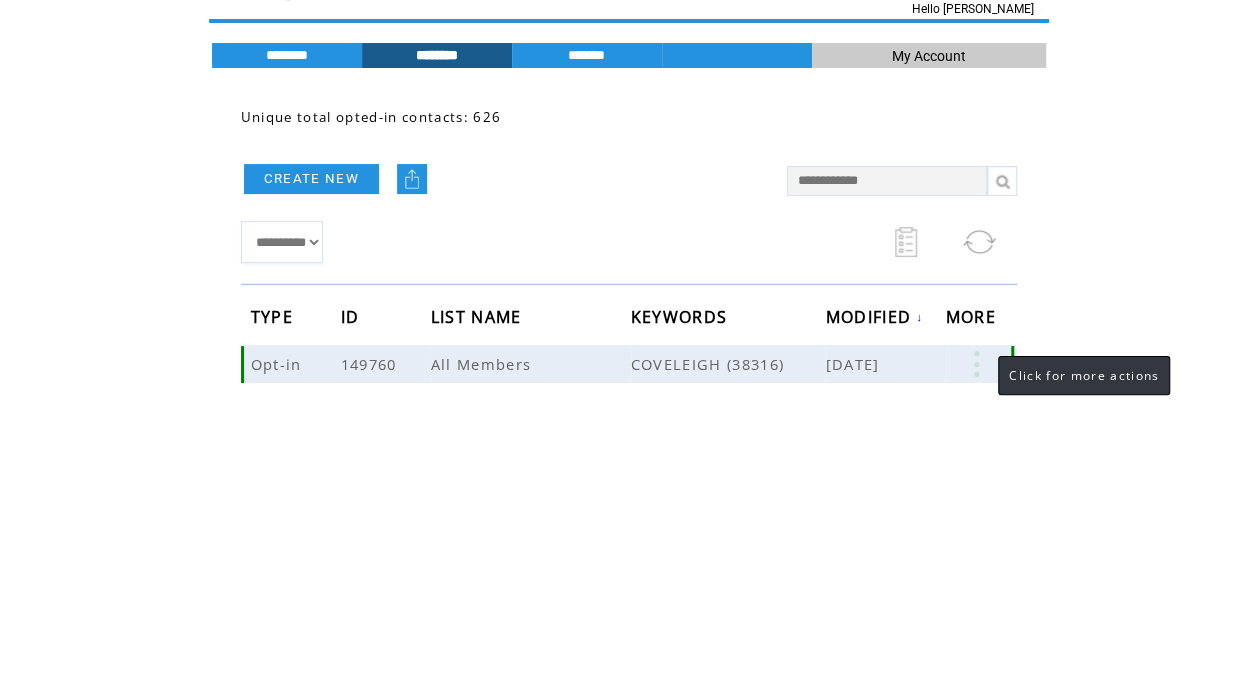click at bounding box center (976, 364) 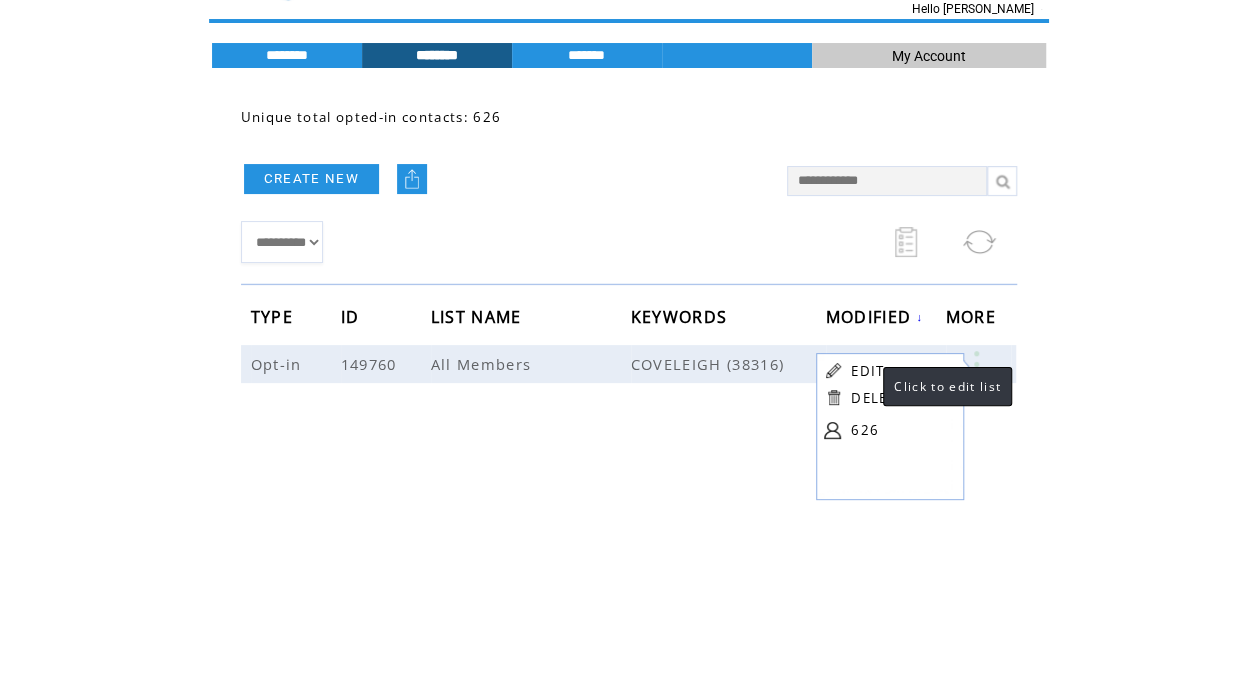 click on "EDIT" at bounding box center (867, 371) 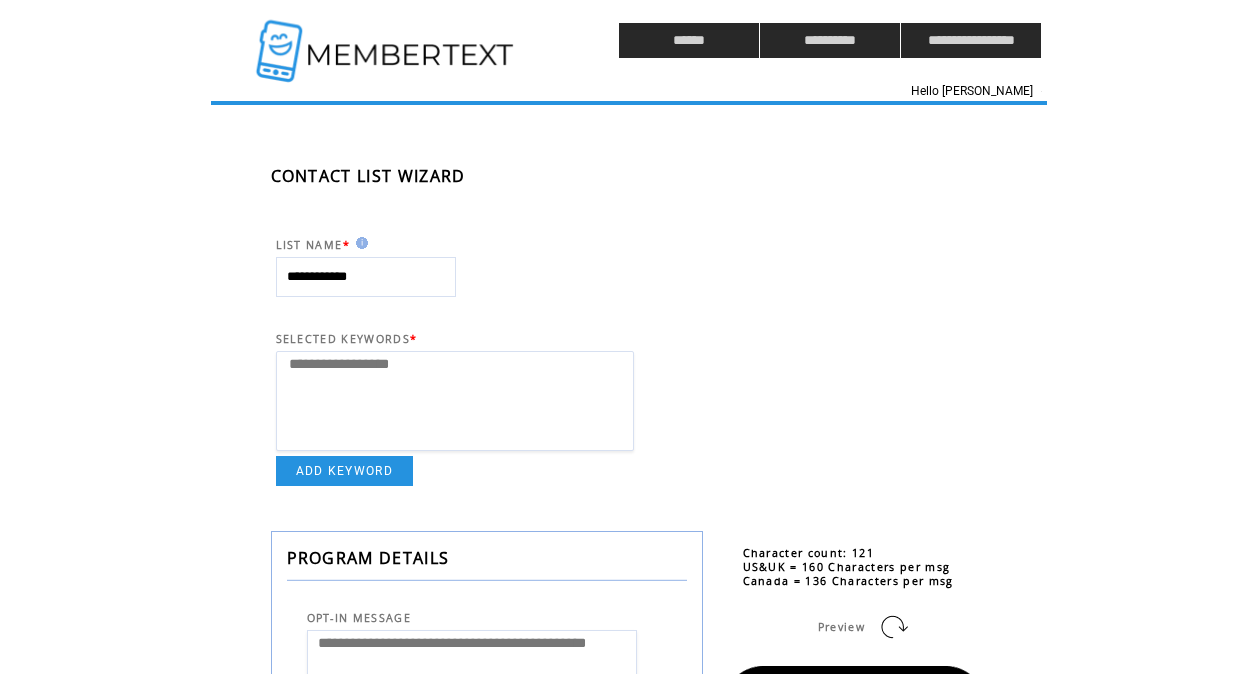 select 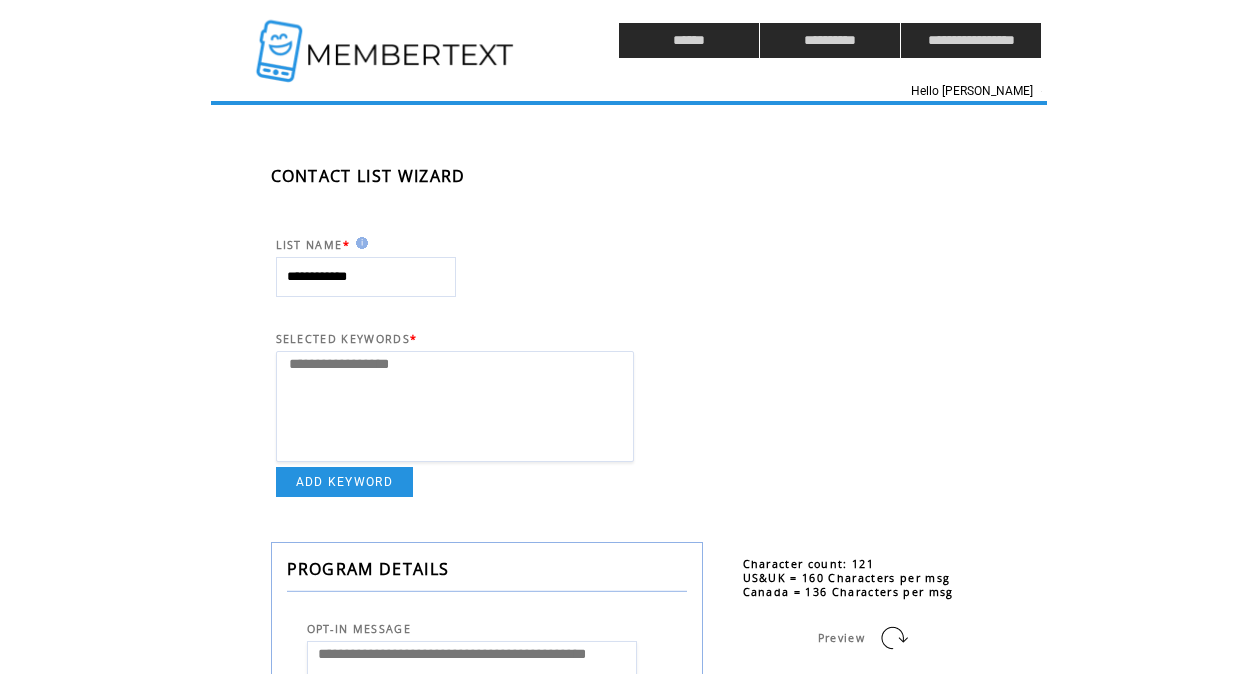 scroll, scrollTop: 0, scrollLeft: 0, axis: both 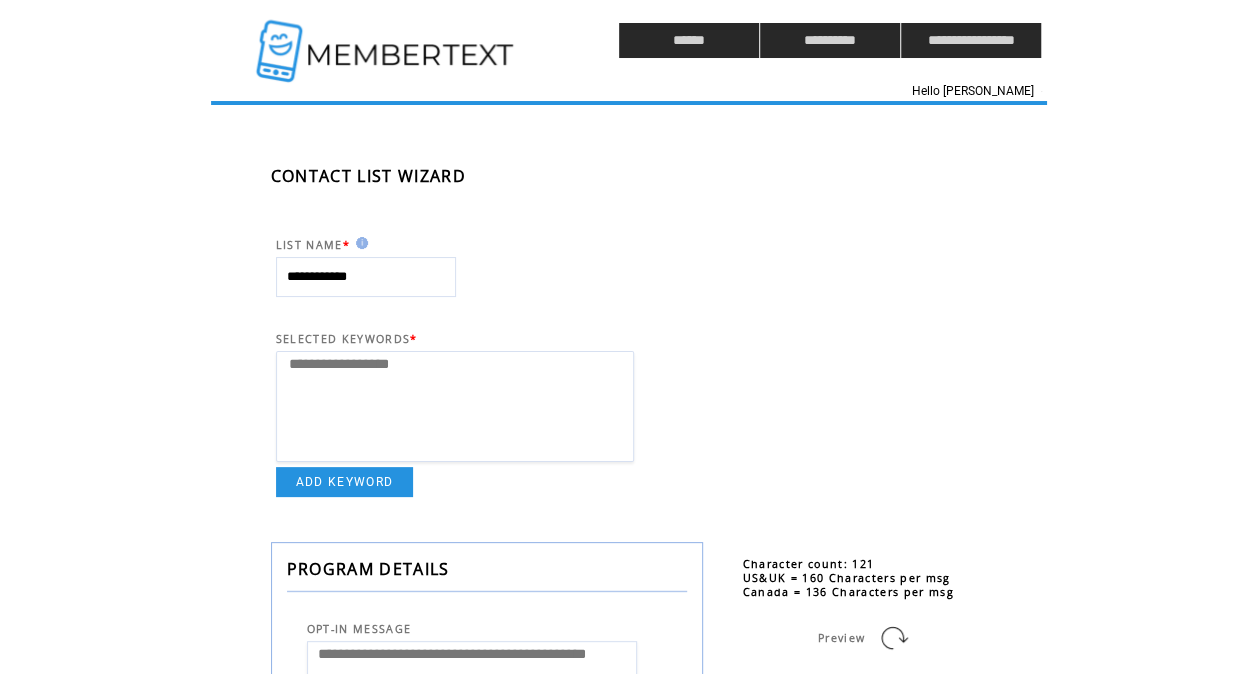 click on "**********" at bounding box center (659, 796) 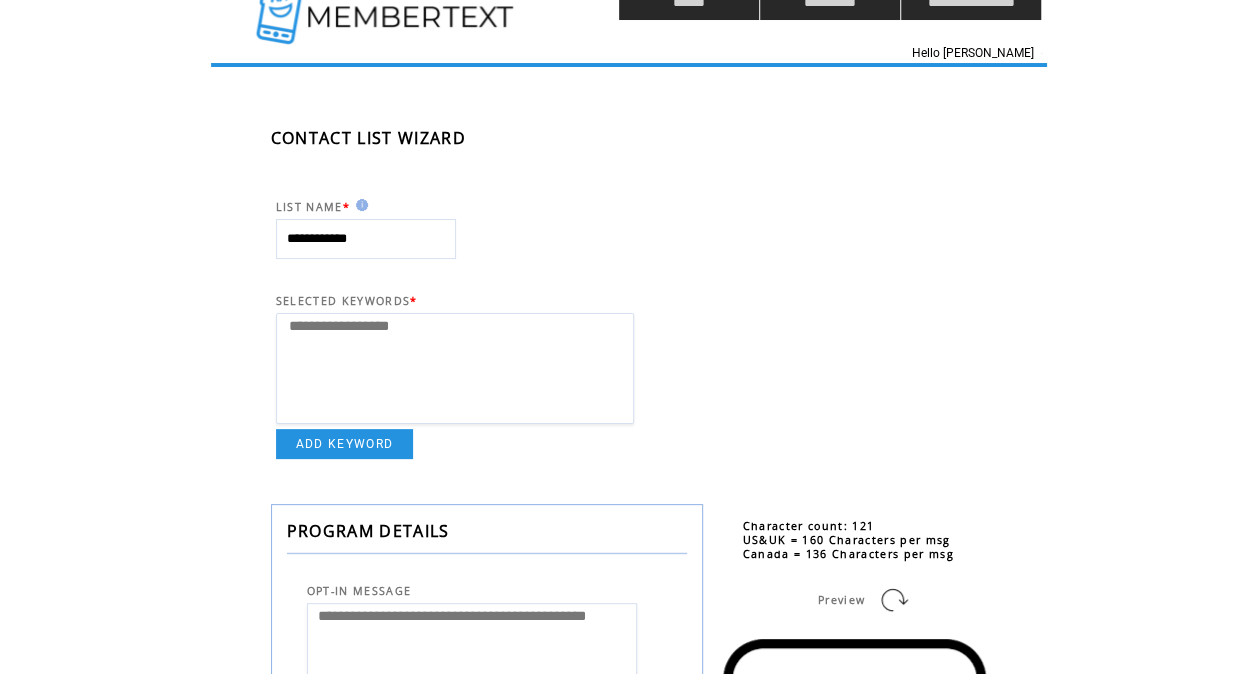 scroll, scrollTop: 0, scrollLeft: 0, axis: both 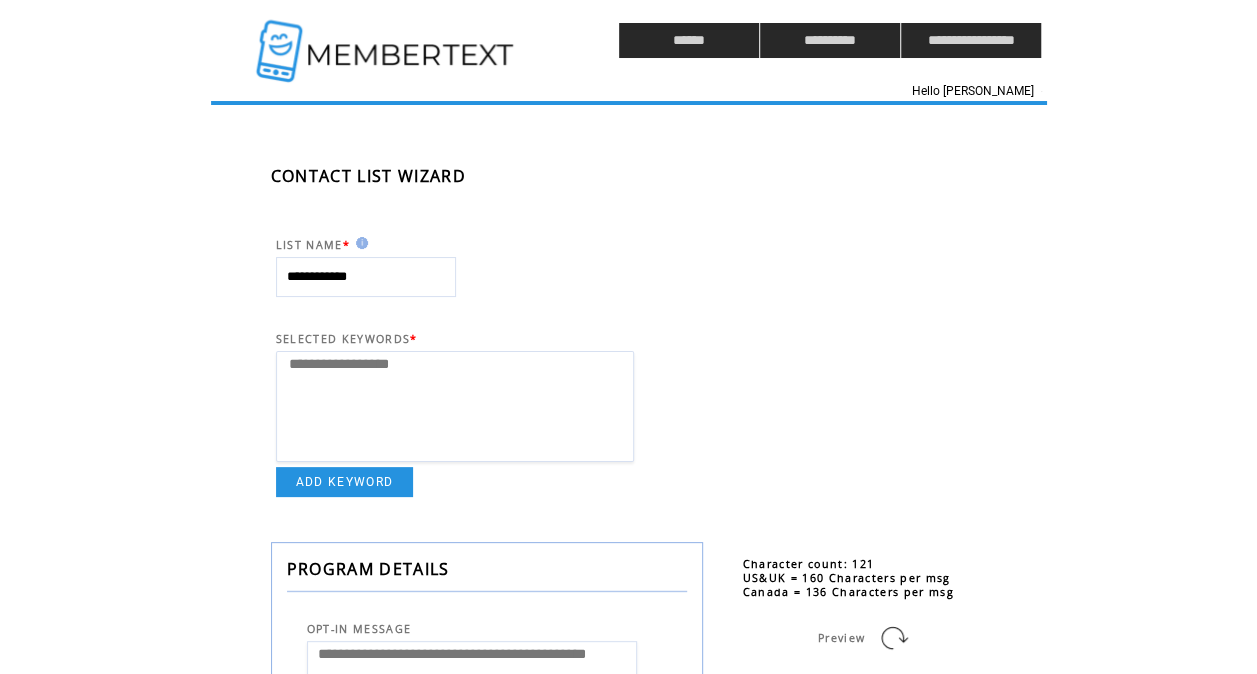 click on "**********" at bounding box center [659, 796] 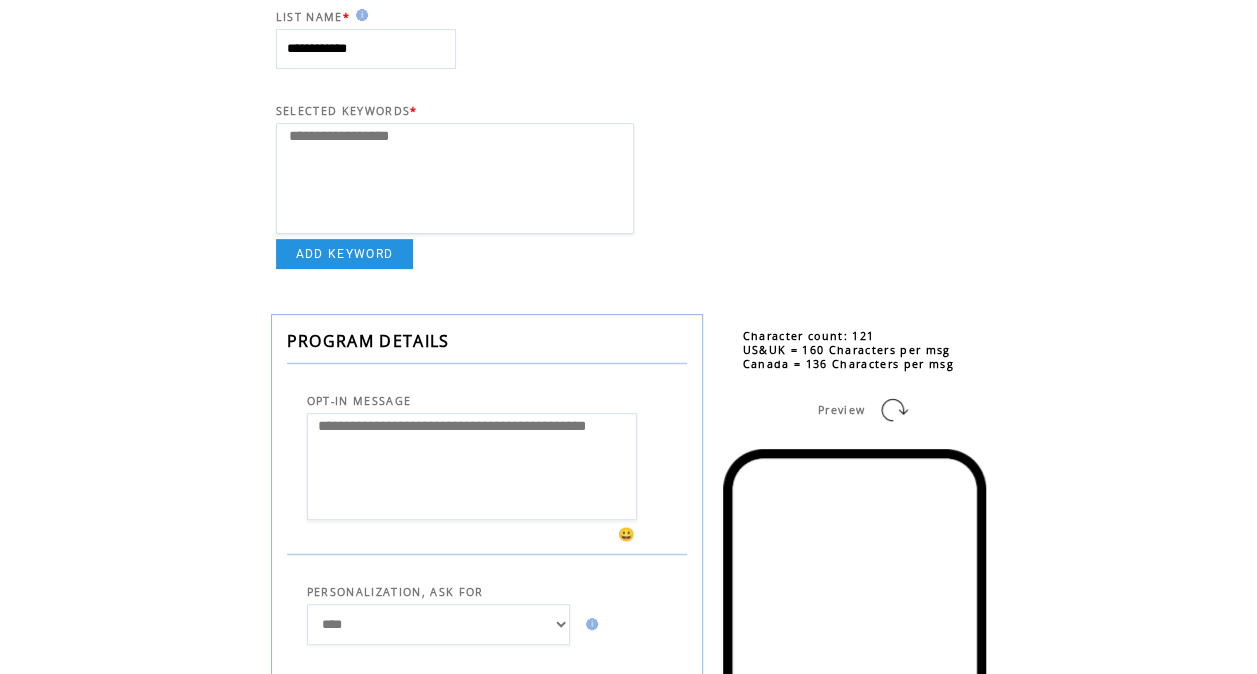 scroll, scrollTop: 230, scrollLeft: 0, axis: vertical 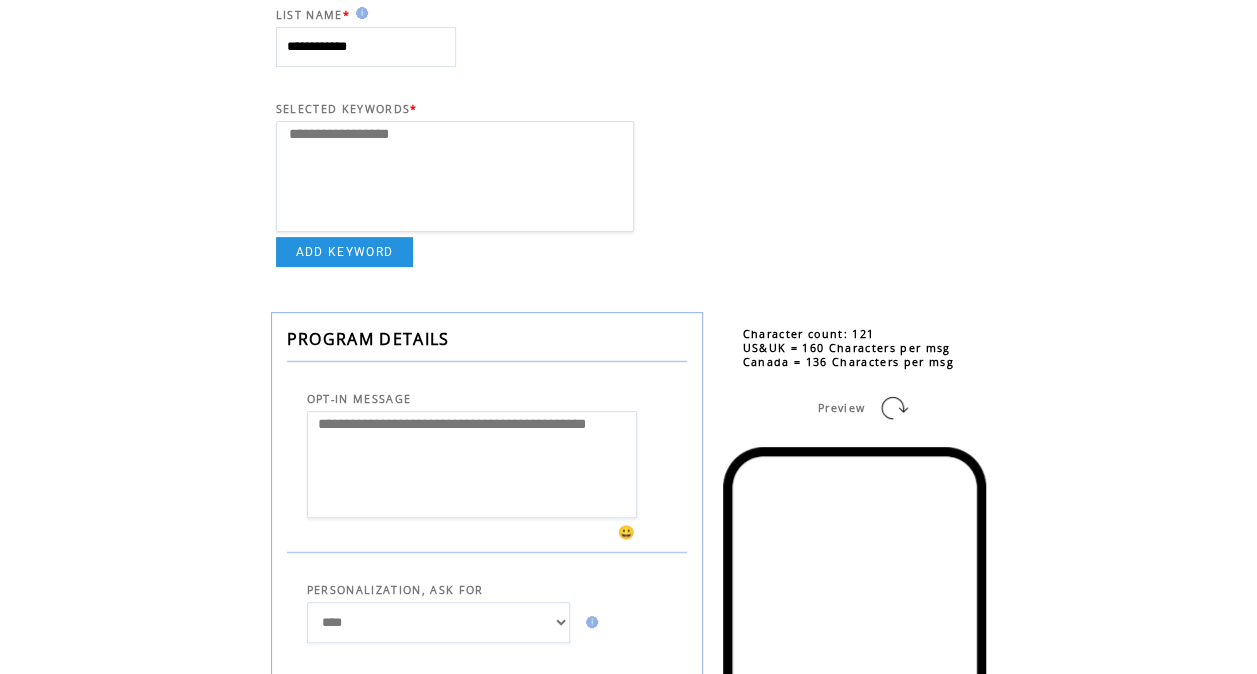 click on "**********" at bounding box center (659, 566) 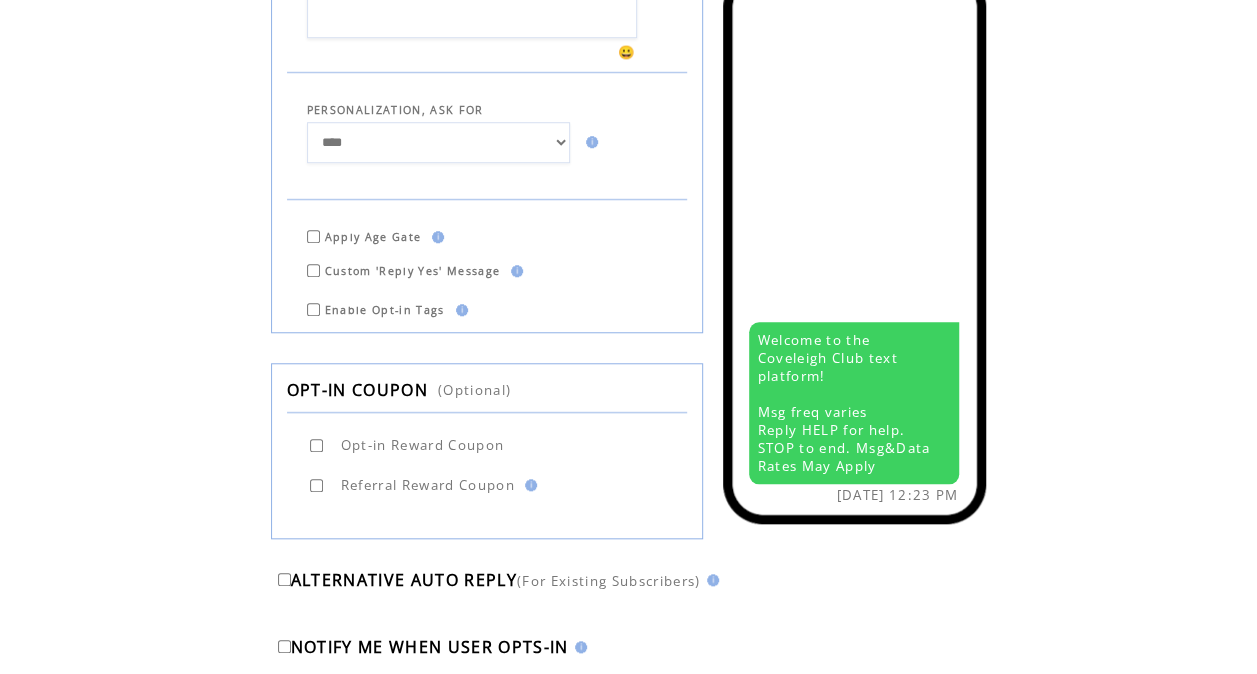 scroll, scrollTop: 846, scrollLeft: 0, axis: vertical 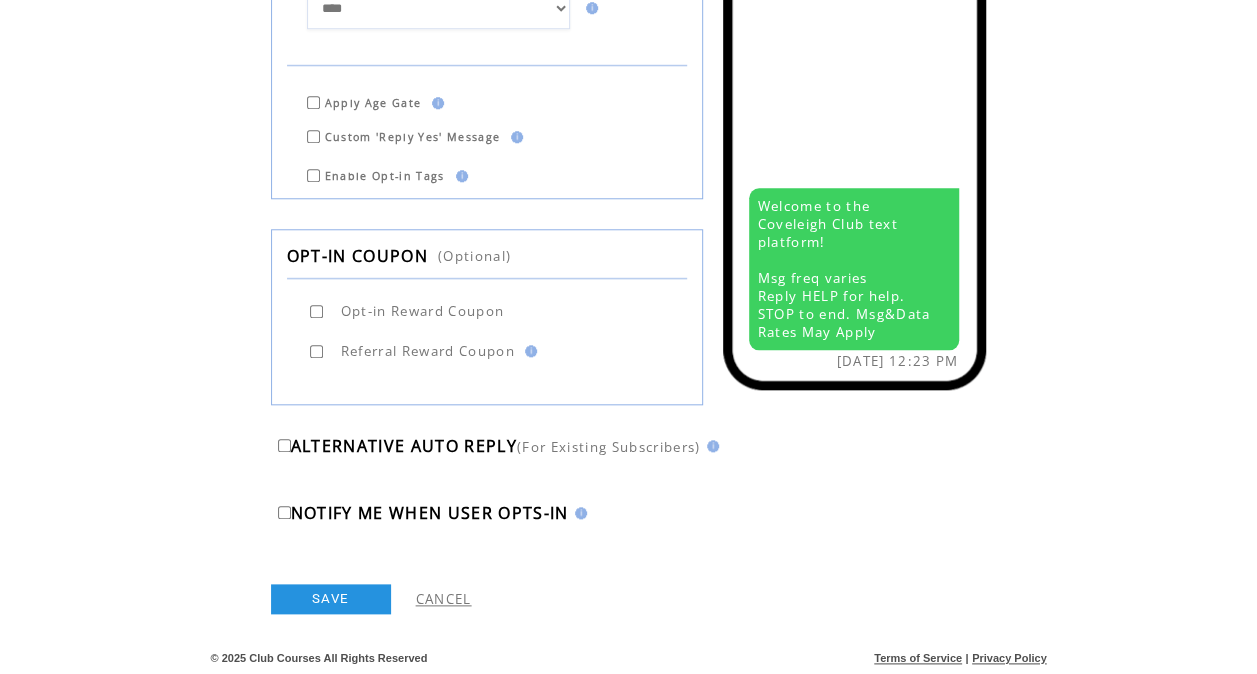 click on "**********" at bounding box center [659, -48] 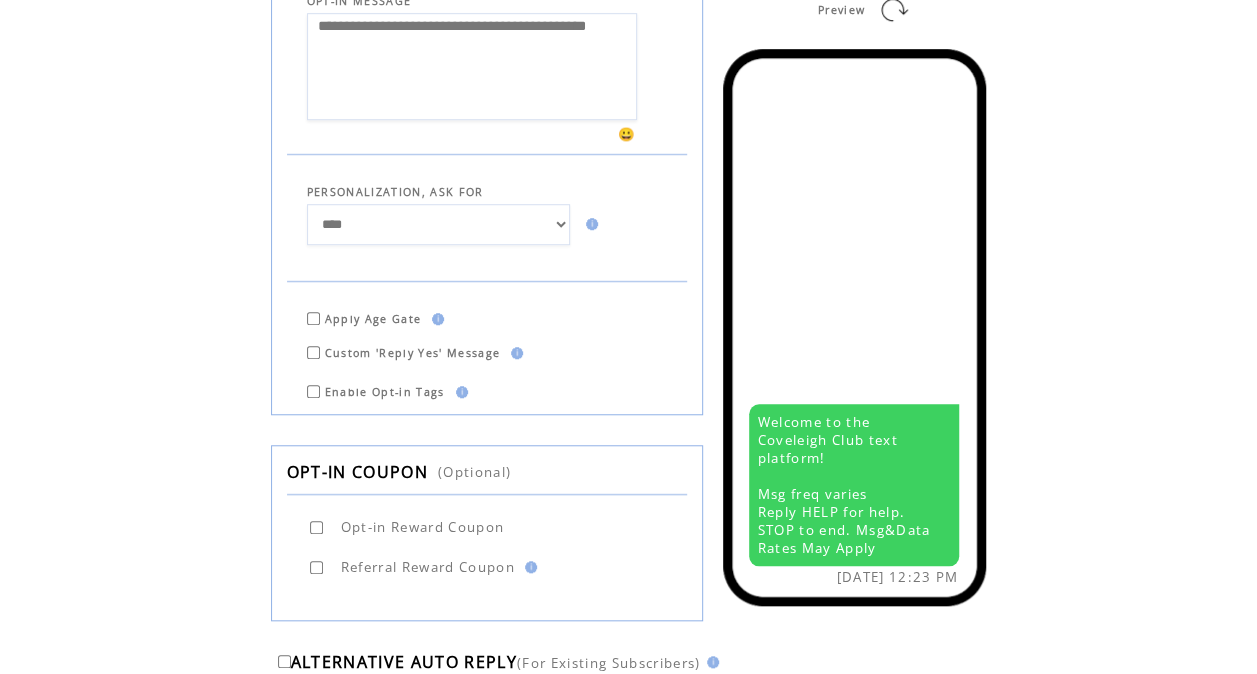 scroll, scrollTop: 846, scrollLeft: 0, axis: vertical 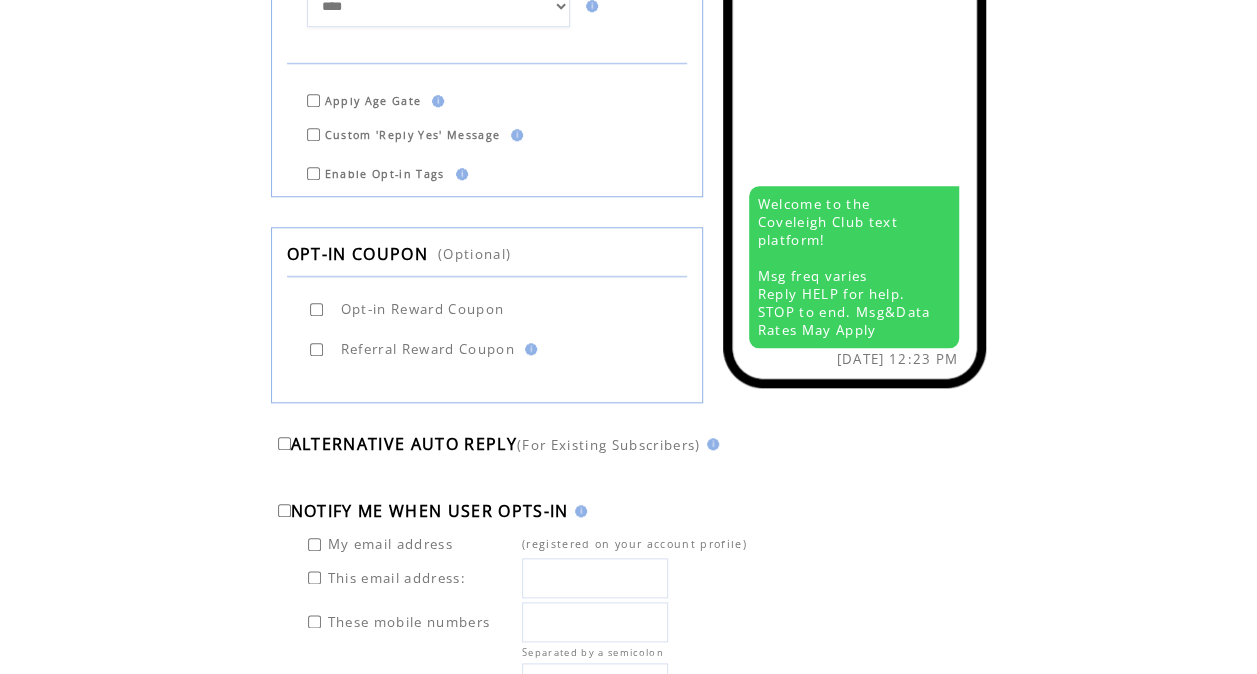 click on "NOTIFY ME WHEN USER OPTS-IN" at bounding box center [628, 496] 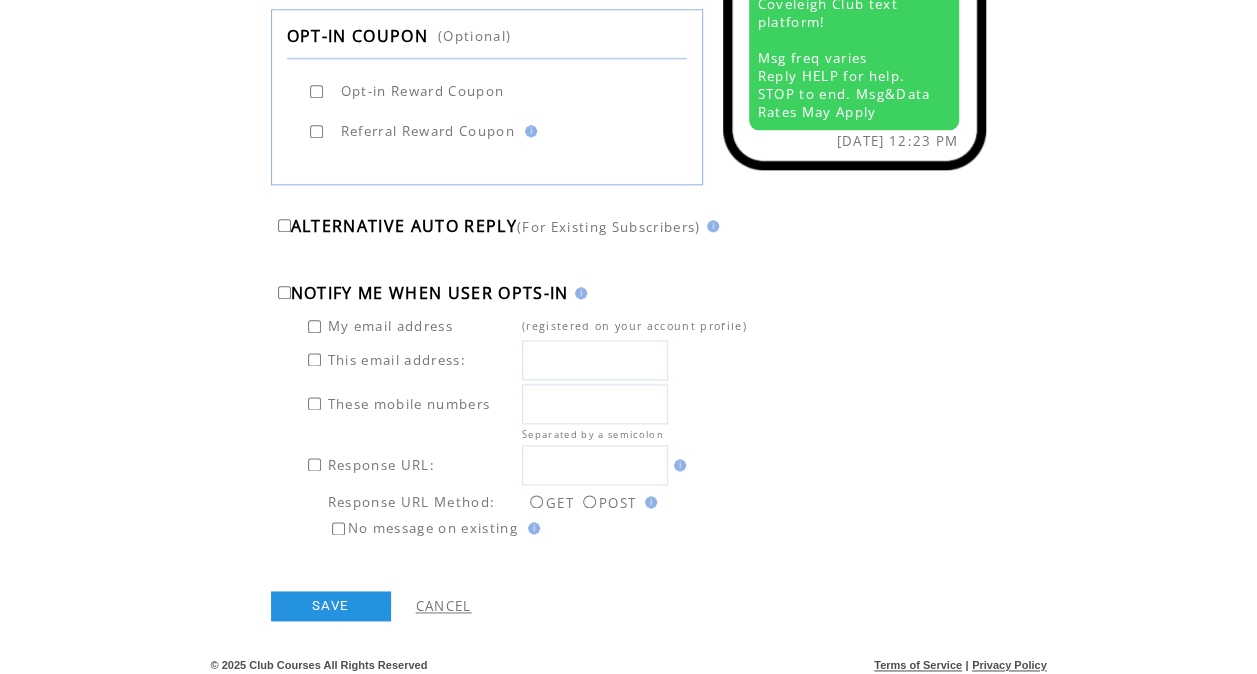 scroll, scrollTop: 1066, scrollLeft: 0, axis: vertical 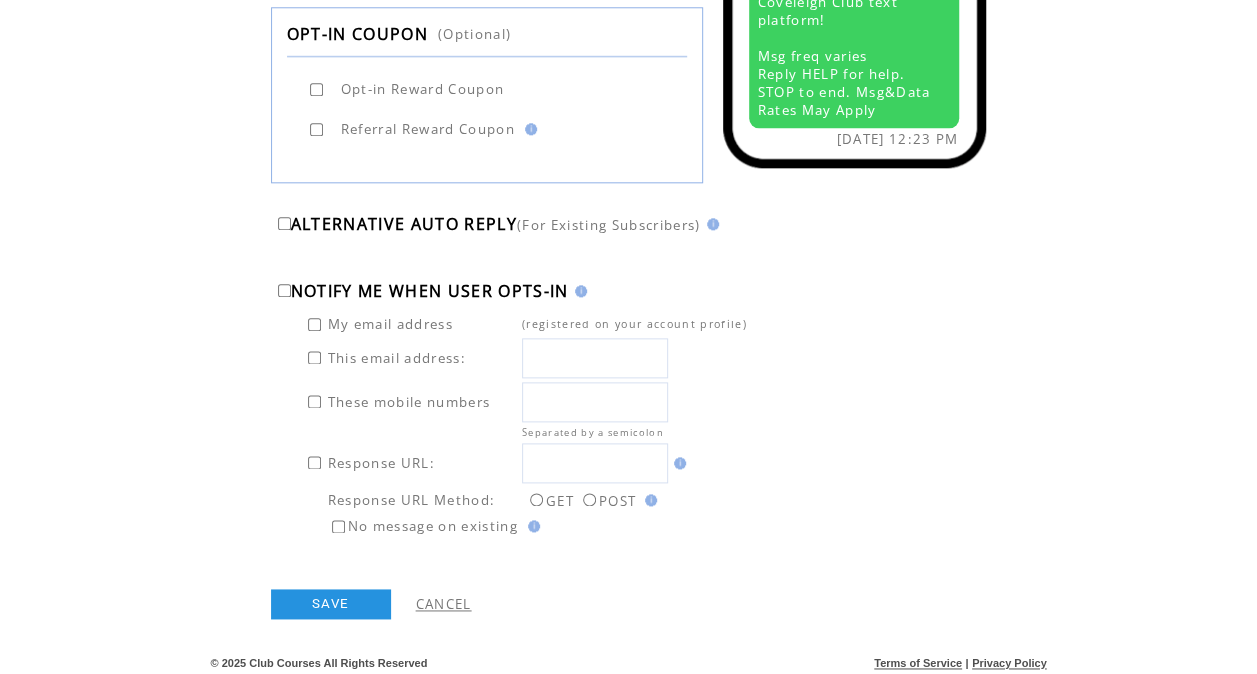 click on "My email address (registered on your account profile) This email address: These mobile numbers Separated by a semicolon Response URL: Response URL Method:  GET  POST No message on existing" at bounding box center [643, 425] 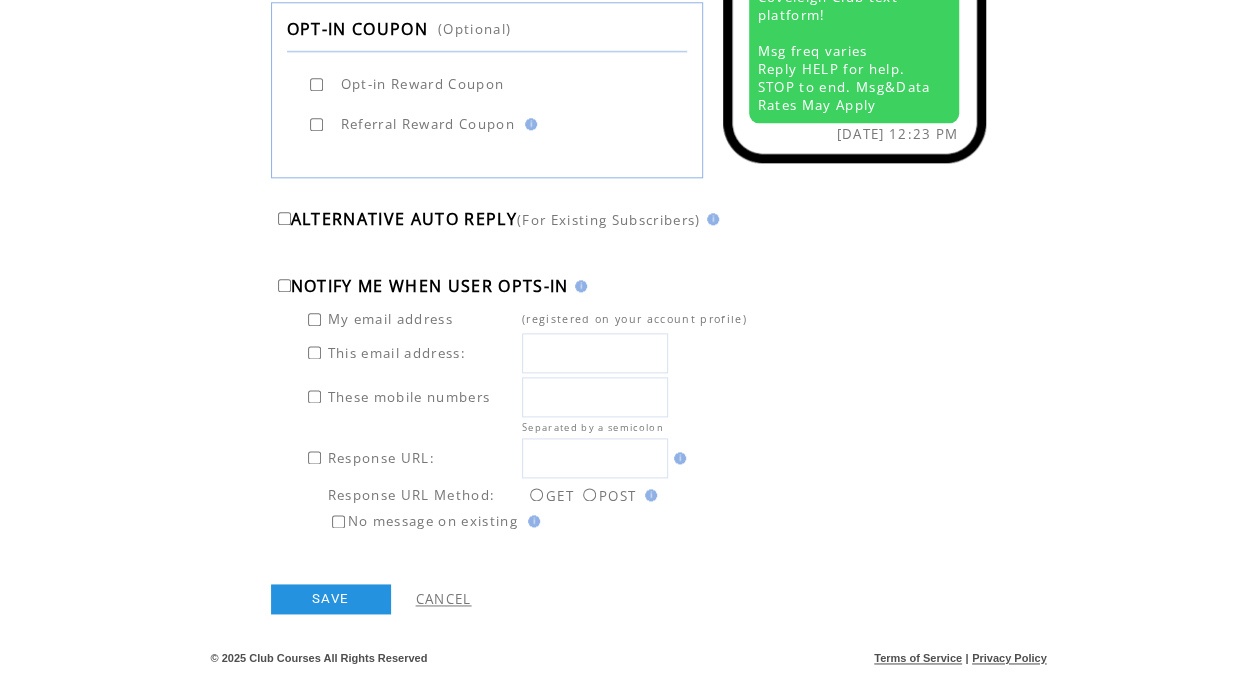 click on "**********" 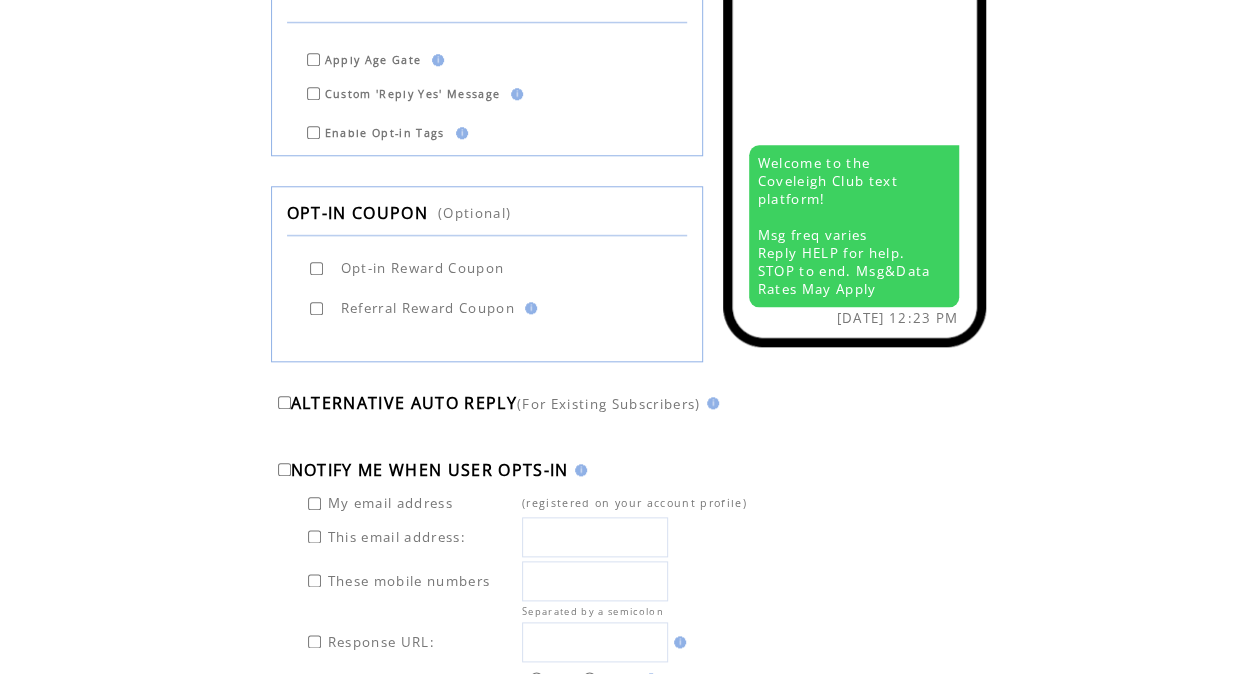 scroll, scrollTop: 875, scrollLeft: 0, axis: vertical 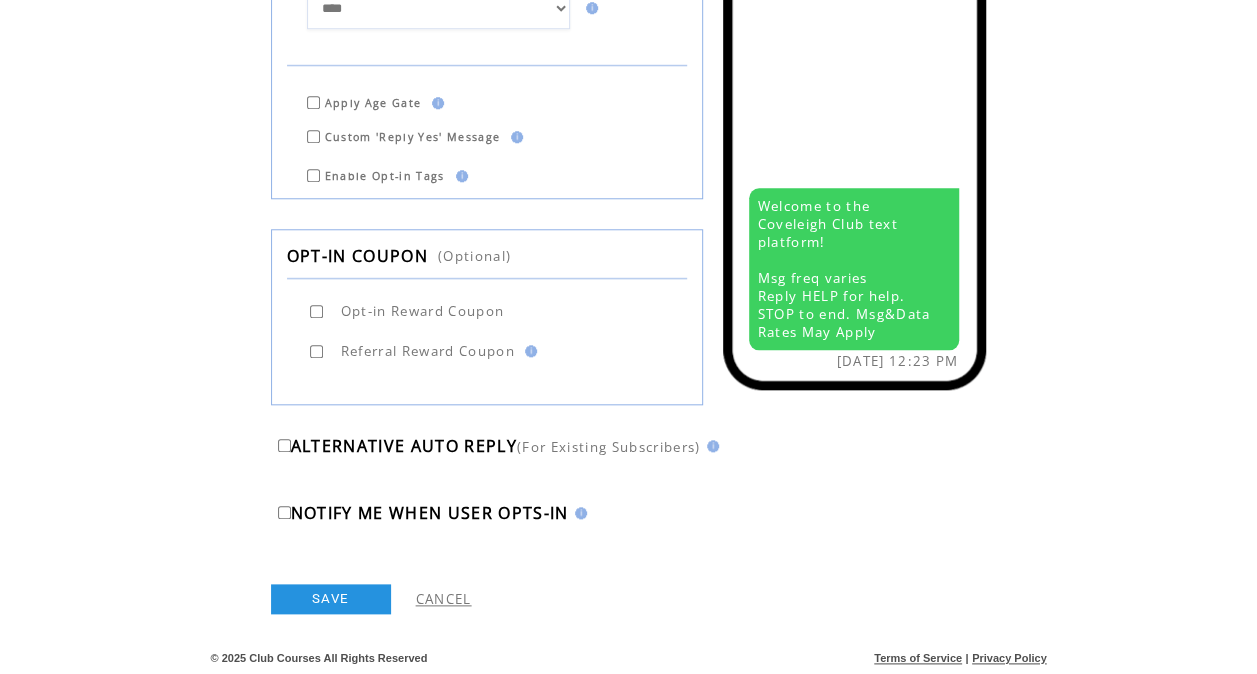 click on "**********" 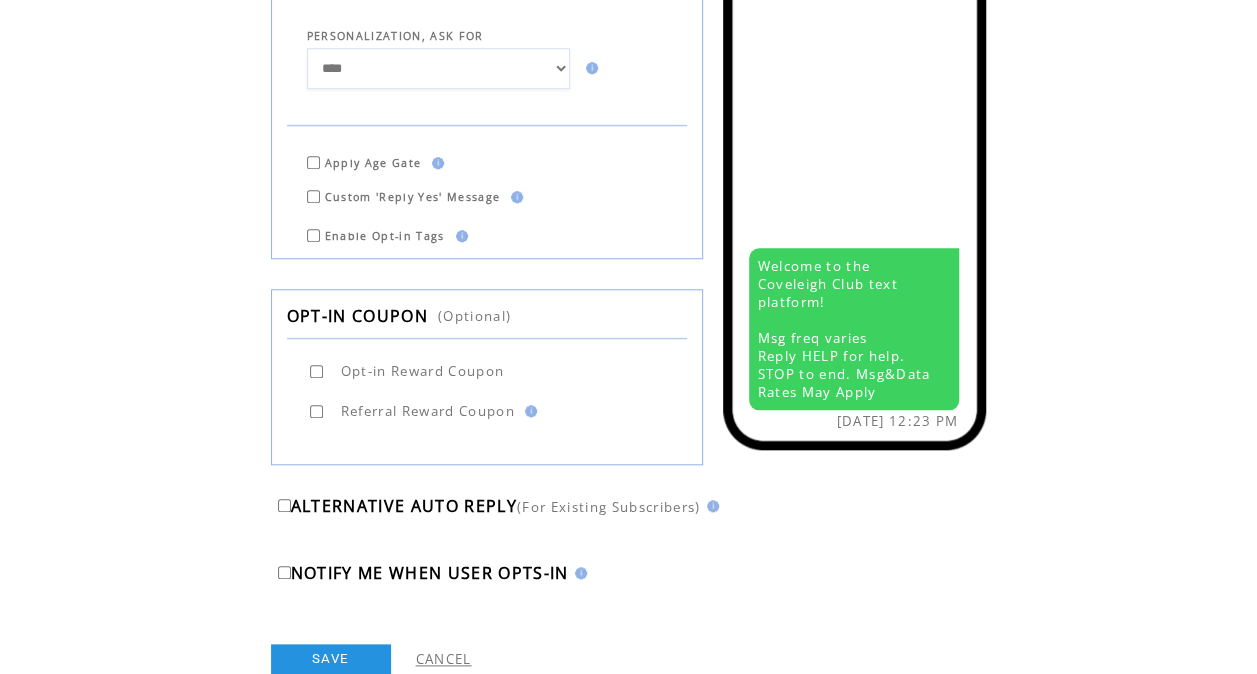 scroll, scrollTop: 790, scrollLeft: 0, axis: vertical 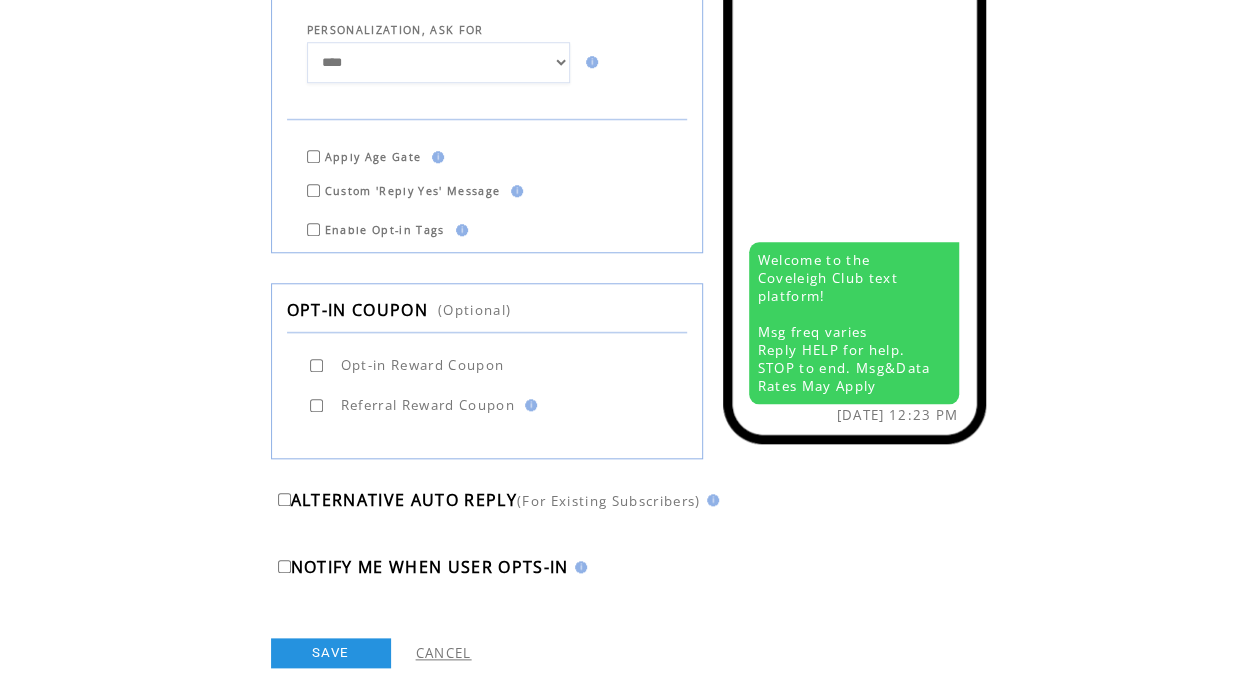 click on "SAVE" at bounding box center (331, 653) 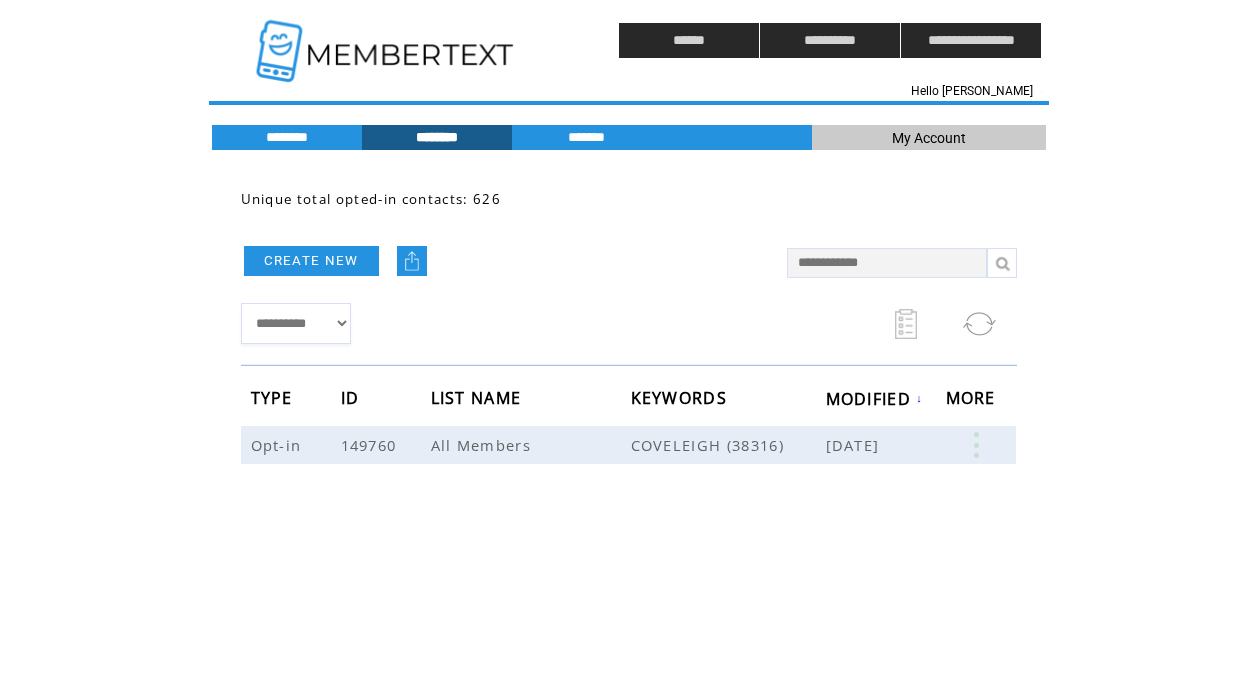 scroll, scrollTop: 0, scrollLeft: 0, axis: both 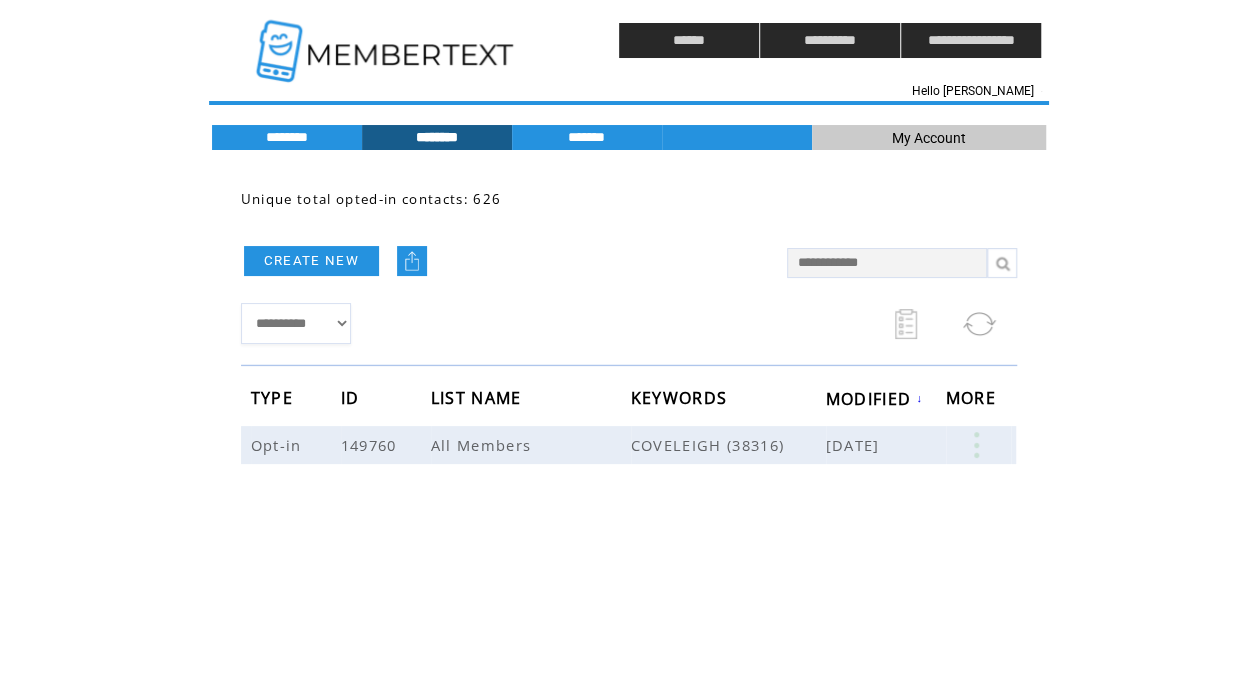 click at bounding box center [504, 288] 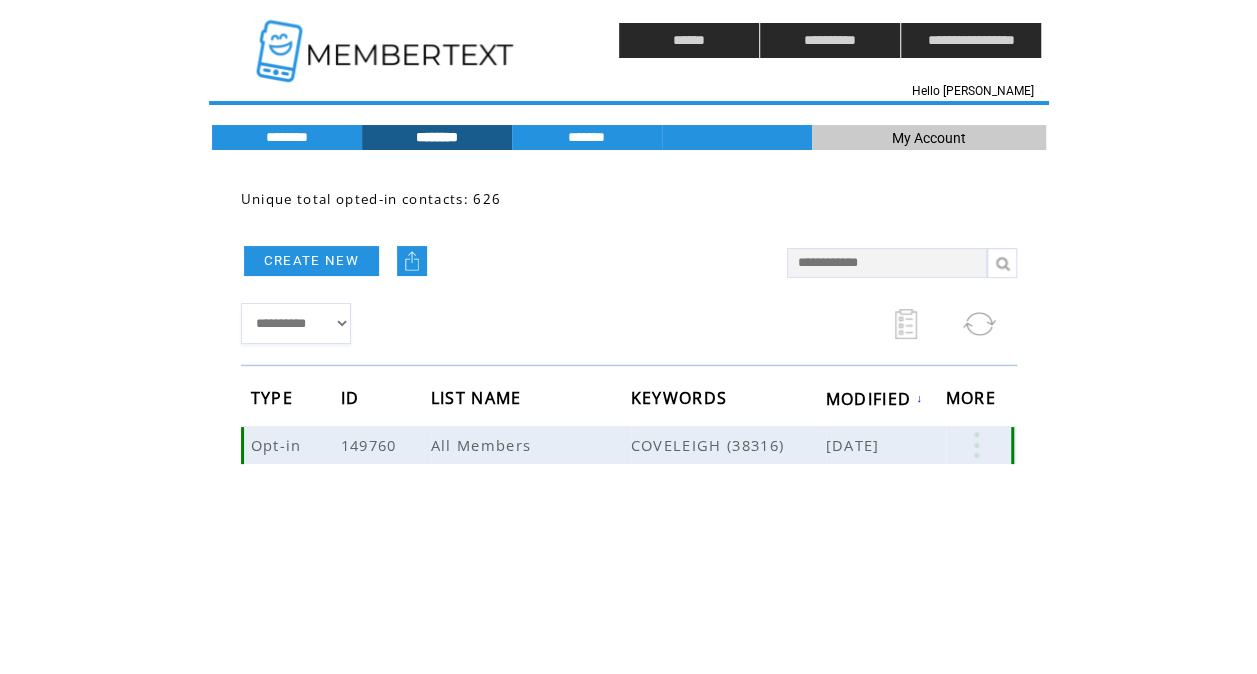 click at bounding box center (976, 445) 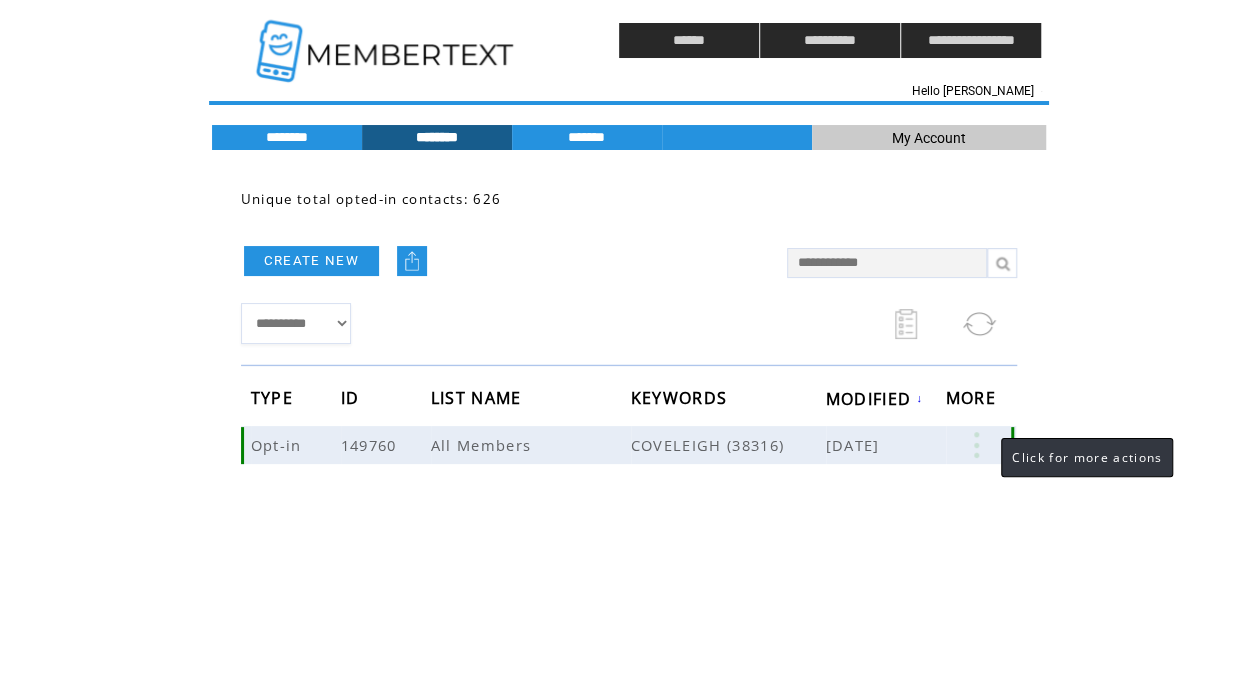 click at bounding box center [976, 445] 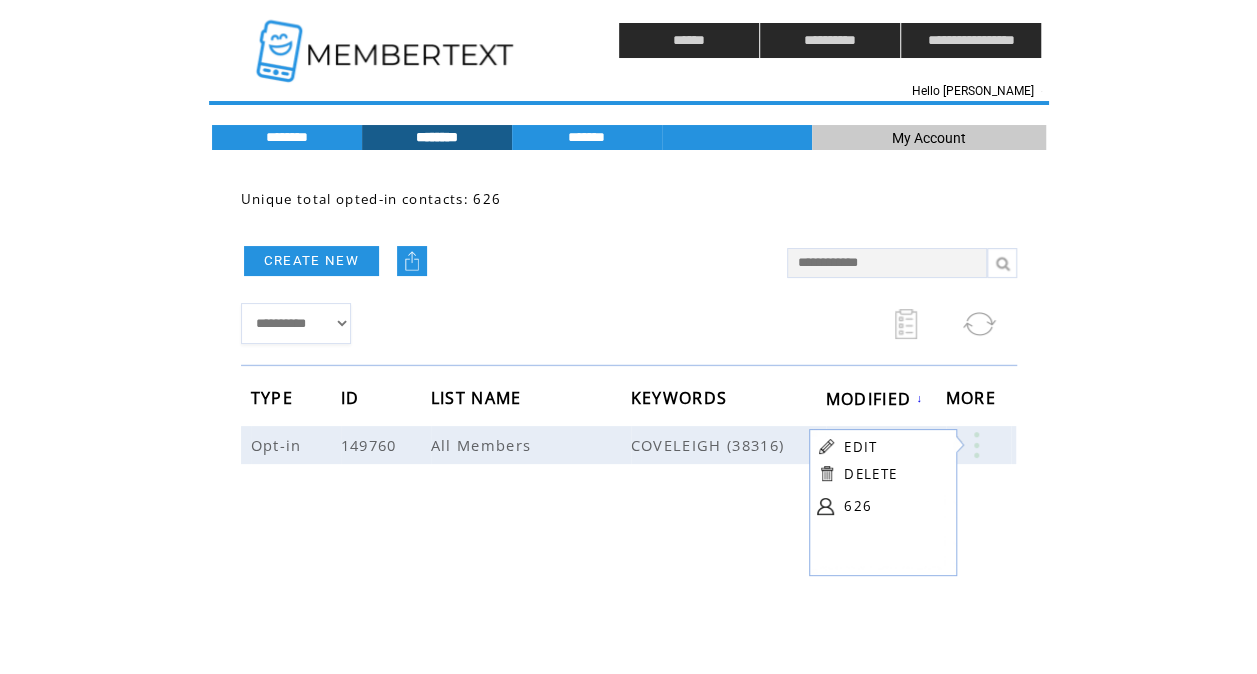 click on "EDIT" at bounding box center [860, 447] 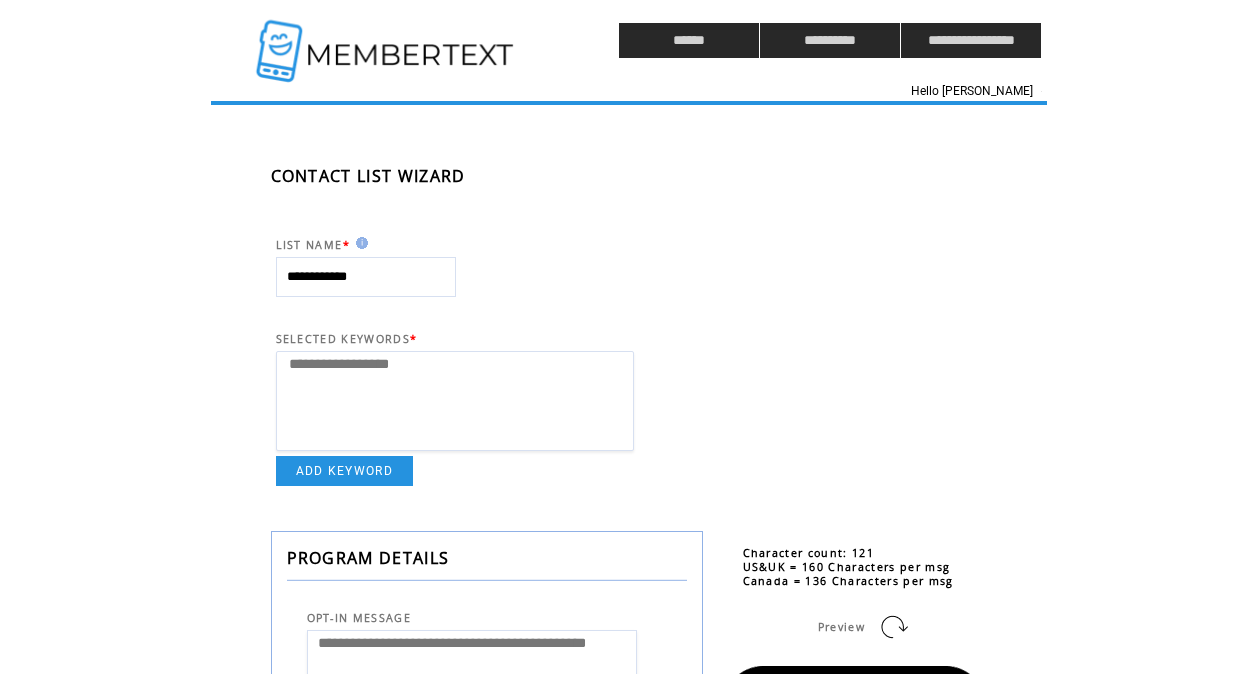 select 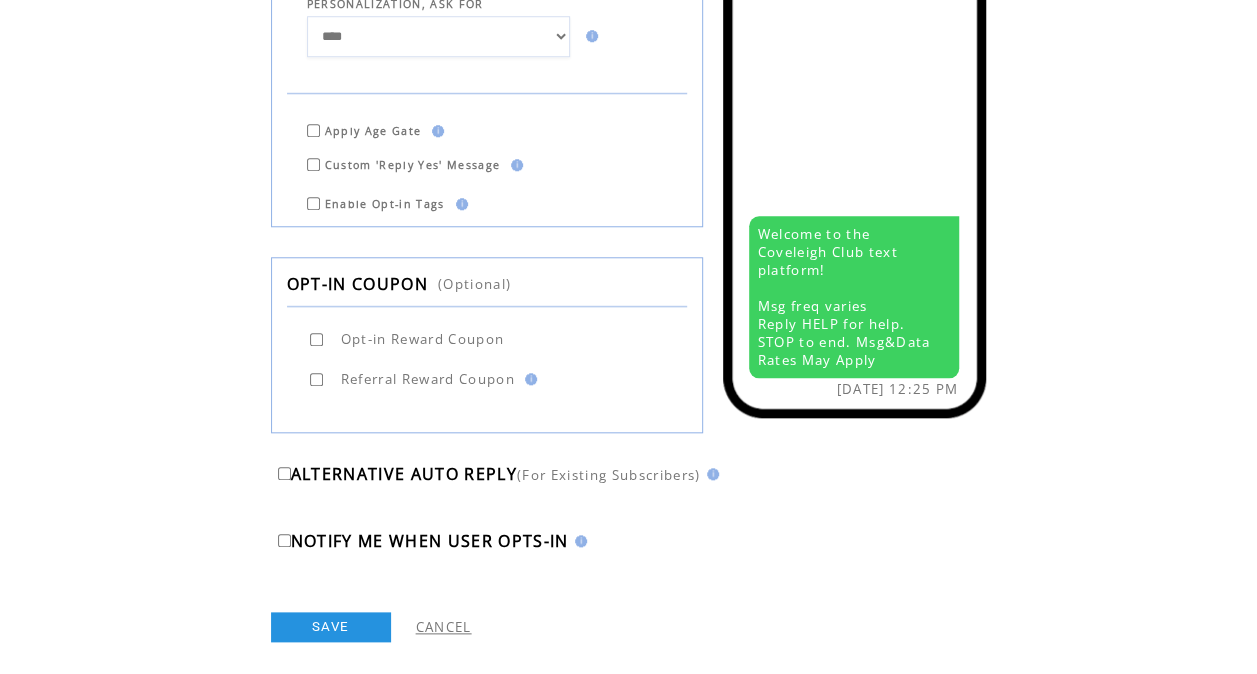 scroll, scrollTop: 846, scrollLeft: 0, axis: vertical 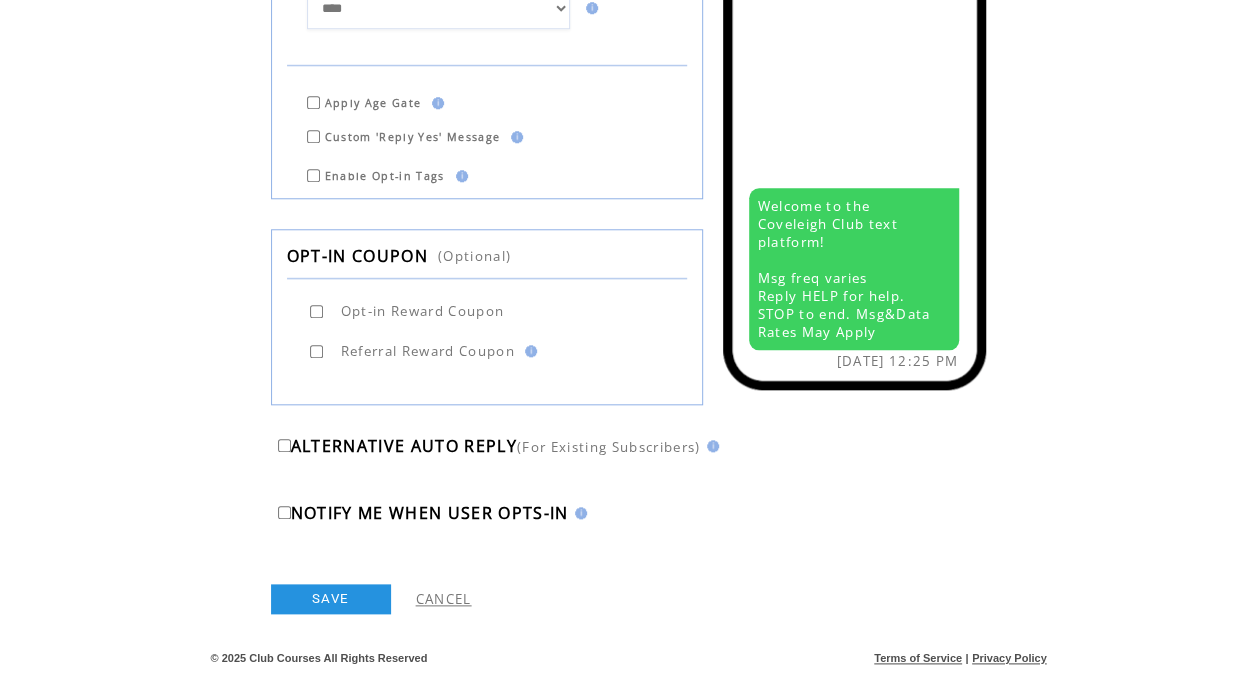 click on "**********" at bounding box center [659, -48] 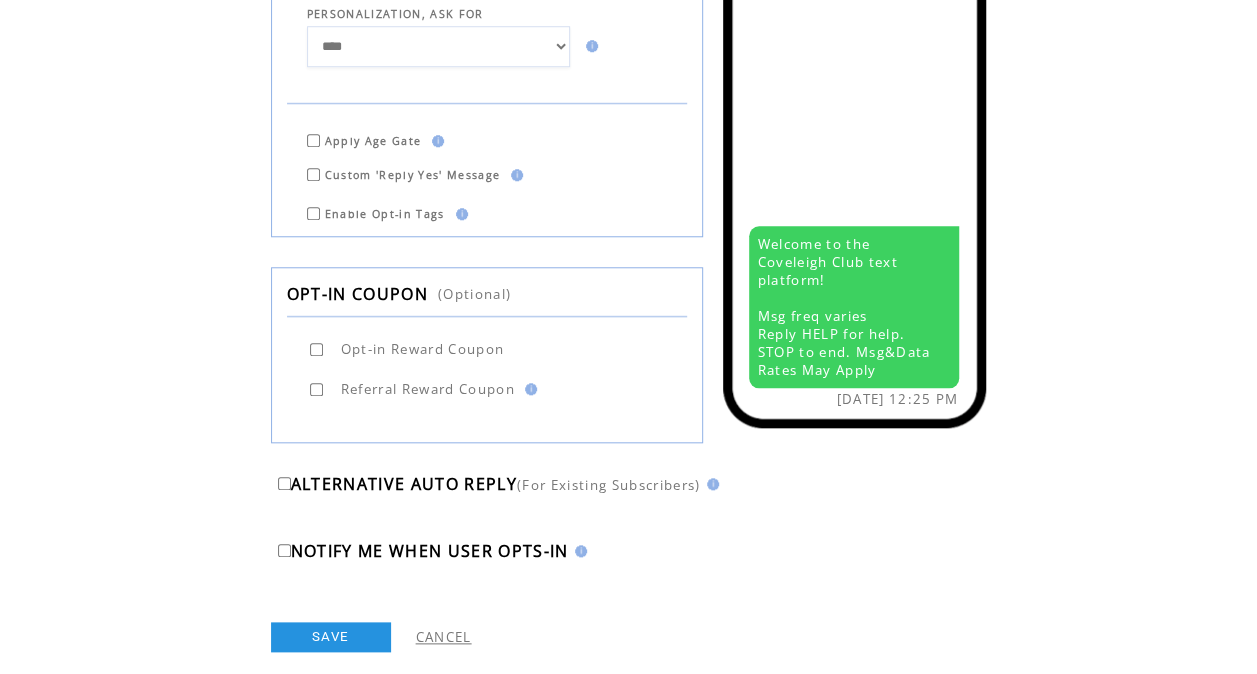 scroll, scrollTop: 806, scrollLeft: 0, axis: vertical 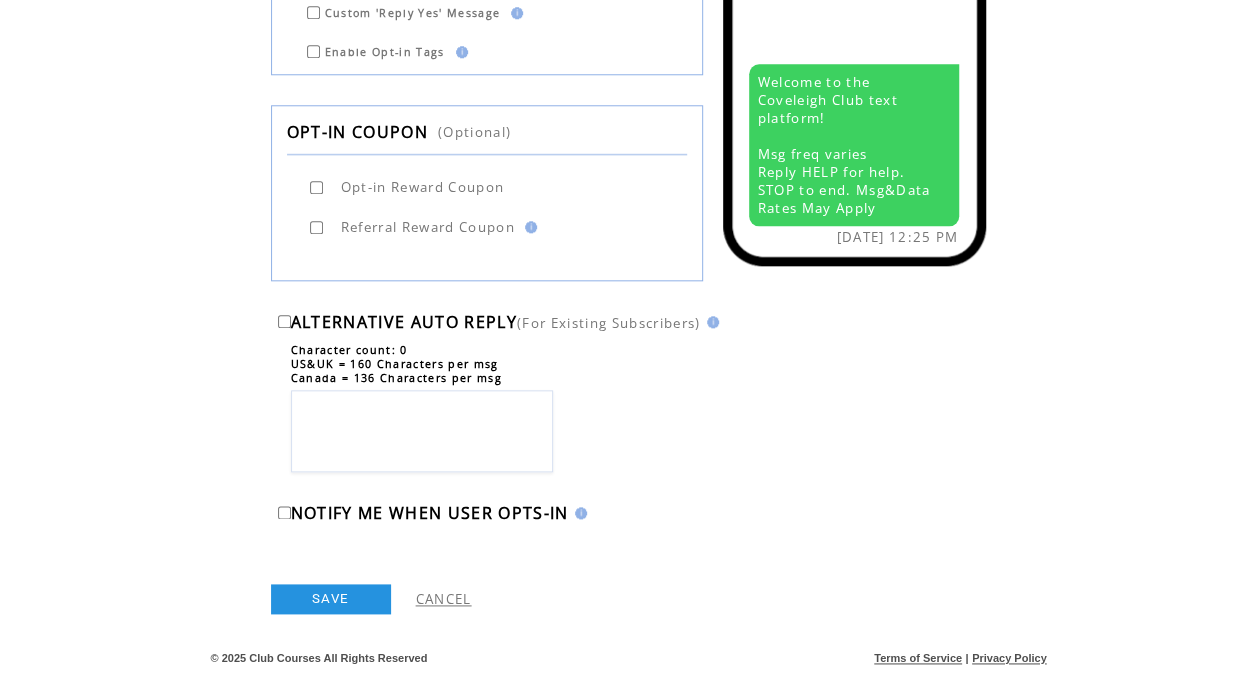 click at bounding box center (422, 431) 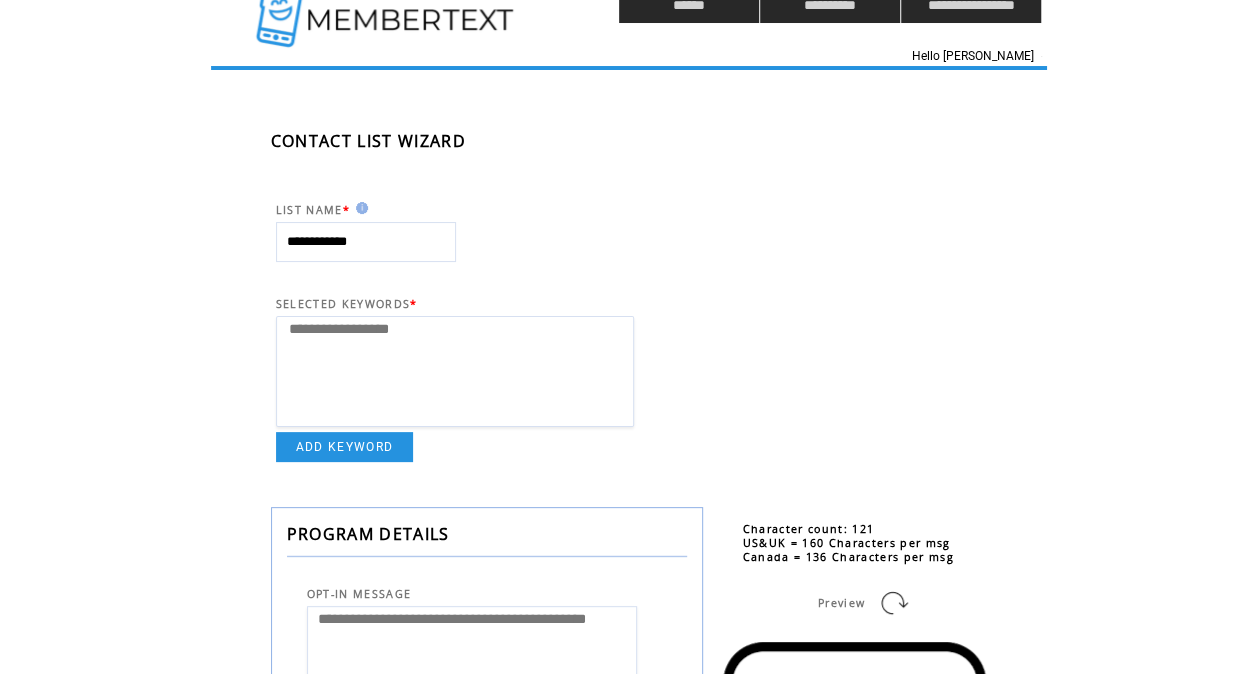 scroll, scrollTop: 0, scrollLeft: 0, axis: both 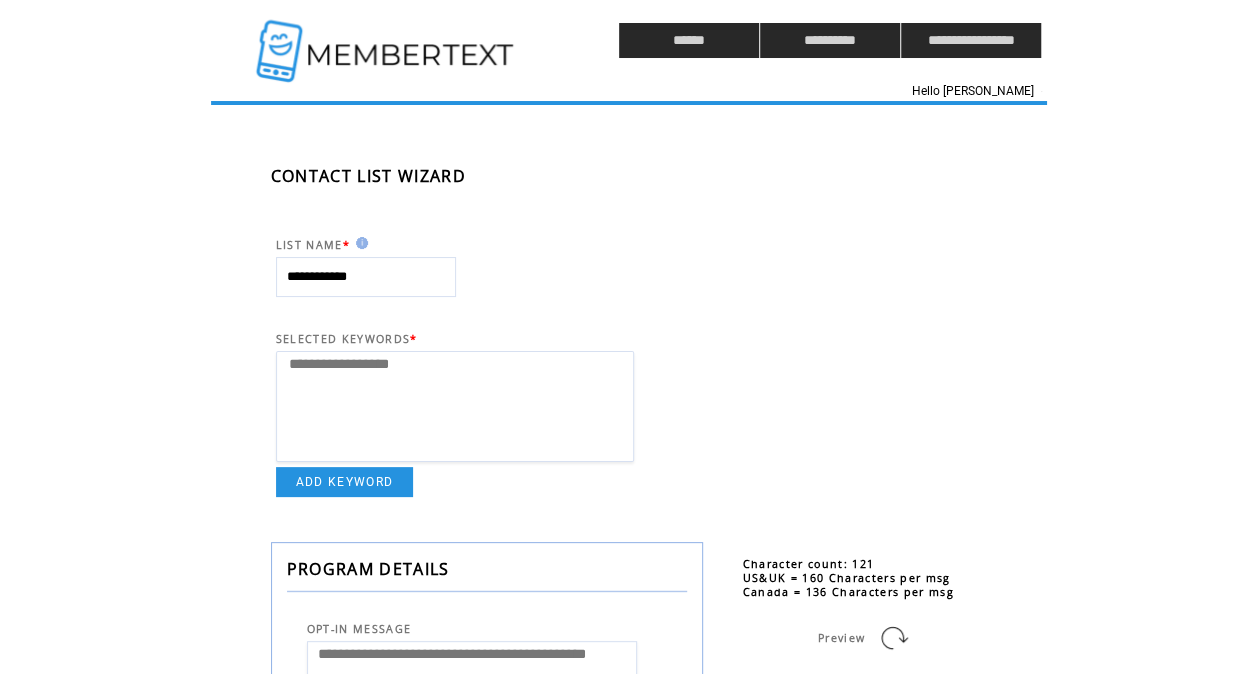 click at bounding box center (387, 40) 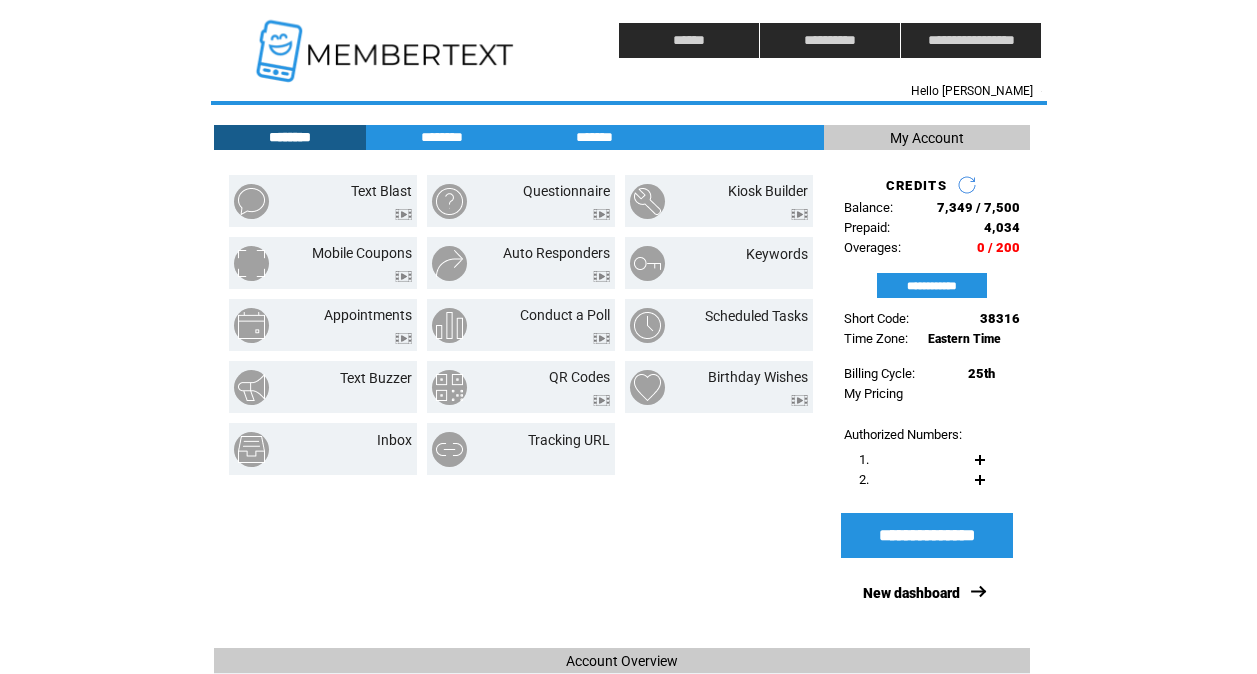 scroll, scrollTop: 0, scrollLeft: 0, axis: both 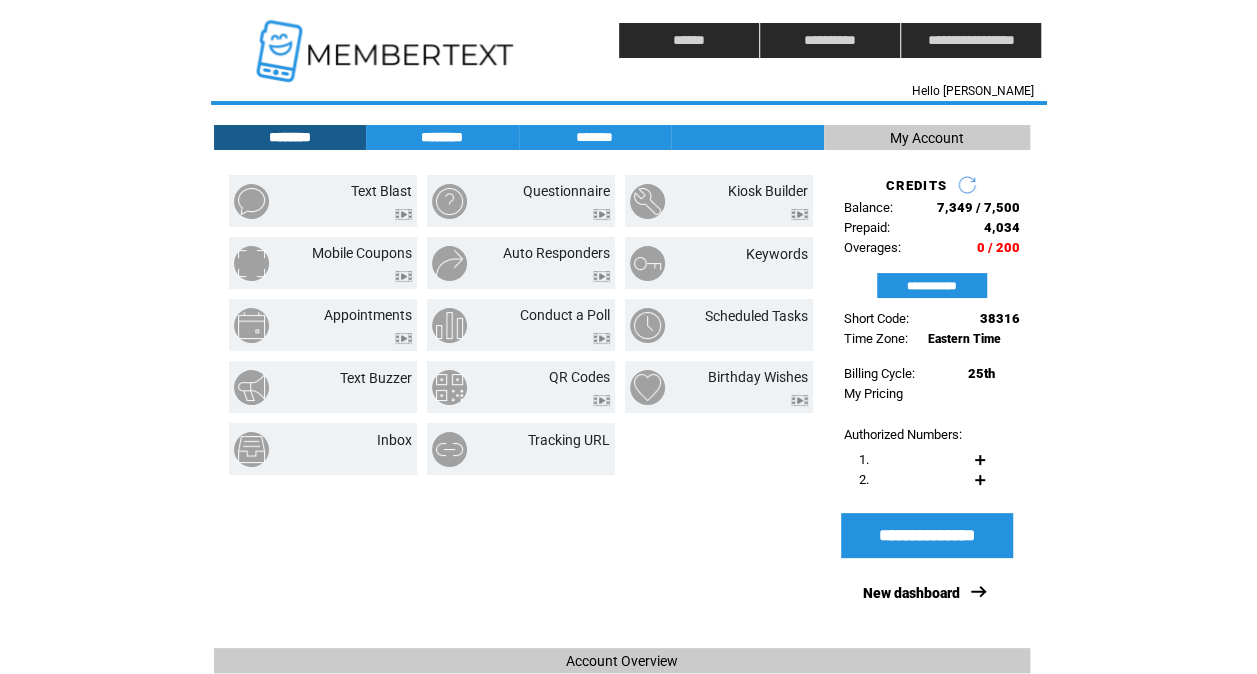 click on "********" at bounding box center [442, 137] 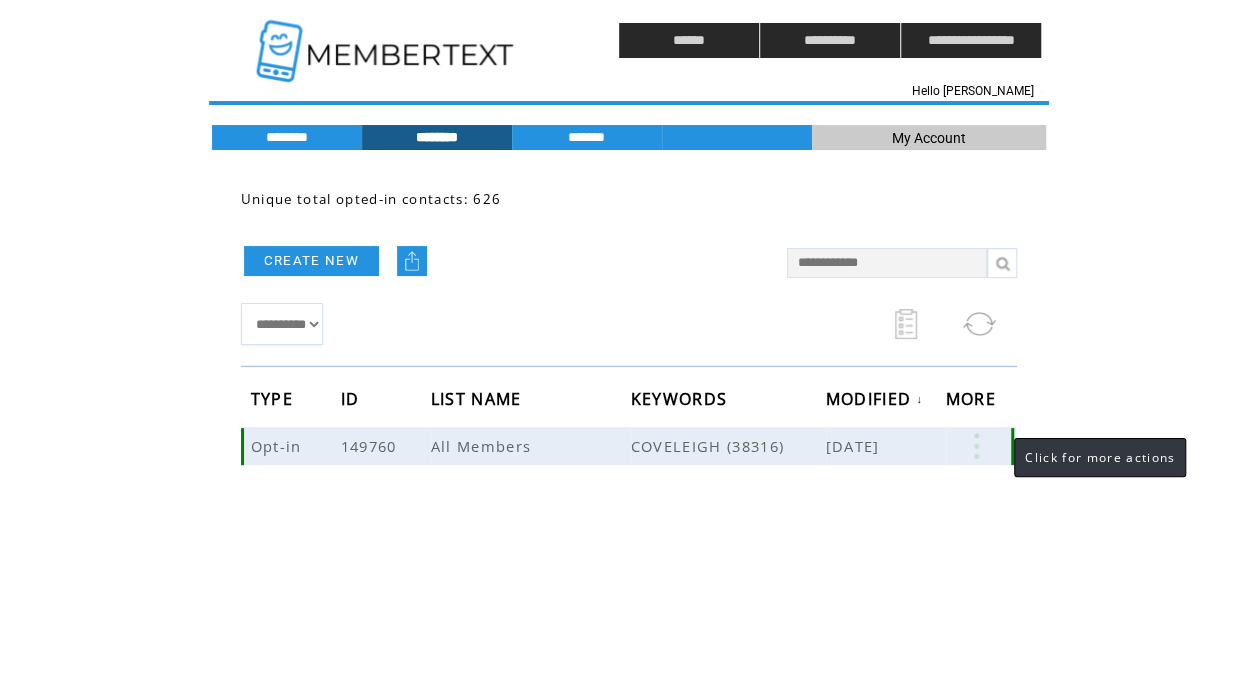 click at bounding box center [976, 446] 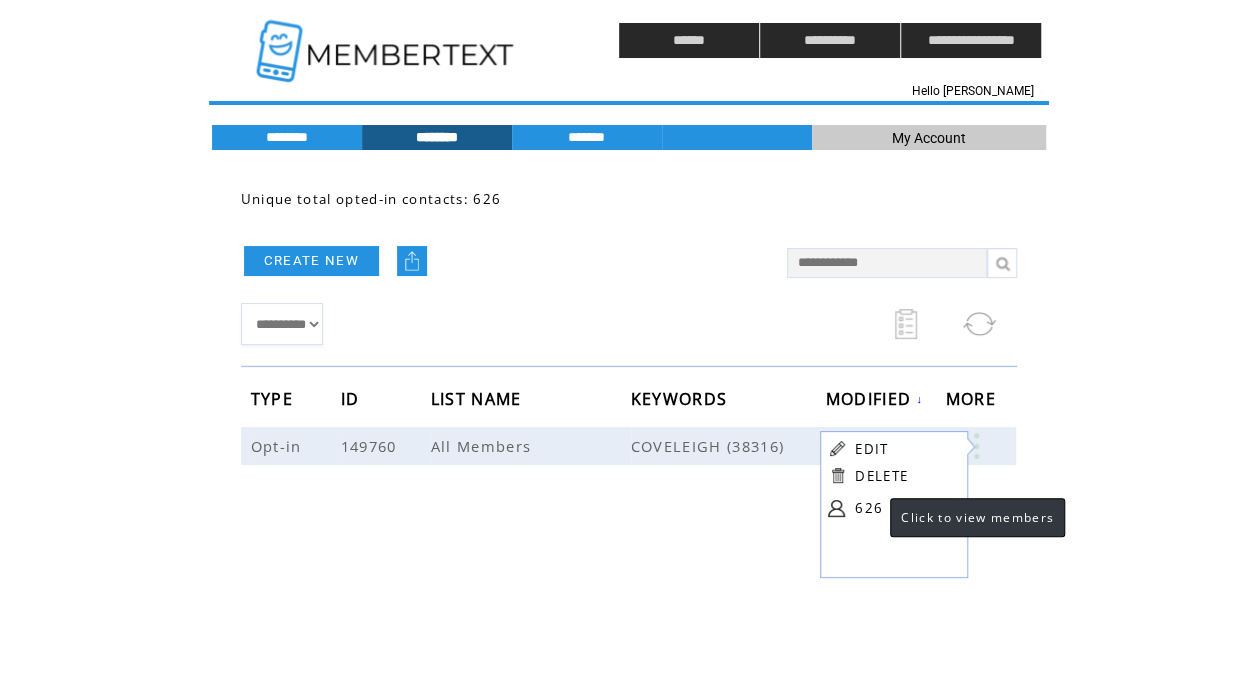 click on "626" at bounding box center (905, 508) 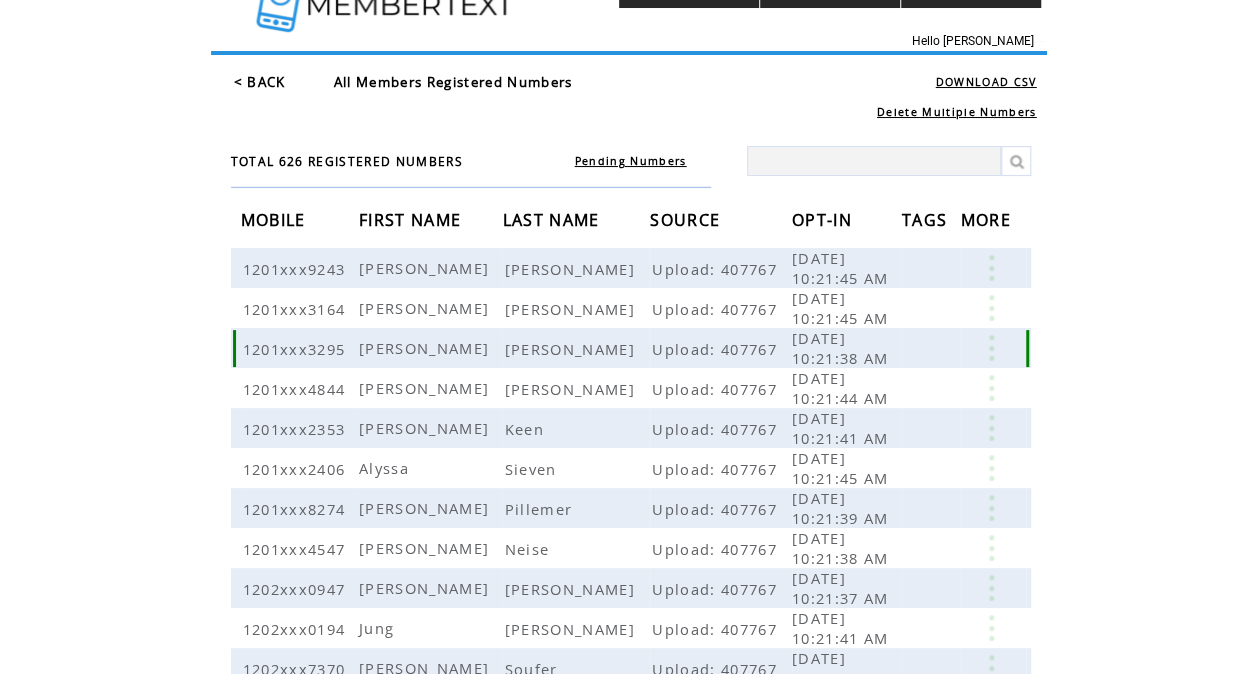 scroll, scrollTop: 38, scrollLeft: 0, axis: vertical 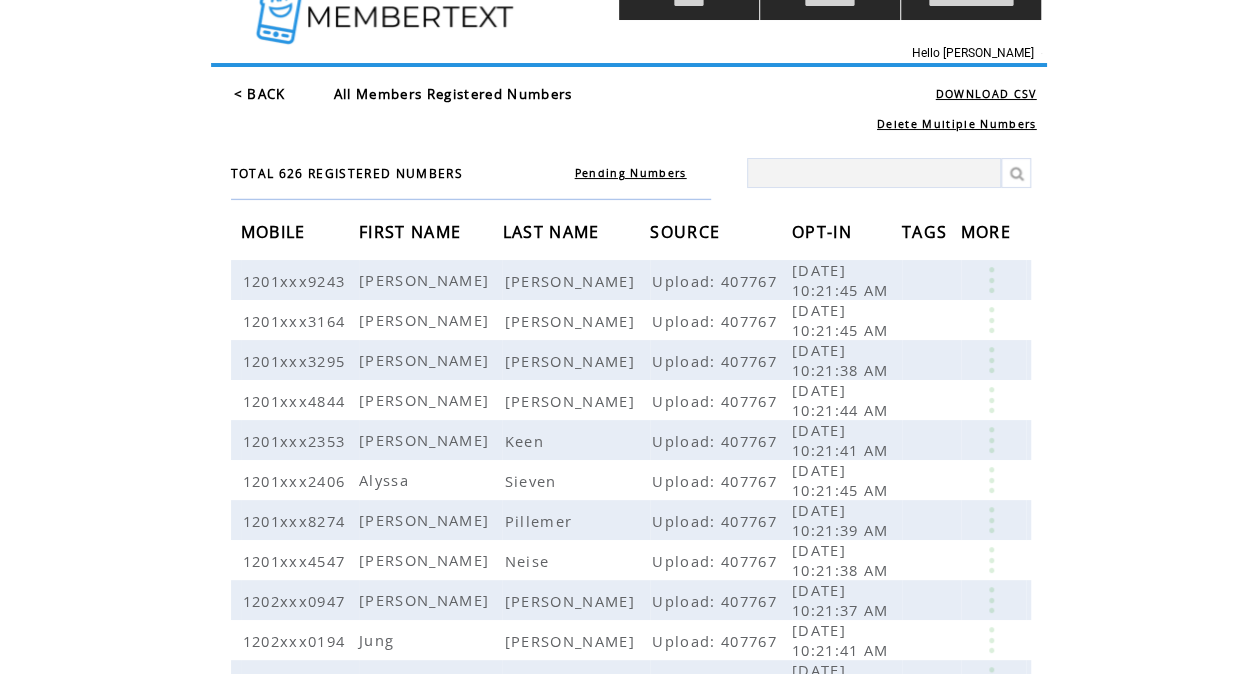 click at bounding box center [874, 173] 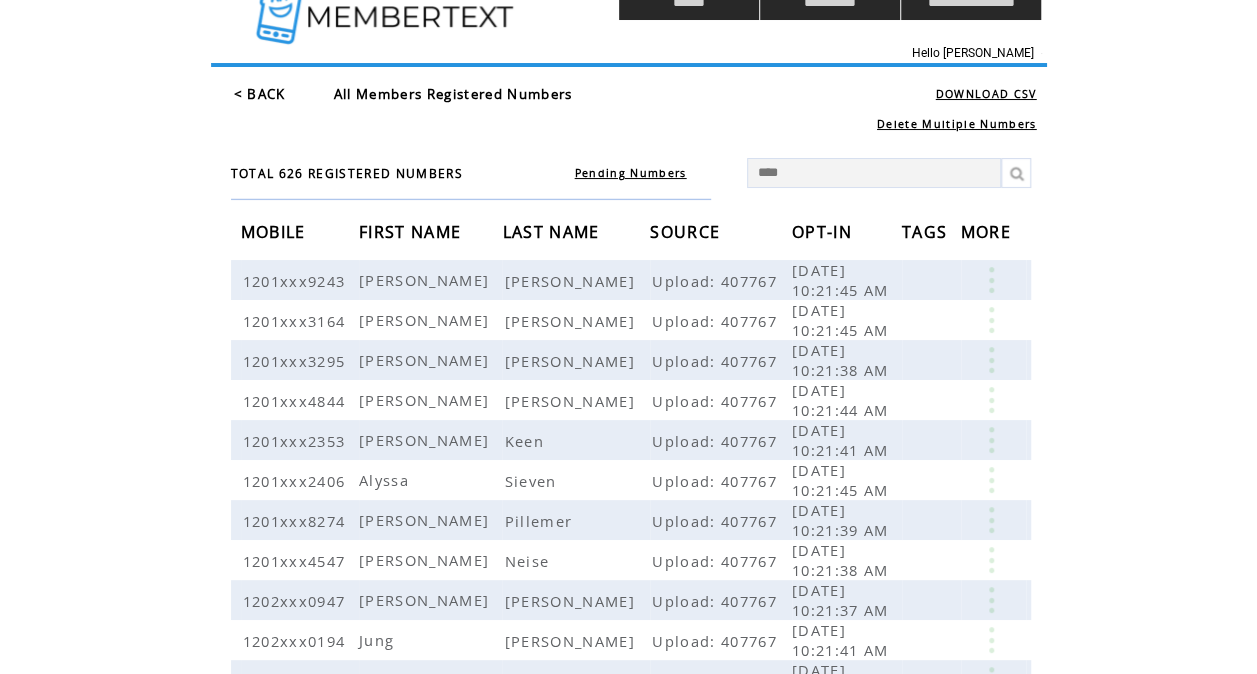 type on "*****" 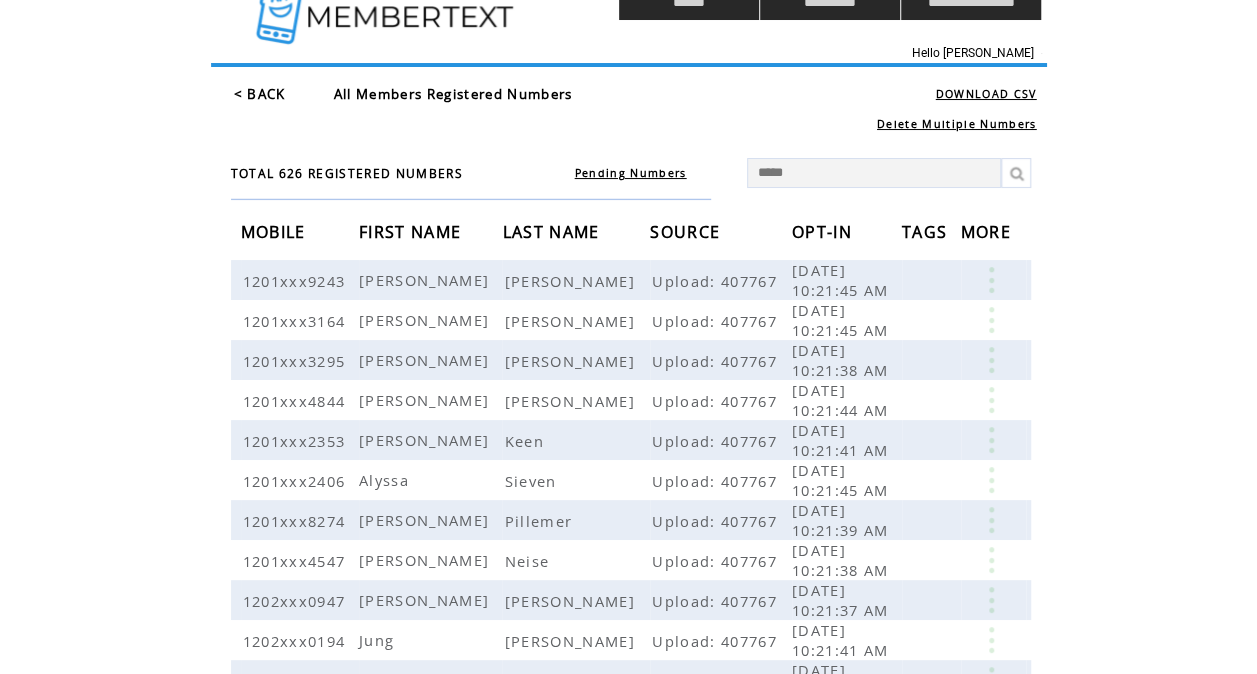 scroll, scrollTop: 9, scrollLeft: 0, axis: vertical 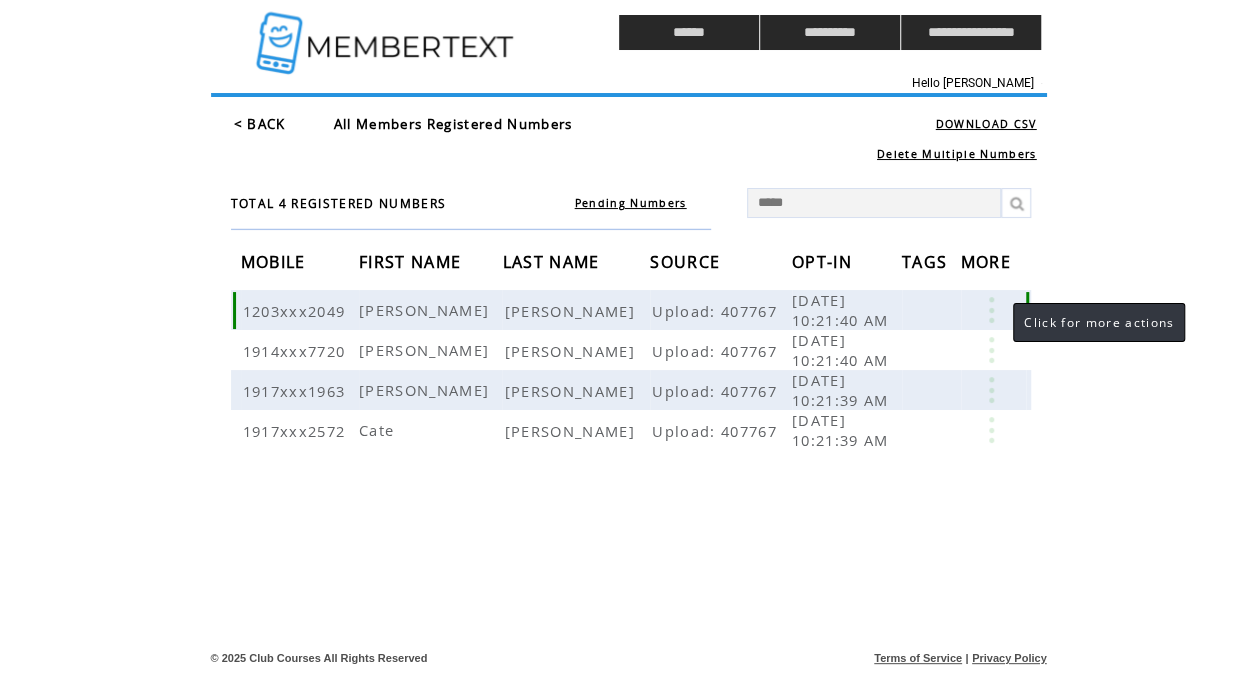 click at bounding box center [991, 310] 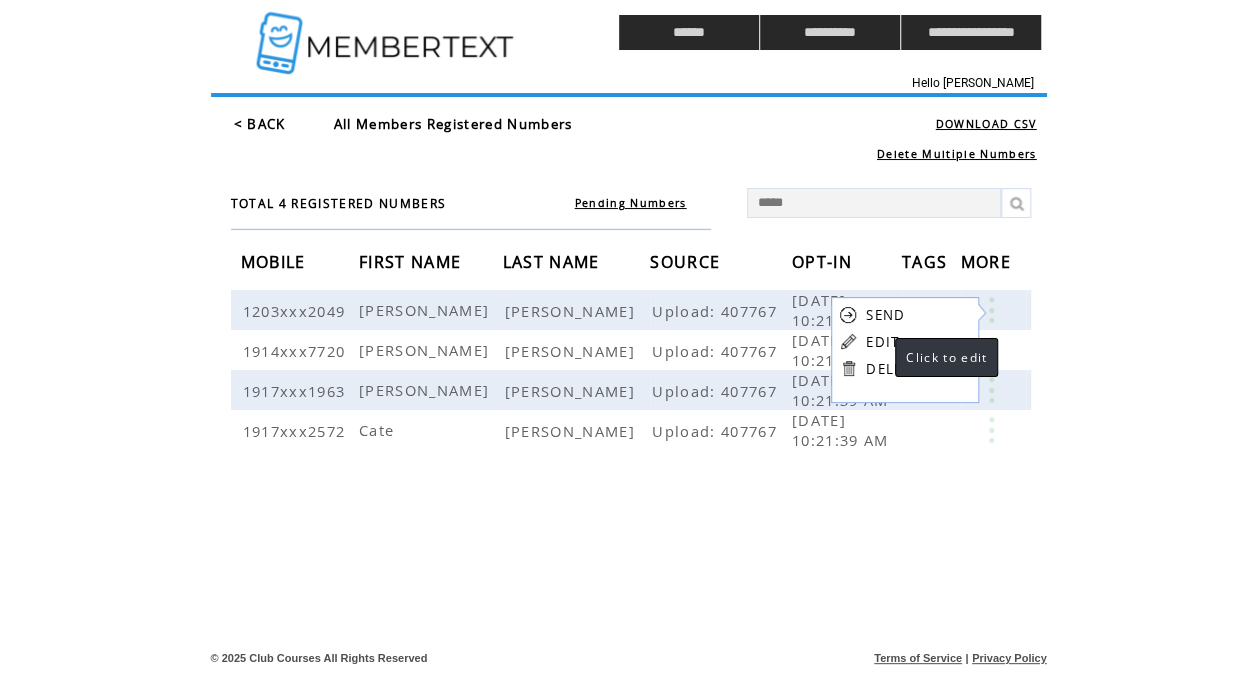 click on "EDIT" at bounding box center [882, 342] 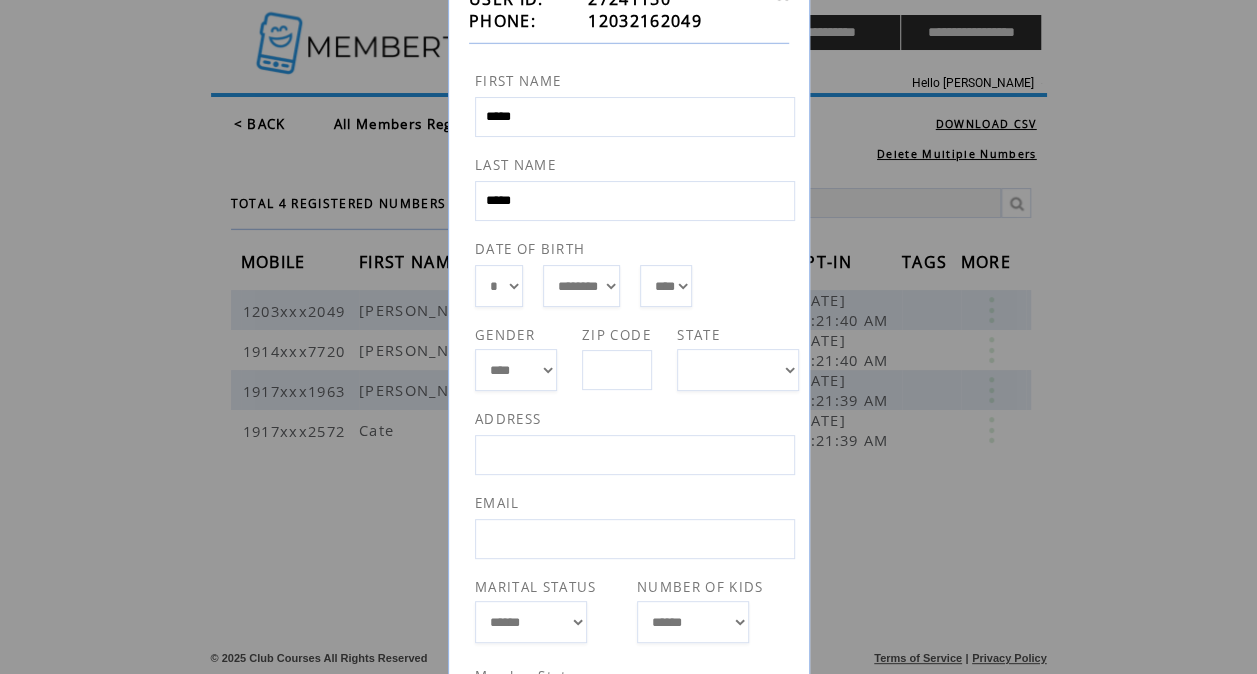 scroll, scrollTop: 104, scrollLeft: 0, axis: vertical 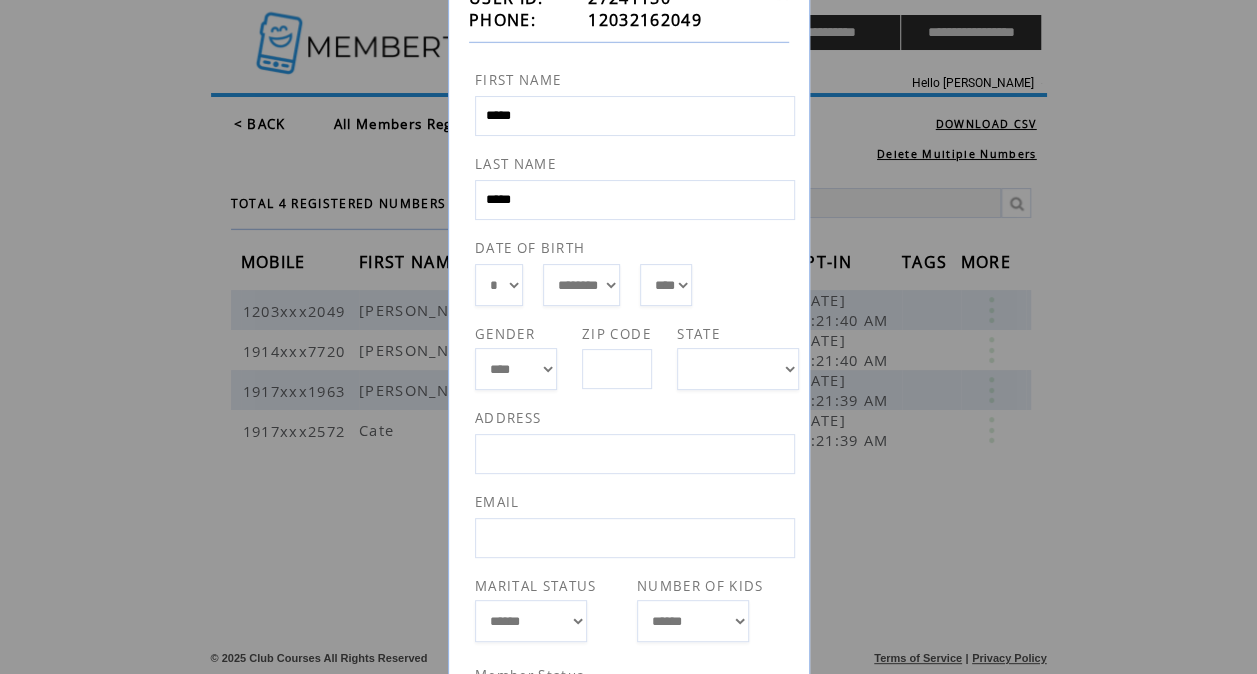click on "ADDRESS" at bounding box center (637, 418) 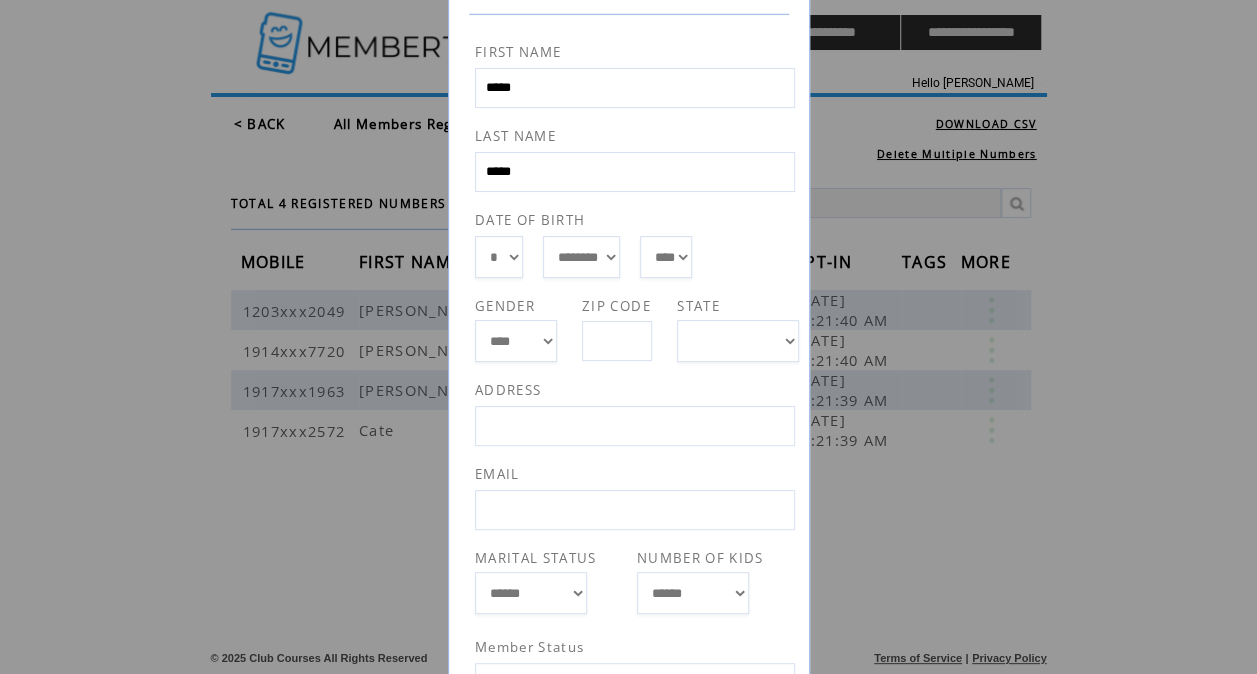 scroll, scrollTop: 0, scrollLeft: 0, axis: both 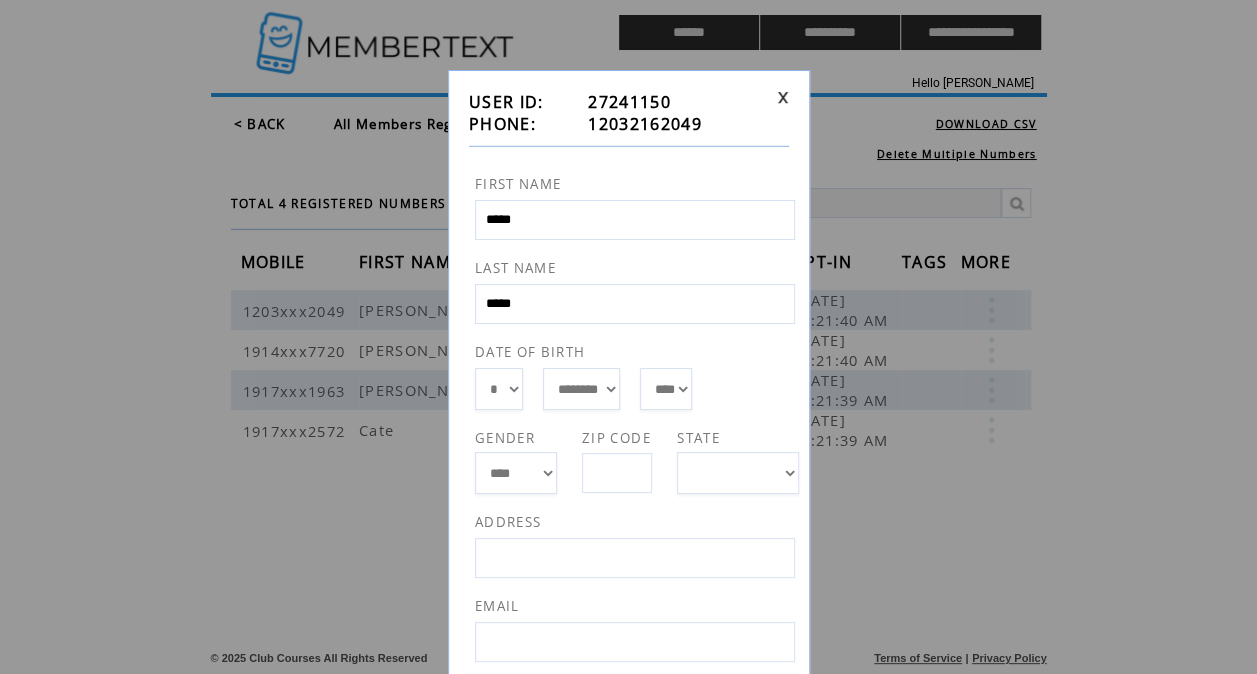 click at bounding box center [783, 97] 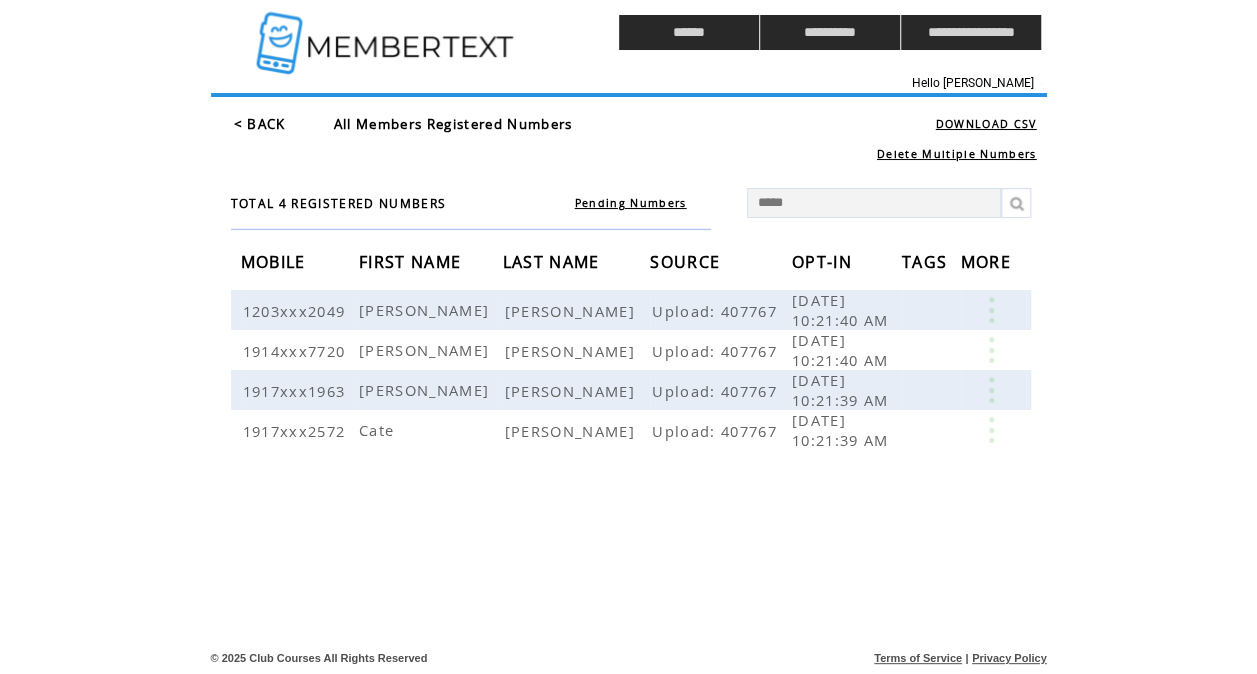 click on "< BACK All Members  Registered Numbers" at bounding box center [516, 124] 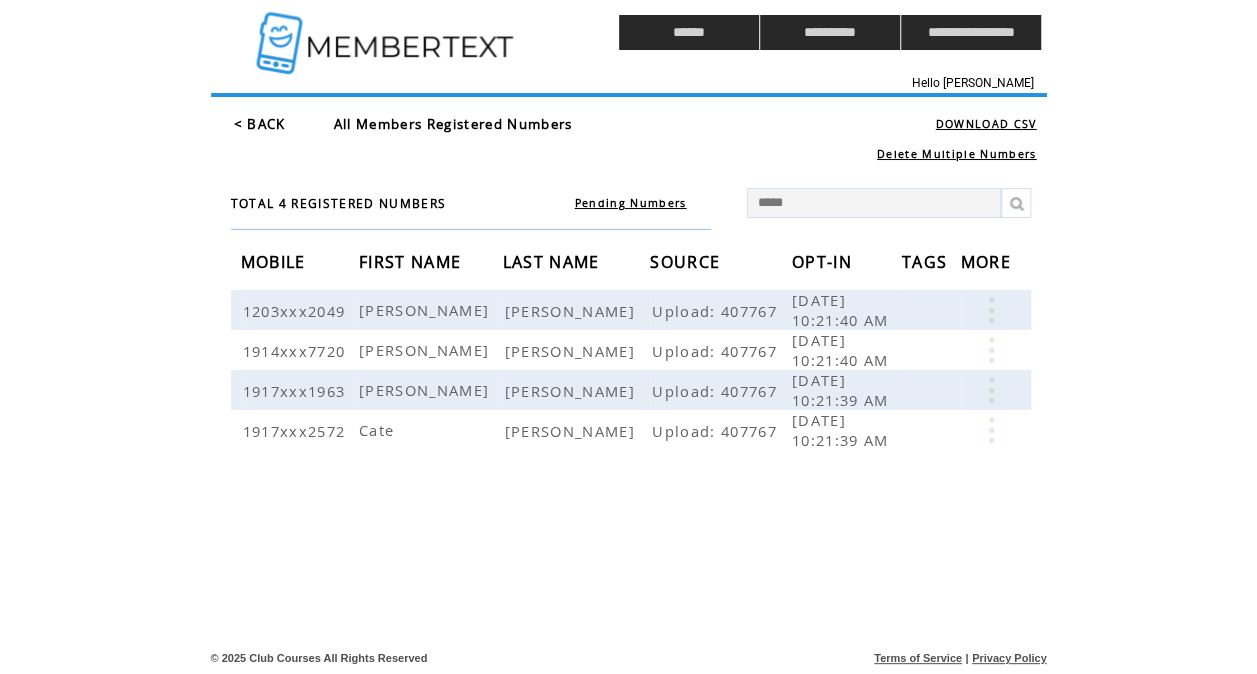 click on "< BACK" at bounding box center [260, 124] 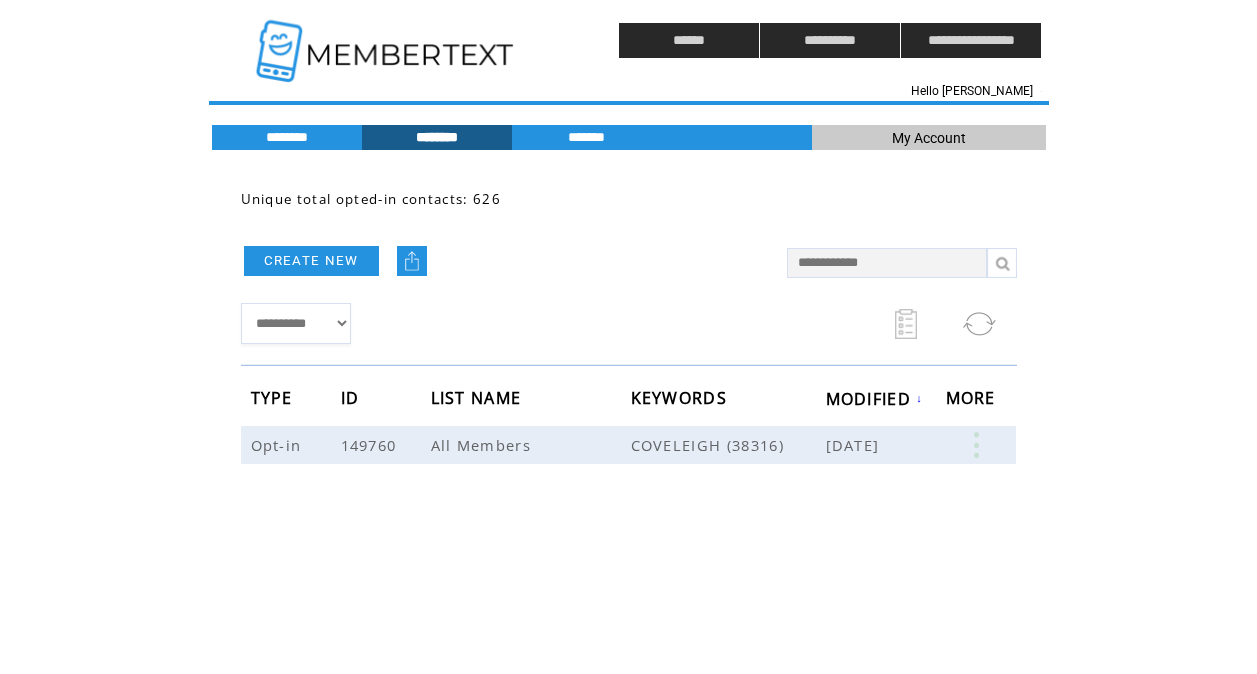 scroll, scrollTop: 0, scrollLeft: 0, axis: both 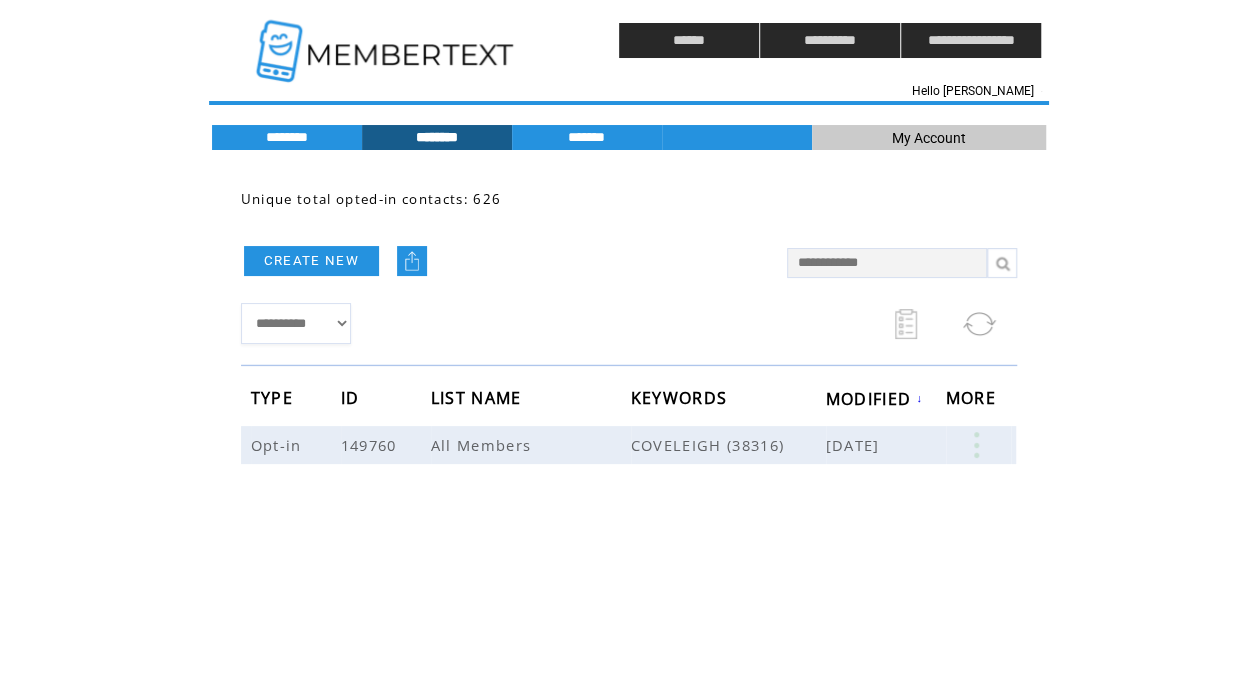 click at bounding box center [887, 263] 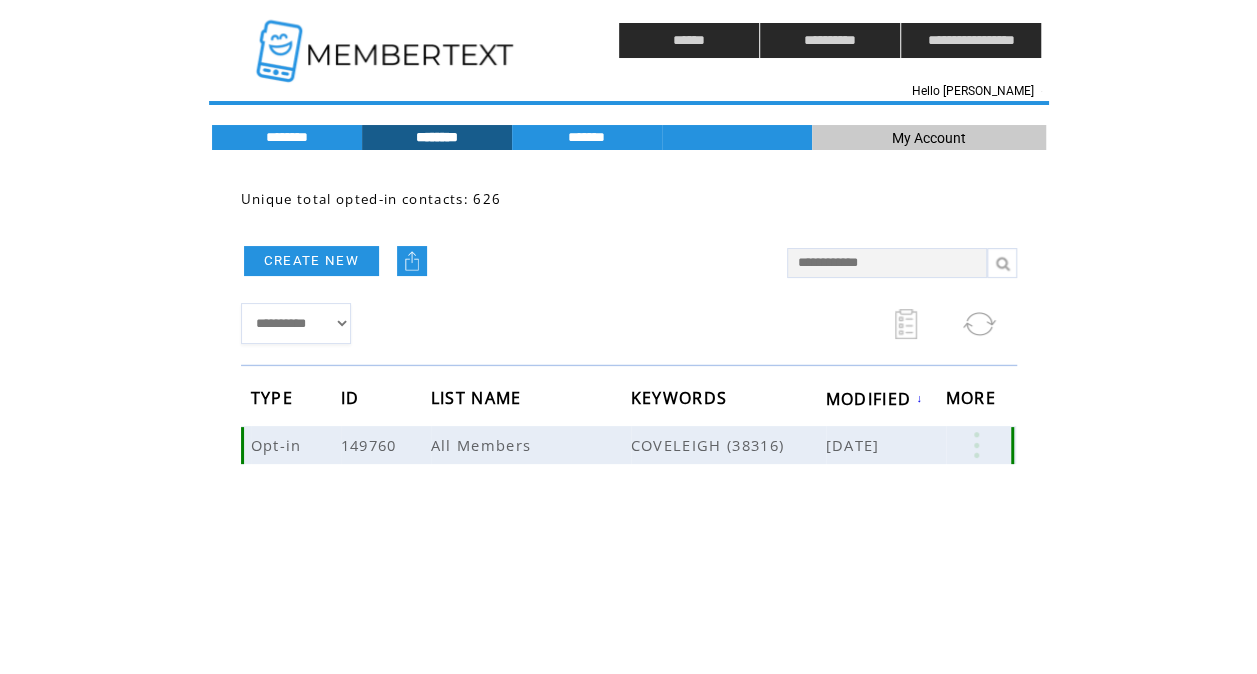 click at bounding box center (976, 445) 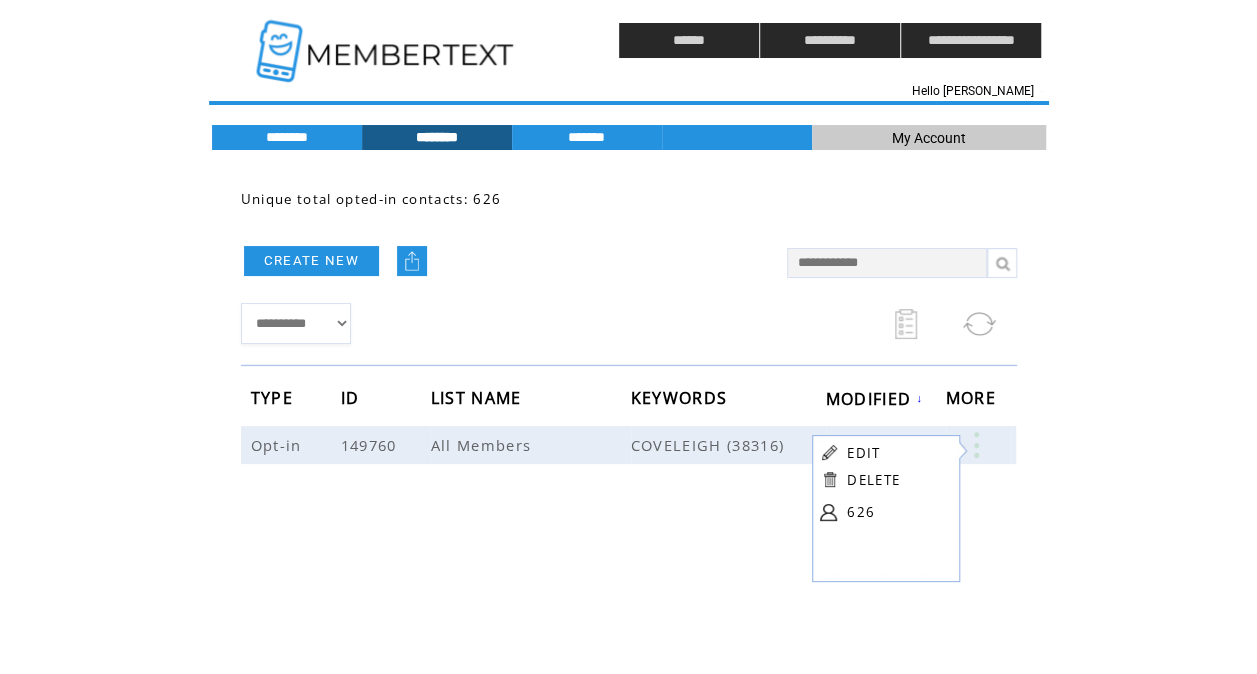 click on "626" at bounding box center (897, 512) 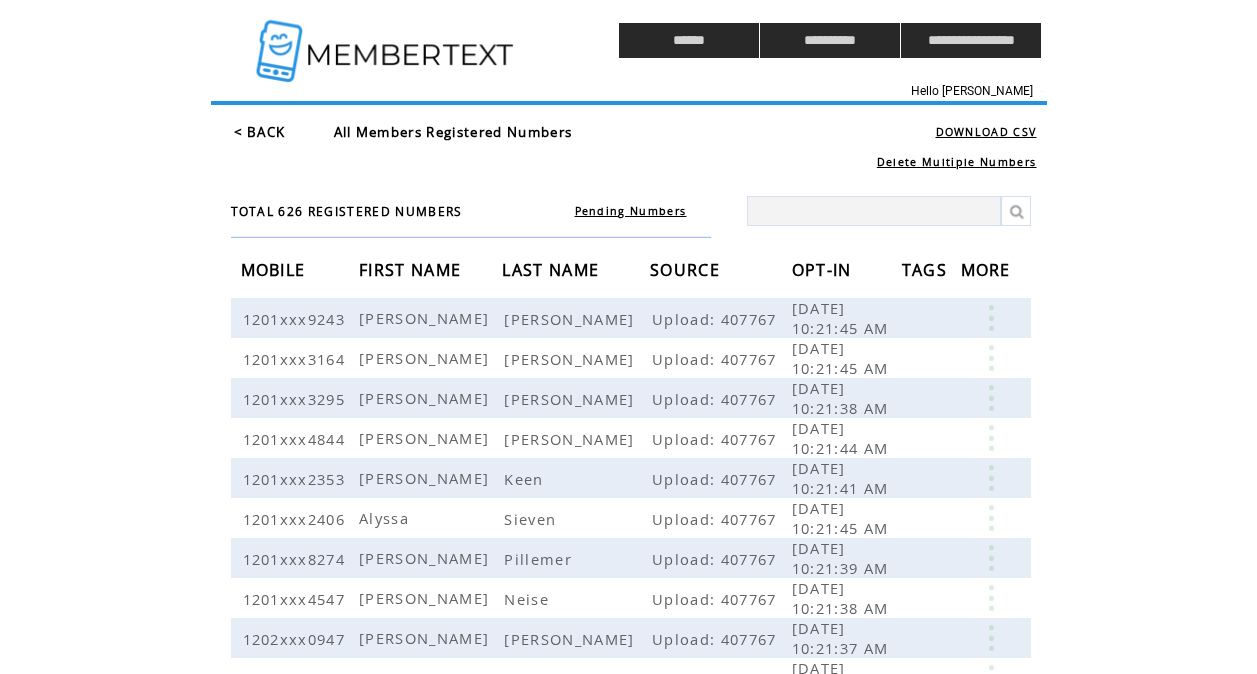 scroll, scrollTop: 0, scrollLeft: 0, axis: both 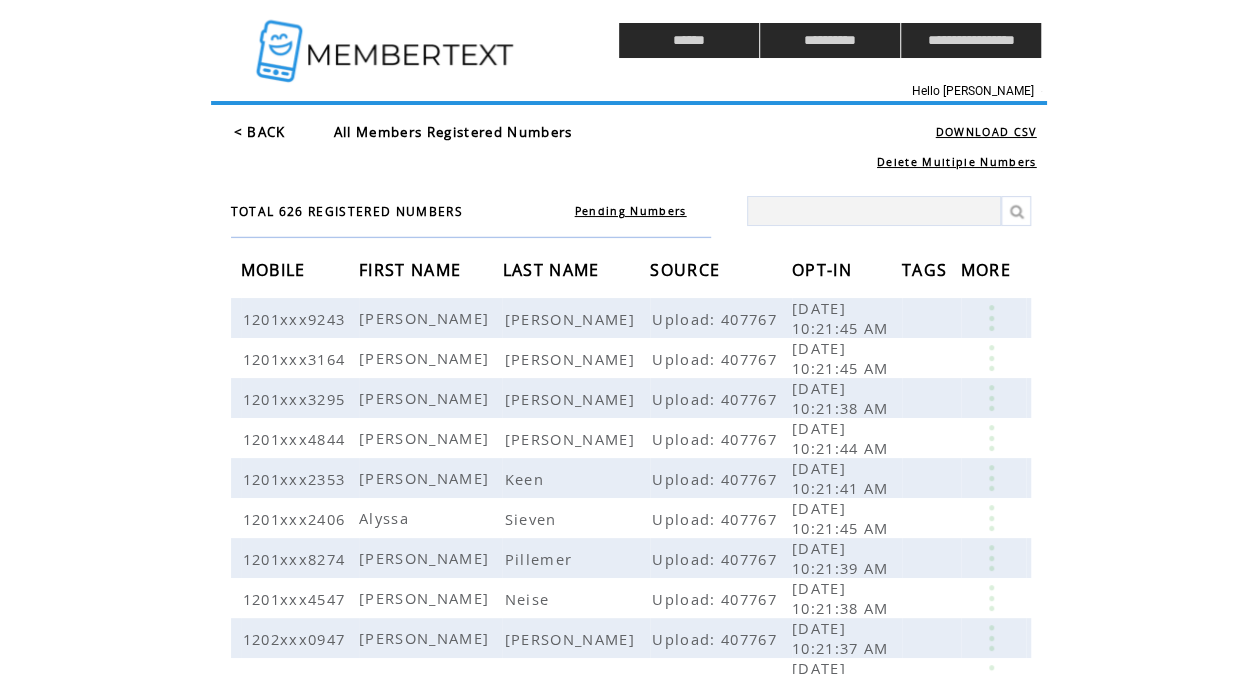 click at bounding box center (874, 211) 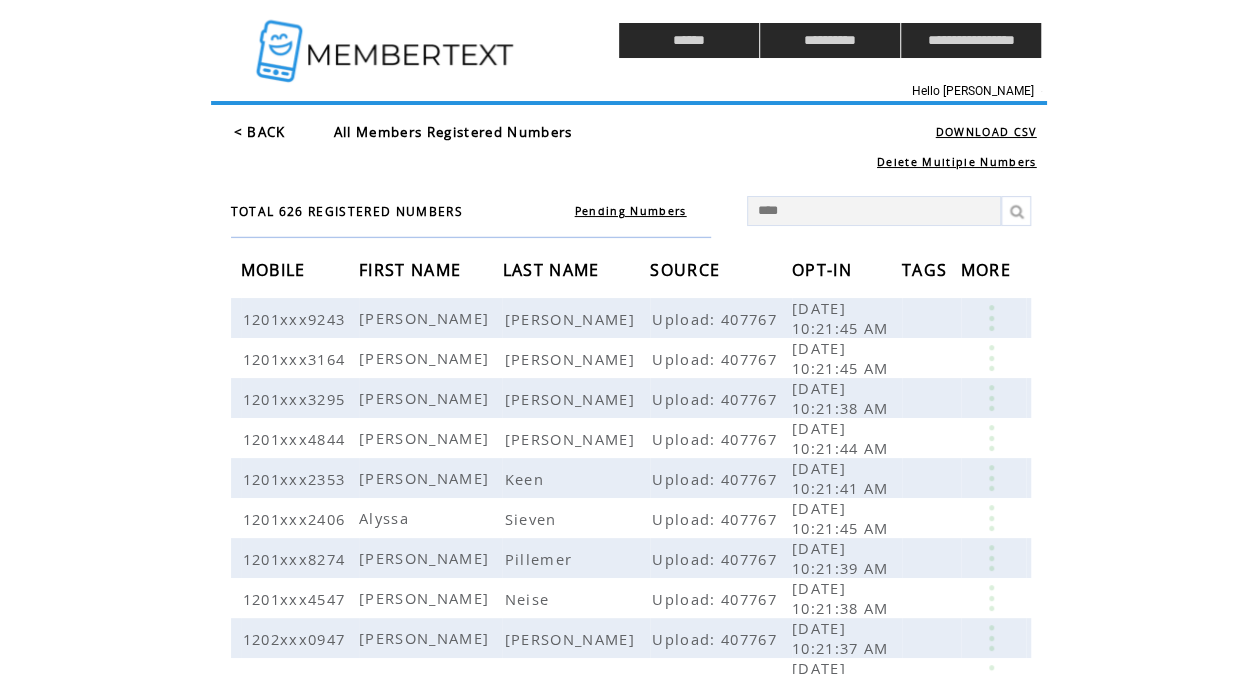 type on "*****" 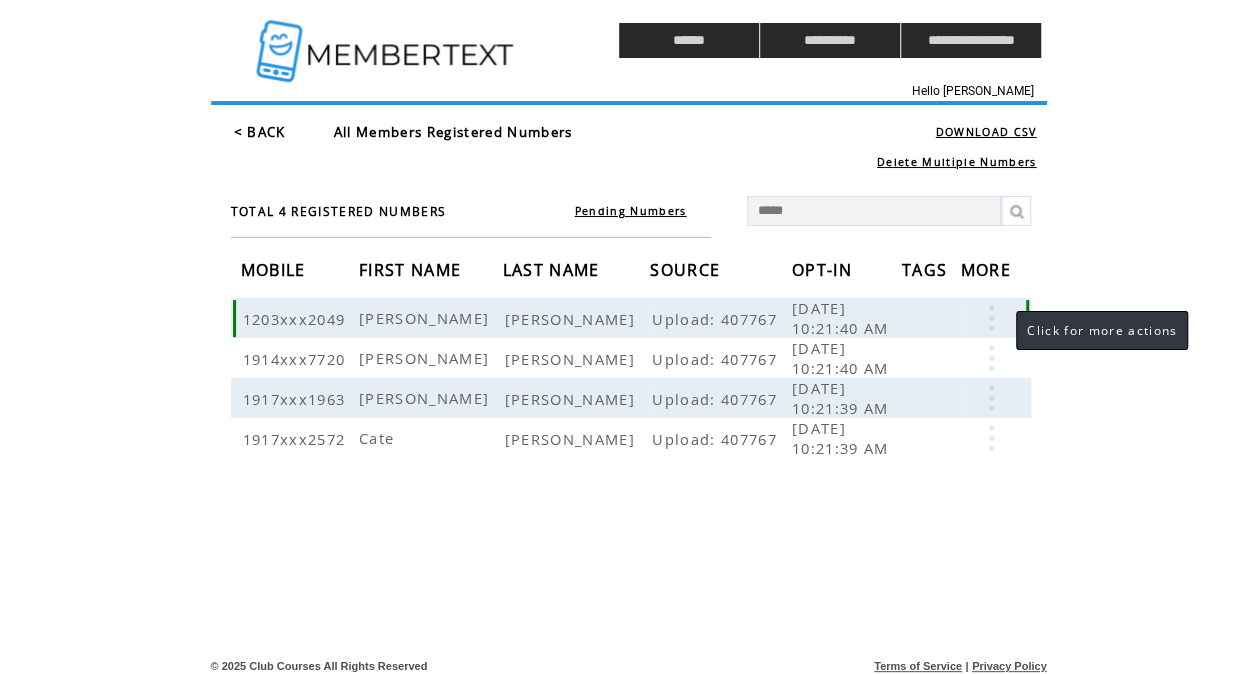 click at bounding box center (991, 318) 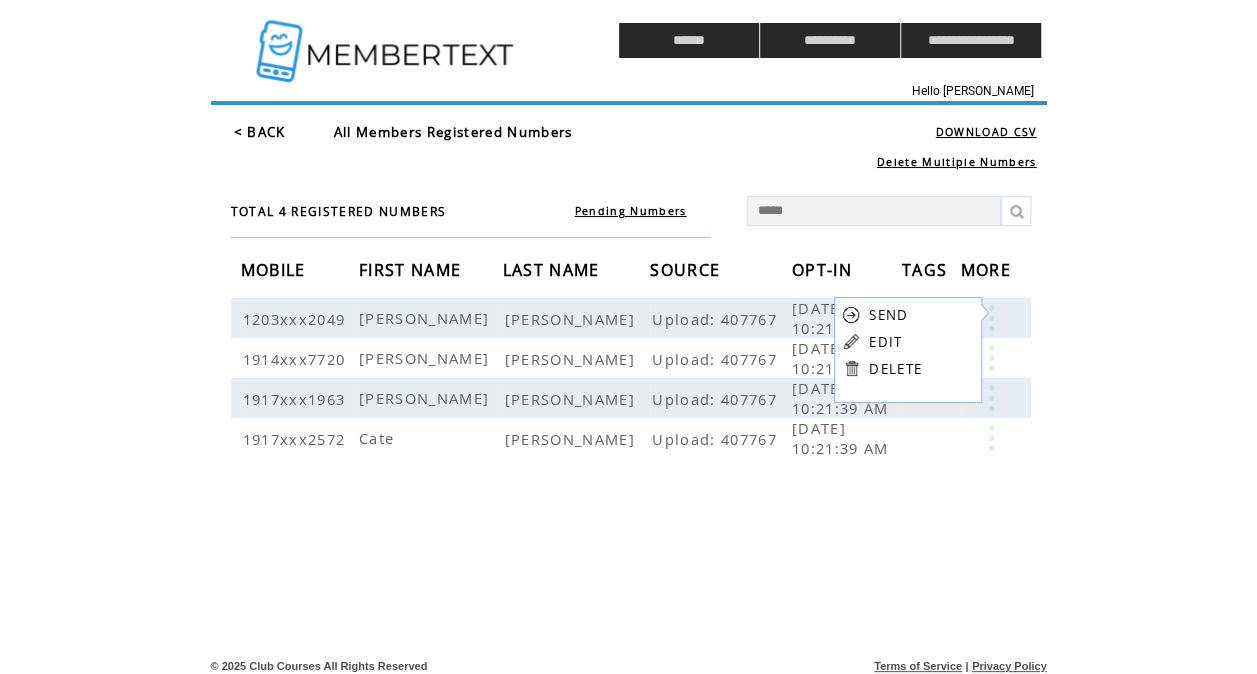 click on "TOTAL 4 REGISTERED NUMBERS Pending Numbers ***** MOBILE FIRST NAME LAST NAME SOURCE OPT-IN TAGS MORE 1203xxx2049 Gregg Smith Upload: 407767 07/09/2025 10:21:40 AM 1914xxx7720 Michael T. Smith Upload: 407767 07/09/2025 10:21:40 AM 1917xxx1963 Kelly Smith-Powers Upload: 407767 07/09/2025 10:21:39 AM 1917xxx2572 Cate Smith Upload: 407767 07/09/2025 10:21:39 AM" at bounding box center [636, 370] 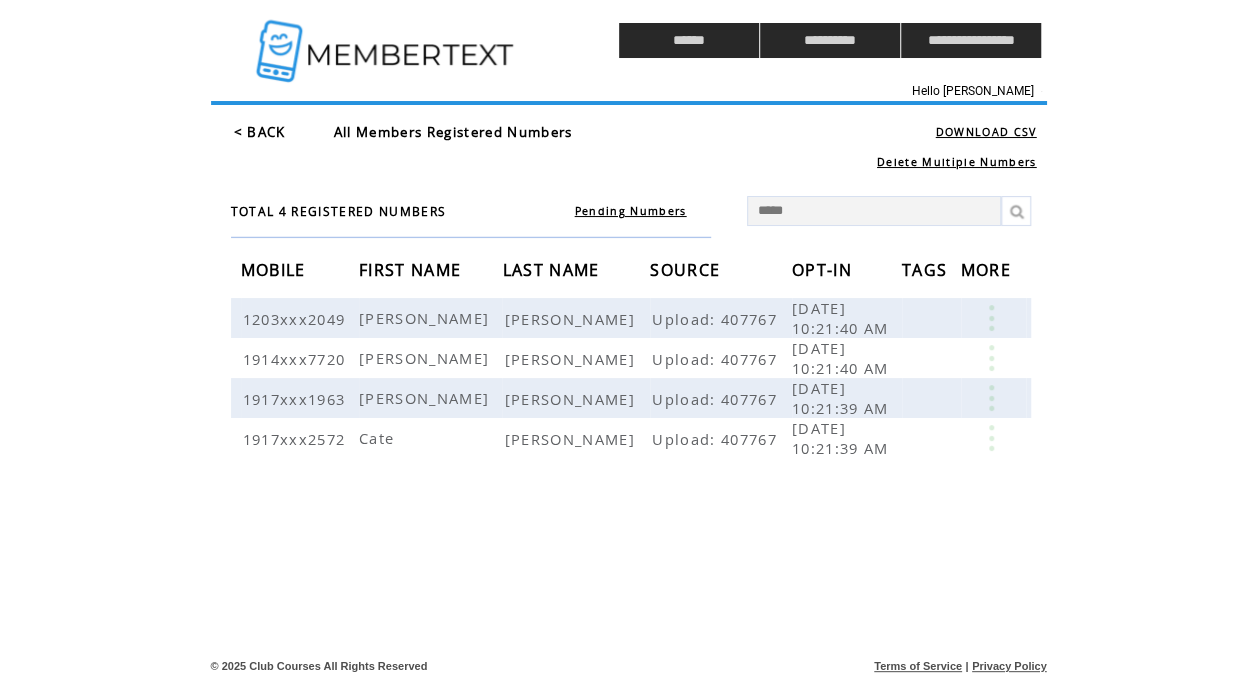click on "< BACK" at bounding box center (260, 132) 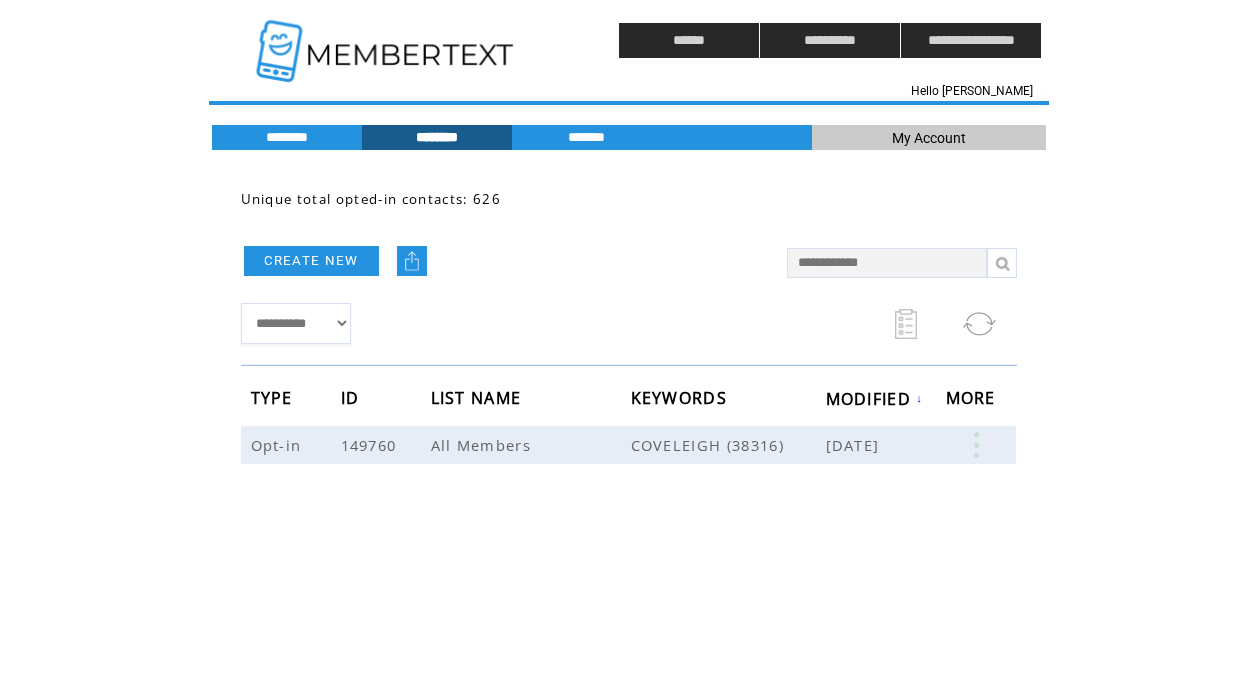 scroll, scrollTop: 0, scrollLeft: 0, axis: both 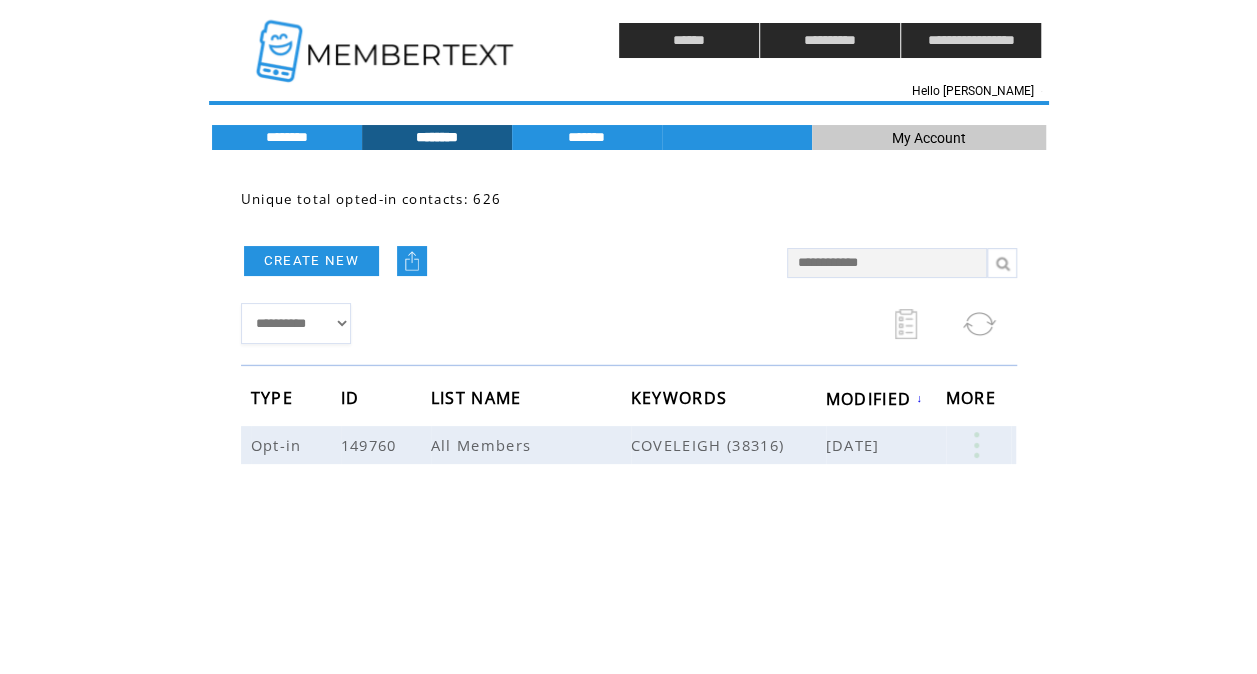click on "CREATE NEW" at bounding box center [504, 260] 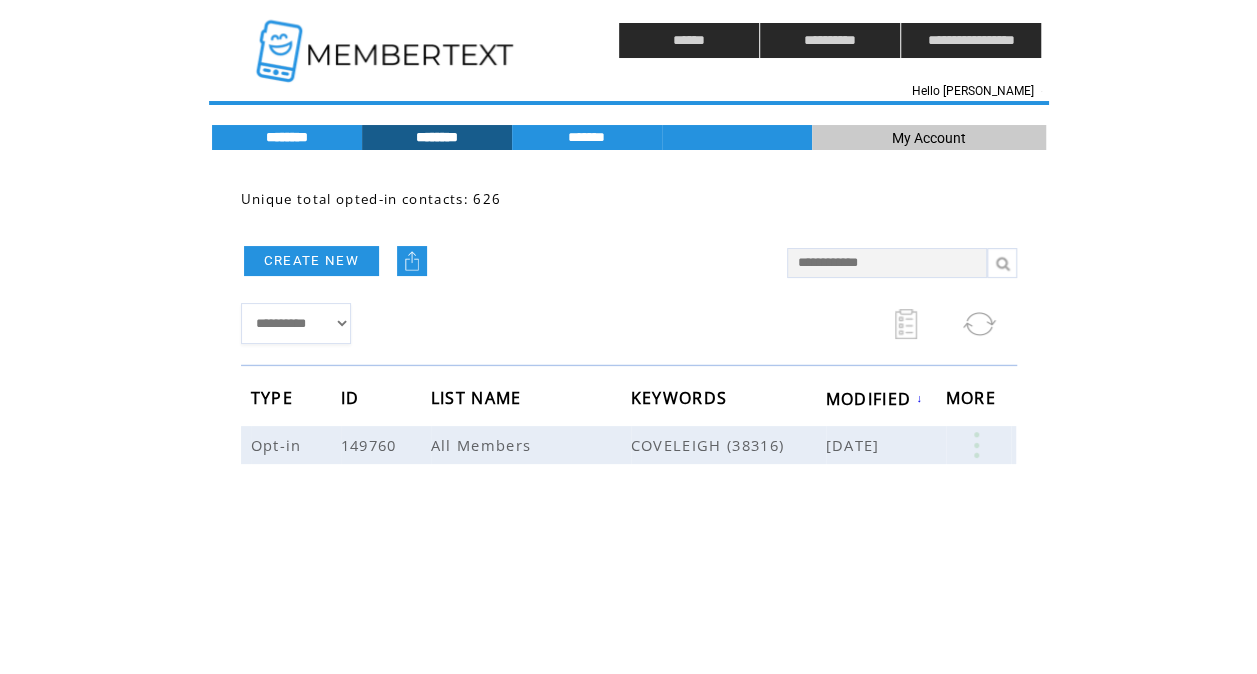 click on "********" at bounding box center (287, 137) 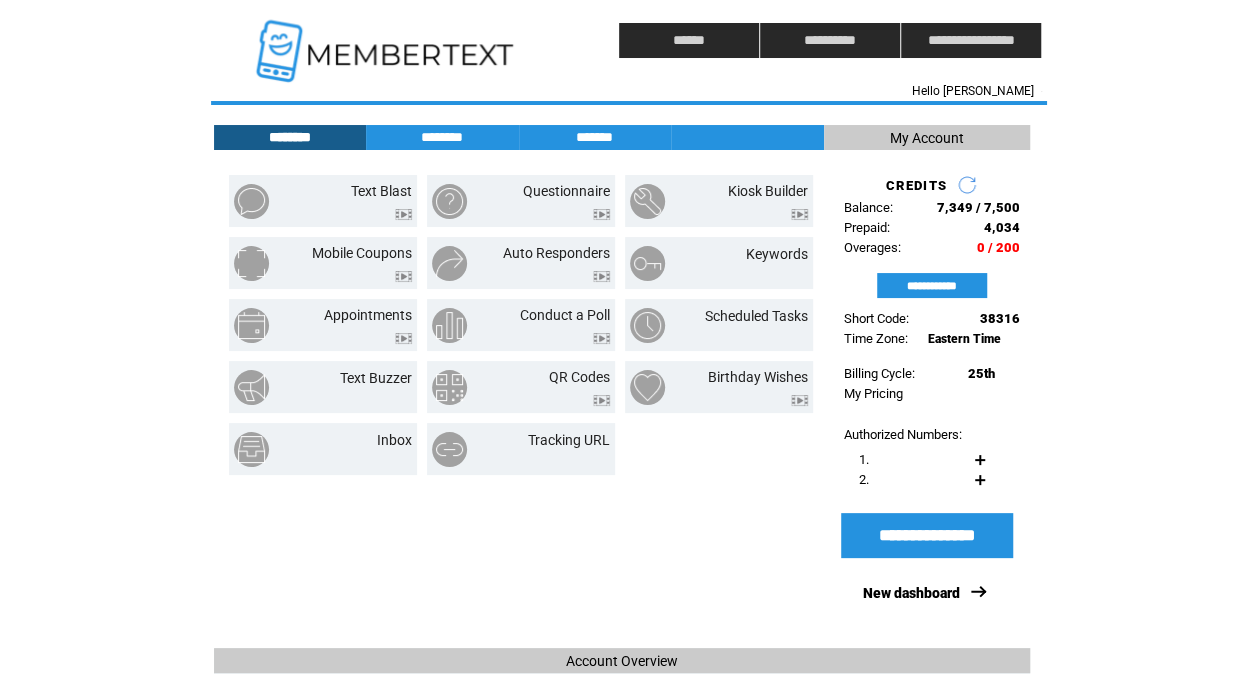 click at bounding box center (387, 40) 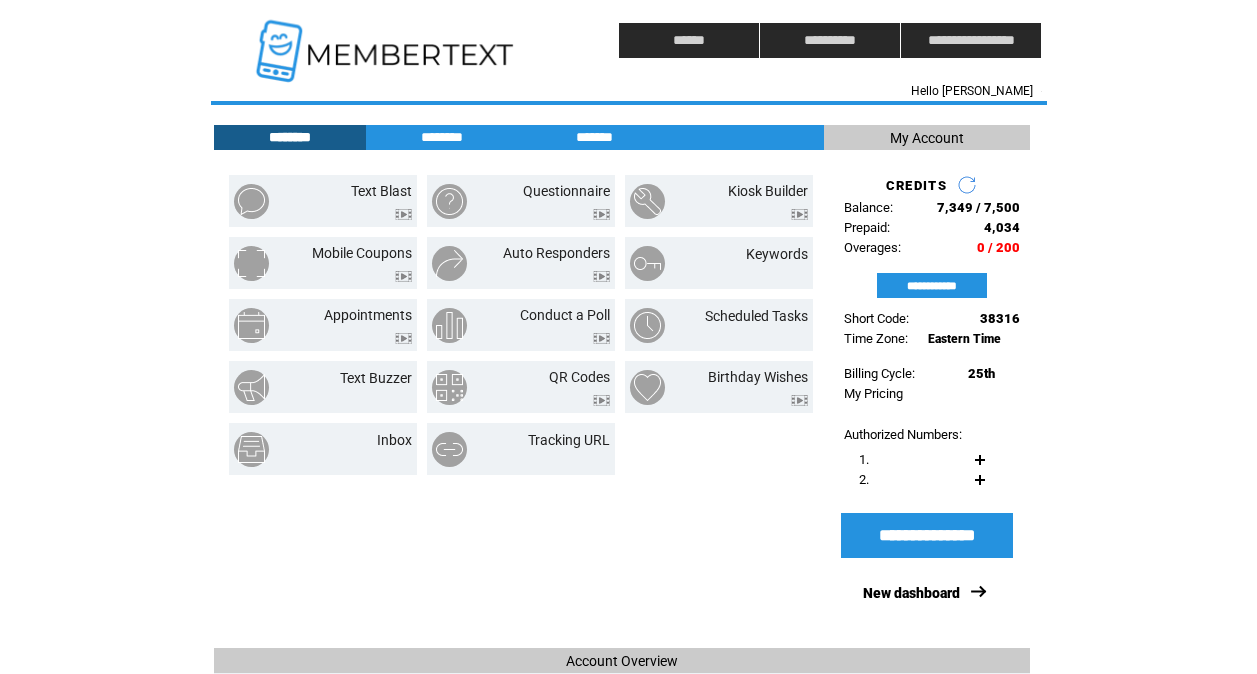 scroll, scrollTop: 0, scrollLeft: 0, axis: both 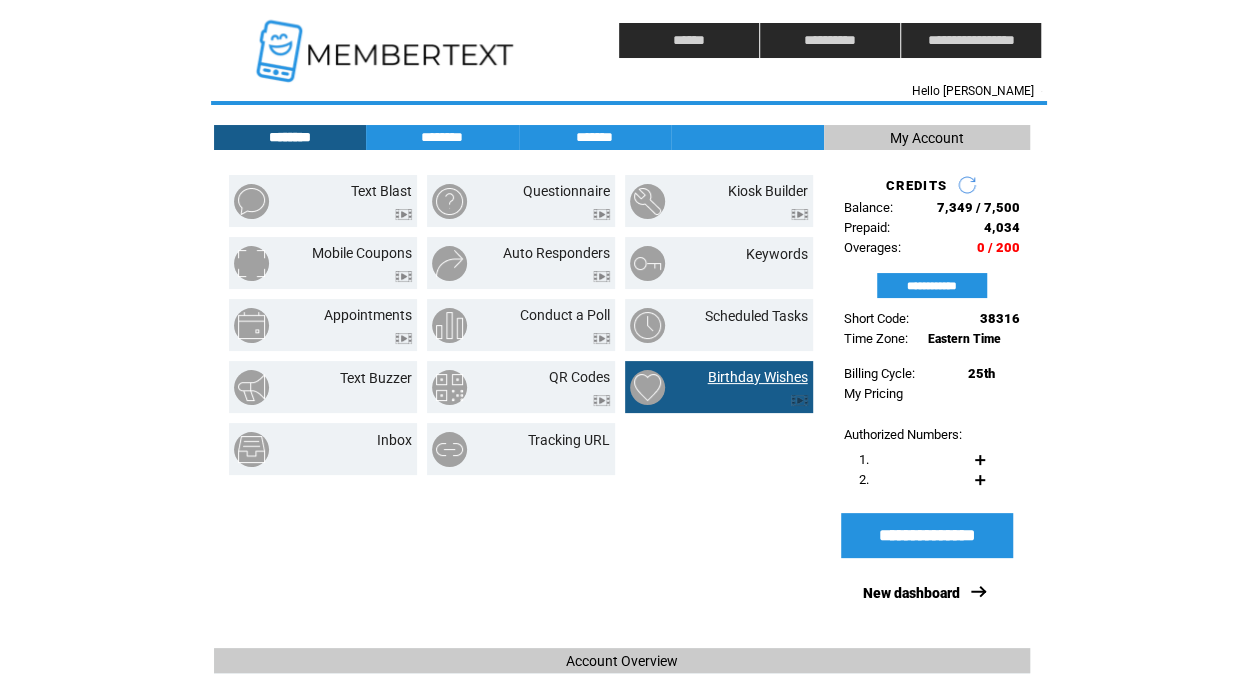 click on "Birthday Wishes" at bounding box center [758, 377] 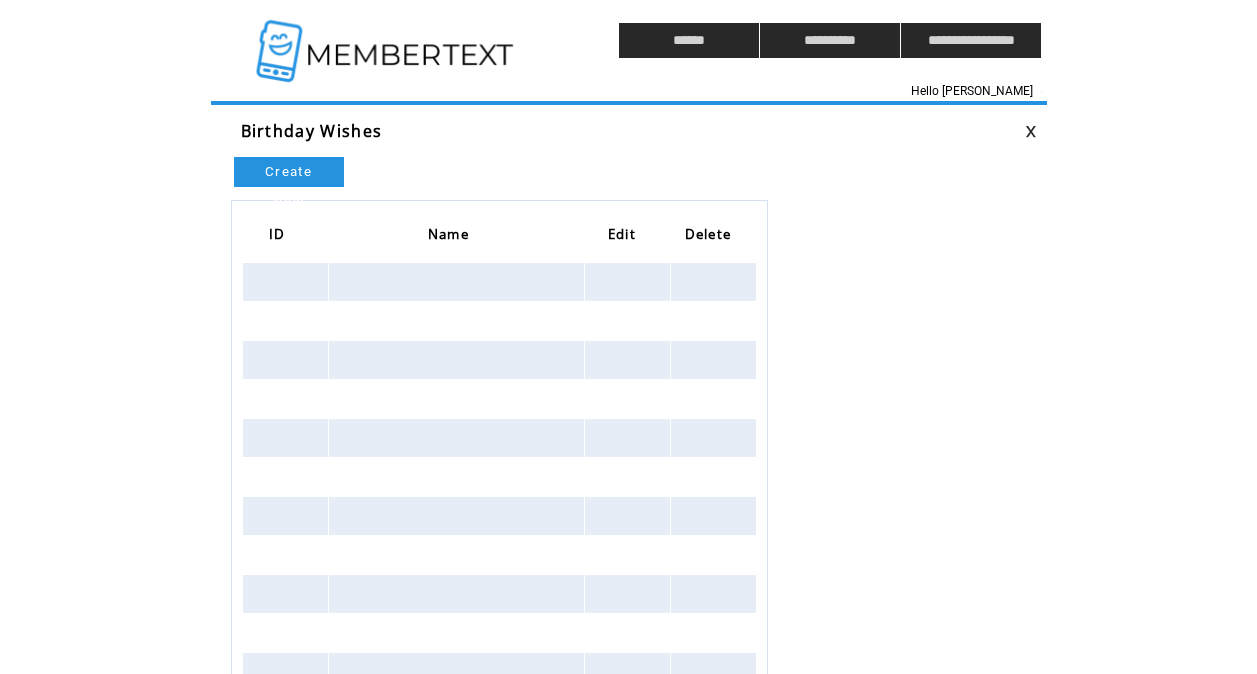 scroll, scrollTop: 0, scrollLeft: 0, axis: both 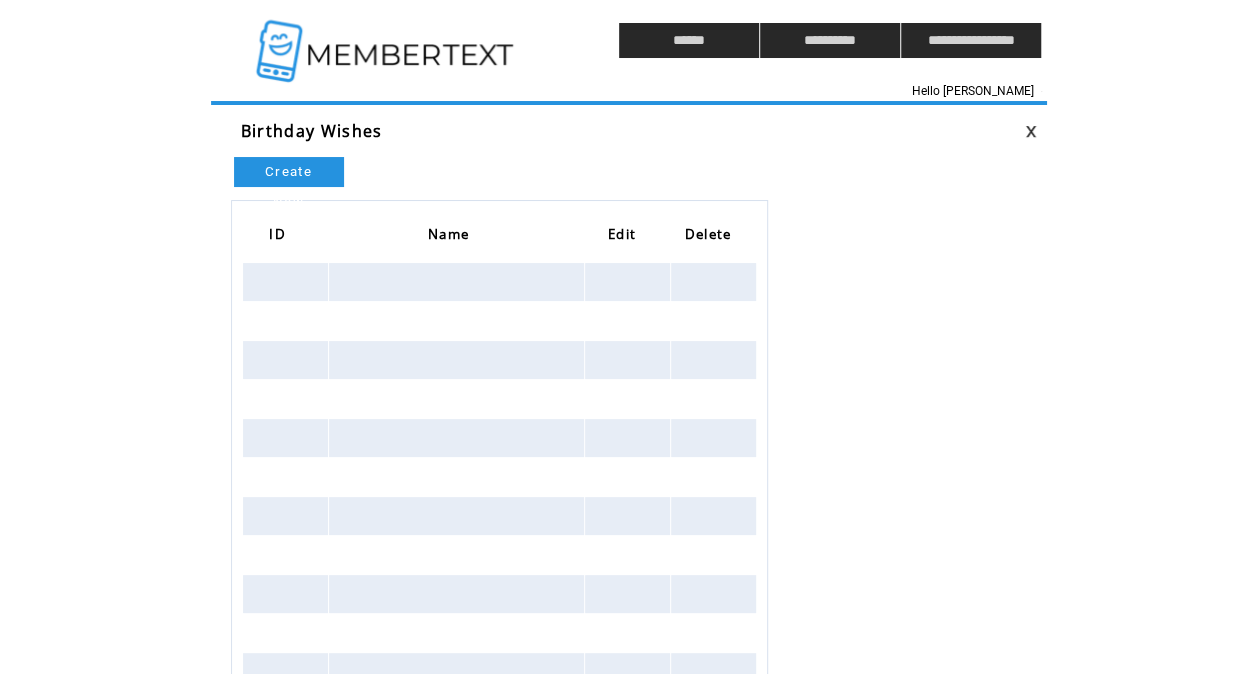 click on "Create New" at bounding box center (289, 172) 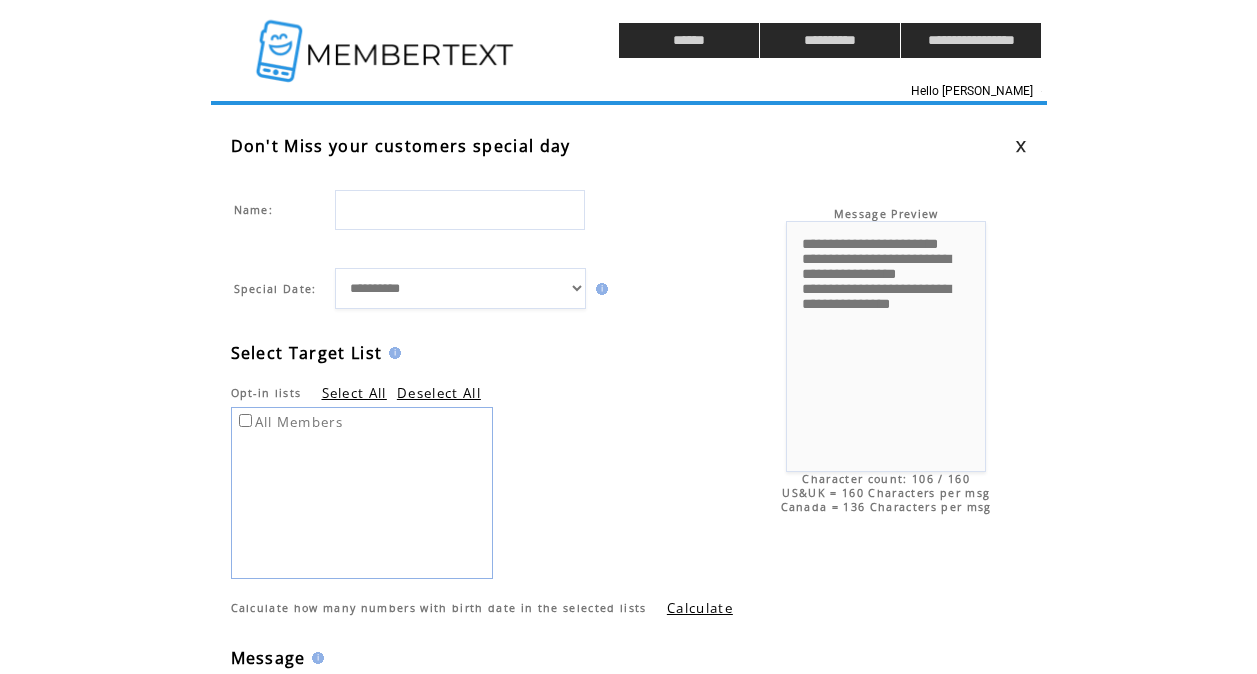 scroll, scrollTop: 0, scrollLeft: 0, axis: both 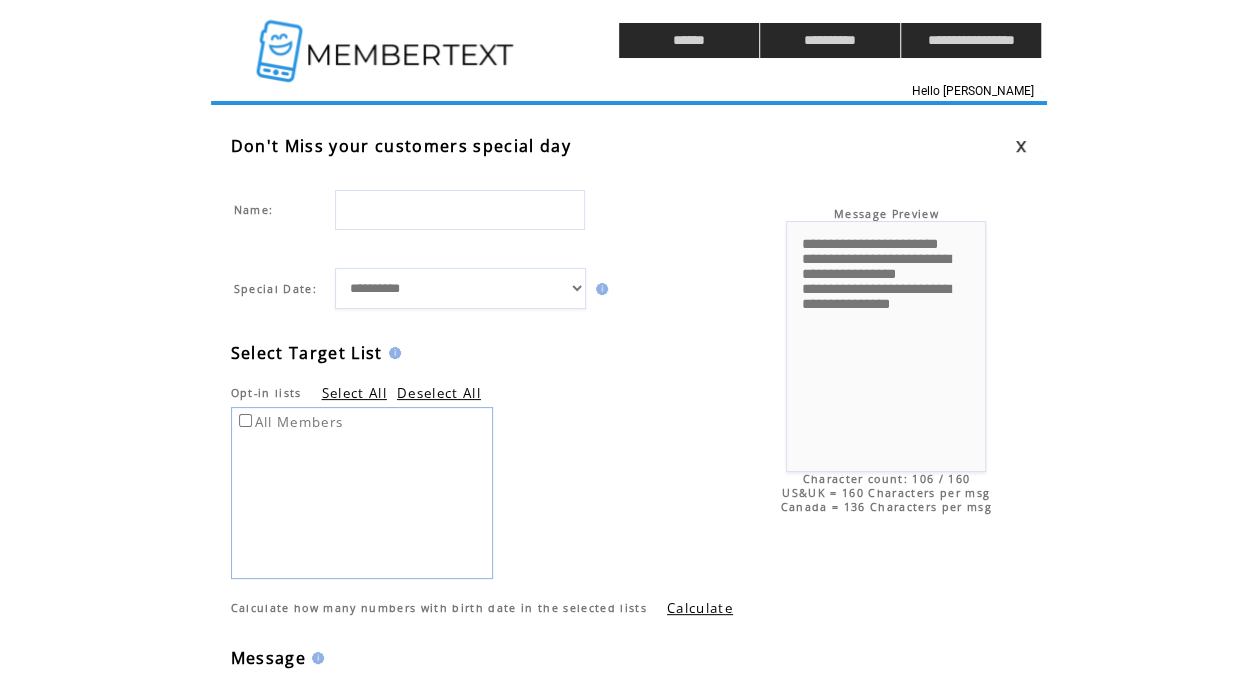 click at bounding box center (460, 210) 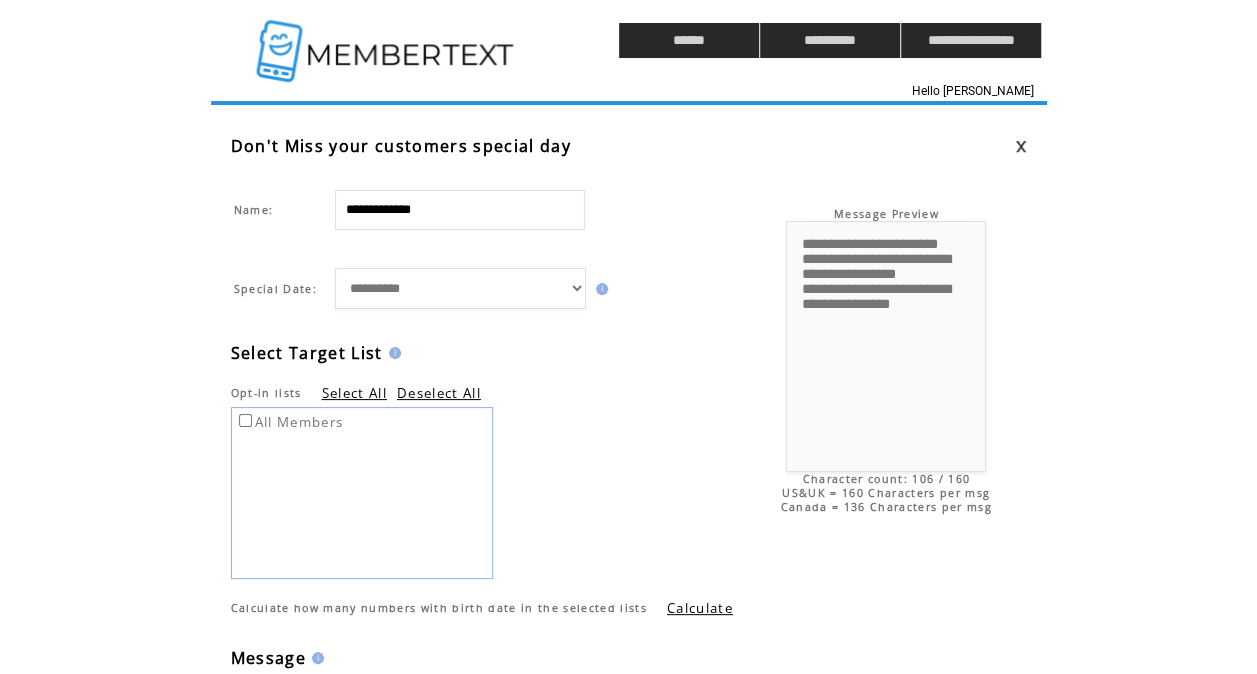 click on "Special Date:" at bounding box center (275, 288) 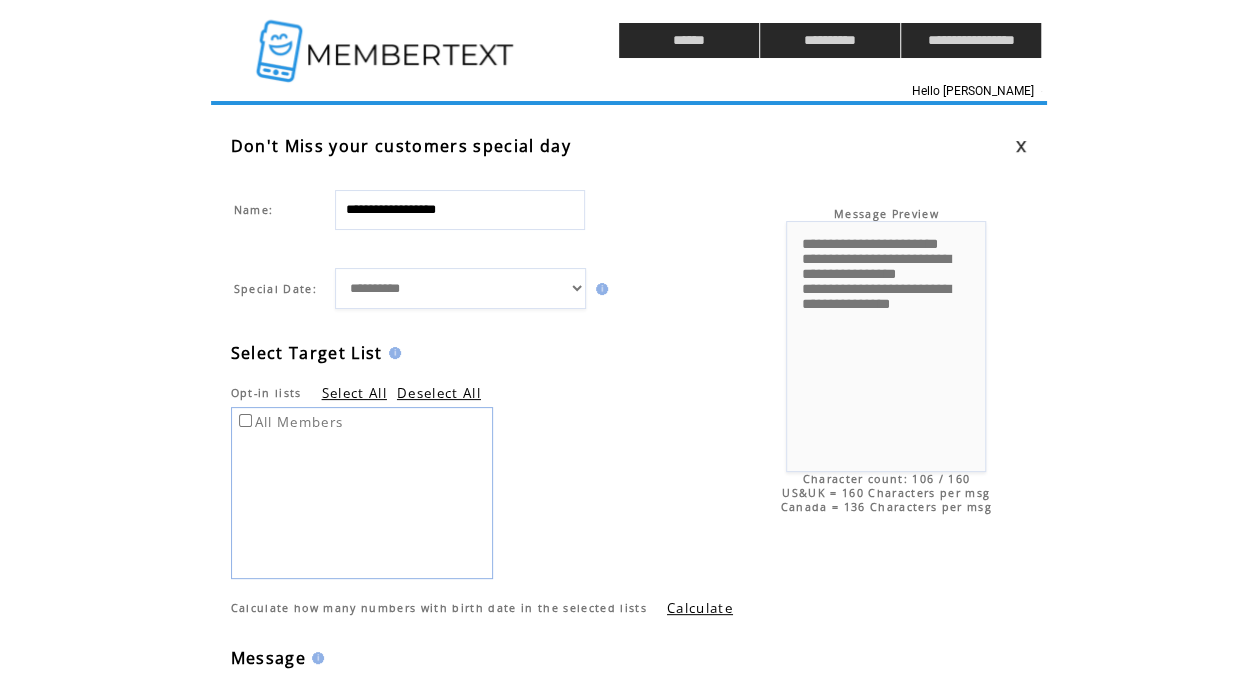 type on "**********" 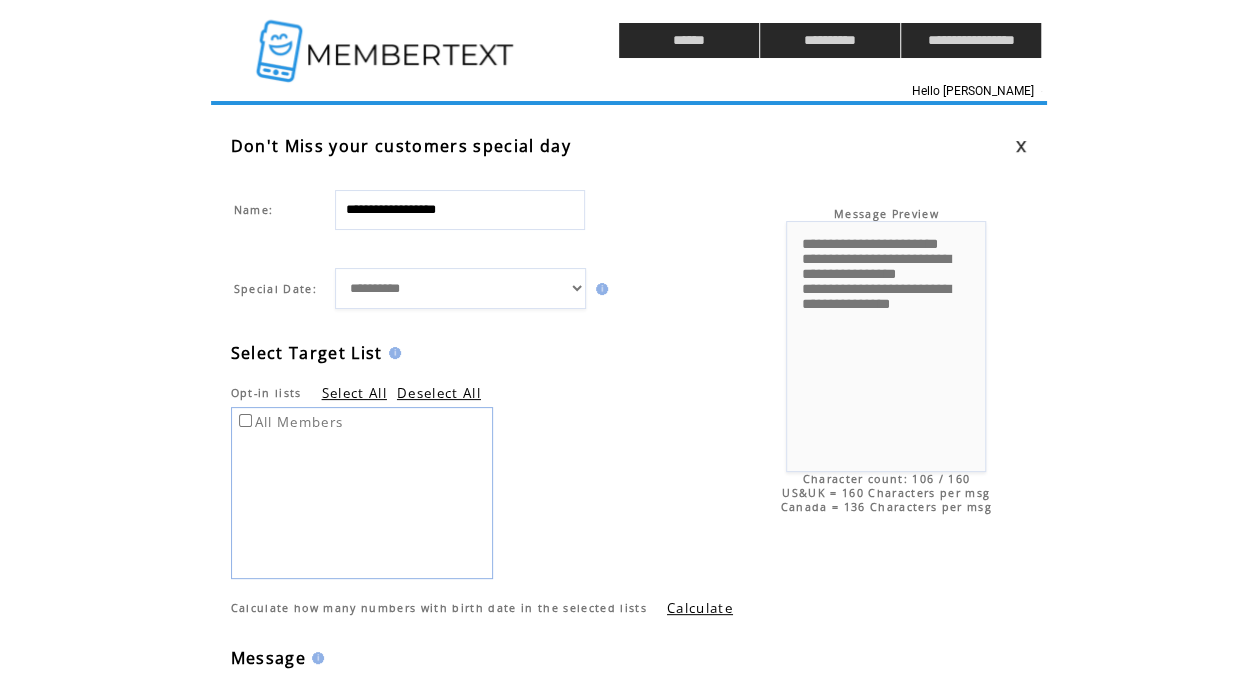 click on "**********" at bounding box center (493, 234) 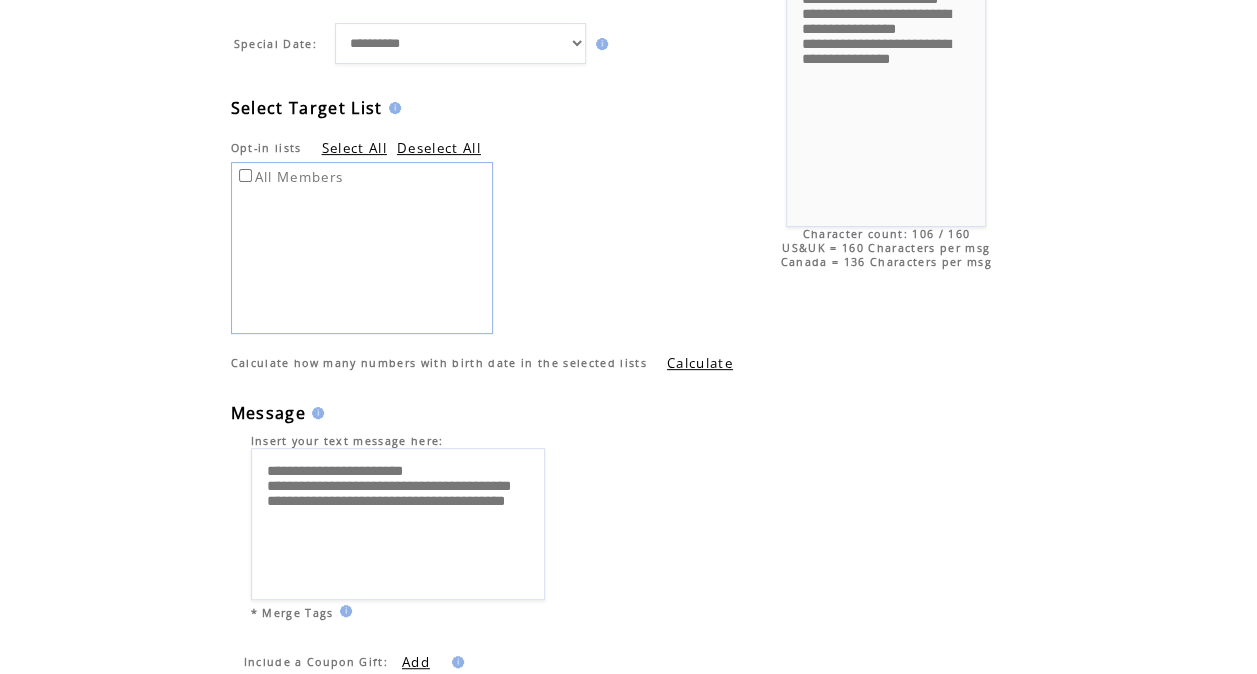 scroll, scrollTop: 246, scrollLeft: 0, axis: vertical 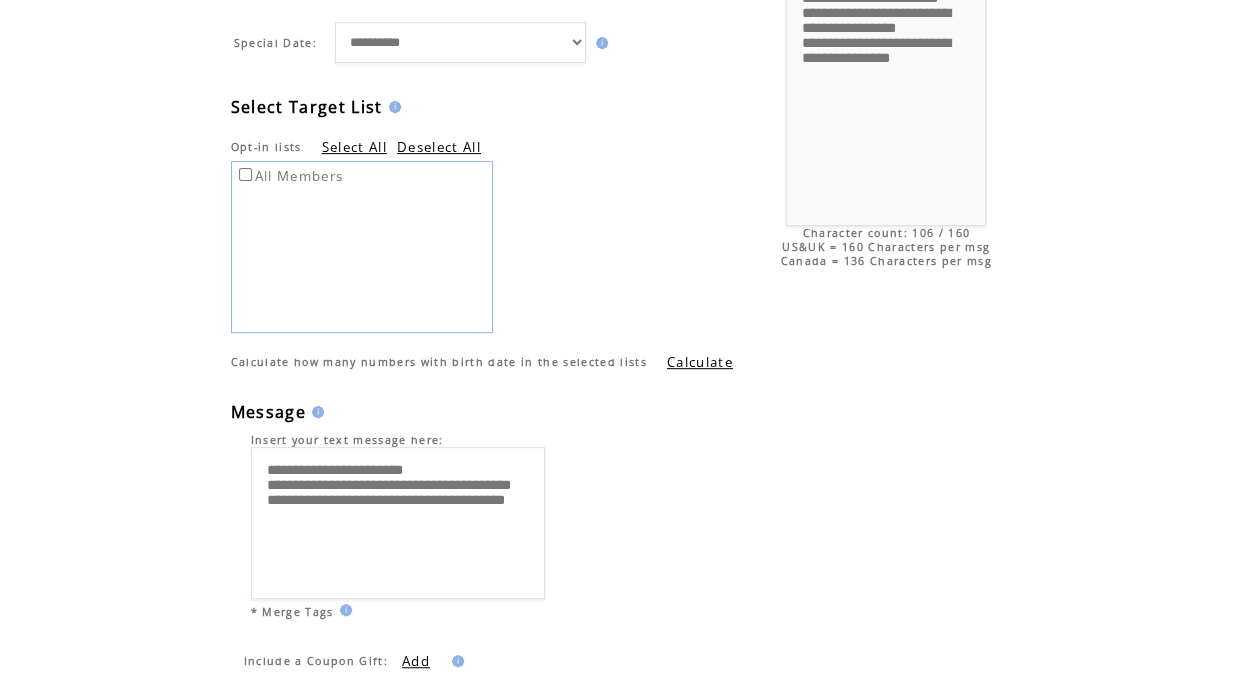 drag, startPoint x: 364, startPoint y: 557, endPoint x: 230, endPoint y: 497, distance: 146.81961 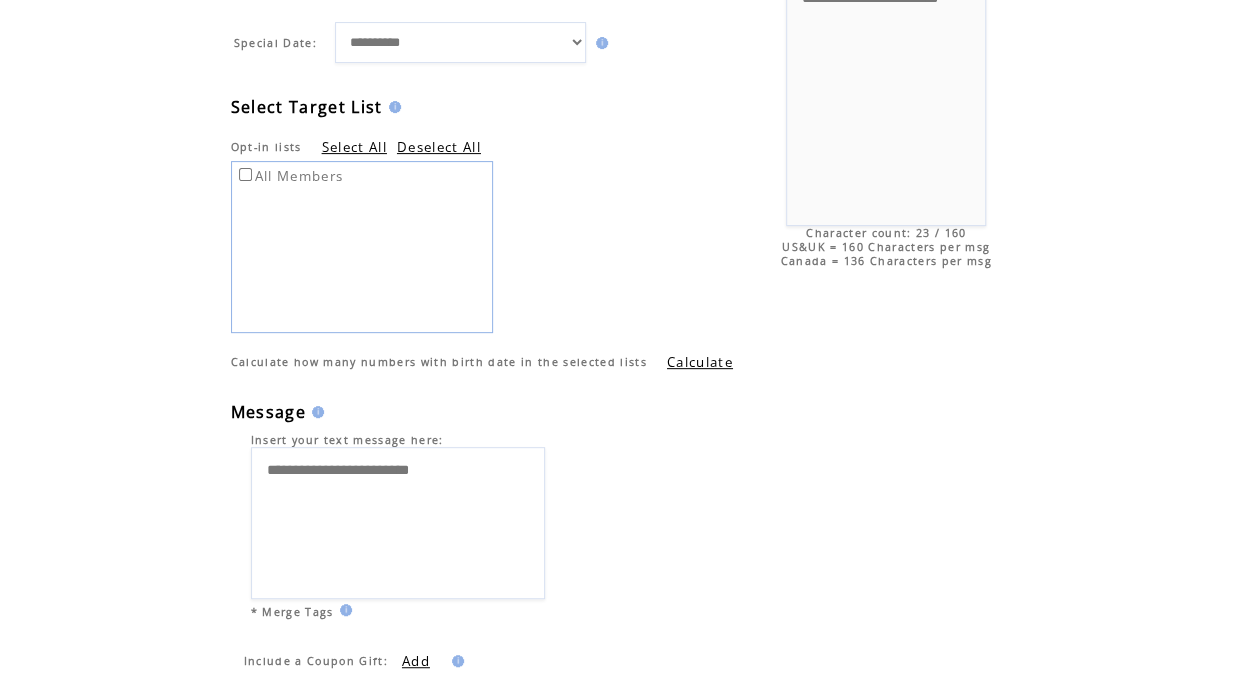paste on "**********" 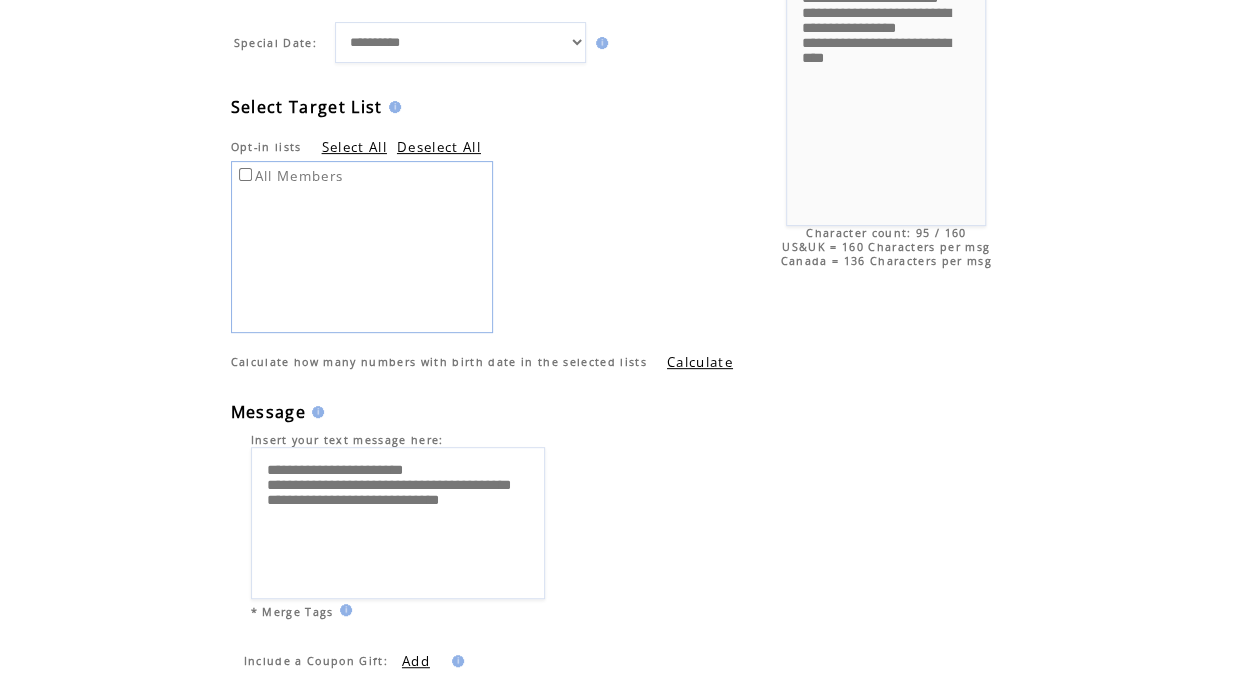 type on "**********" 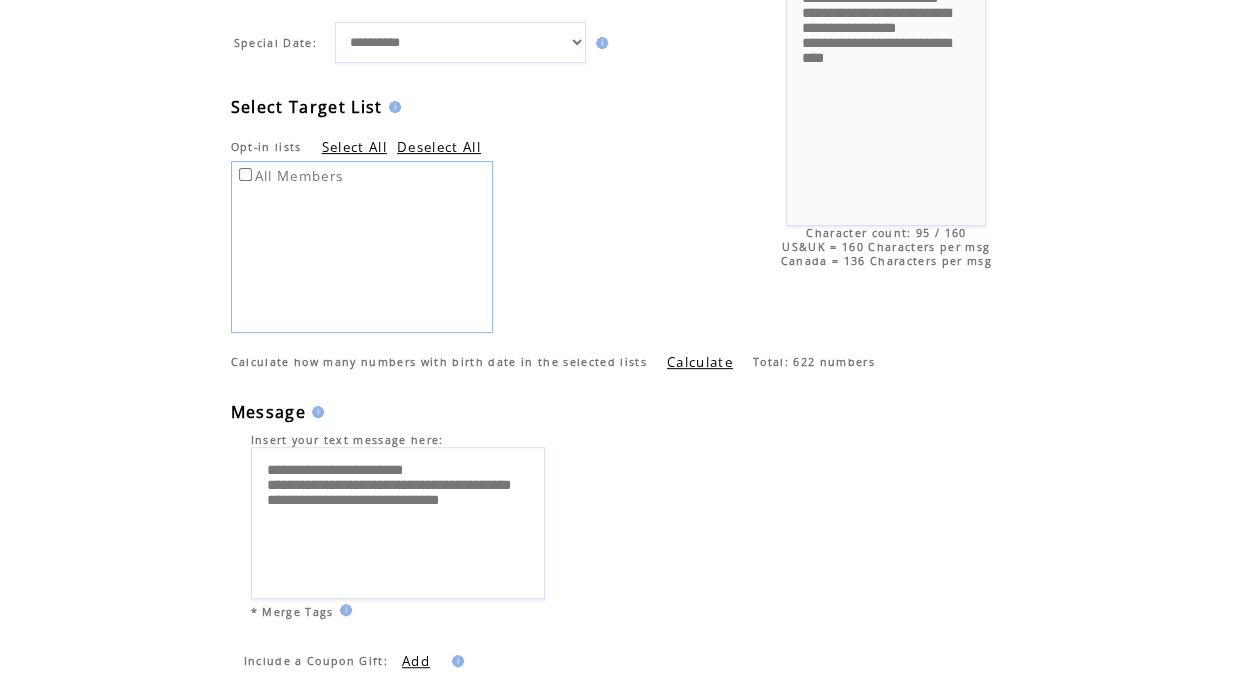 click on "Total: 622 numbers" at bounding box center (814, 362) 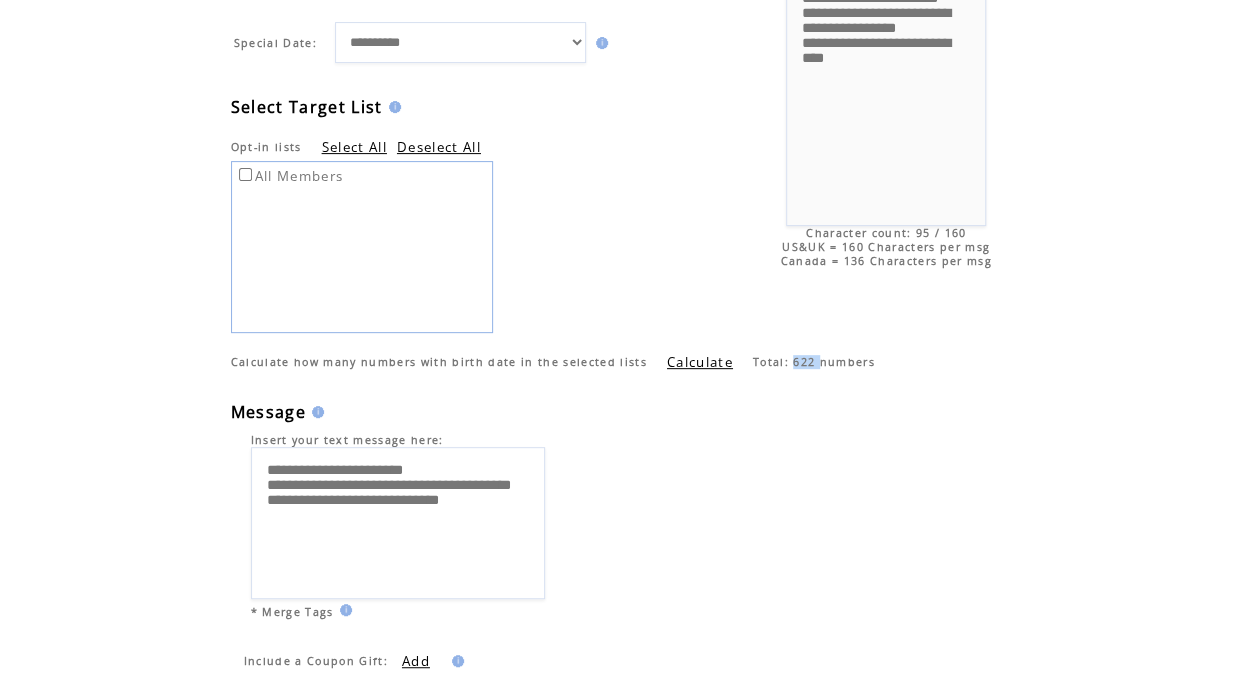 click on "Total: 622 numbers" at bounding box center (814, 362) 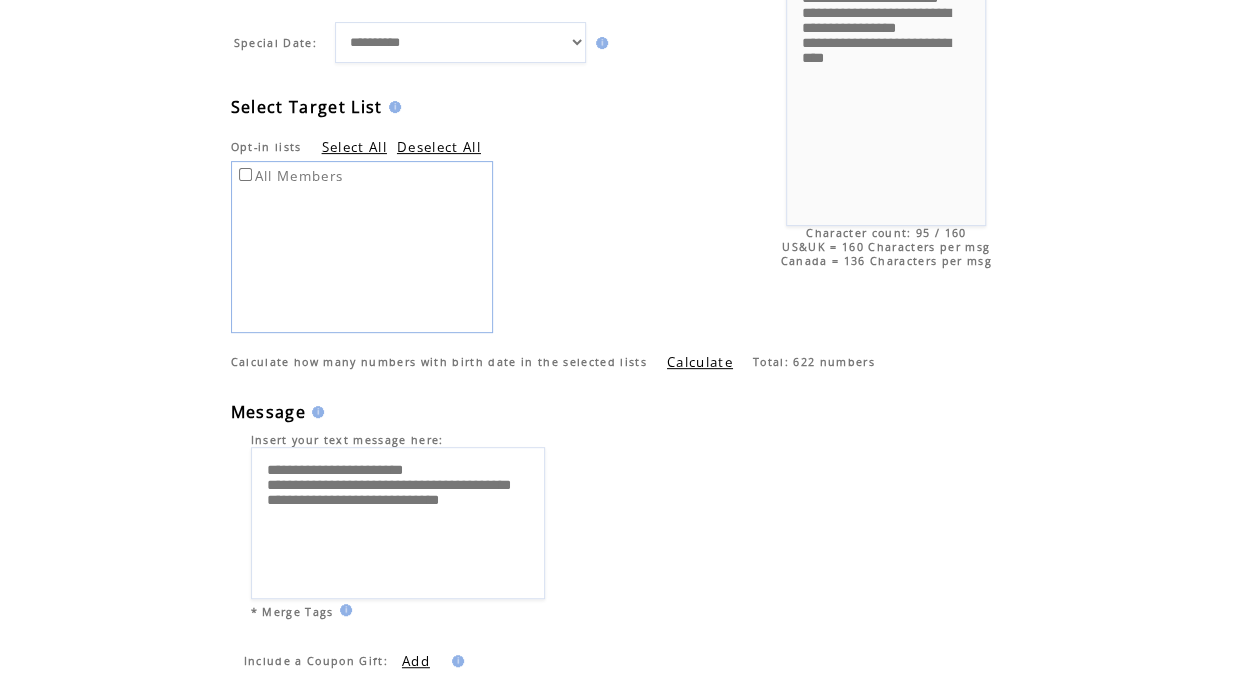 drag, startPoint x: 800, startPoint y: 364, endPoint x: 724, endPoint y: 393, distance: 81.34495 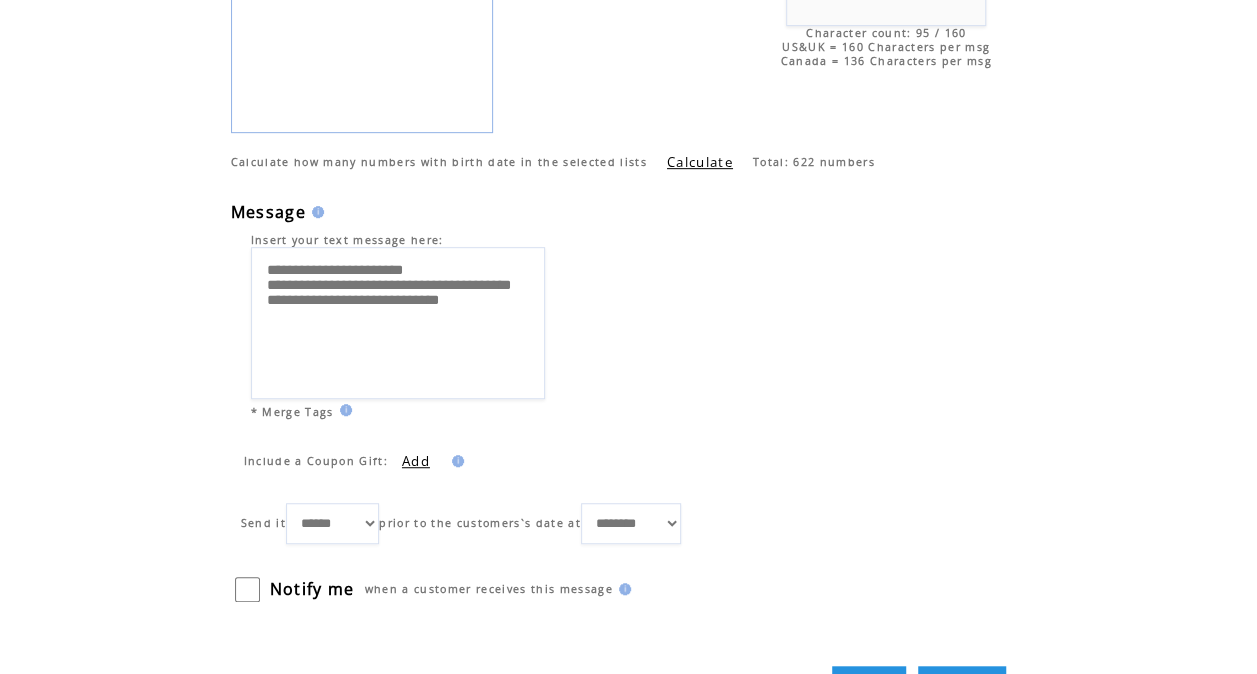 scroll, scrollTop: 530, scrollLeft: 0, axis: vertical 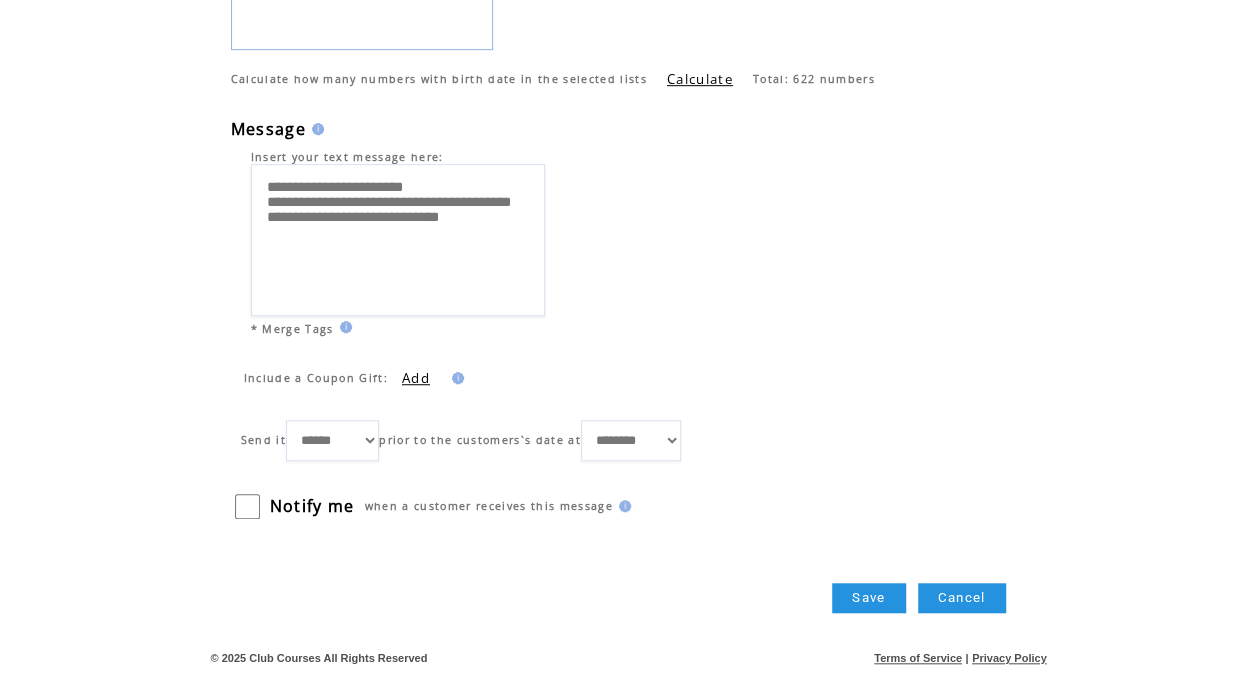click on "******** 	 ******** 	 ******** 	 ******** 	 ******** 	 ******** 	 ******** 	 ******** 	 ******** 	 ******** 	 ******** 	 ******** 	 ******** 	 ******** 	 ******** 	 ******** 	 ********" at bounding box center (631, 440) 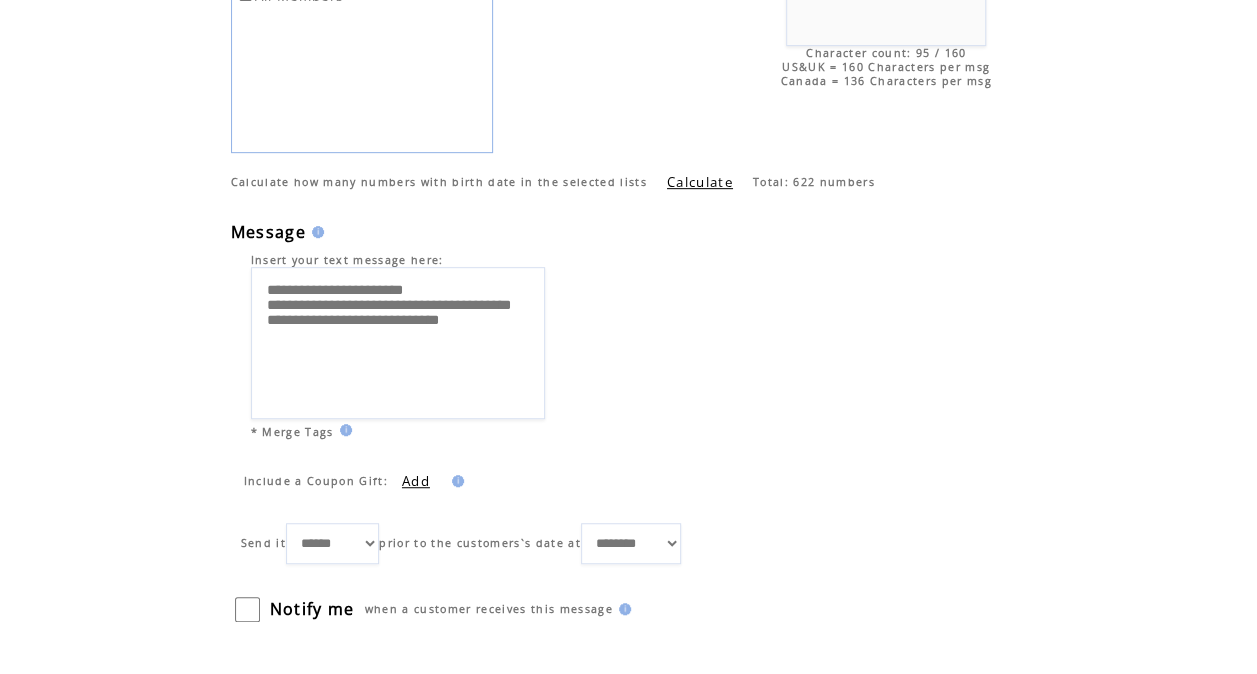 scroll, scrollTop: 498, scrollLeft: 0, axis: vertical 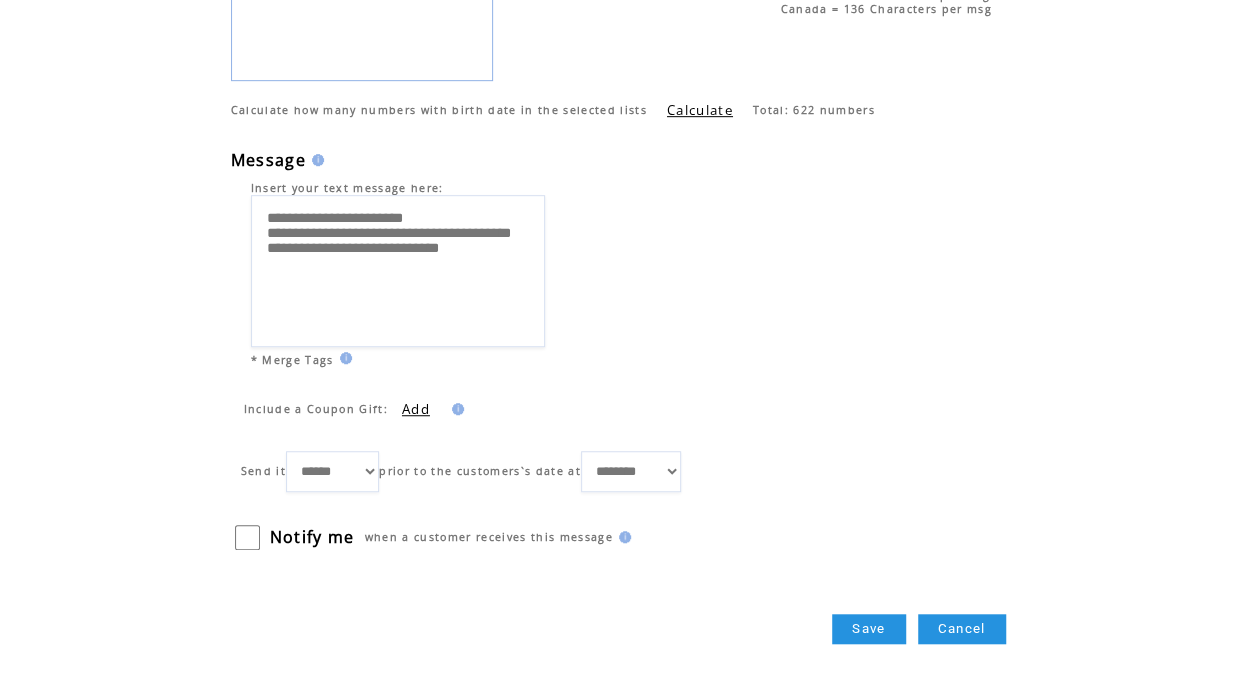 click on "Insert your text message here:" at bounding box center [493, 183] 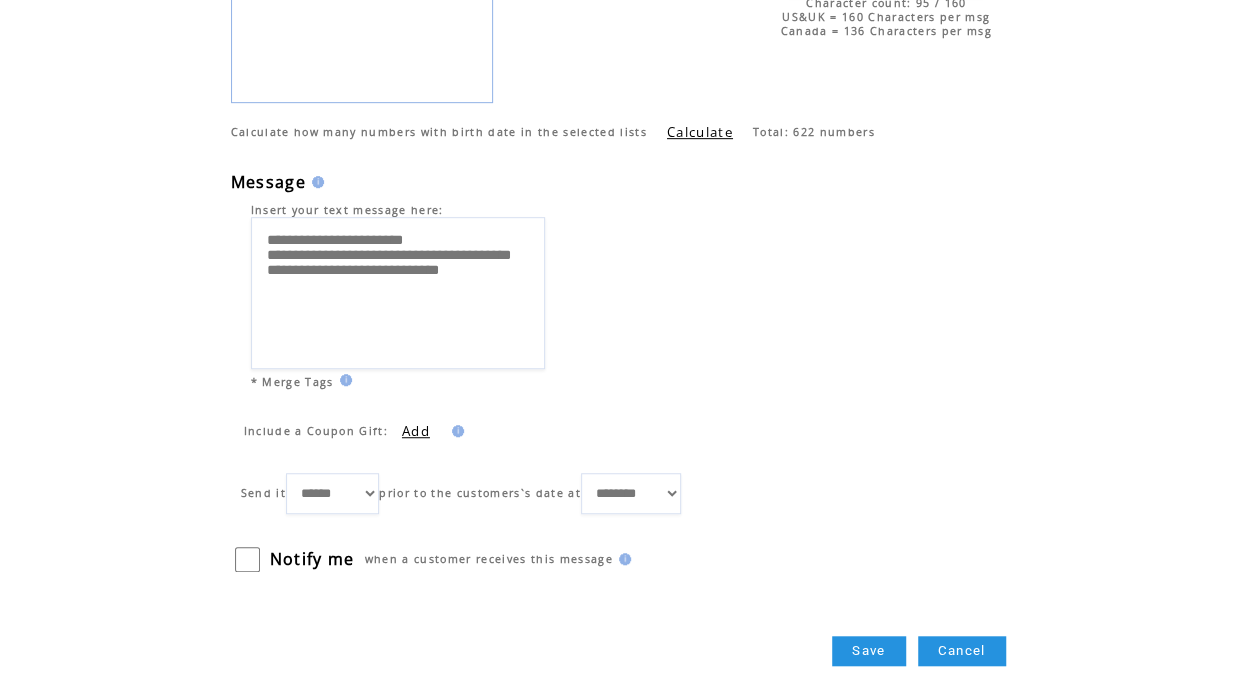 scroll, scrollTop: 530, scrollLeft: 0, axis: vertical 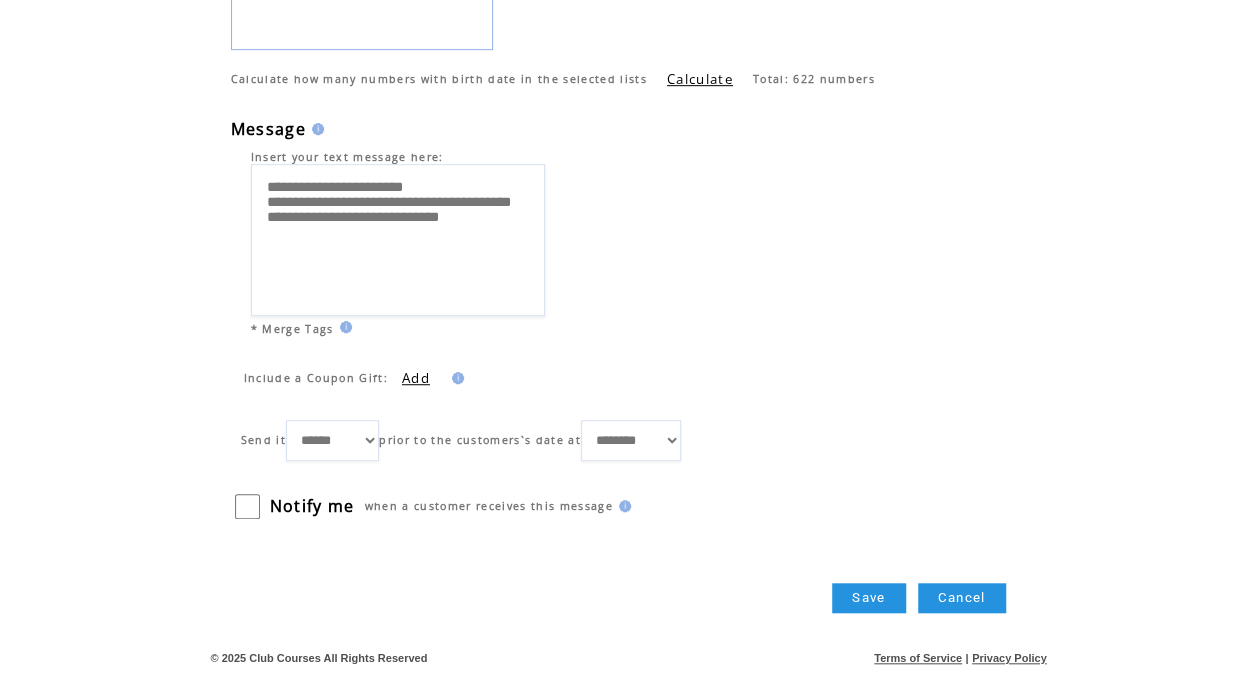 click on "**********" at bounding box center (493, 239) 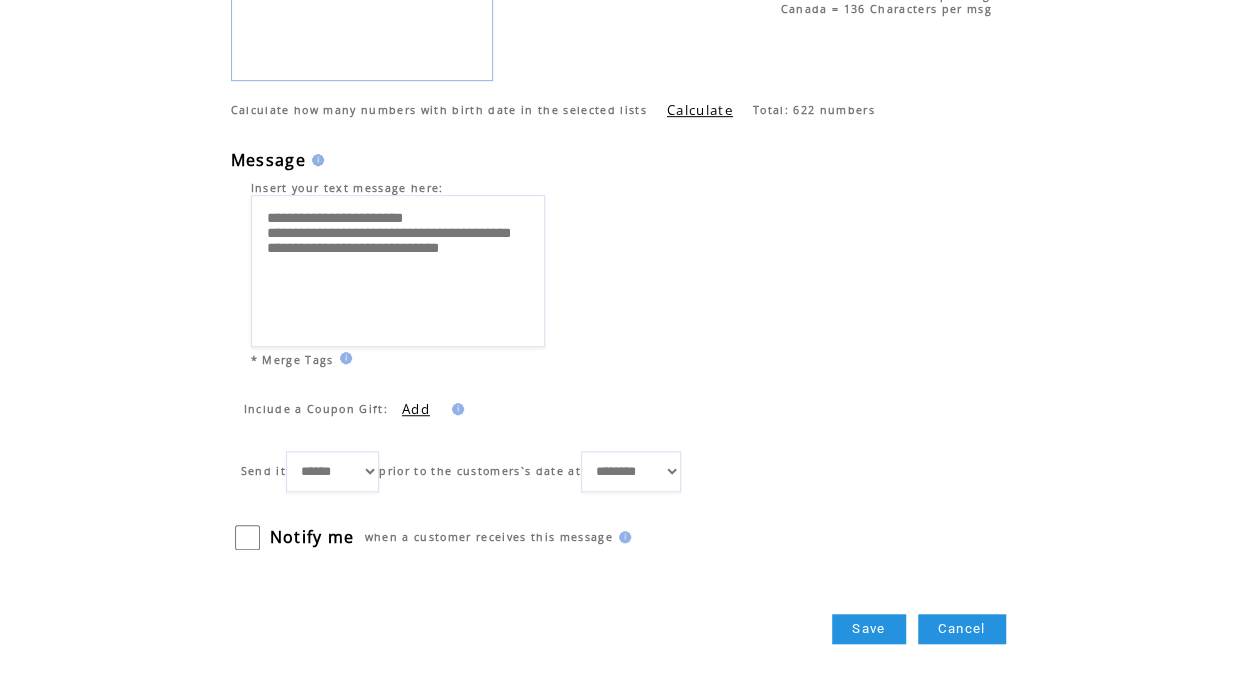scroll, scrollTop: 530, scrollLeft: 0, axis: vertical 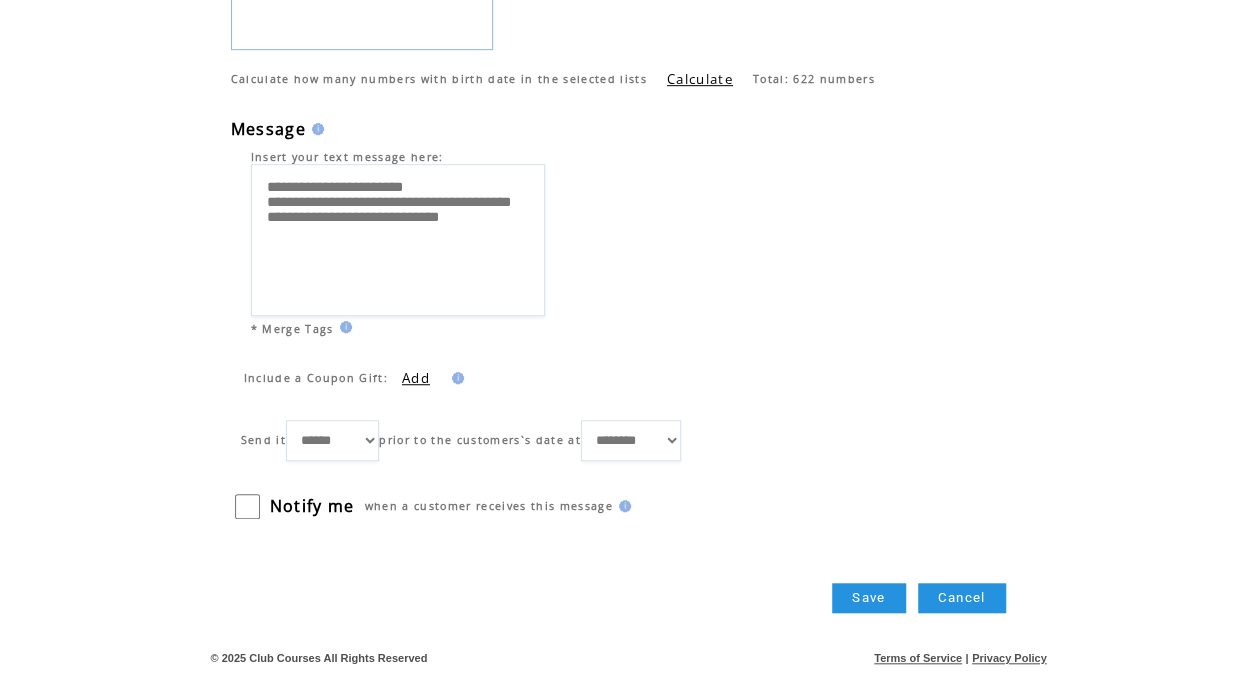 click on "Save" at bounding box center [868, 598] 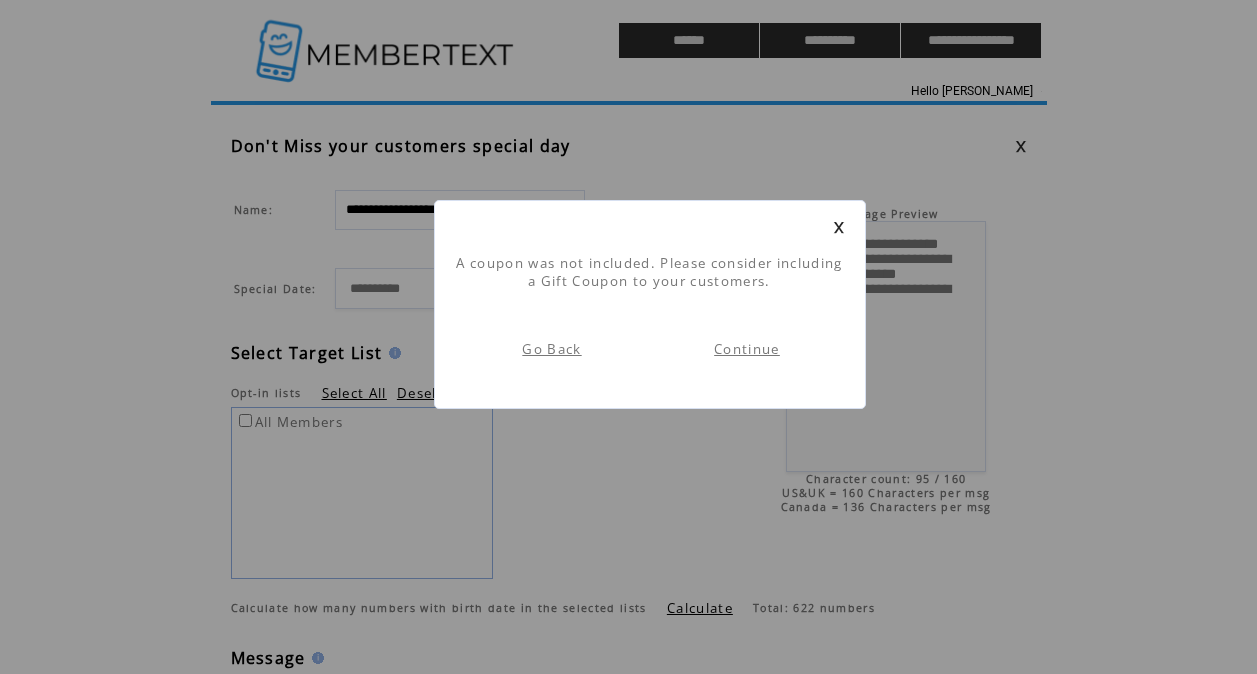scroll, scrollTop: 1, scrollLeft: 0, axis: vertical 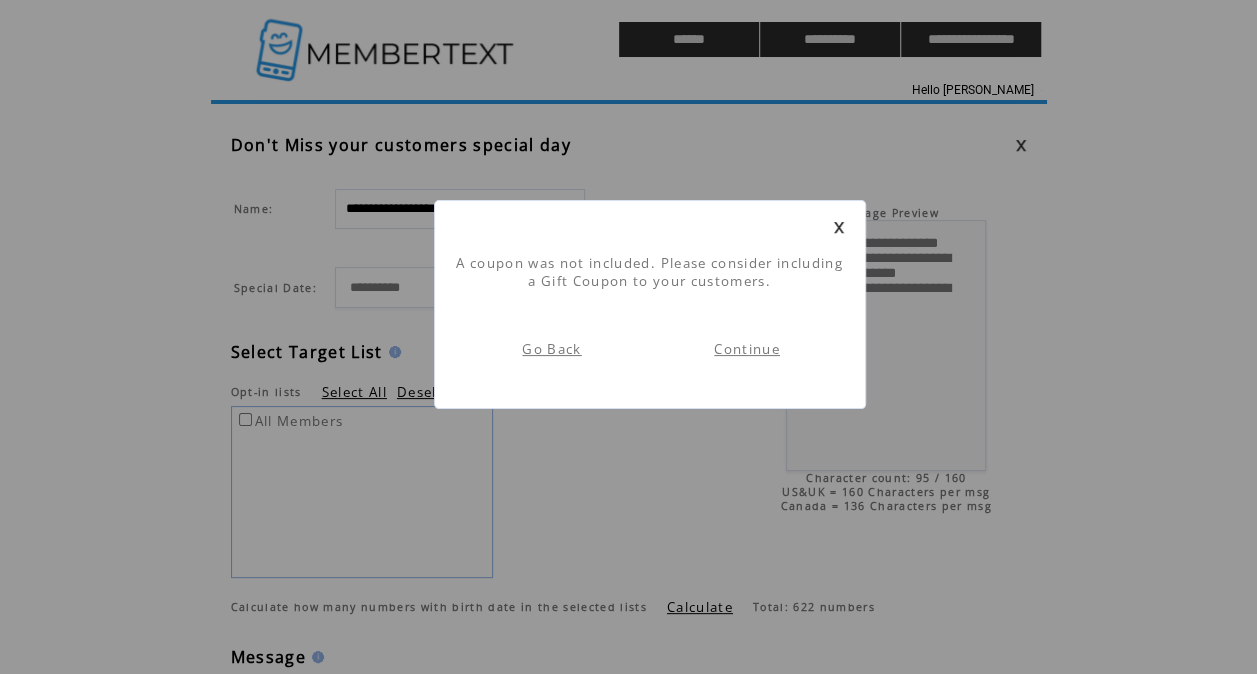 click on "Continue" at bounding box center [747, 349] 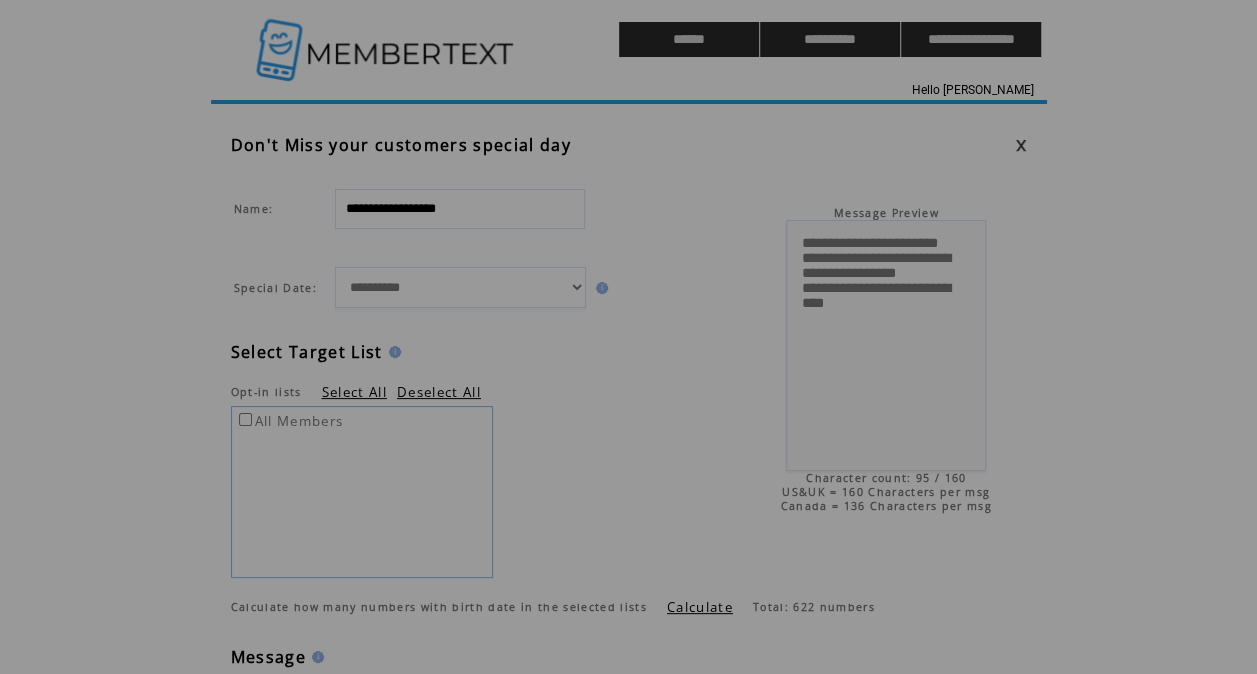 scroll, scrollTop: 0, scrollLeft: 0, axis: both 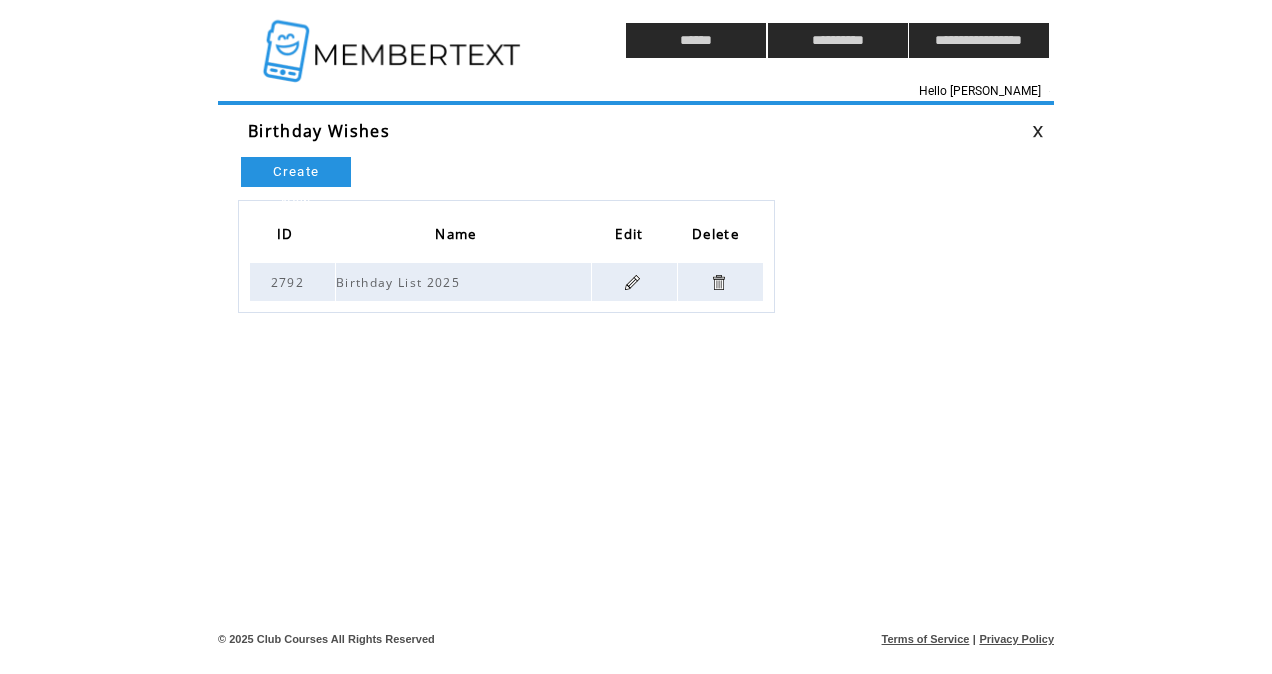 click at bounding box center [394, 40] 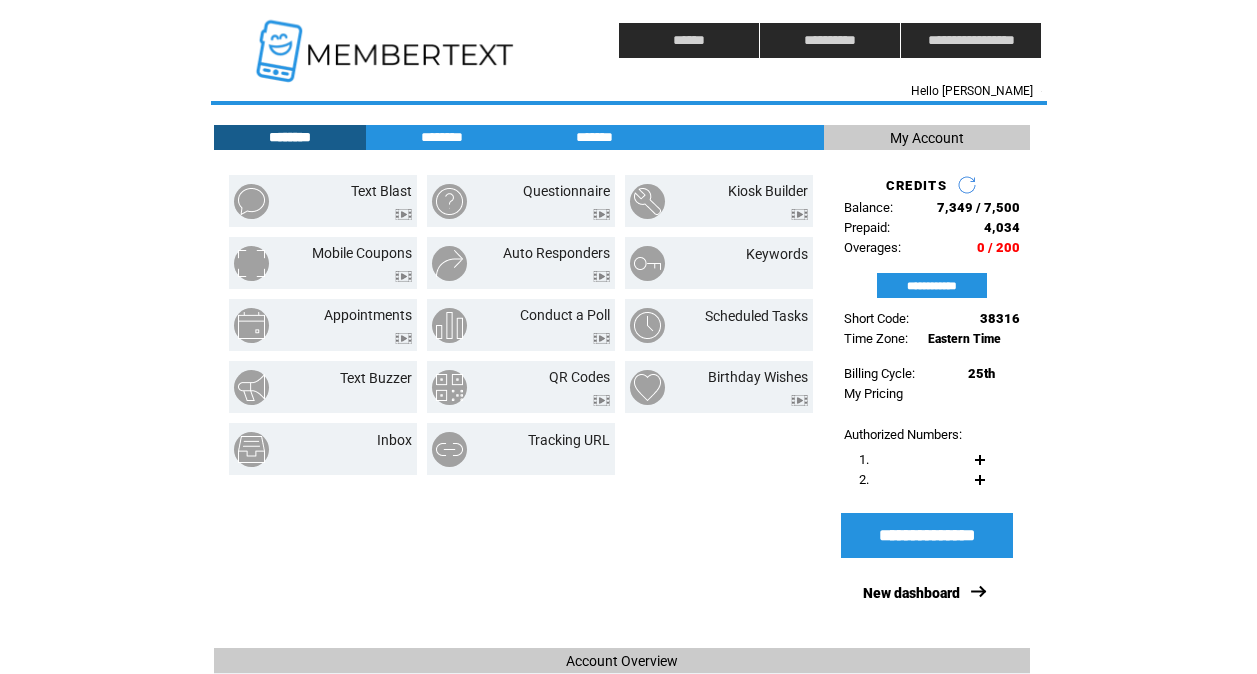 scroll, scrollTop: 0, scrollLeft: 0, axis: both 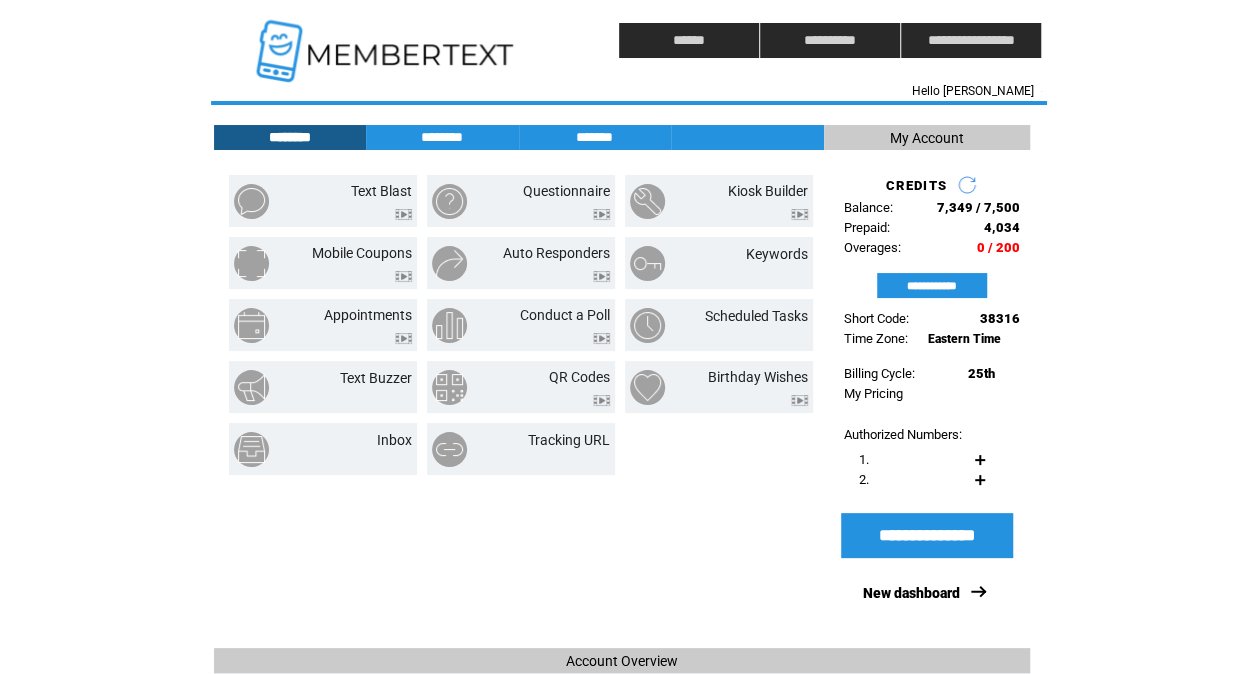 click at bounding box center [622, 155] 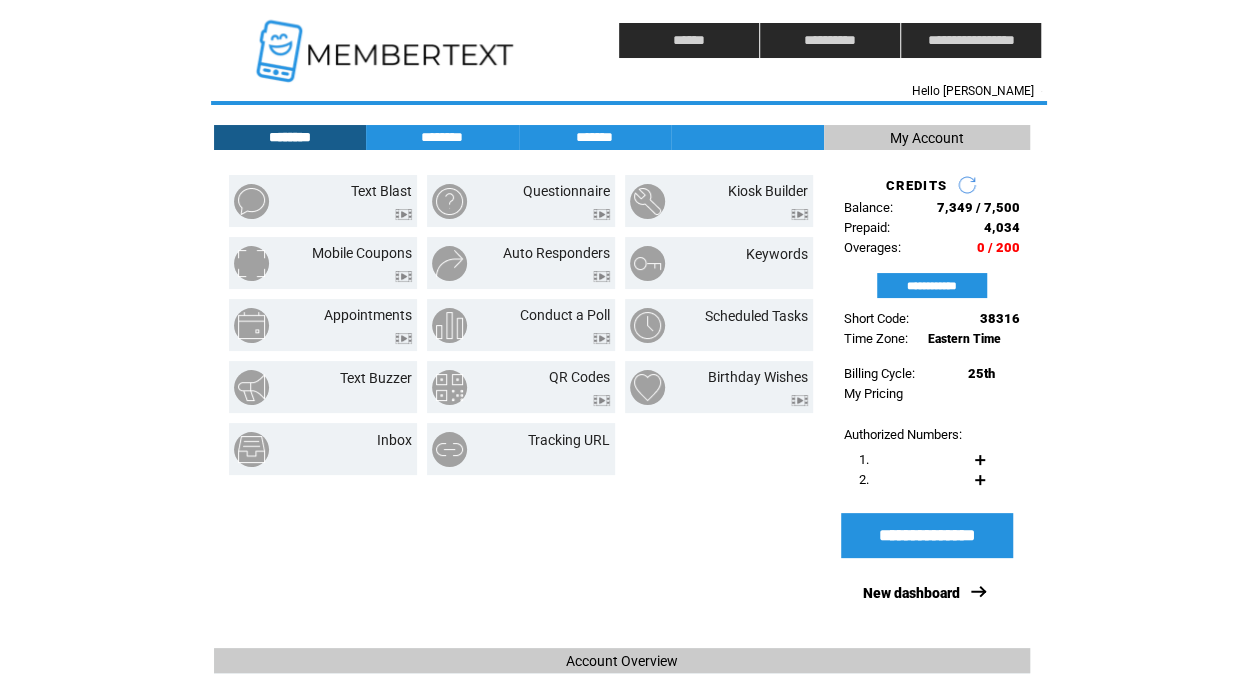 click at bounding box center (387, 40) 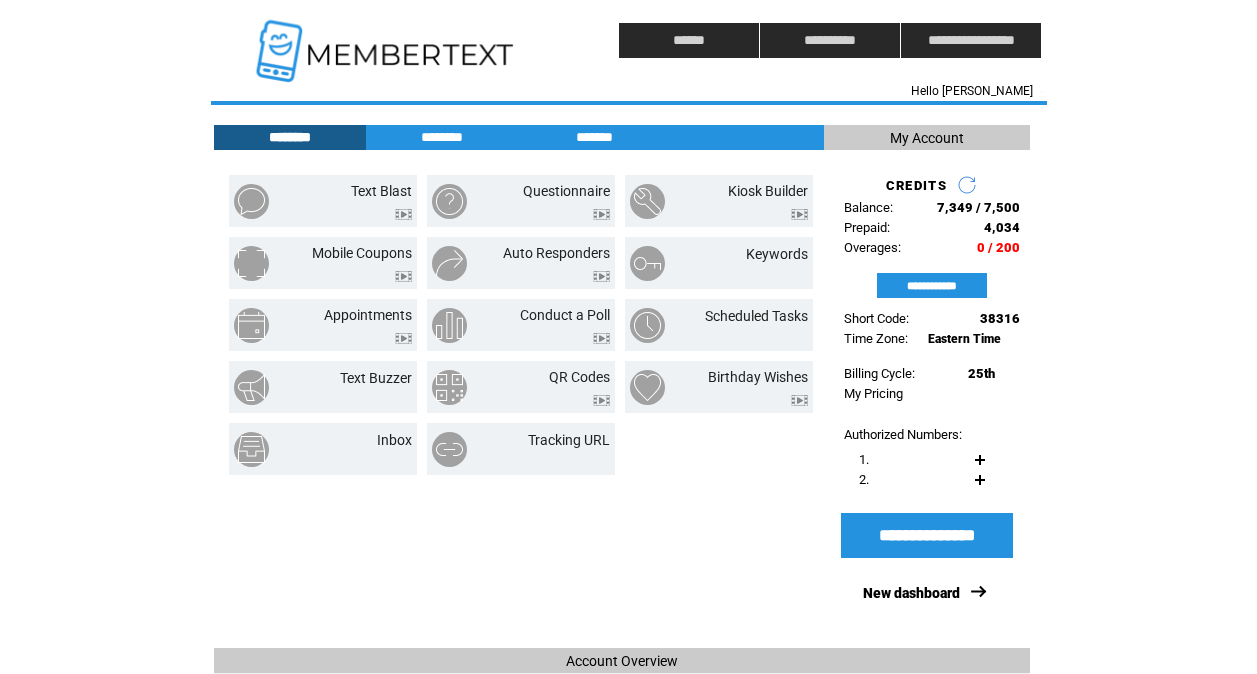 scroll, scrollTop: 0, scrollLeft: 0, axis: both 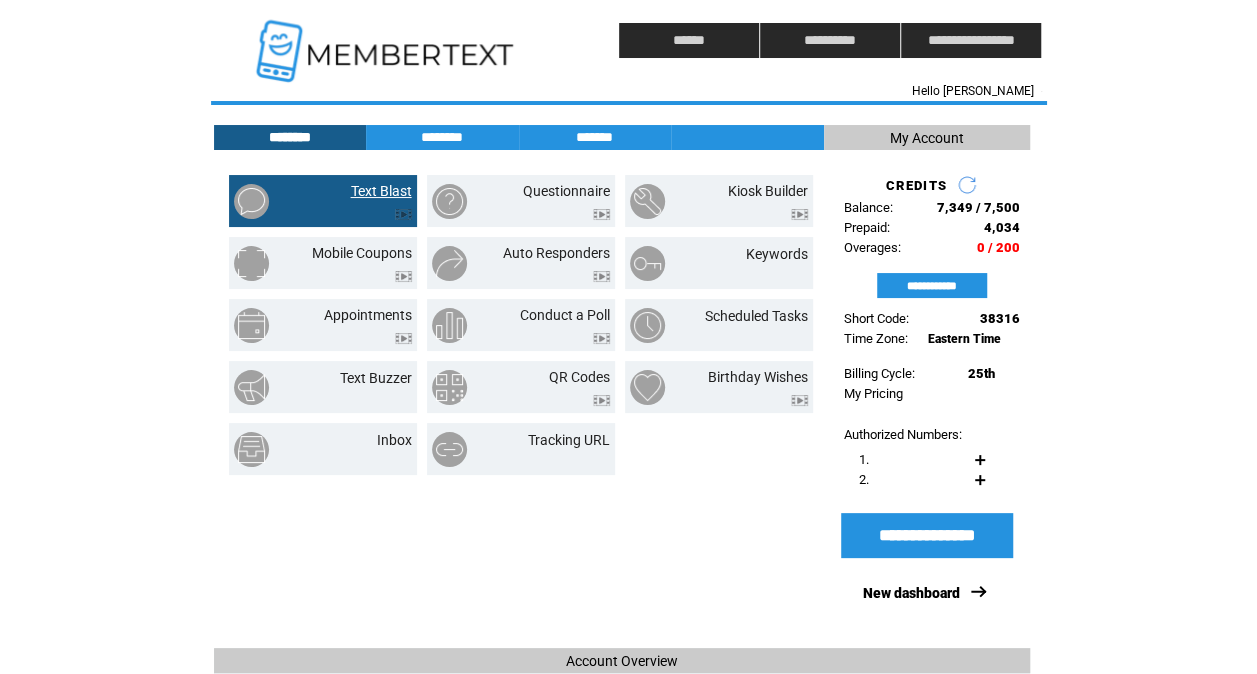 click on "Text Blast" at bounding box center [381, 191] 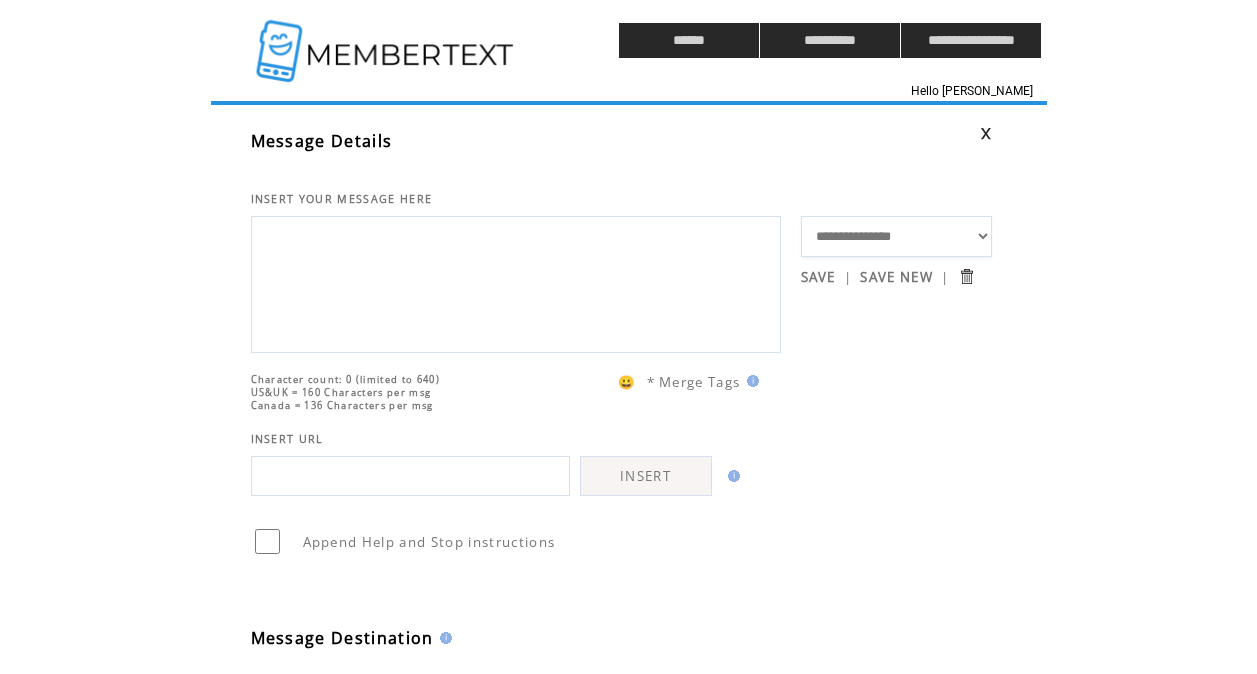 scroll, scrollTop: 0, scrollLeft: 0, axis: both 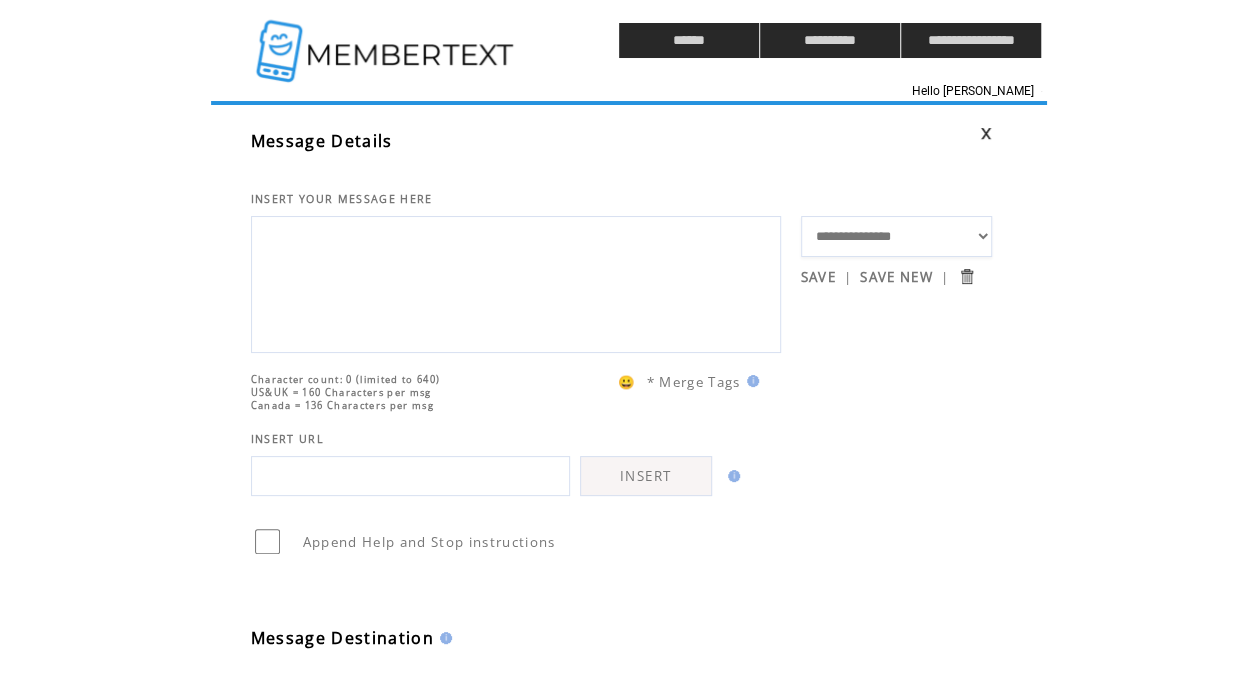click on "INSERT YOUR MESSAGE HERE" at bounding box center [526, 179] 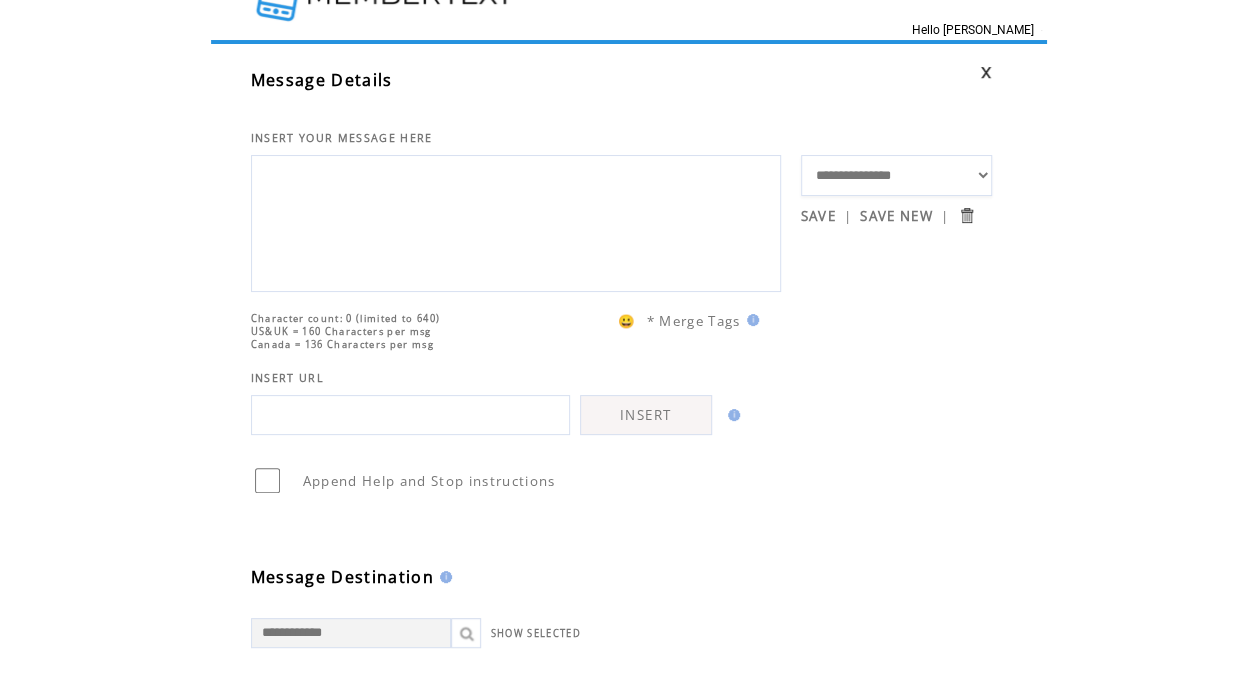 scroll, scrollTop: 60, scrollLeft: 0, axis: vertical 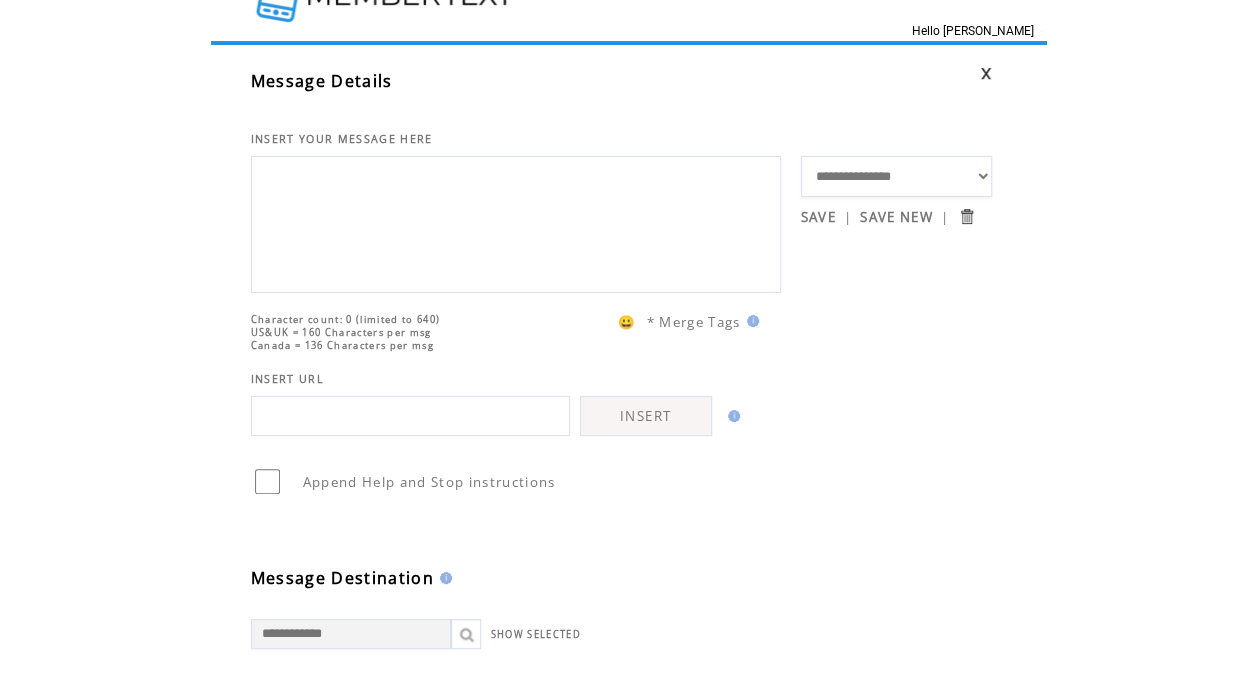 click at bounding box center (516, 222) 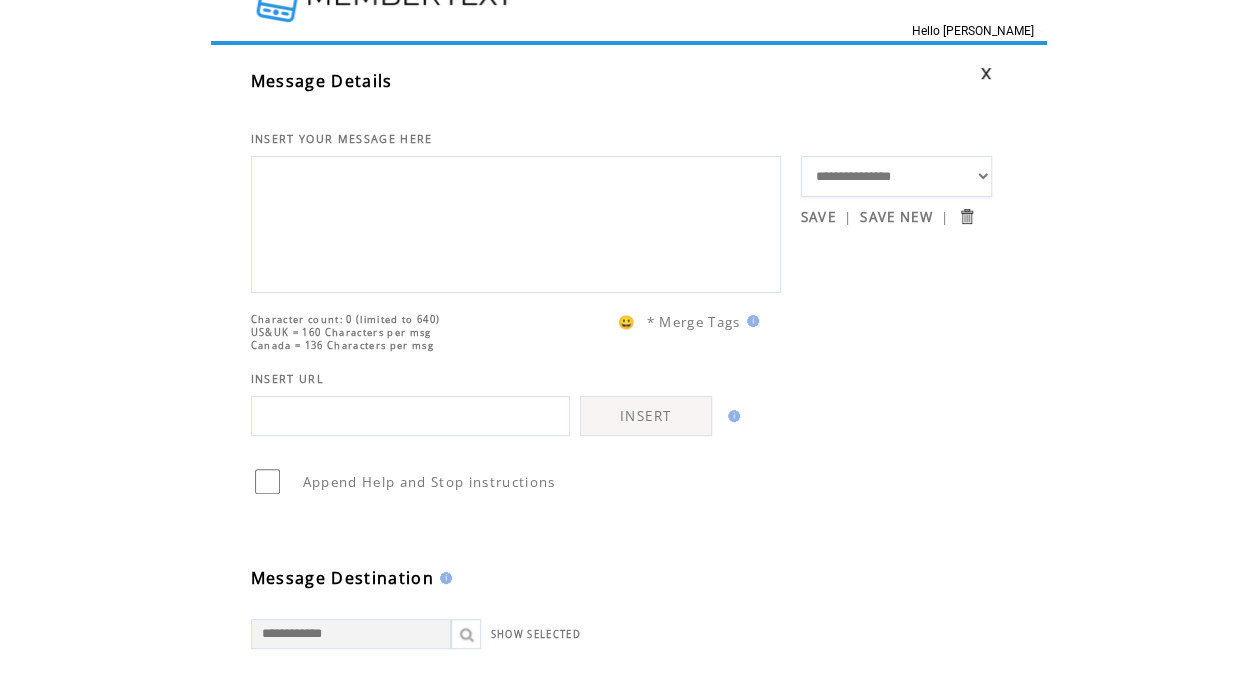 select on "*****" 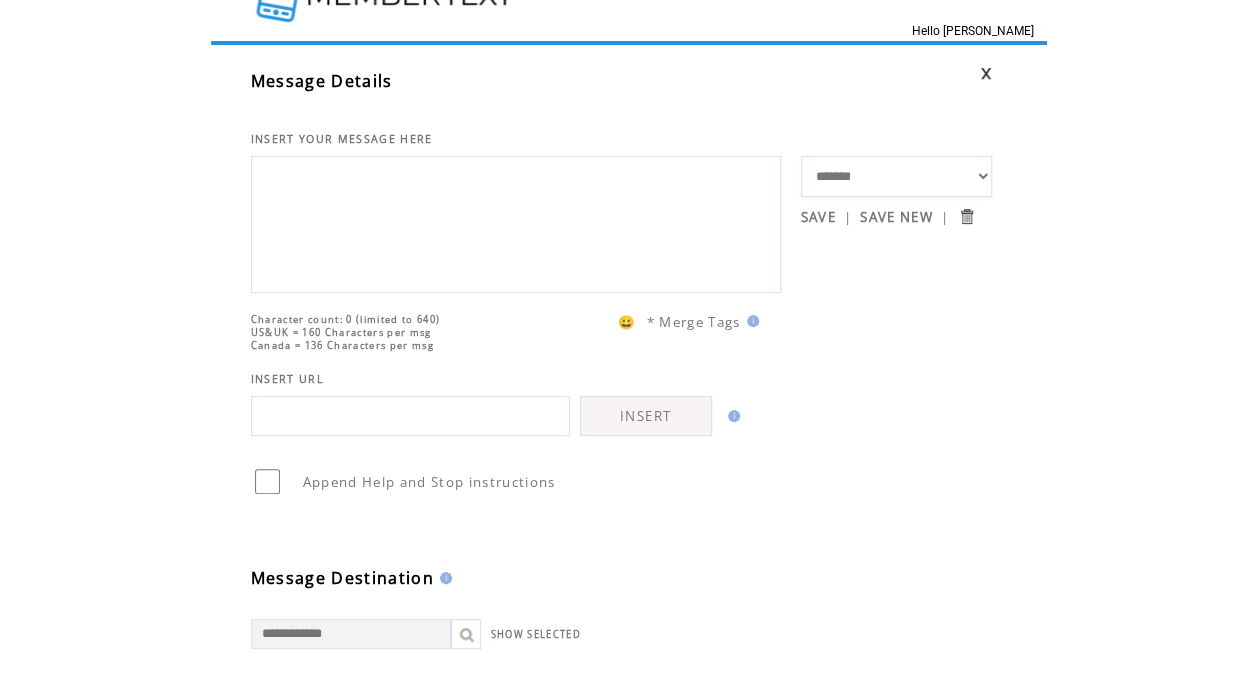 click on "**********" at bounding box center (896, 176) 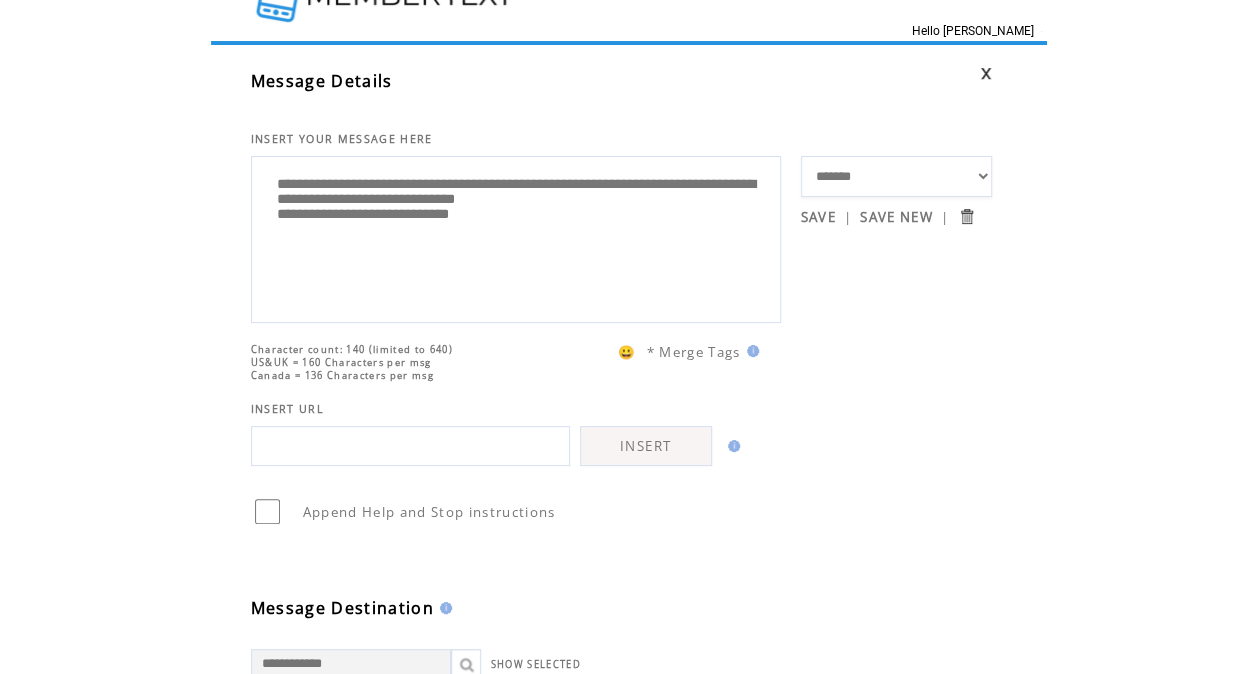 click on "**********" at bounding box center (896, 176) 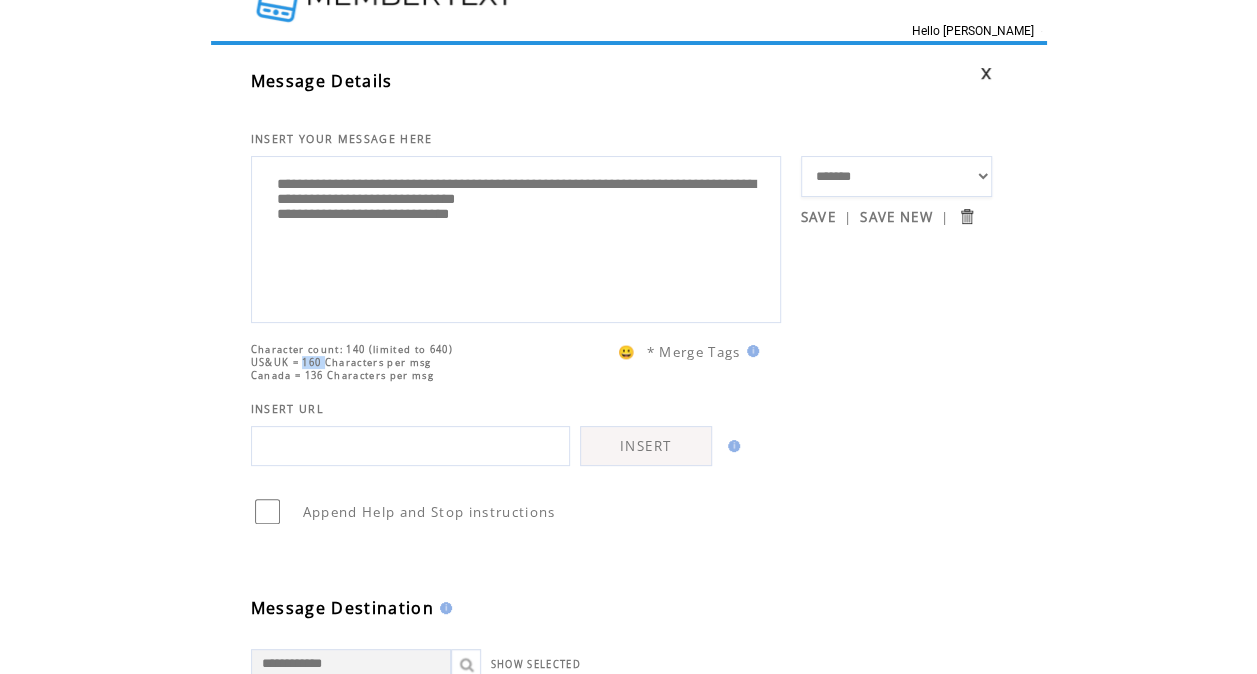 click on "US&UK = 160 Characters per msg" at bounding box center (341, 362) 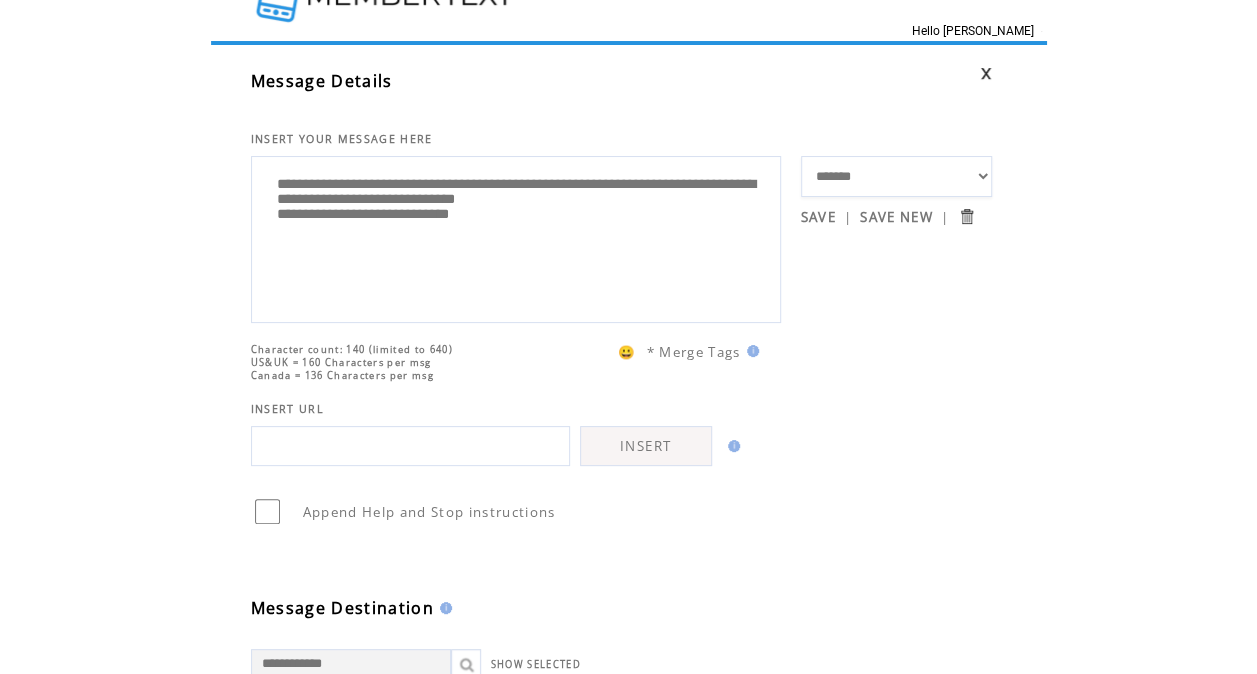 drag, startPoint x: 314, startPoint y: 364, endPoint x: 420, endPoint y: 363, distance: 106.004715 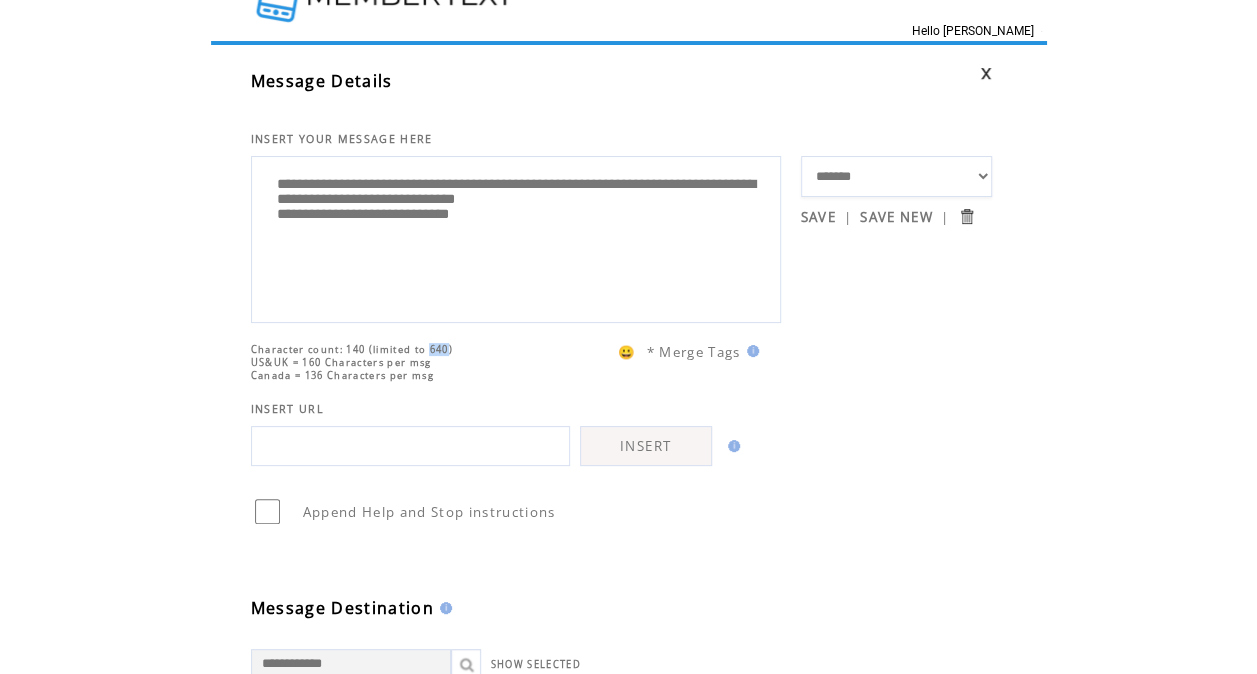 click on "Character count: 140 (limited to 640)" at bounding box center (352, 349) 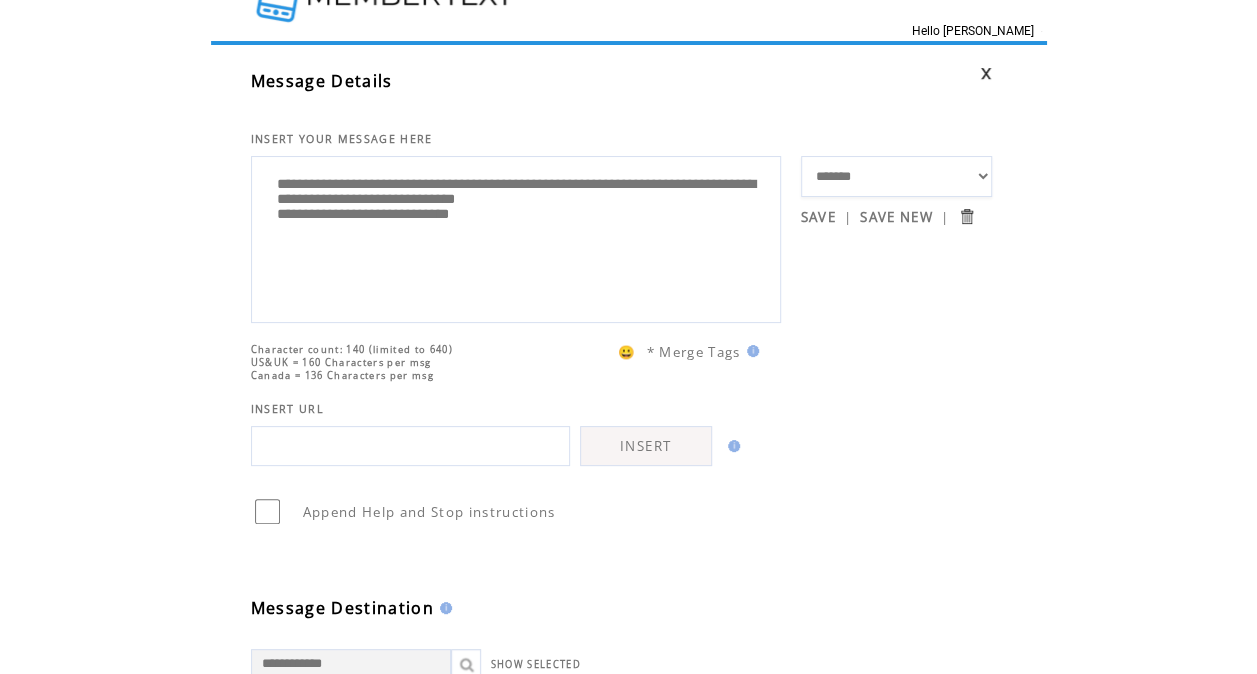 drag, startPoint x: 445, startPoint y: 349, endPoint x: 503, endPoint y: 359, distance: 58.855755 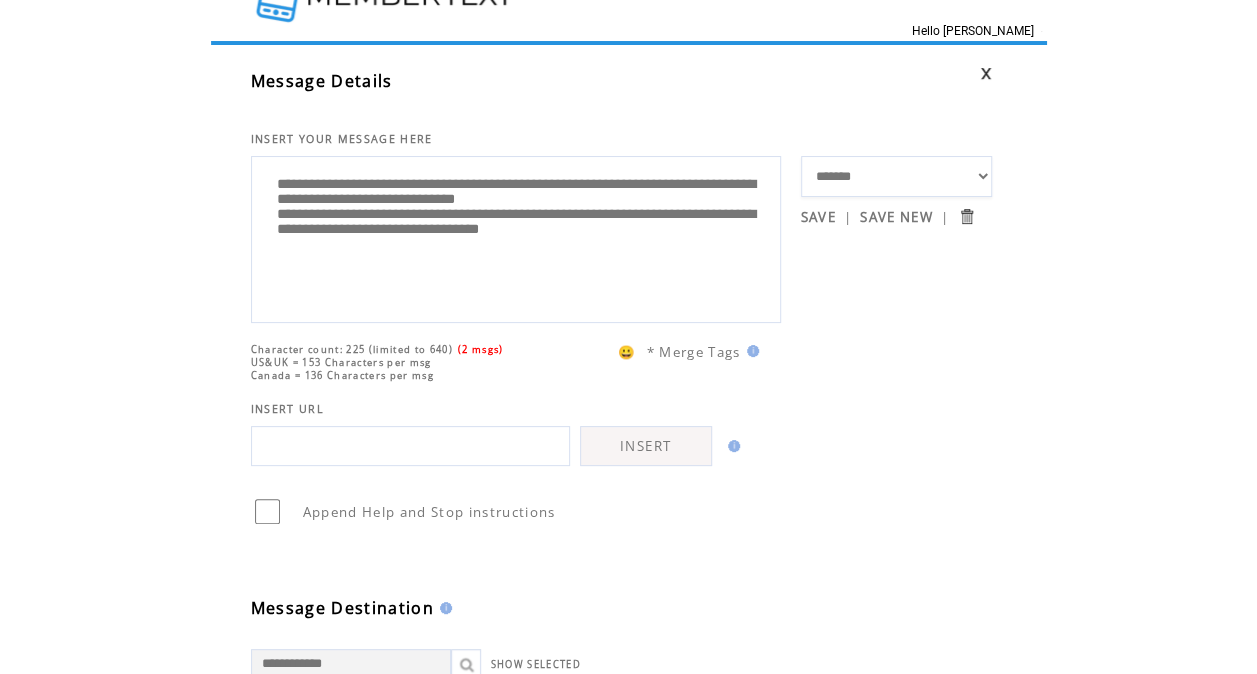 type on "**********" 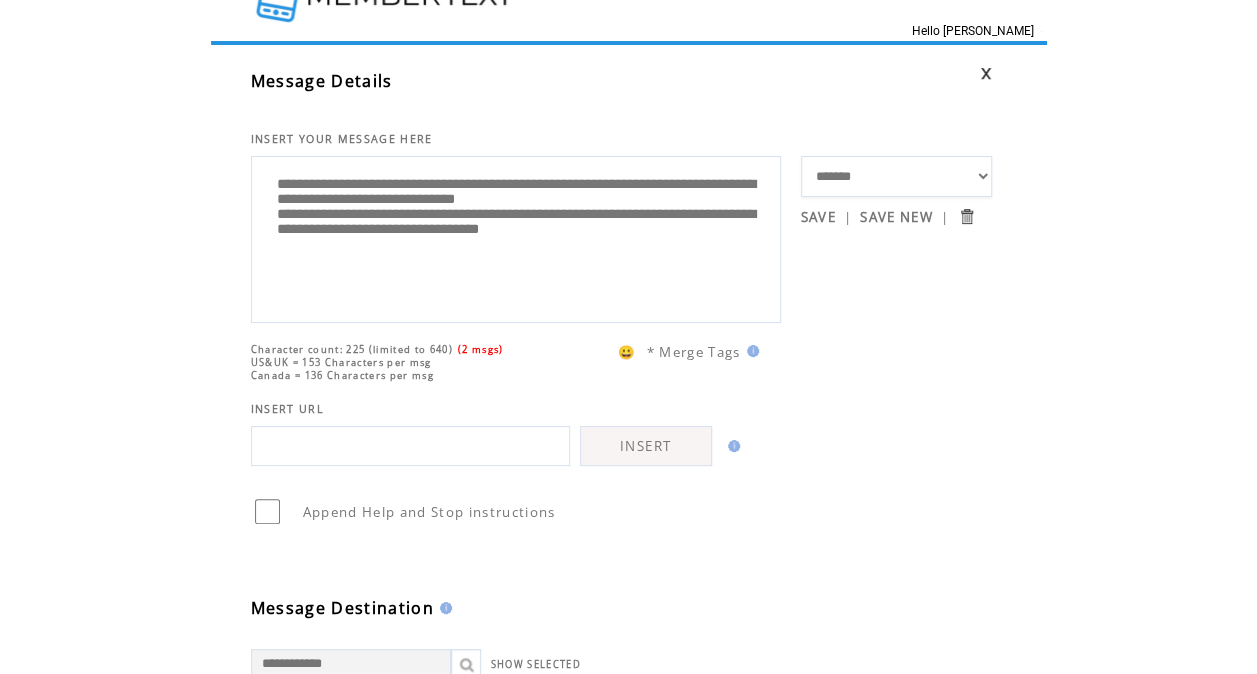 click on "(2 msgs)" at bounding box center (481, 349) 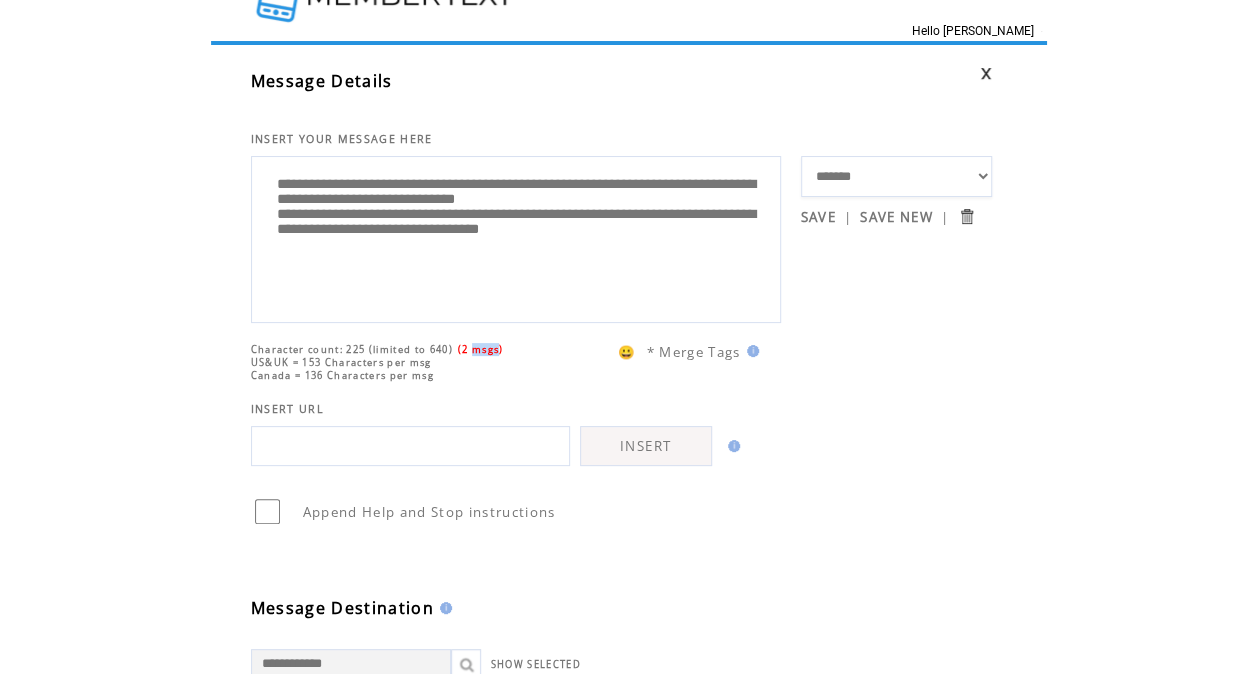 click on "(2 msgs)" at bounding box center [481, 349] 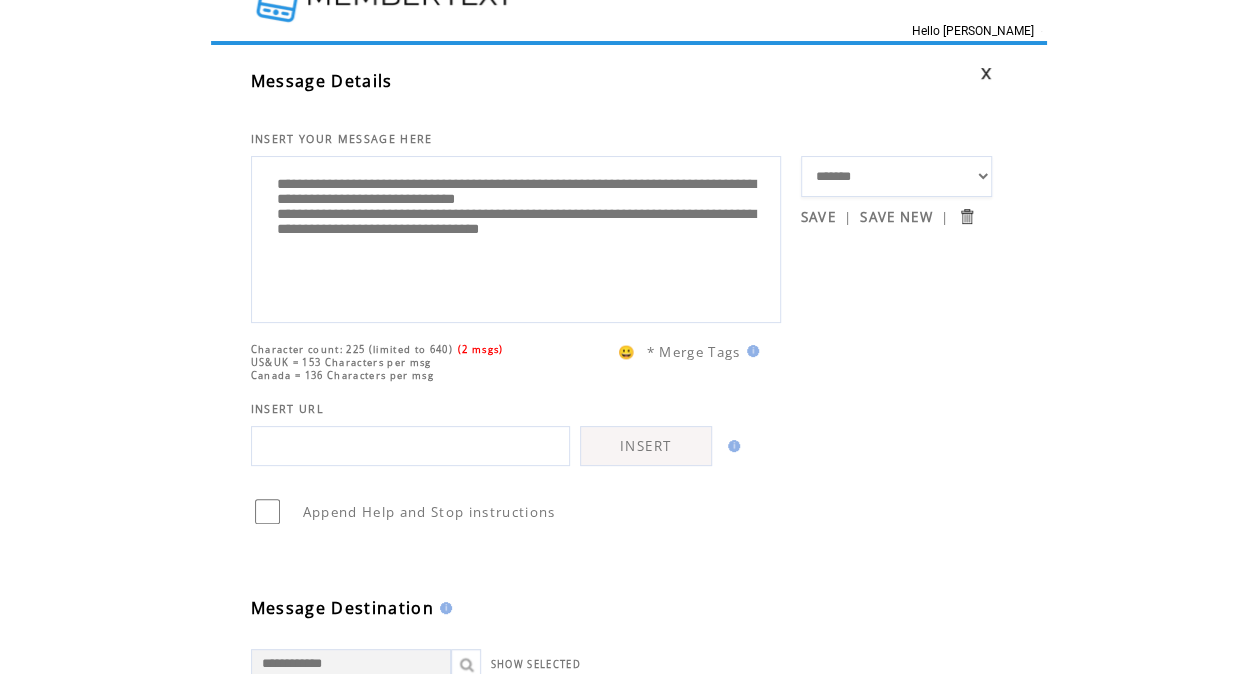 drag, startPoint x: 494, startPoint y: 348, endPoint x: 517, endPoint y: 360, distance: 25.942244 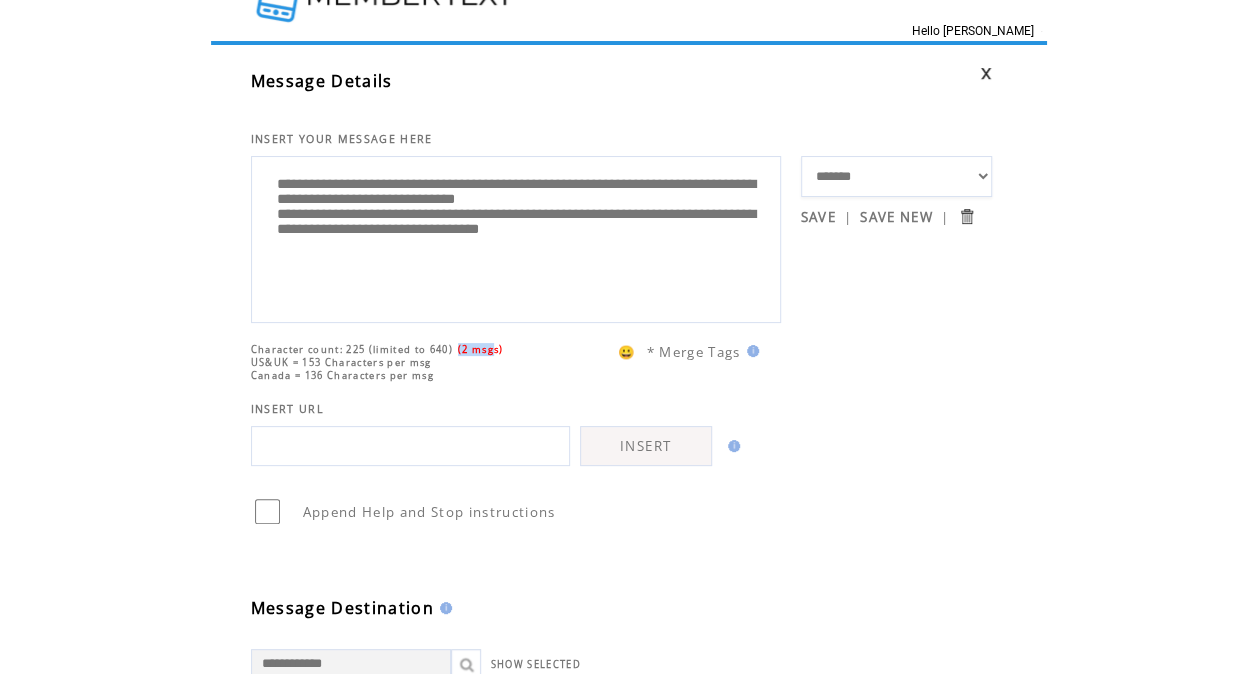 drag, startPoint x: 464, startPoint y: 350, endPoint x: 502, endPoint y: 350, distance: 38 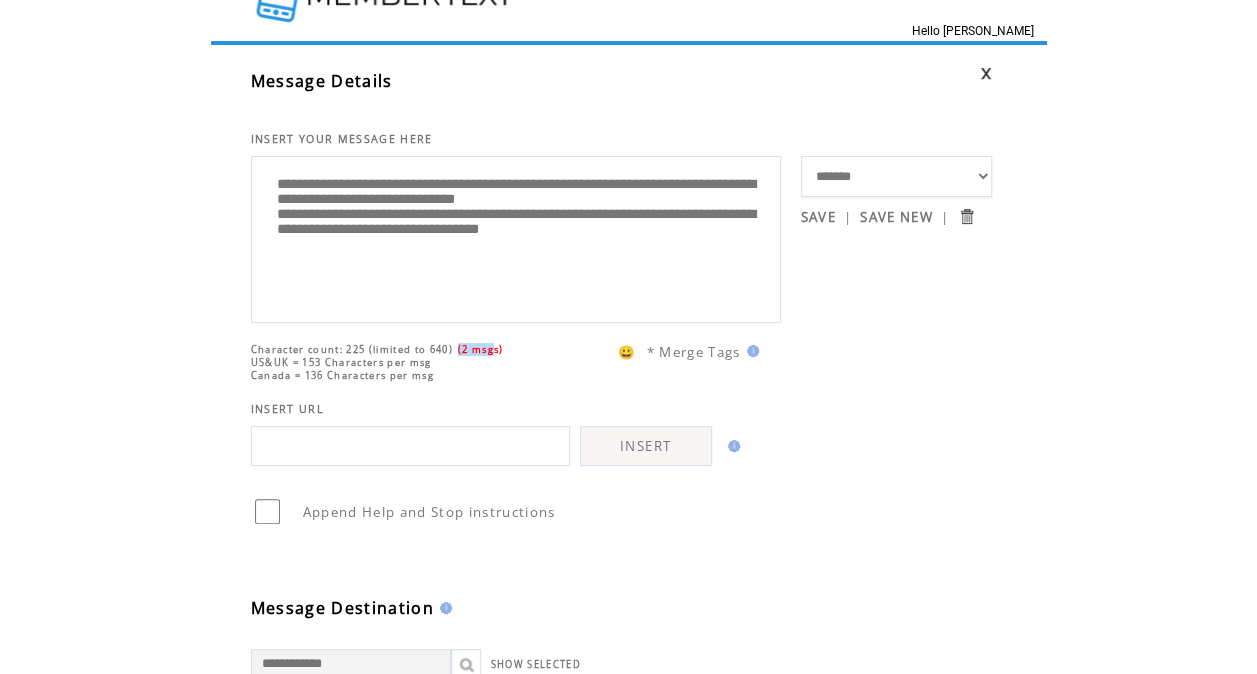 click on "(2 msgs)" at bounding box center (481, 349) 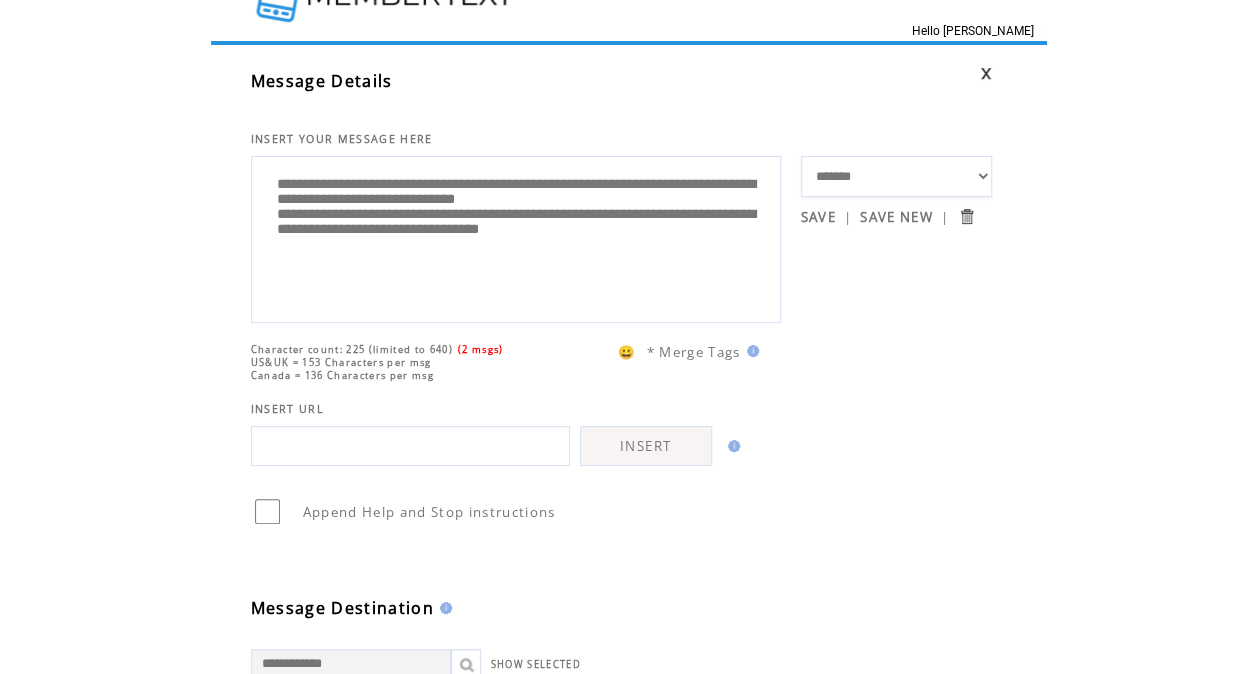 drag, startPoint x: 502, startPoint y: 350, endPoint x: 516, endPoint y: 364, distance: 19.79899 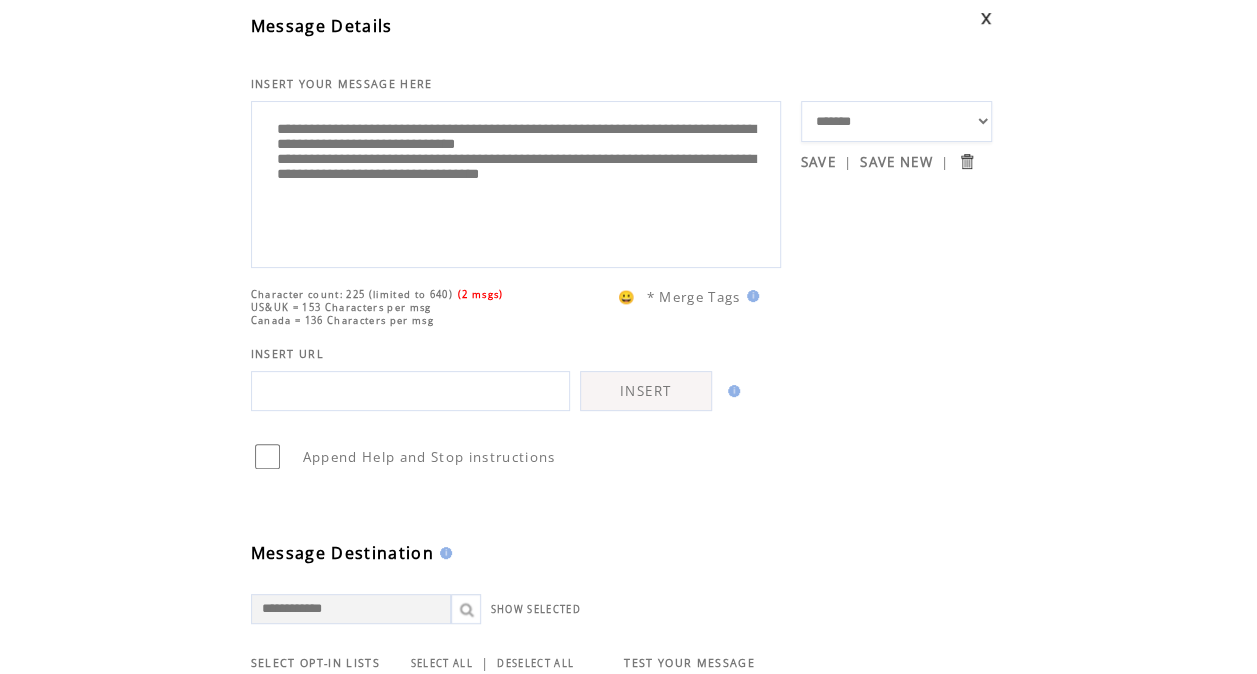 scroll, scrollTop: 87, scrollLeft: 0, axis: vertical 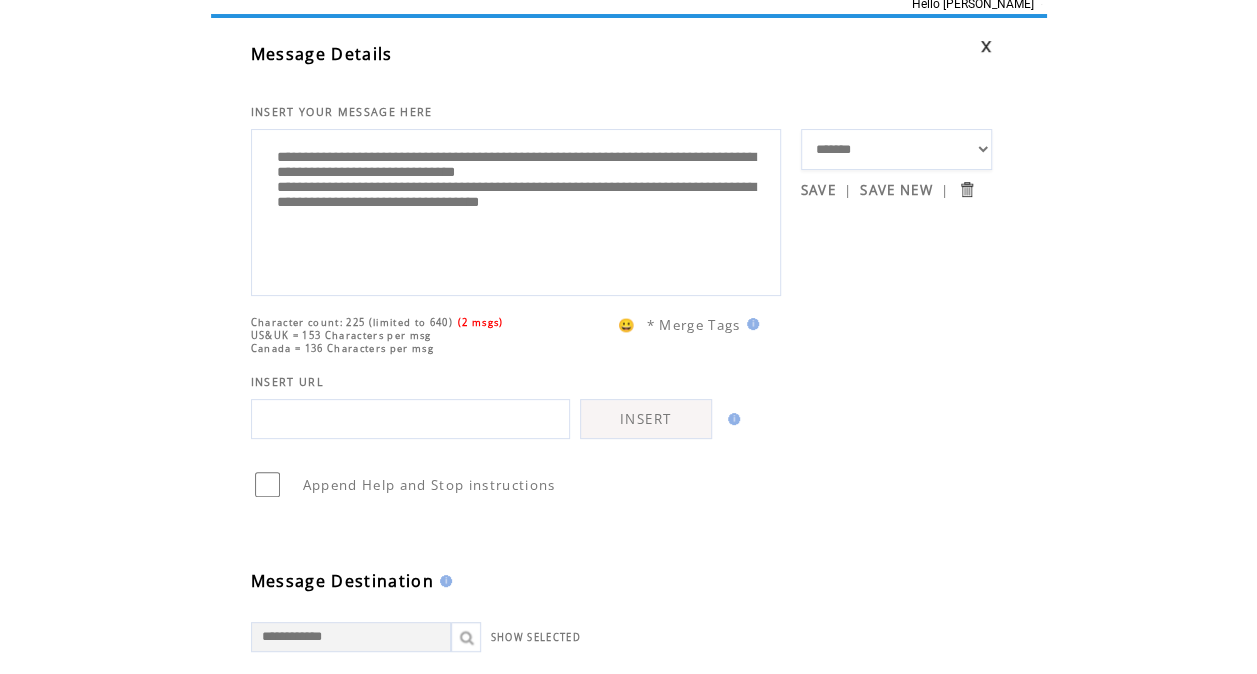 click on "US&UK = 153 Characters per msg" at bounding box center [377, 335] 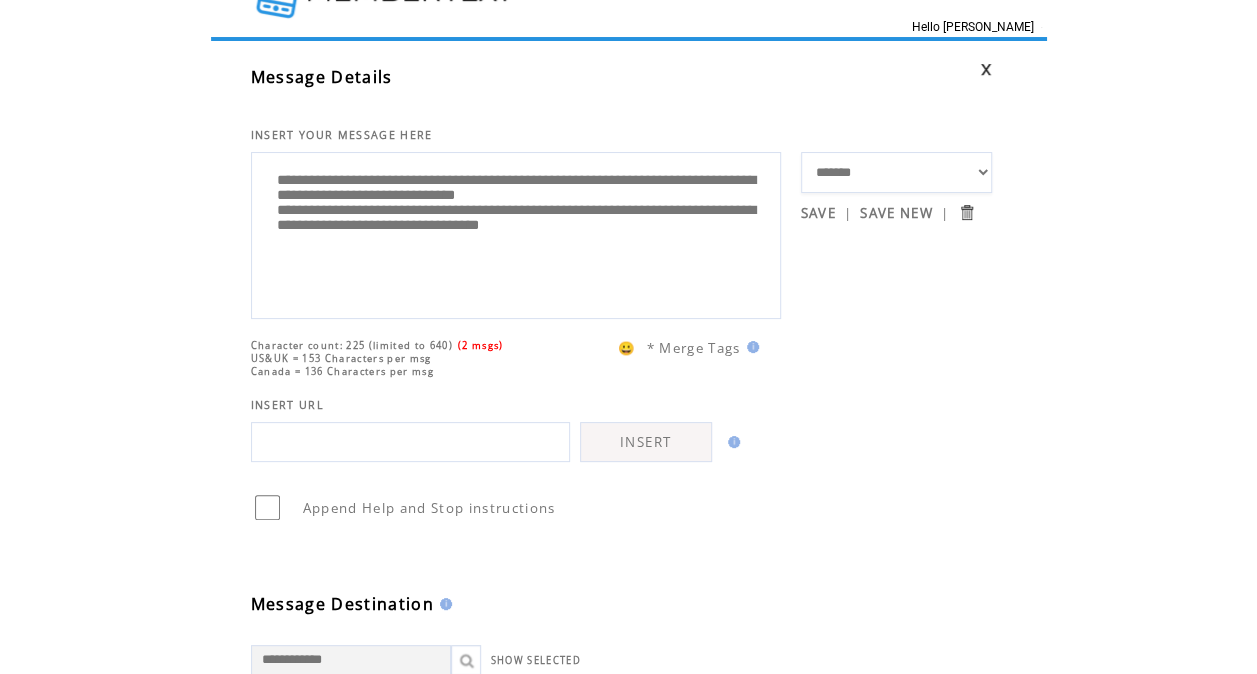 scroll, scrollTop: 52, scrollLeft: 0, axis: vertical 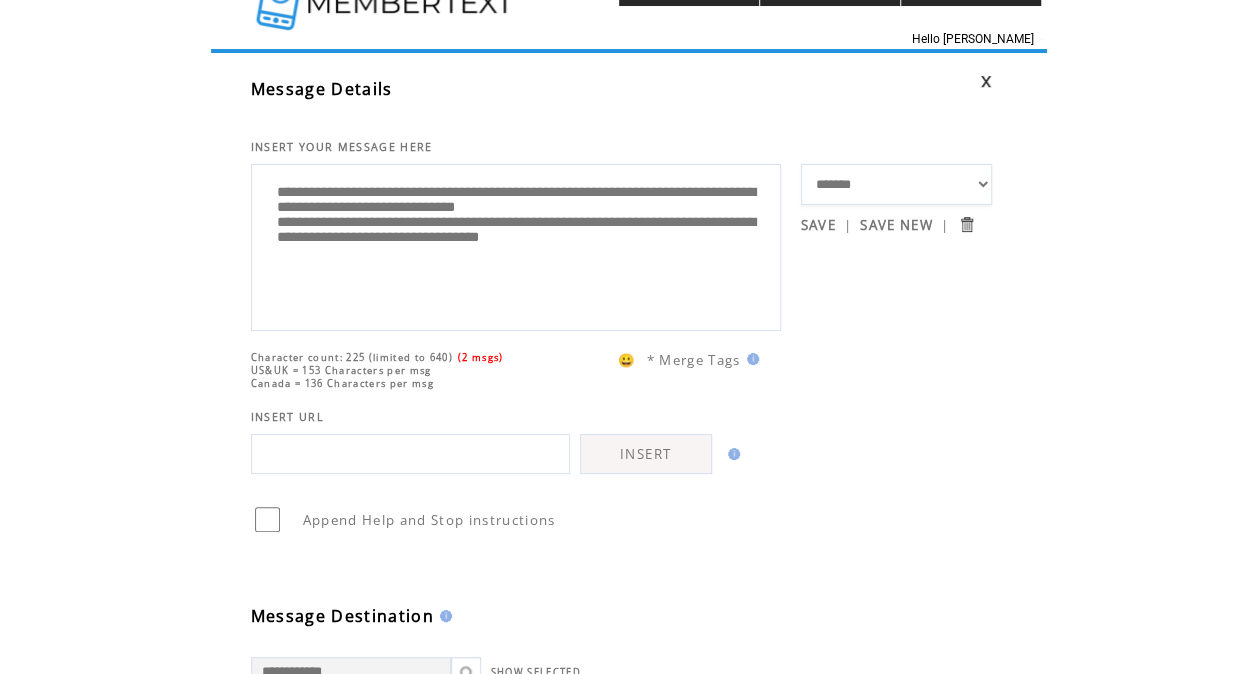 drag, startPoint x: 714, startPoint y: 271, endPoint x: 214, endPoint y: 186, distance: 507.17355 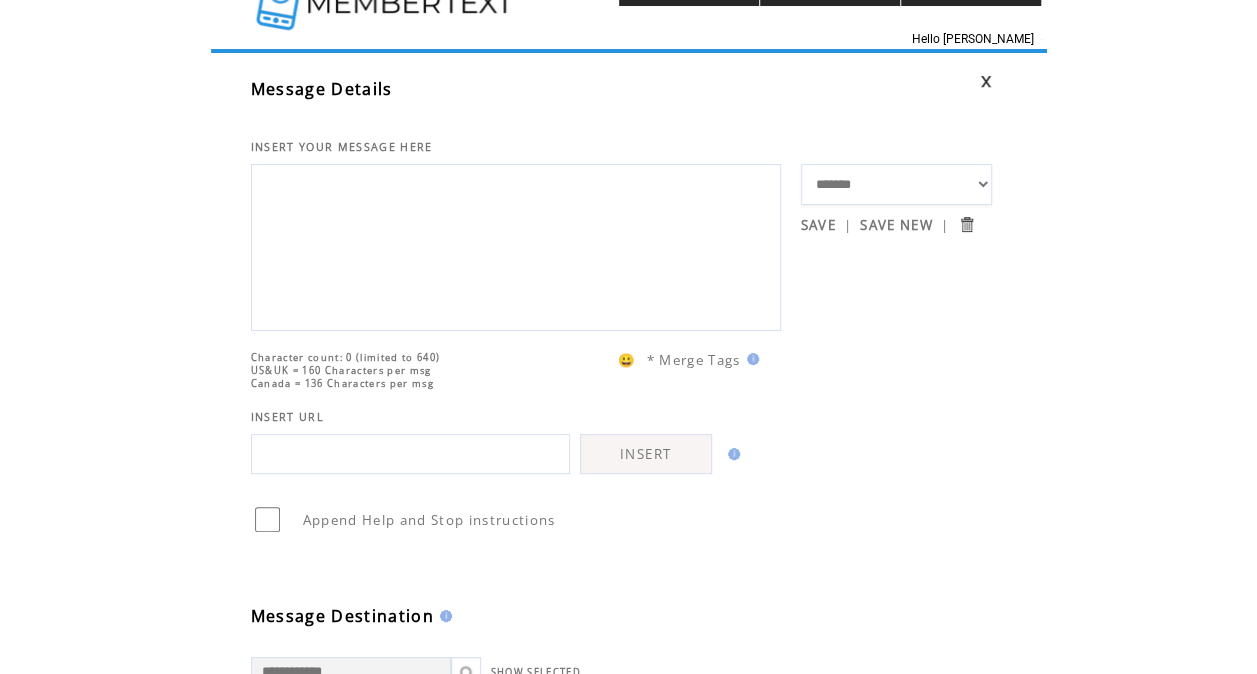 type 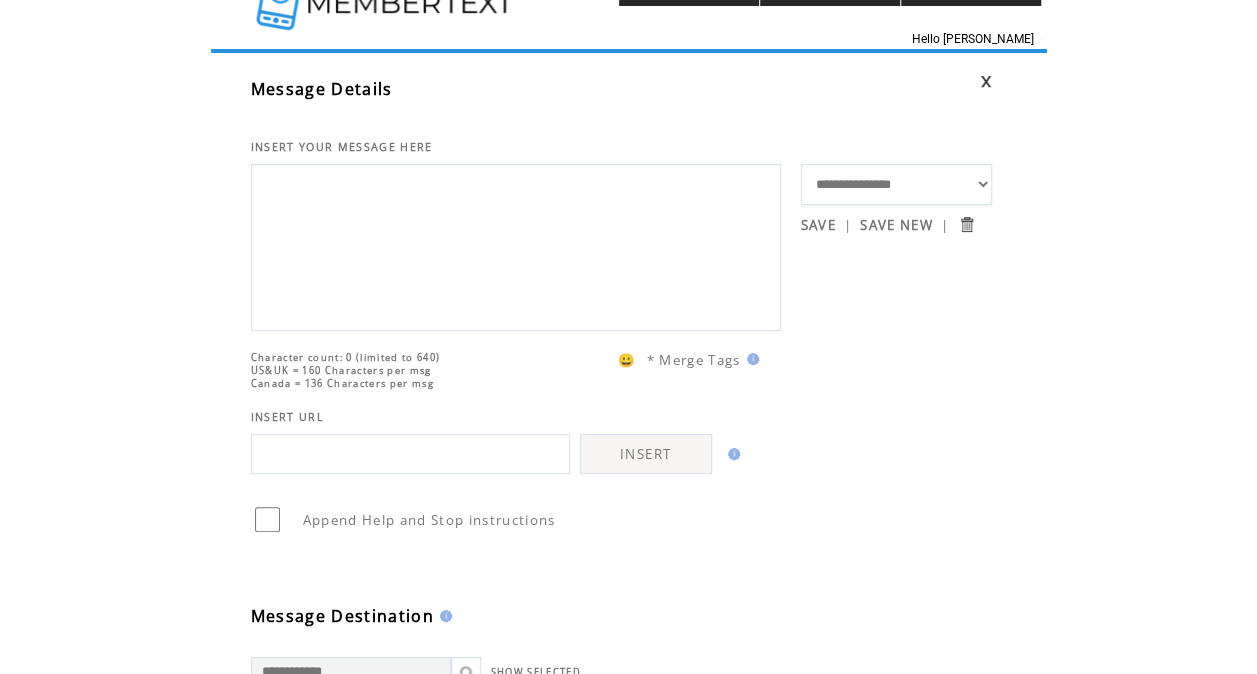 click on "**********" at bounding box center [896, 184] 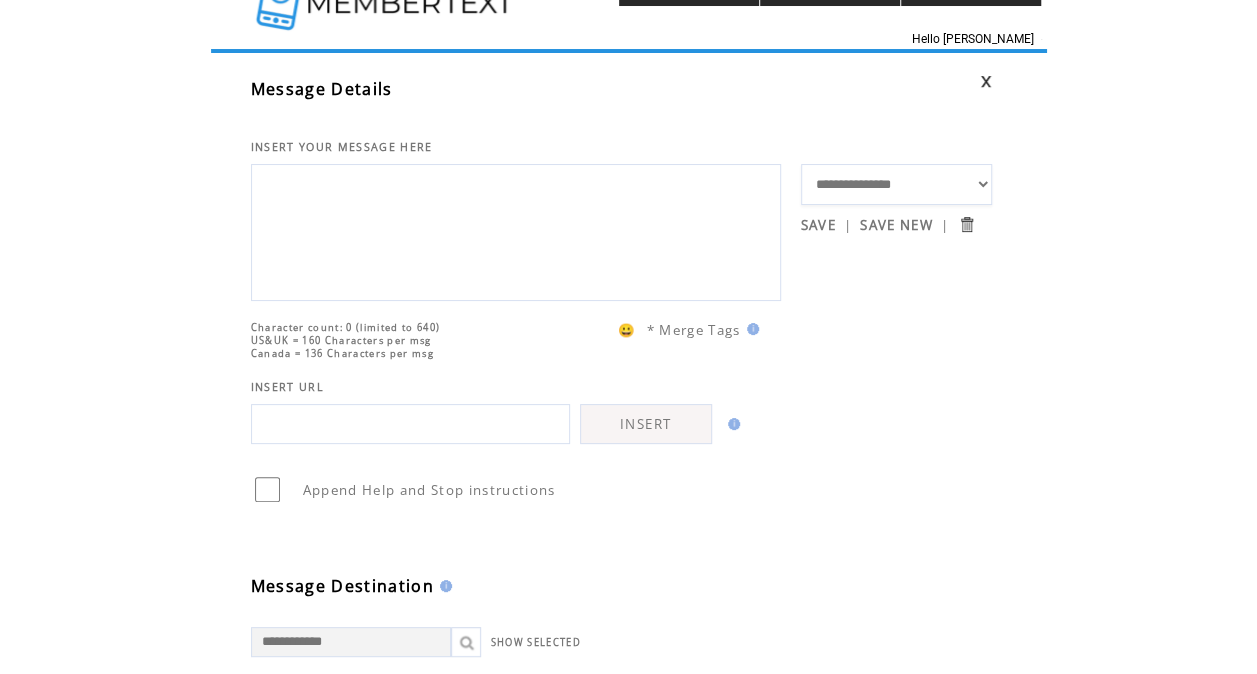 click on "**********" at bounding box center [896, 227] 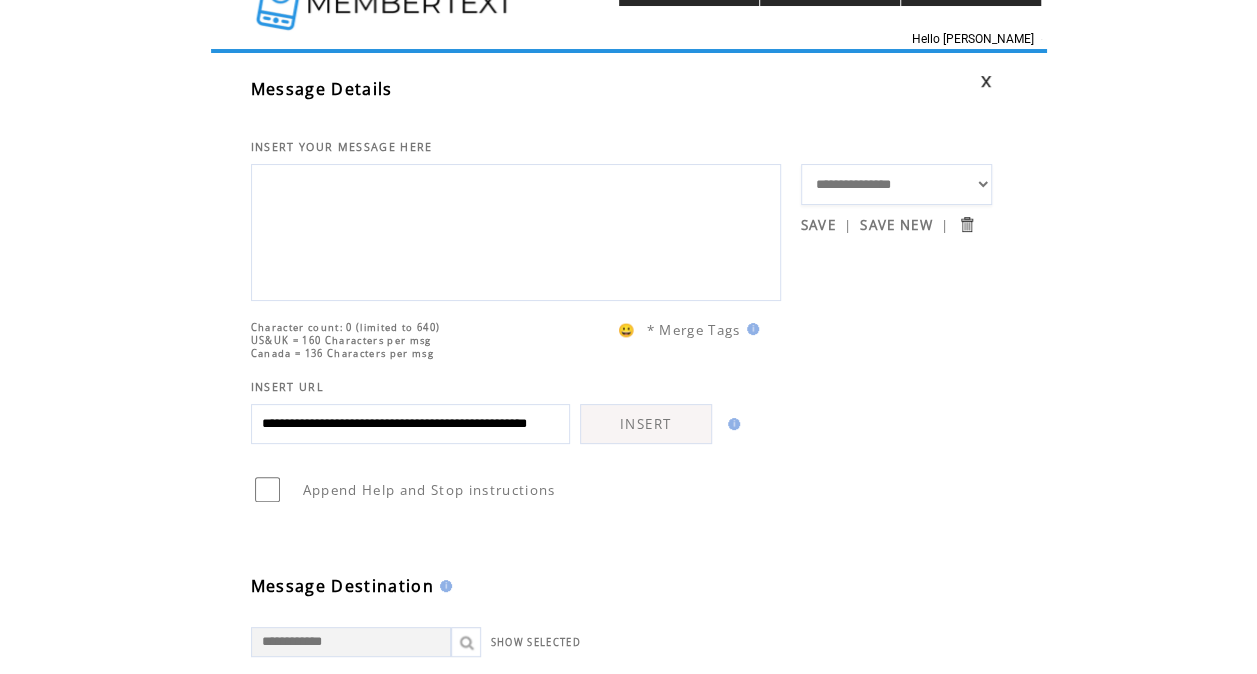 scroll, scrollTop: 0, scrollLeft: 117, axis: horizontal 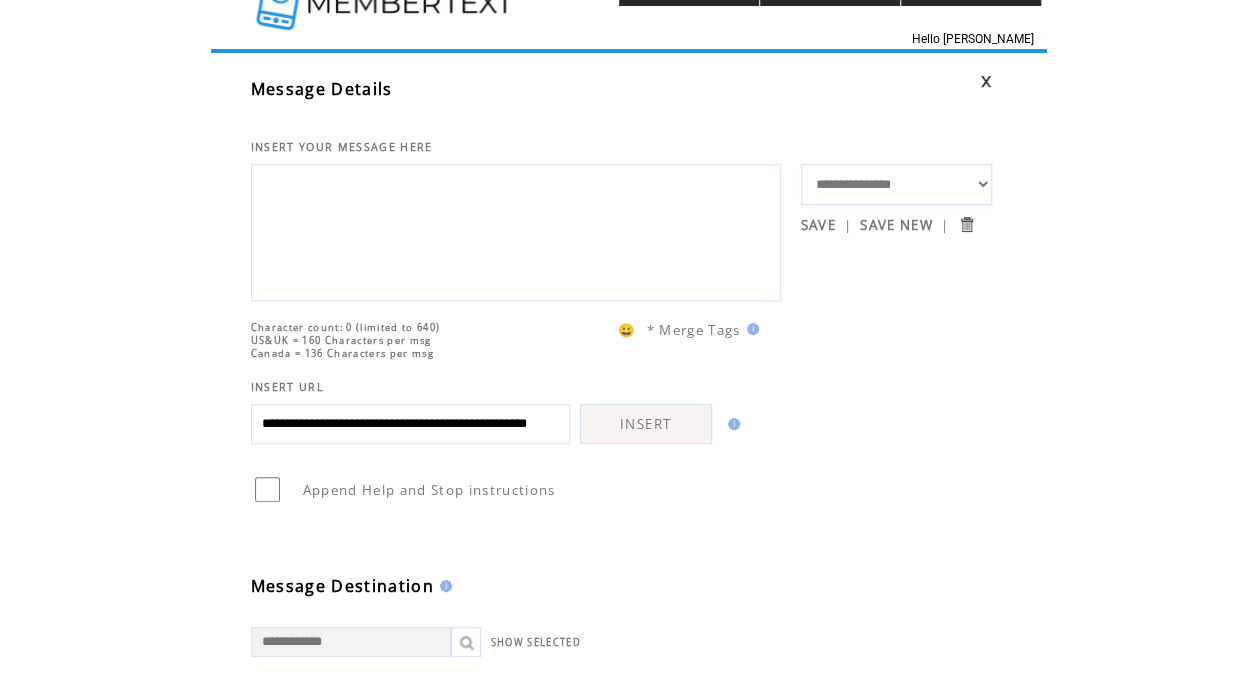 click on "INSERT" at bounding box center (646, 424) 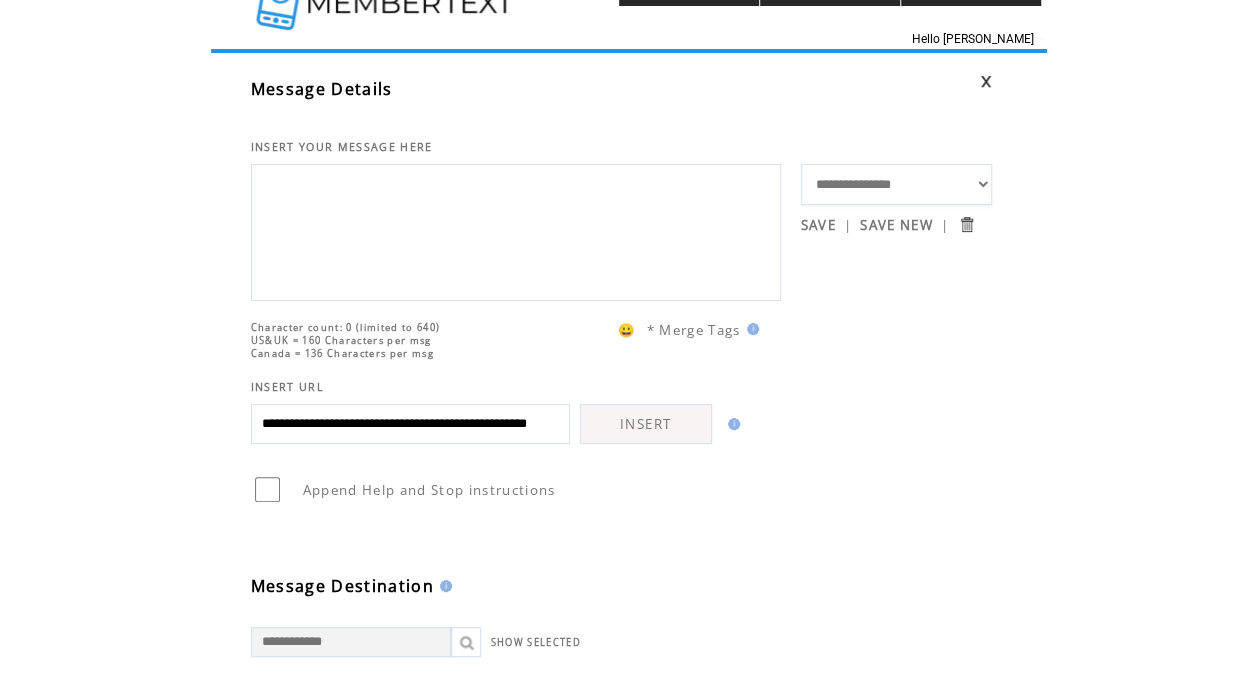 scroll, scrollTop: 0, scrollLeft: 0, axis: both 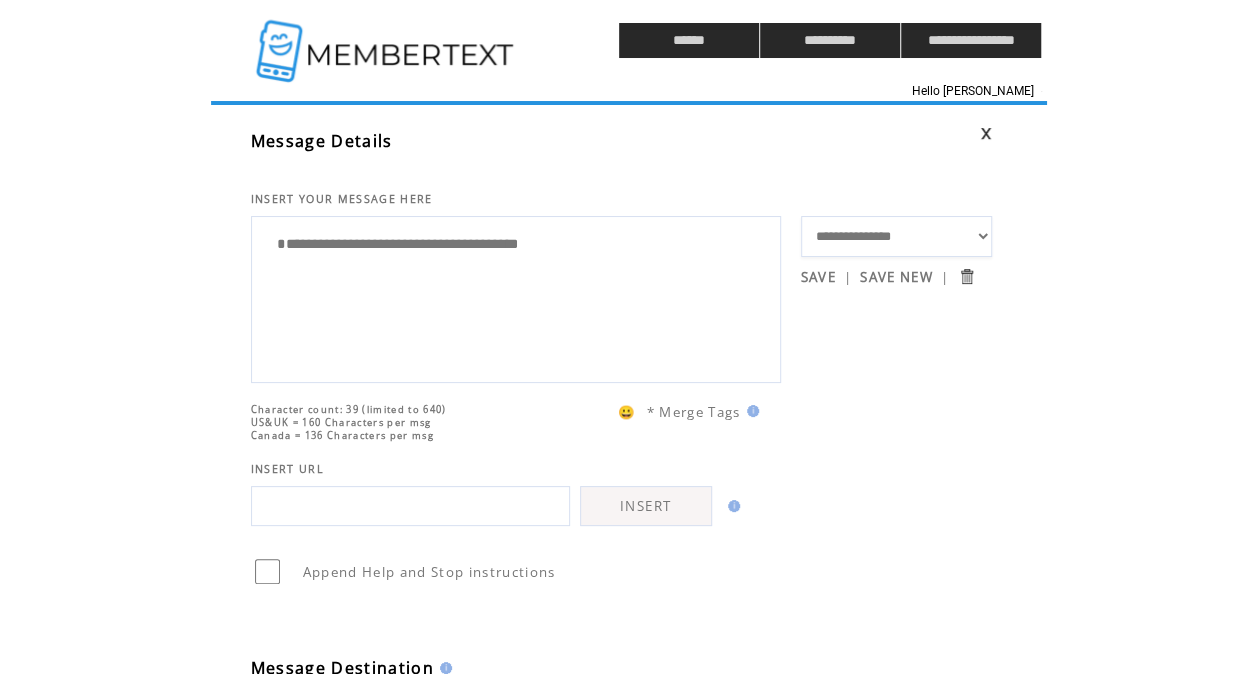 drag, startPoint x: 648, startPoint y: 255, endPoint x: 286, endPoint y: 232, distance: 362.72992 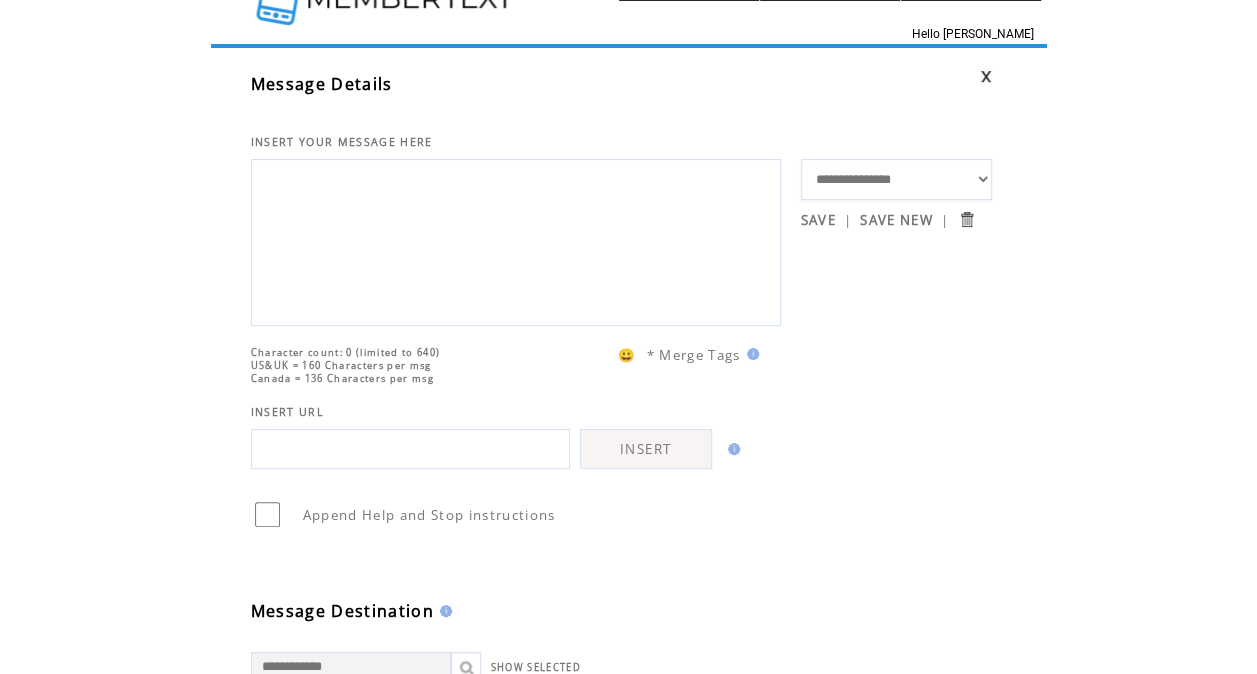 scroll, scrollTop: 64, scrollLeft: 0, axis: vertical 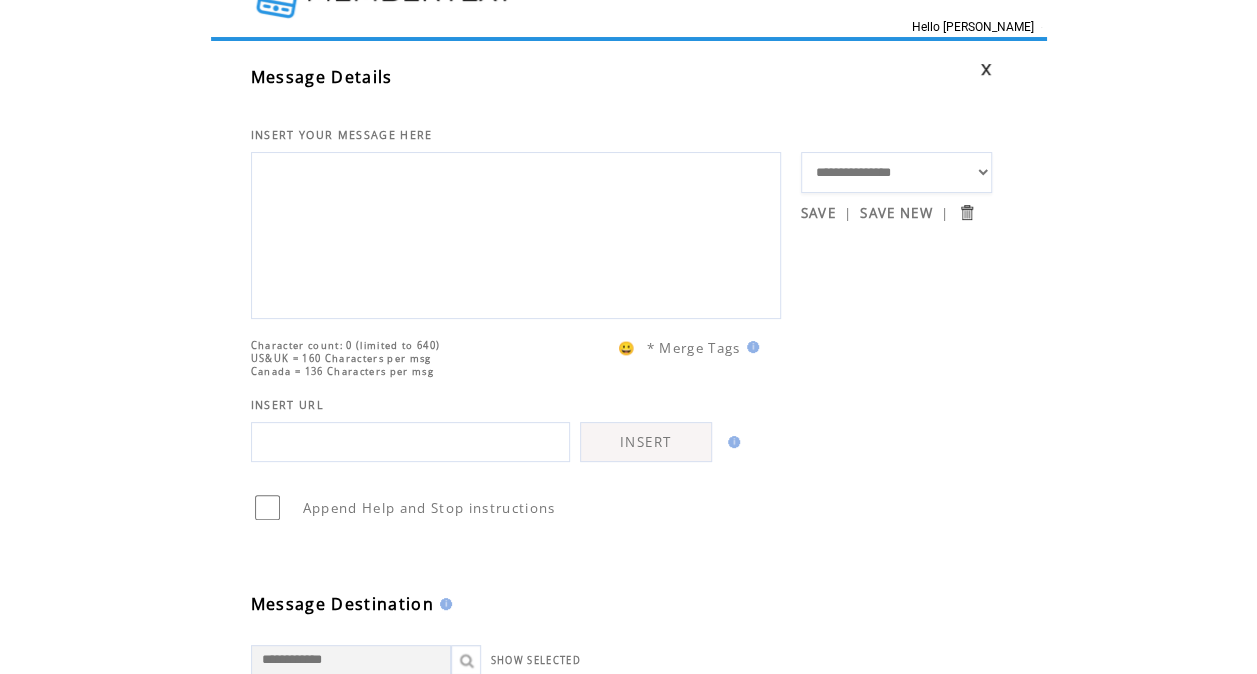 click at bounding box center [209, 658] 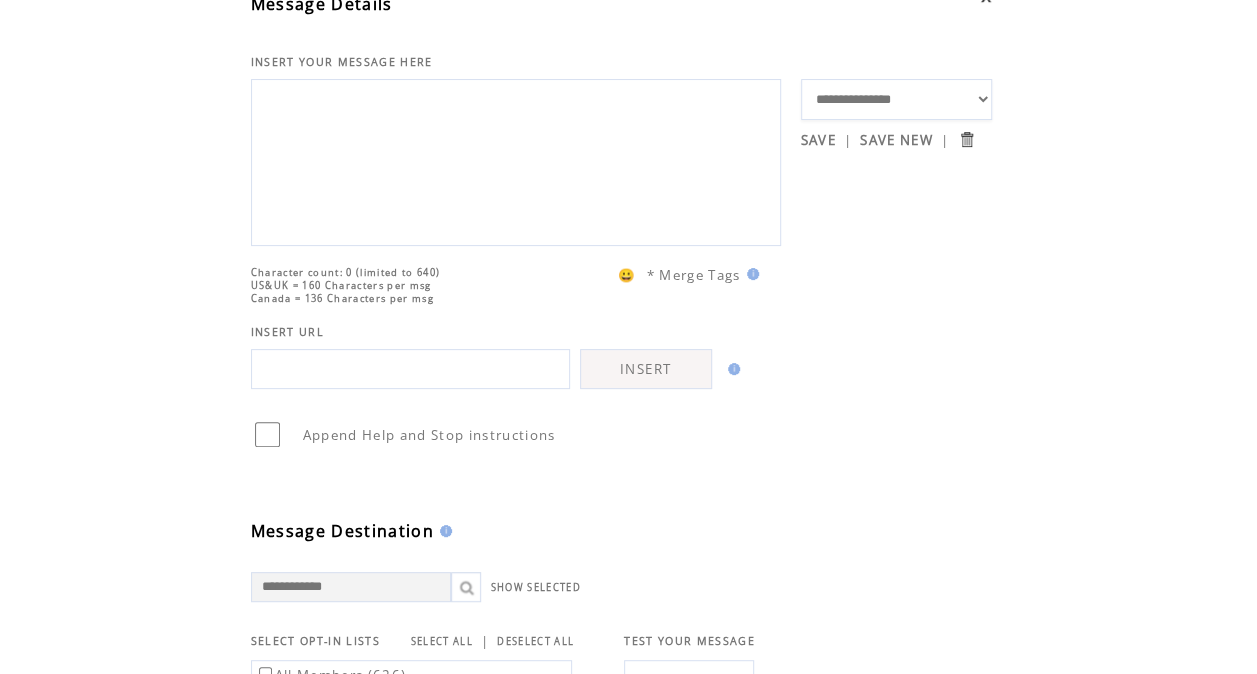 scroll, scrollTop: 138, scrollLeft: 0, axis: vertical 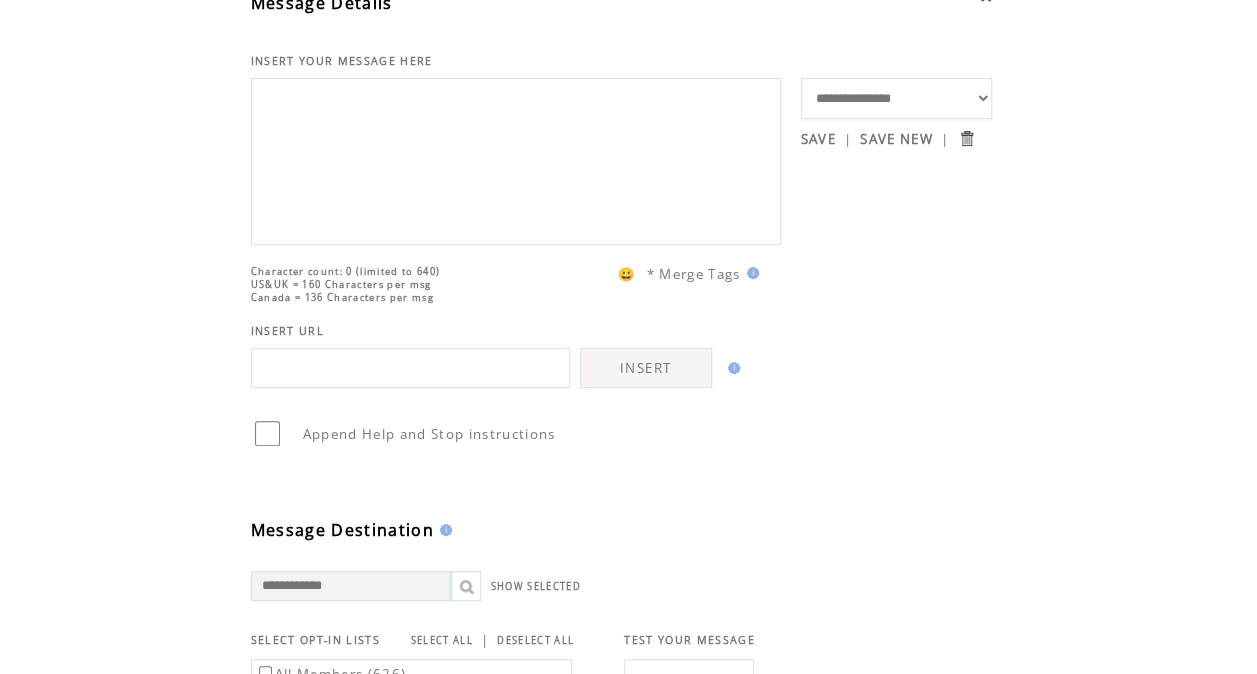 click on "**********" 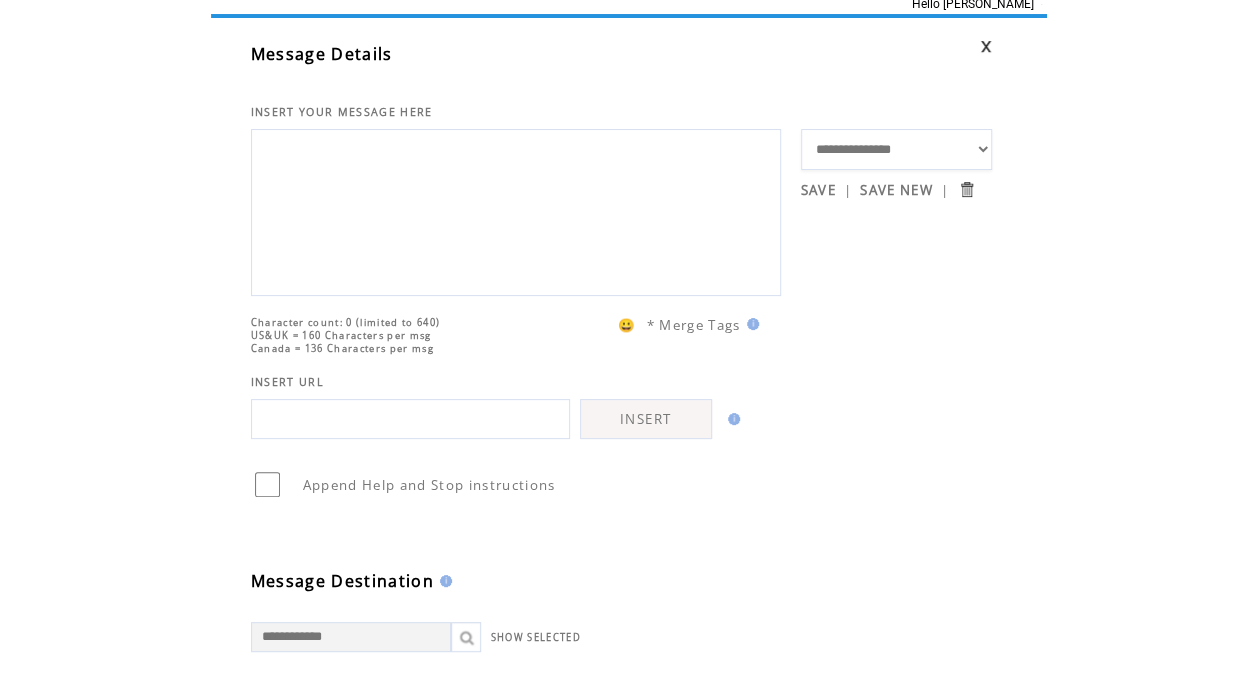 scroll, scrollTop: 86, scrollLeft: 0, axis: vertical 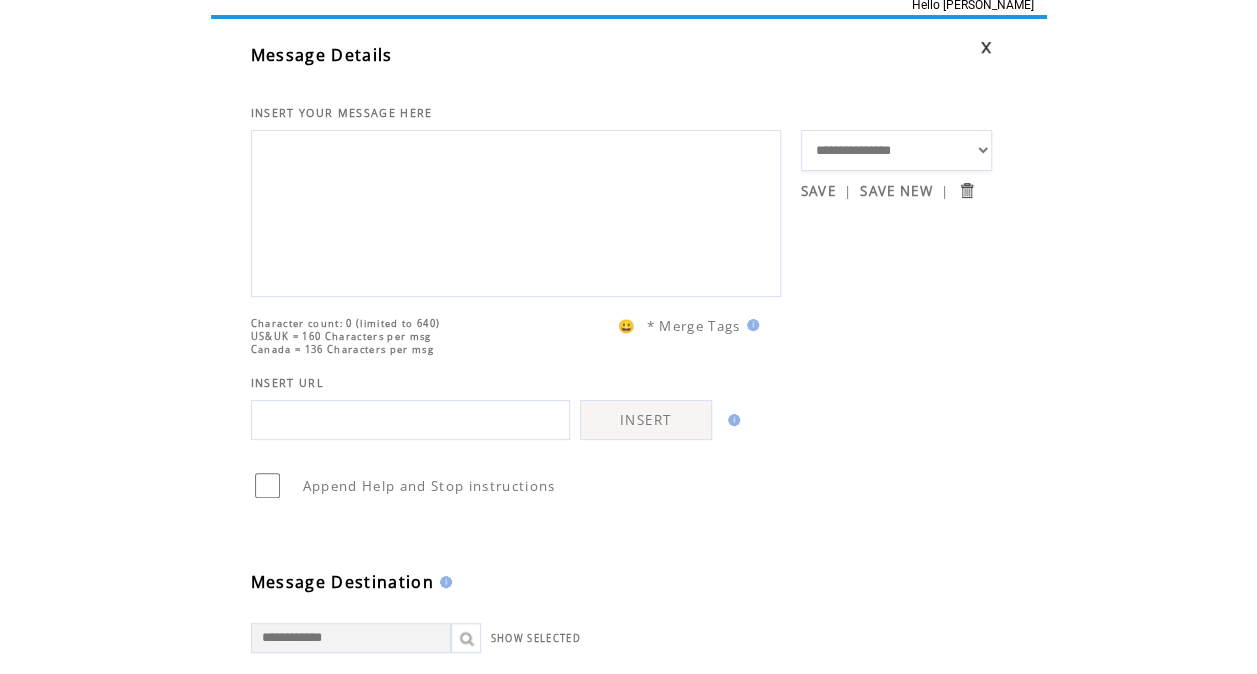 click on "INSERT YOUR MESSAGE HERE" at bounding box center [526, 93] 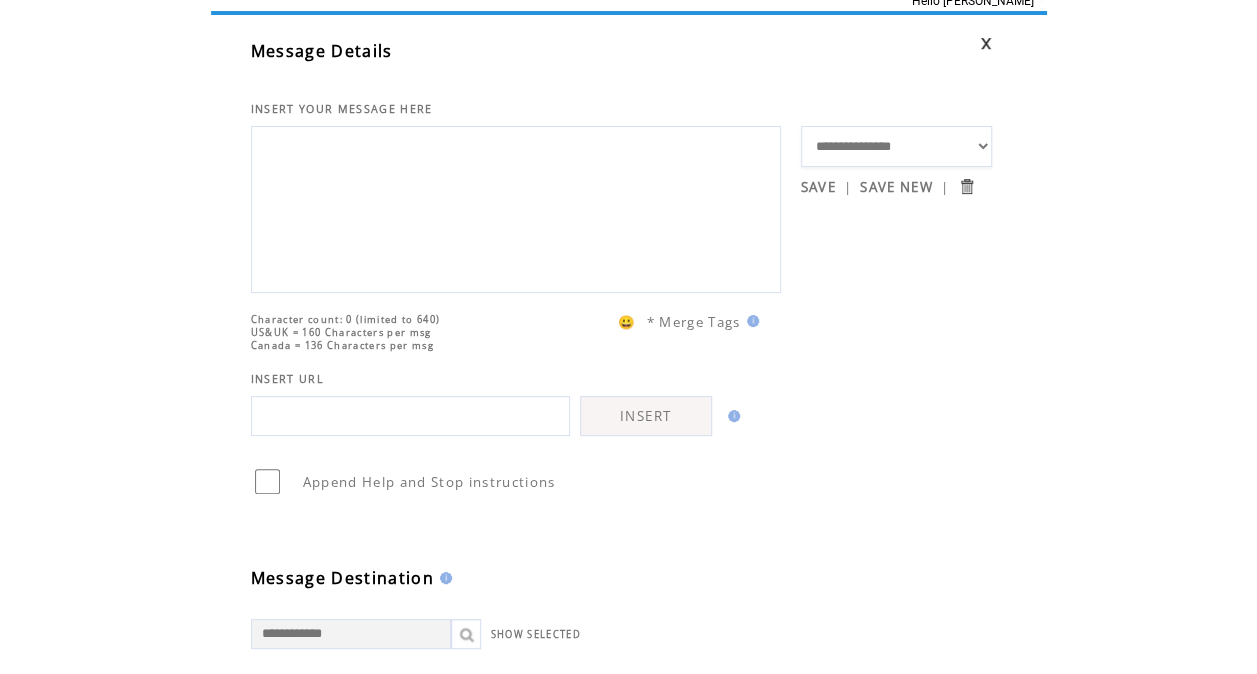 scroll, scrollTop: 89, scrollLeft: 0, axis: vertical 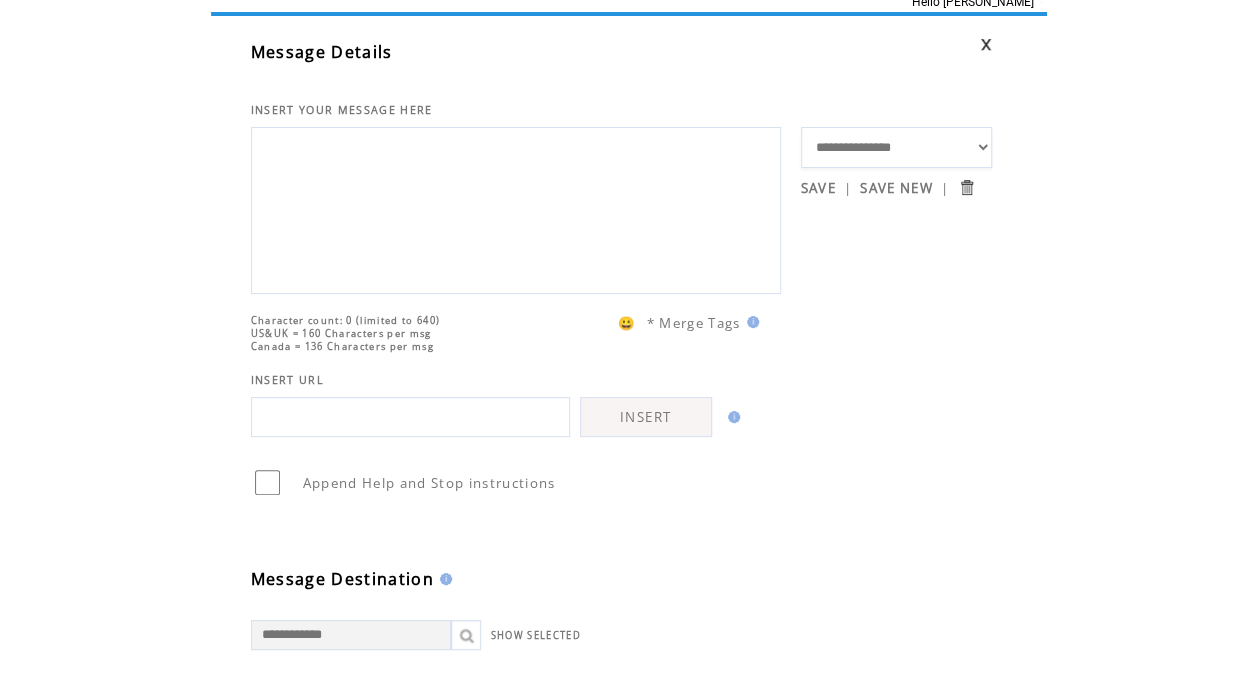 click on "**********" at bounding box center [516, 208] 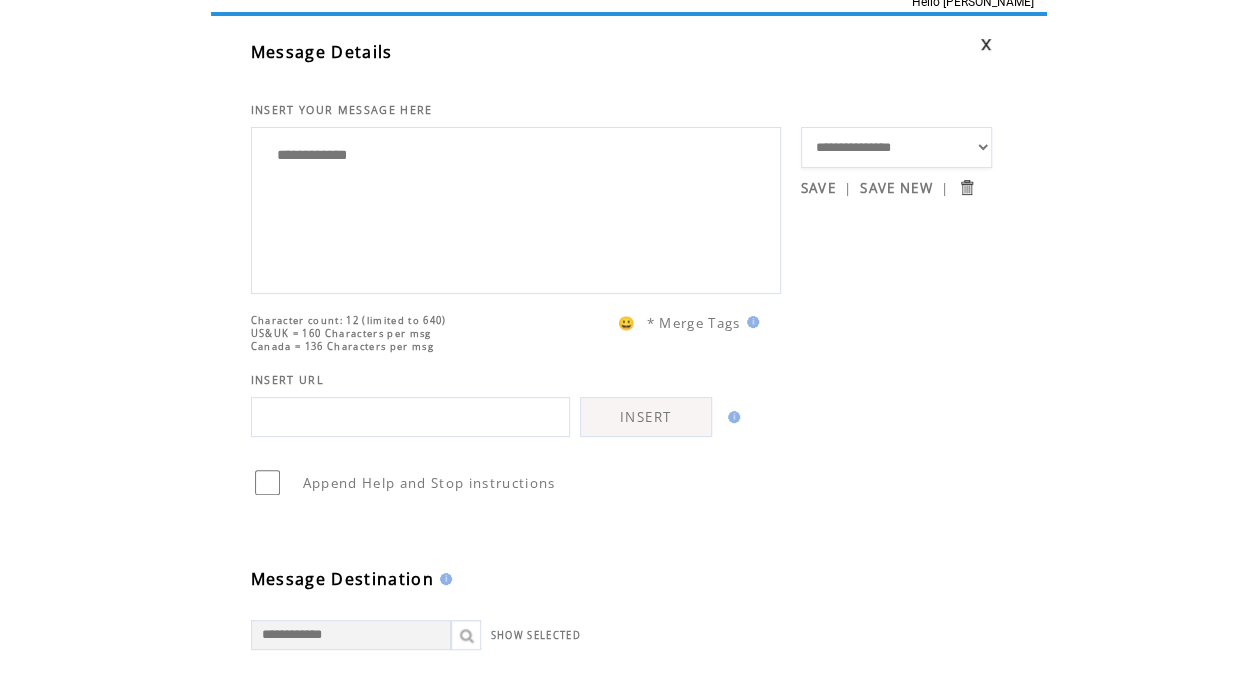 click on "**********" at bounding box center [516, 208] 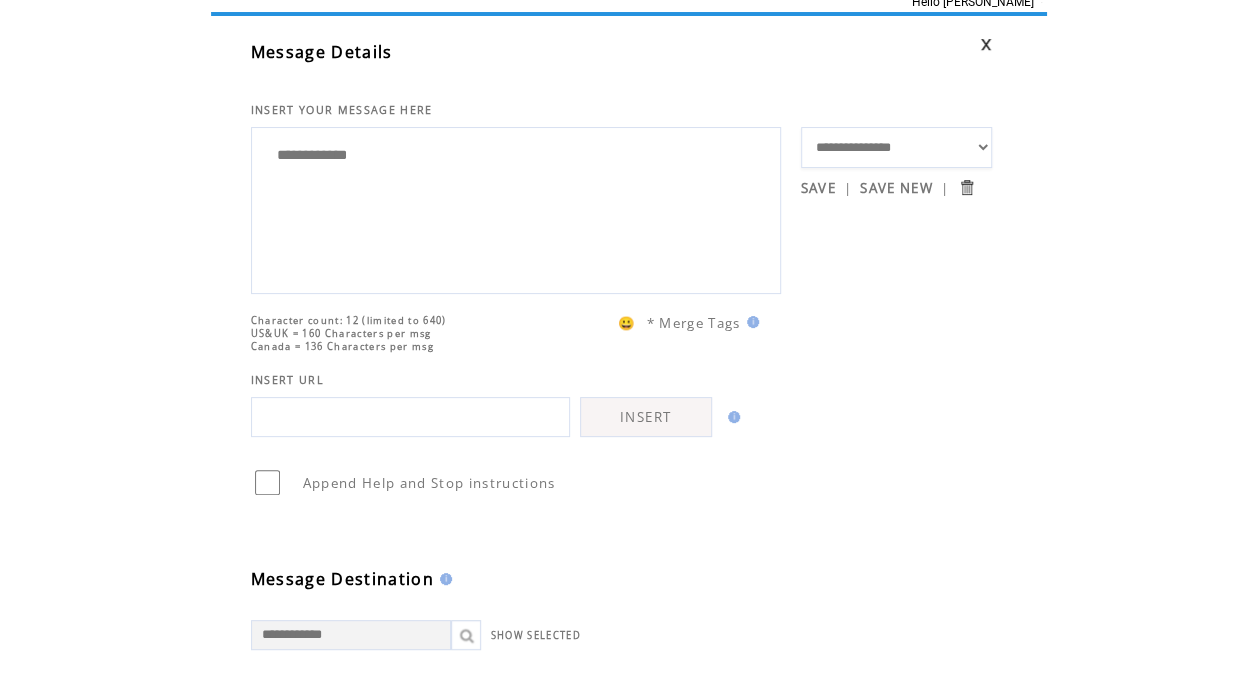 click on "**********" at bounding box center [516, 208] 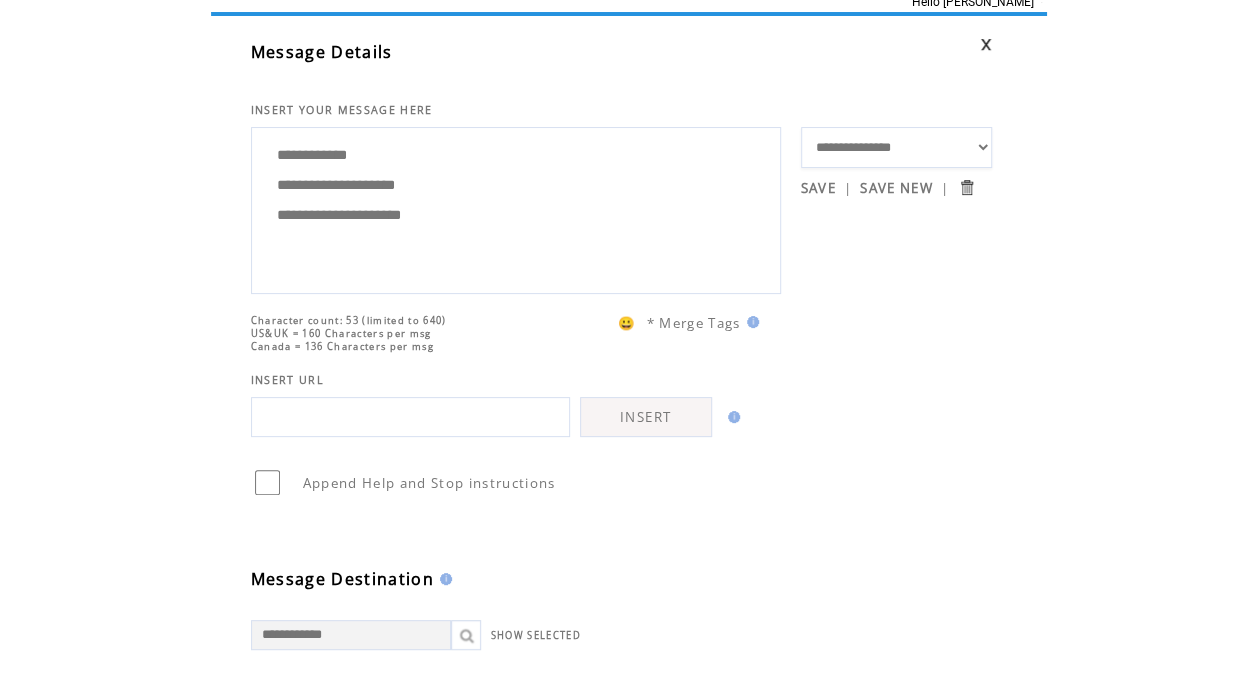 type on "**********" 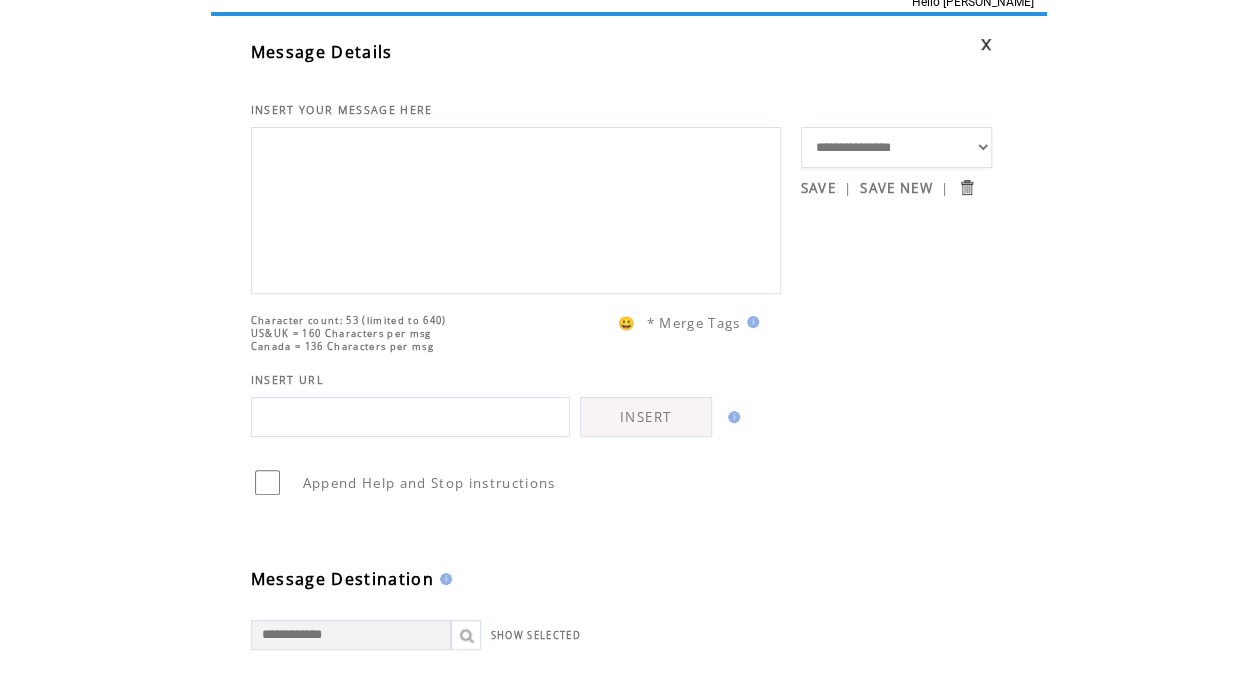 type 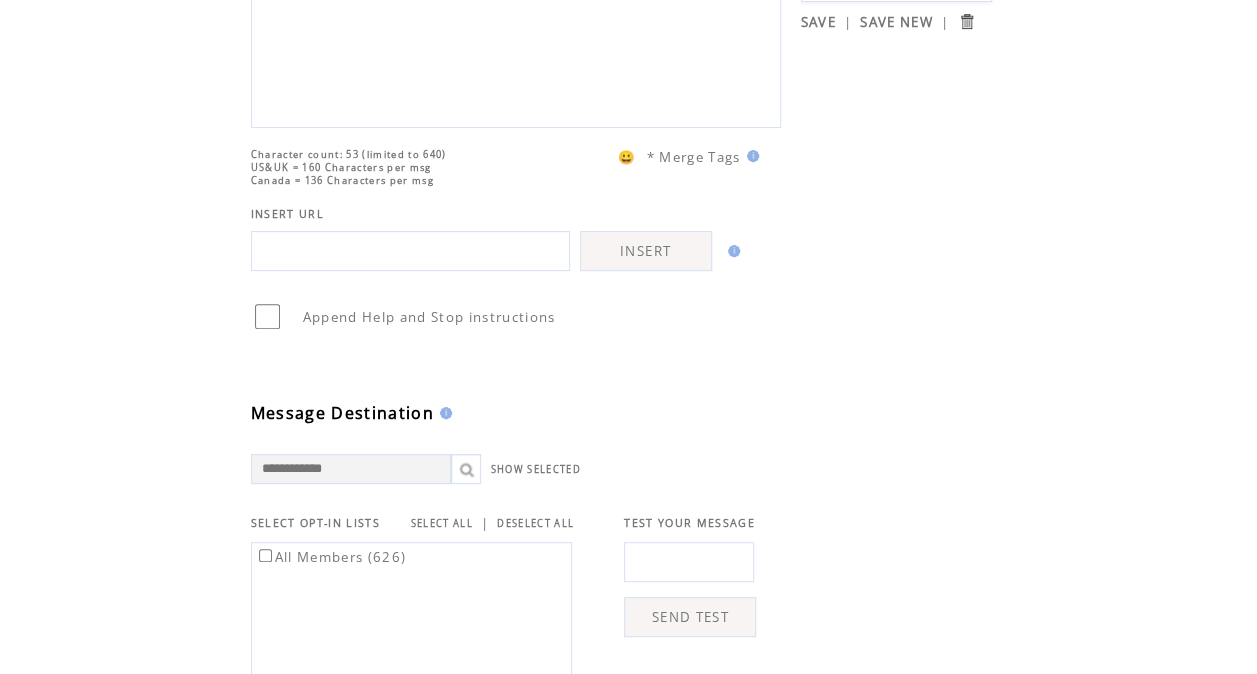 scroll, scrollTop: 281, scrollLeft: 0, axis: vertical 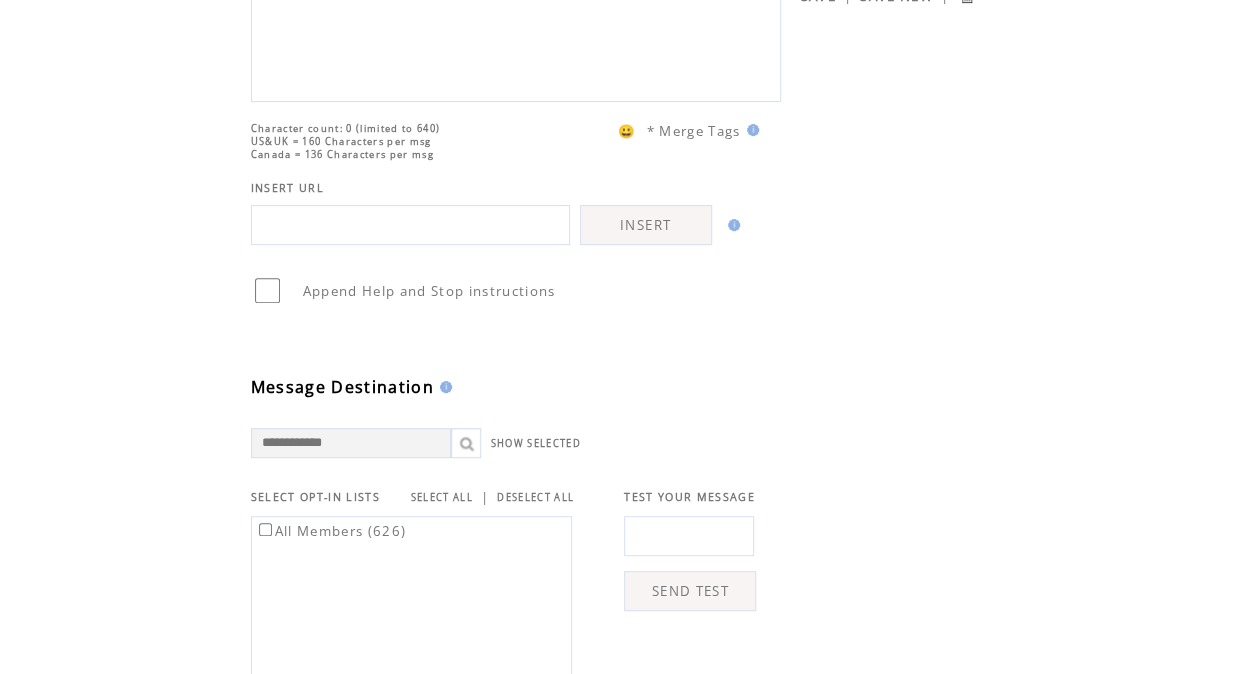 click on "**********" 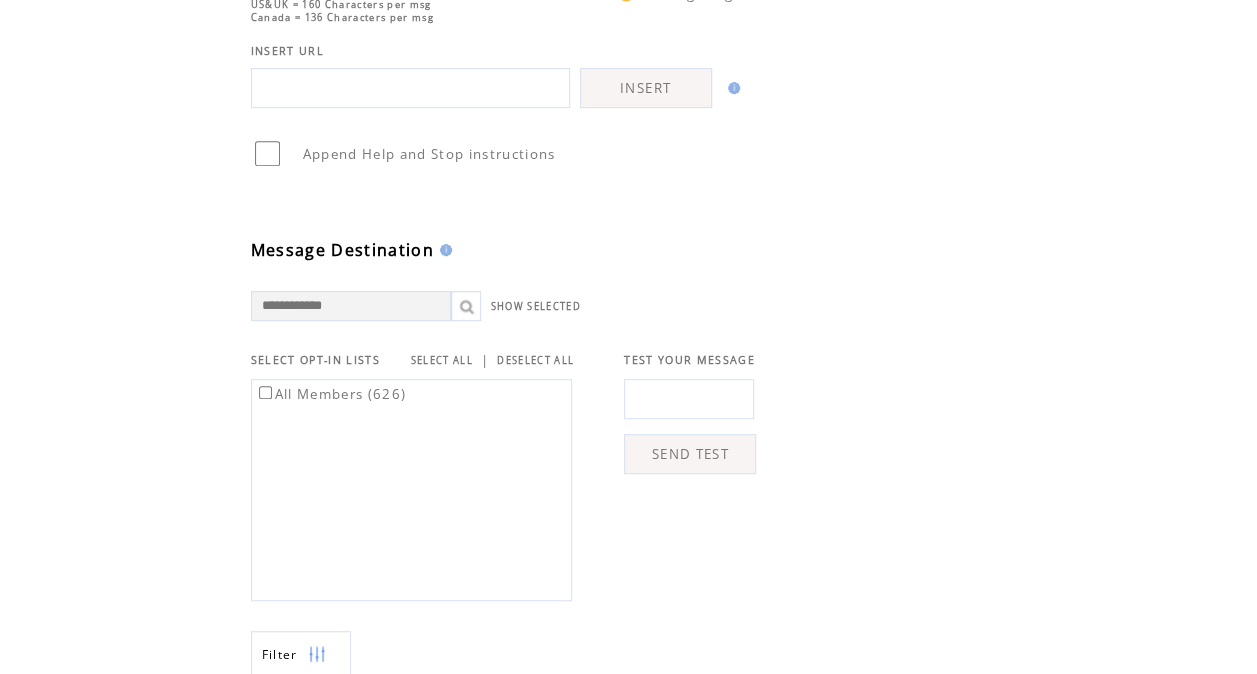 scroll, scrollTop: 419, scrollLeft: 0, axis: vertical 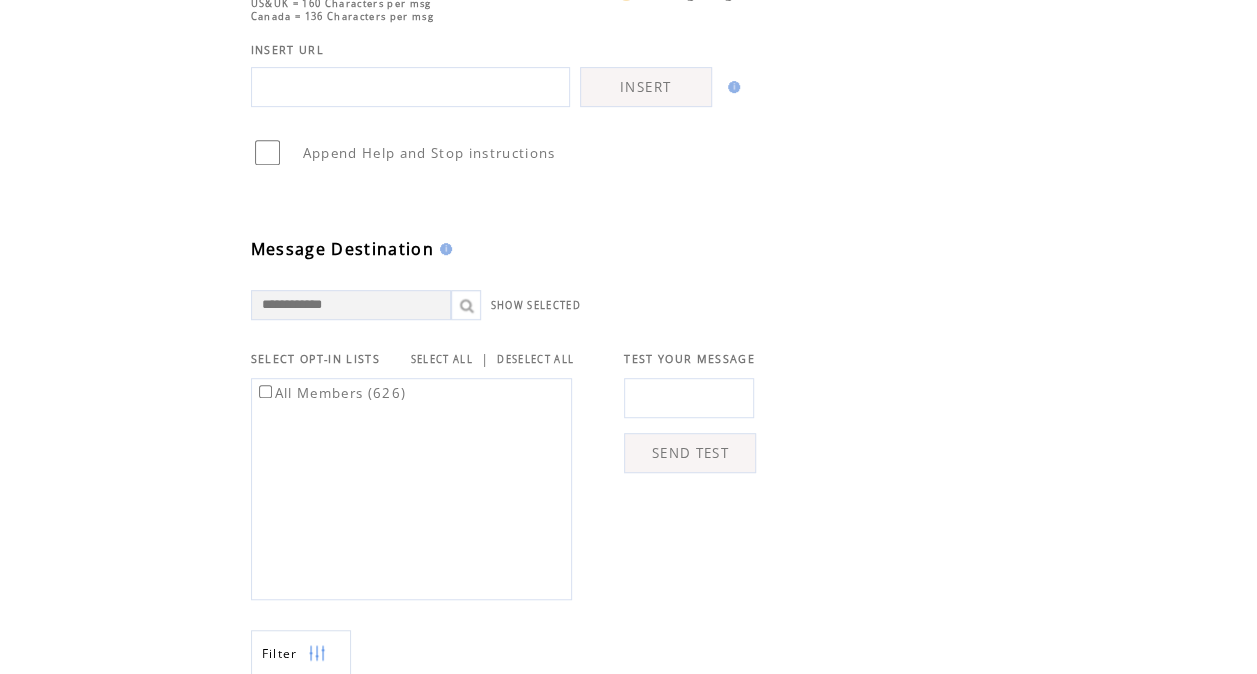 click on "Message Destination" at bounding box center [526, 214] 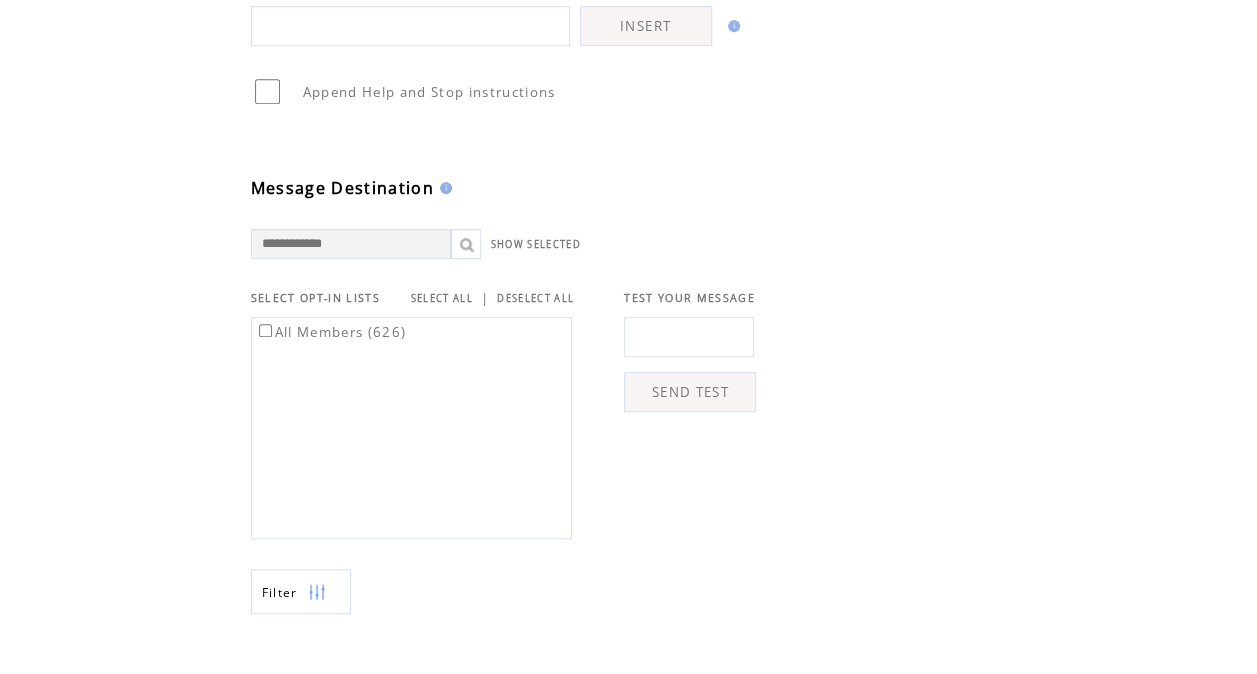 scroll, scrollTop: 481, scrollLeft: 0, axis: vertical 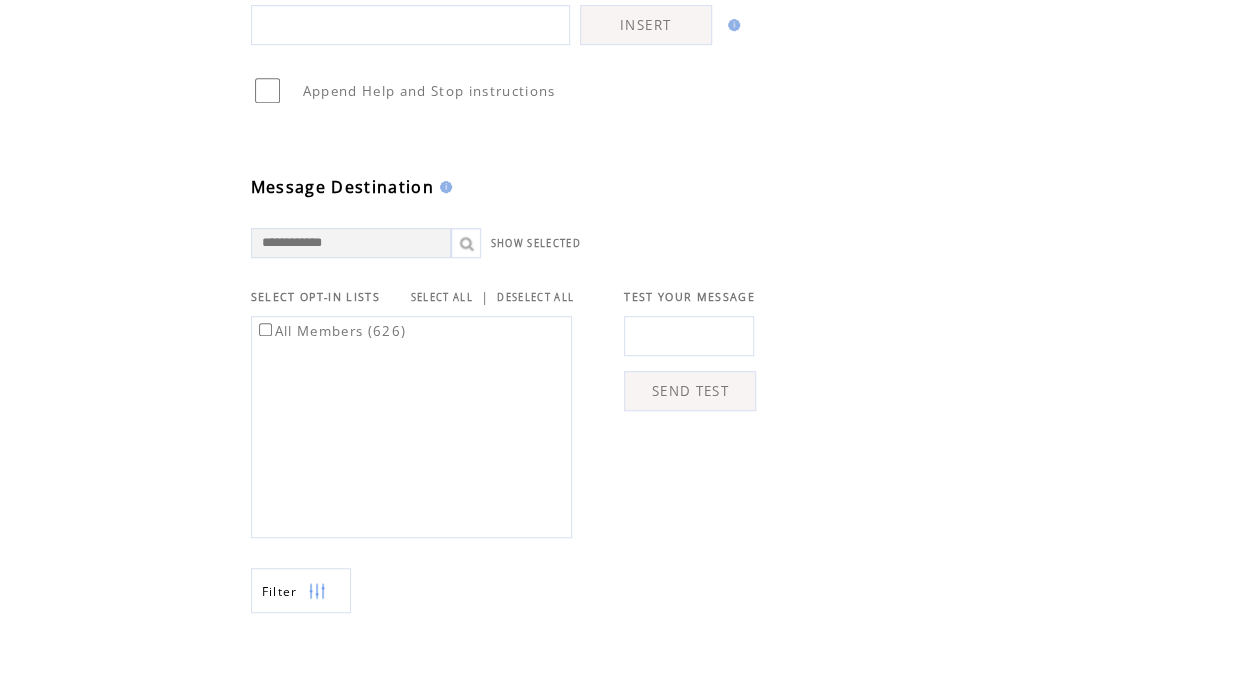 click on "Message Destination" at bounding box center [526, 152] 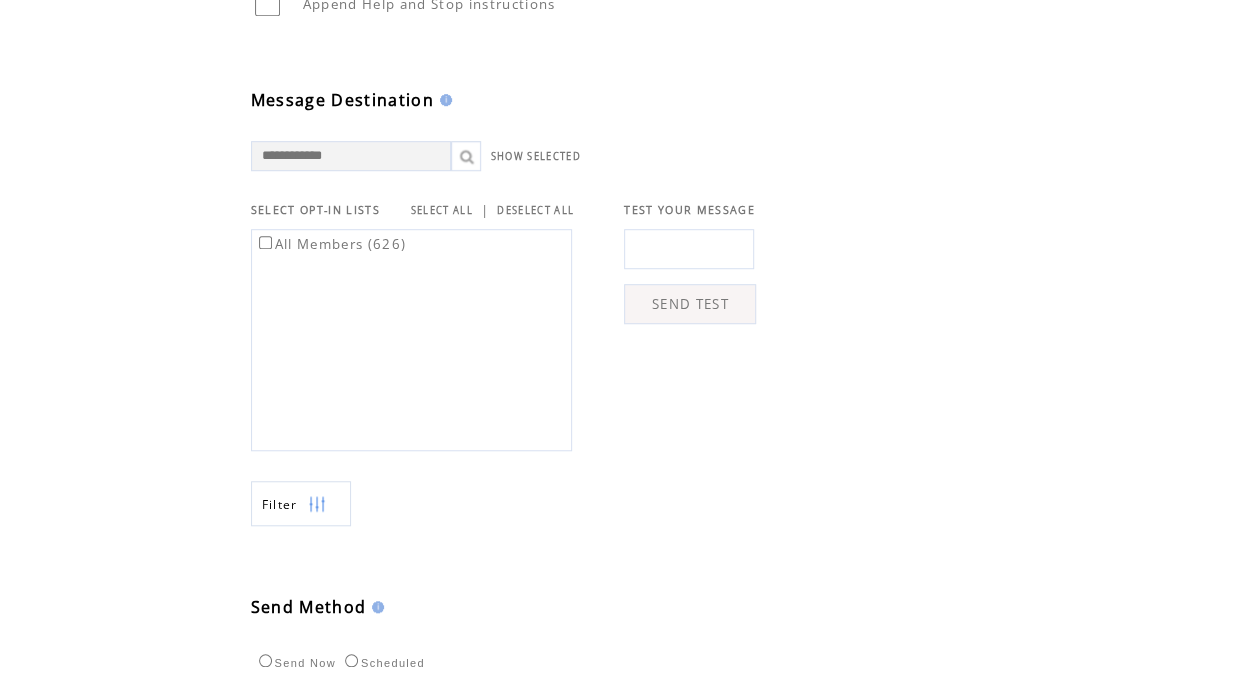 click on "SHOW SELECTED" at bounding box center (621, 141) 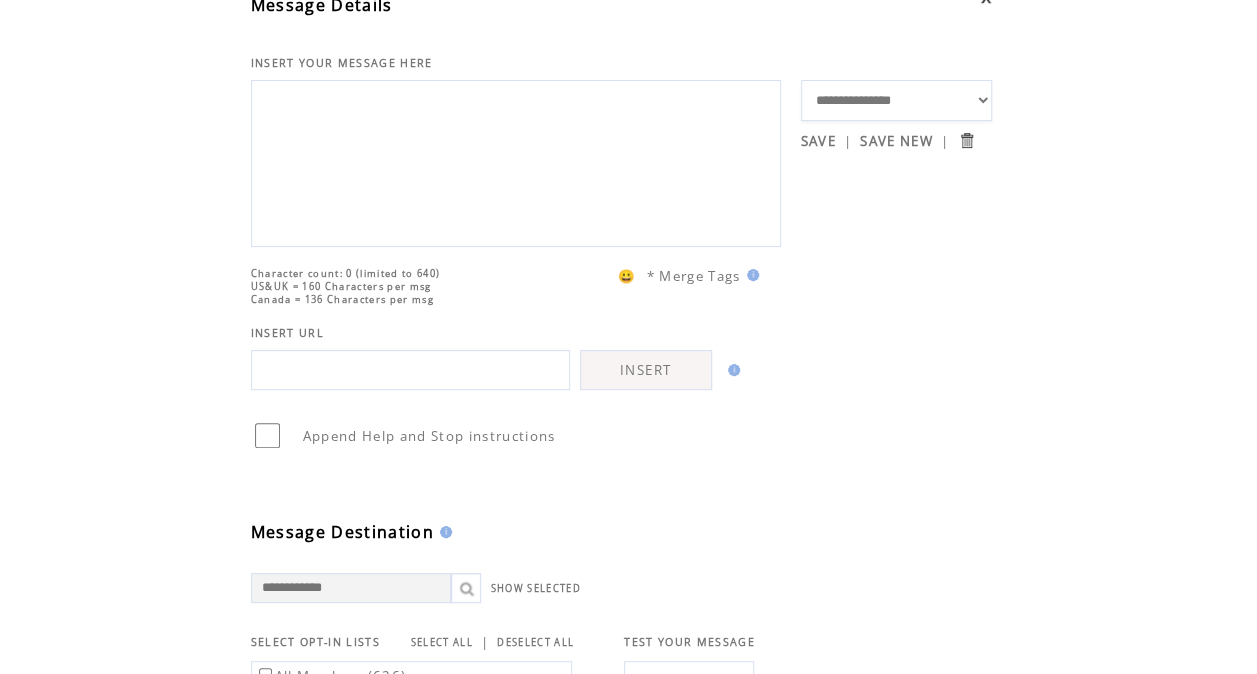 scroll, scrollTop: 124, scrollLeft: 0, axis: vertical 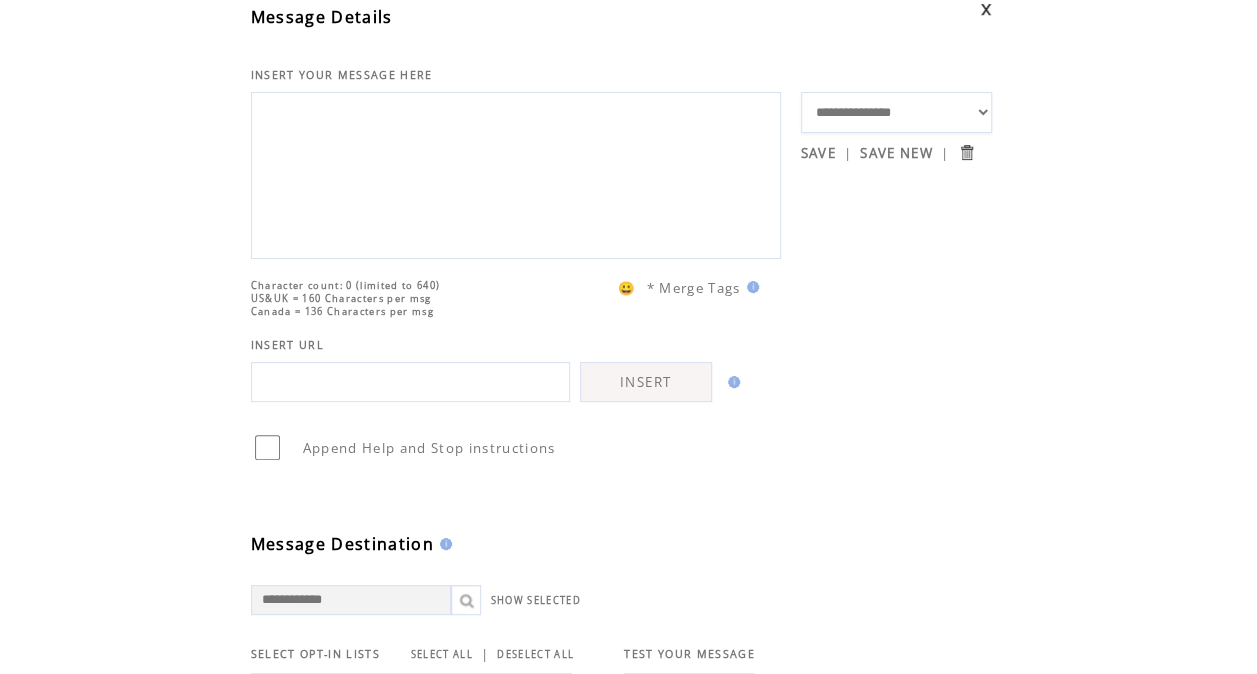 click on "**********" at bounding box center (516, 173) 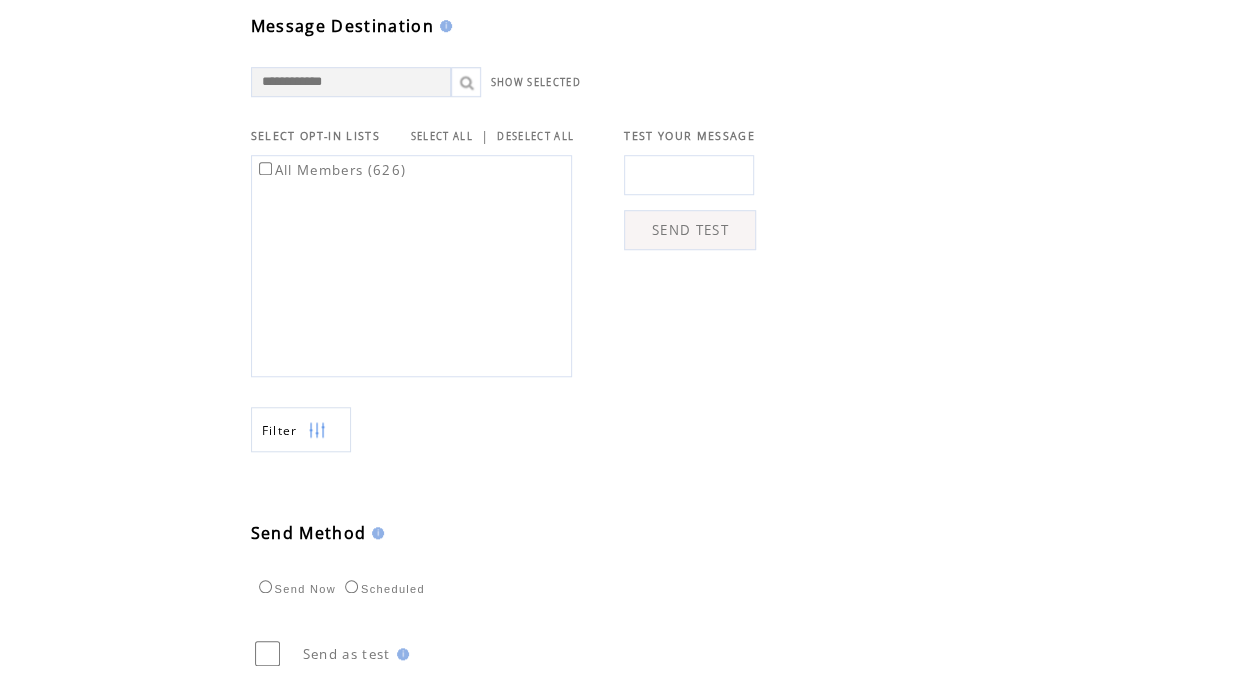 scroll, scrollTop: 664, scrollLeft: 0, axis: vertical 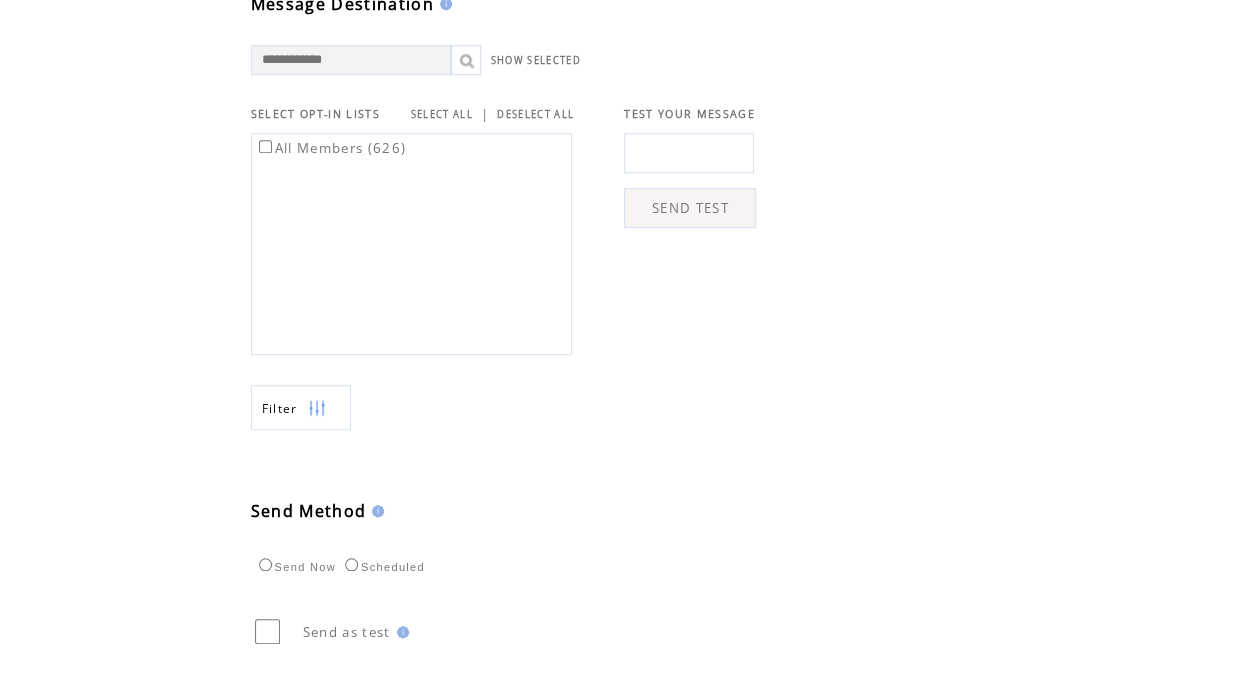 click at bounding box center [303, 408] 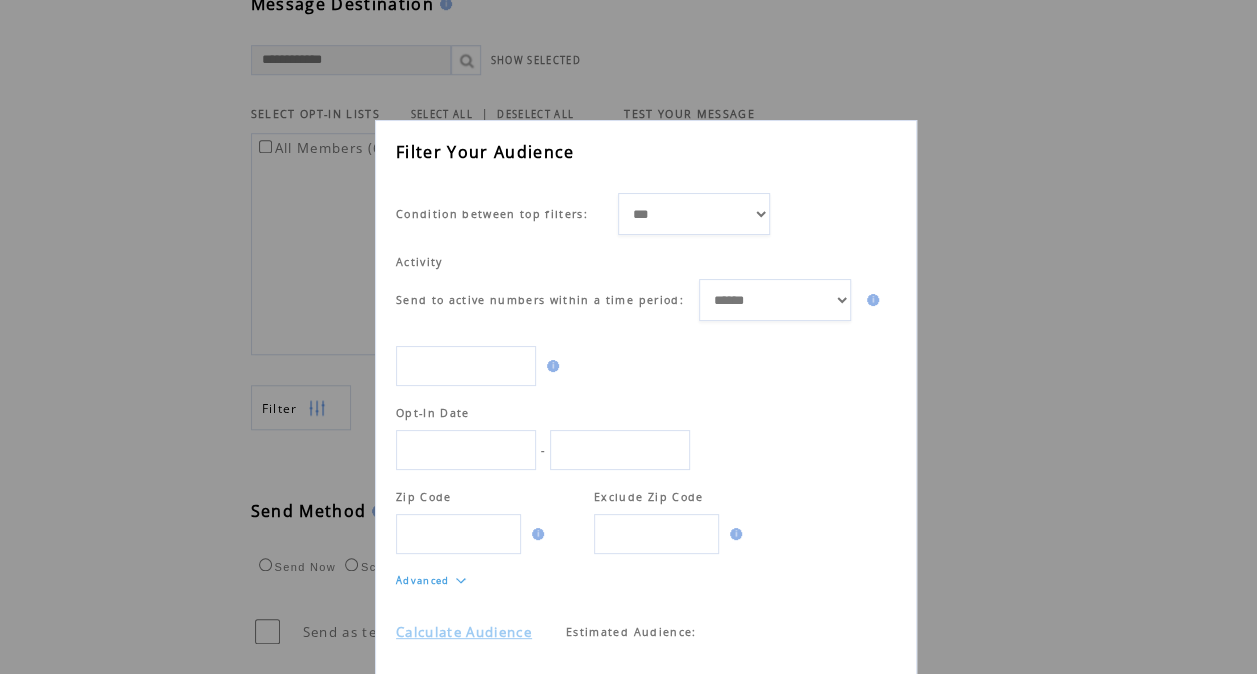 scroll, scrollTop: 1, scrollLeft: 0, axis: vertical 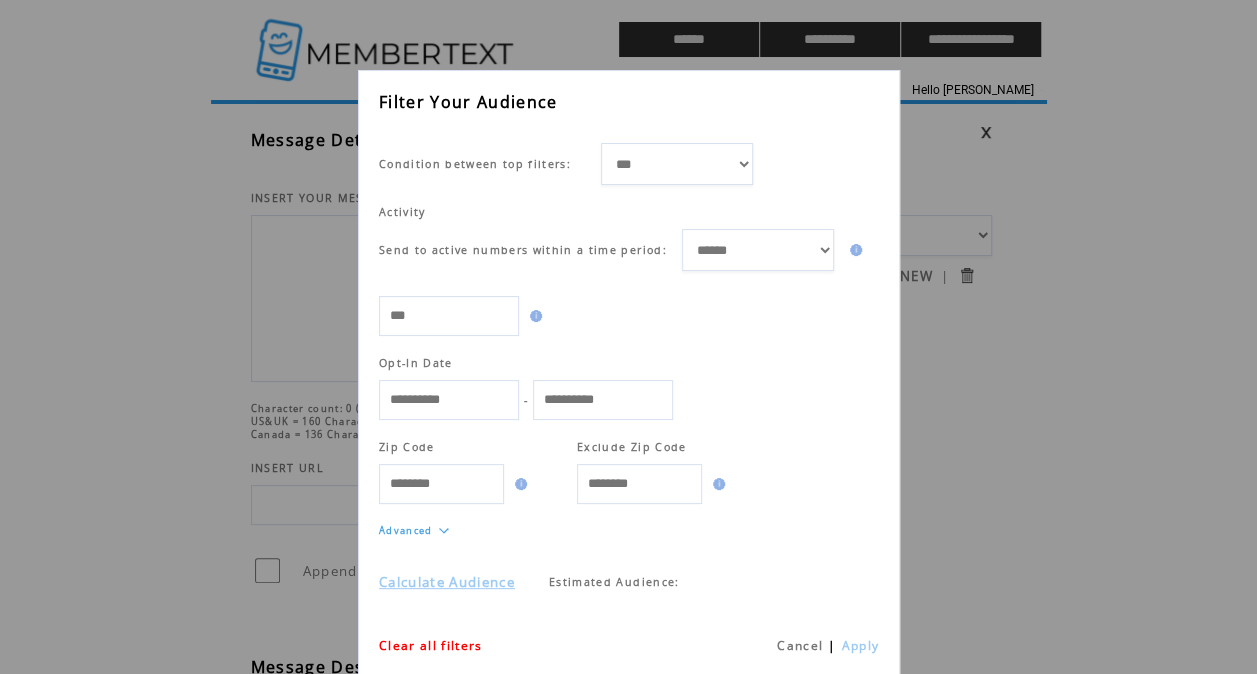 select 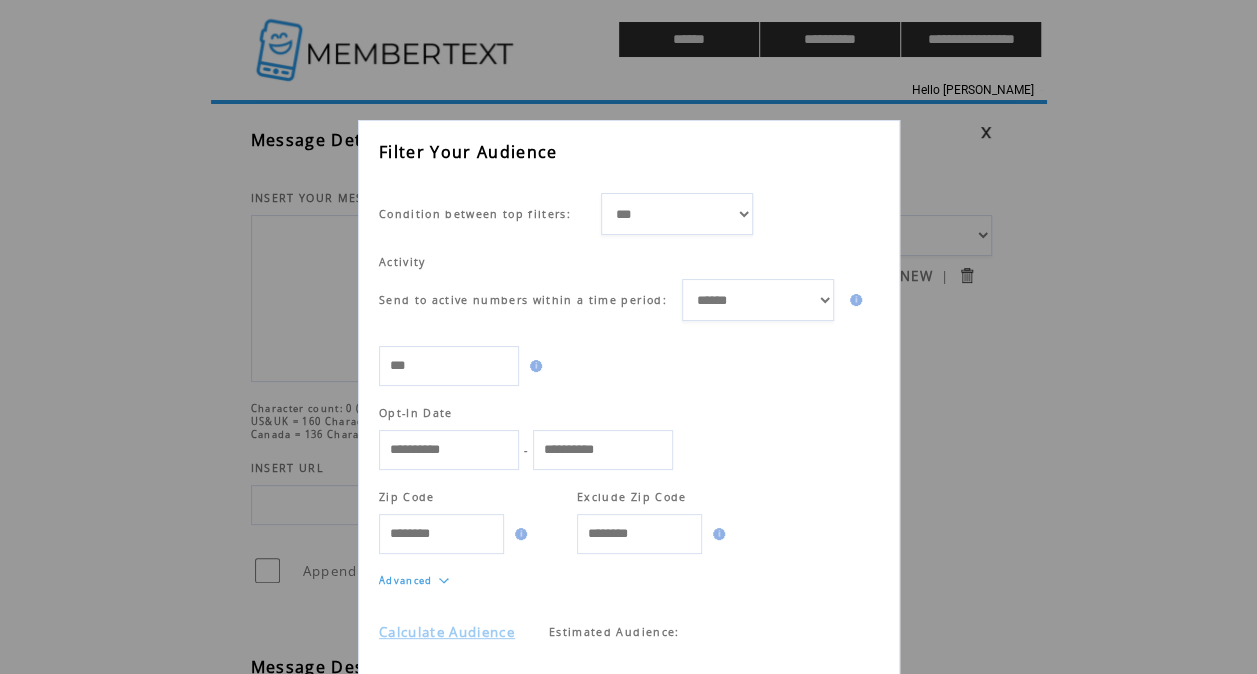 click on "Advanced" at bounding box center (406, 580) 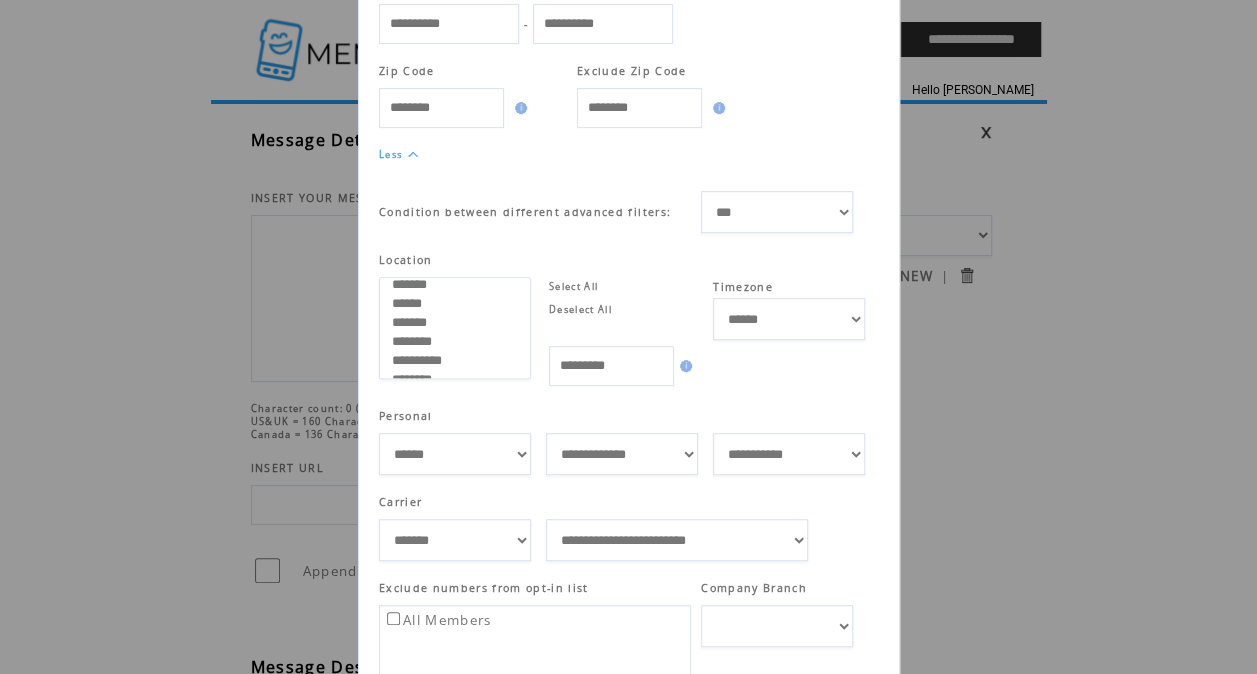 scroll, scrollTop: 435, scrollLeft: 0, axis: vertical 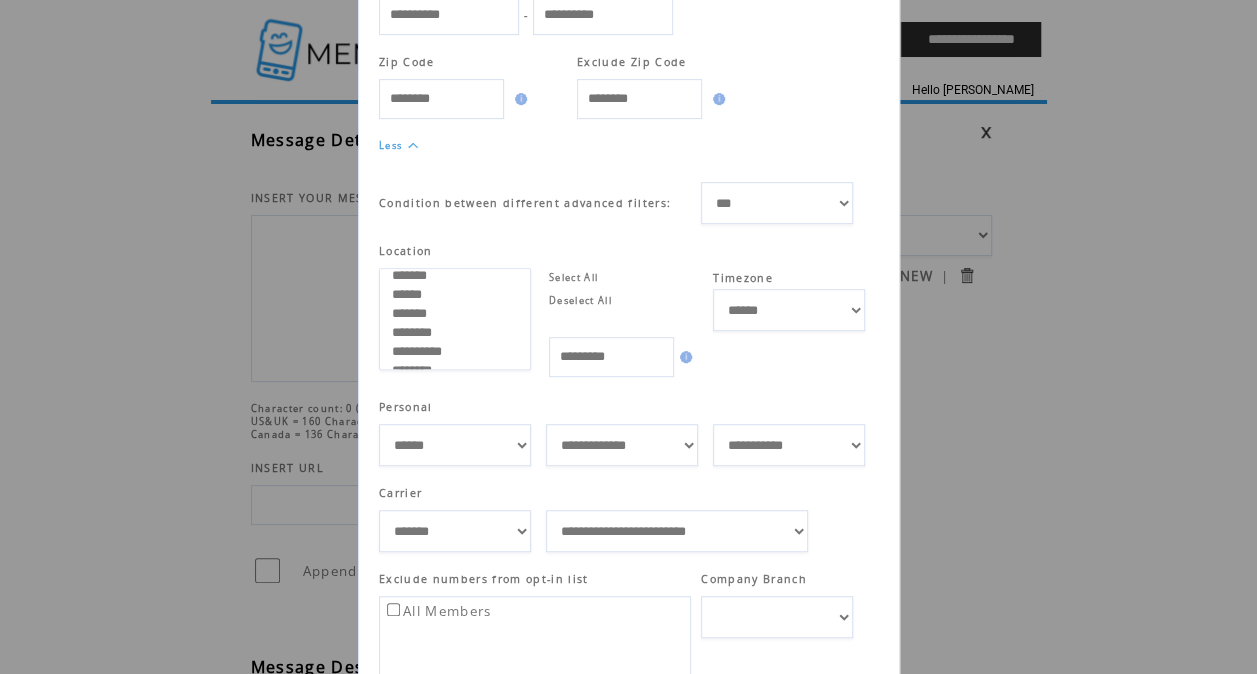 click on "****** **** ******" at bounding box center [455, 445] 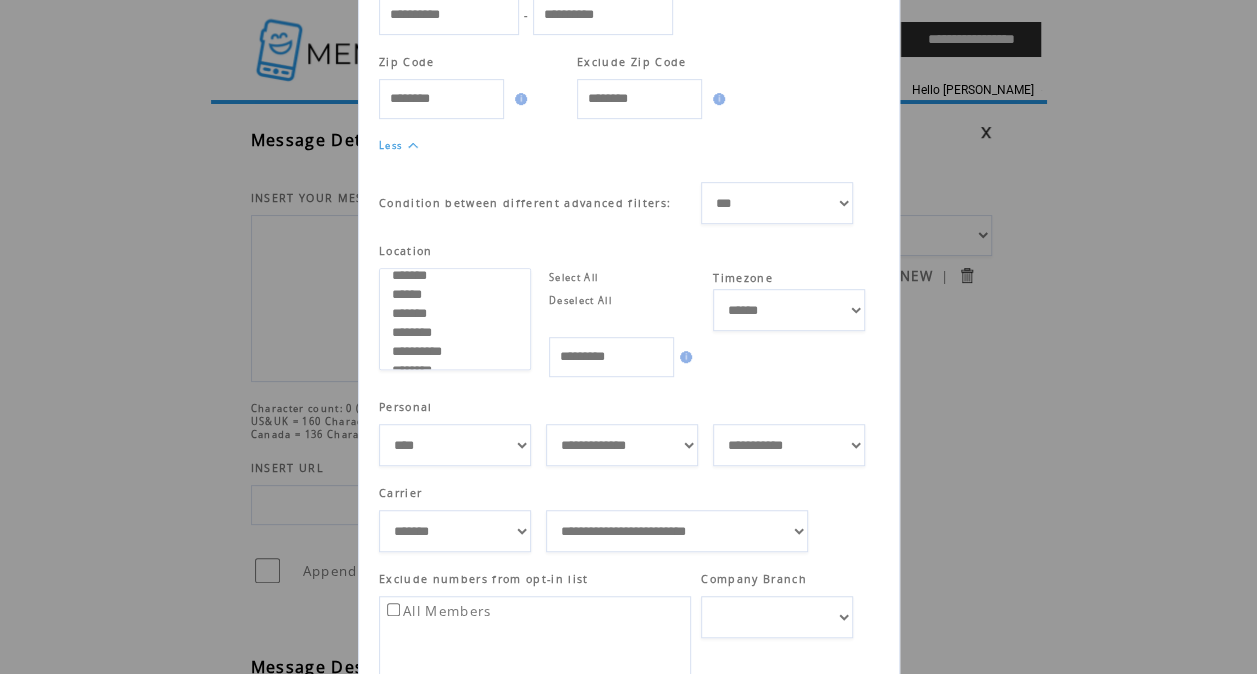 click at bounding box center [623, 390] 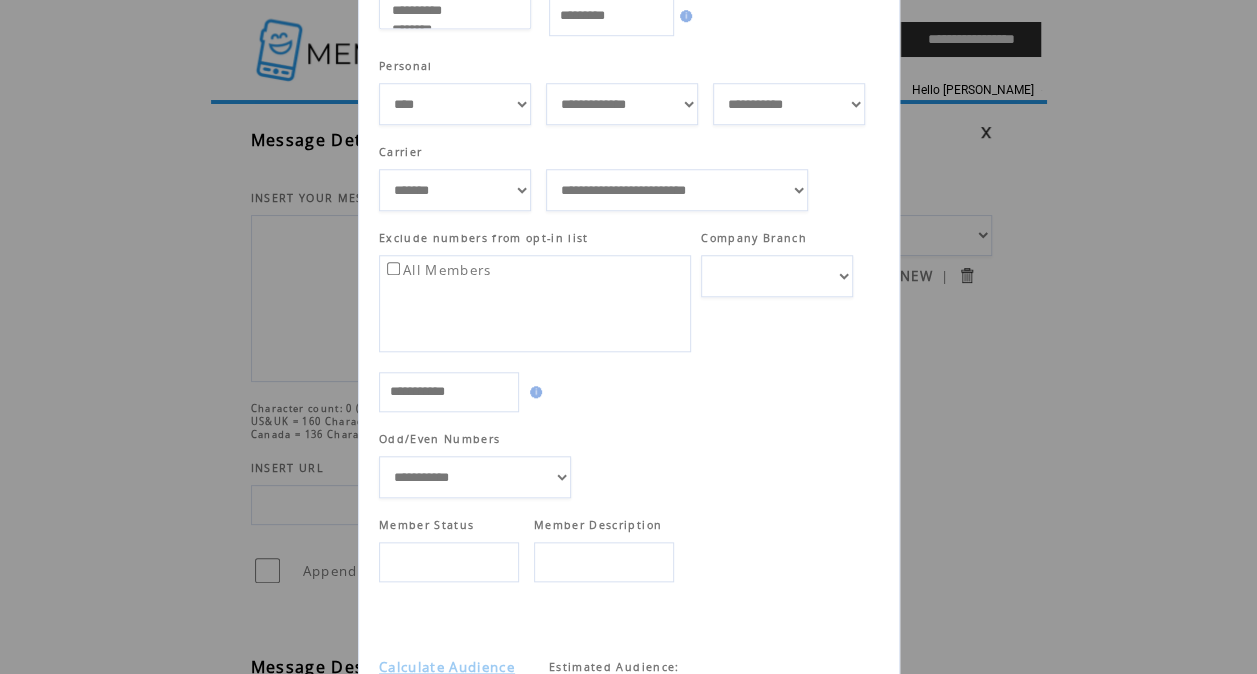 scroll, scrollTop: 860, scrollLeft: 0, axis: vertical 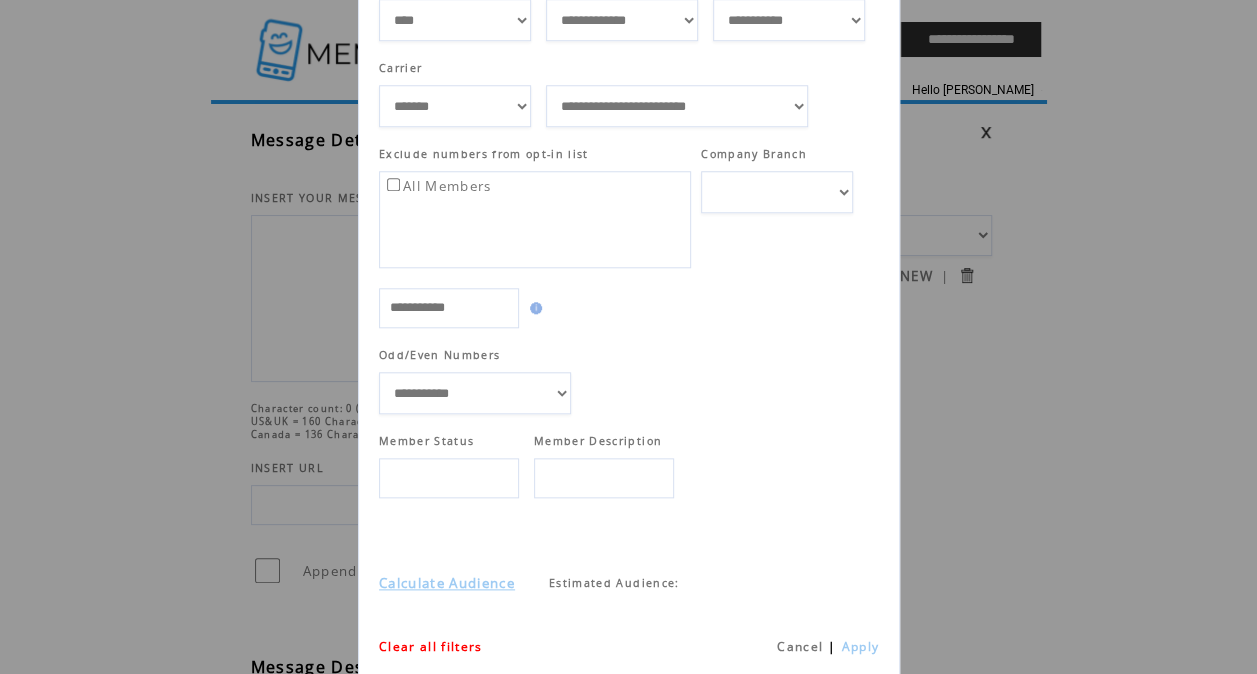 click on "Calculate Audience" at bounding box center [447, 583] 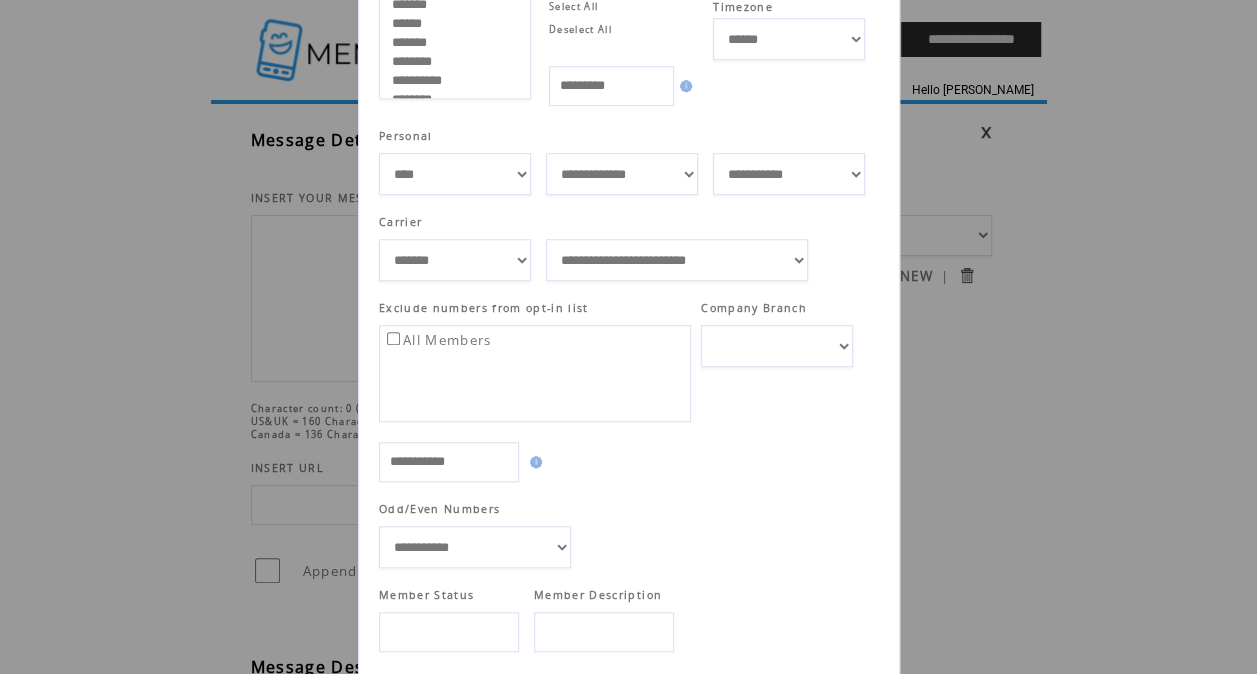 scroll, scrollTop: 702, scrollLeft: 0, axis: vertical 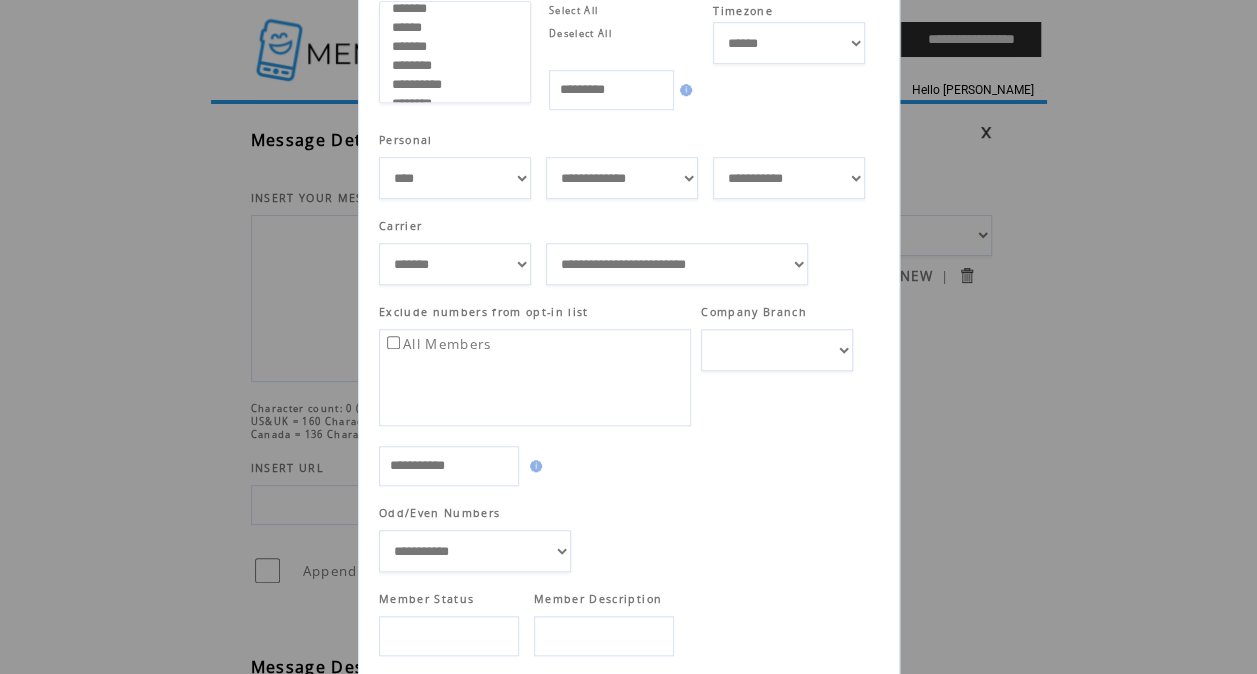 click at bounding box center [623, 456] 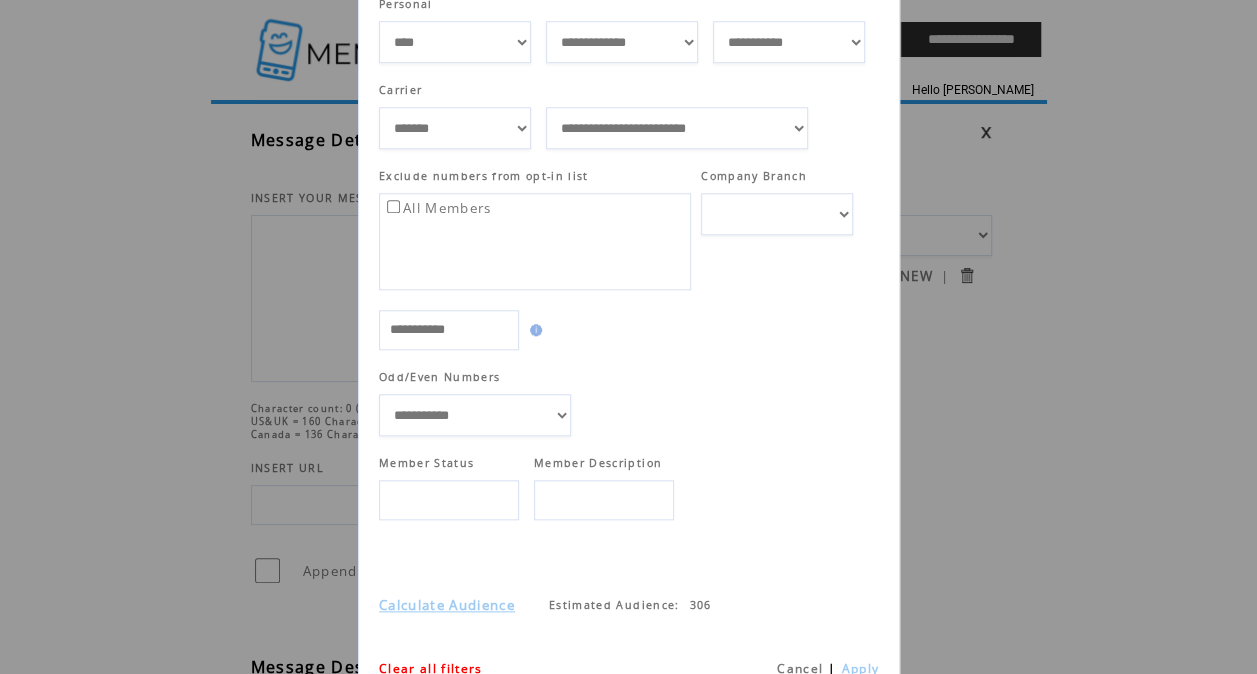 scroll, scrollTop: 840, scrollLeft: 0, axis: vertical 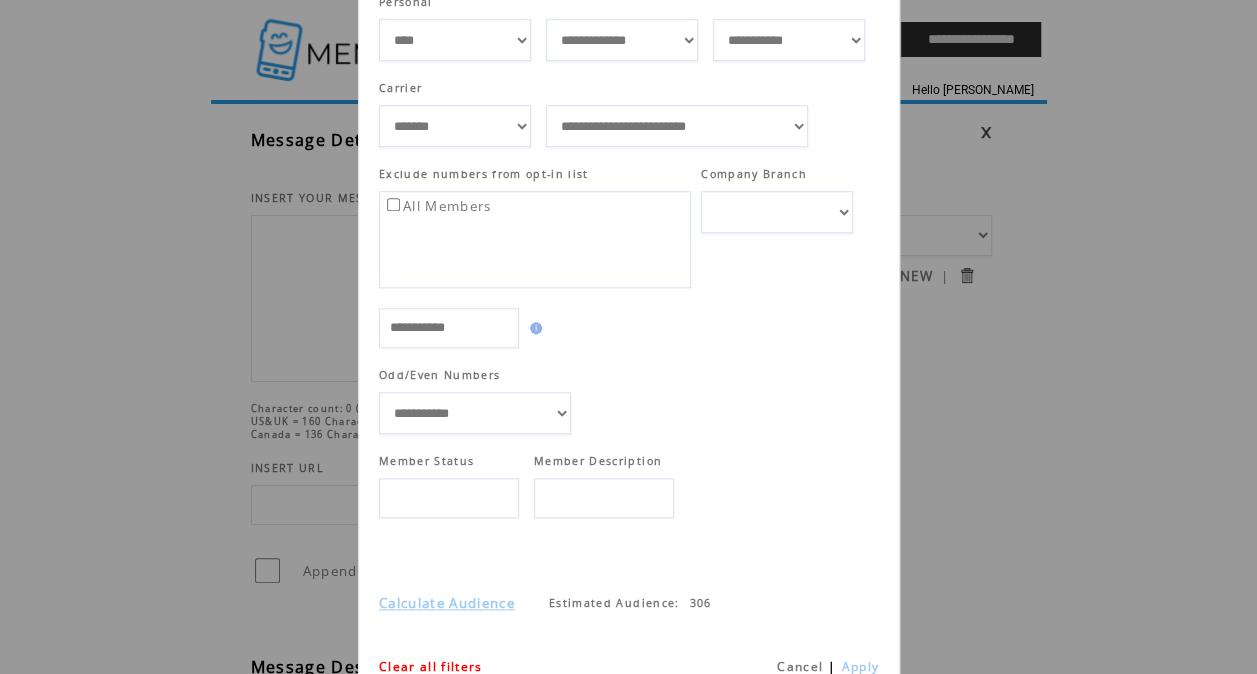 click on "****** **** ******" at bounding box center (455, 40) 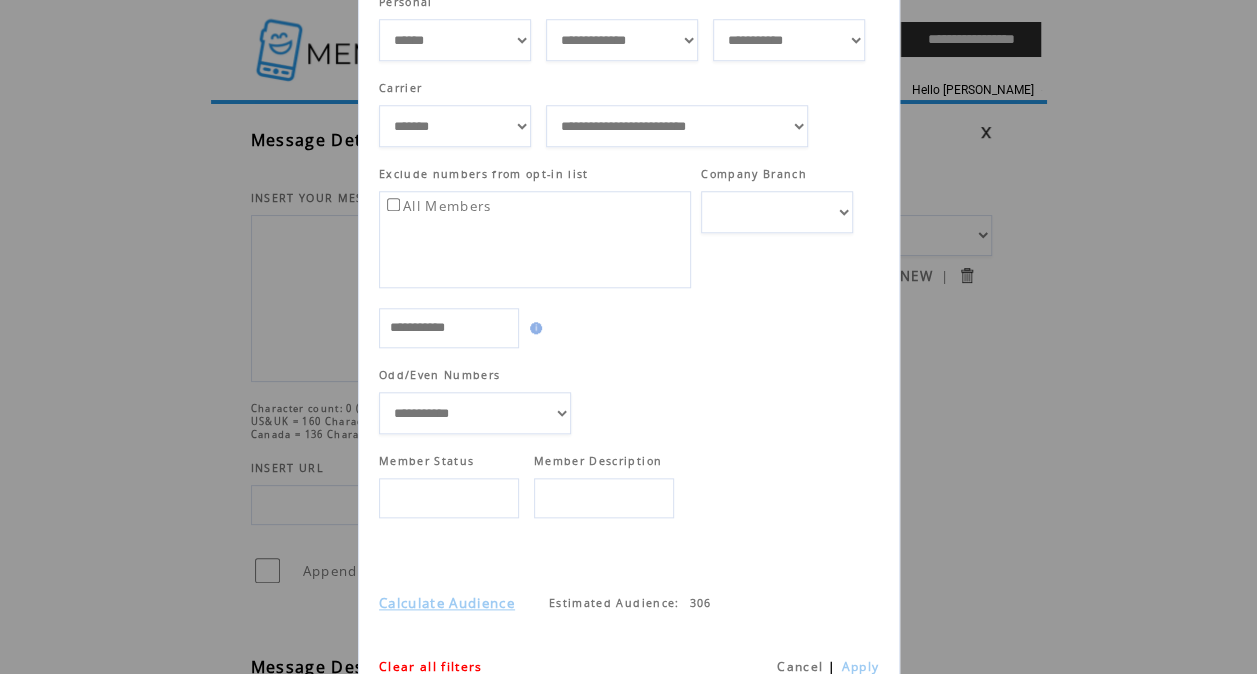 click on "****** **** ******" at bounding box center (455, 40) 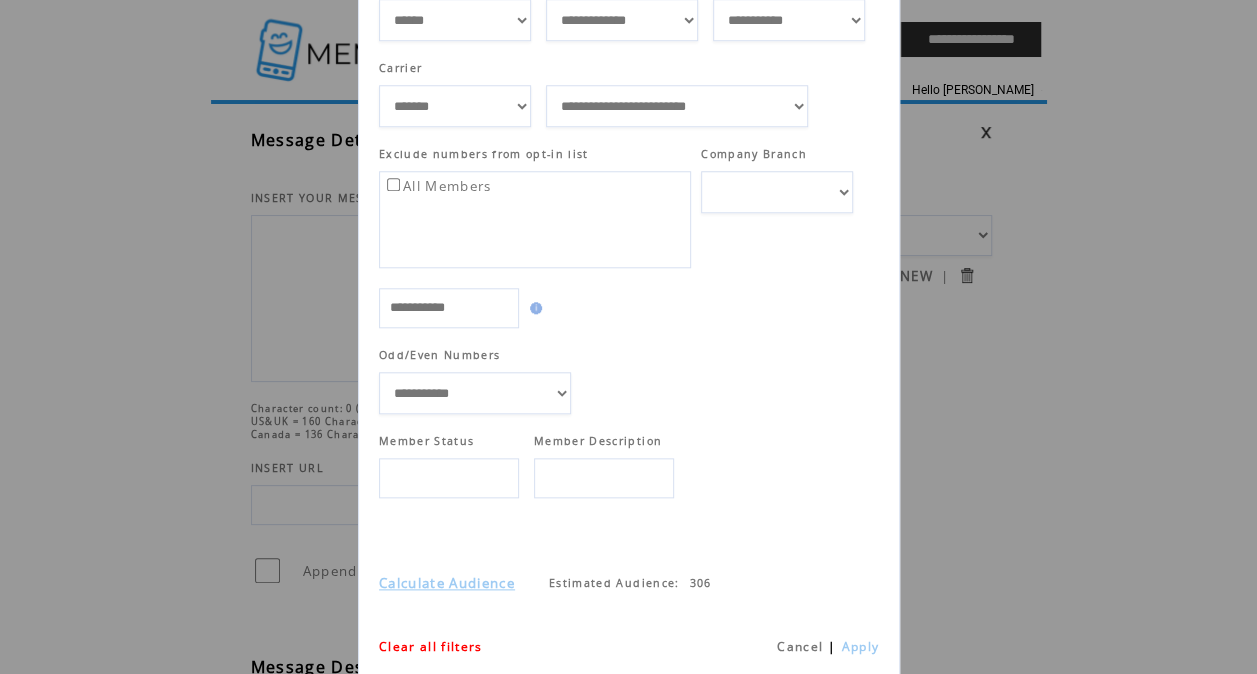 click at bounding box center (449, 478) 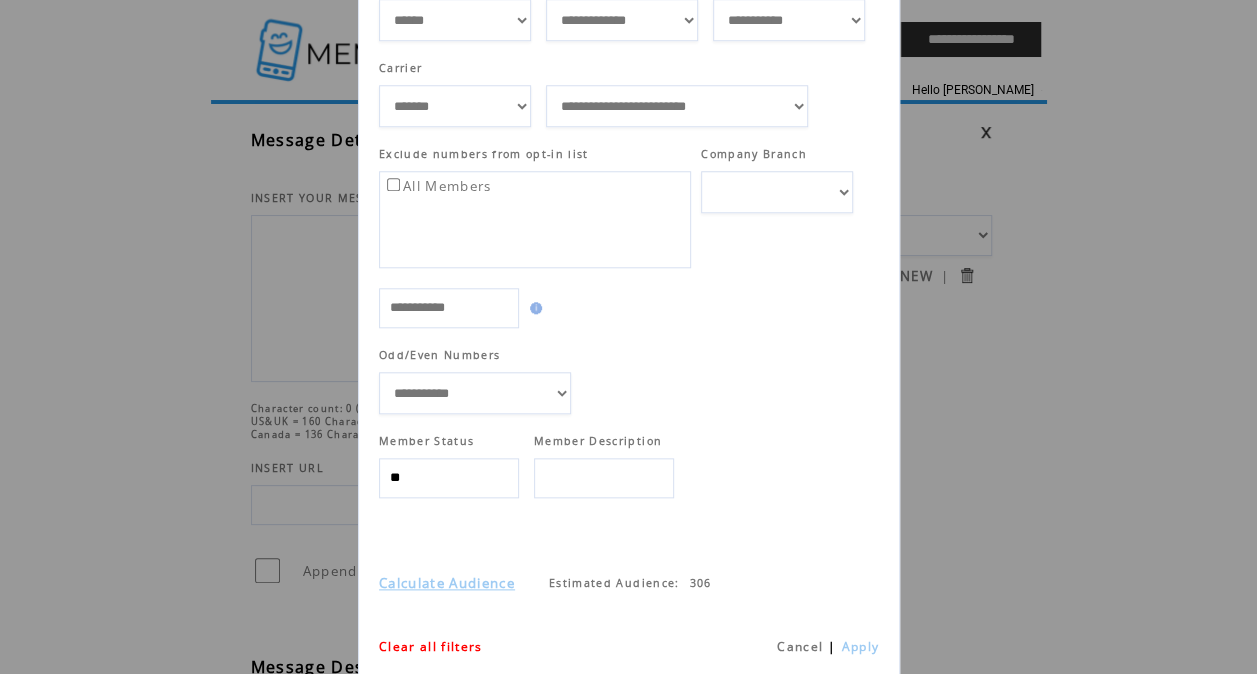 click on "Calculate Audience" at bounding box center (447, 583) 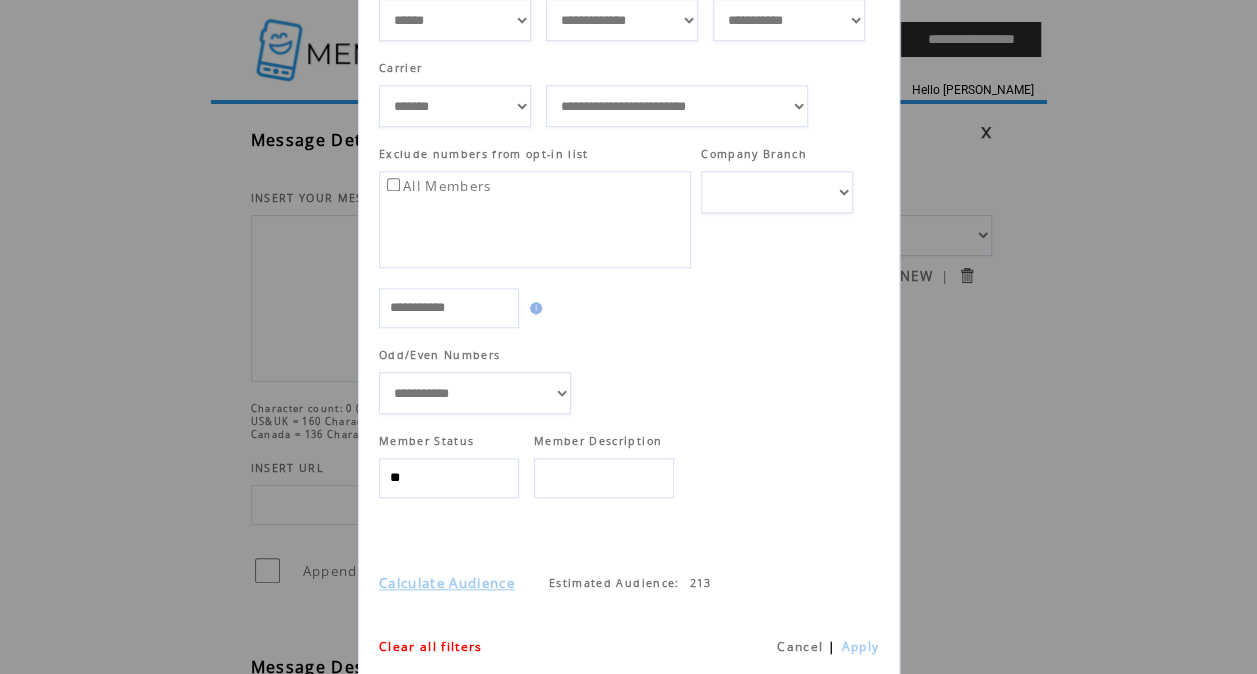click on "**" at bounding box center [449, 478] 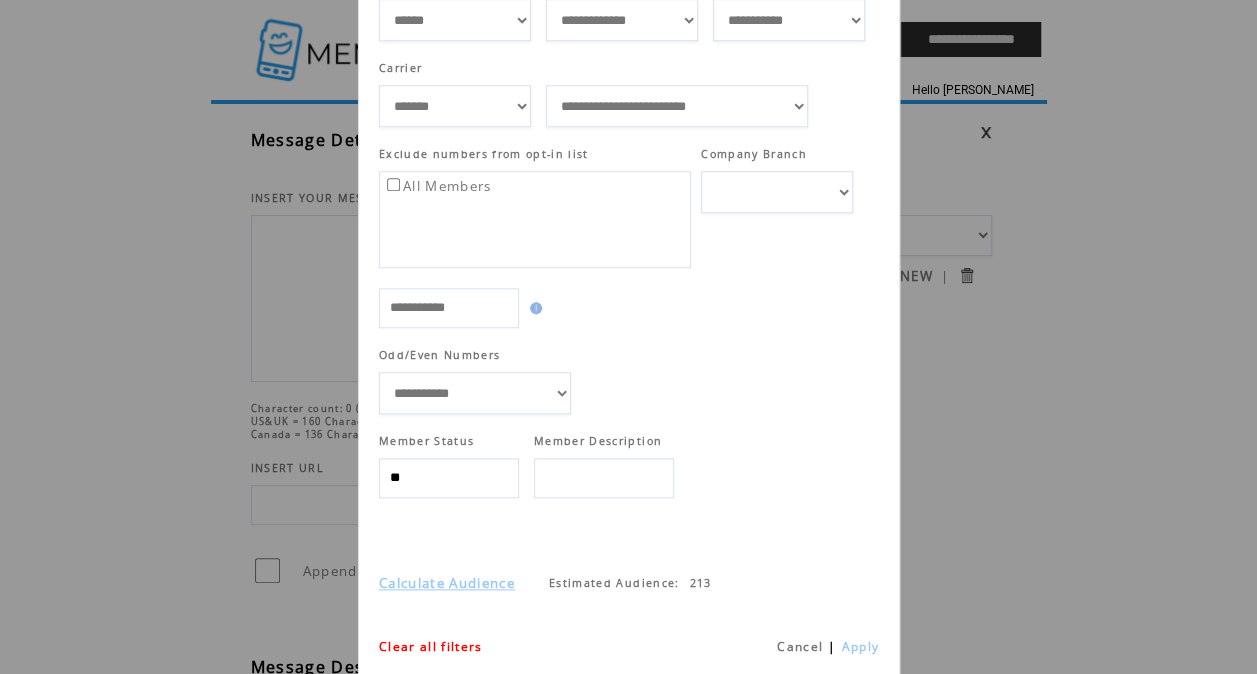 click on "**" at bounding box center [449, 478] 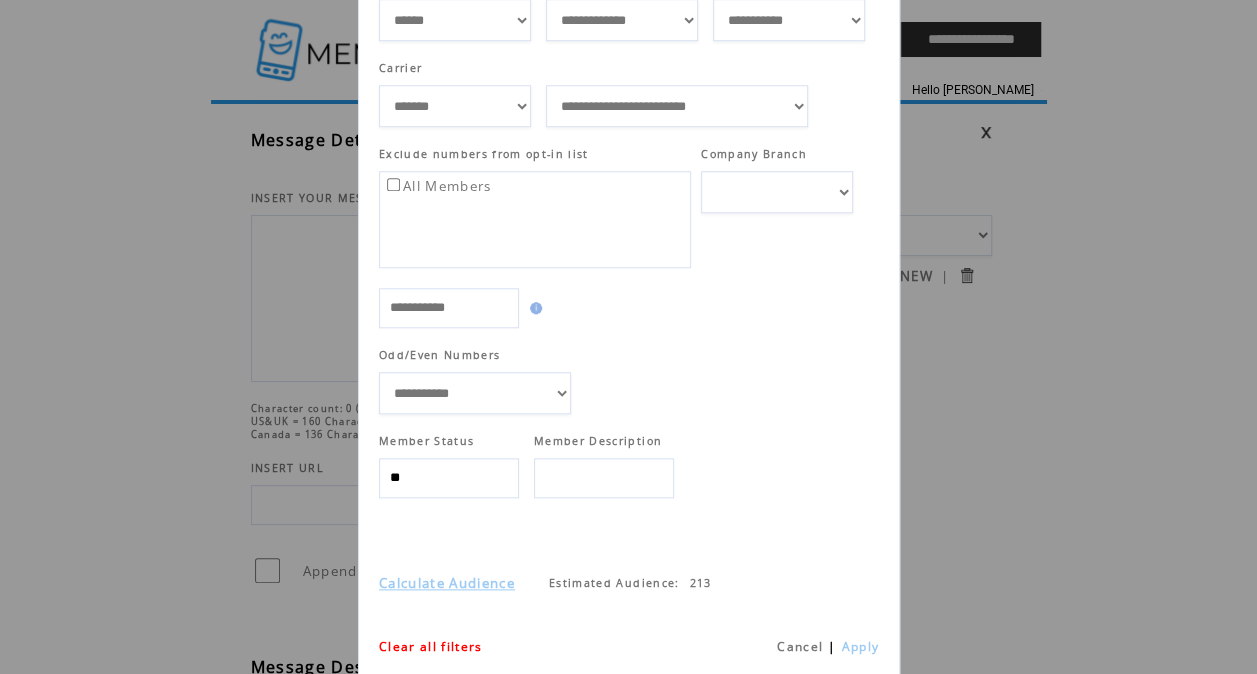click on "**" at bounding box center [449, 478] 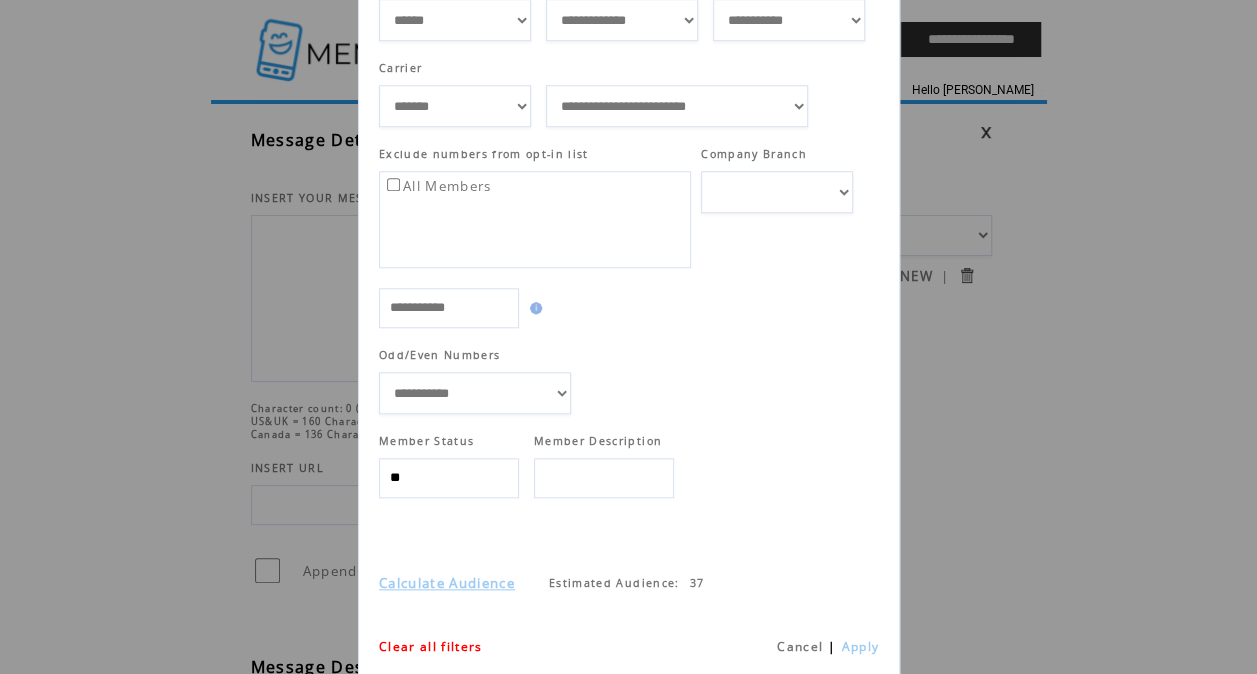 click at bounding box center [629, 548] 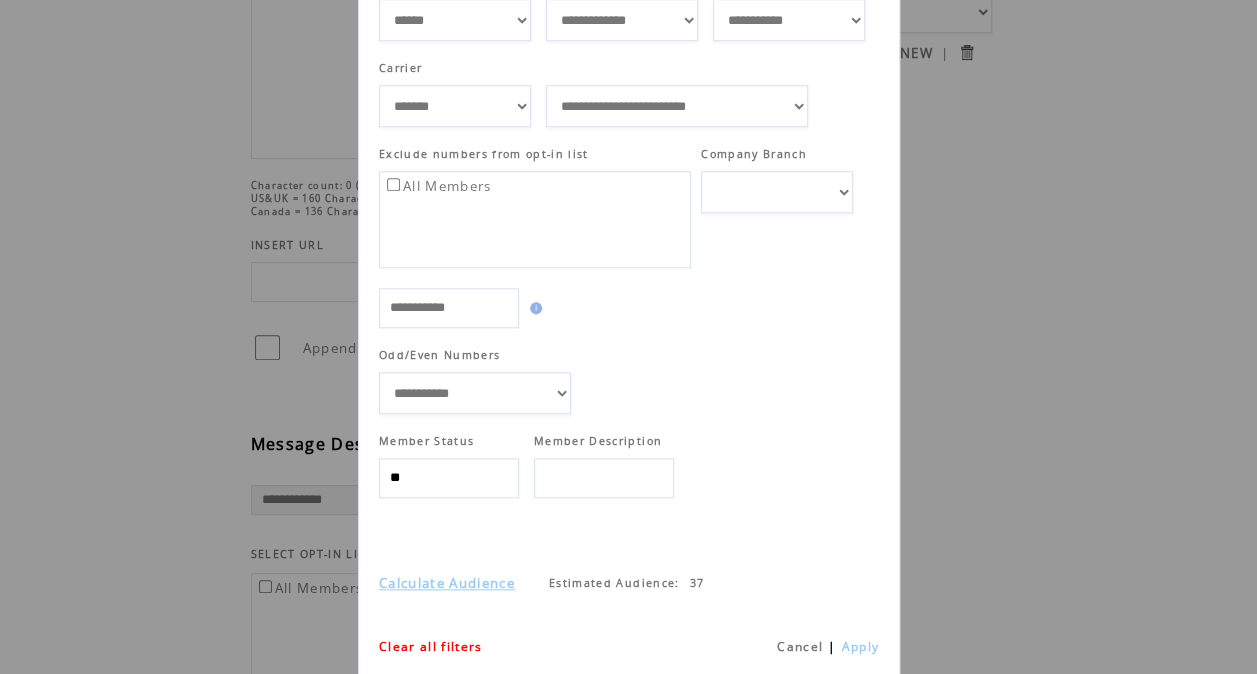 scroll, scrollTop: 225, scrollLeft: 0, axis: vertical 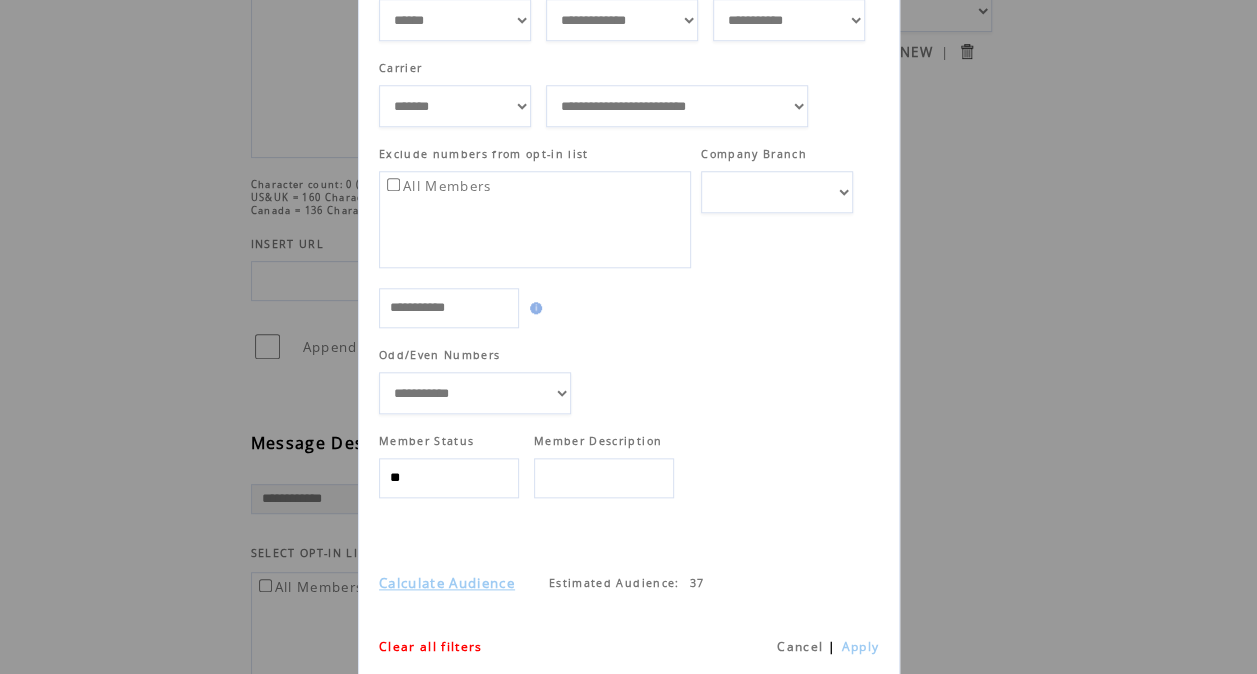 click on "Apply" at bounding box center (860, 646) 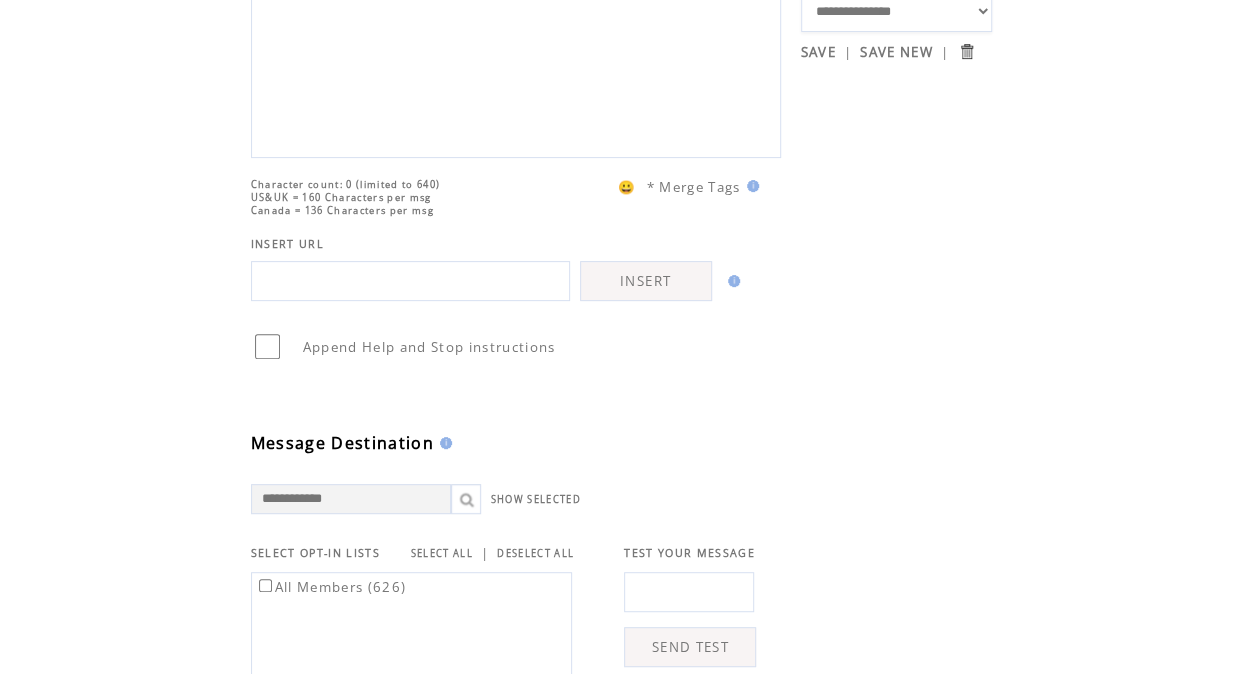 click on "Message Destination" at bounding box center [526, 408] 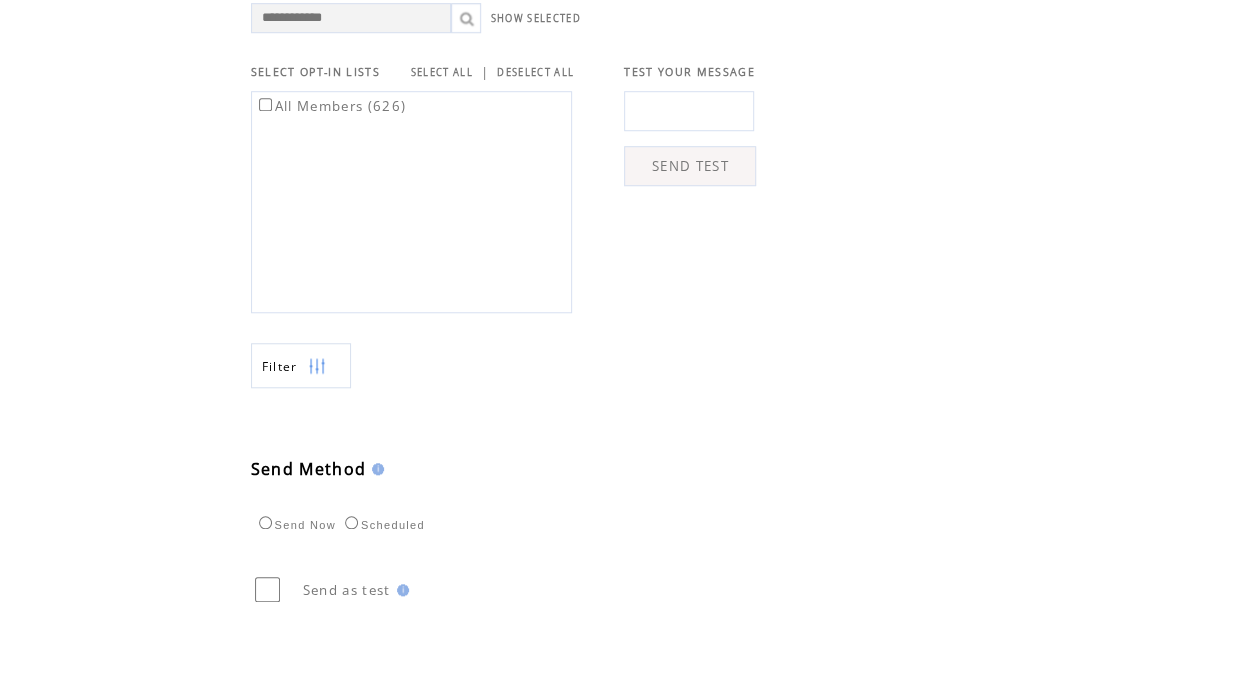 scroll, scrollTop: 699, scrollLeft: 0, axis: vertical 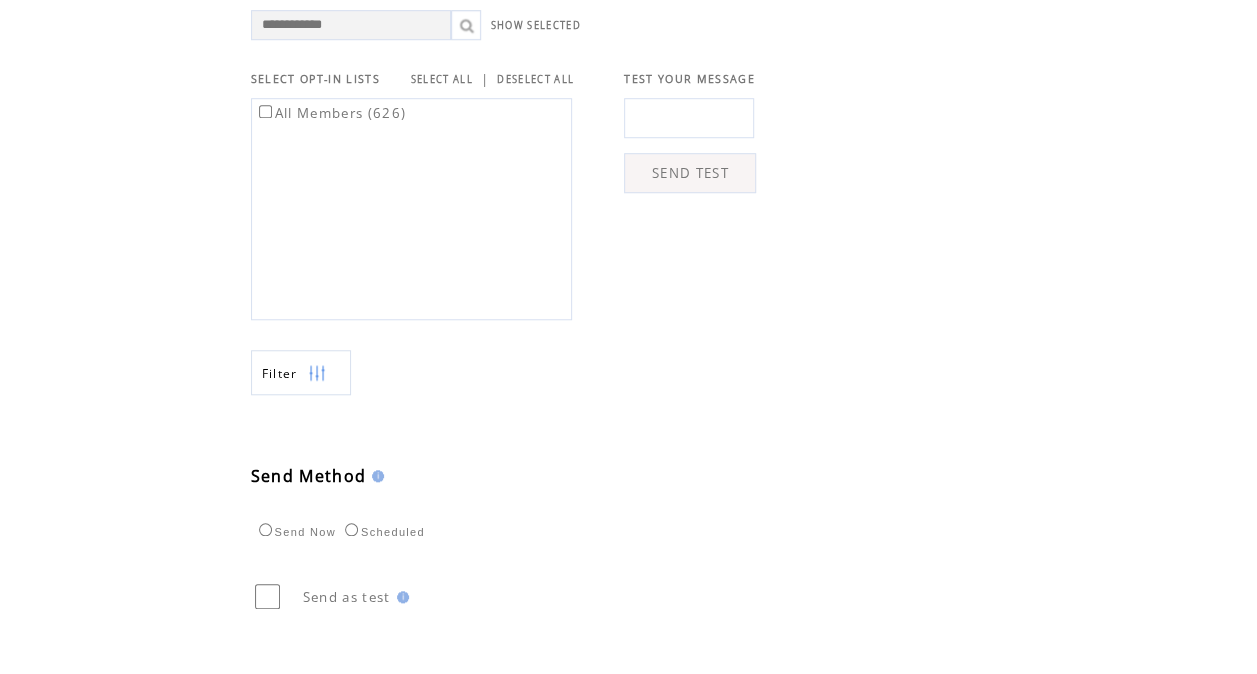 click on "**********" 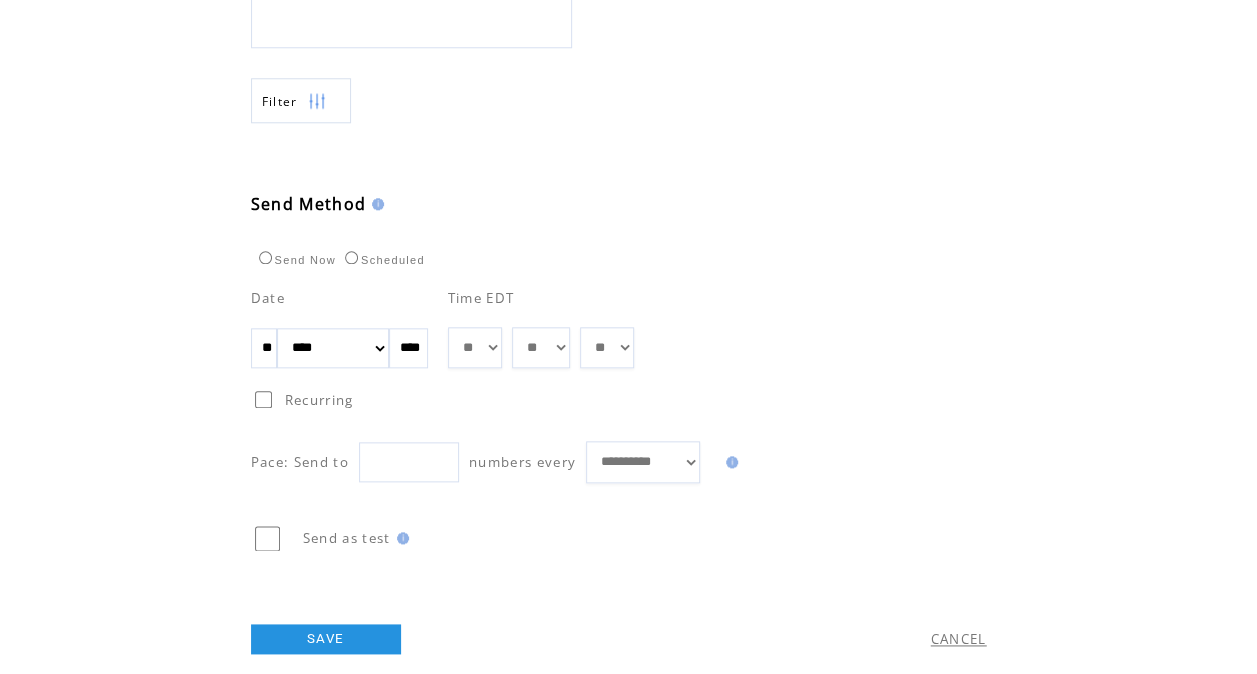 scroll, scrollTop: 979, scrollLeft: 0, axis: vertical 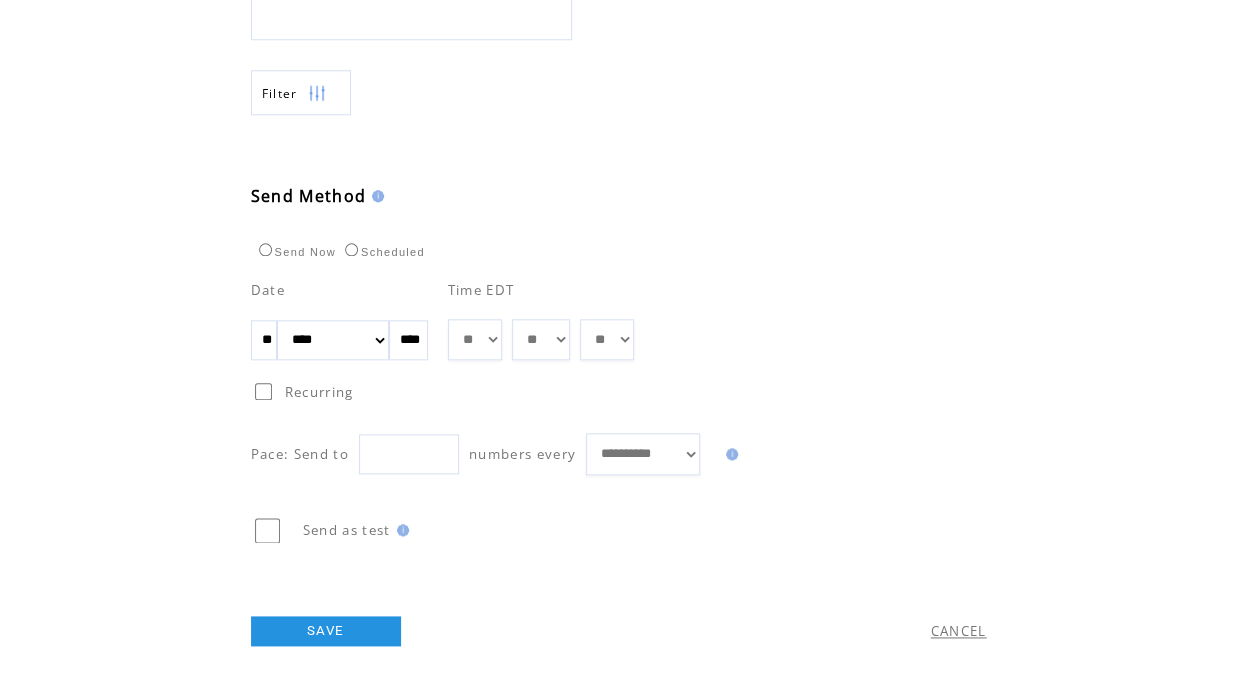 click on "Send Method" at bounding box center (526, 161) 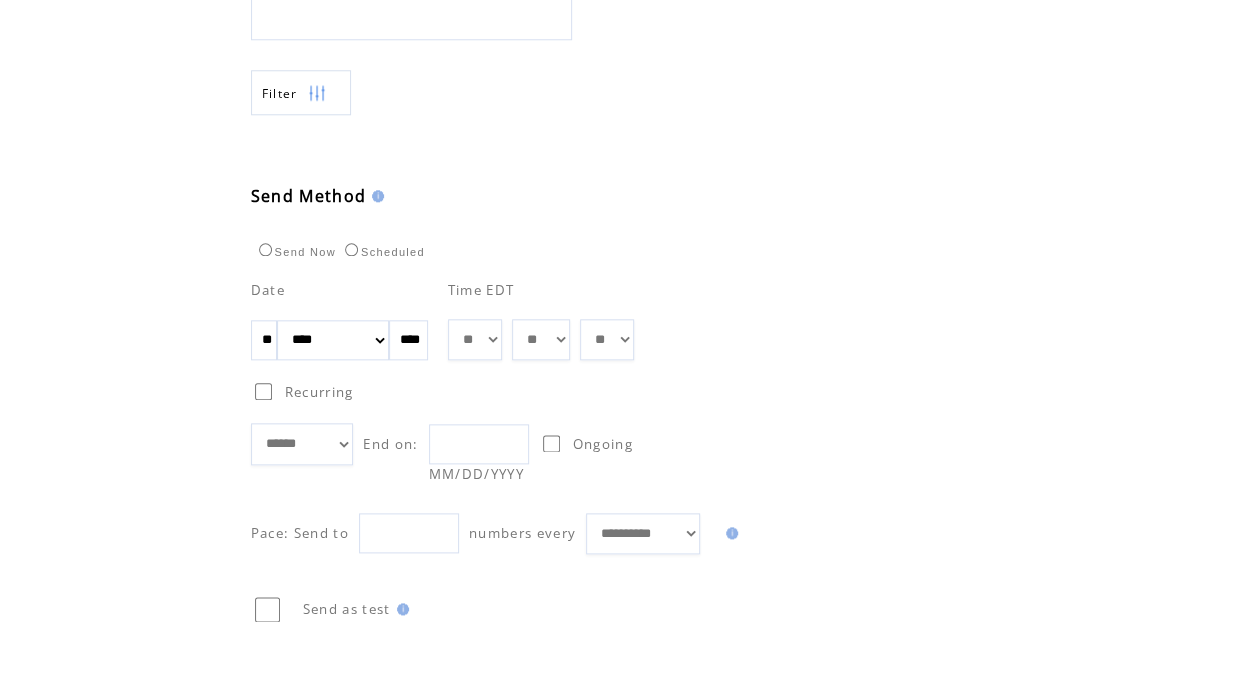 click on "Send Method" at bounding box center [526, 161] 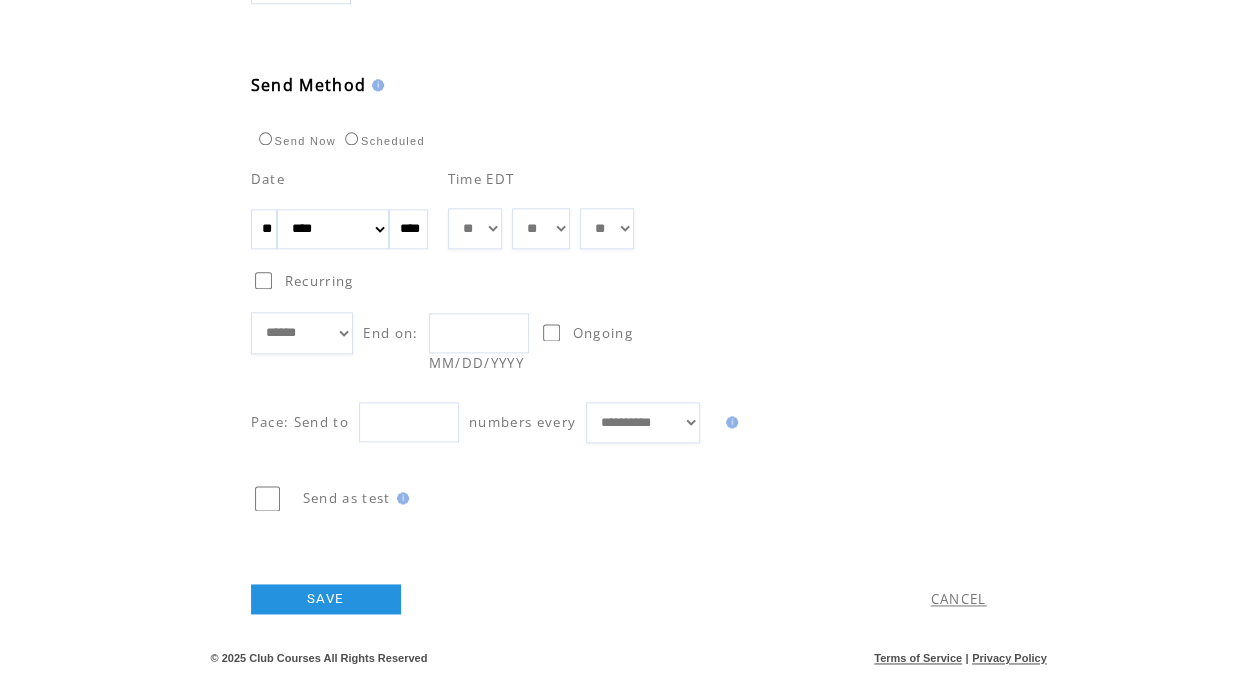click on "***** 	 ****** 	 ******** 	 ******* 	 ********* 	 *******" at bounding box center [302, 332] 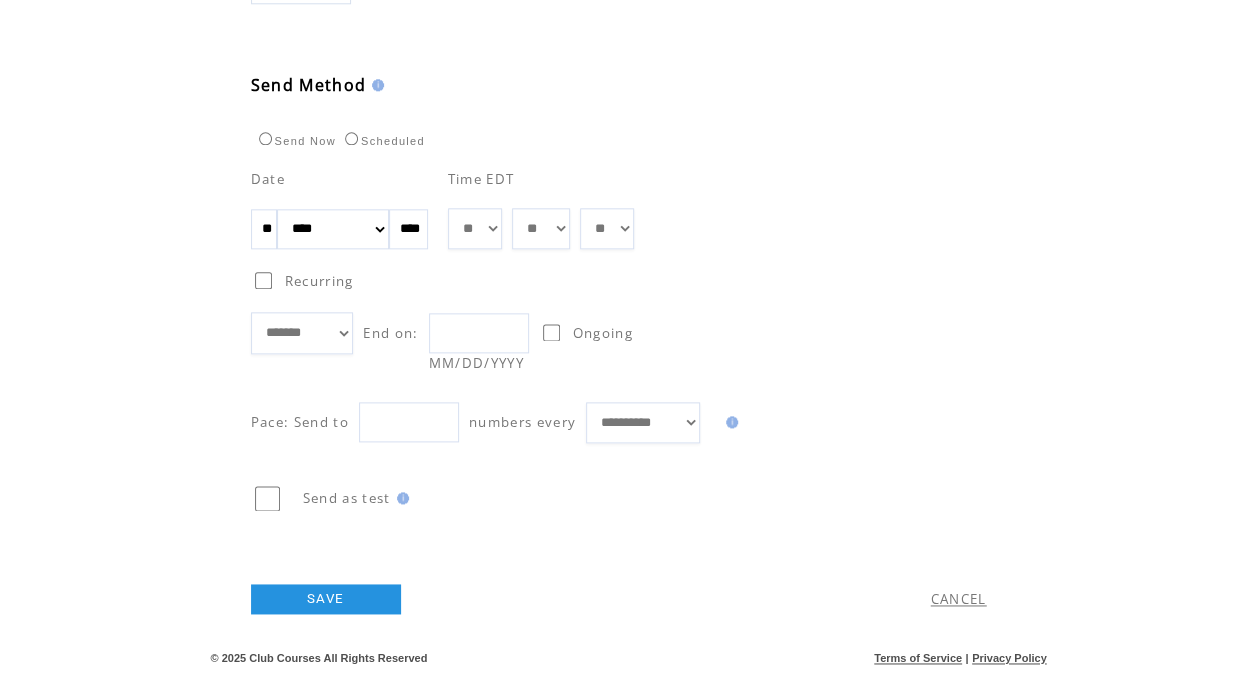 click on "**********" at bounding box center (621, 296) 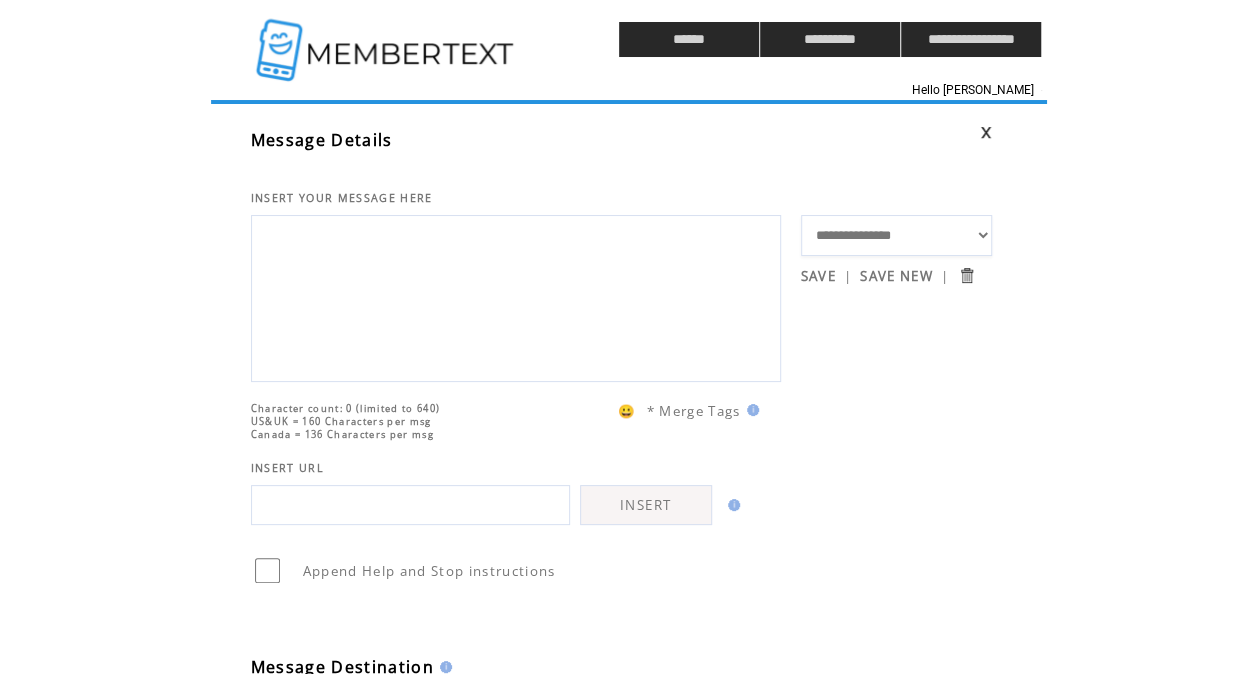 scroll, scrollTop: 0, scrollLeft: 0, axis: both 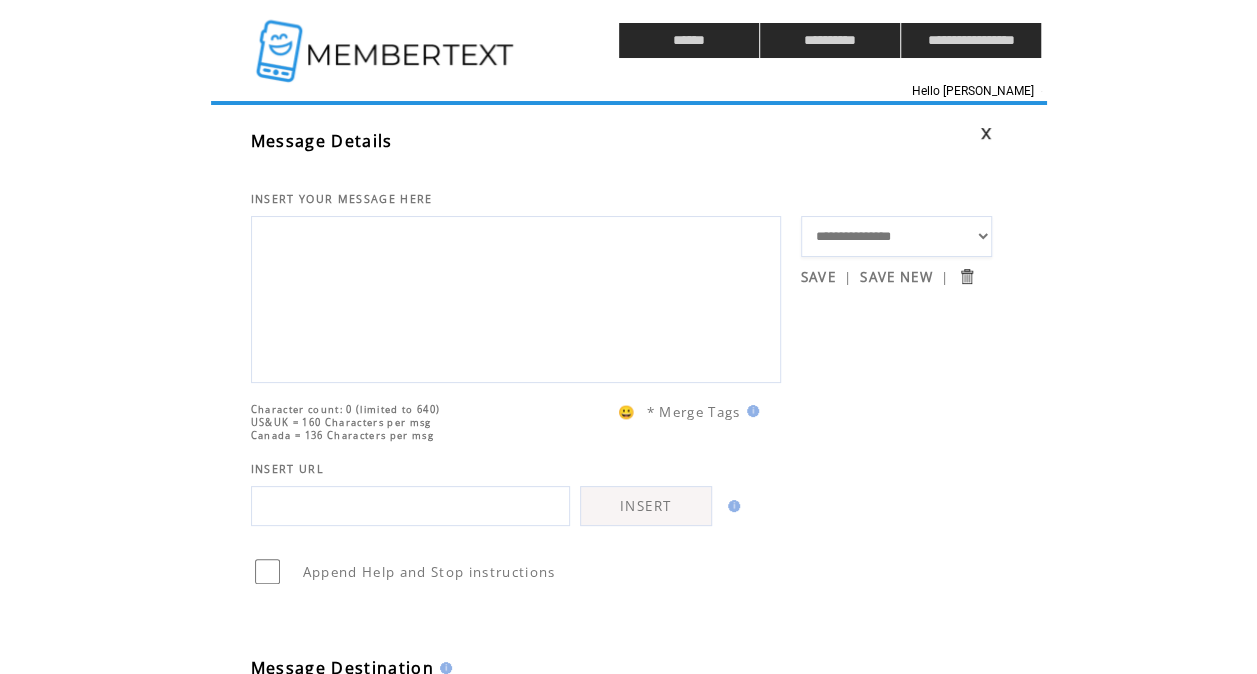 click at bounding box center (387, 40) 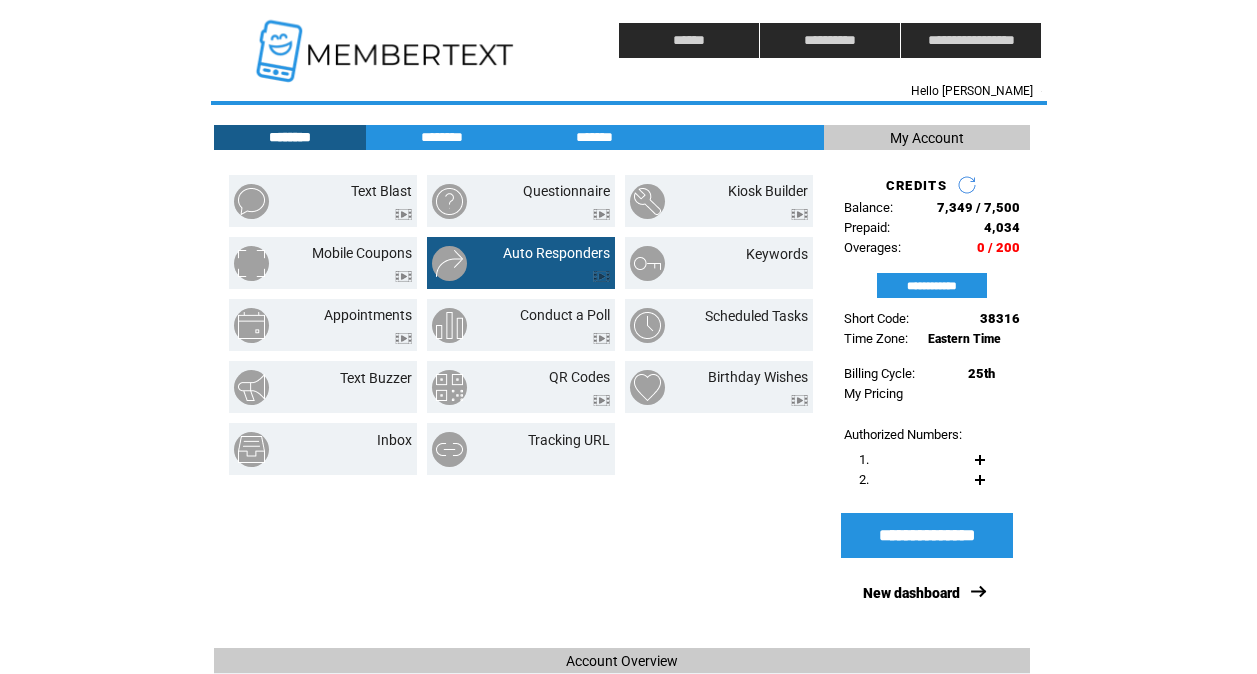 scroll, scrollTop: 0, scrollLeft: 0, axis: both 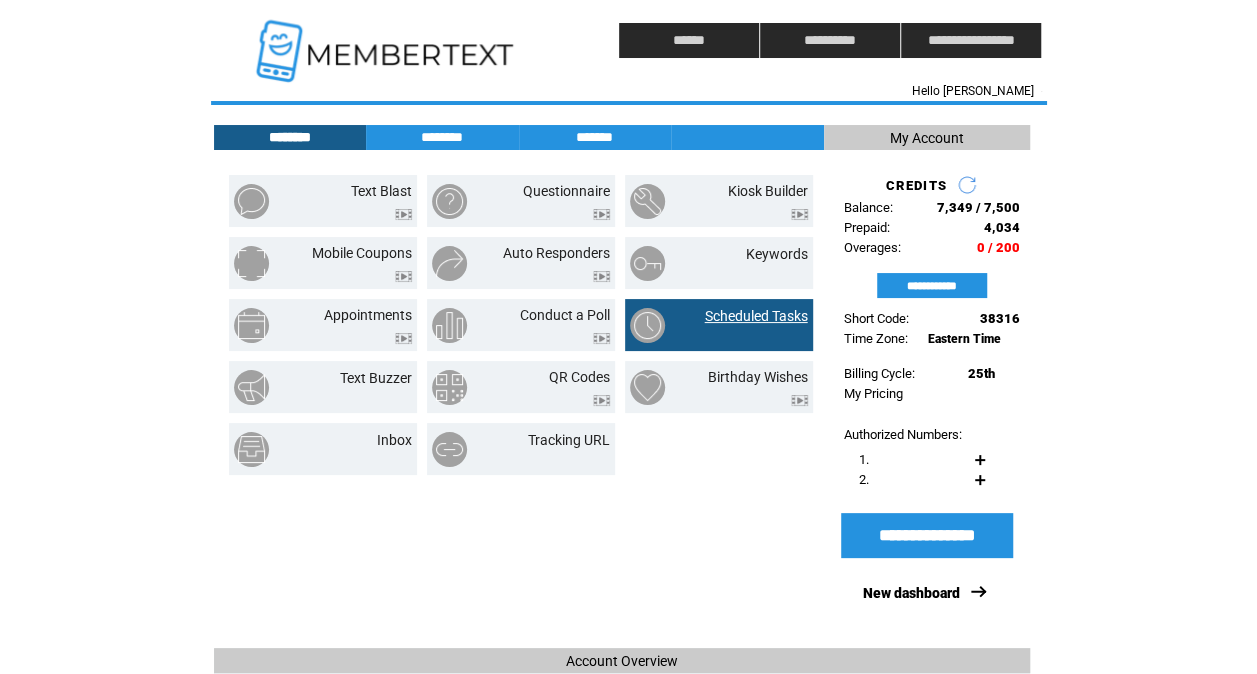 click on "Scheduled Tasks" at bounding box center (756, 316) 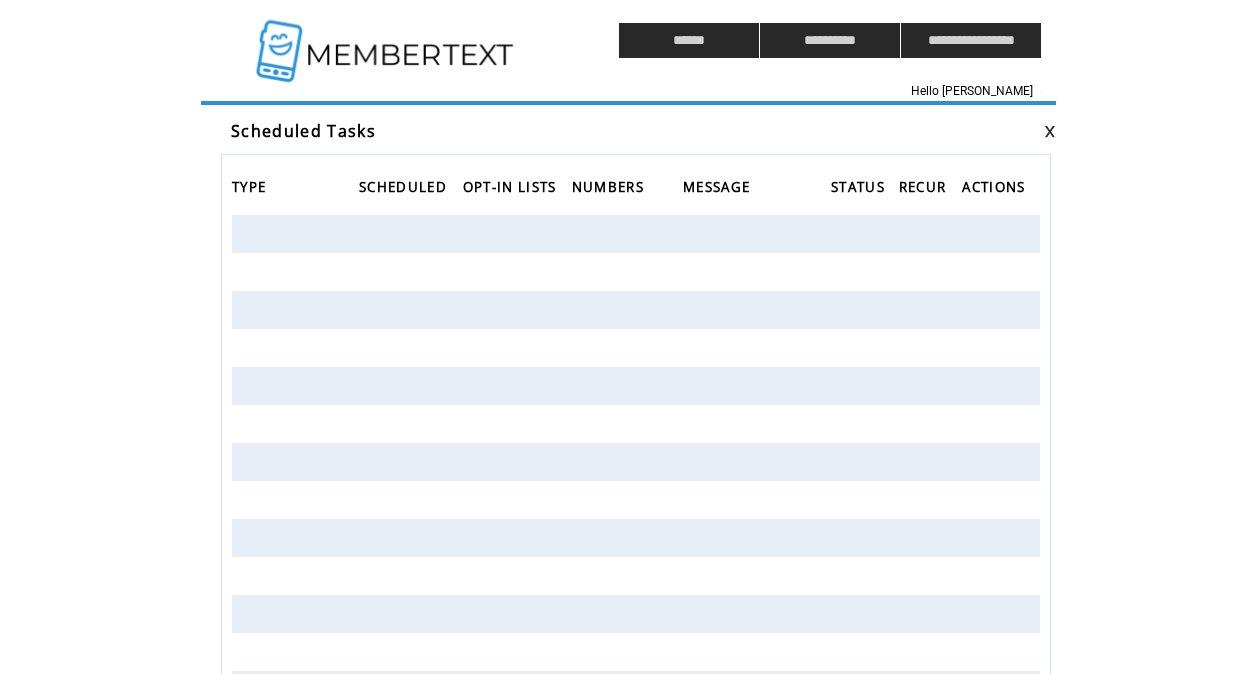 scroll, scrollTop: 0, scrollLeft: 0, axis: both 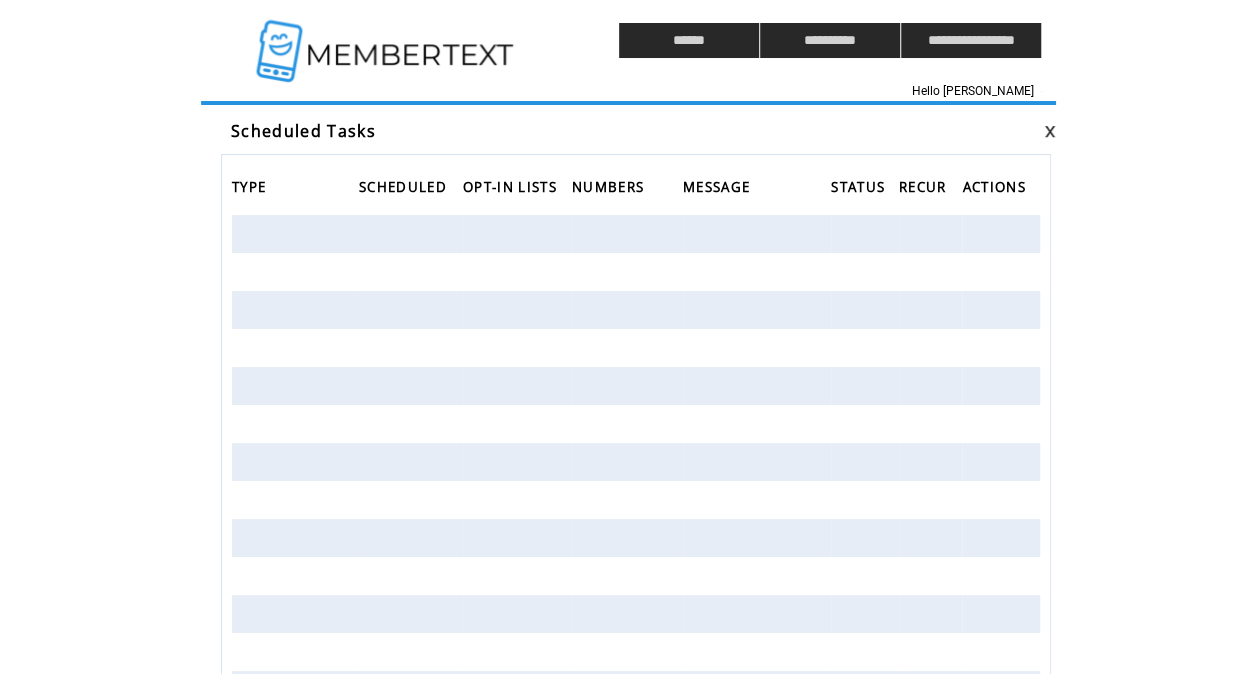 click at bounding box center (387, 40) 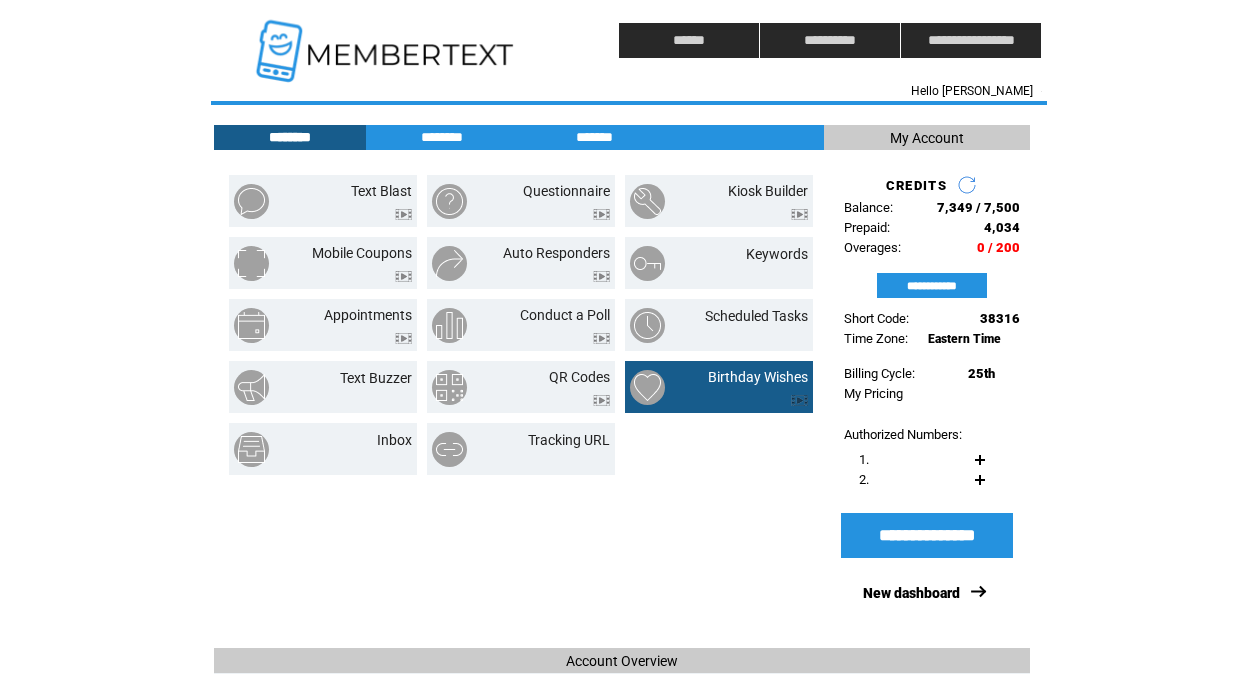 scroll, scrollTop: 0, scrollLeft: 0, axis: both 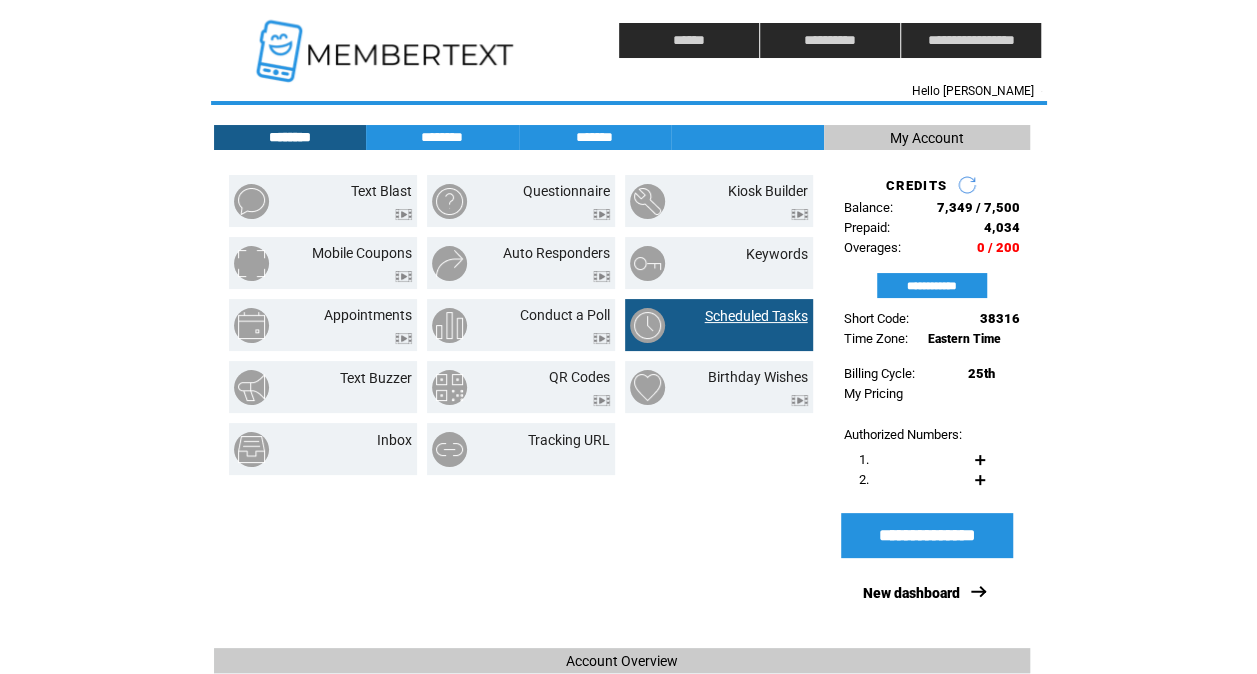 click on "Scheduled Tasks" at bounding box center (756, 316) 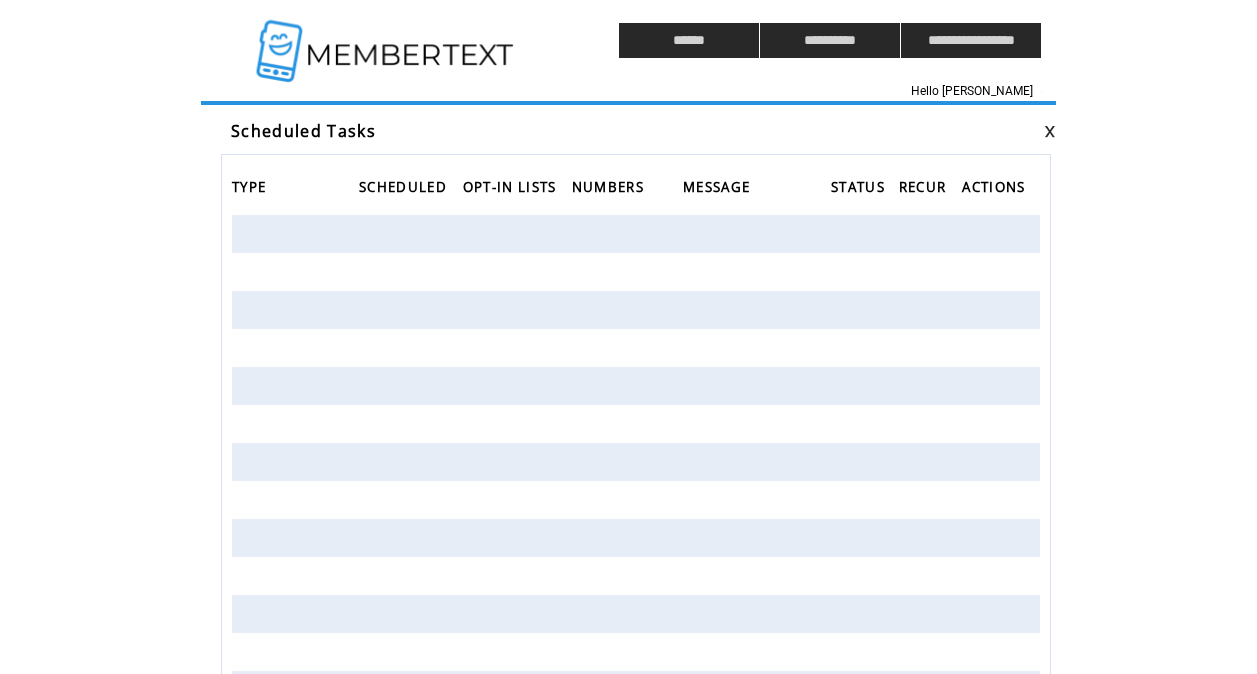 scroll, scrollTop: 0, scrollLeft: 0, axis: both 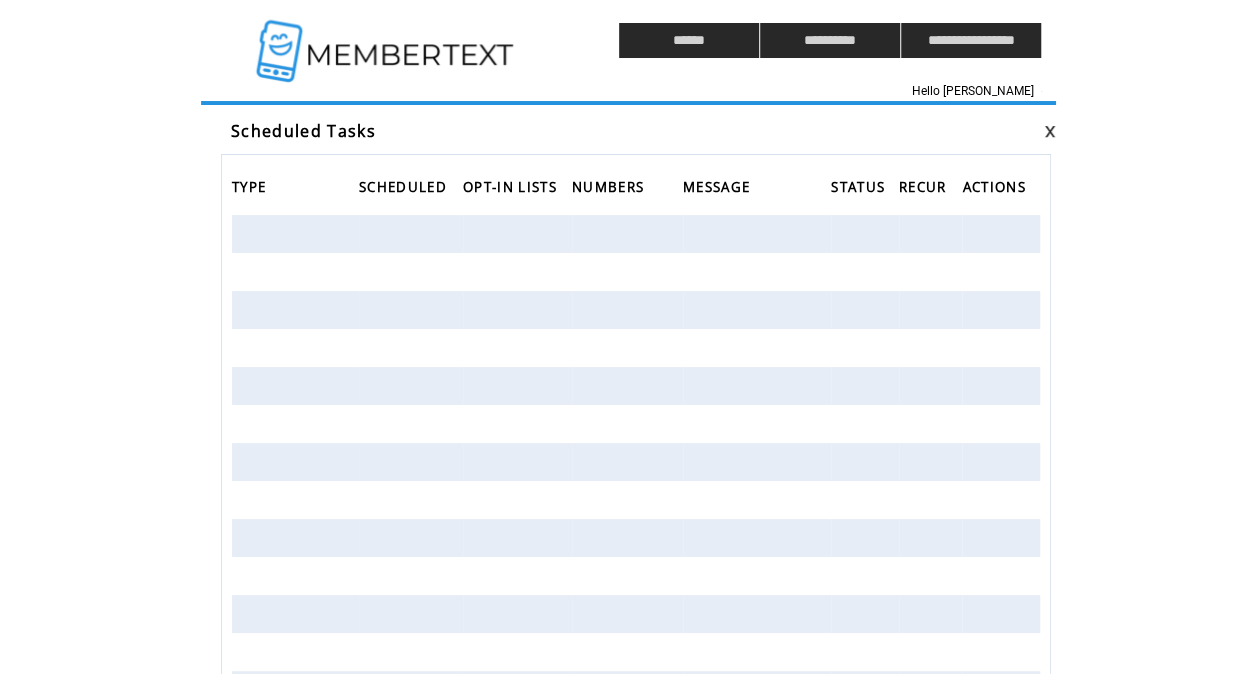 click at bounding box center [865, 234] 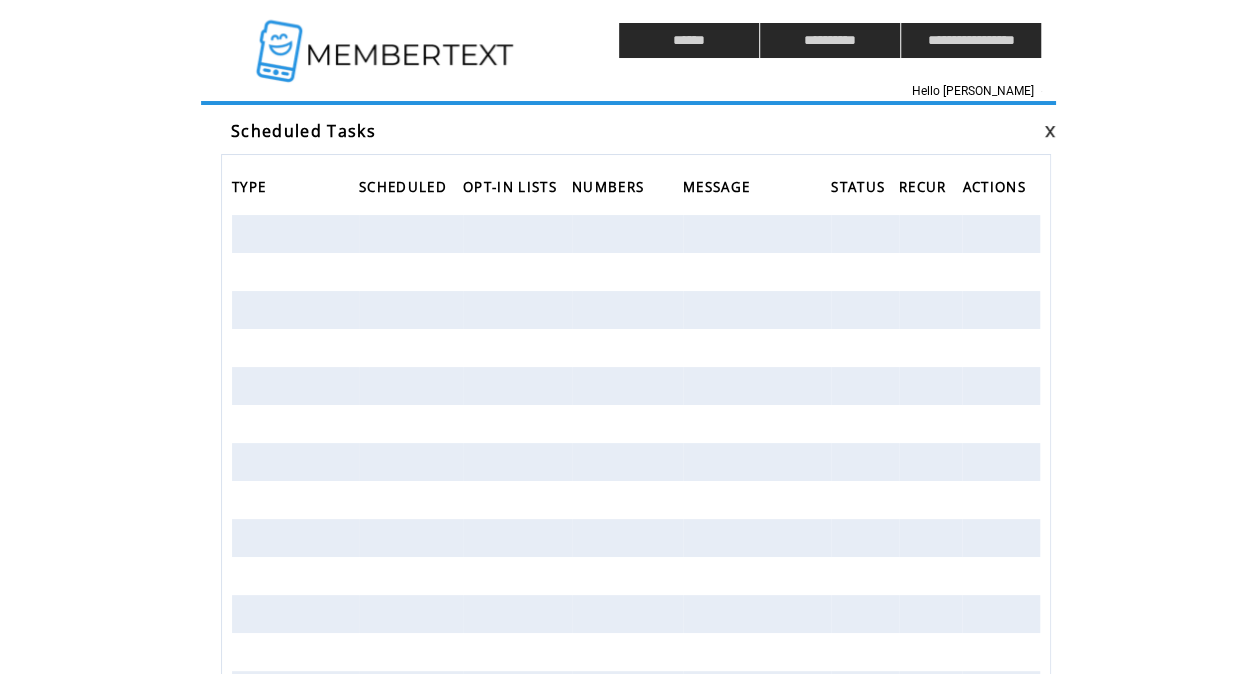 click at bounding box center (387, 40) 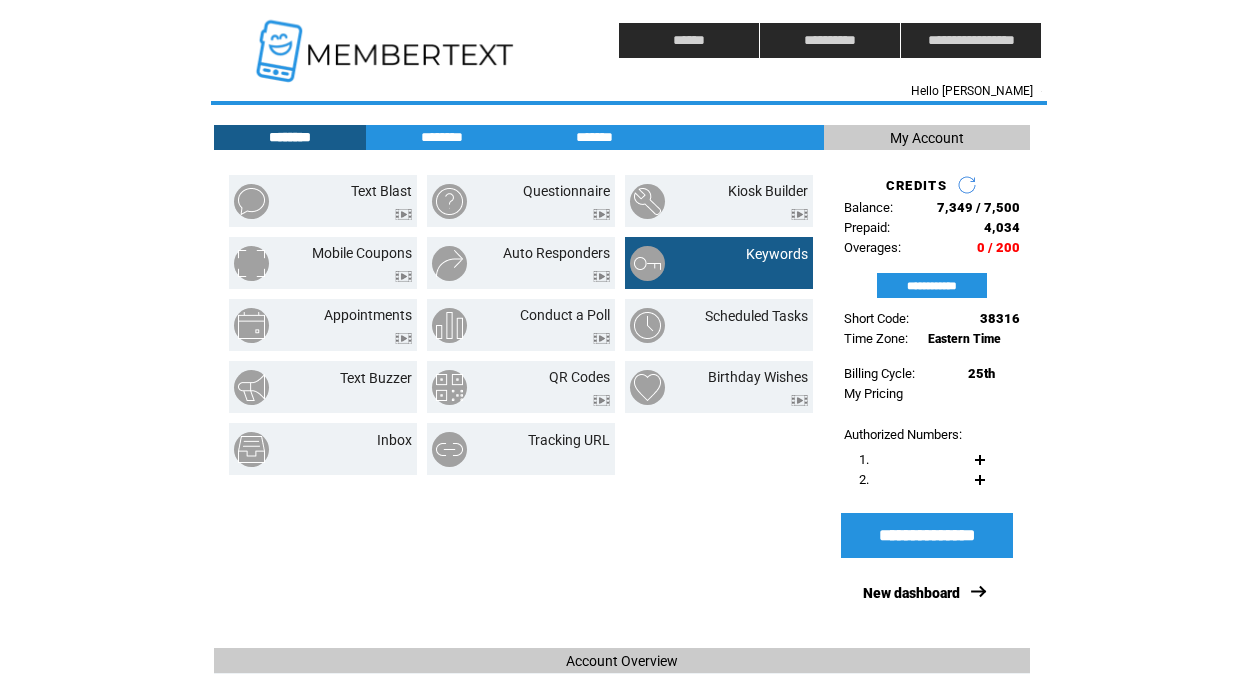 scroll, scrollTop: 0, scrollLeft: 0, axis: both 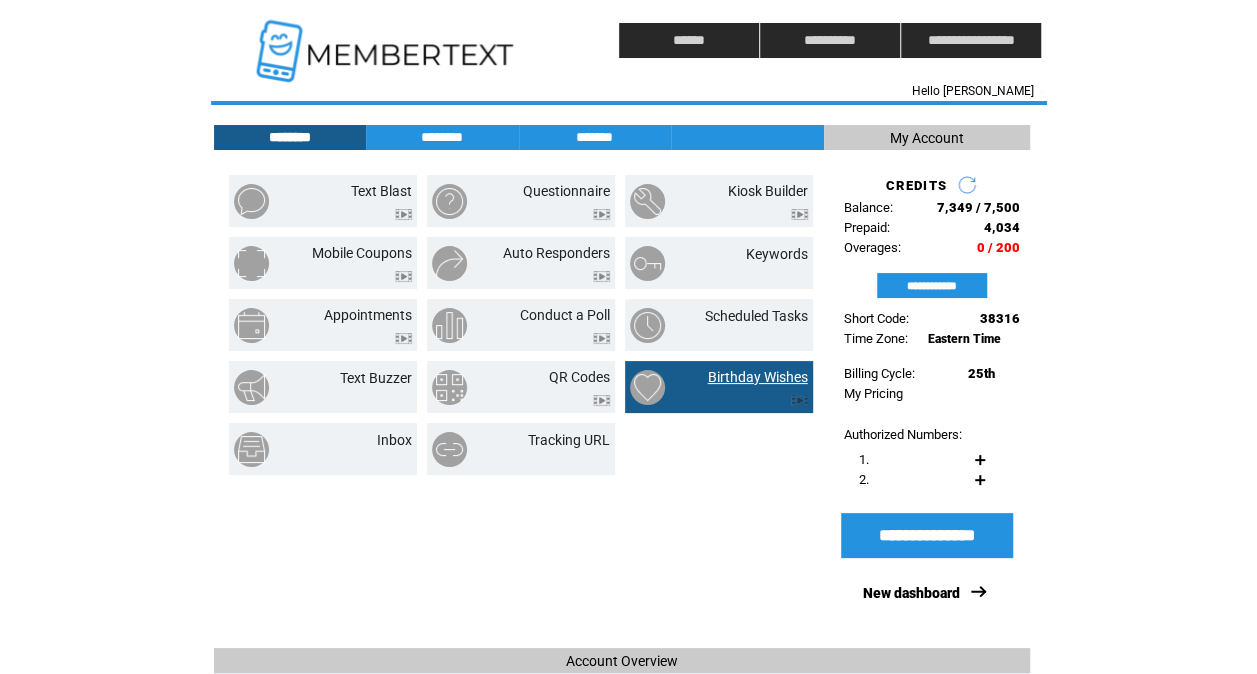 click on "Birthday Wishes" at bounding box center (758, 377) 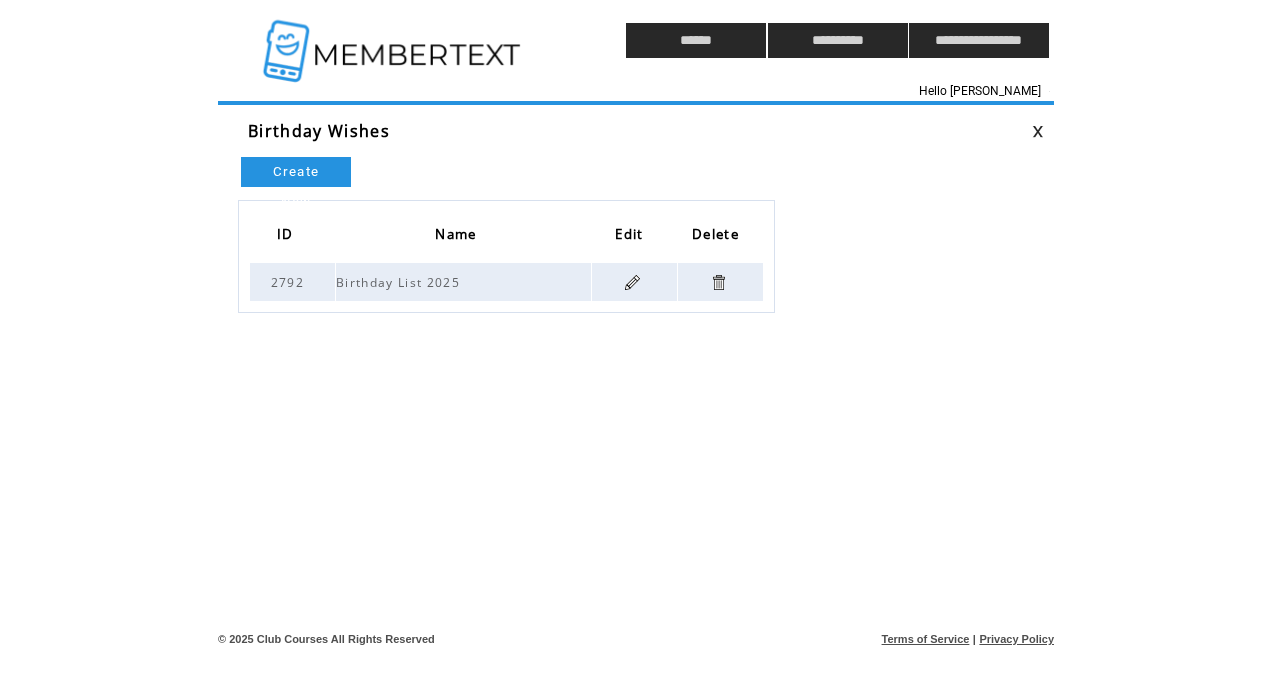 scroll, scrollTop: 0, scrollLeft: 0, axis: both 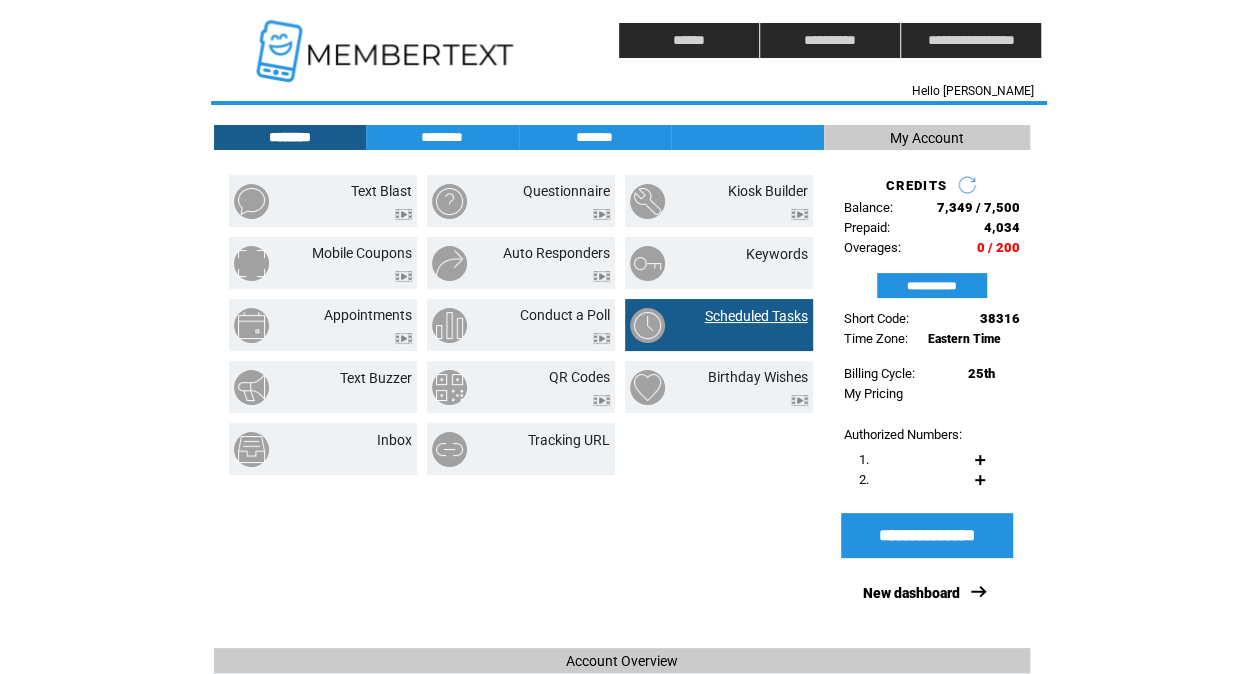 click on "Scheduled Tasks" at bounding box center [756, 316] 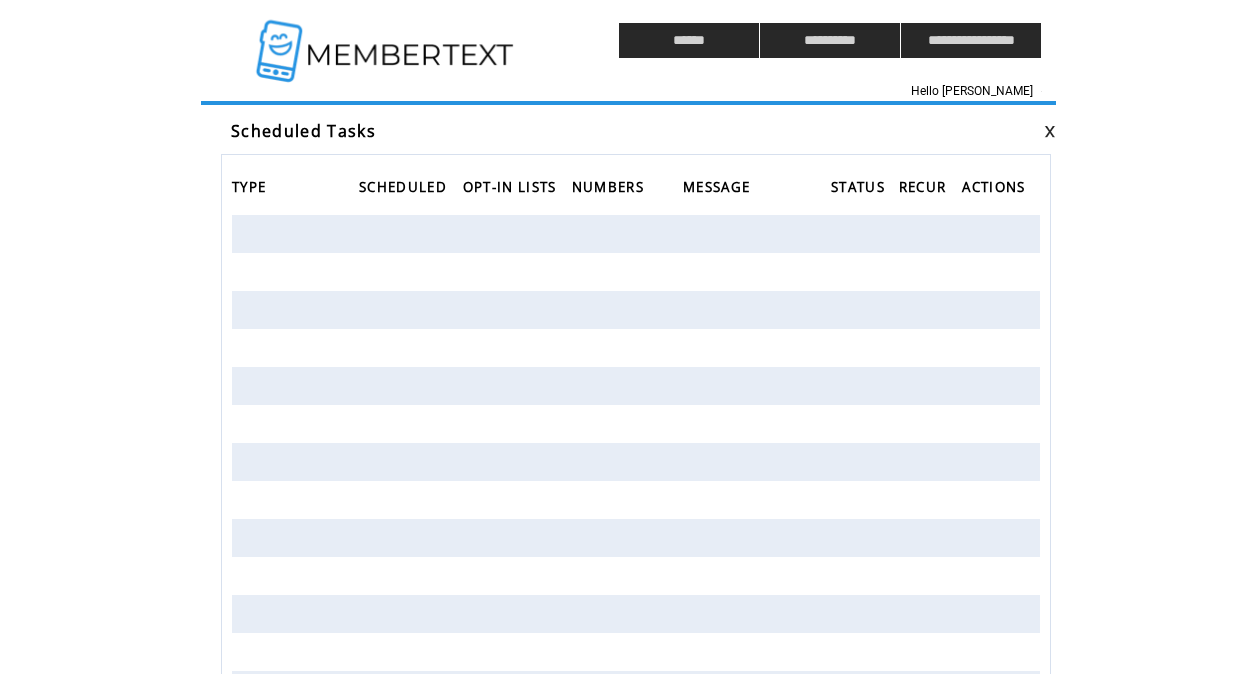 scroll, scrollTop: 0, scrollLeft: 0, axis: both 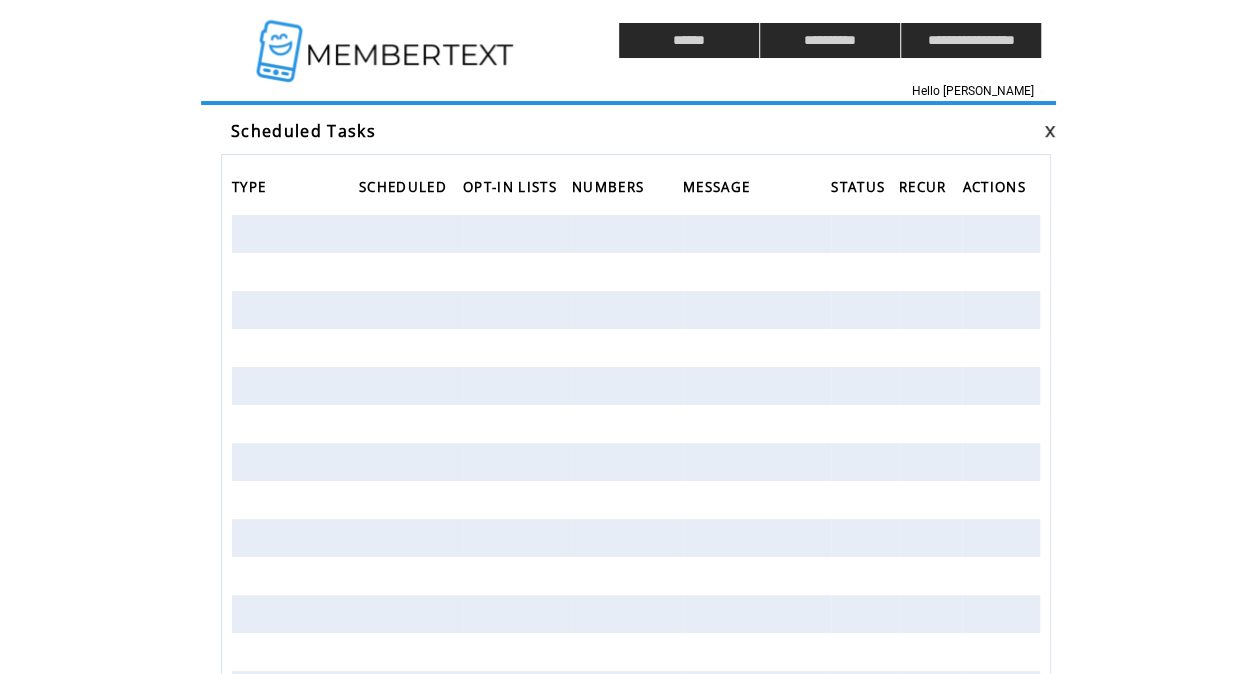 click at bounding box center (865, 234) 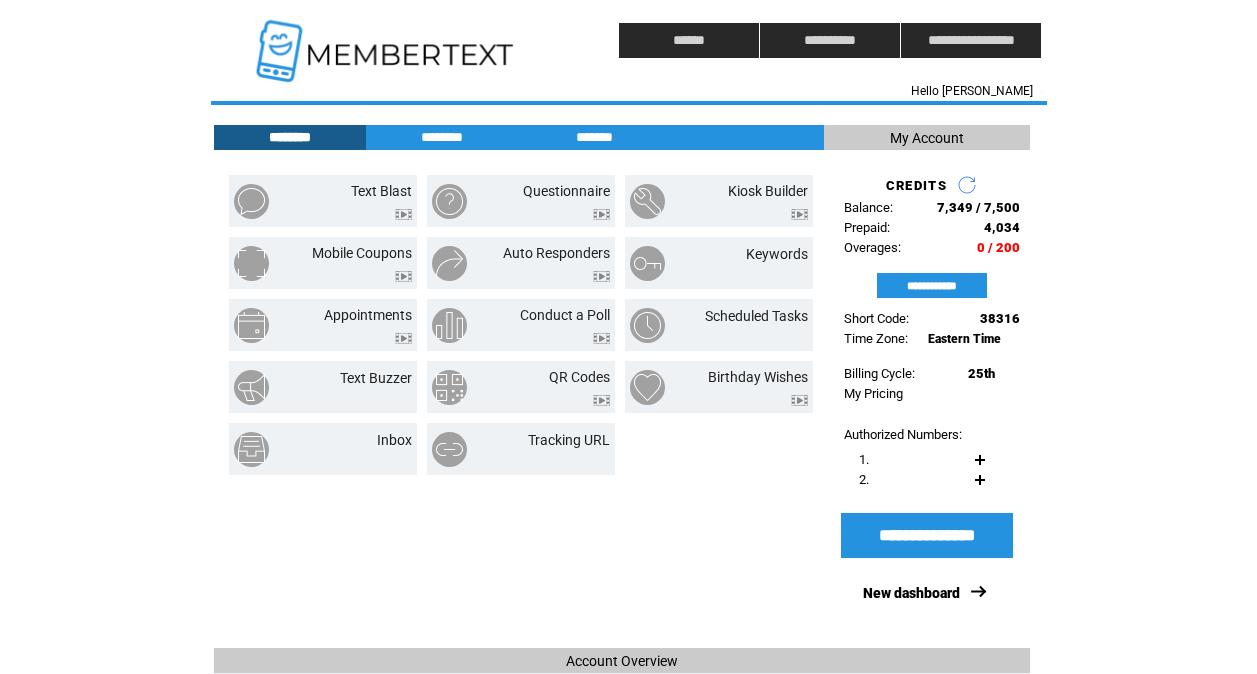 scroll, scrollTop: 0, scrollLeft: 0, axis: both 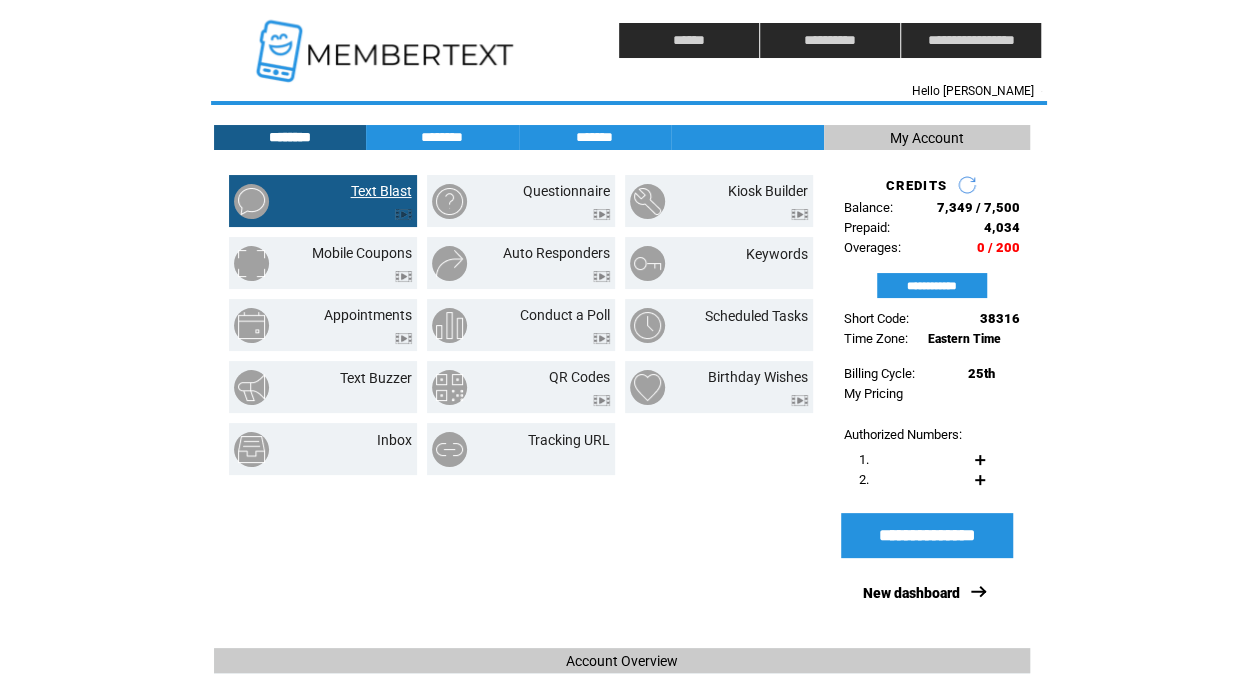 click on "Text Blast" at bounding box center [381, 191] 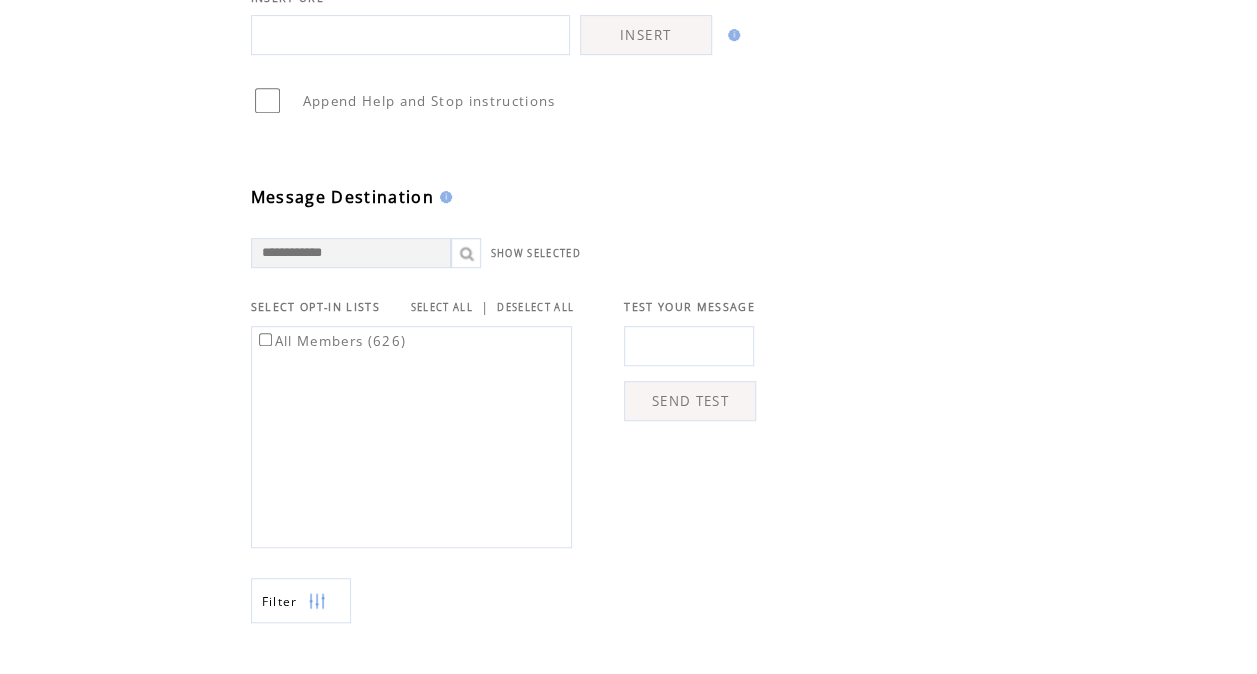 scroll, scrollTop: 442, scrollLeft: 0, axis: vertical 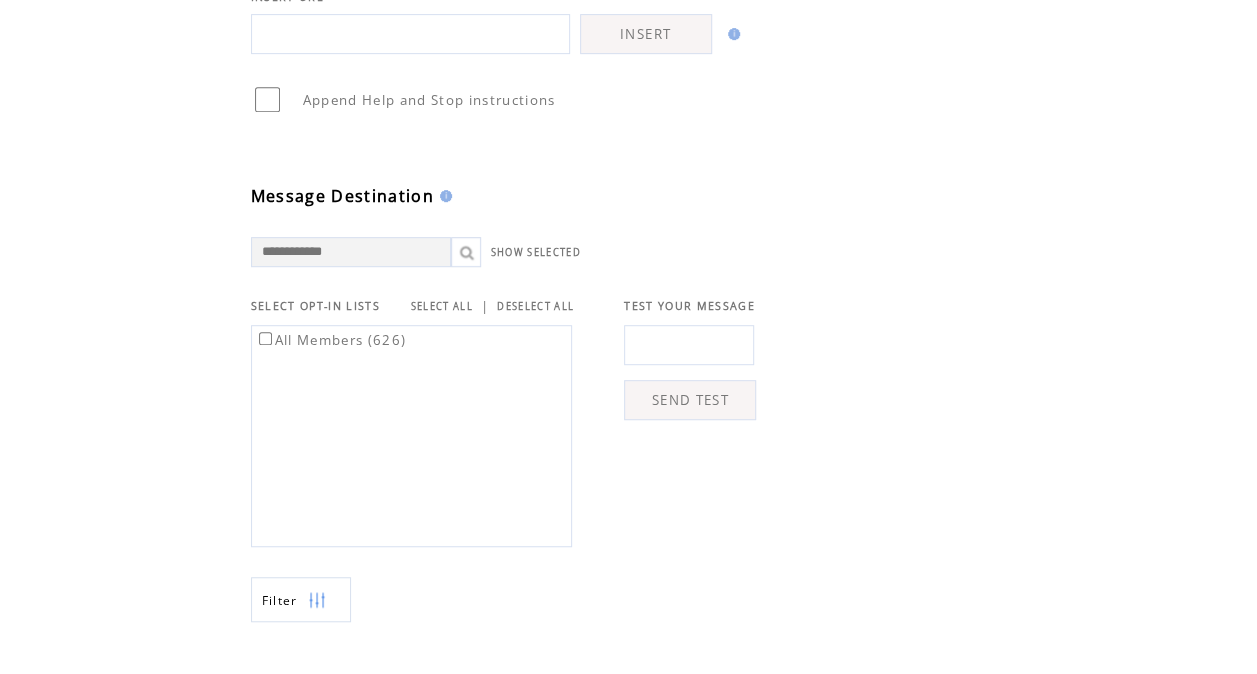 click on "SHOW SELECTED" at bounding box center (621, 237) 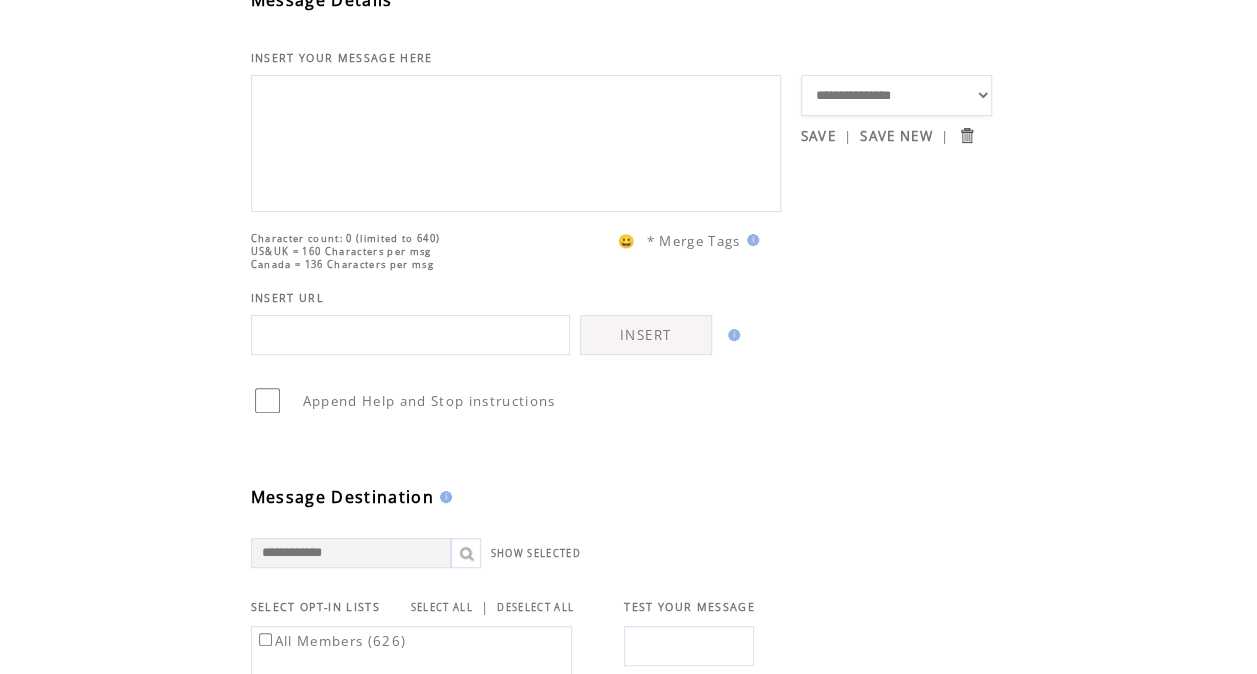 scroll, scrollTop: 132, scrollLeft: 0, axis: vertical 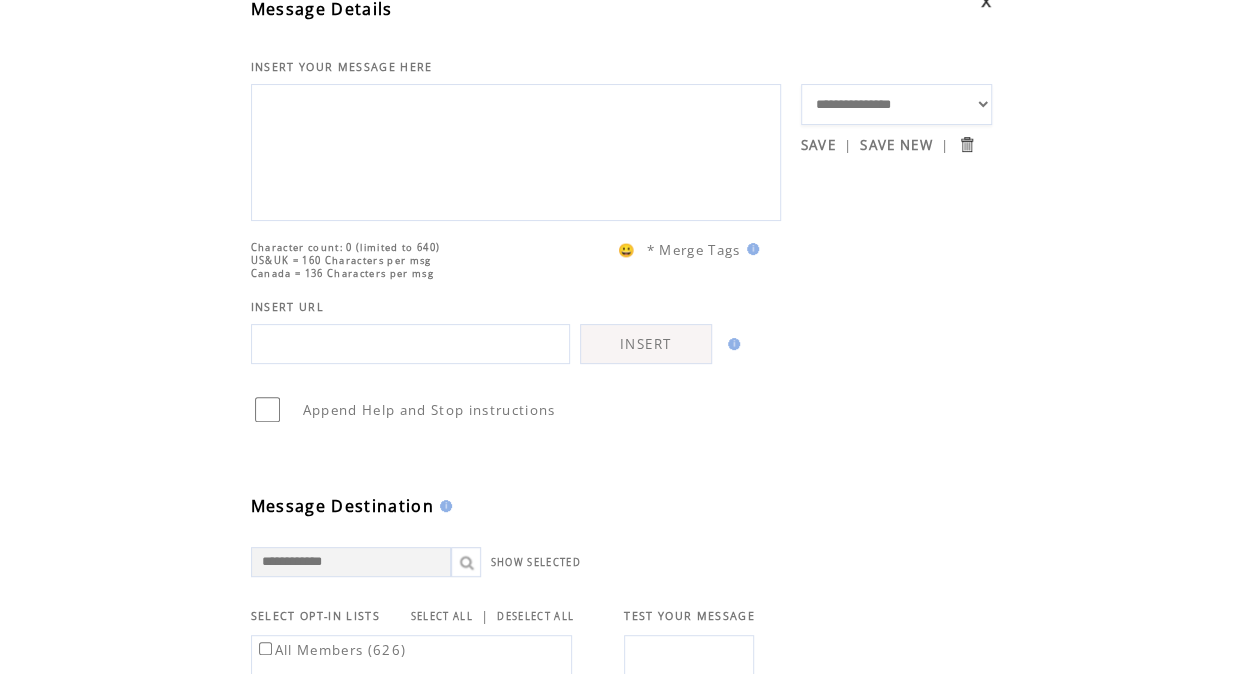 click at bounding box center [516, 150] 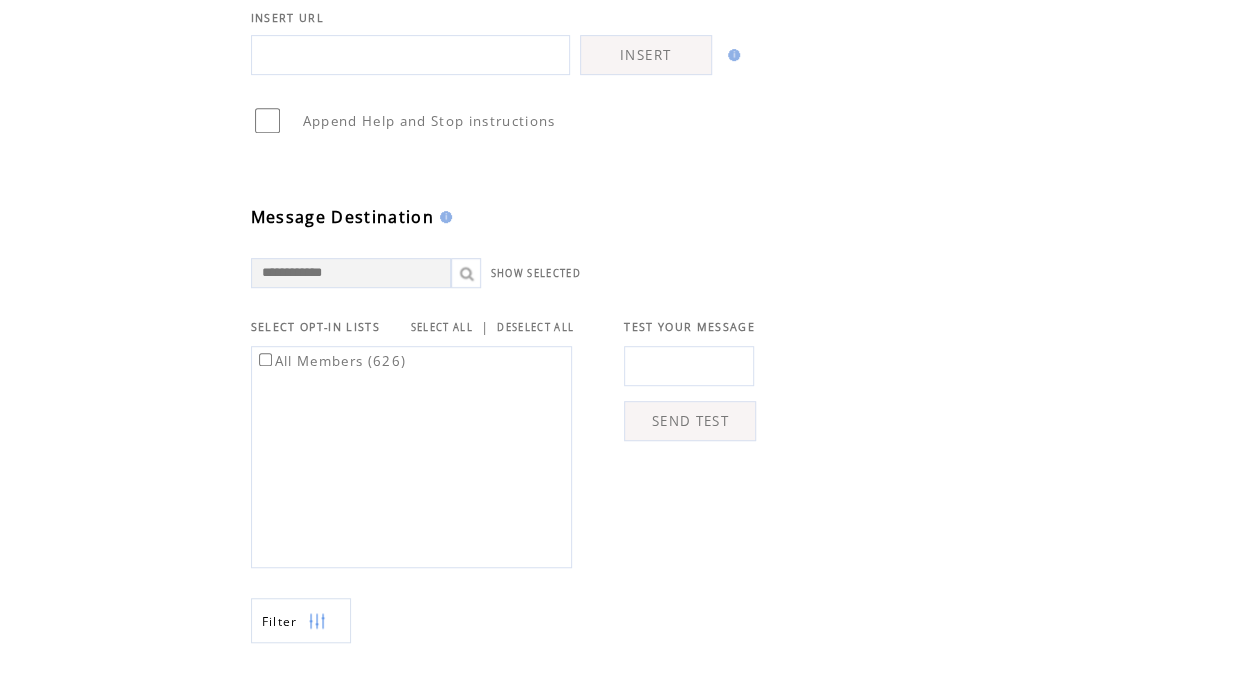 scroll, scrollTop: 425, scrollLeft: 0, axis: vertical 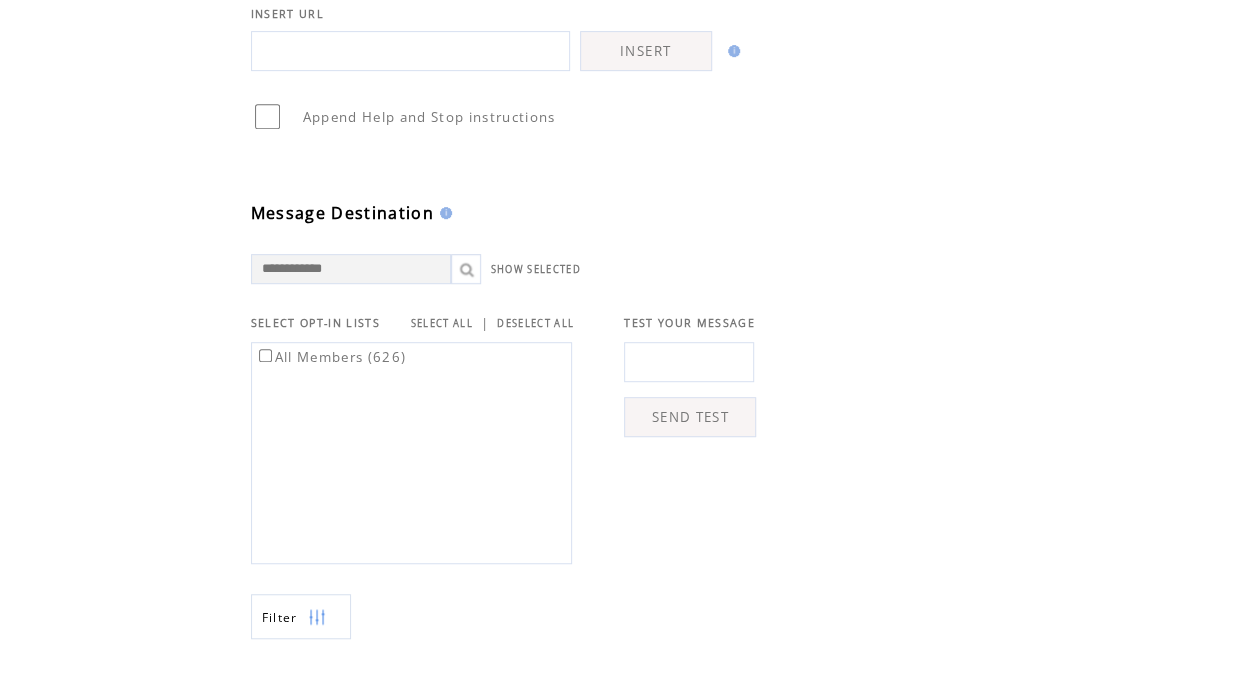 click at bounding box center [689, 362] 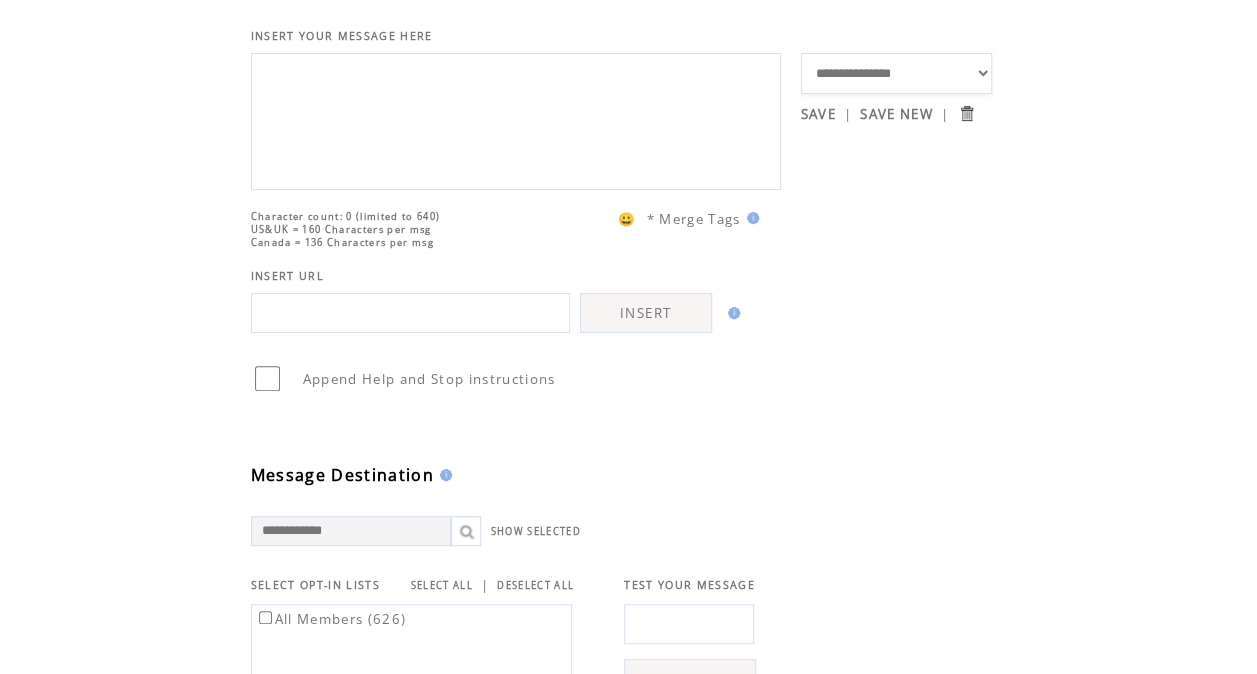 scroll, scrollTop: 163, scrollLeft: 0, axis: vertical 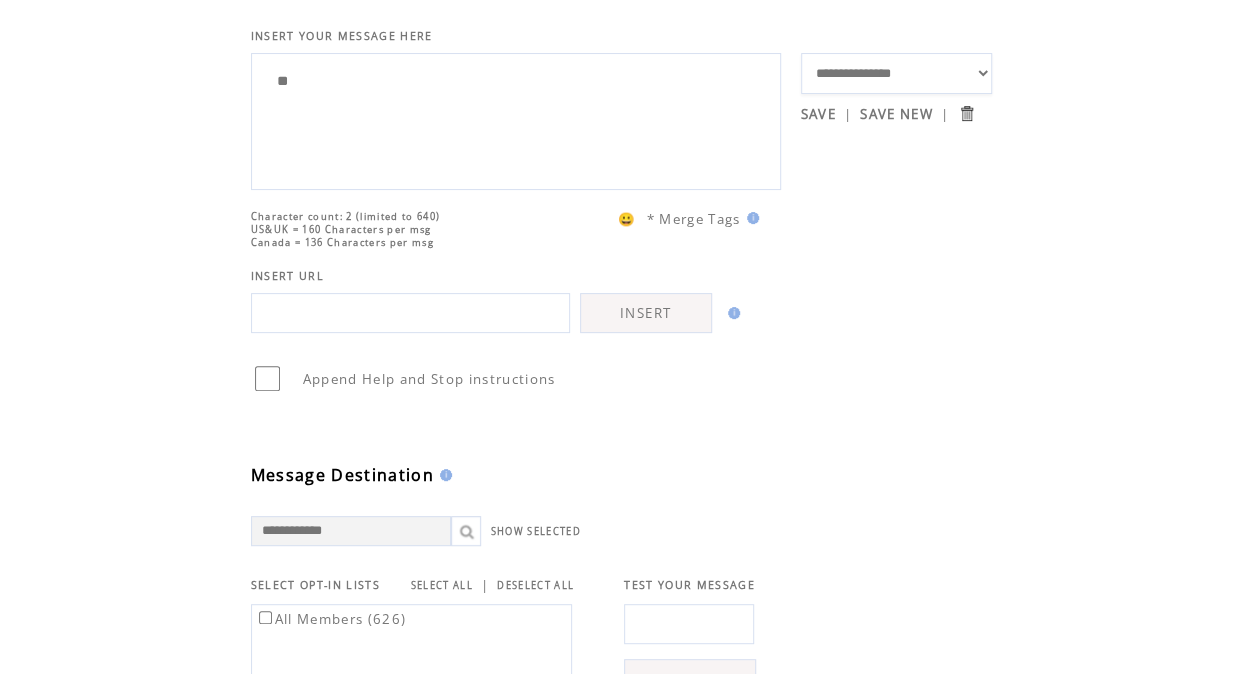 type on "*" 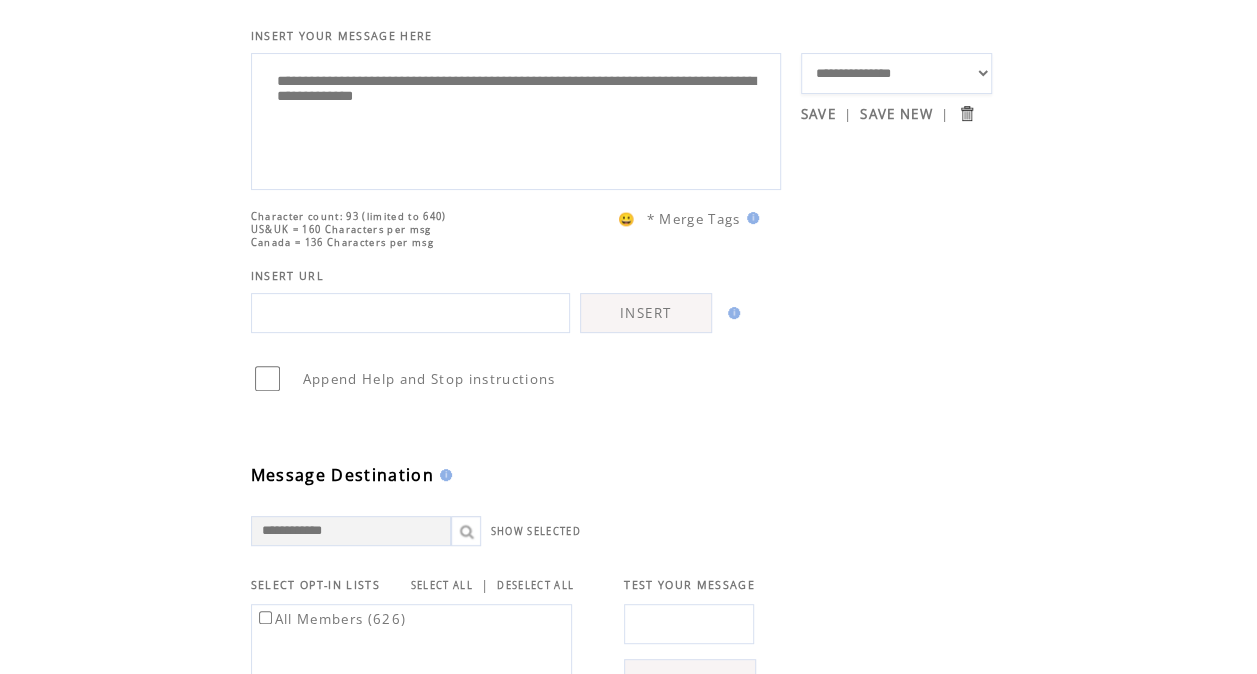 click on "**********" at bounding box center [621, 499] 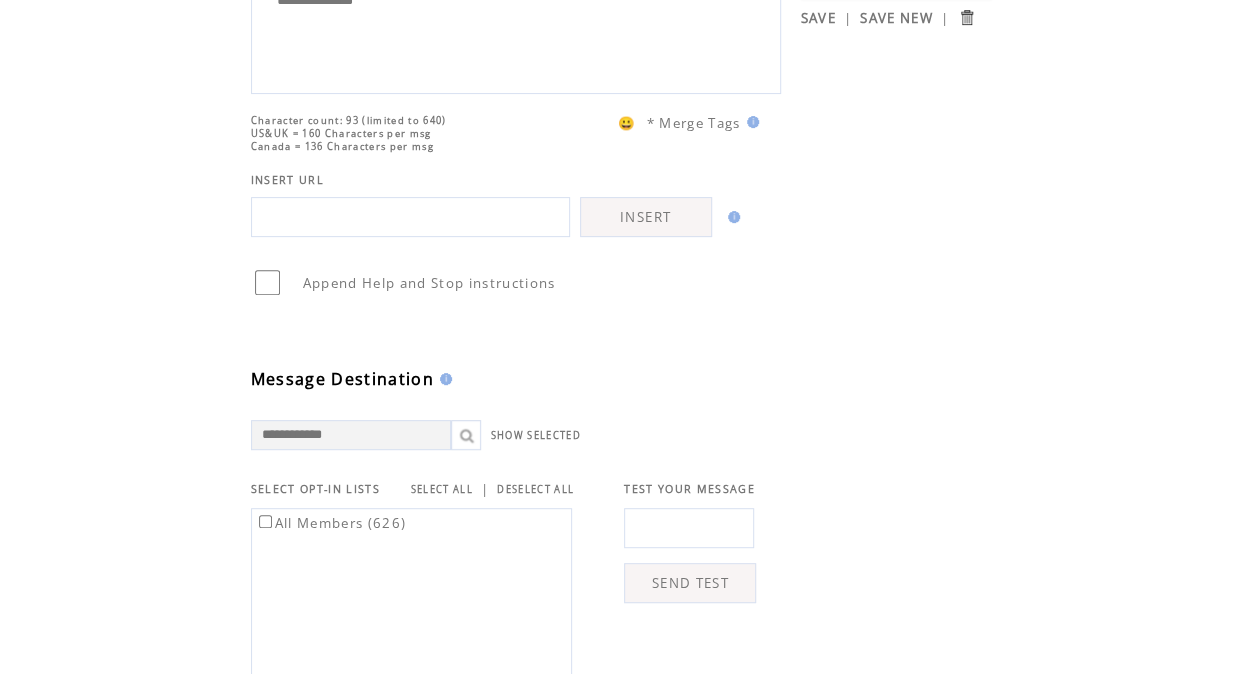 scroll, scrollTop: 260, scrollLeft: 0, axis: vertical 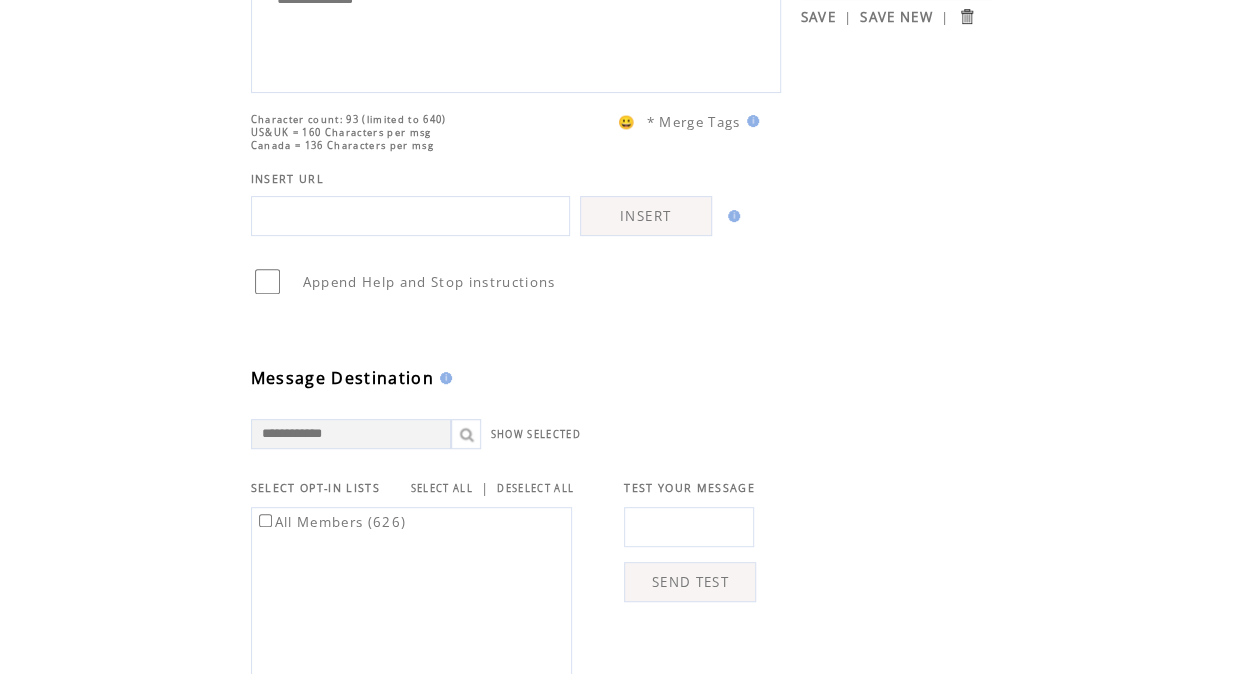 click on "Append Help and Stop instructions" at bounding box center [621, 266] 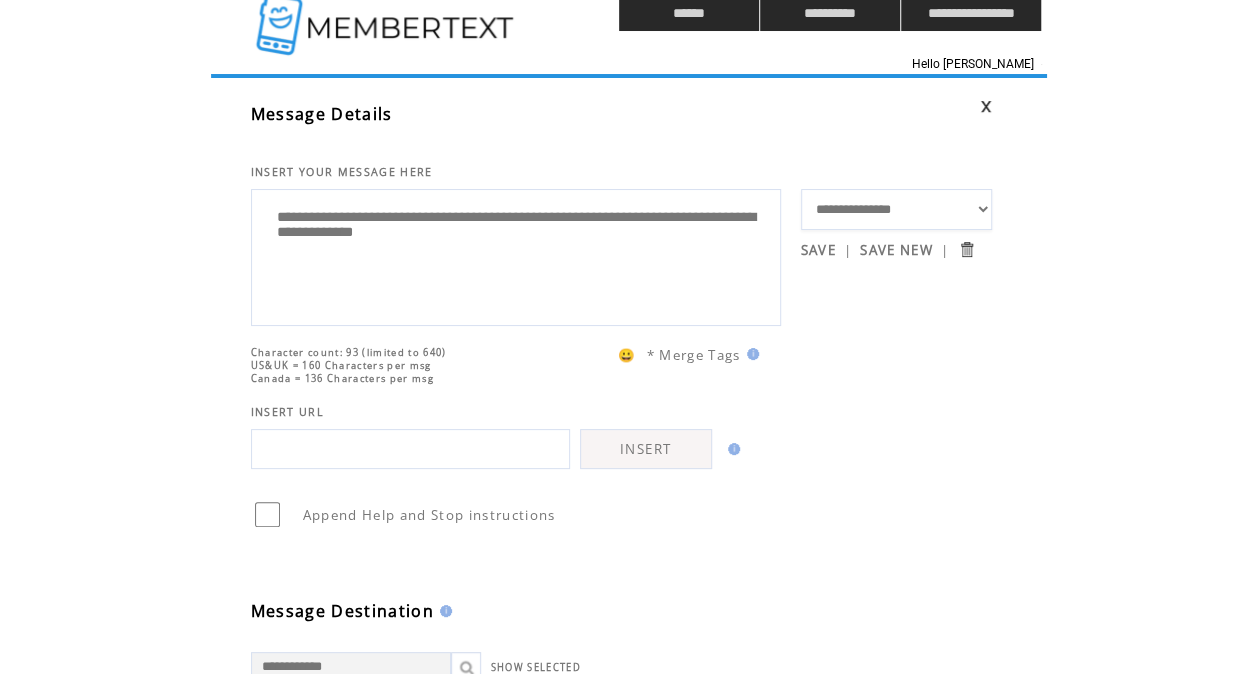 scroll, scrollTop: 26, scrollLeft: 0, axis: vertical 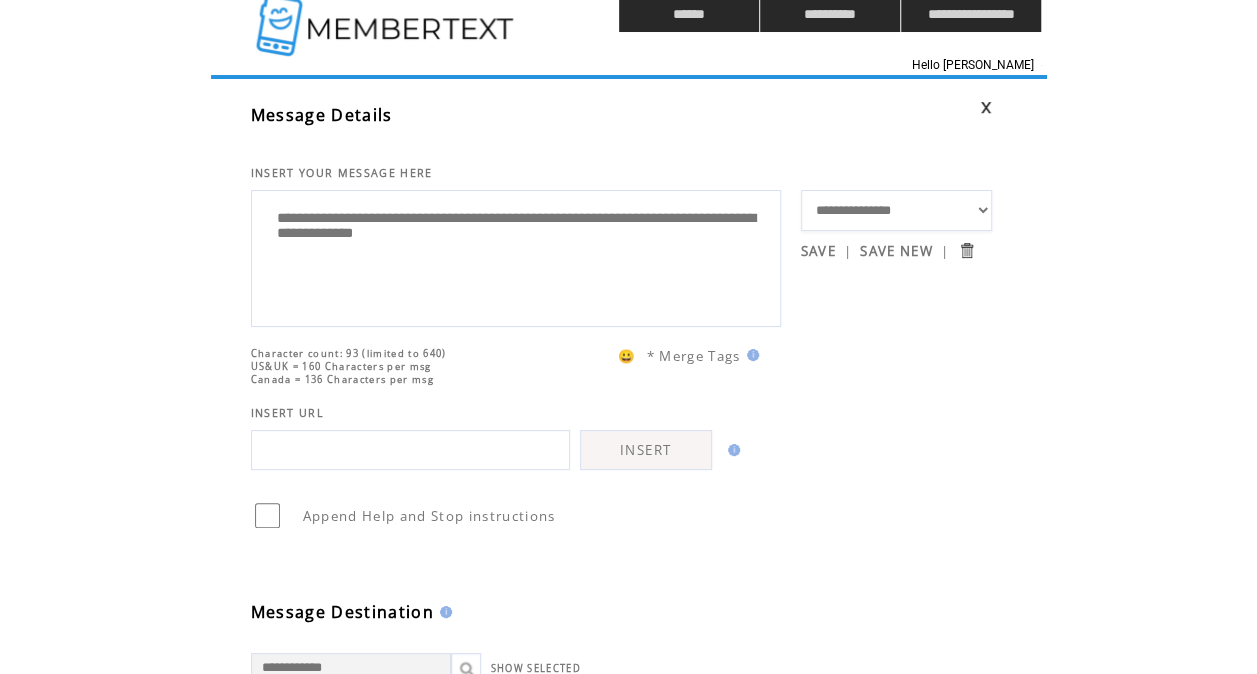click on "**********" at bounding box center [516, 256] 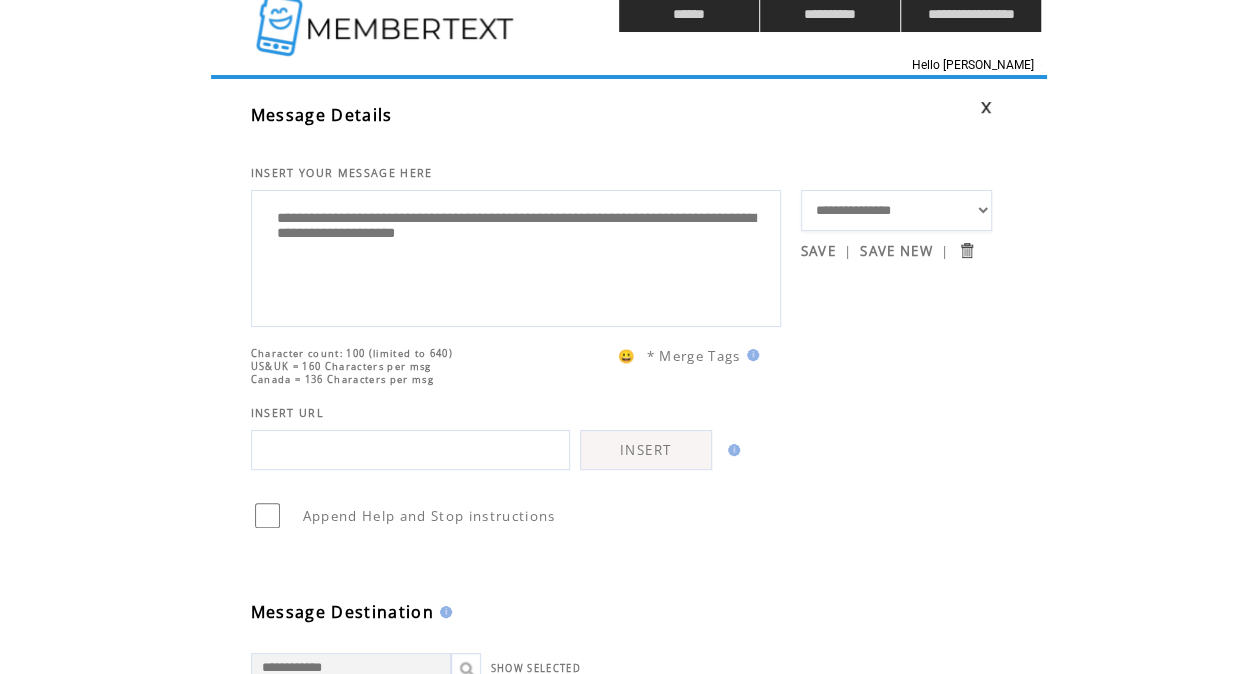 type on "**********" 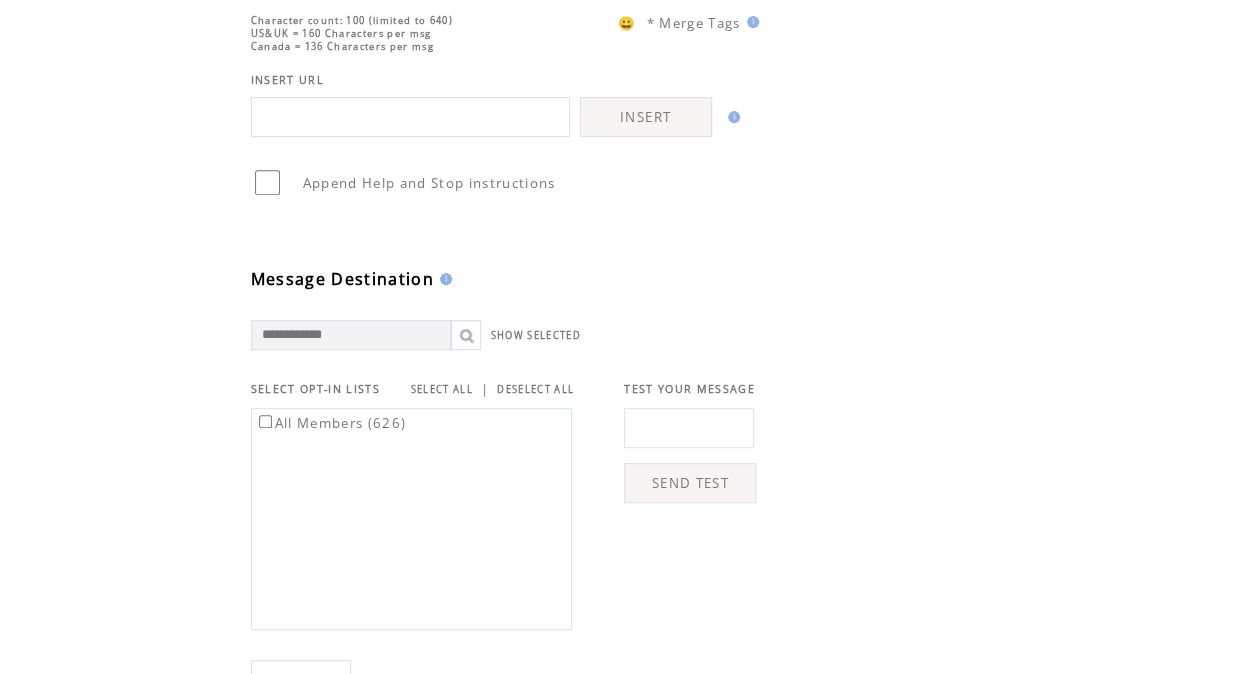 scroll, scrollTop: 360, scrollLeft: 0, axis: vertical 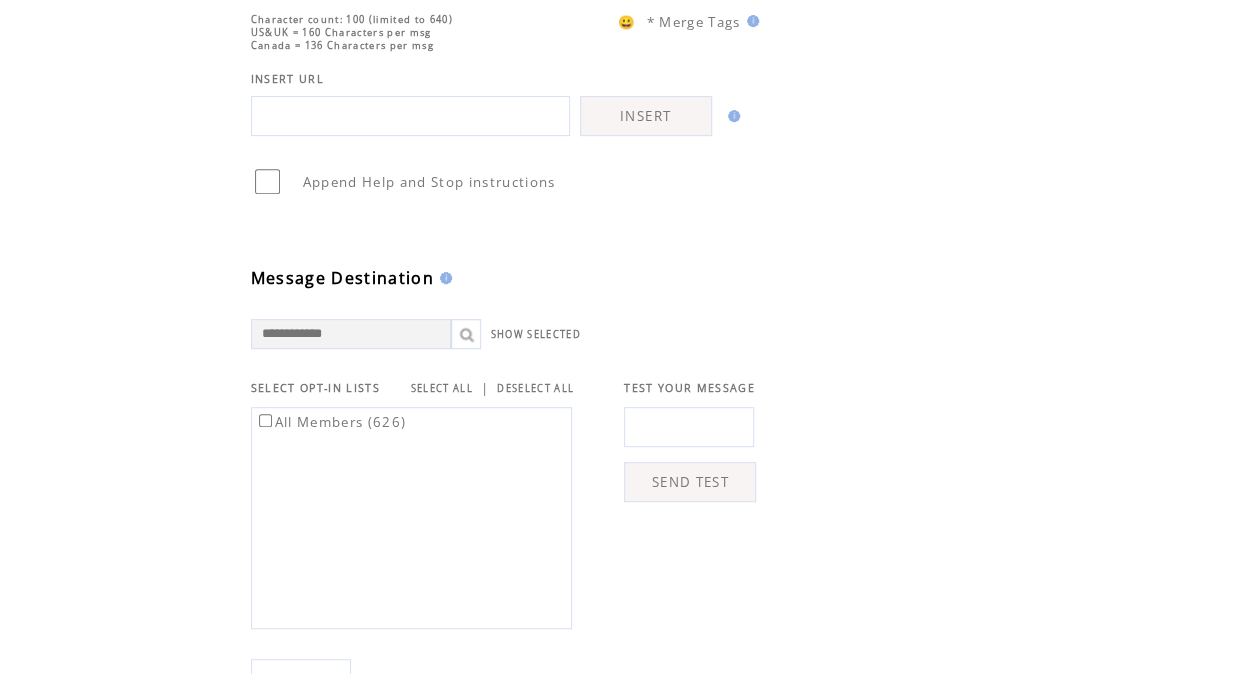 click at bounding box center [689, 427] 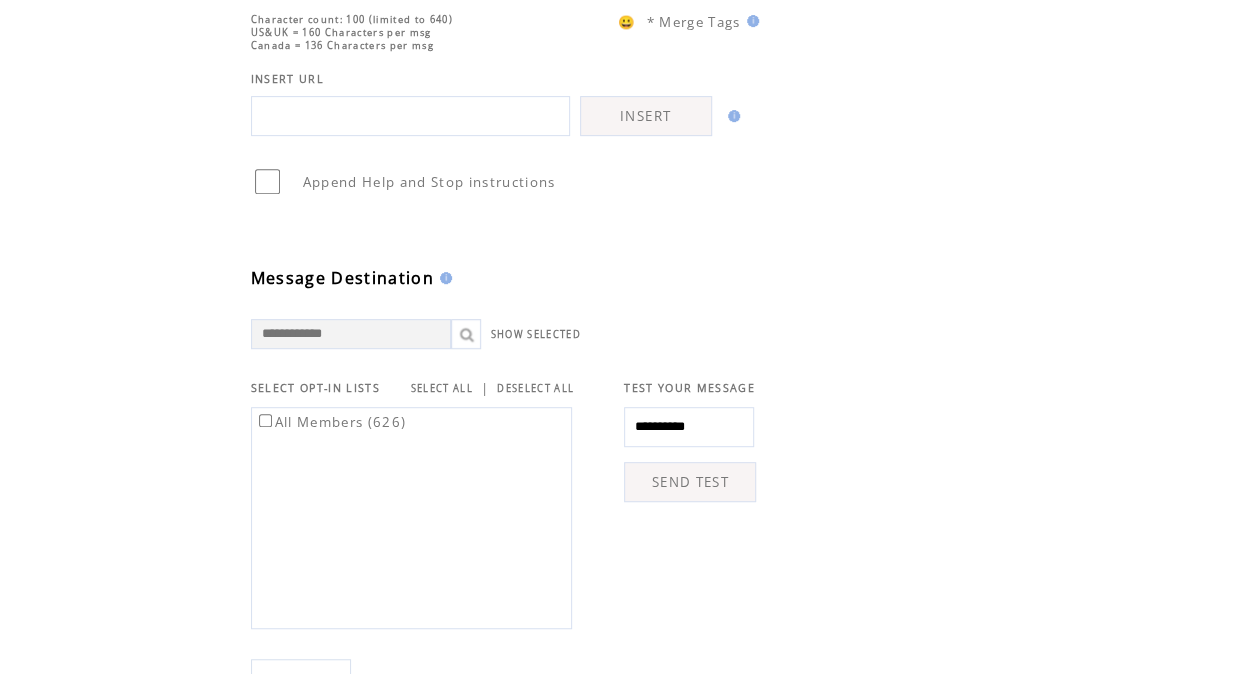 type on "**********" 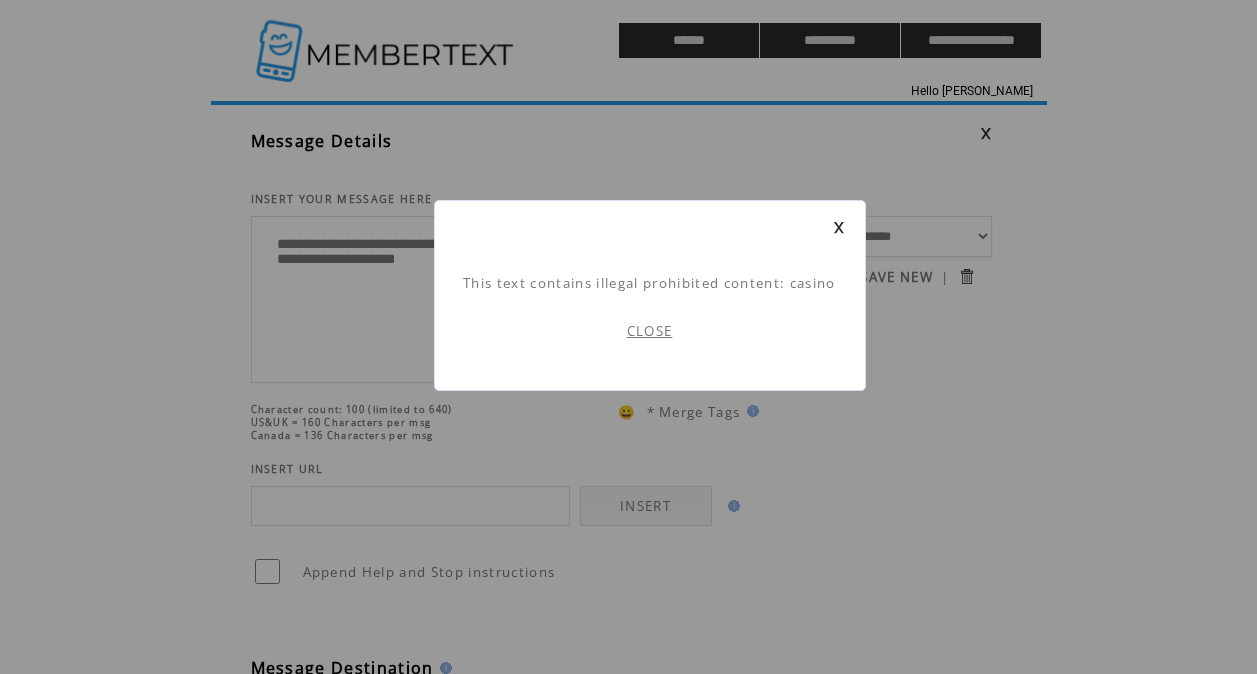 scroll, scrollTop: 1, scrollLeft: 0, axis: vertical 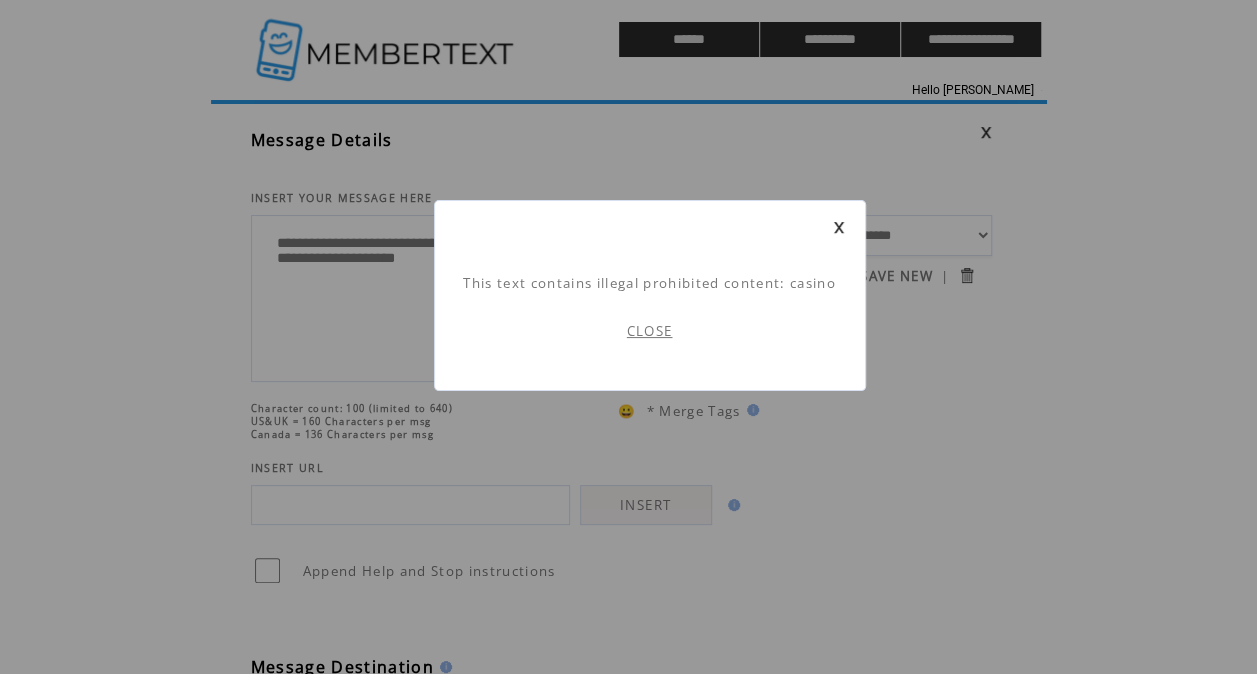 click on "This text contains illegal prohibited content: casino" at bounding box center (649, 283) 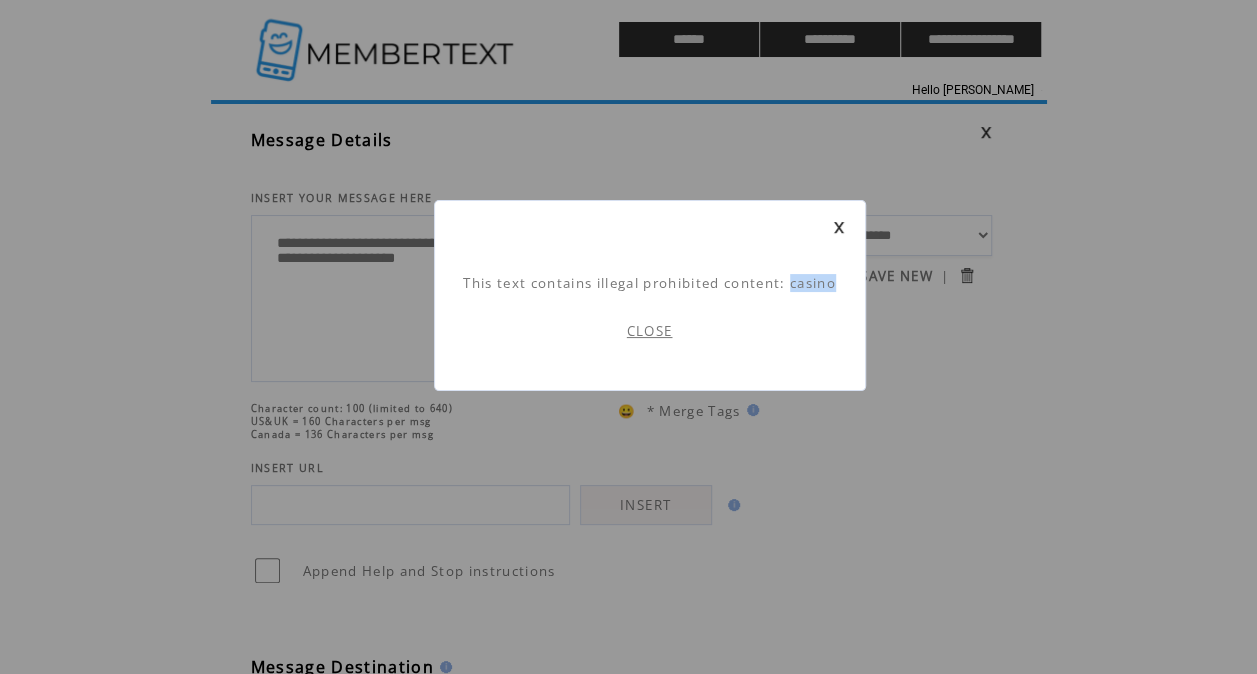 click on "This text contains illegal prohibited content: casino" at bounding box center (649, 283) 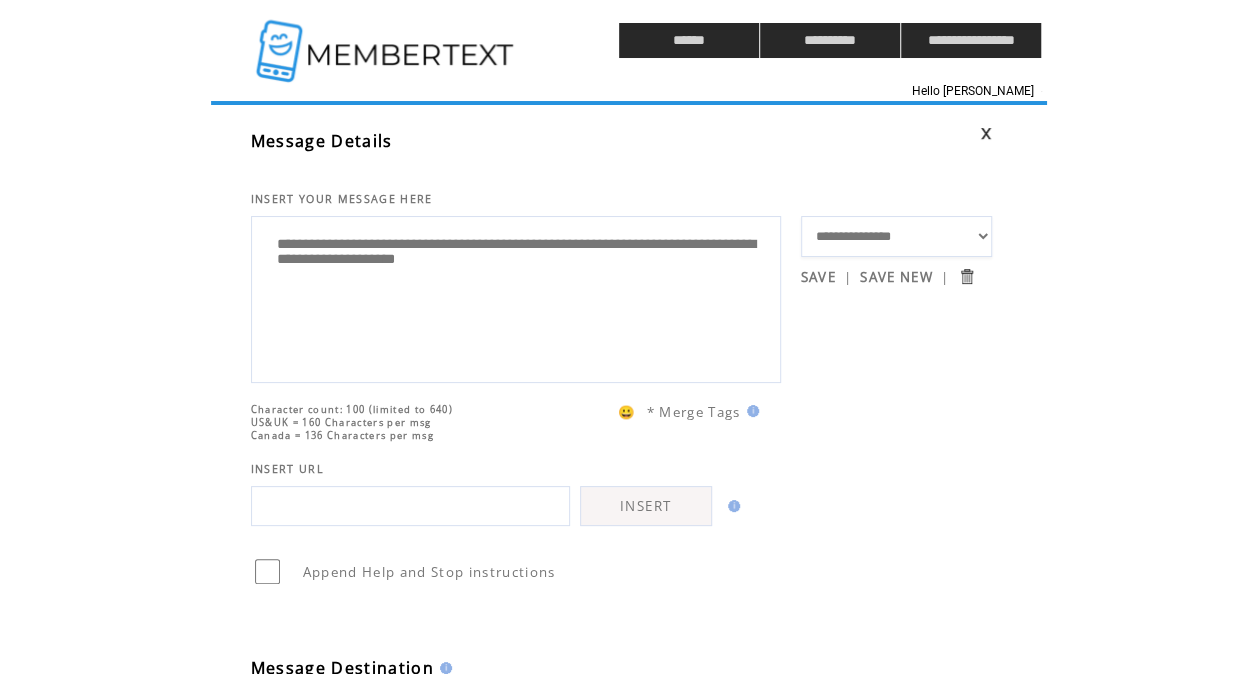 click on "**********" at bounding box center (516, 297) 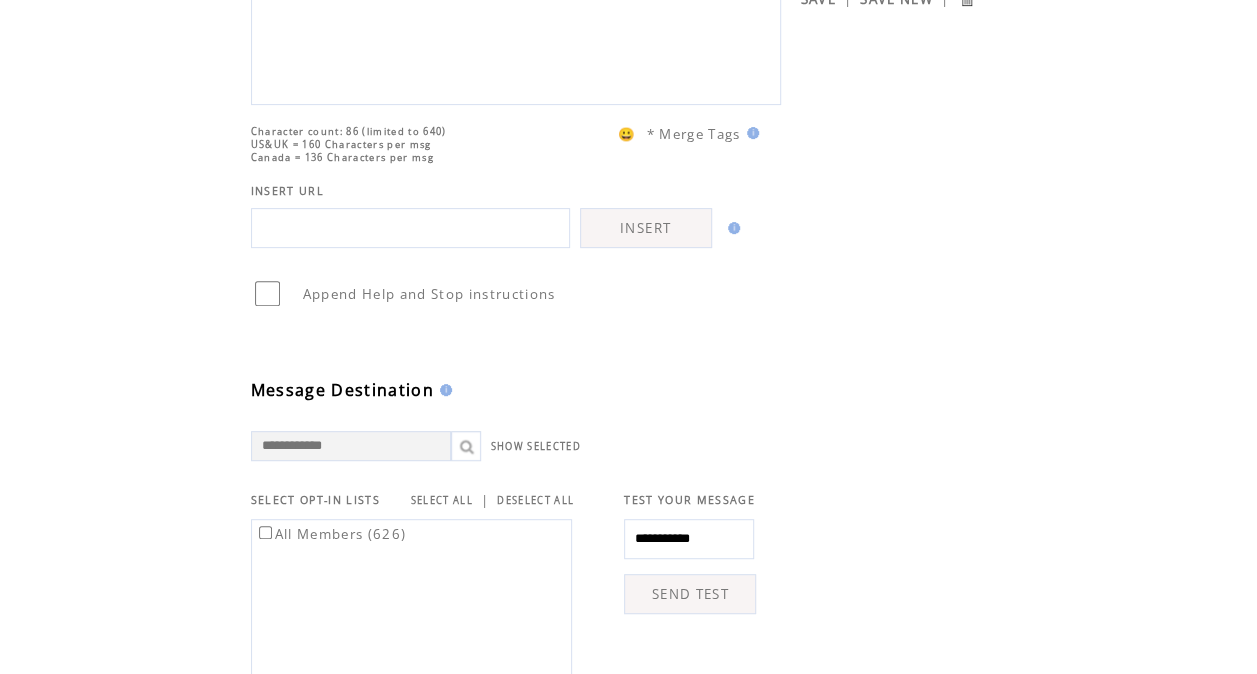 scroll, scrollTop: 360, scrollLeft: 0, axis: vertical 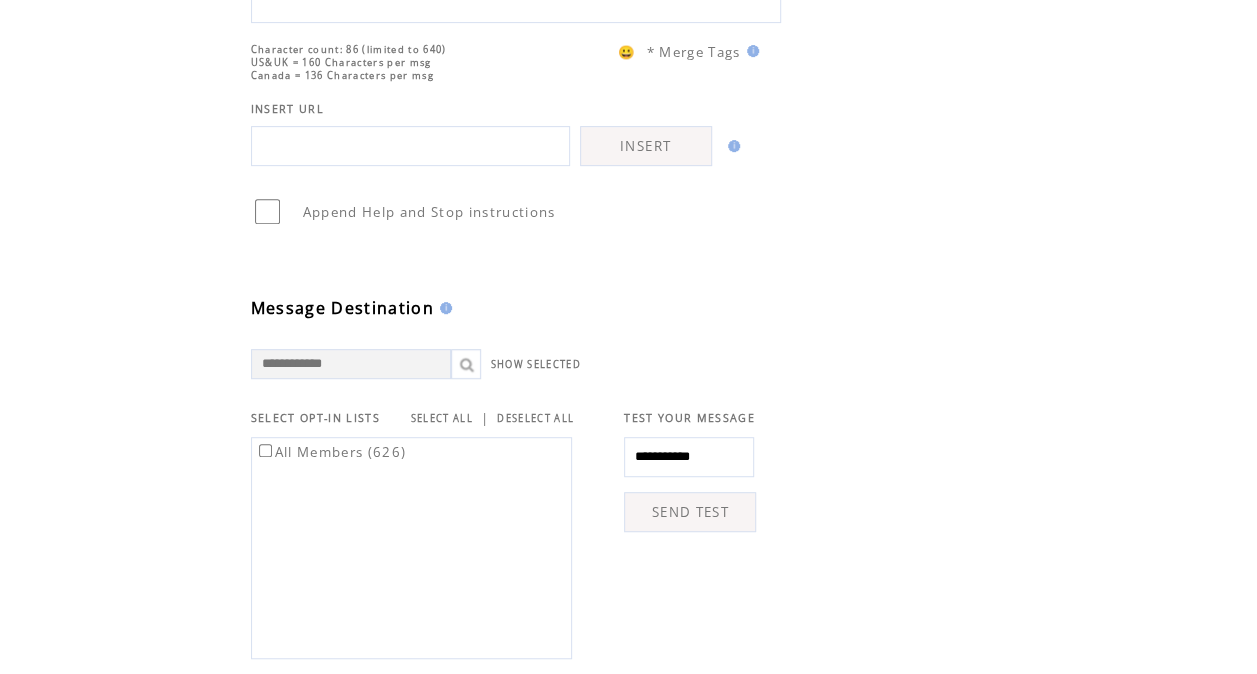 type on "**********" 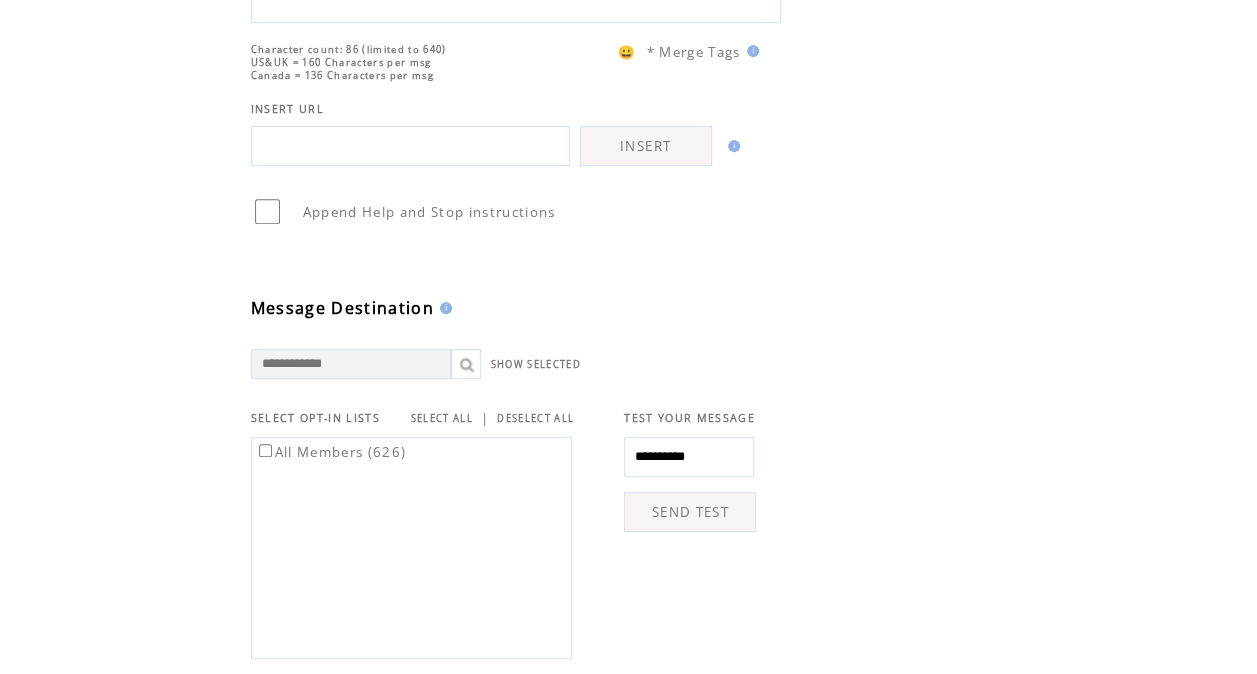 type on "**********" 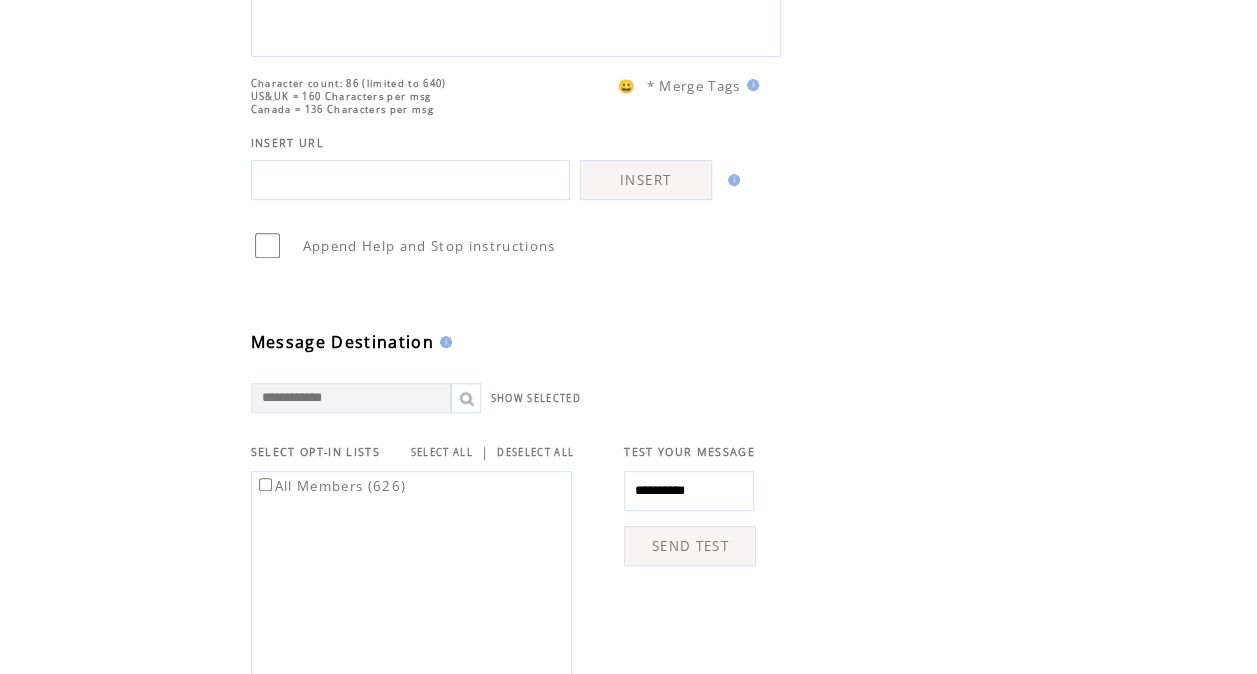 scroll, scrollTop: 346, scrollLeft: 0, axis: vertical 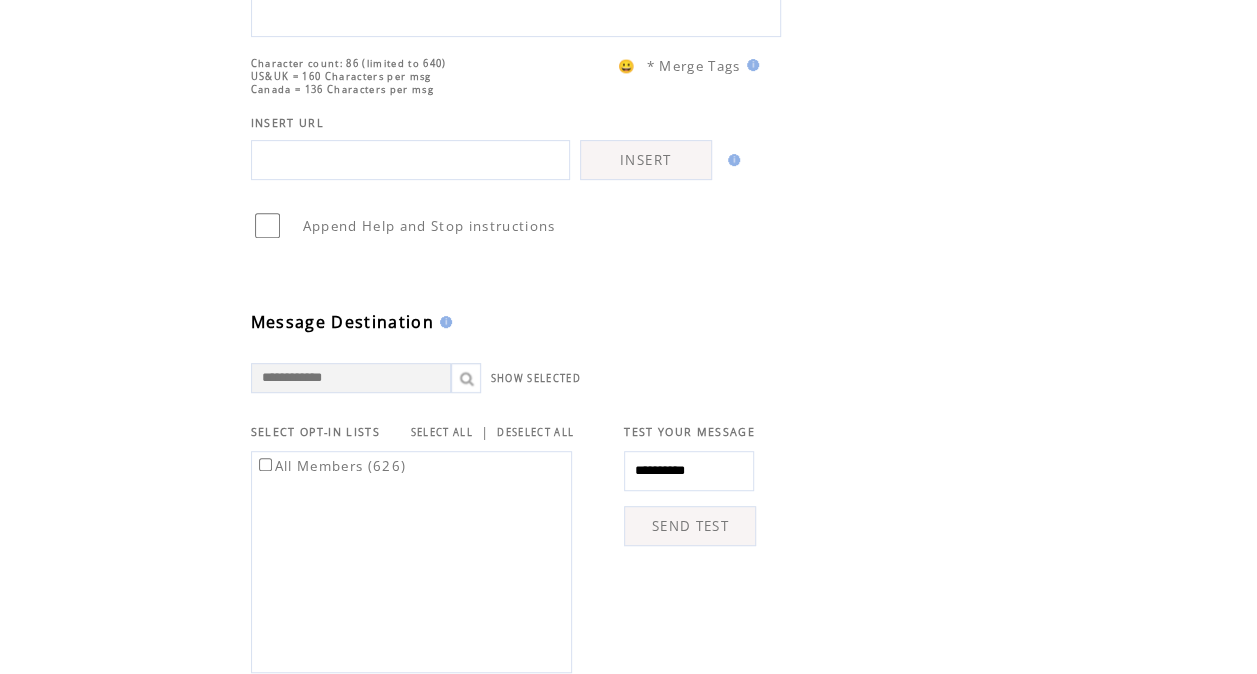 click on "SEND TEST" at bounding box center (690, 526) 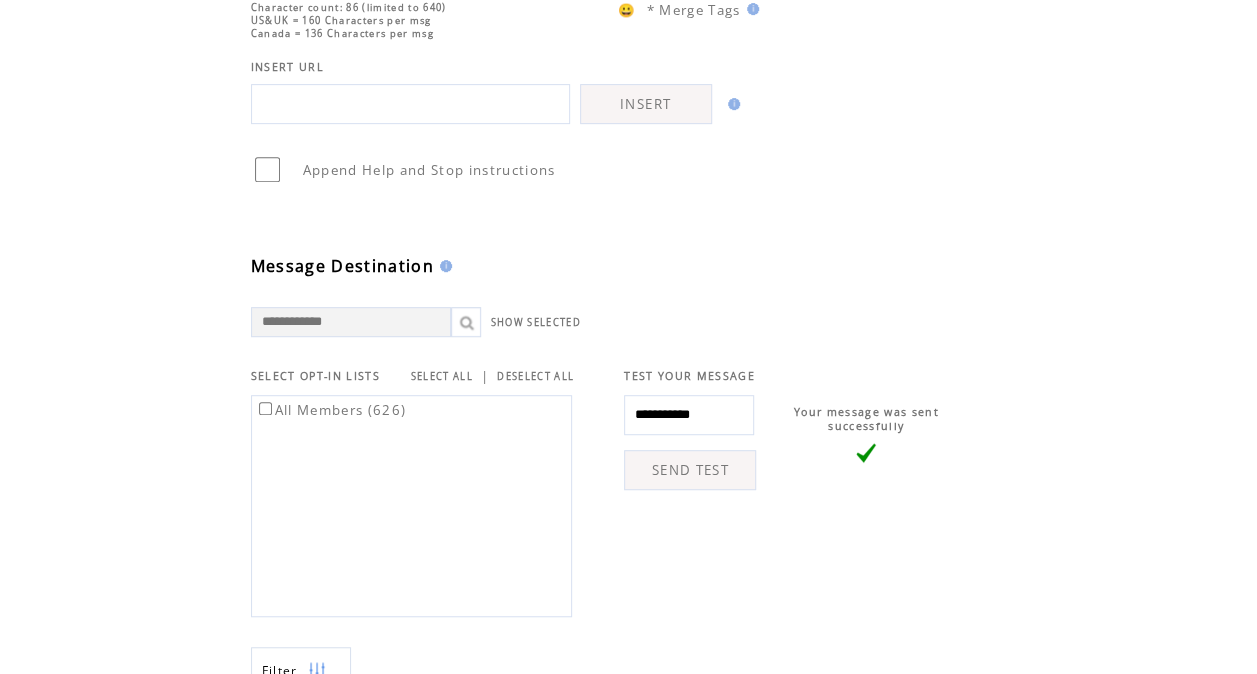 scroll, scrollTop: 403, scrollLeft: 0, axis: vertical 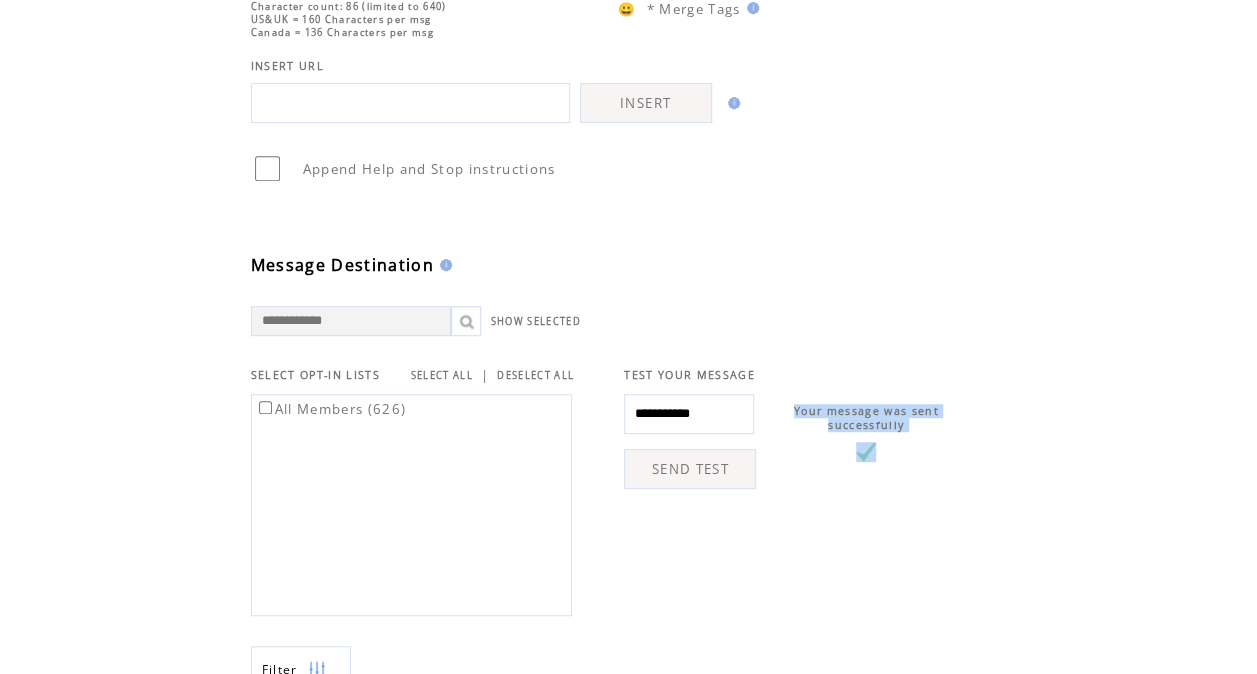 drag, startPoint x: 888, startPoint y: 450, endPoint x: 796, endPoint y: 405, distance: 102.41582 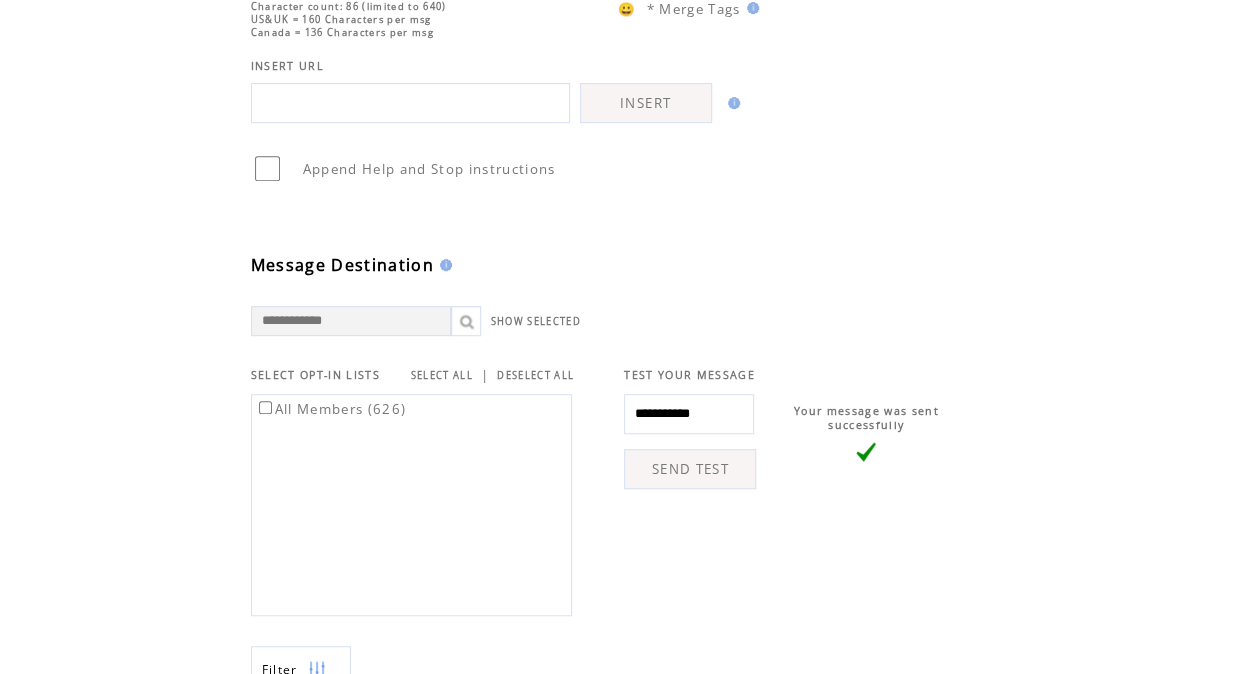 drag, startPoint x: 796, startPoint y: 405, endPoint x: 975, endPoint y: 467, distance: 189.43336 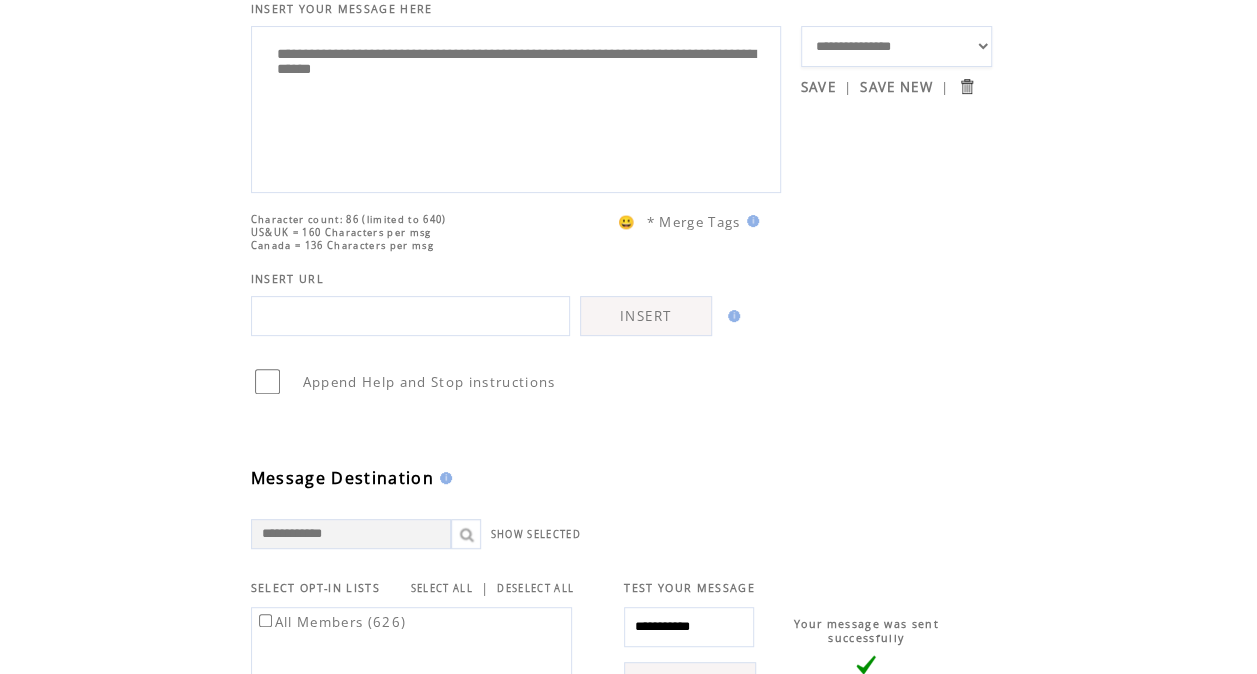 scroll, scrollTop: 189, scrollLeft: 0, axis: vertical 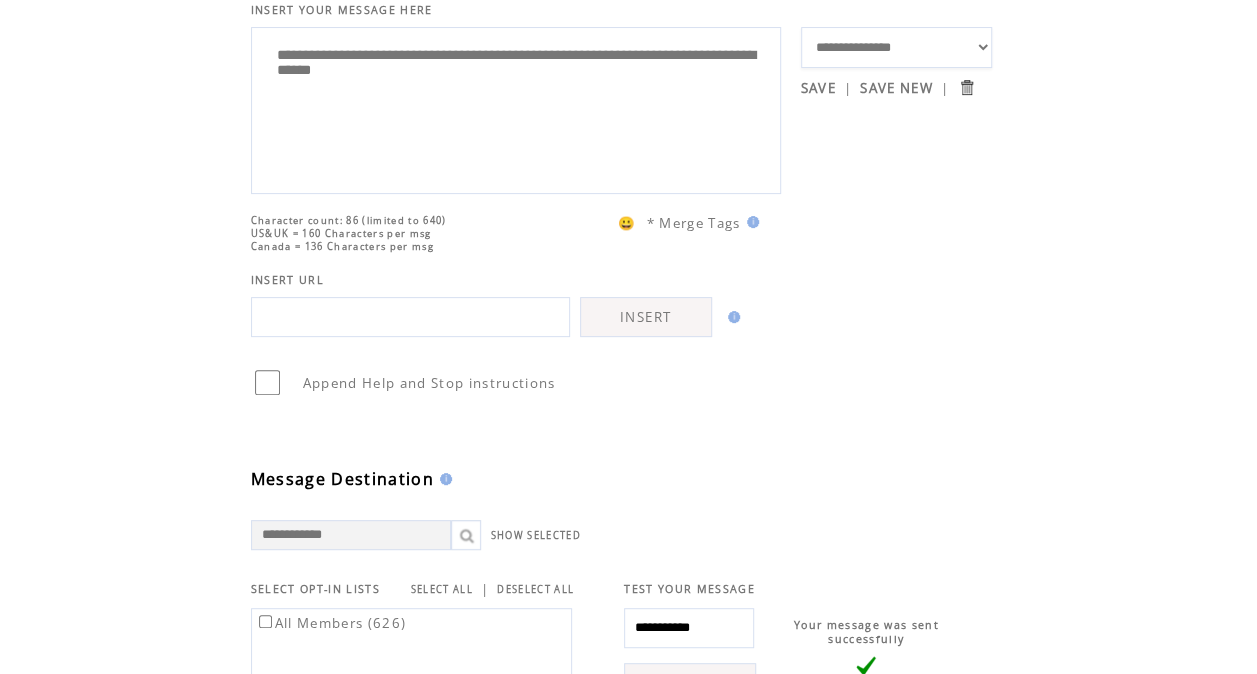 drag, startPoint x: 541, startPoint y: 76, endPoint x: 233, endPoint y: 24, distance: 312.35876 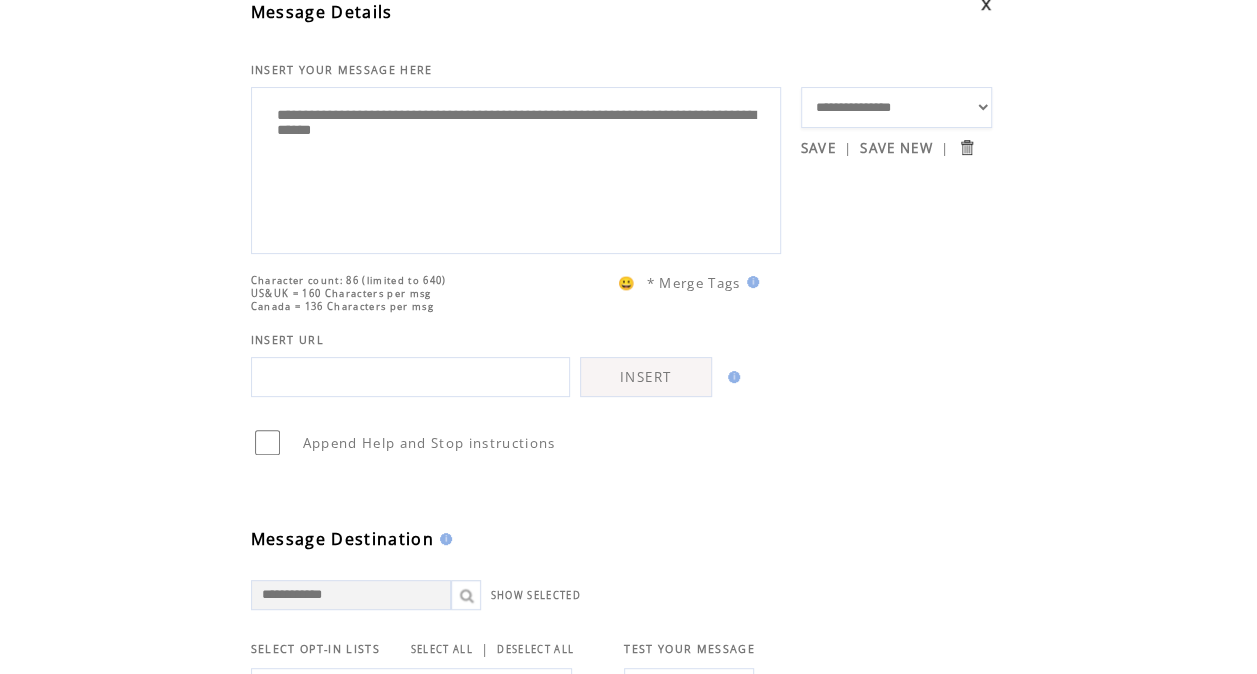 scroll, scrollTop: 122, scrollLeft: 0, axis: vertical 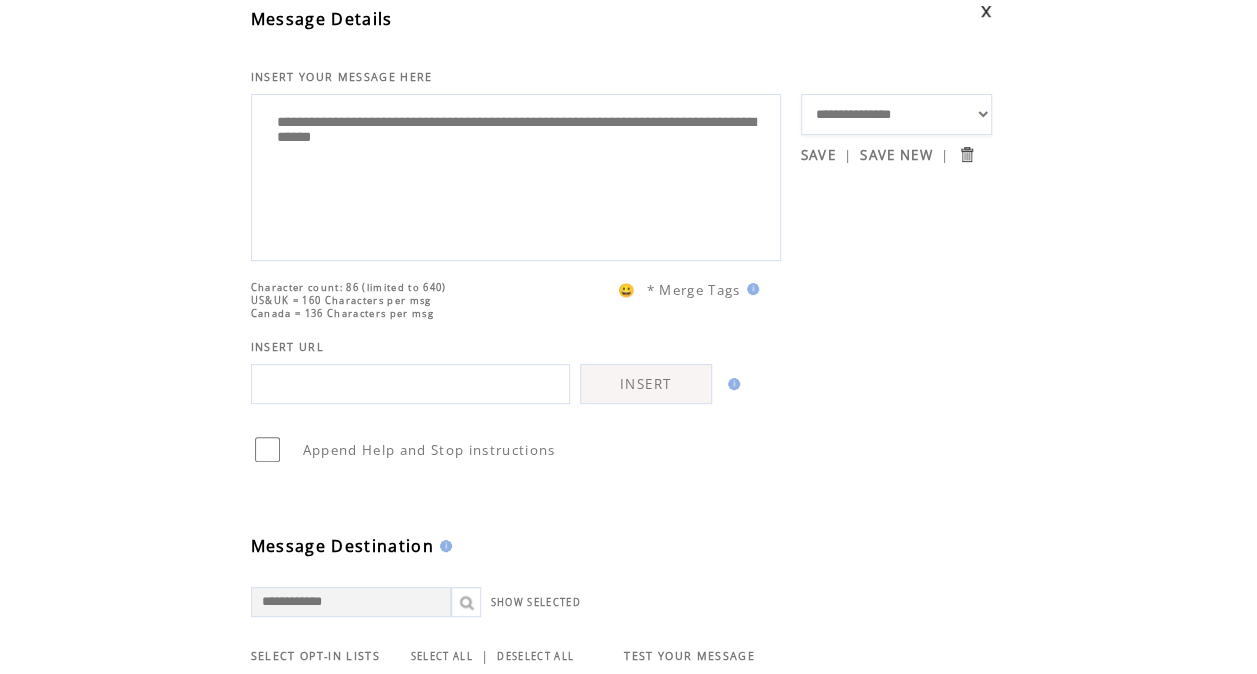 click on "**********" at bounding box center (516, 175) 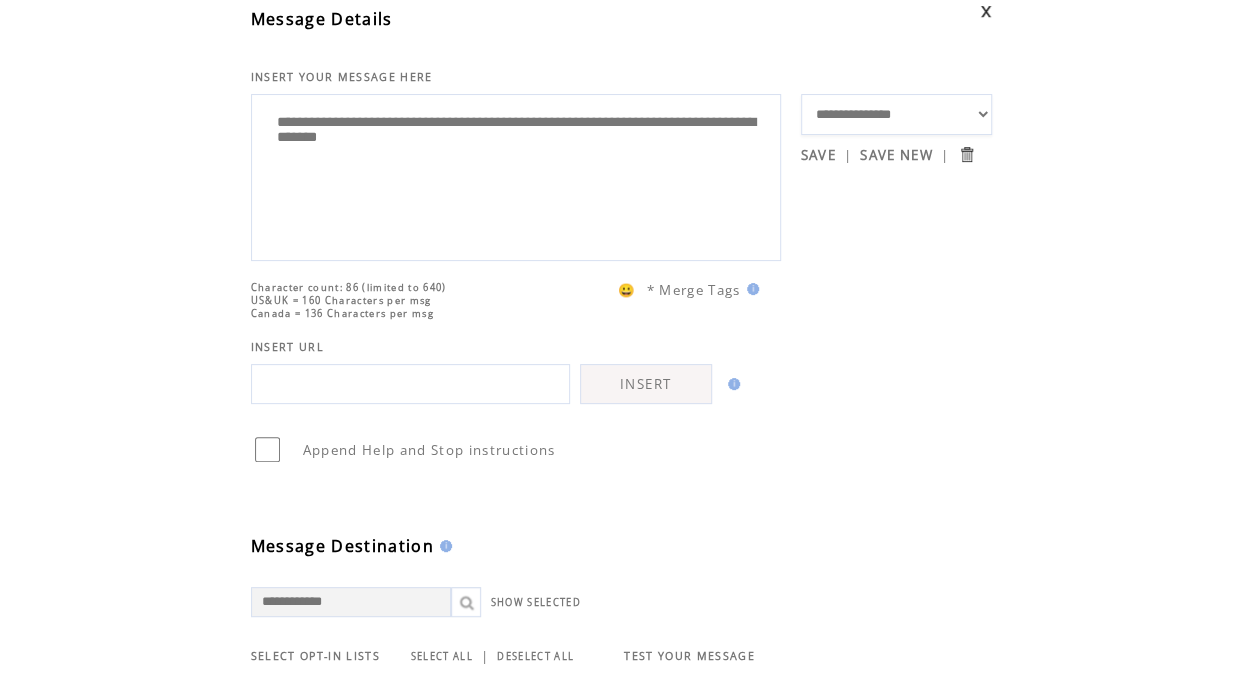 type on "**********" 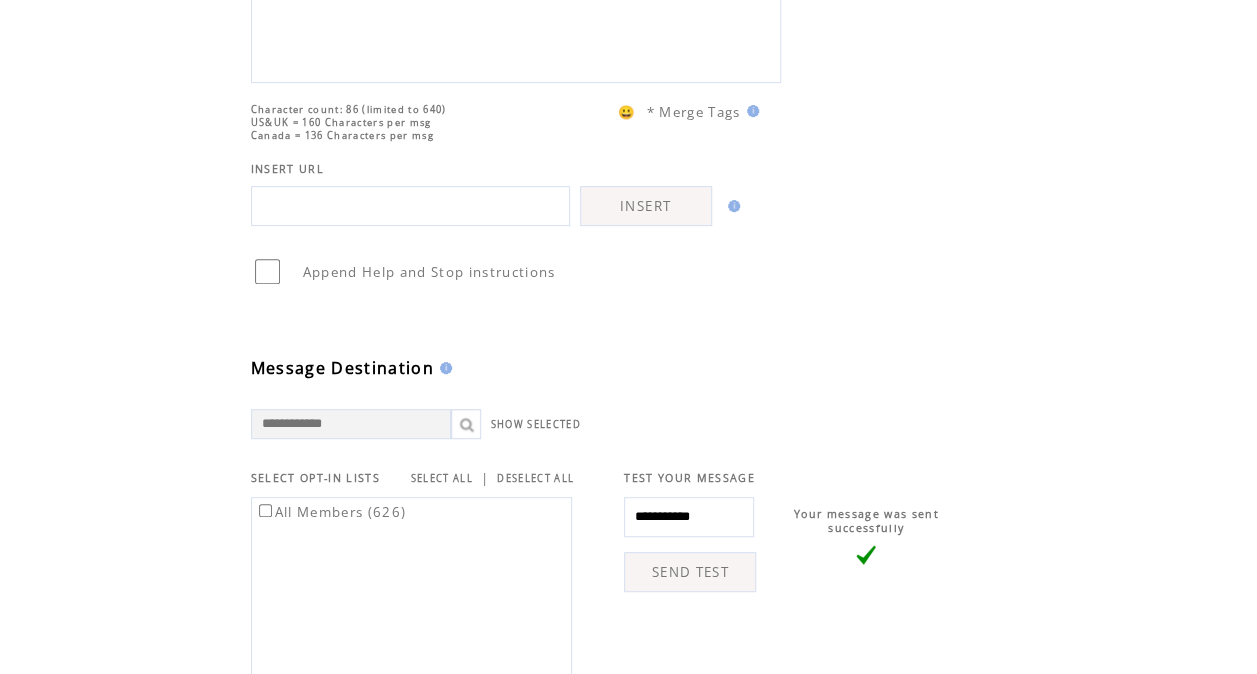 scroll, scrollTop: 281, scrollLeft: 0, axis: vertical 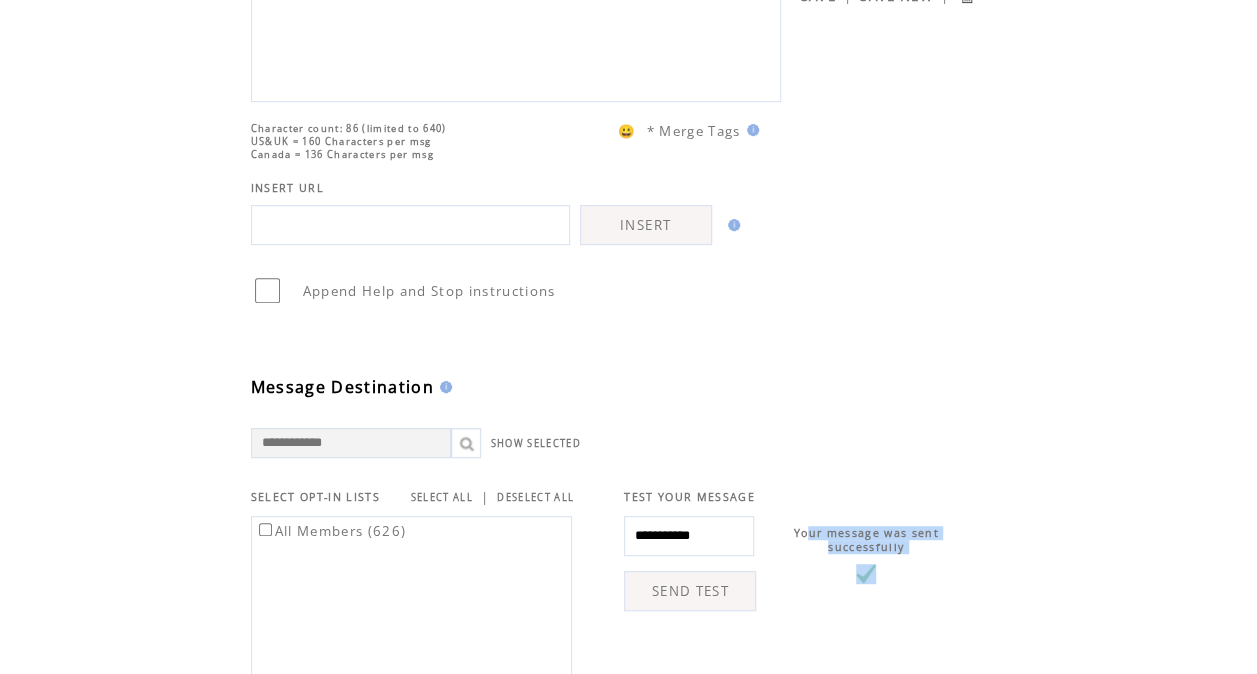 drag, startPoint x: 884, startPoint y: 575, endPoint x: 810, endPoint y: 528, distance: 87.66413 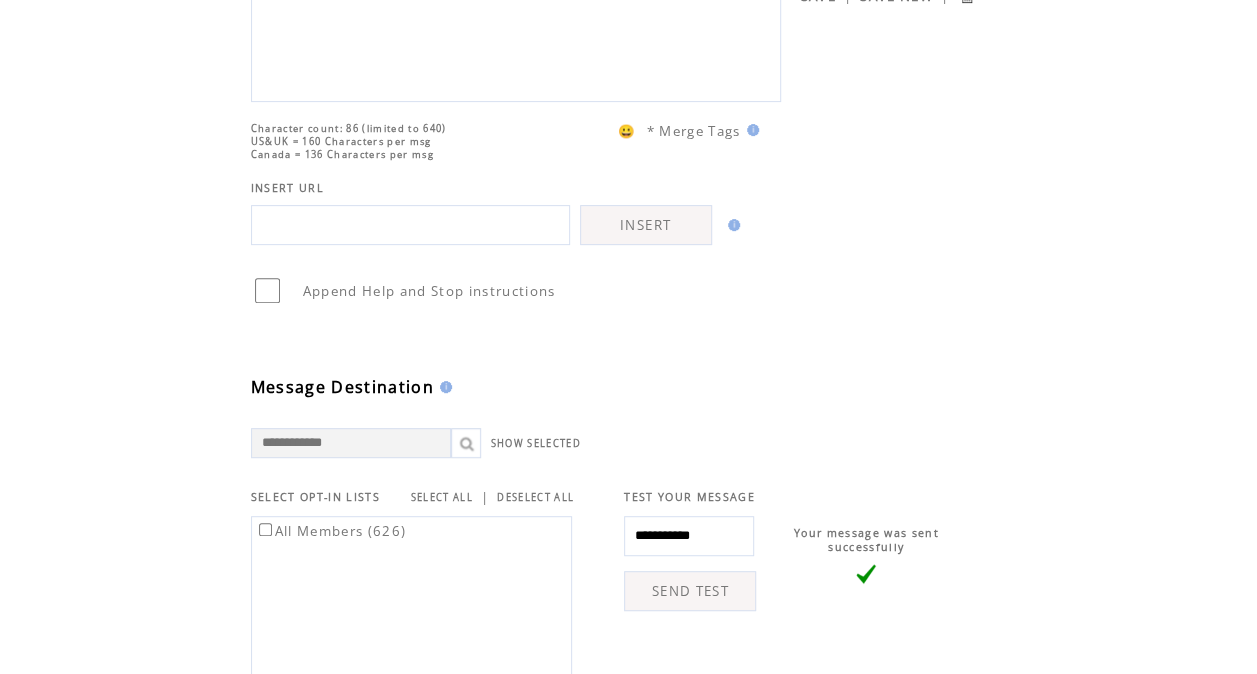drag, startPoint x: 810, startPoint y: 528, endPoint x: 790, endPoint y: 449, distance: 81.49233 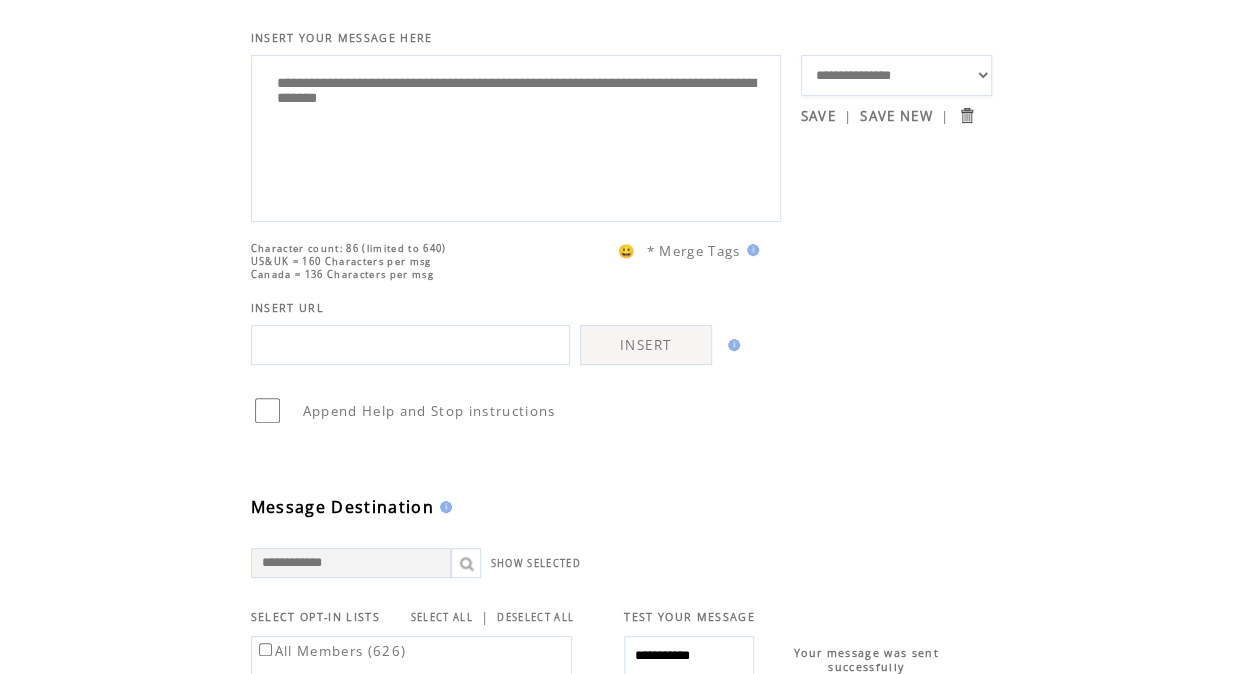 scroll, scrollTop: 162, scrollLeft: 0, axis: vertical 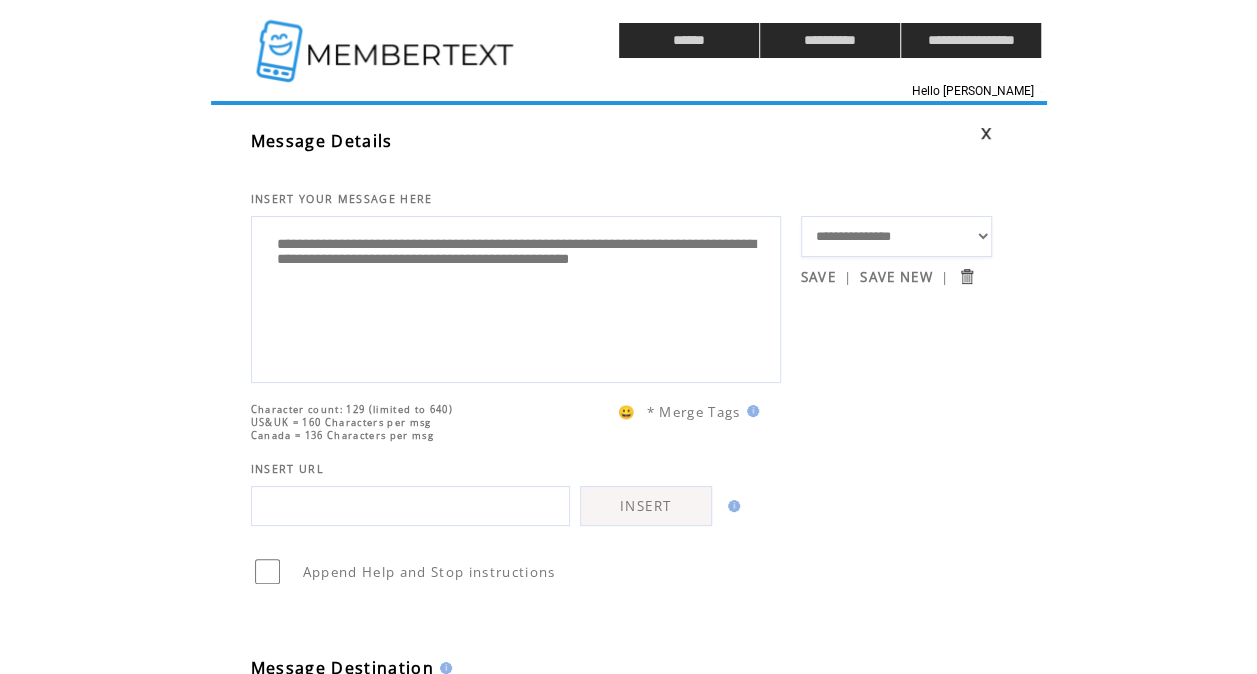 click at bounding box center (387, 40) 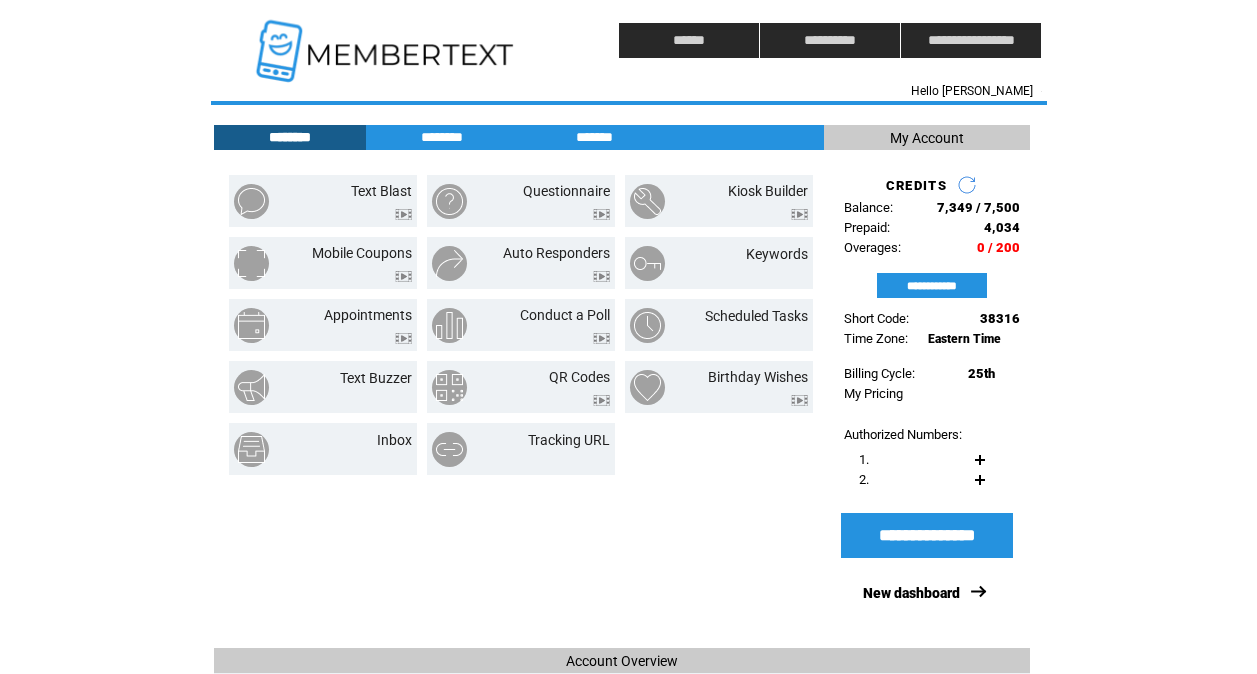 scroll, scrollTop: 0, scrollLeft: 0, axis: both 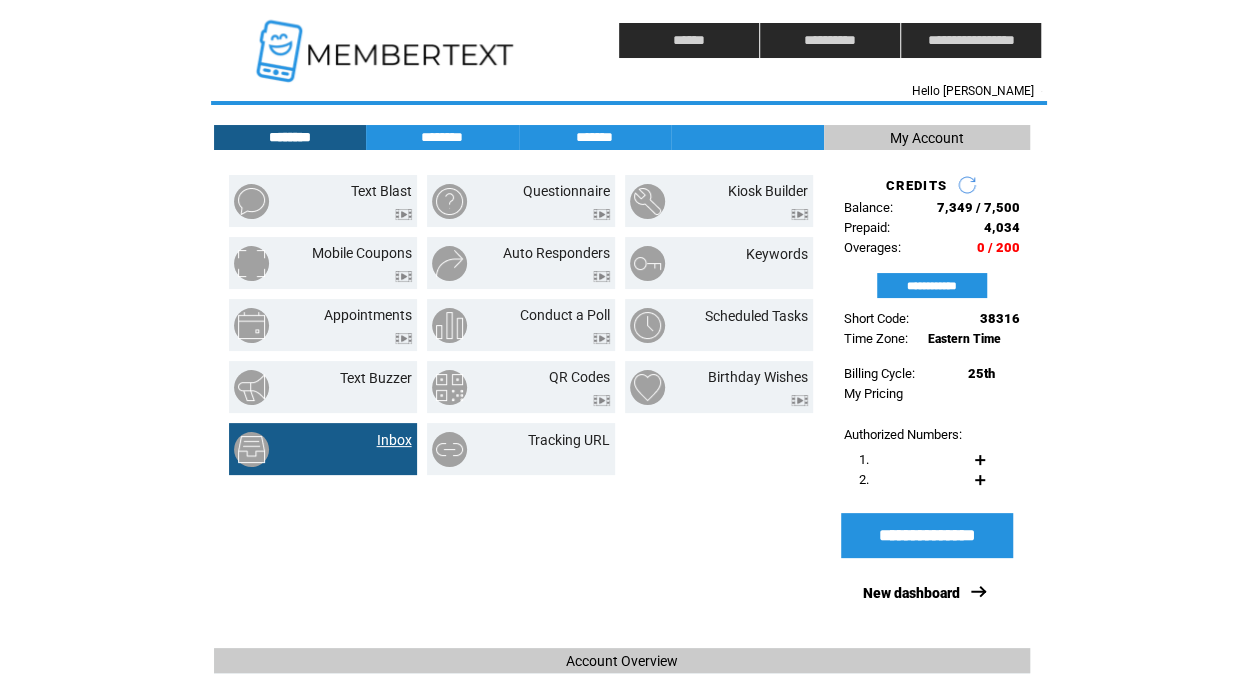 click on "Inbox" at bounding box center [394, 440] 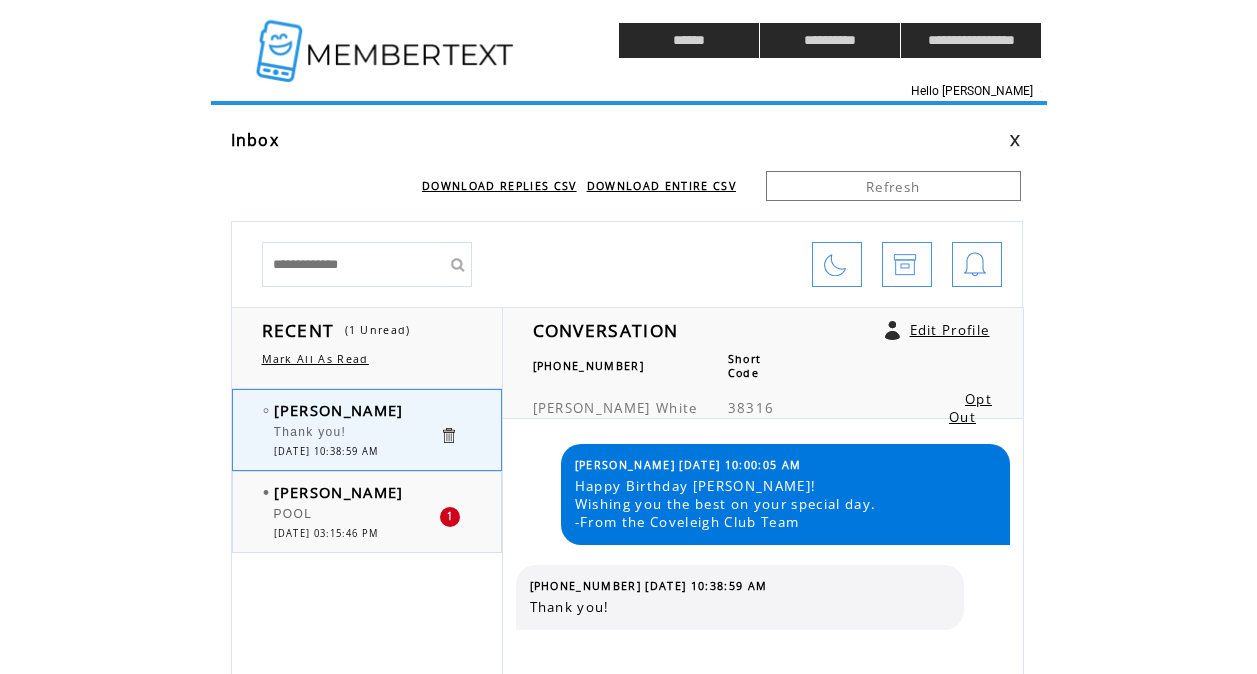 scroll, scrollTop: 0, scrollLeft: 0, axis: both 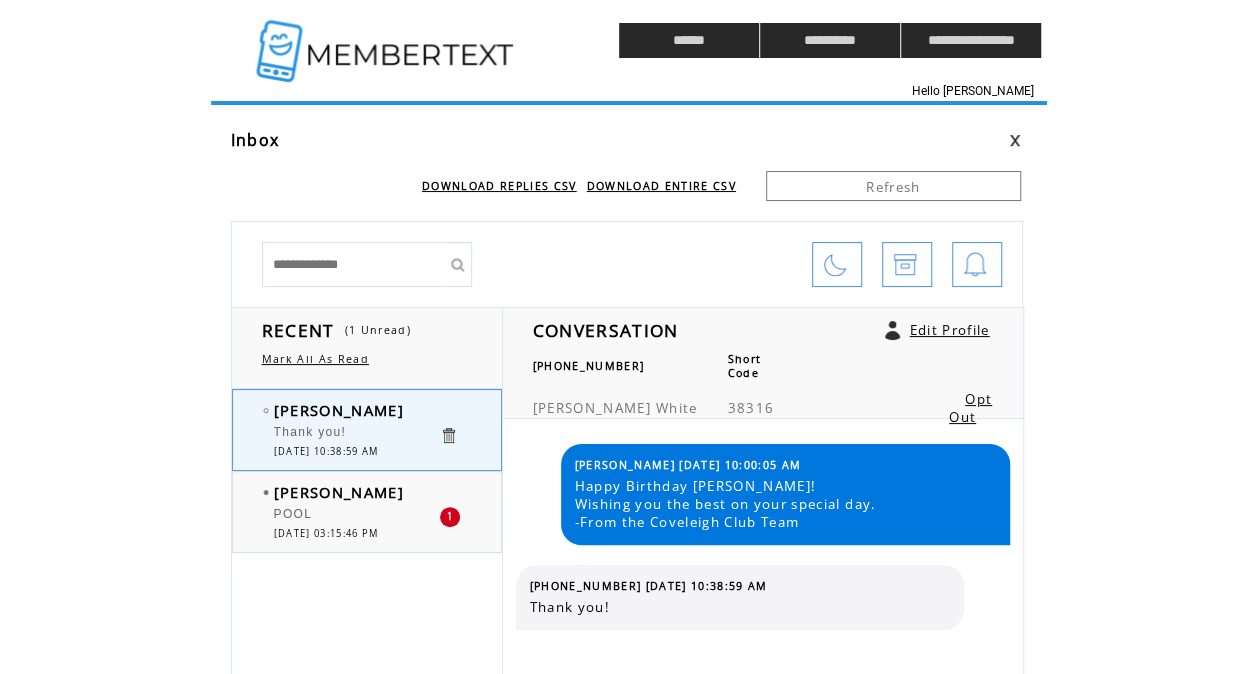 click at bounding box center [429, 254] 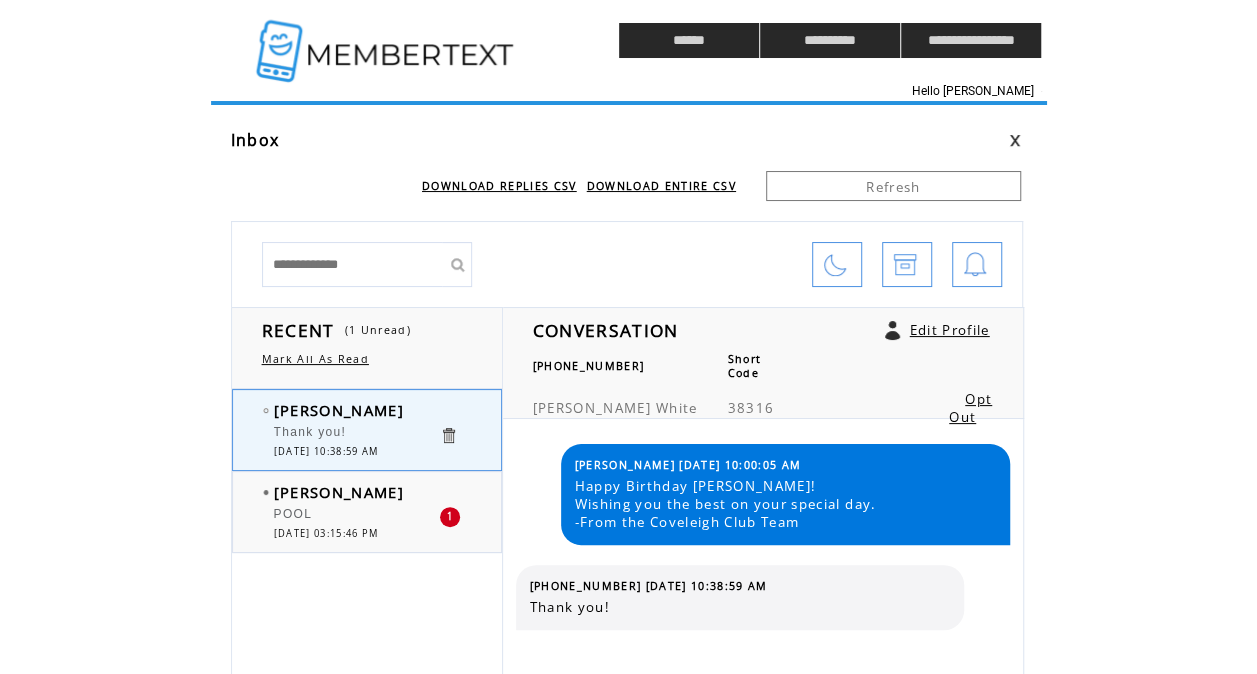 click at bounding box center [387, 40] 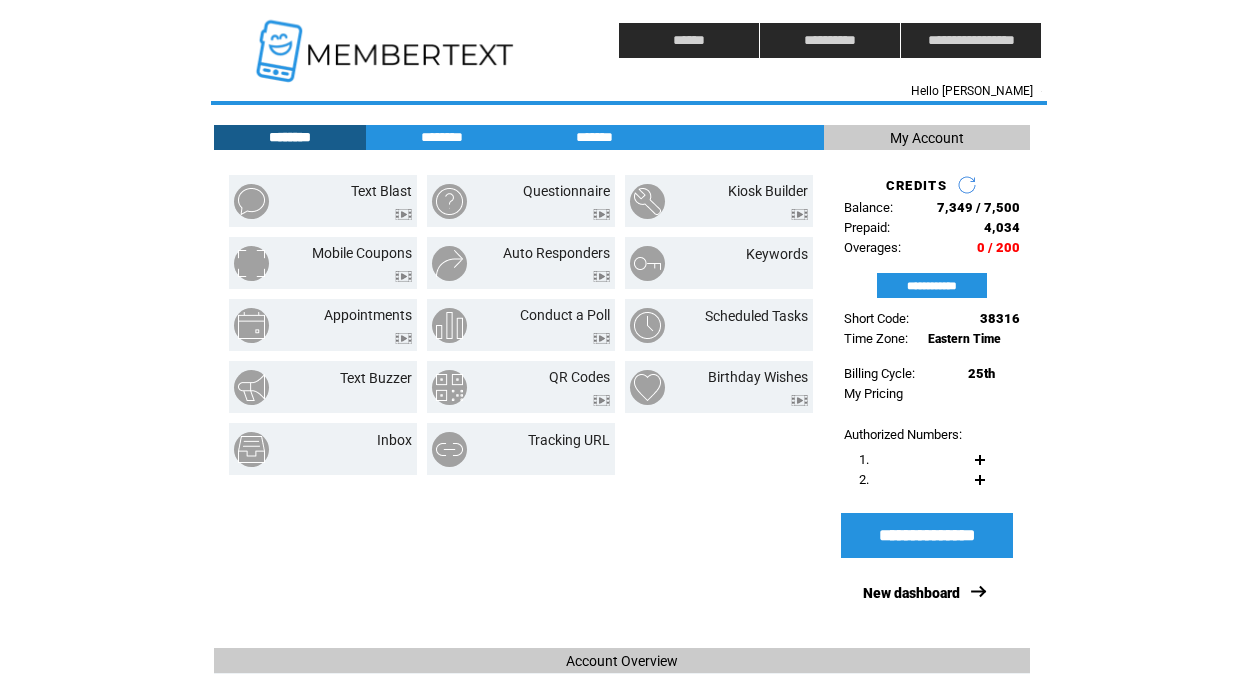 scroll, scrollTop: 0, scrollLeft: 0, axis: both 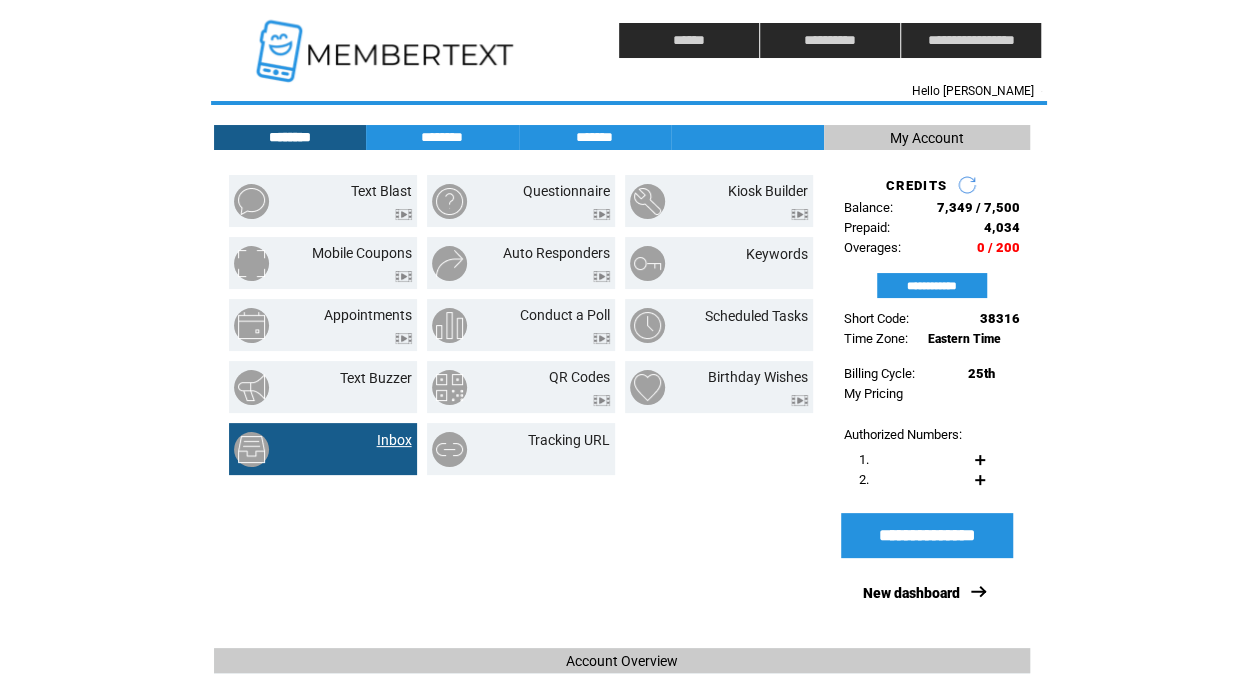 click on "Inbox" at bounding box center (394, 440) 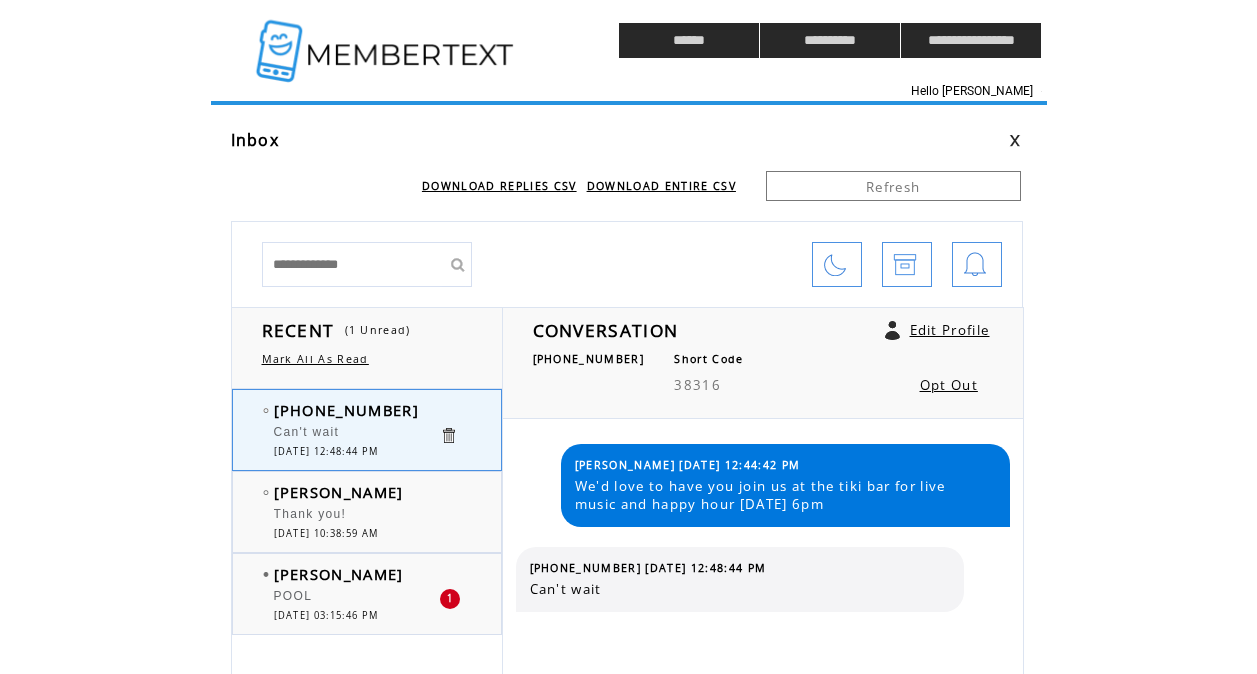 scroll, scrollTop: 0, scrollLeft: 0, axis: both 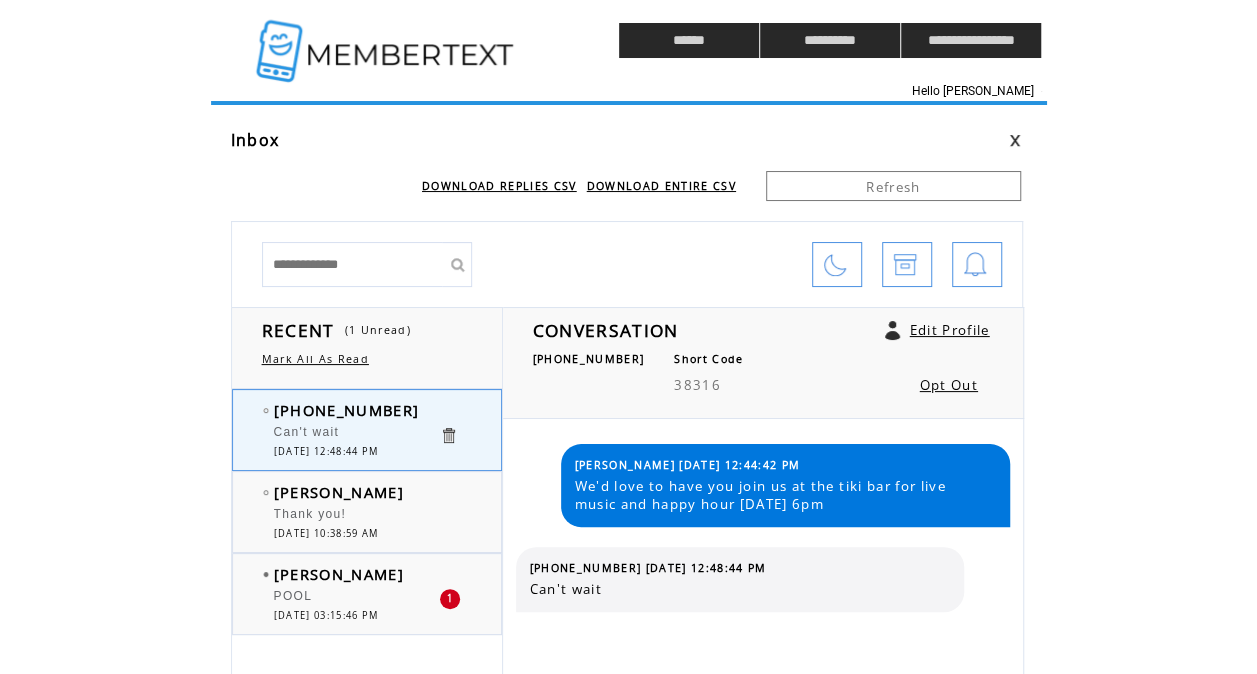 click on "**********" 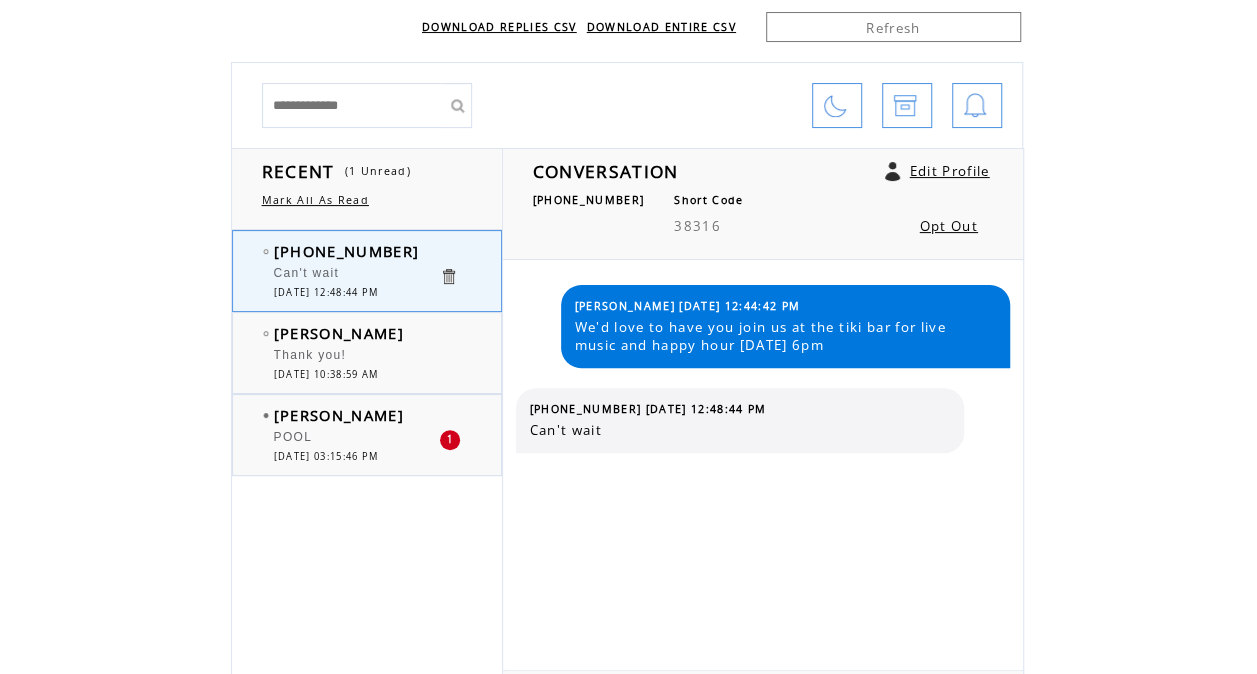 scroll, scrollTop: 160, scrollLeft: 0, axis: vertical 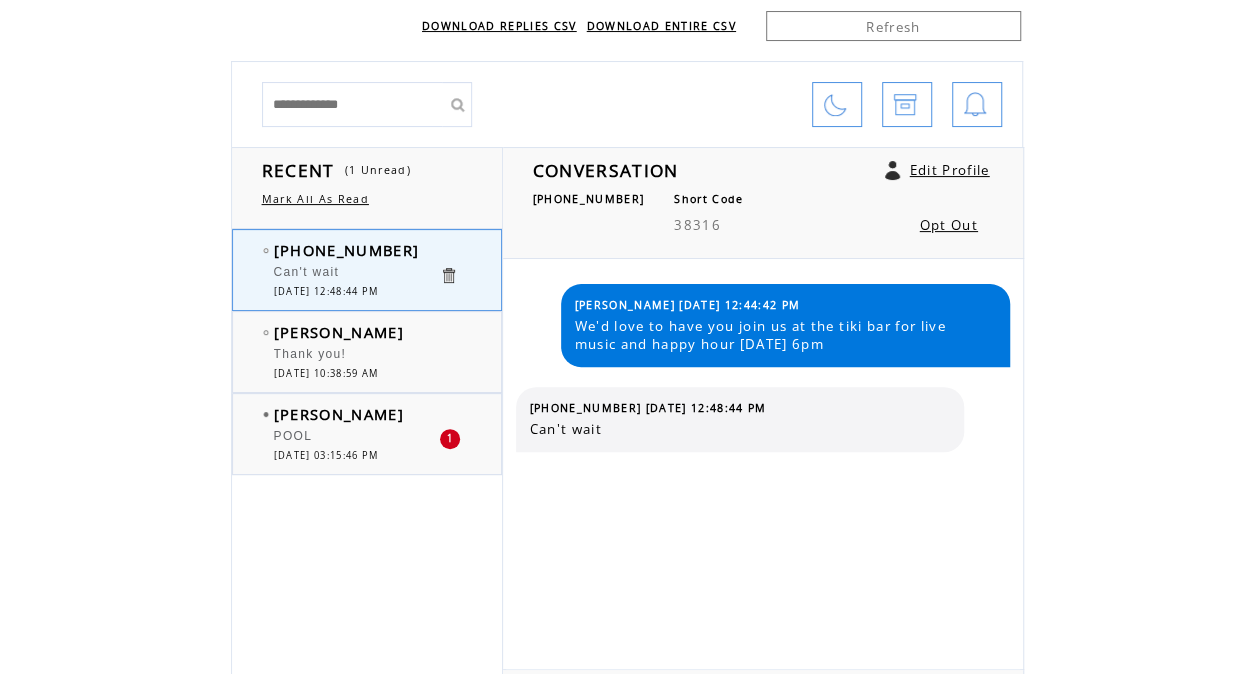 click on "**********" 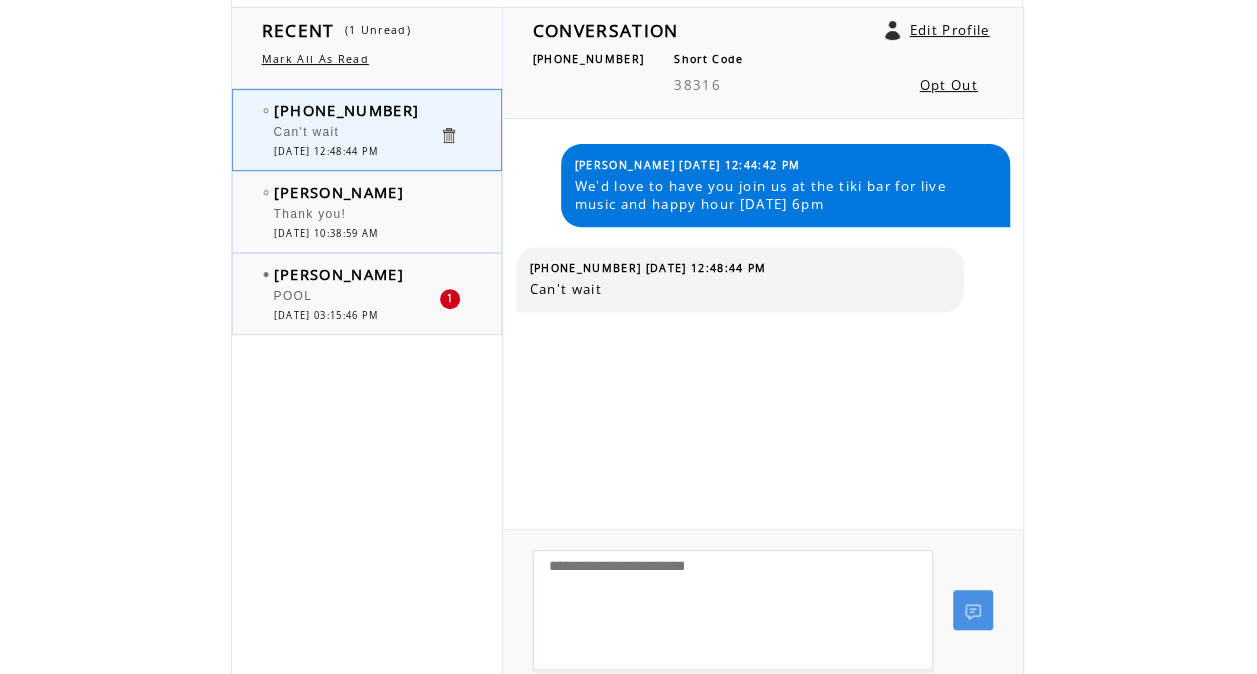 scroll, scrollTop: 302, scrollLeft: 0, axis: vertical 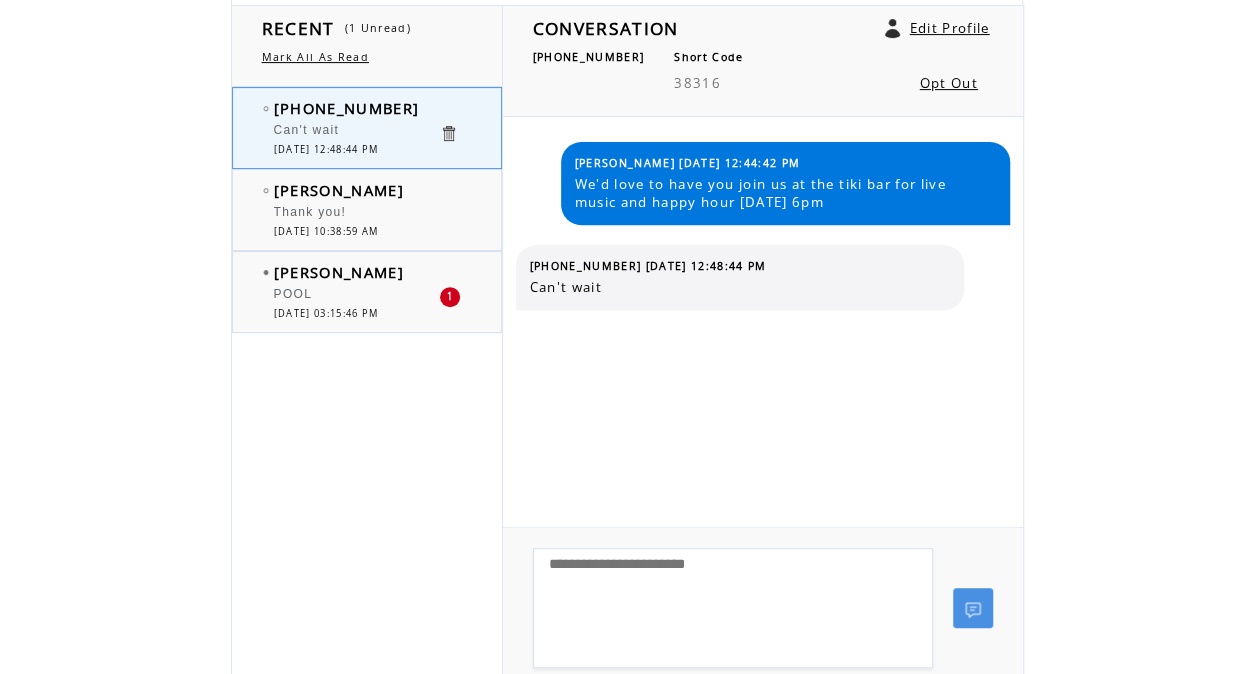click on "Can't wait" at bounding box center [356, 133] 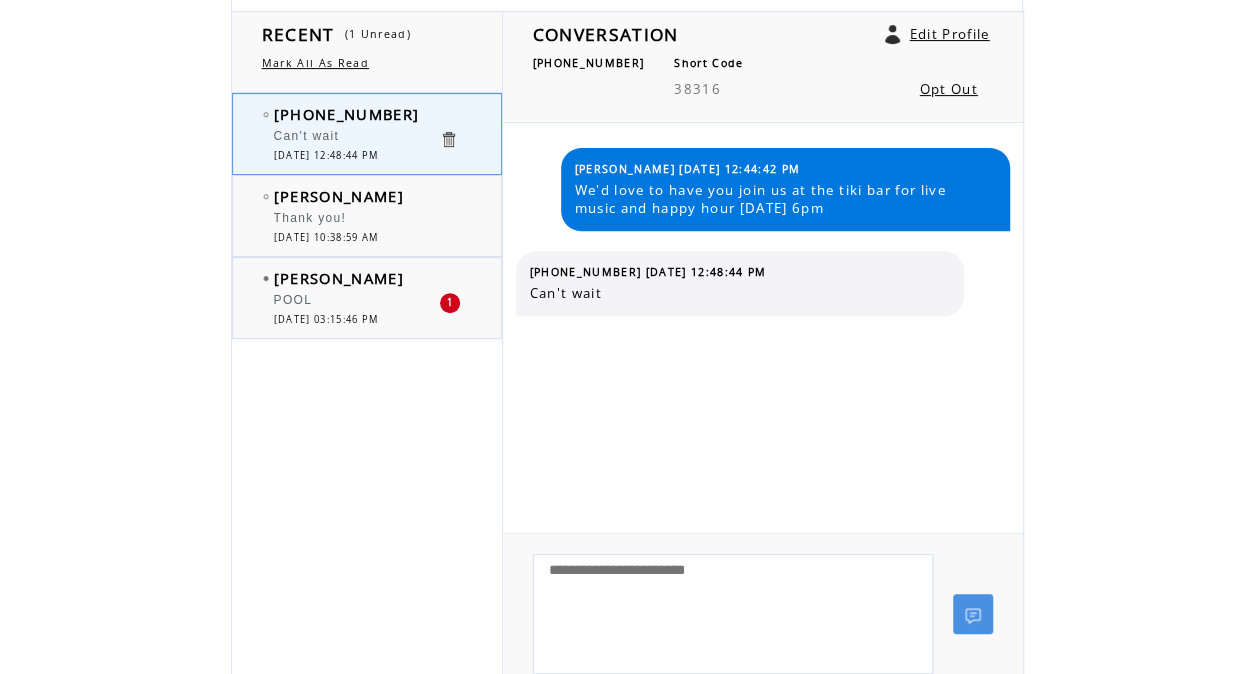 scroll, scrollTop: 320, scrollLeft: 0, axis: vertical 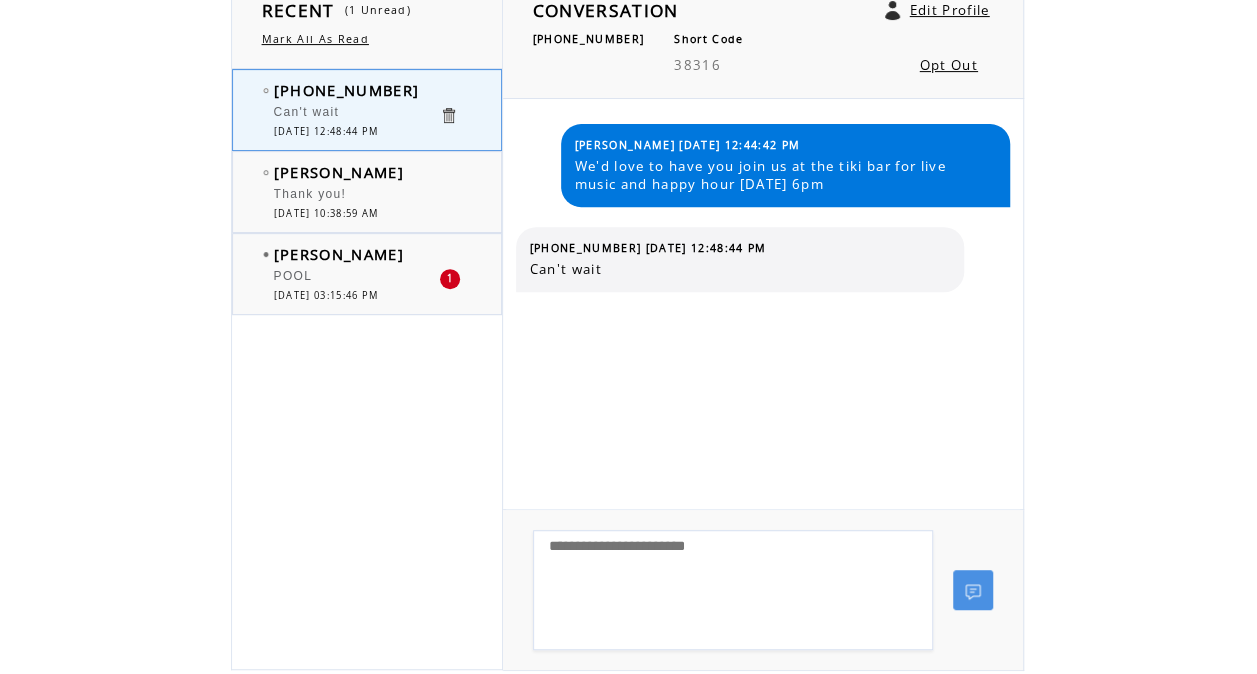 click at bounding box center (733, 590) 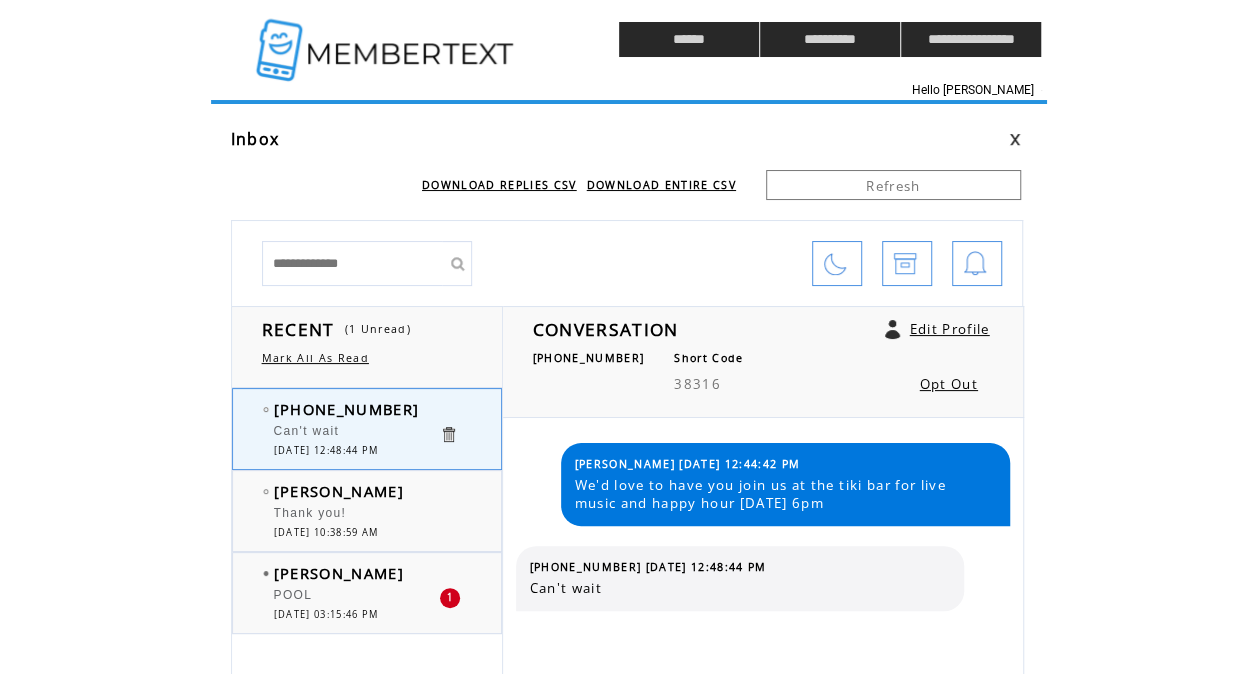 scroll, scrollTop: 0, scrollLeft: 0, axis: both 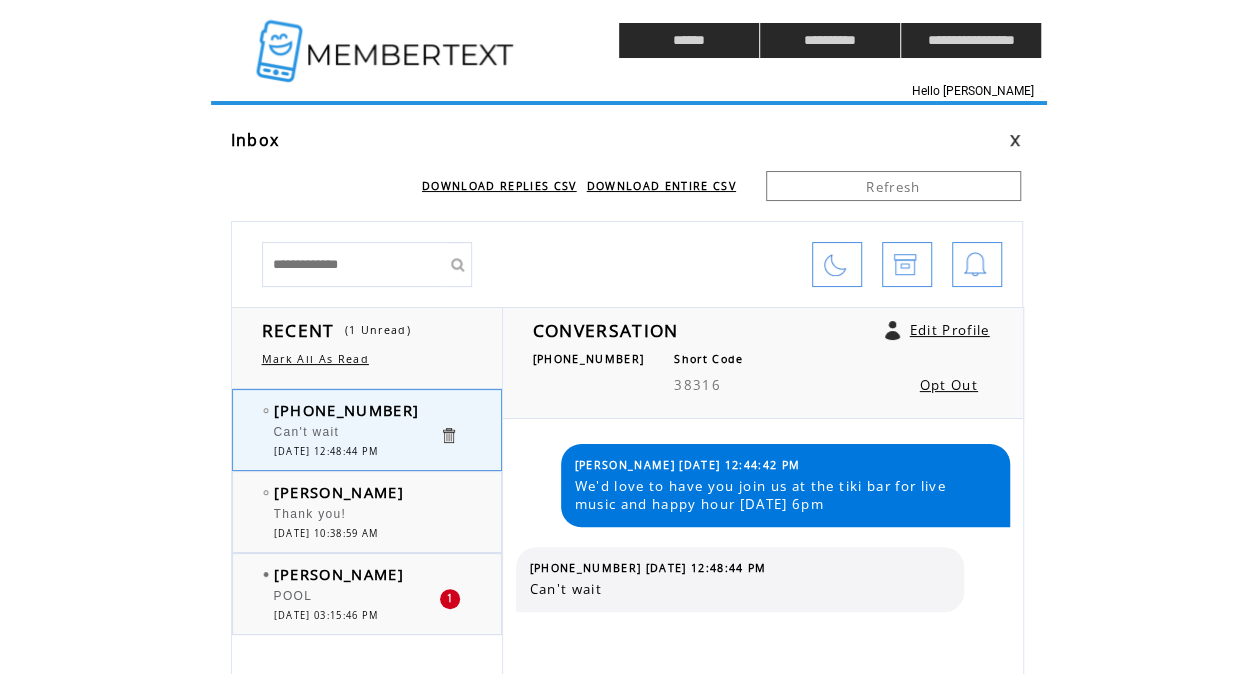 click at bounding box center (387, 40) 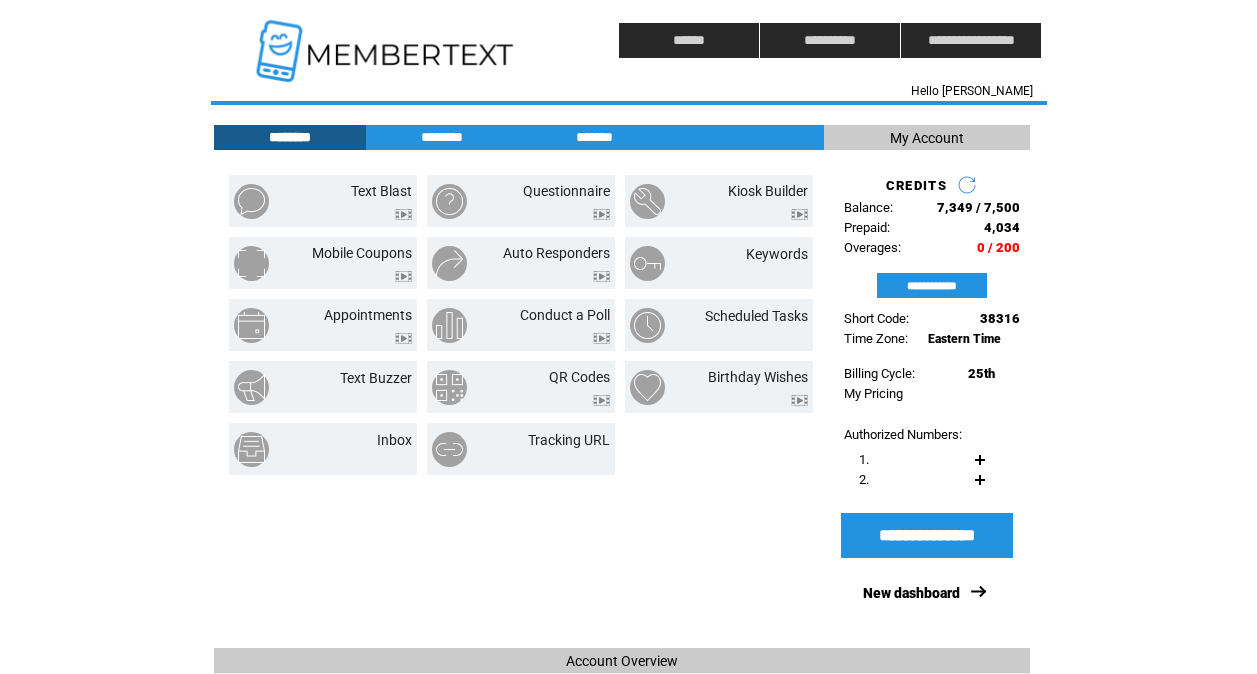 scroll, scrollTop: 0, scrollLeft: 0, axis: both 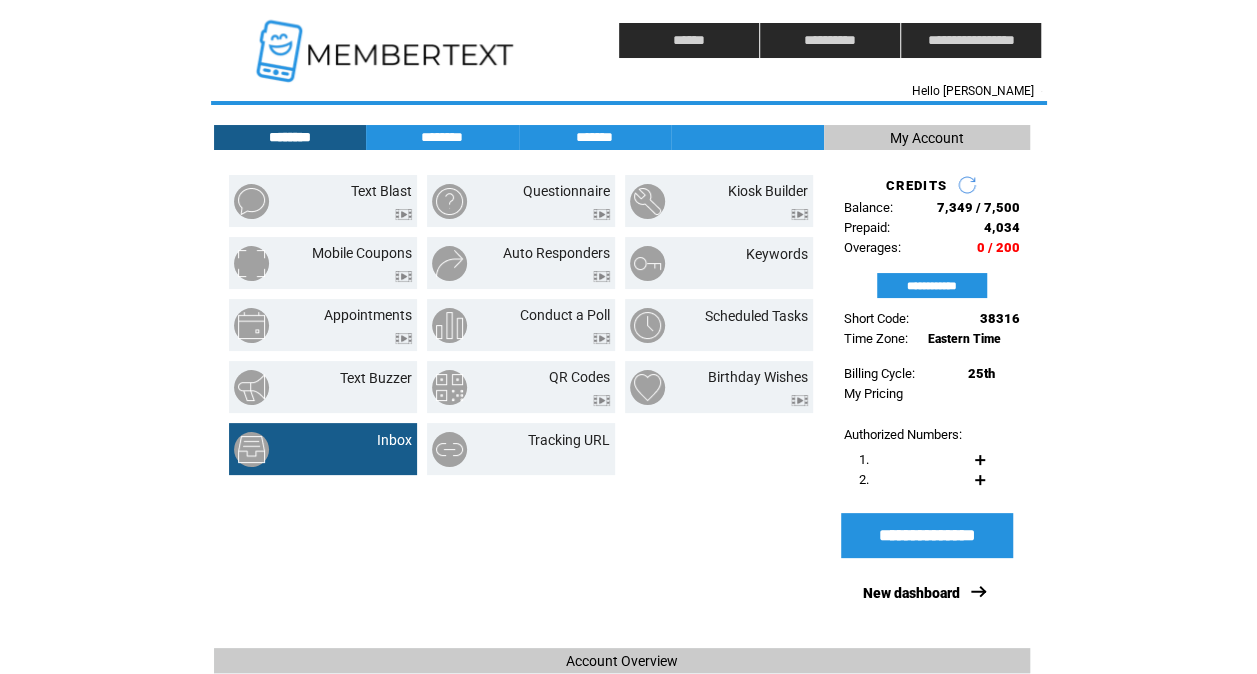 click on "Inbox" at bounding box center [323, 449] 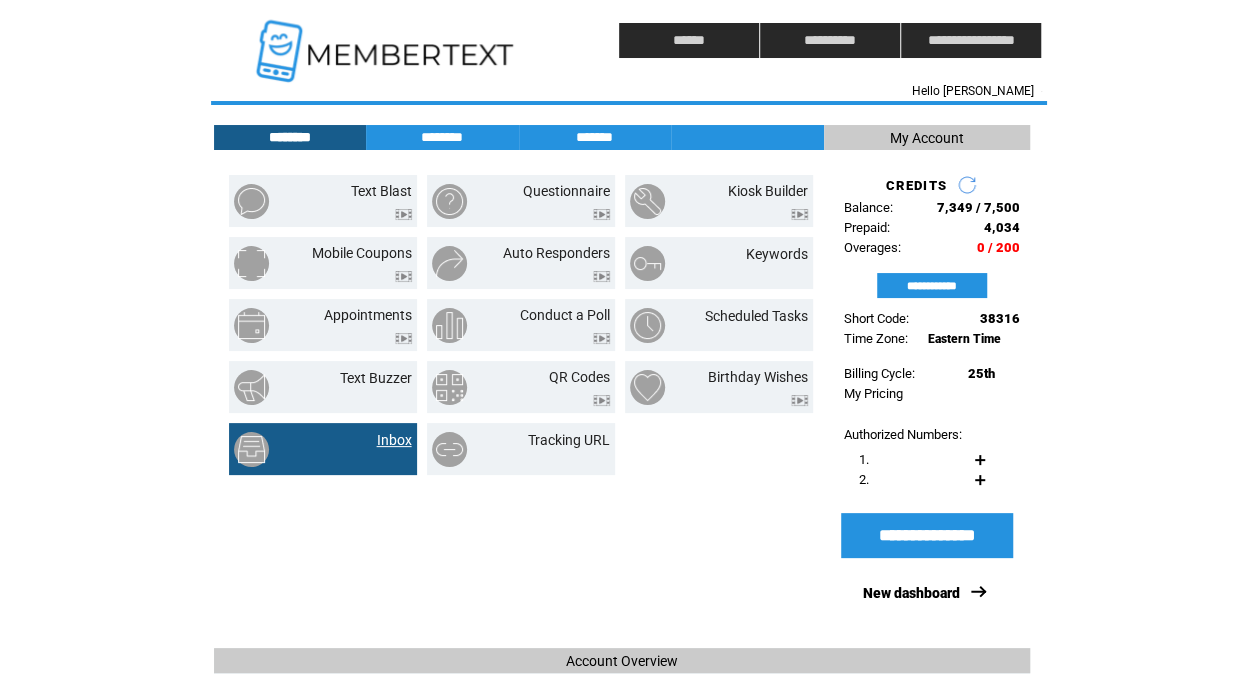 click on "Inbox" at bounding box center (394, 440) 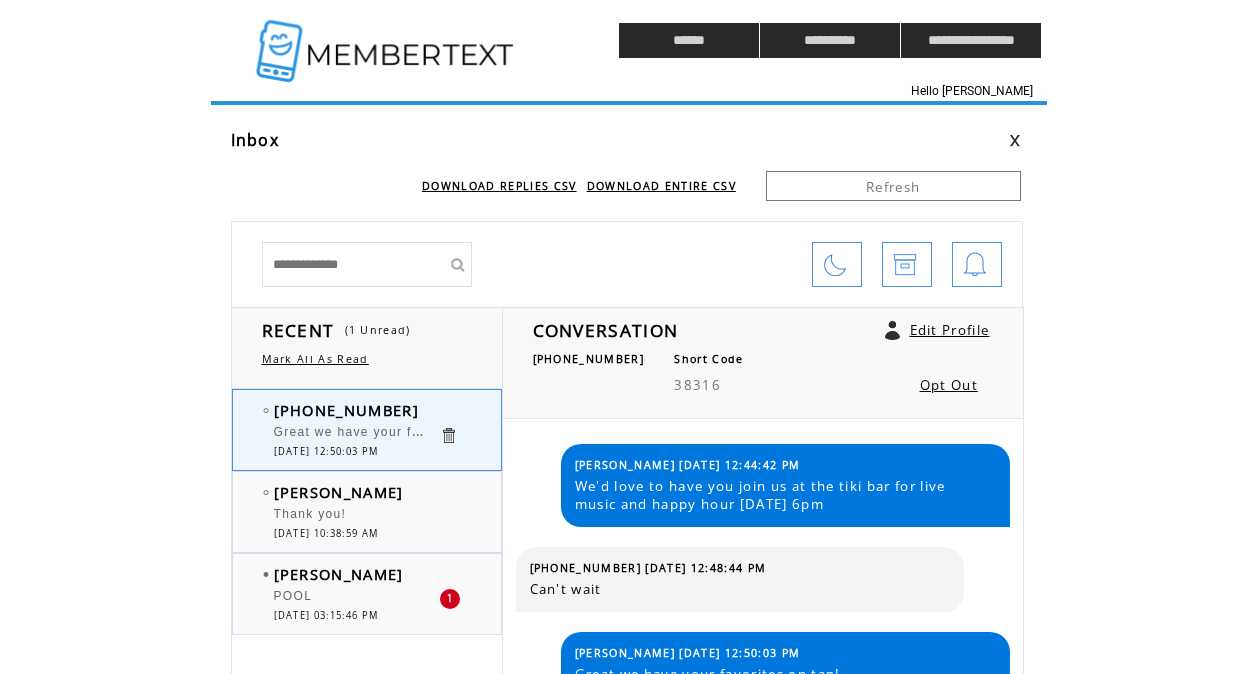 scroll, scrollTop: 0, scrollLeft: 0, axis: both 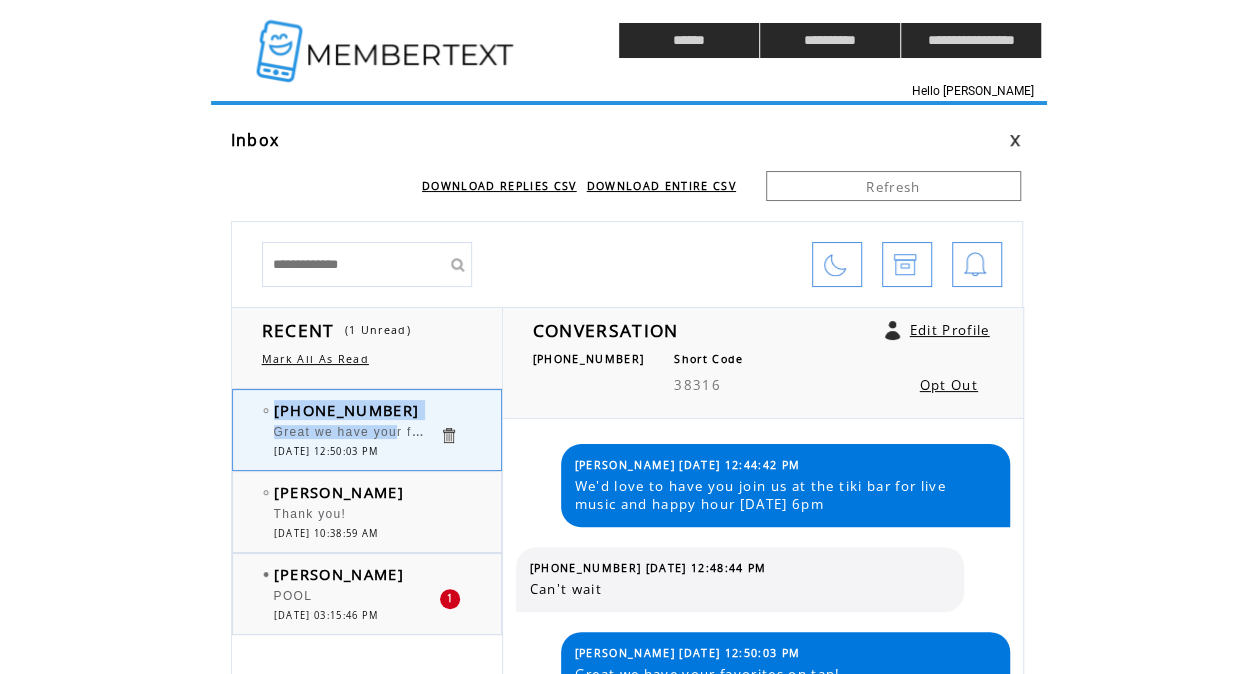 drag, startPoint x: 0, startPoint y: 0, endPoint x: 400, endPoint y: 400, distance: 565.6854 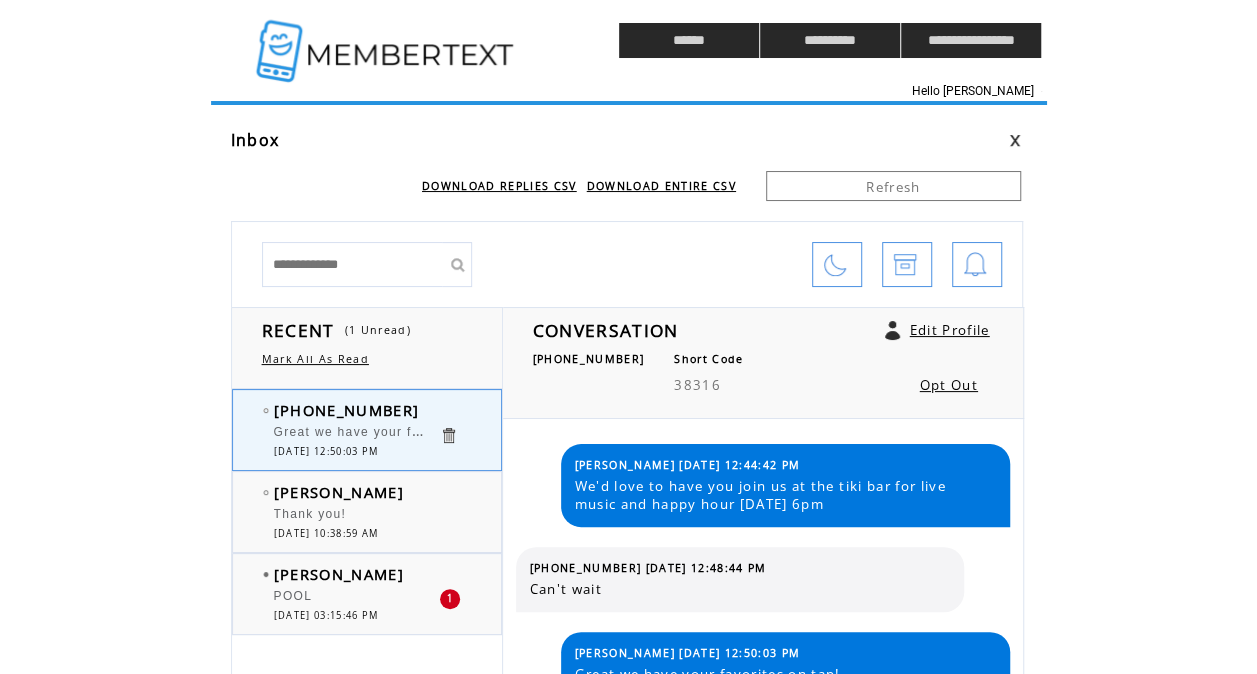 drag, startPoint x: 400, startPoint y: 400, endPoint x: 391, endPoint y: 369, distance: 32.280025 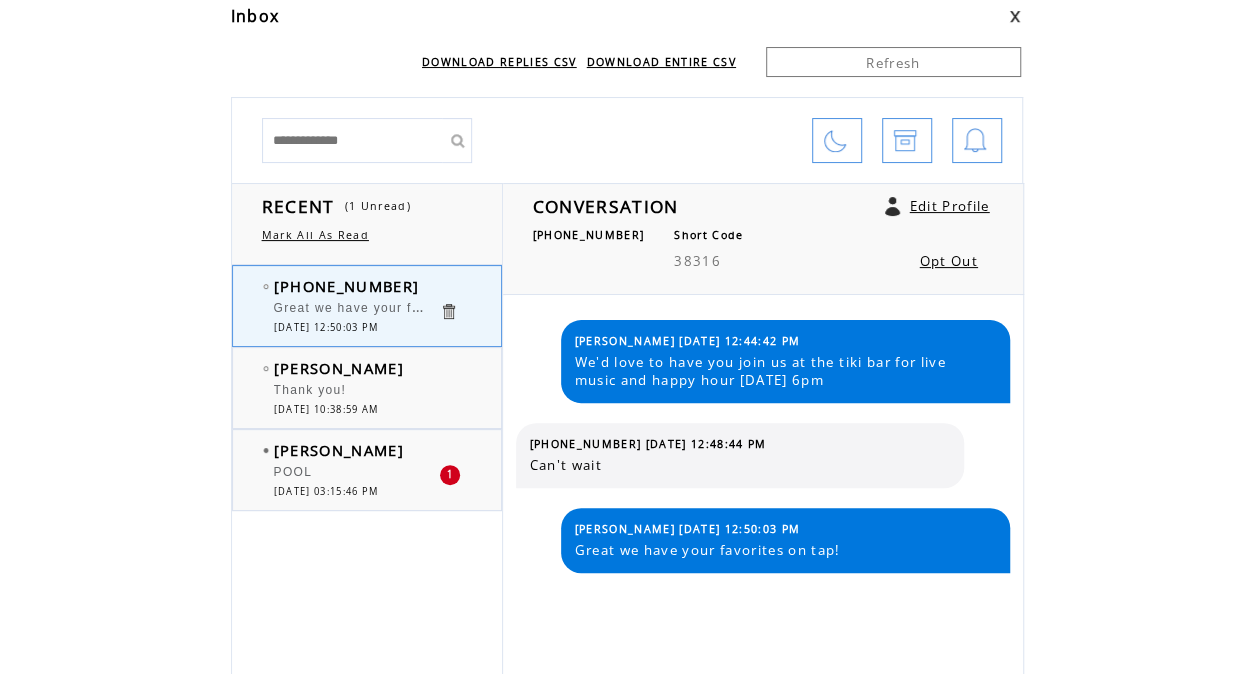scroll, scrollTop: 131, scrollLeft: 0, axis: vertical 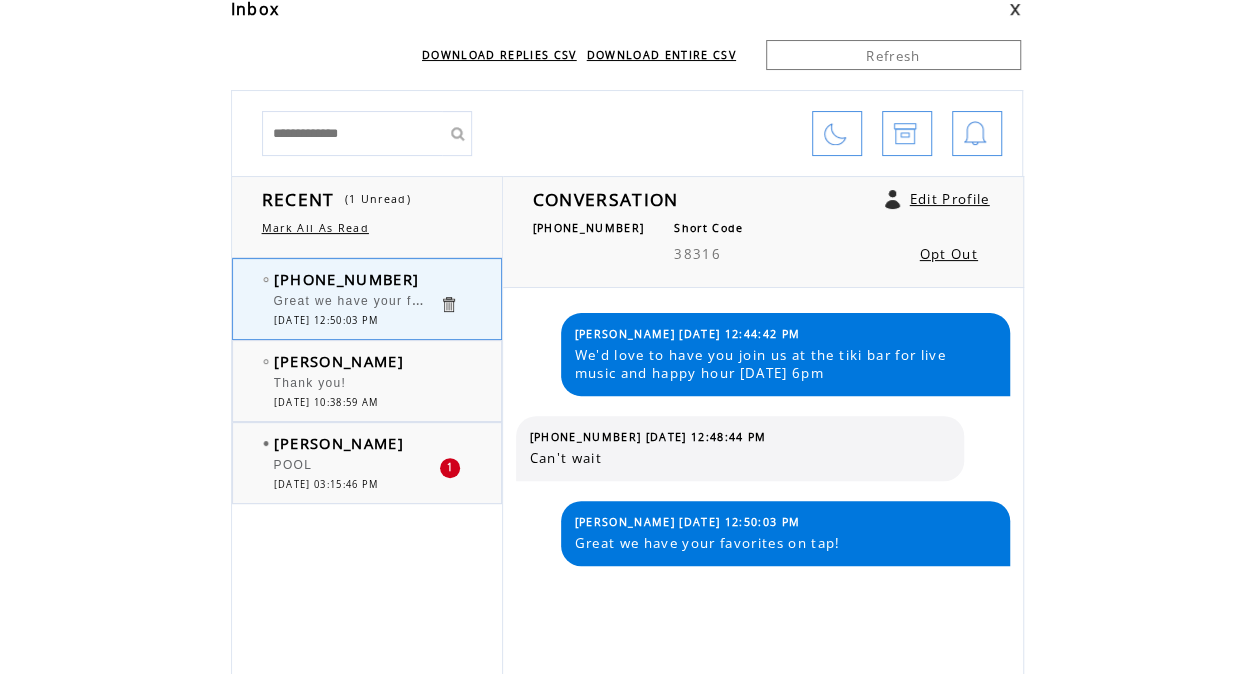click at bounding box center [975, 134] 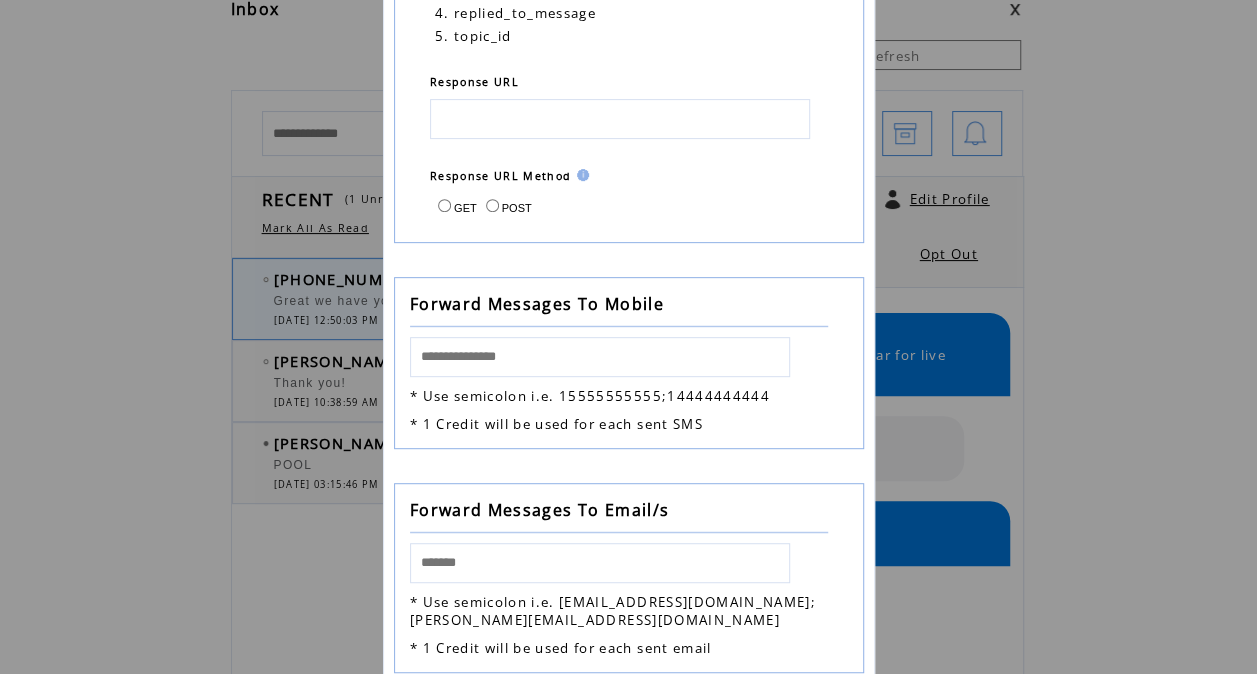 scroll, scrollTop: 390, scrollLeft: 0, axis: vertical 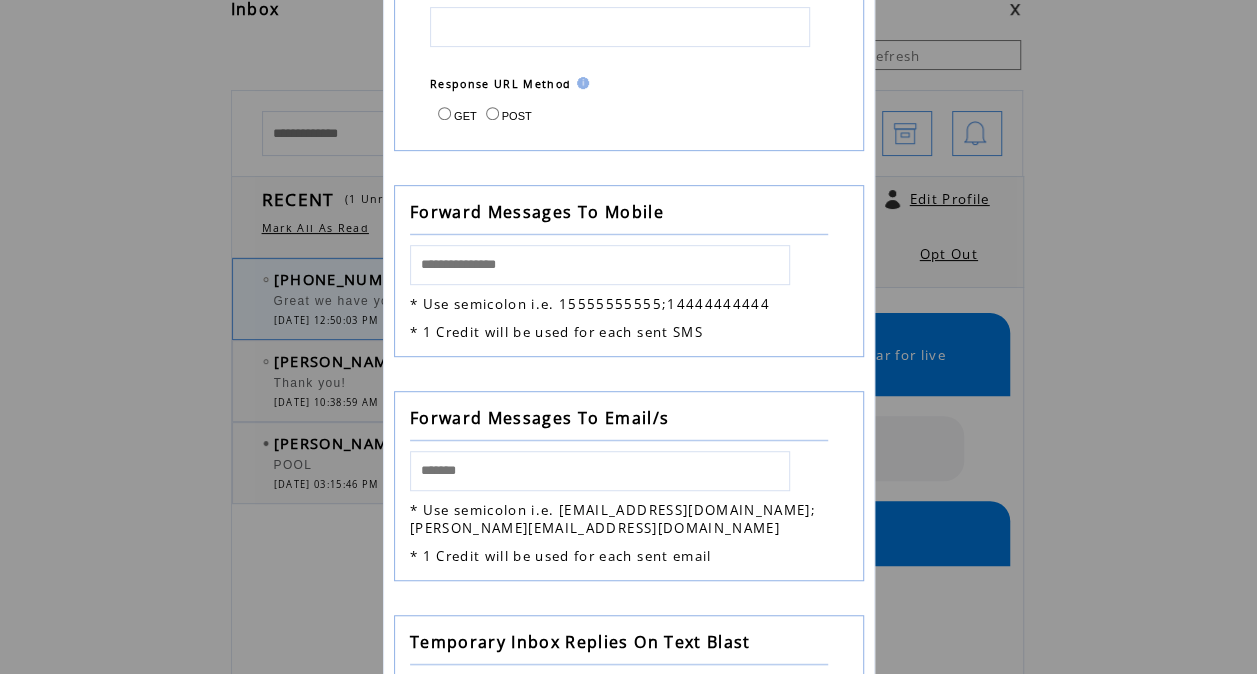 click at bounding box center [600, 471] 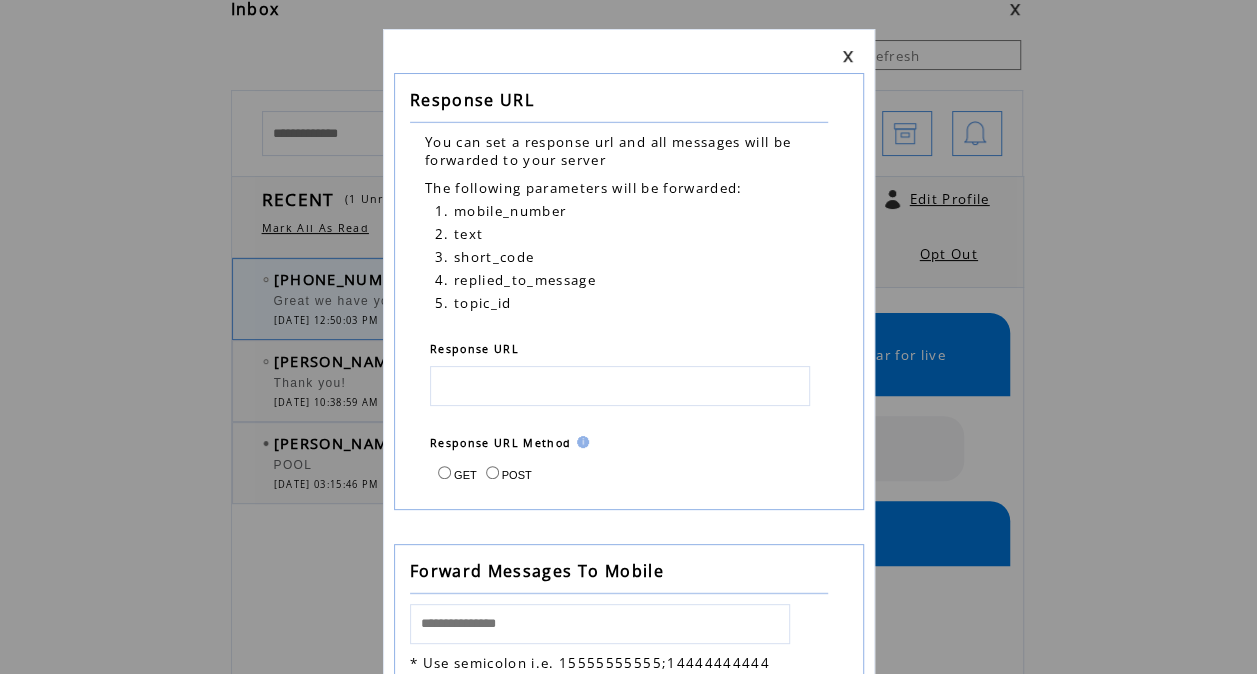 scroll, scrollTop: 26, scrollLeft: 0, axis: vertical 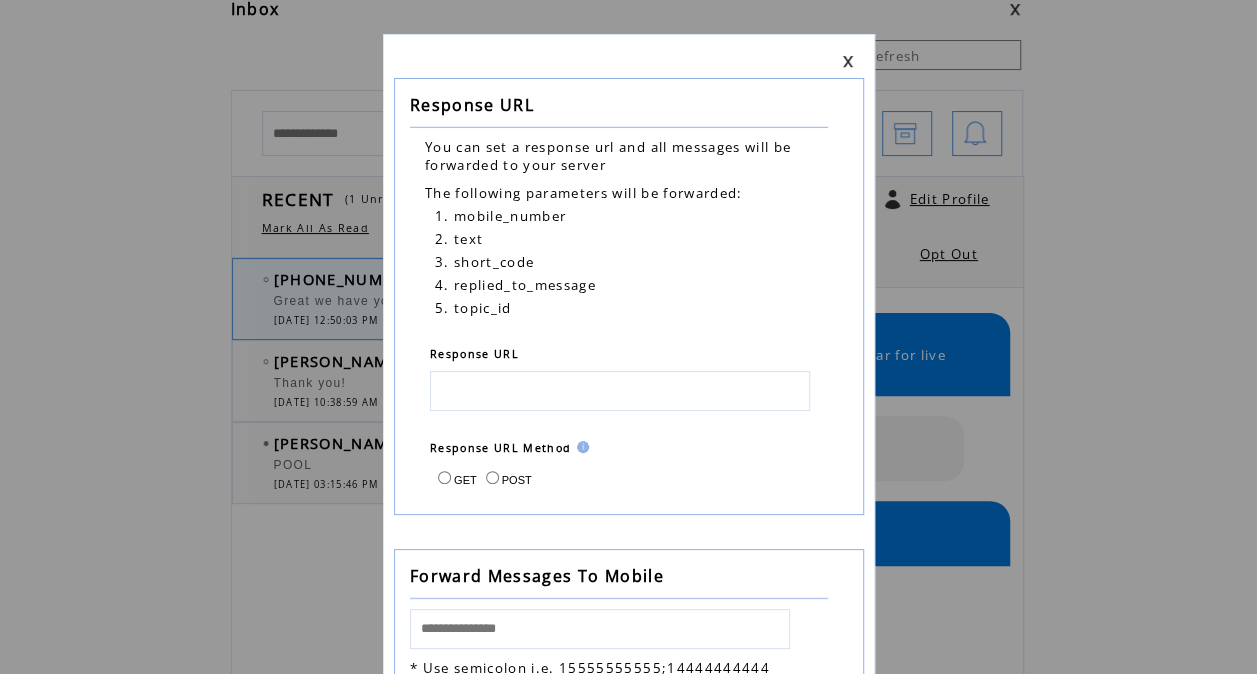 click at bounding box center [848, 61] 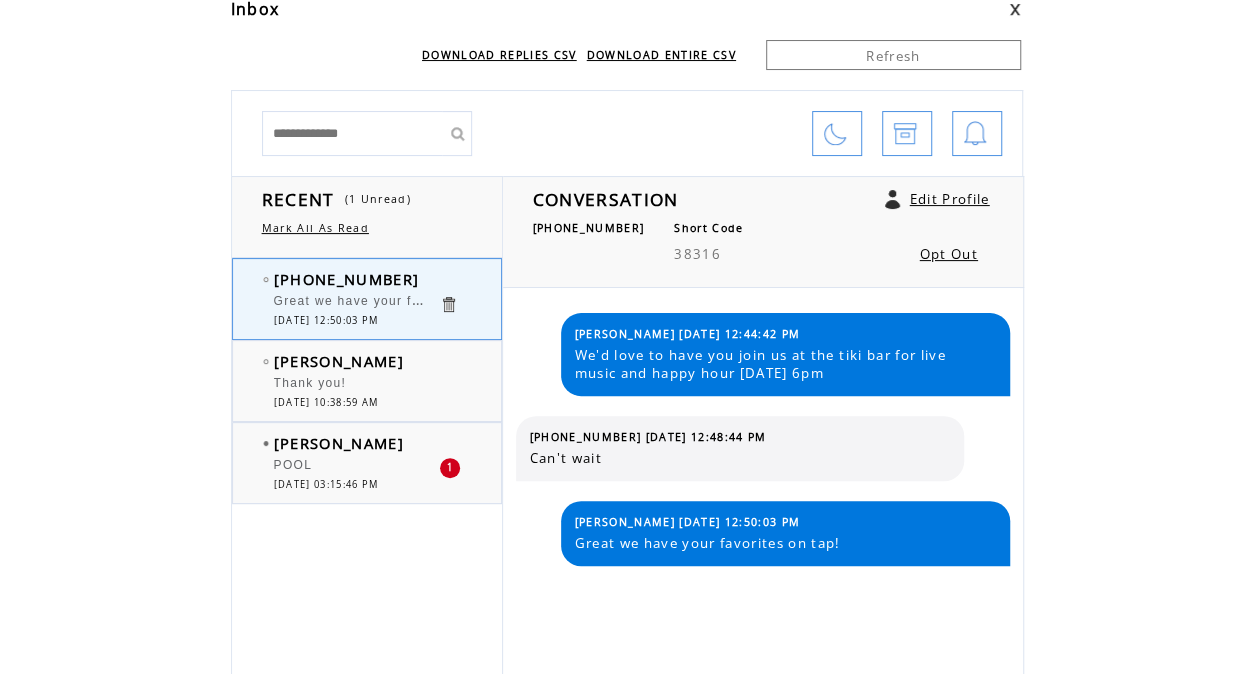 click at bounding box center [837, 133] 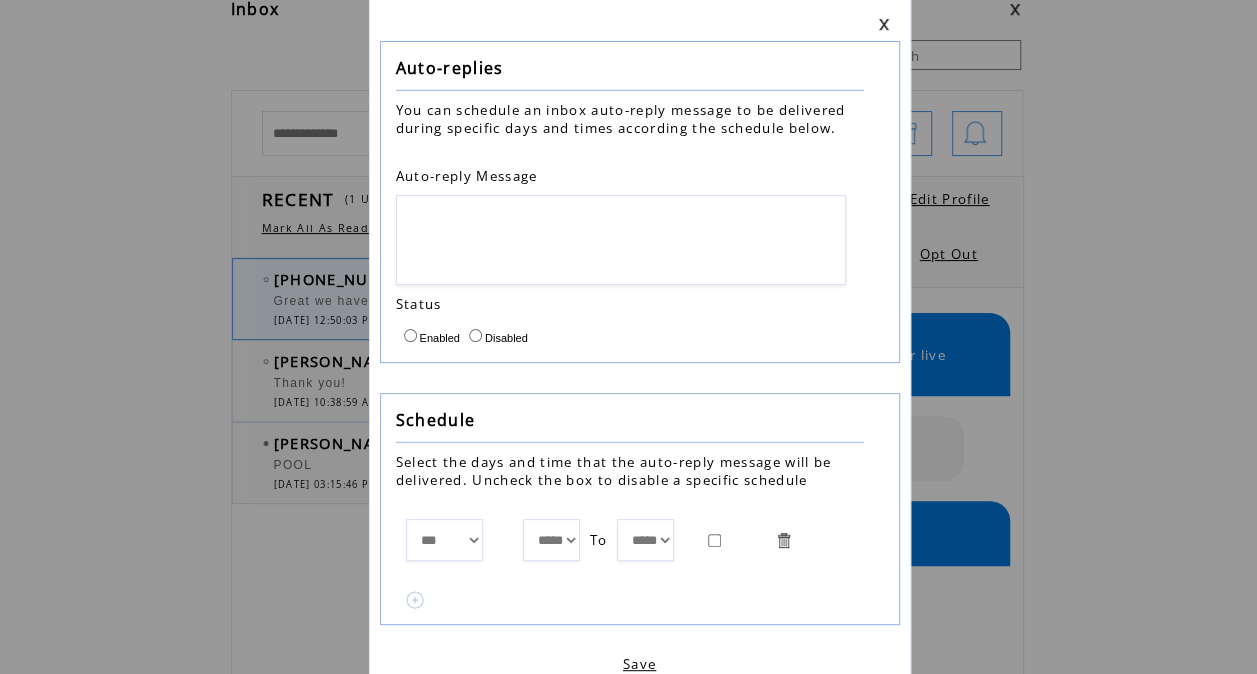 scroll, scrollTop: 66, scrollLeft: 0, axis: vertical 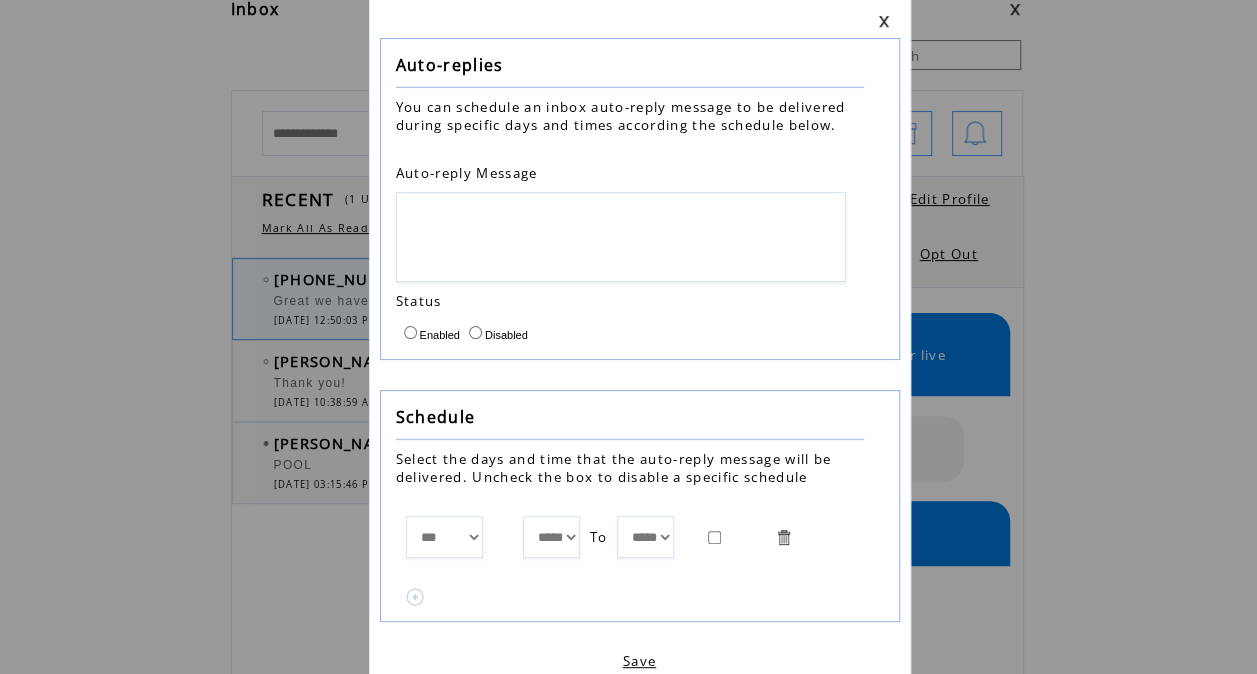 click at bounding box center [621, 237] 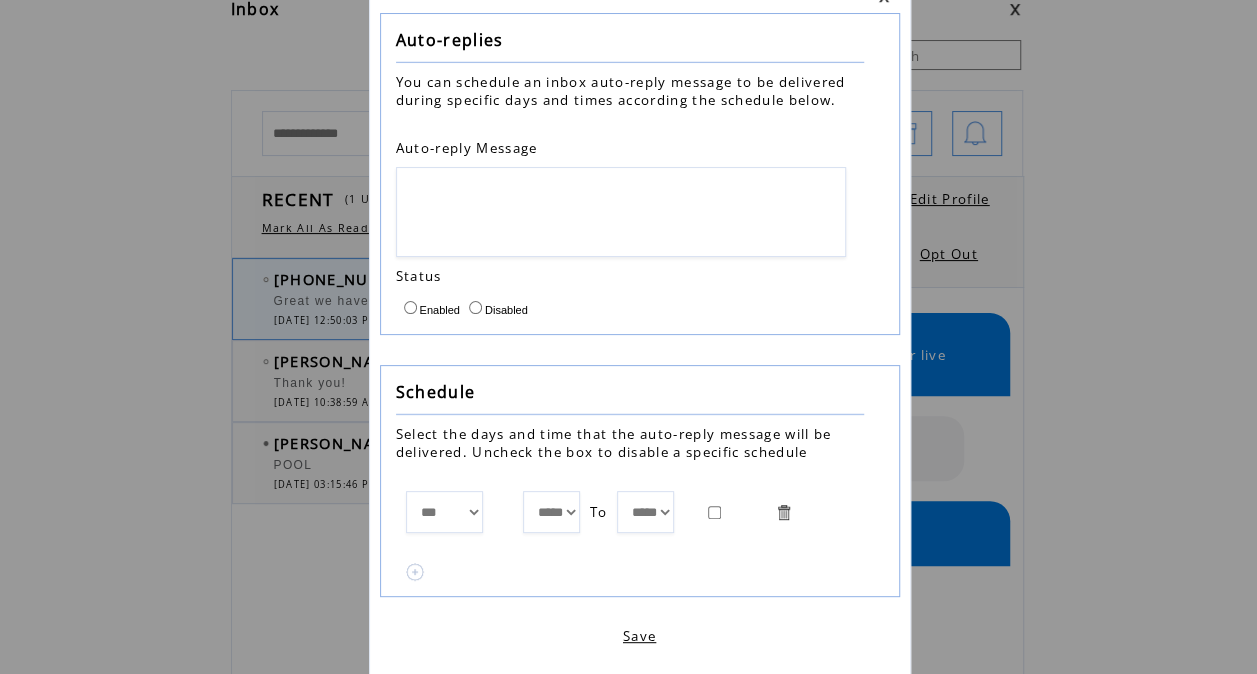 click at bounding box center [415, 572] 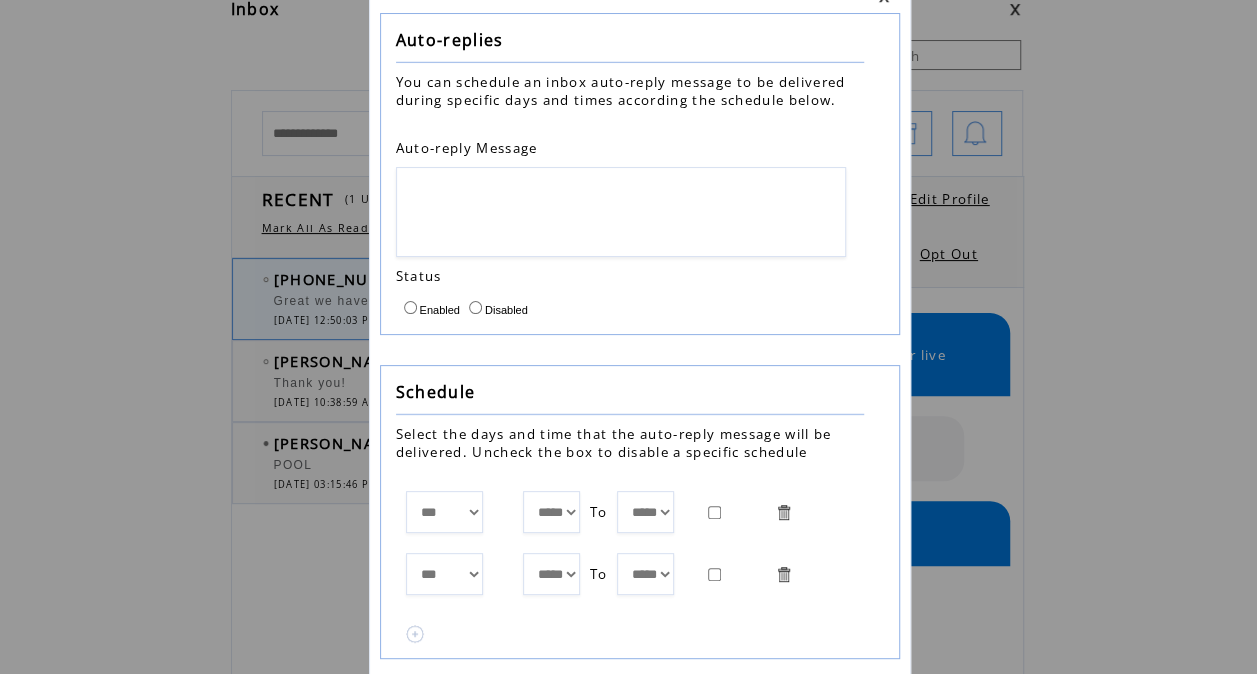 click at bounding box center [503, 512] 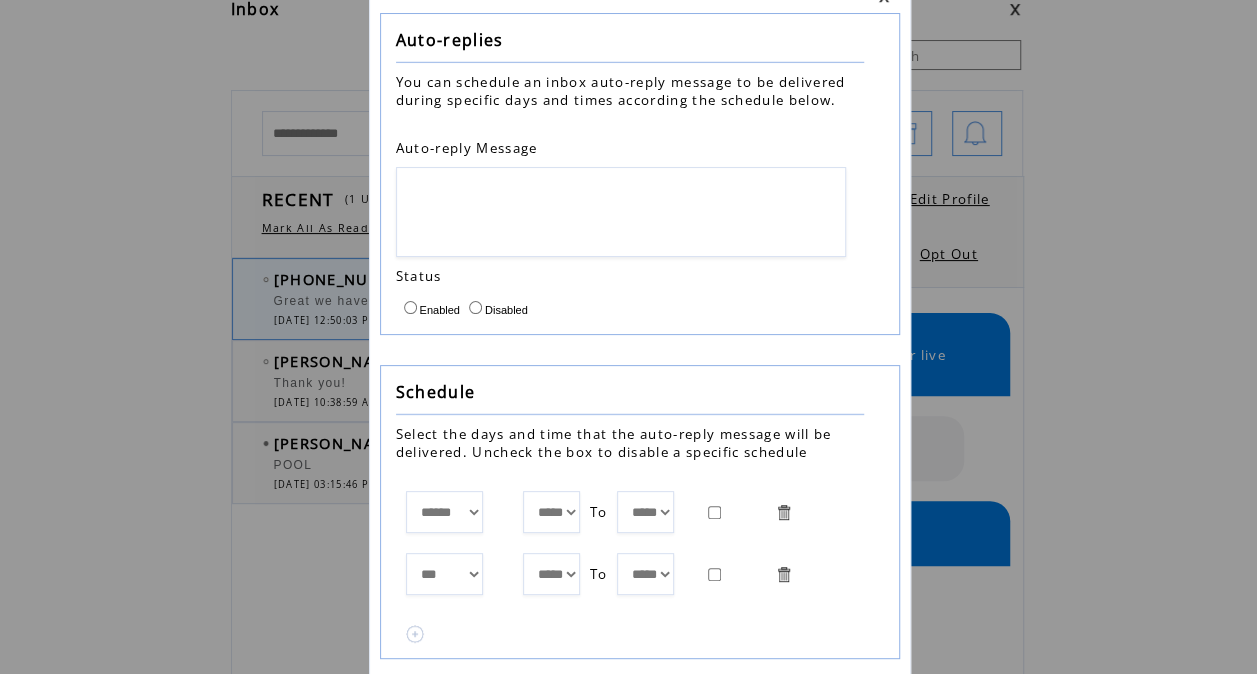 click on "*** ****** ******* ********* ******** ****** ******** ******" at bounding box center (444, 574) 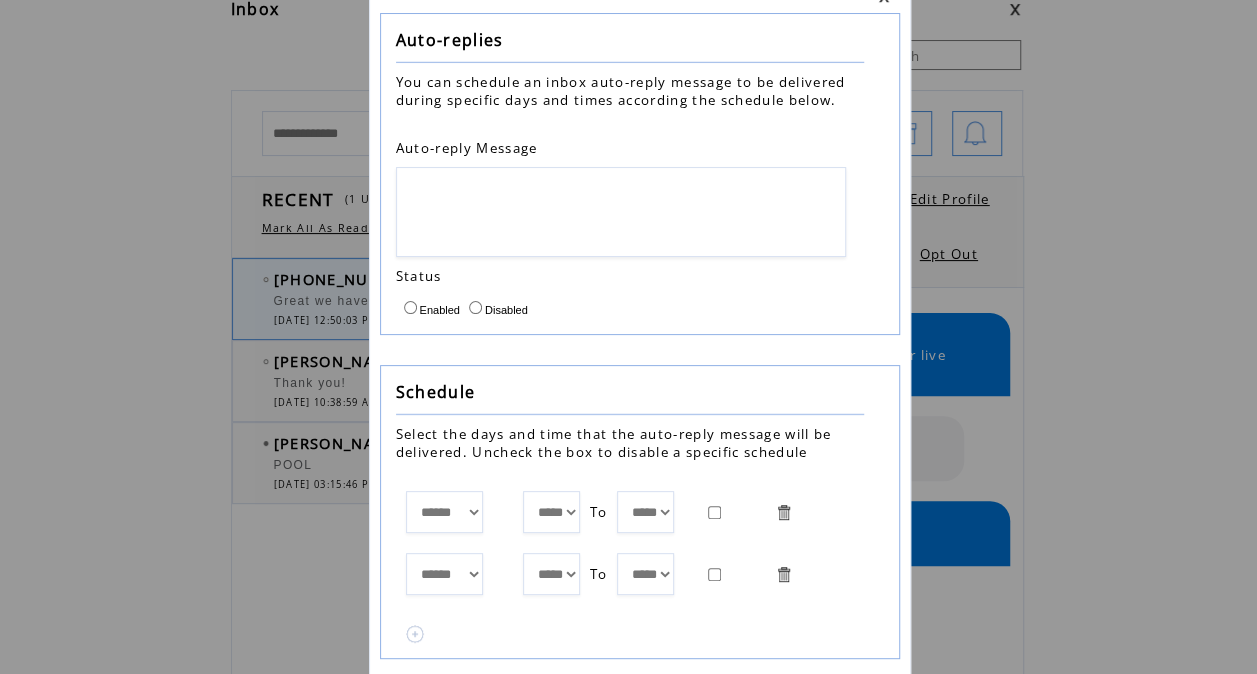 click on "***** ***** ***** ***** ***** ***** ***** ***** ***** ***** ***** ***** ***** ***** ***** ***** ***** ***** ***** ***** ***** ***** ***** ***** ***** ***** ***** ***** ***** ***** ***** ***** ***** ***** ***** ***** ***** ***** ***** ***** ***** ***** ***** ***** ***** ***** ***** ***** *****" at bounding box center (551, 512) 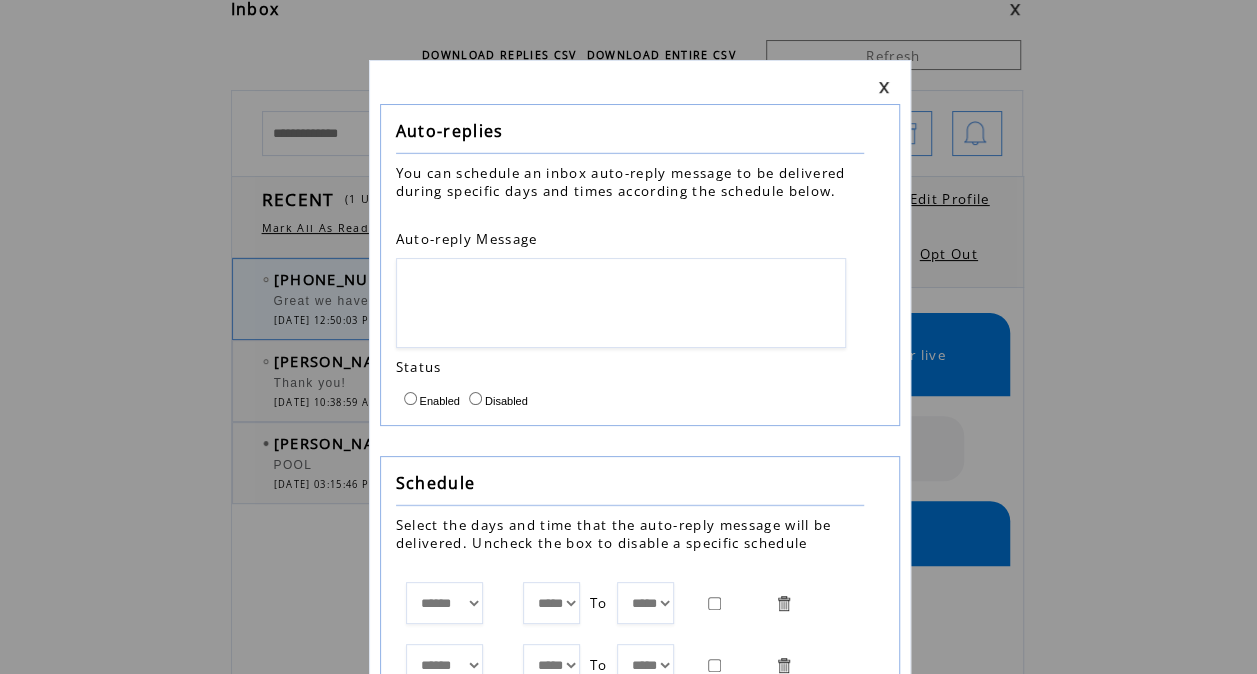 click at bounding box center (884, 87) 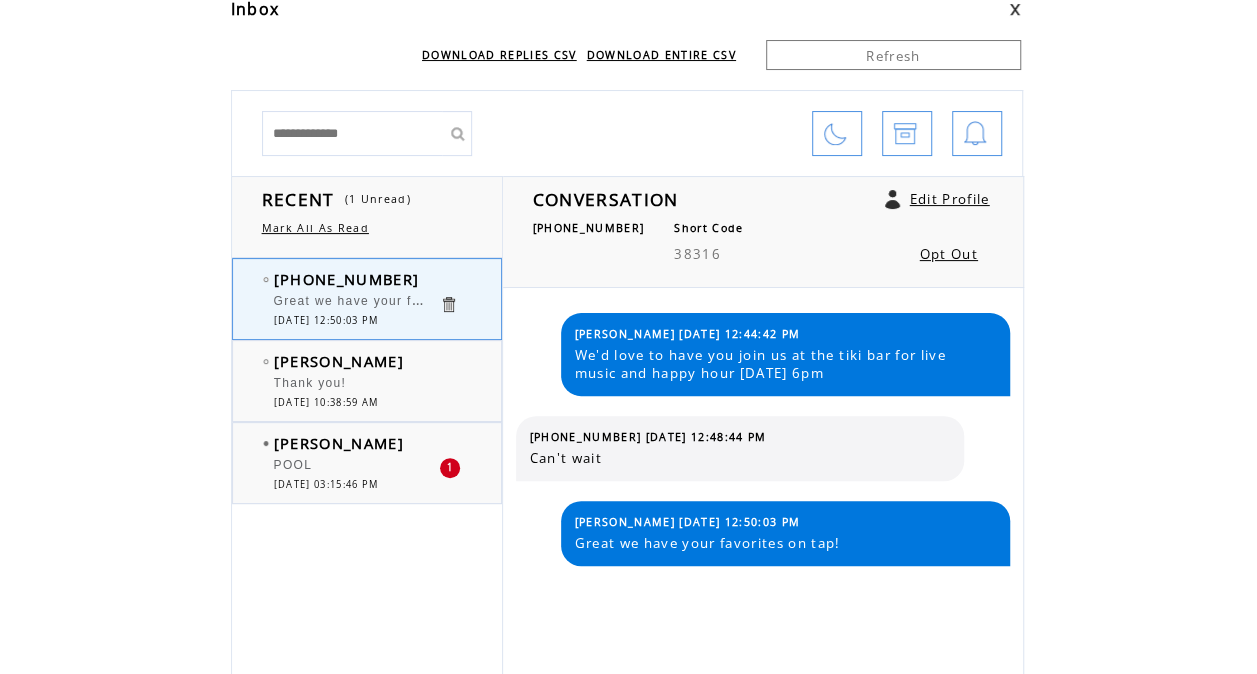 click at bounding box center (429, 123) 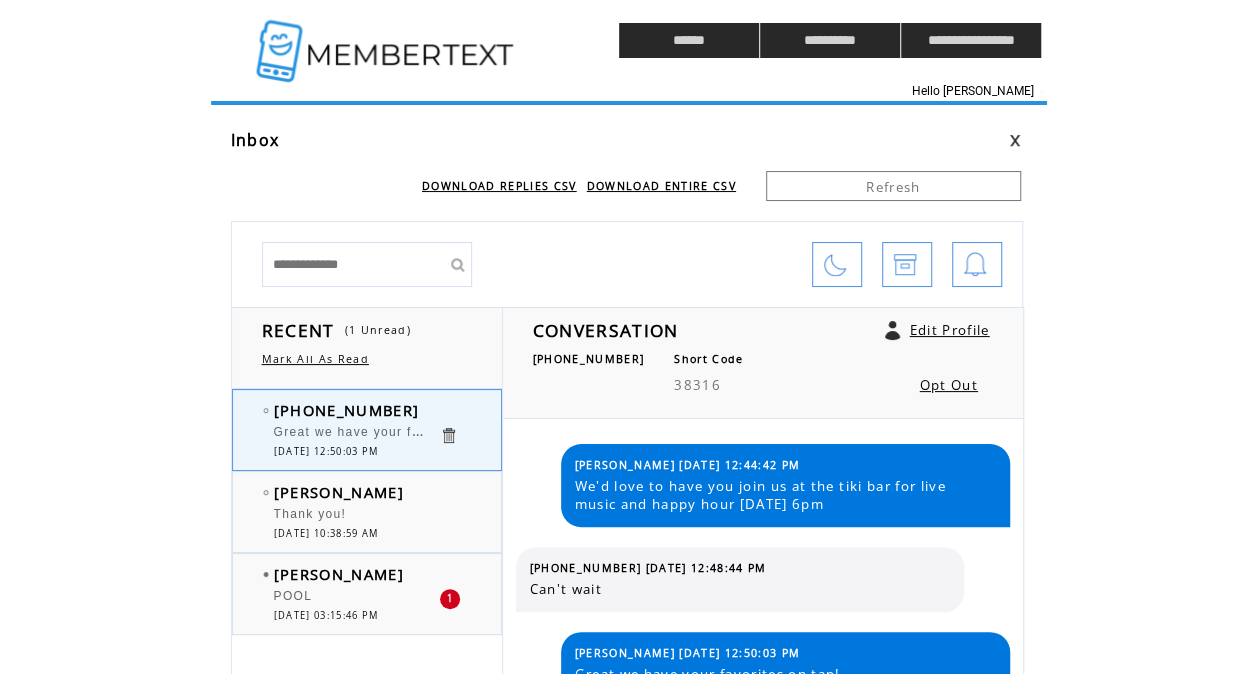 click at bounding box center [387, 40] 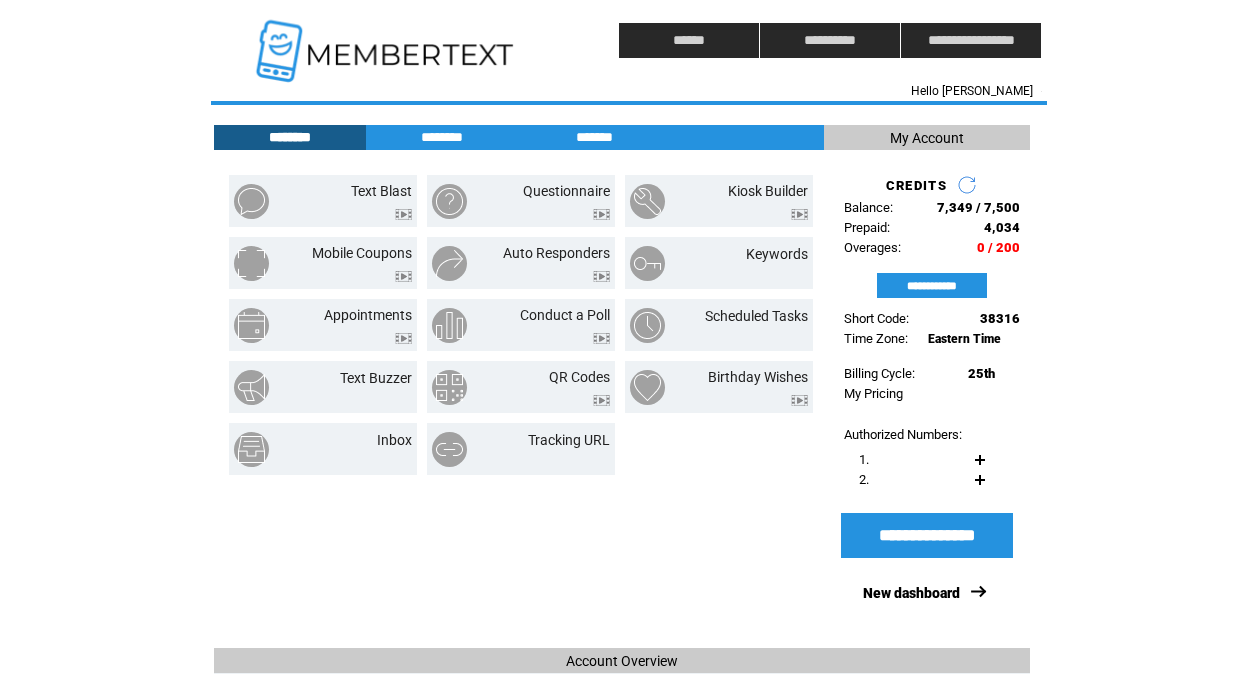 scroll, scrollTop: 0, scrollLeft: 0, axis: both 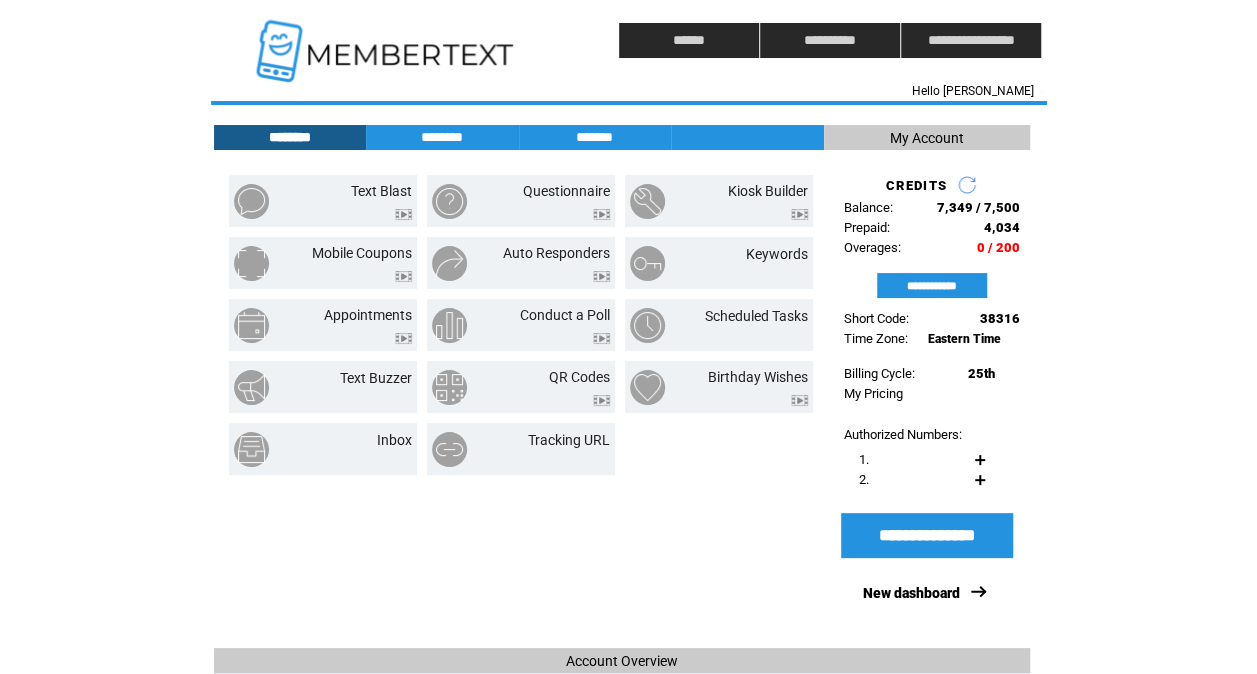 click on "**********" 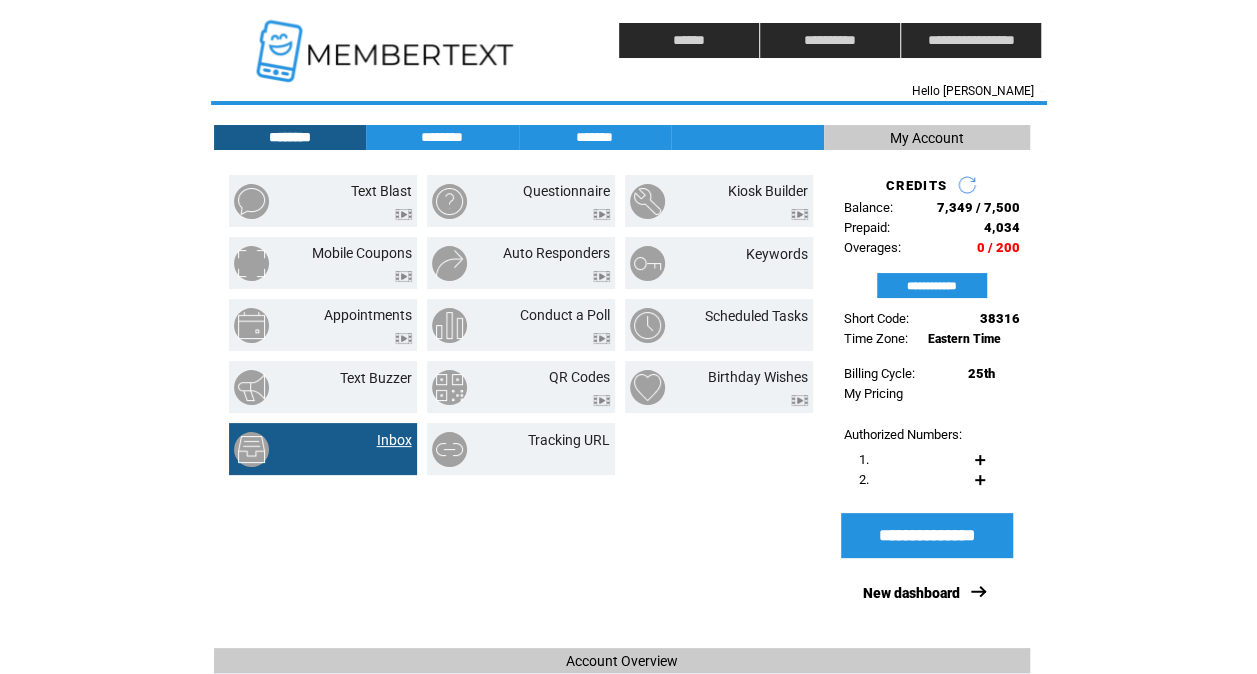 click on "Inbox" at bounding box center (394, 440) 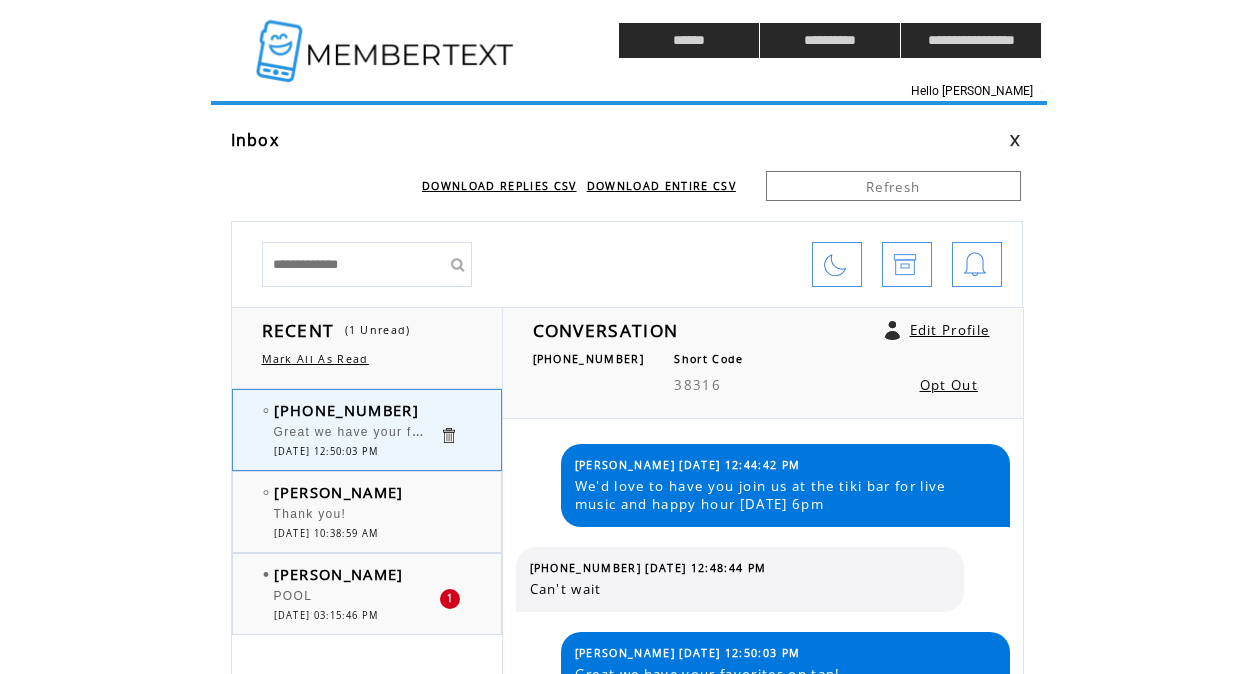 scroll, scrollTop: 0, scrollLeft: 0, axis: both 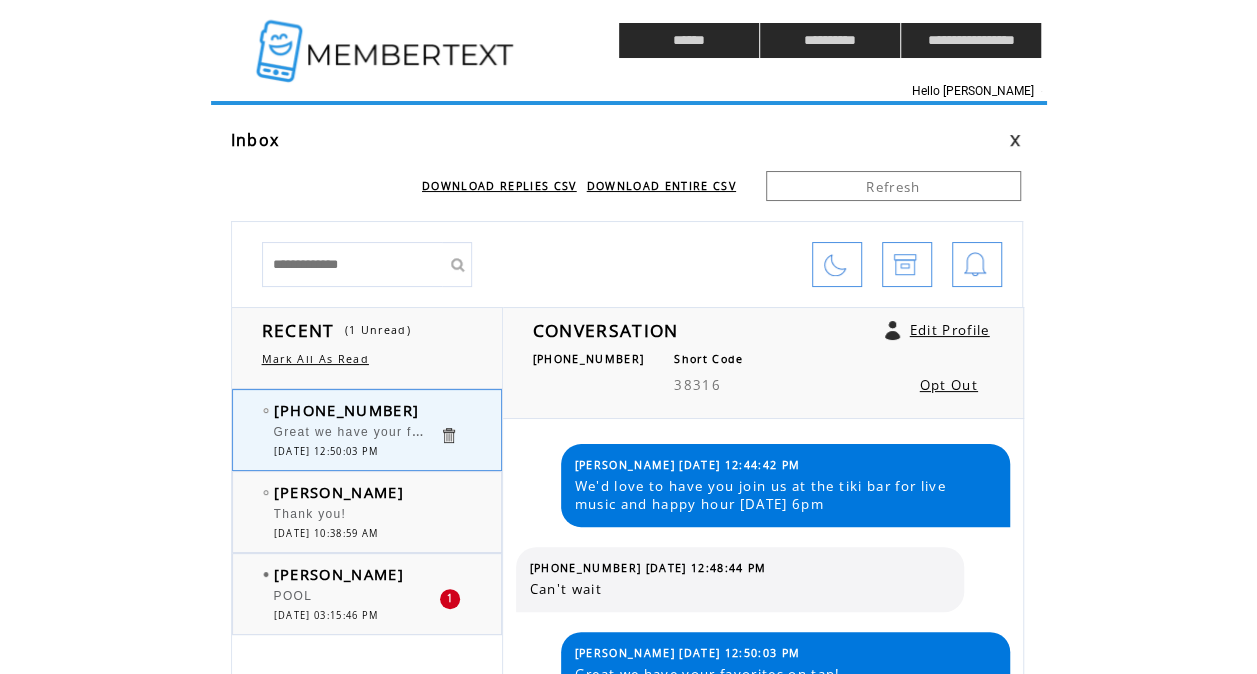 click at bounding box center (835, 265) 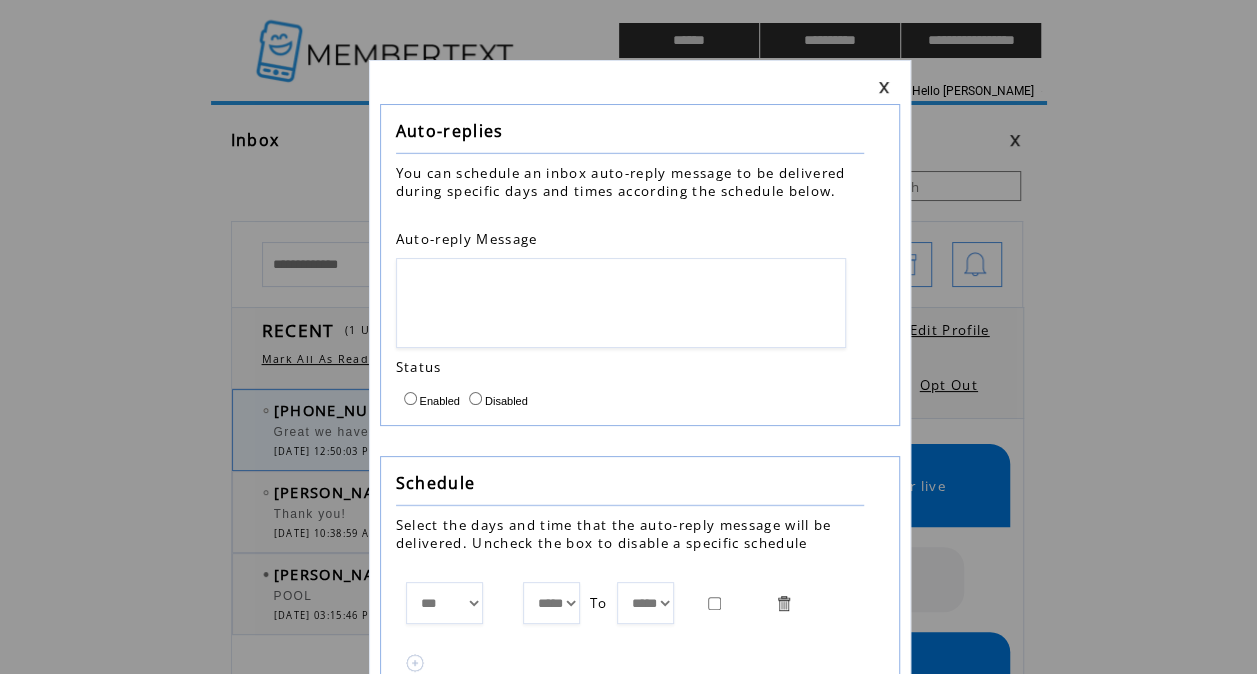 click at bounding box center [621, 303] 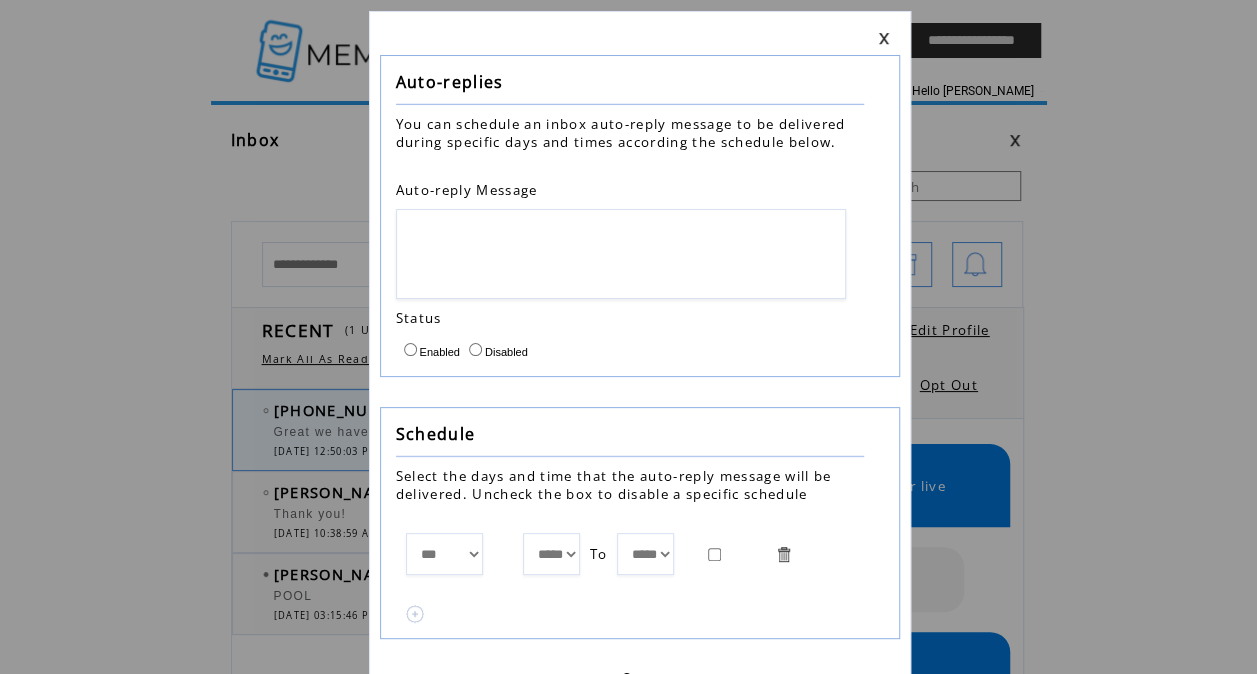 scroll, scrollTop: 50, scrollLeft: 0, axis: vertical 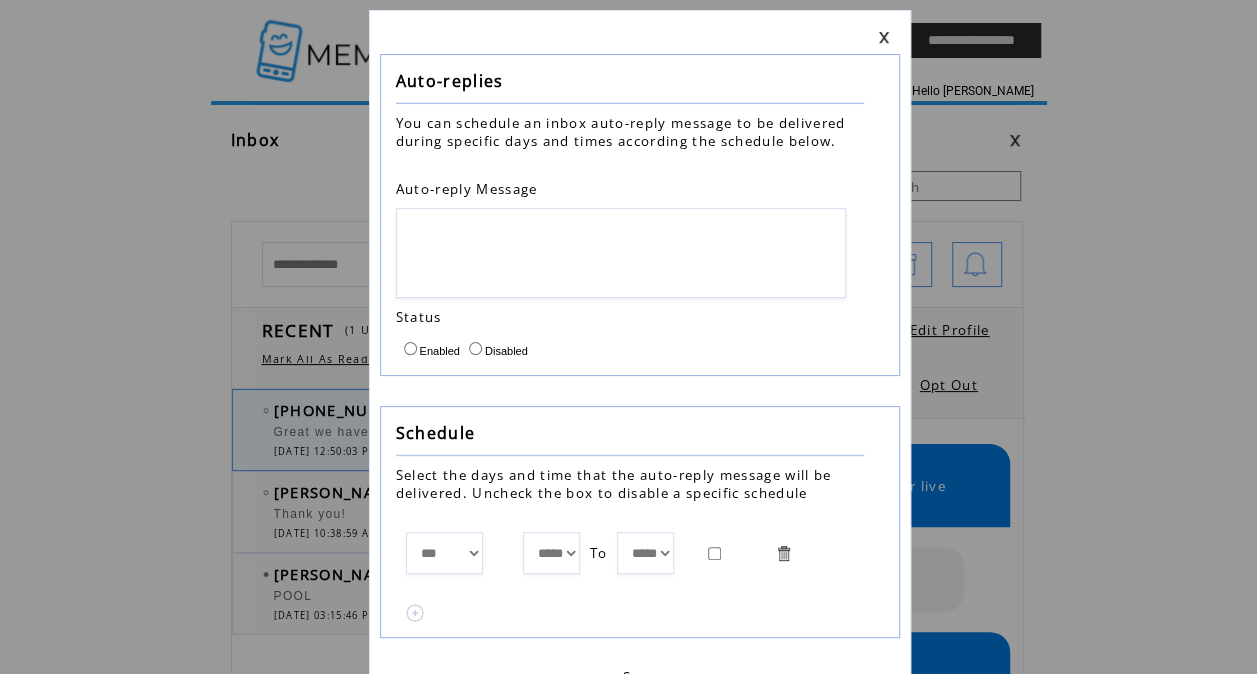 click on "Enabled  Disabled" at bounding box center (630, 343) 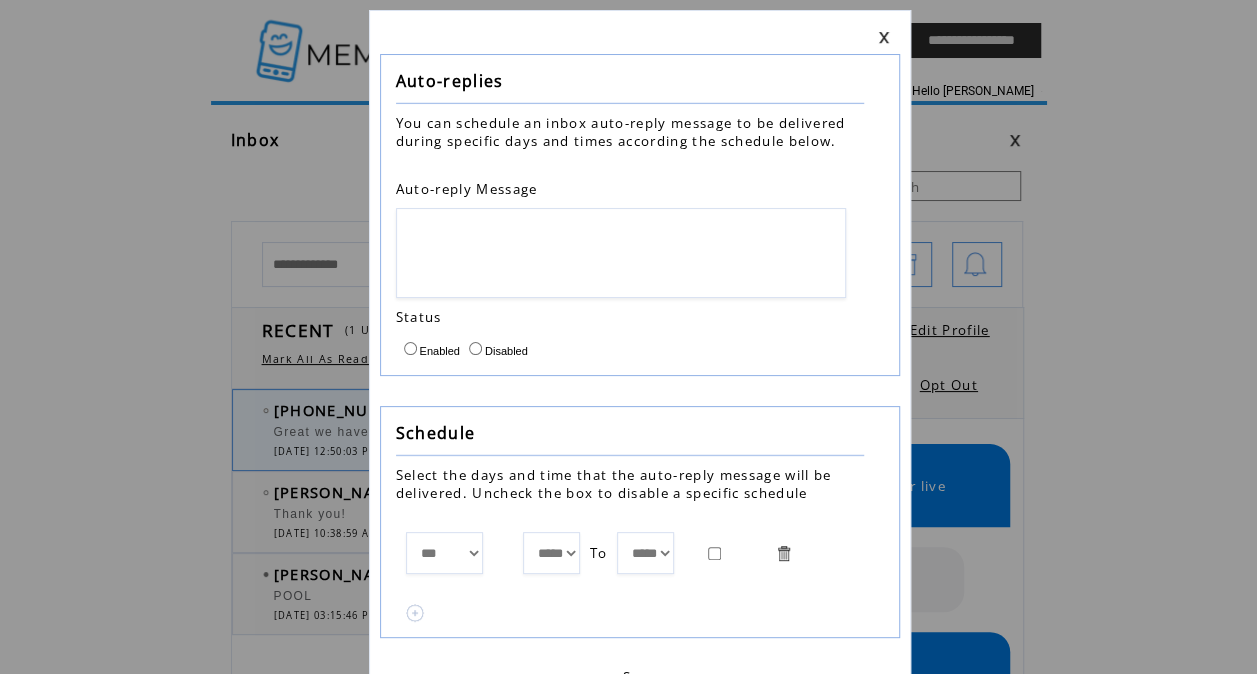 click on "*** ****** ******* ********* ******** ****** ******** ****** ***** ***** ***** ***** ***** ***** ***** ***** ***** ***** ***** ***** ***** ***** ***** ***** ***** ***** ***** ***** ***** ***** ***** ***** ***** ***** ***** ***** ***** ***** ***** ***** ***** ***** ***** ***** ***** ***** ***** ***** ***** ***** ***** ***** ***** ***** ***** ***** ***** To ***** ***** ***** ***** ***** ***** ***** ***** ***** ***** ***** ***** ***** ***** ***** ***** ***** ***** ***** ***** ***** ***** ***** ***** ***** ***** ***** ***** ***** ***** ***** ***** ***** ***** ***** ***** ***** ***** ***** ***** ***** ***** ***** ***** ***** ***** ***** ***** *****" at bounding box center [630, 543] 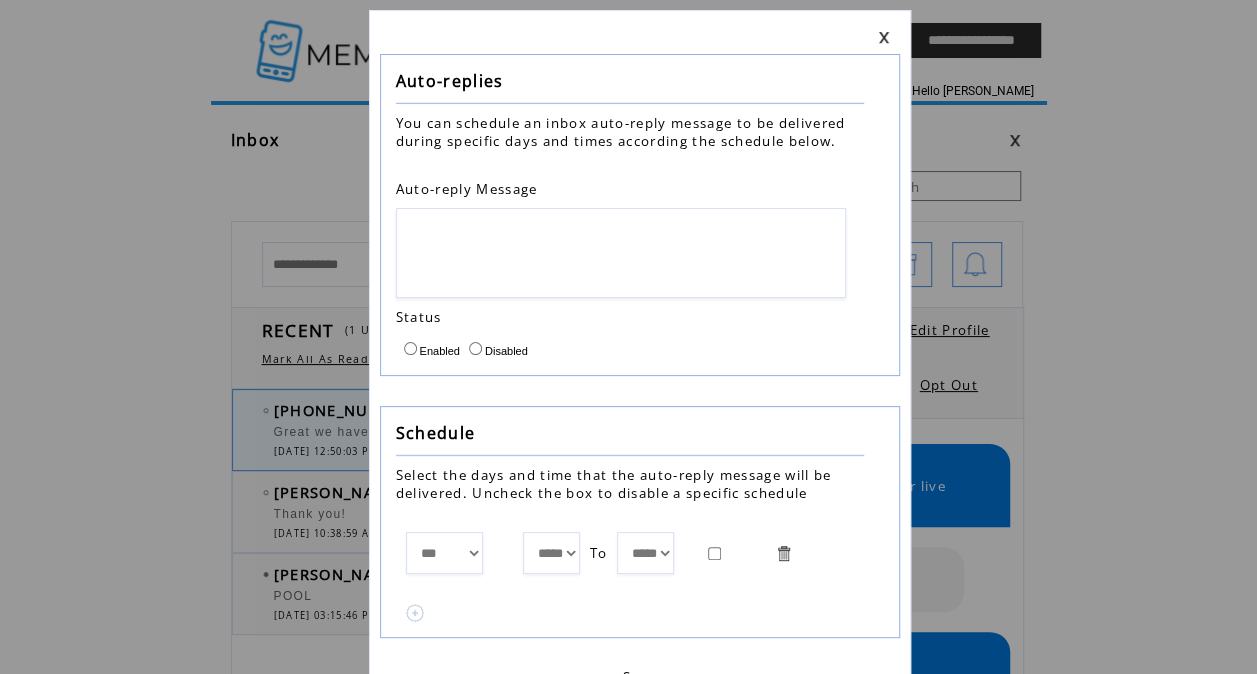 scroll, scrollTop: 91, scrollLeft: 0, axis: vertical 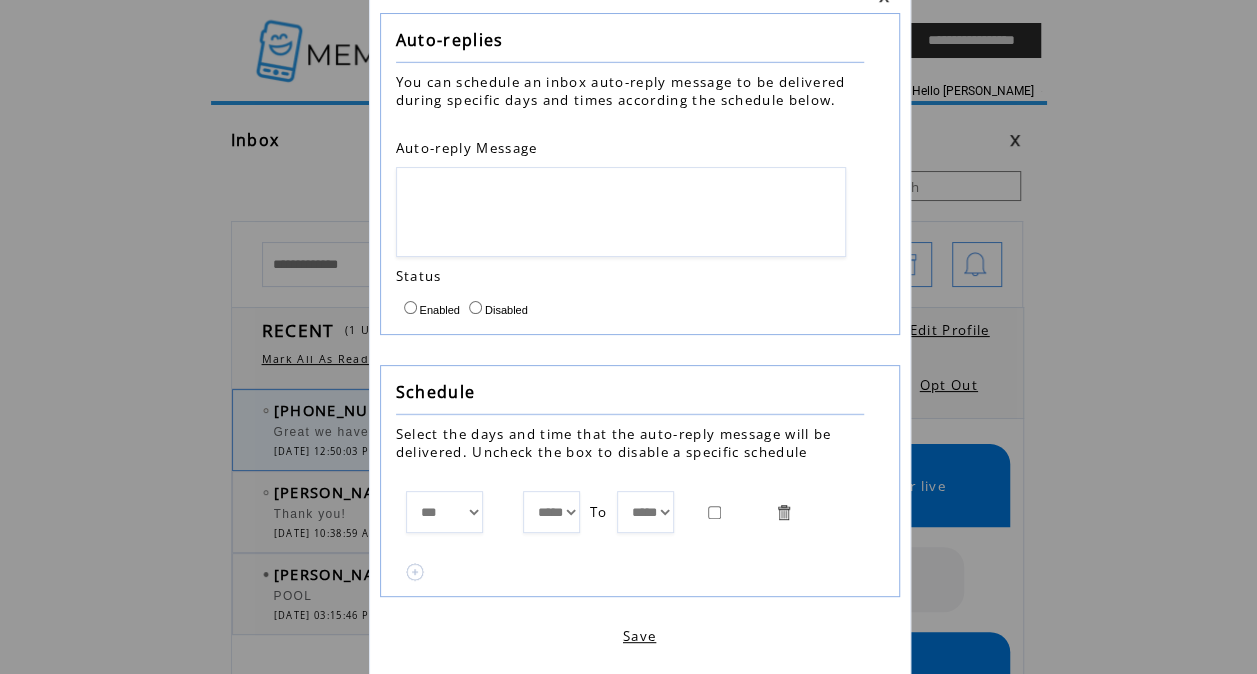 click on "*** ****** ******* ********* ******** ****** ******** ******" at bounding box center (444, 512) 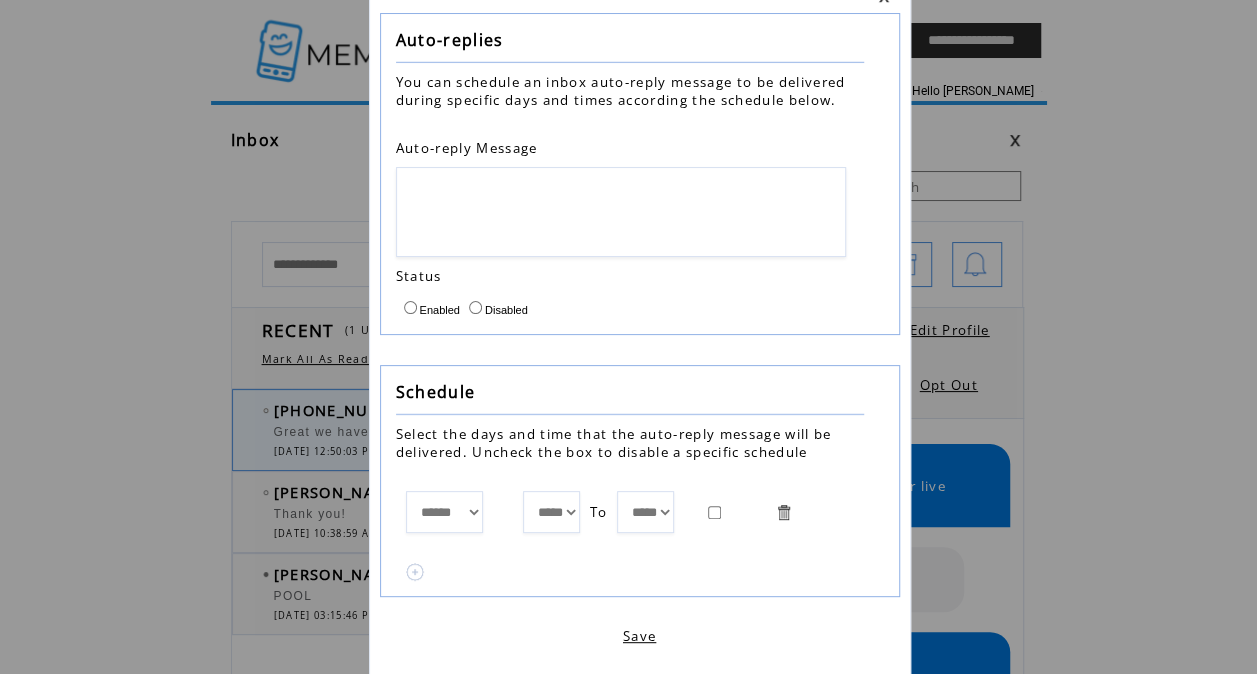 click at bounding box center [630, 562] 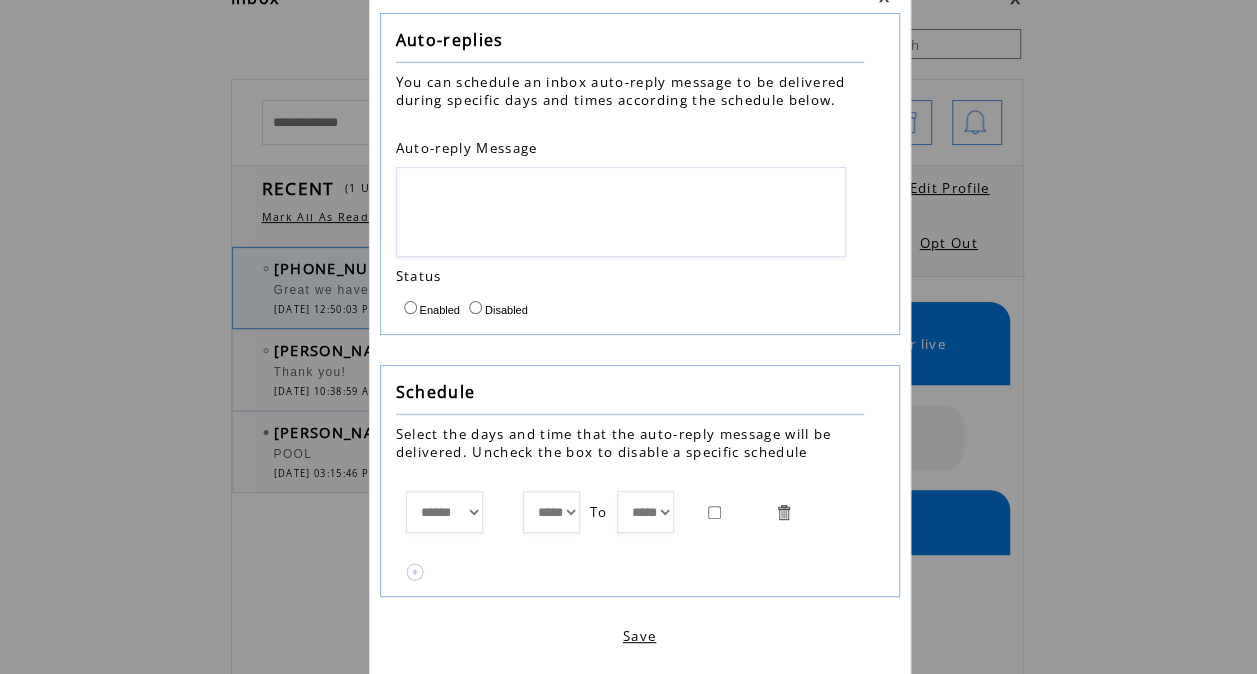 scroll, scrollTop: 143, scrollLeft: 0, axis: vertical 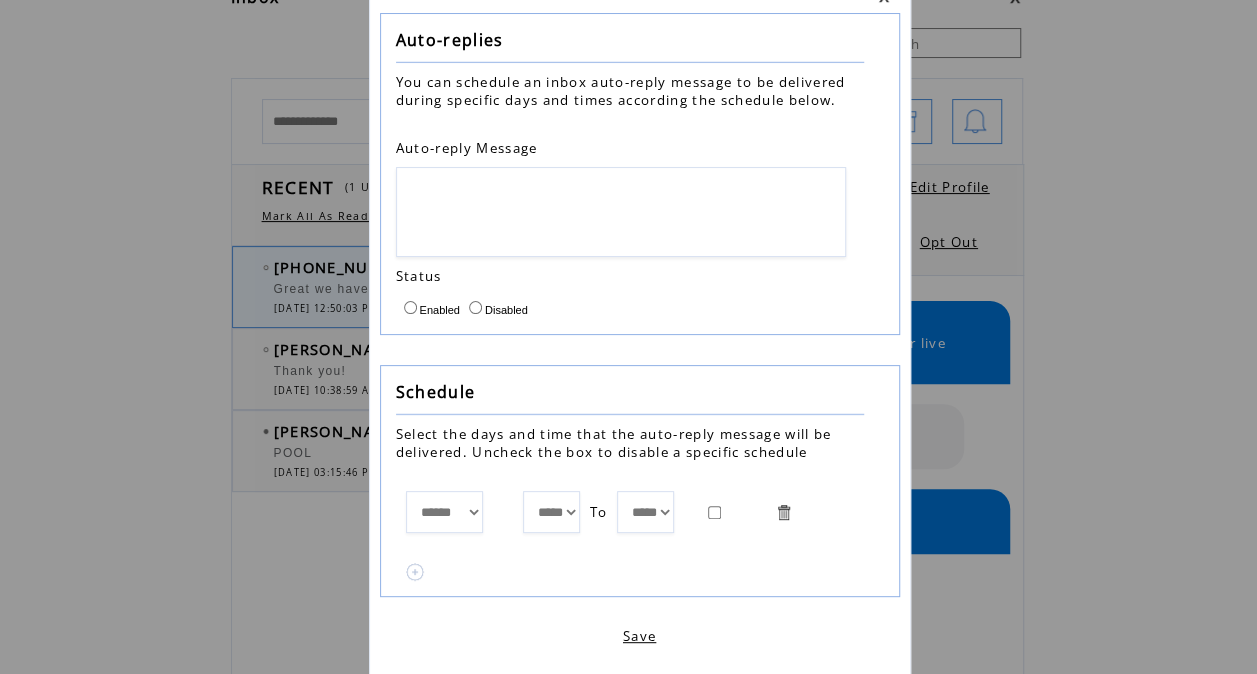 click on "***** ***** ***** ***** ***** ***** ***** ***** ***** ***** ***** ***** ***** ***** ***** ***** ***** ***** ***** ***** ***** ***** ***** ***** ***** ***** ***** ***** ***** ***** ***** ***** ***** ***** ***** ***** ***** ***** ***** ***** ***** ***** ***** ***** ***** ***** ***** ***** *****" at bounding box center (645, 512) 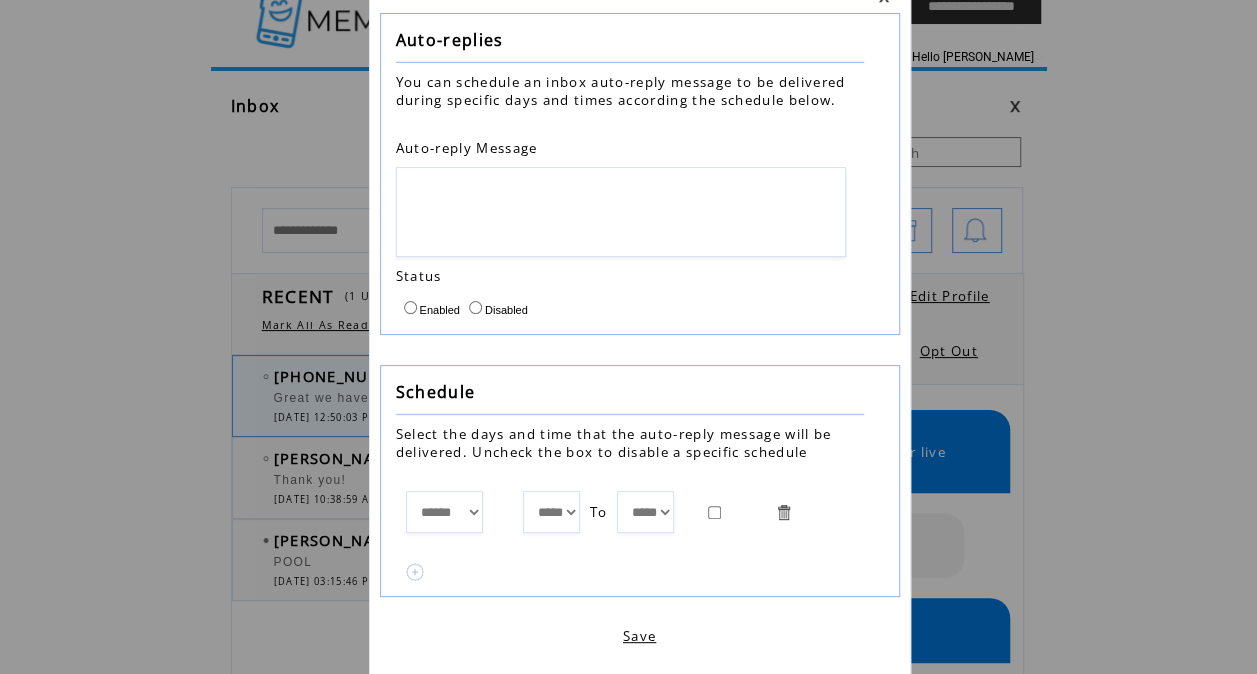 scroll, scrollTop: 33, scrollLeft: 0, axis: vertical 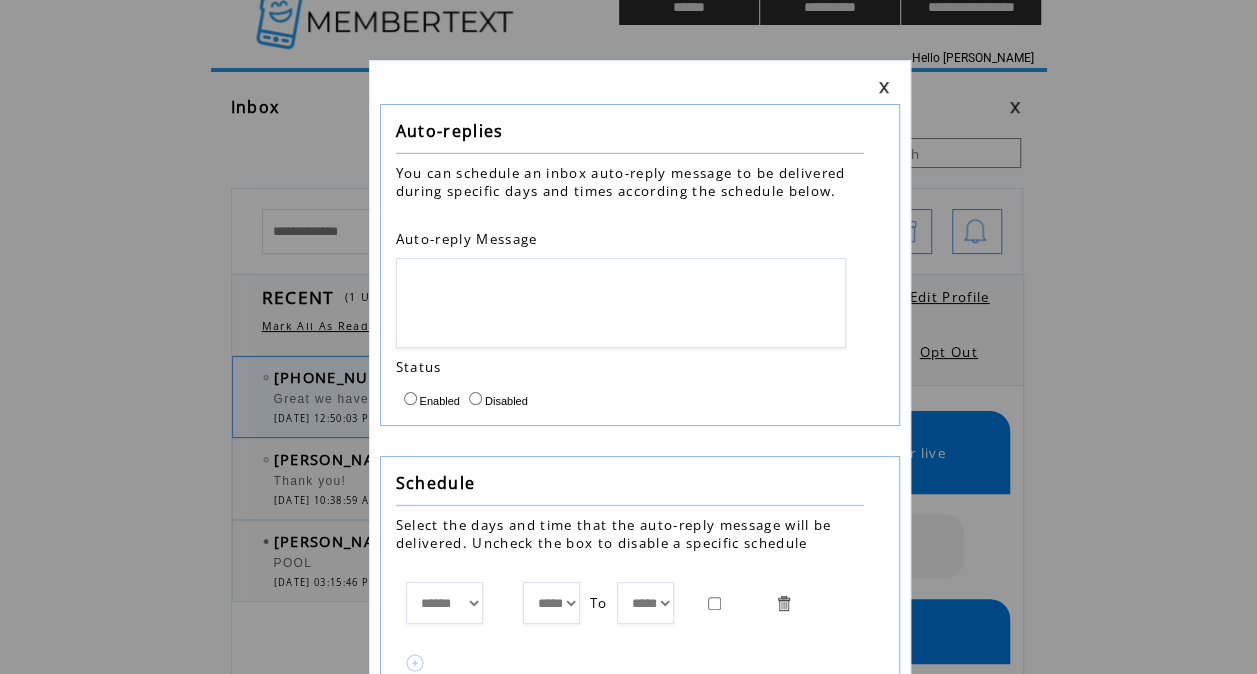 click at bounding box center (884, 87) 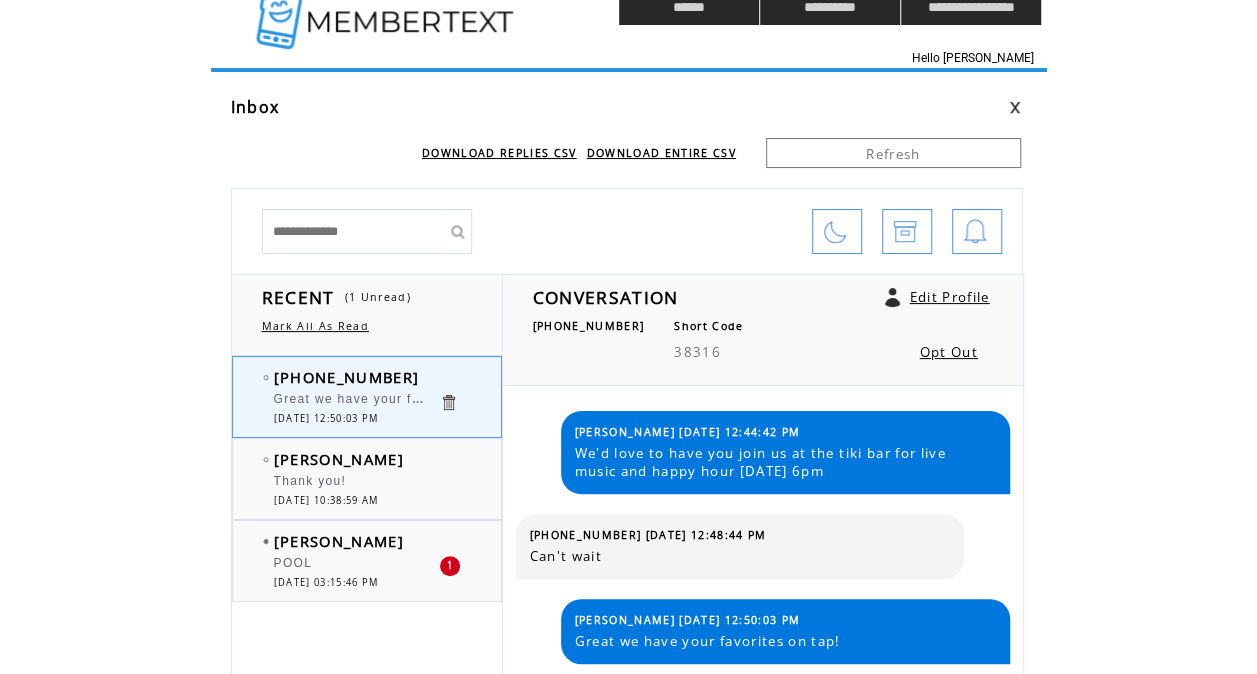click at bounding box center (429, 221) 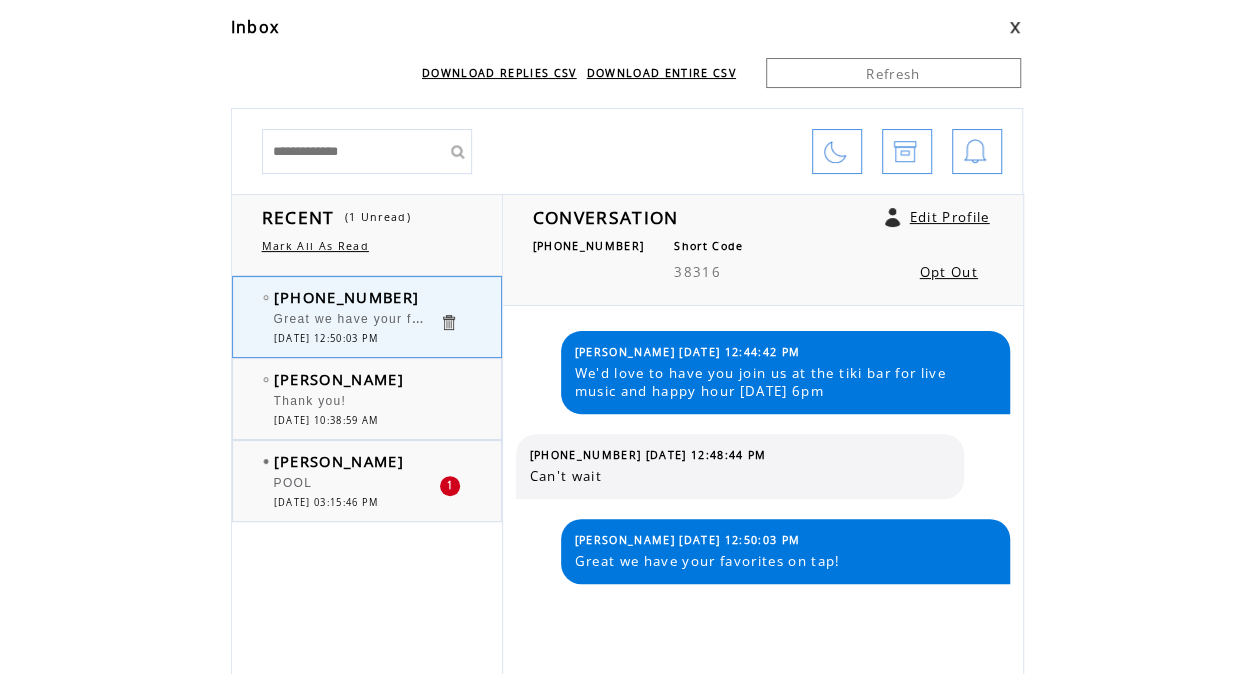 scroll, scrollTop: 0, scrollLeft: 0, axis: both 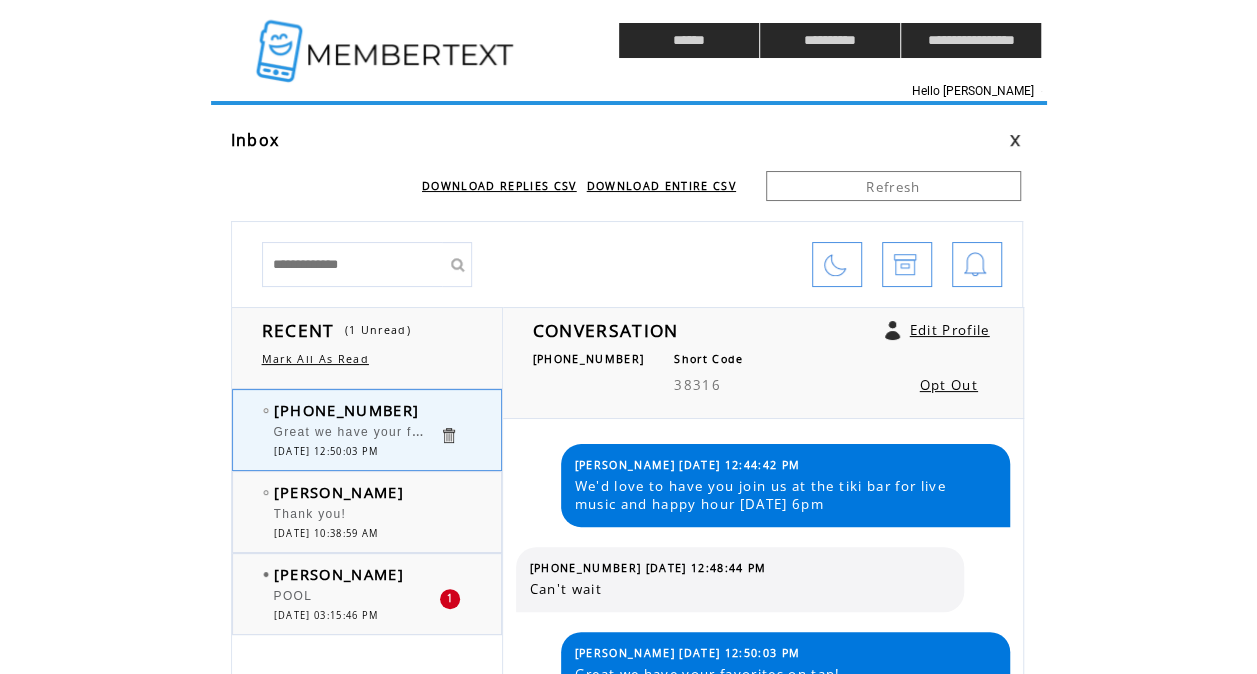 click at bounding box center [387, 40] 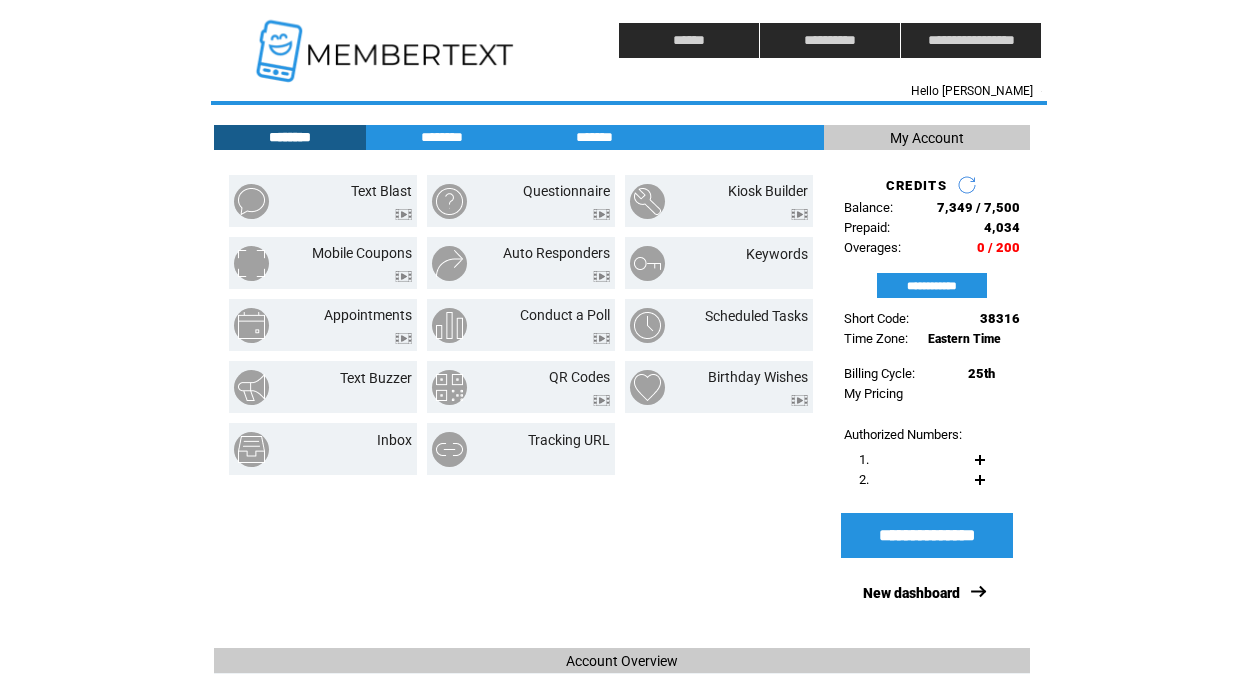 scroll, scrollTop: 0, scrollLeft: 0, axis: both 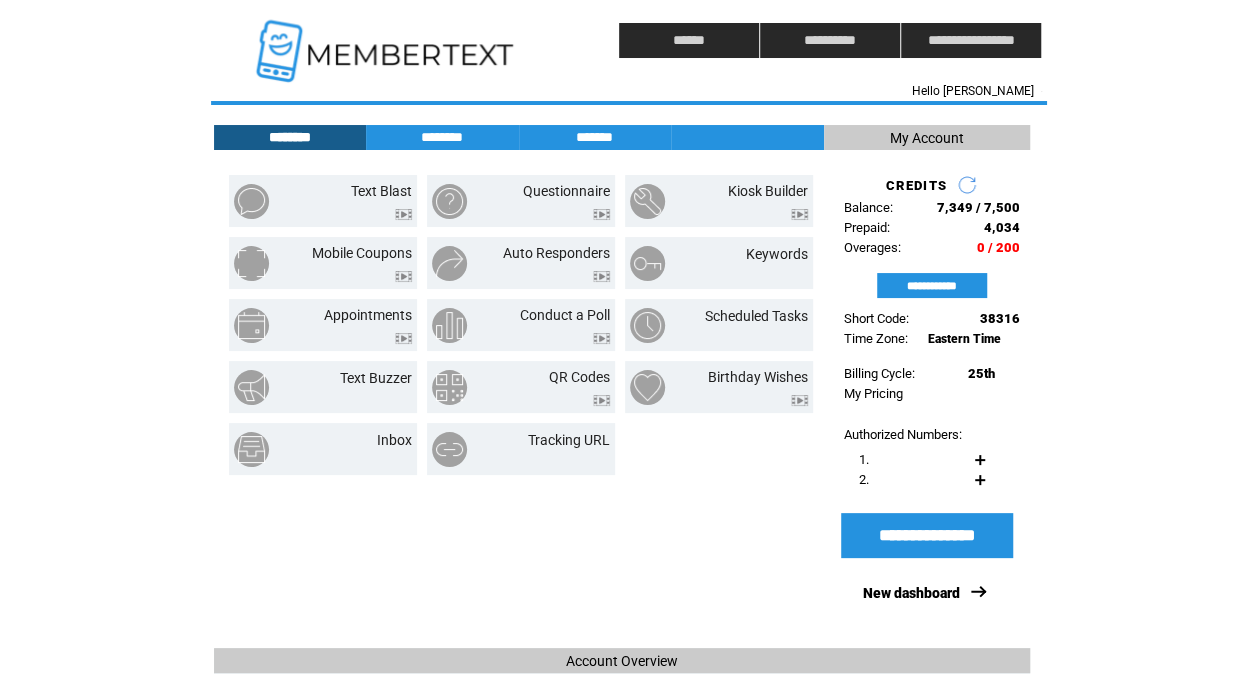 click on "Text Blast
Questionnaire
Kiosk Builder
Mobile Coupons" at bounding box center [519, 404] 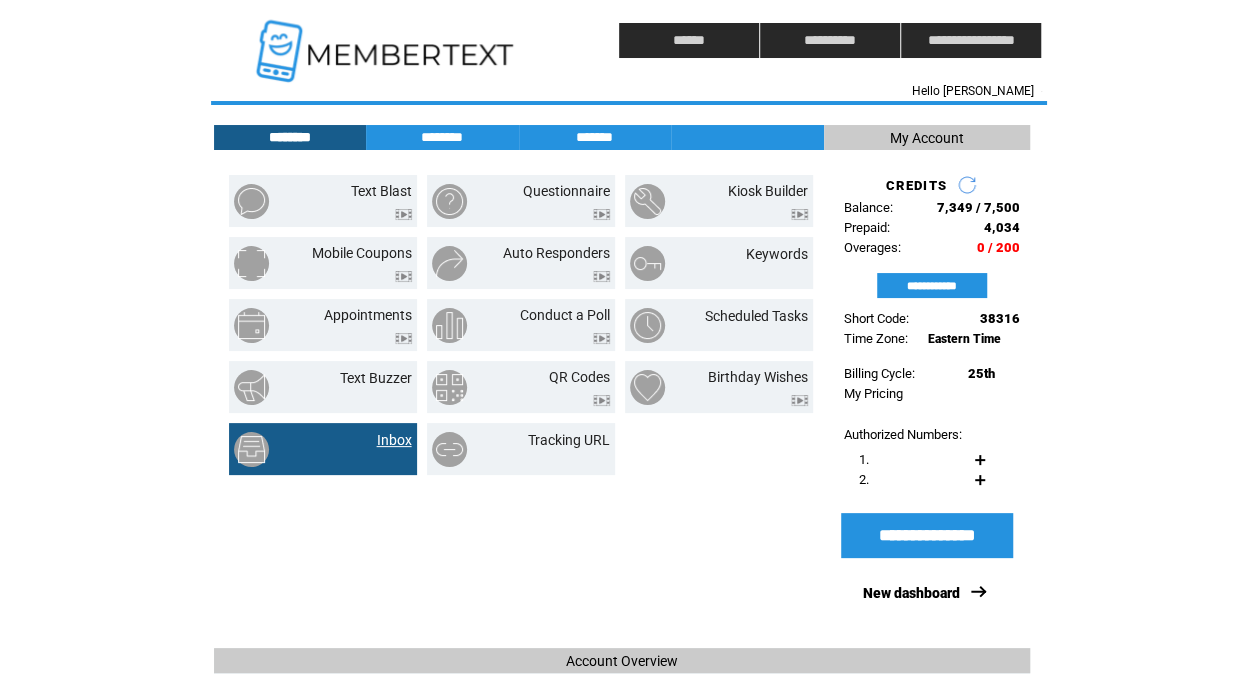 click on "Inbox" at bounding box center [394, 440] 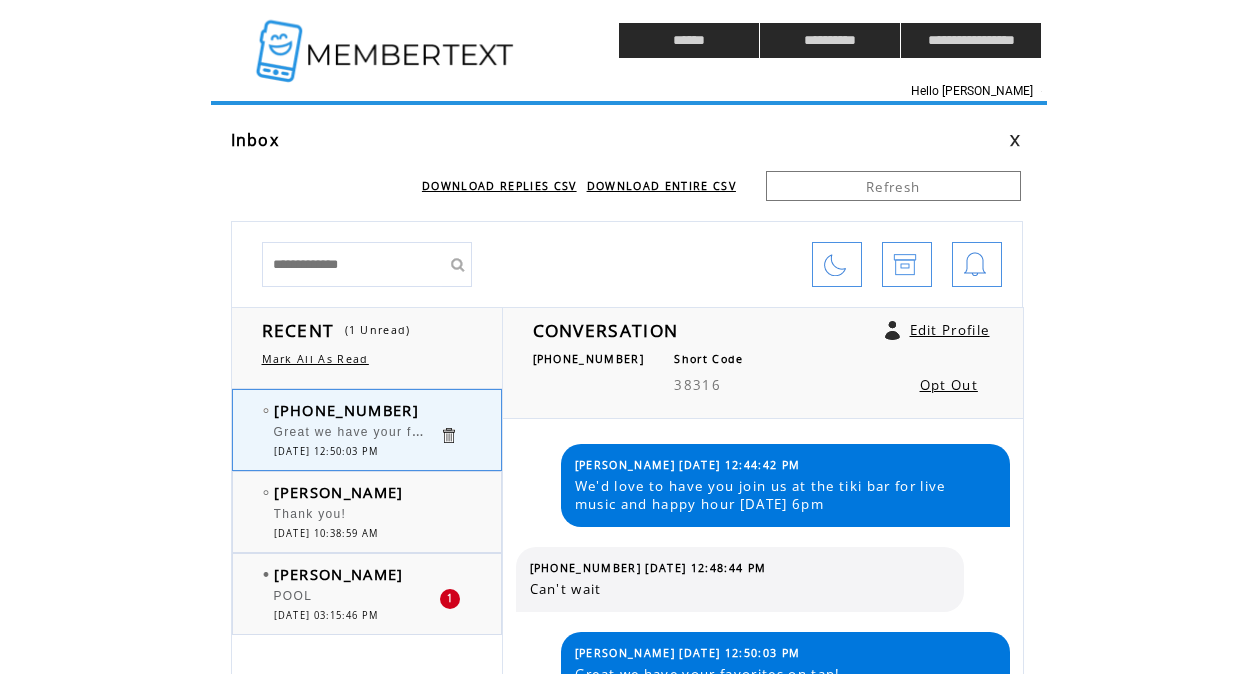 scroll, scrollTop: 0, scrollLeft: 0, axis: both 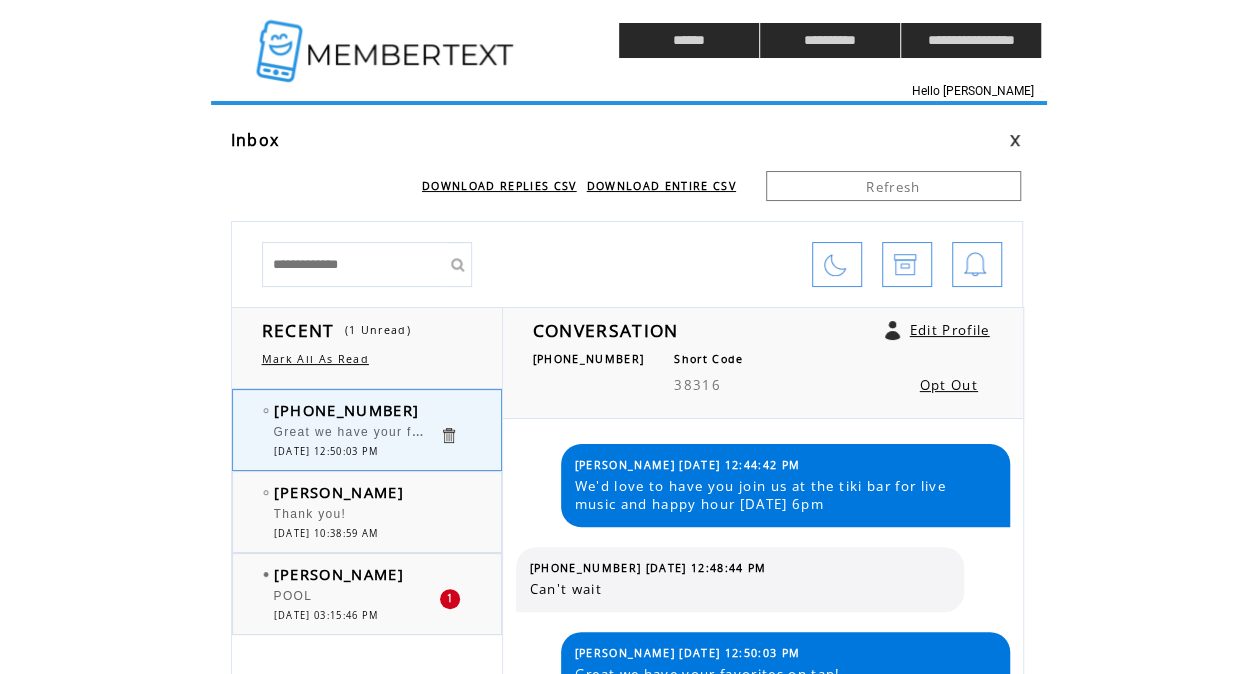 click at bounding box center (835, 265) 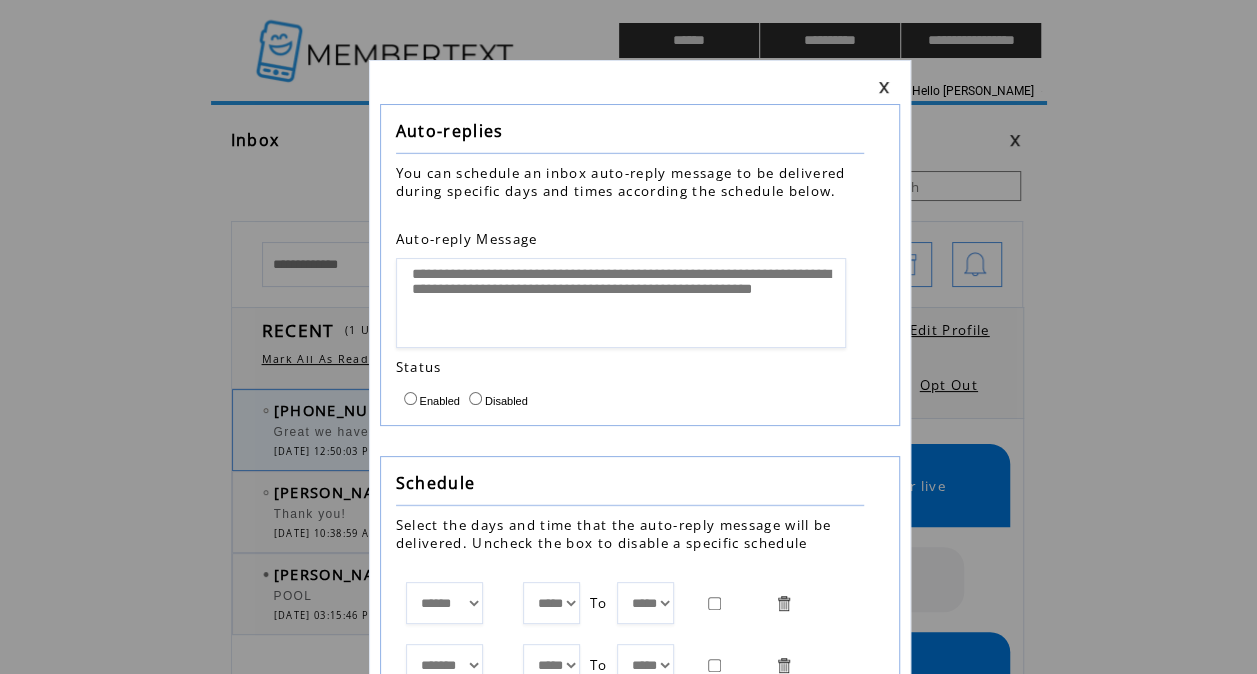 scroll, scrollTop: 34, scrollLeft: 0, axis: vertical 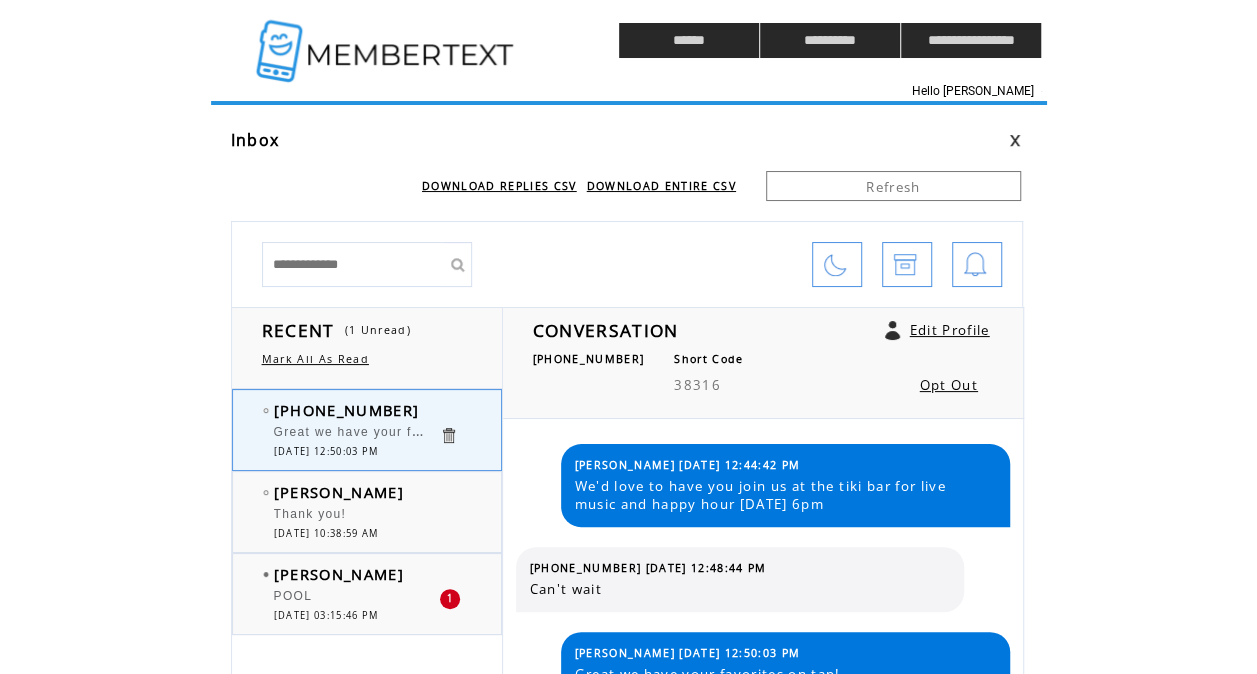click at bounding box center [387, 40] 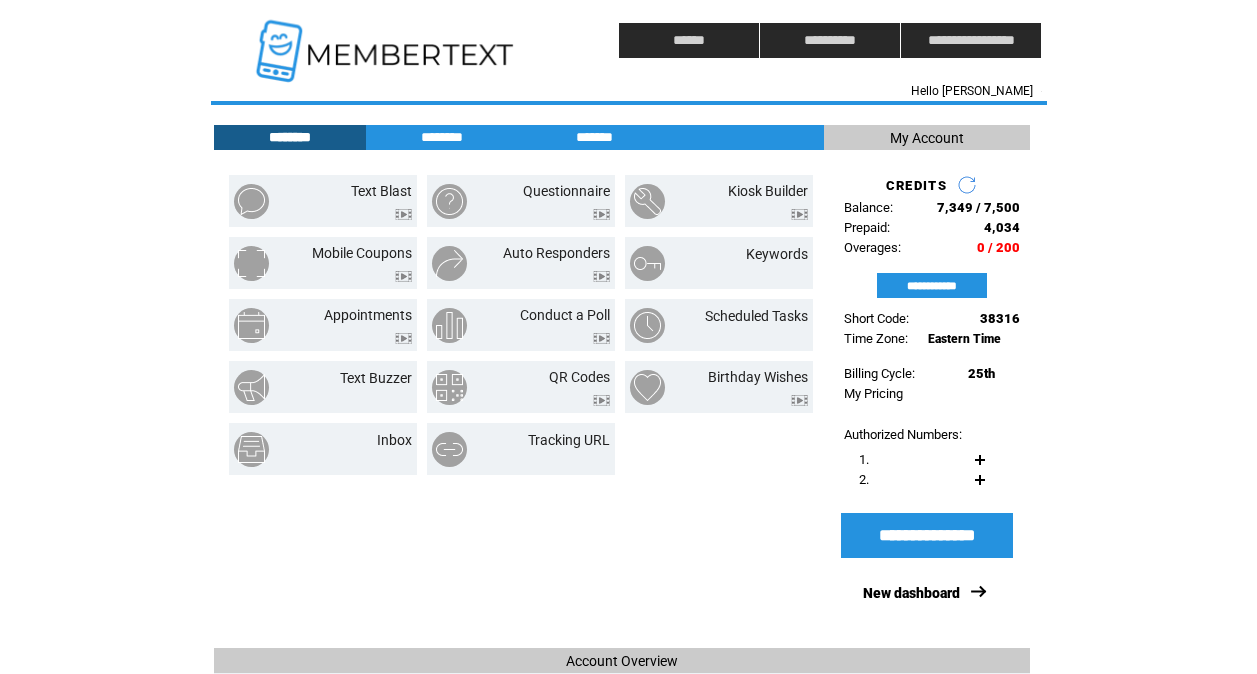 scroll, scrollTop: 0, scrollLeft: 0, axis: both 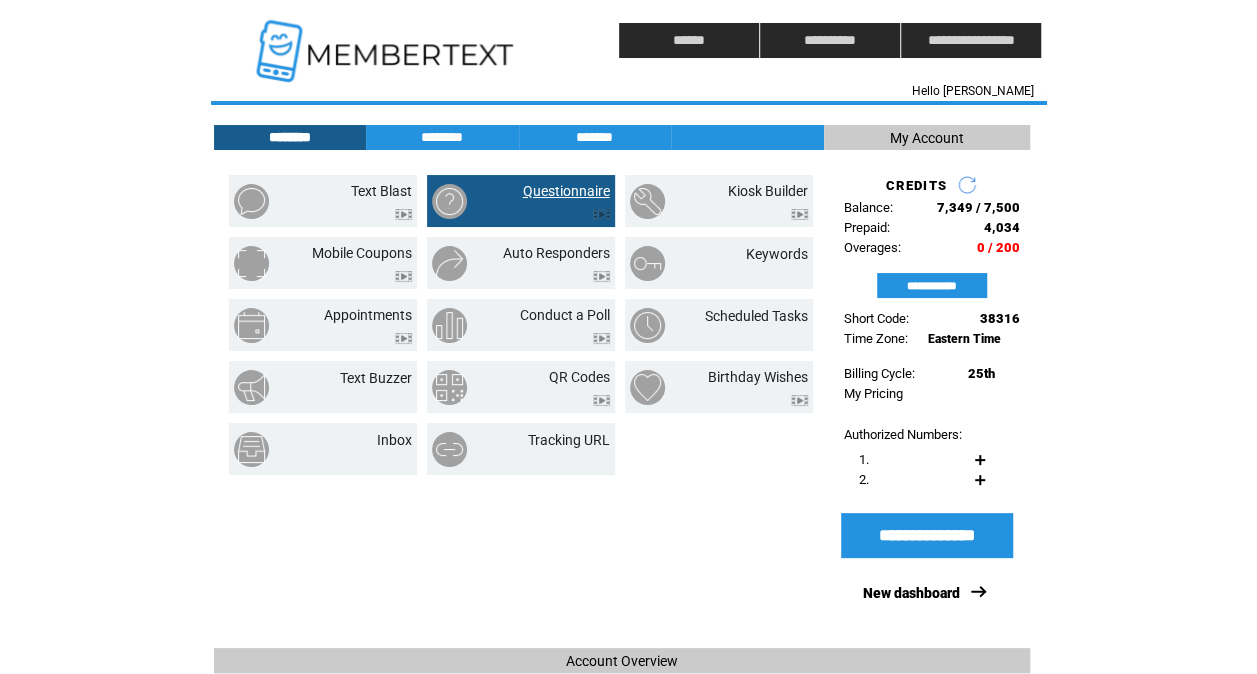 click on "Questionnaire" at bounding box center (566, 191) 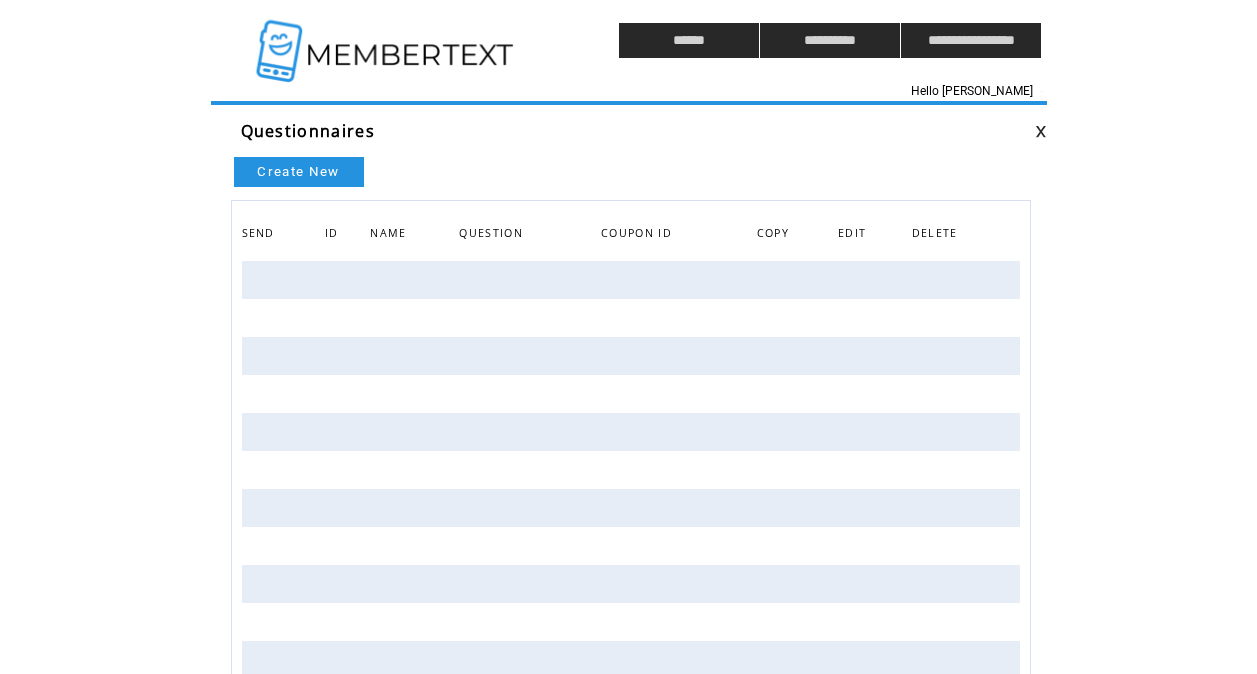 scroll, scrollTop: 0, scrollLeft: 0, axis: both 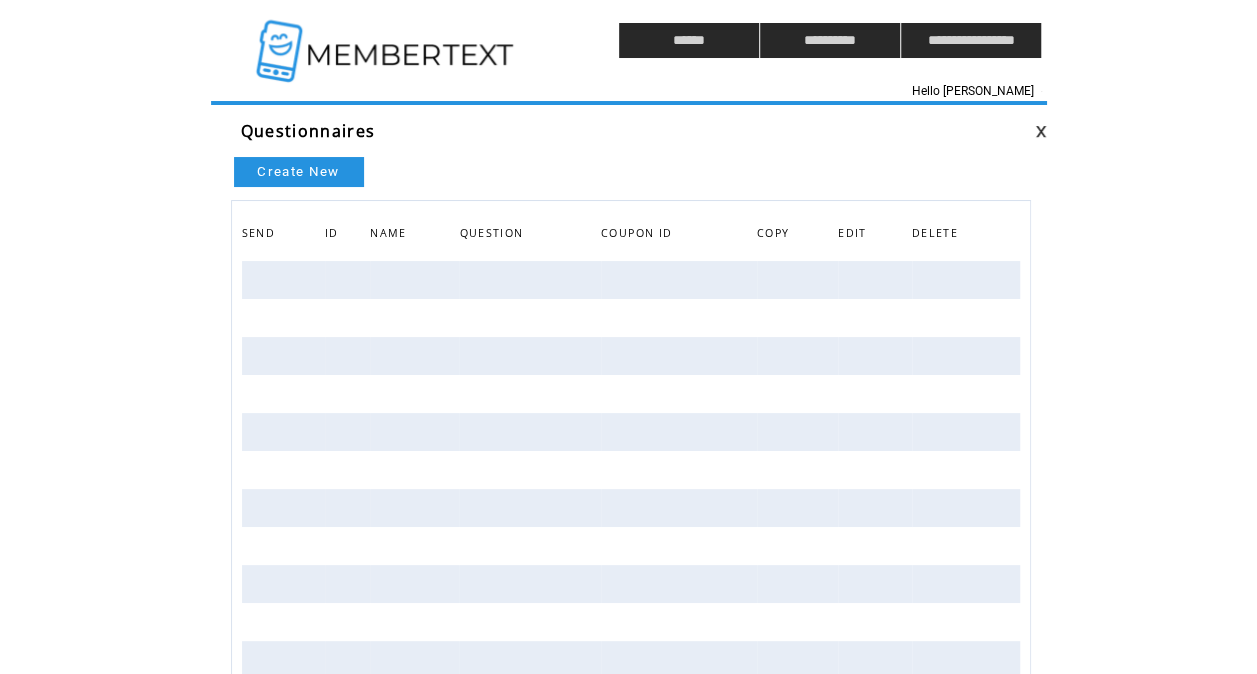 click on "Create New" at bounding box center [299, 172] 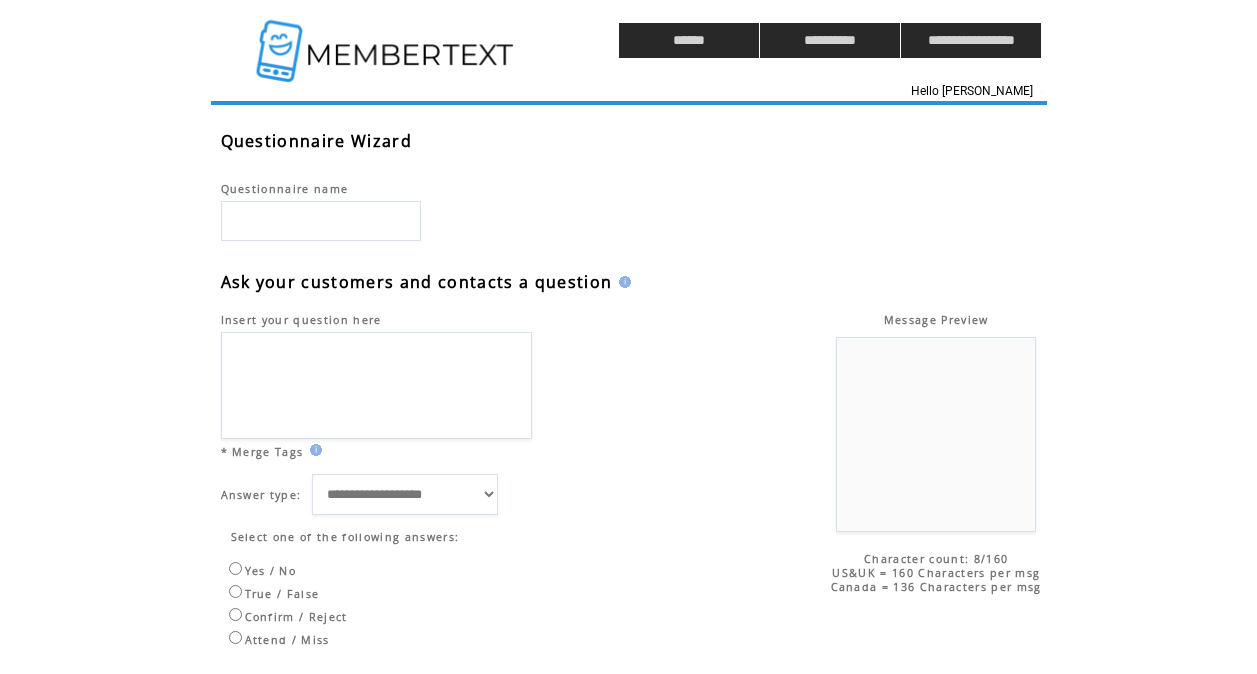 scroll, scrollTop: 0, scrollLeft: 0, axis: both 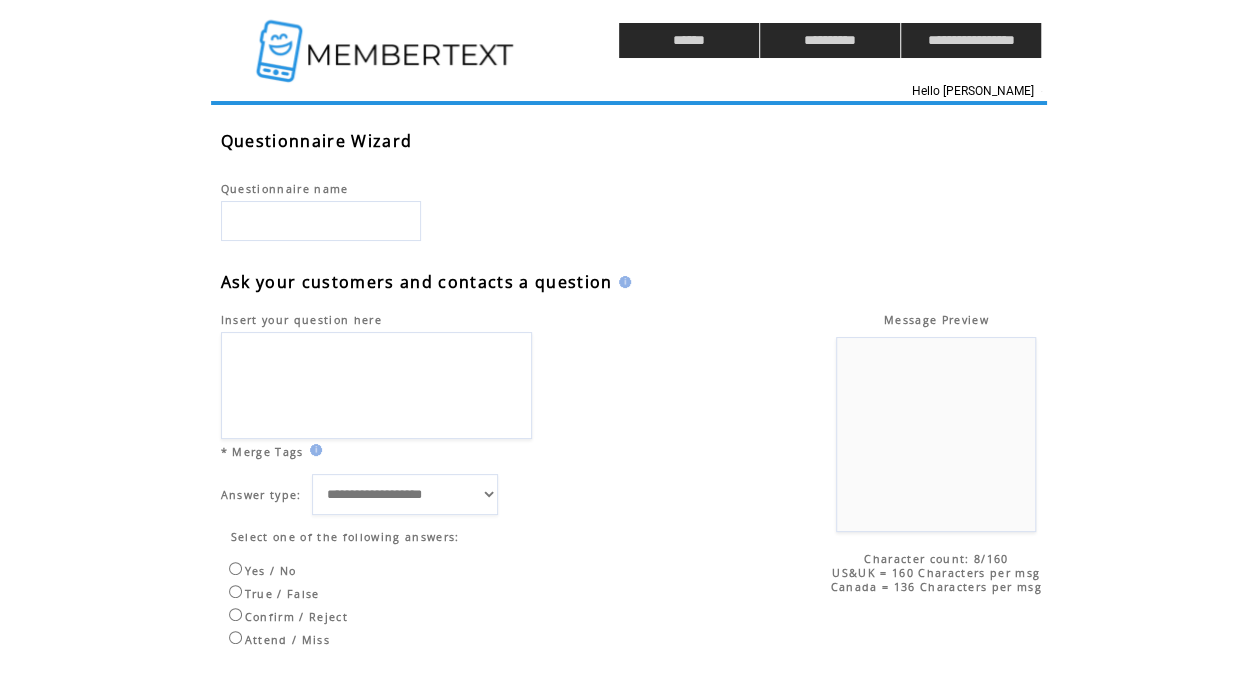 click on "Ask your customers and contacts a question" at bounding box center (426, 267) 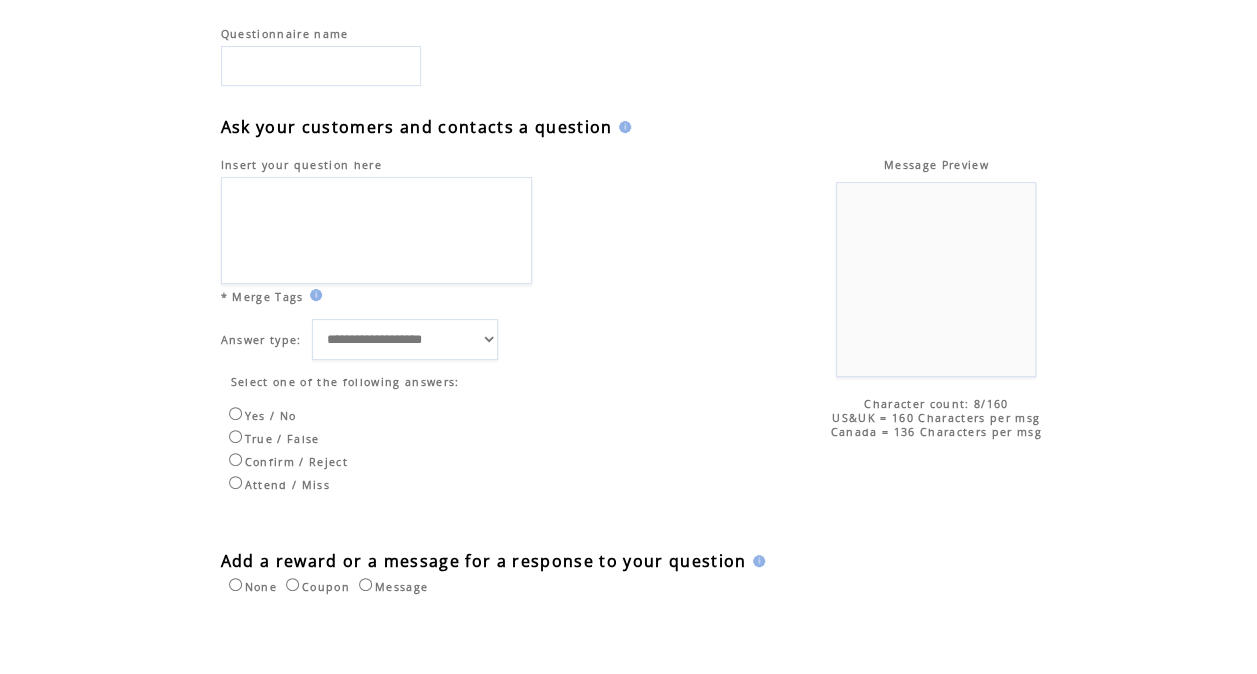 scroll, scrollTop: 161, scrollLeft: 0, axis: vertical 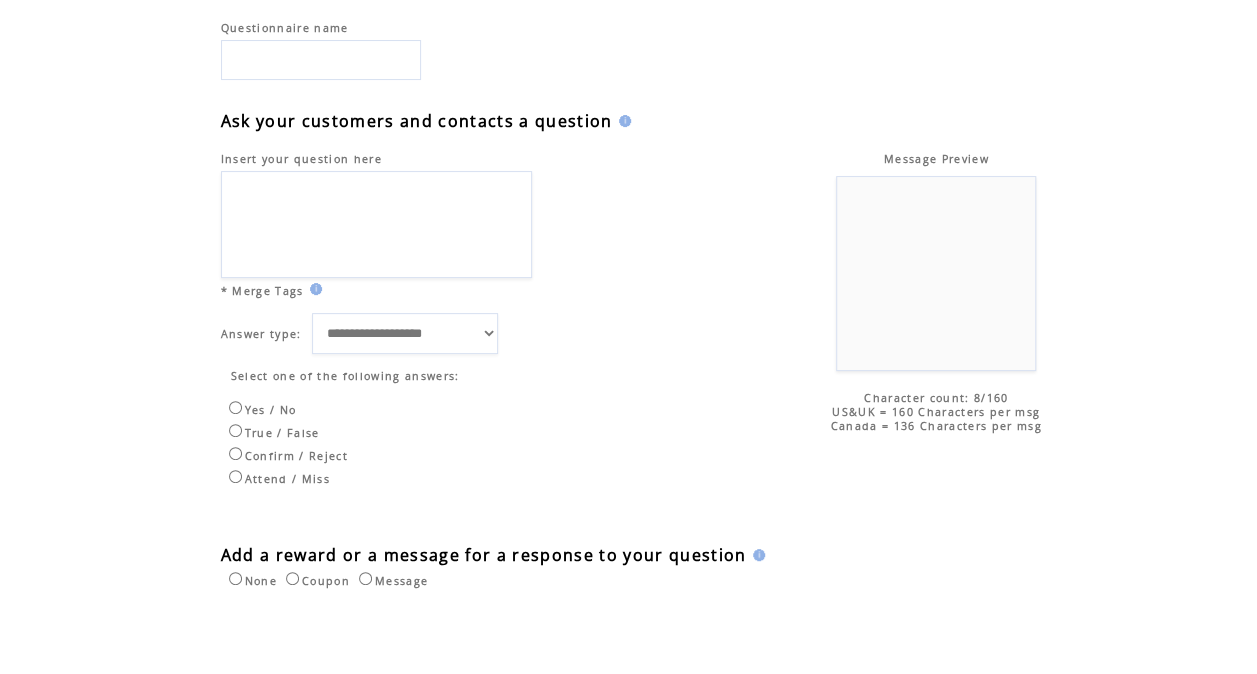 click on "Select one of the following answers:" at bounding box center [426, 368] 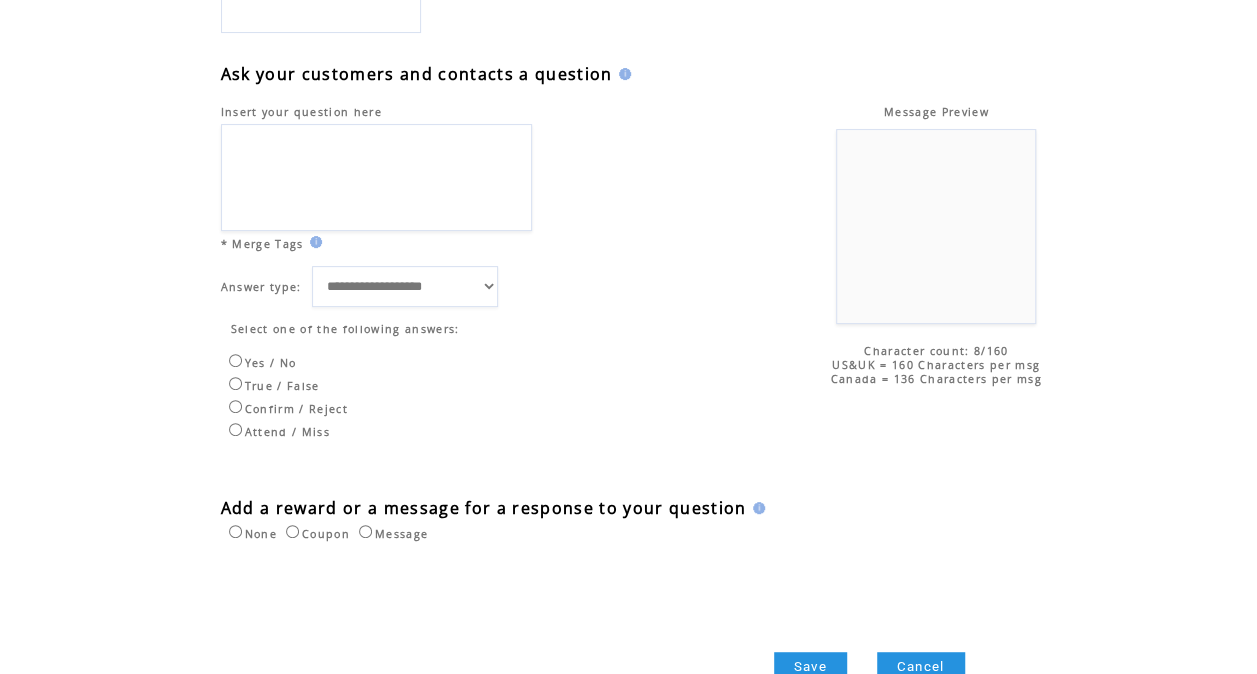 scroll, scrollTop: 0, scrollLeft: 0, axis: both 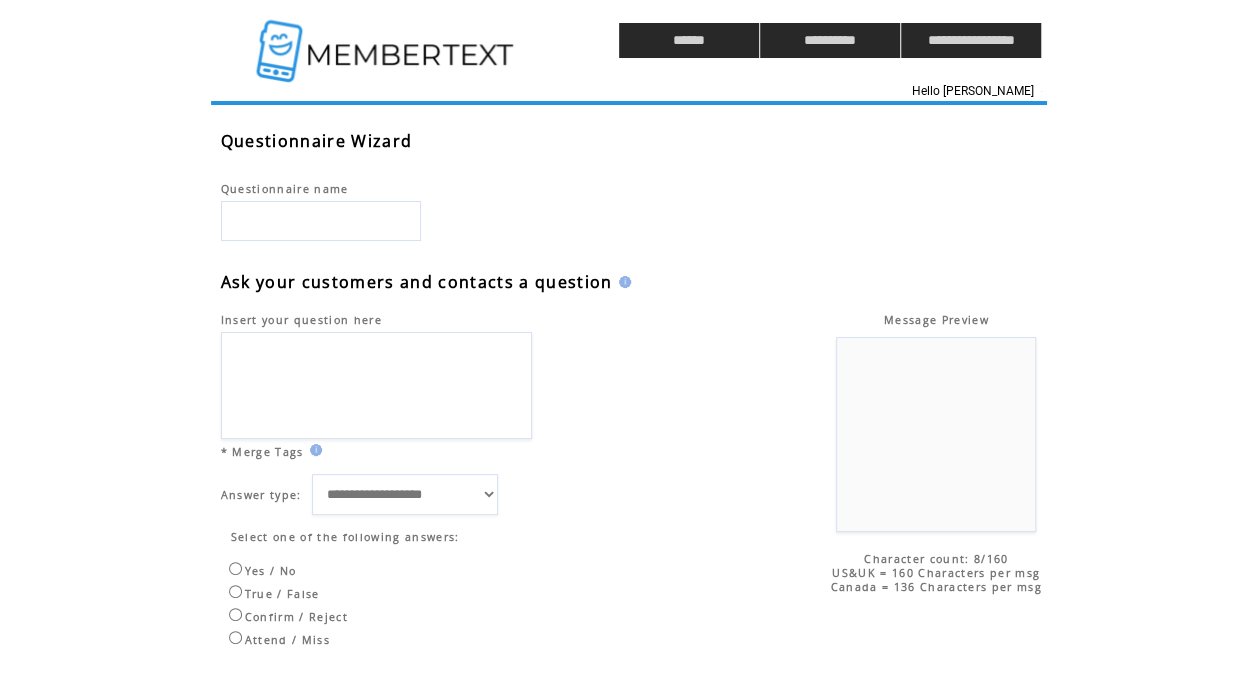 click at bounding box center [387, 40] 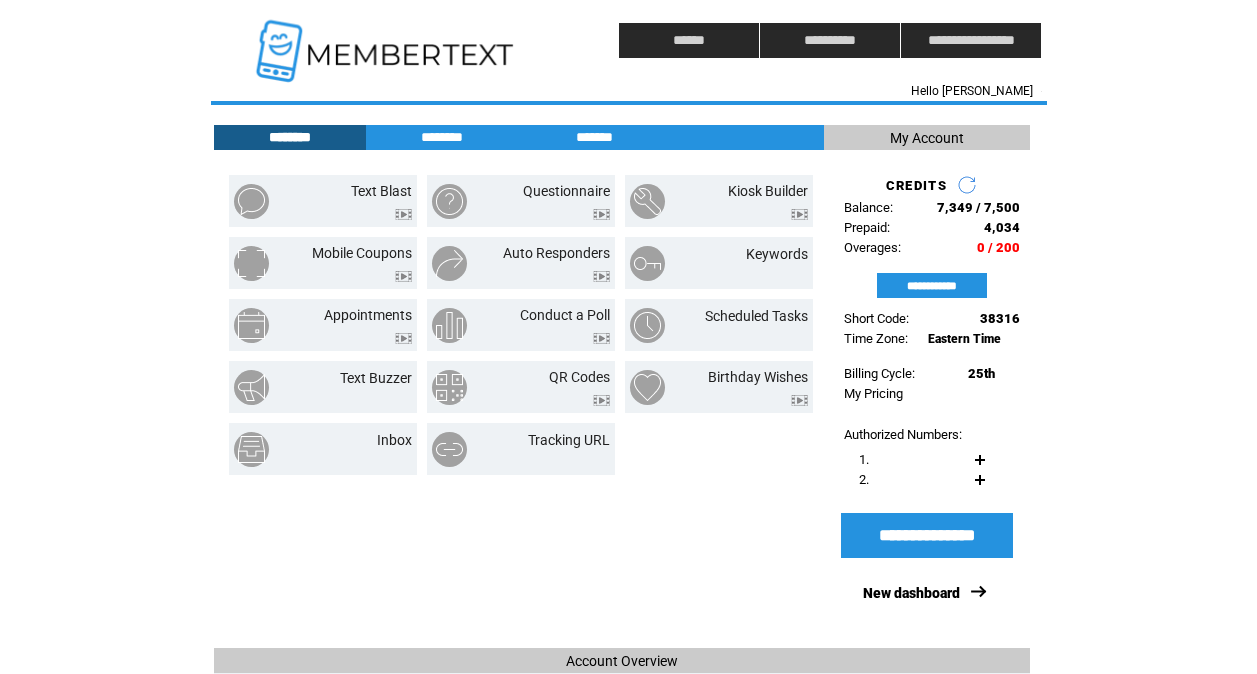 scroll, scrollTop: 0, scrollLeft: 0, axis: both 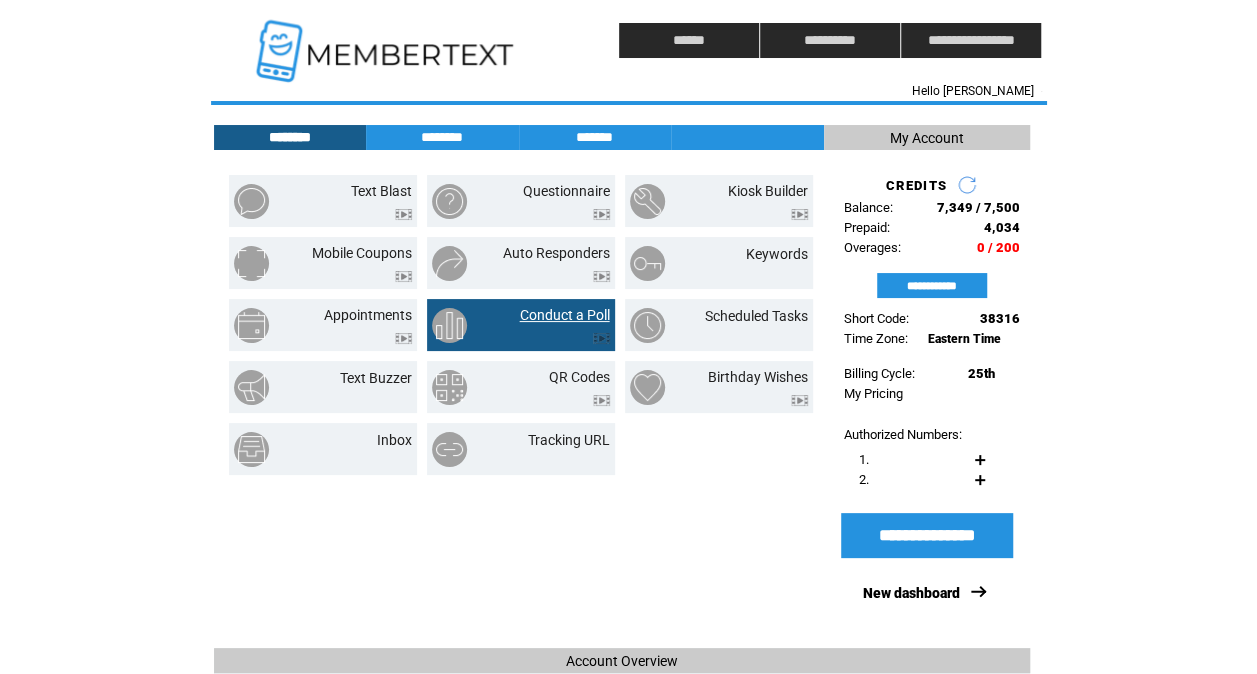 click on "Conduct a Poll" at bounding box center (565, 315) 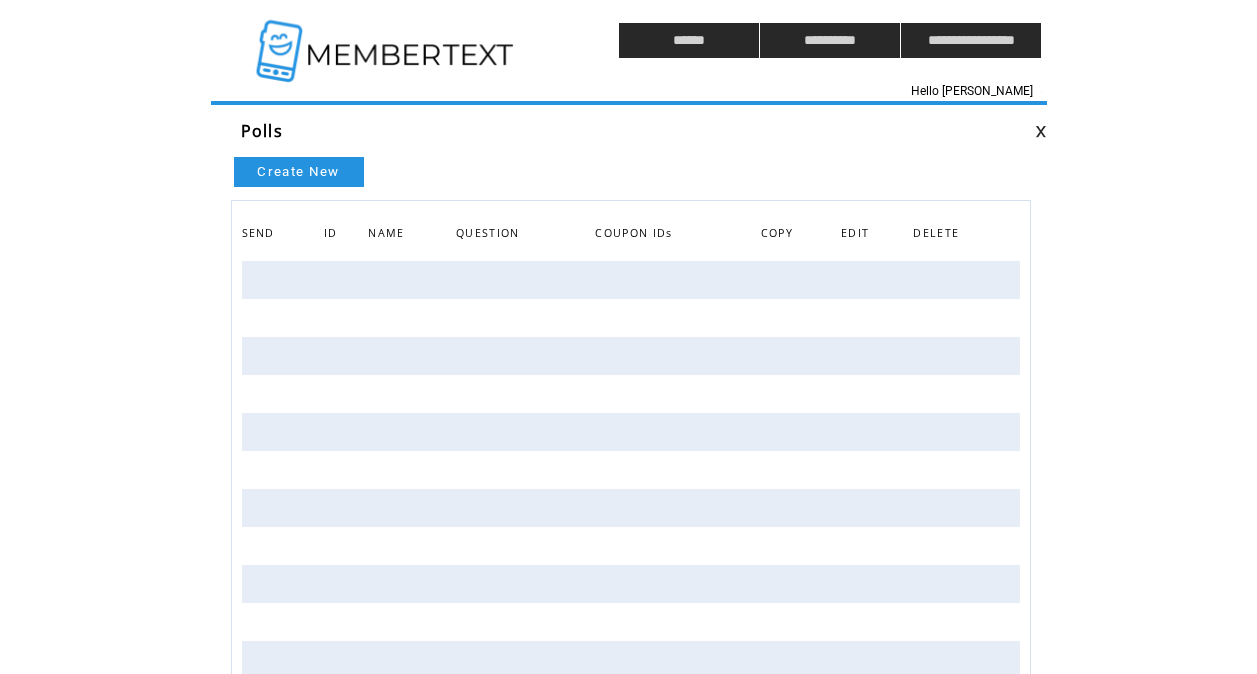 scroll, scrollTop: 0, scrollLeft: 0, axis: both 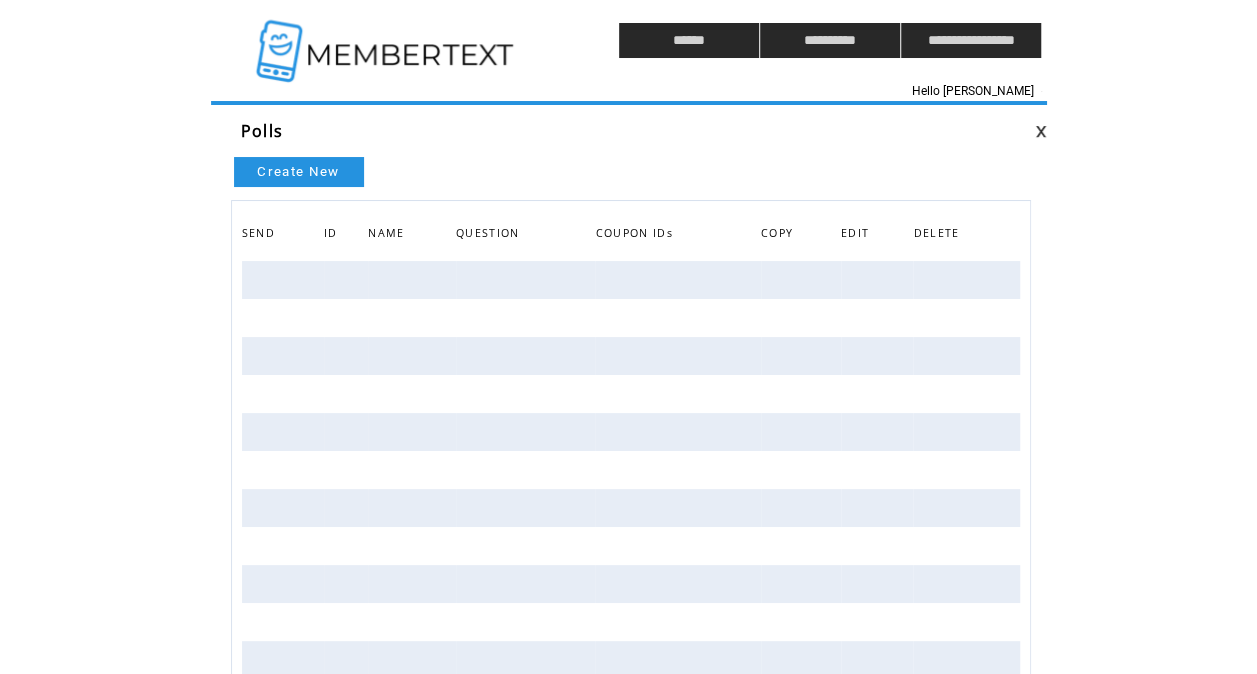 click on "Create New" at bounding box center [299, 172] 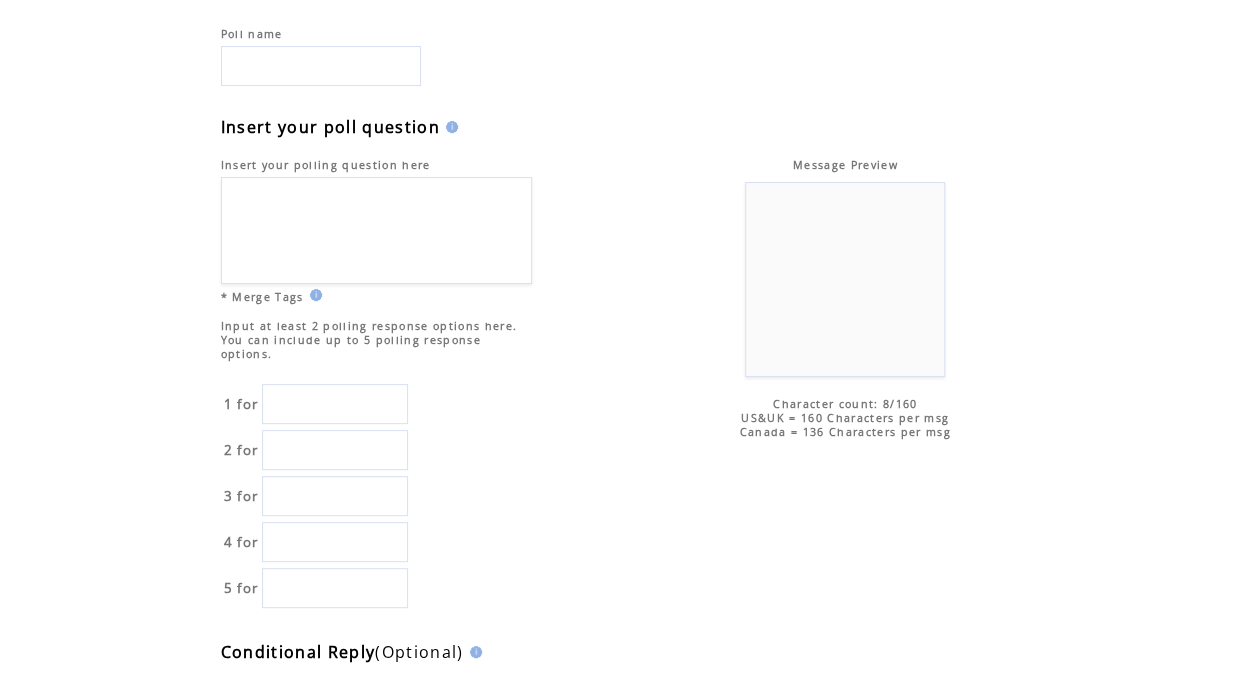 scroll, scrollTop: 0, scrollLeft: 0, axis: both 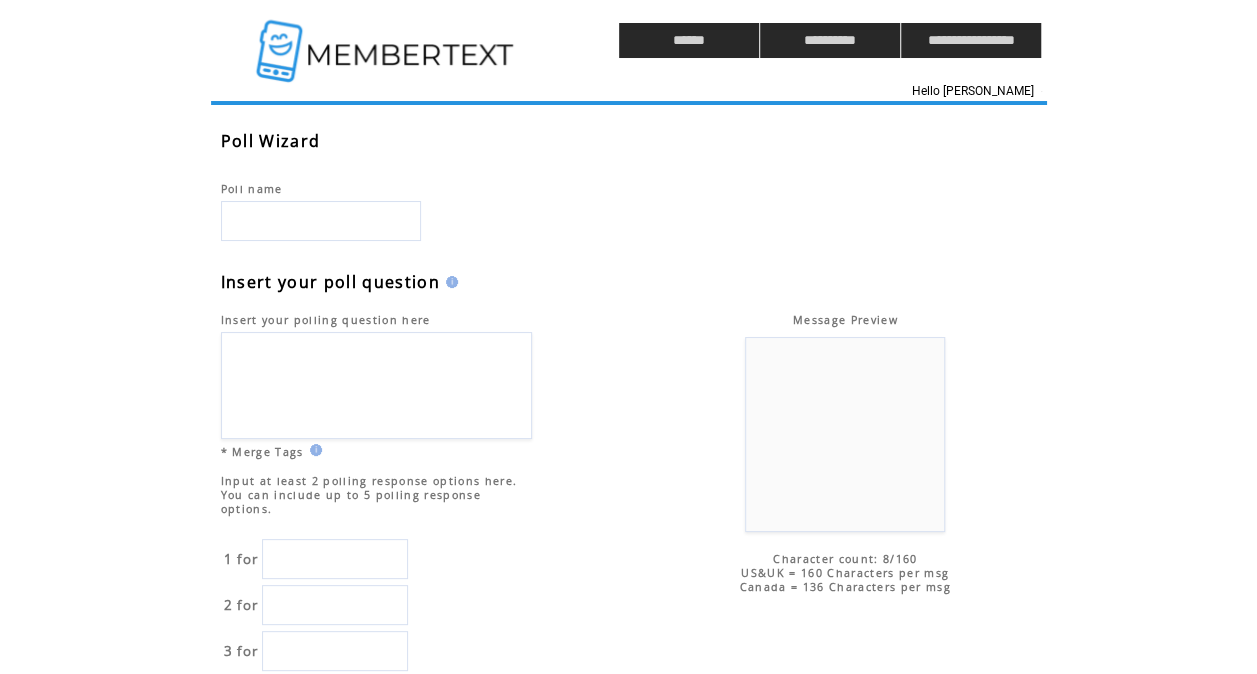 click at bounding box center (387, 40) 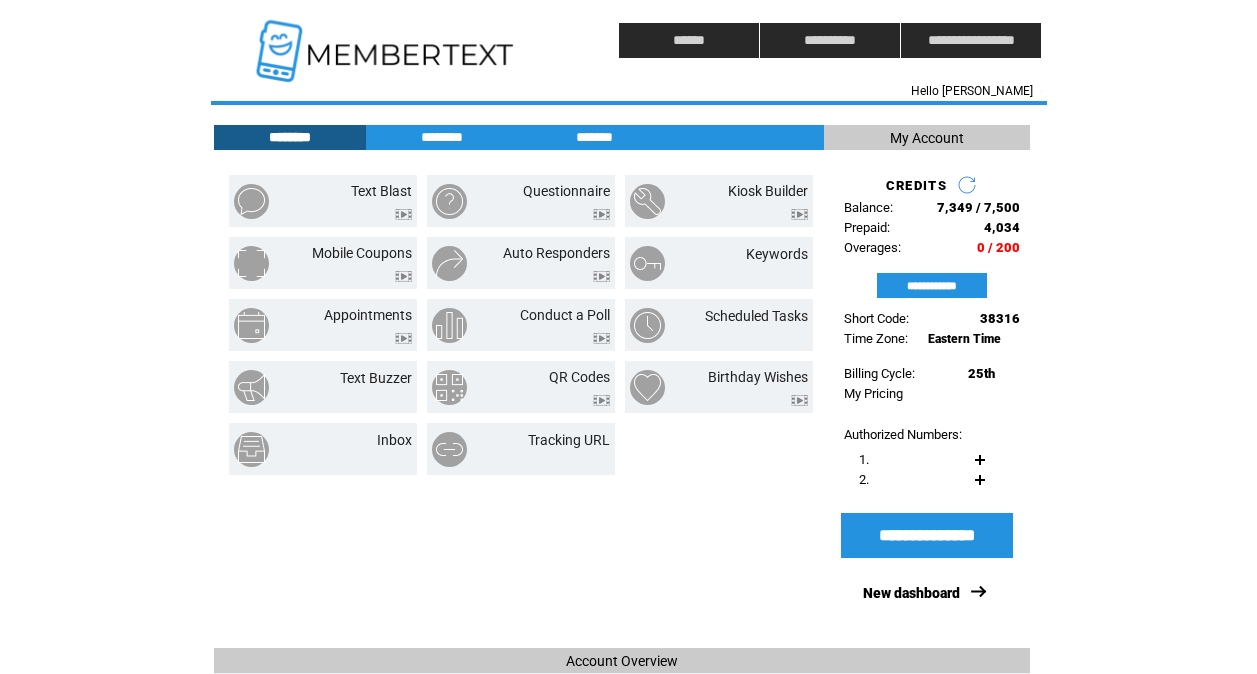 scroll, scrollTop: 0, scrollLeft: 0, axis: both 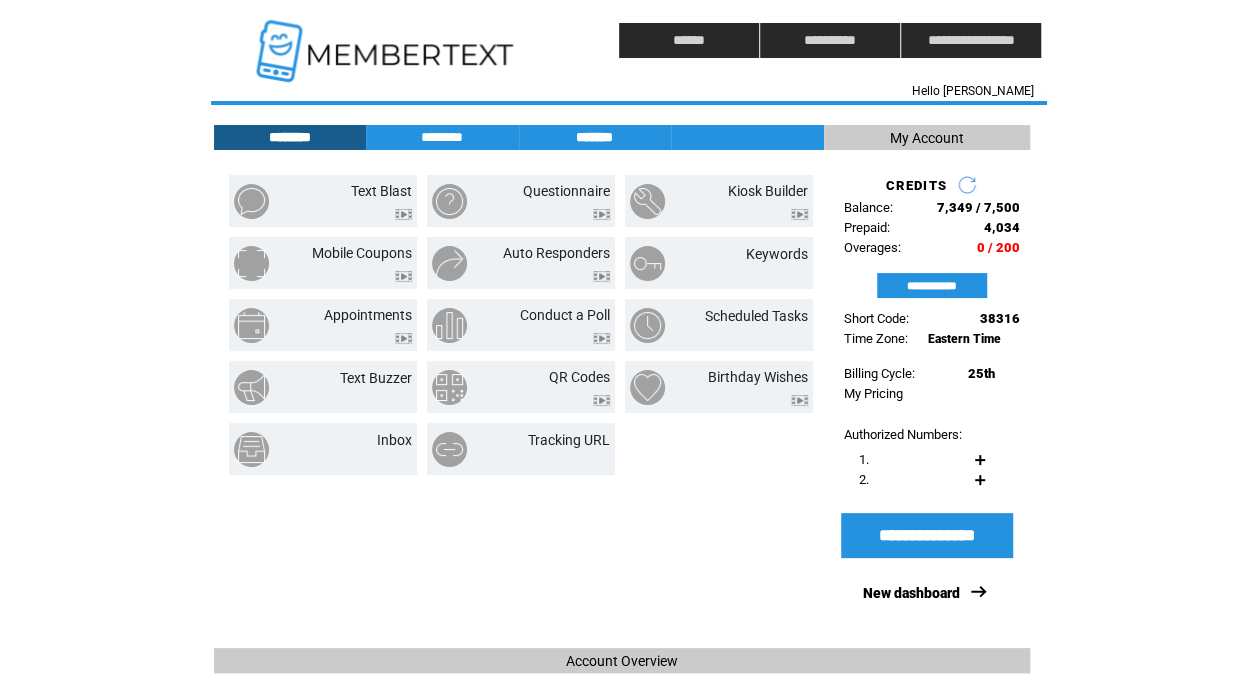 click on "*******" at bounding box center [595, 137] 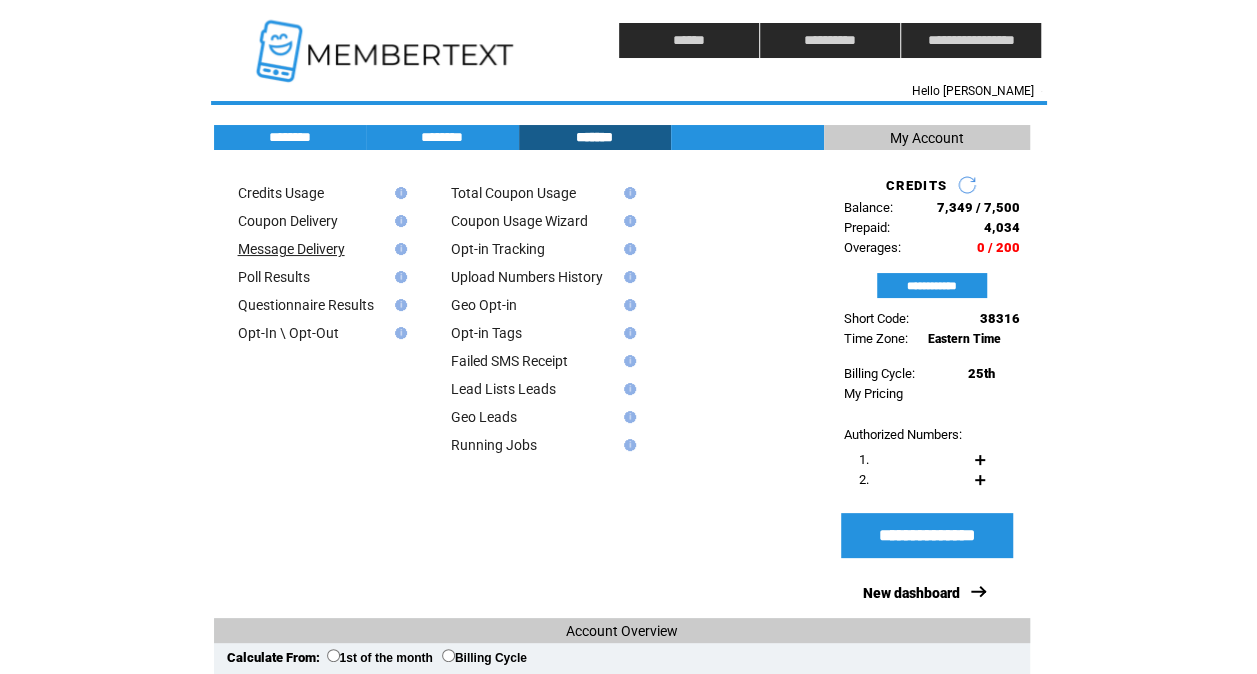 click on "Message Delivery" at bounding box center [291, 249] 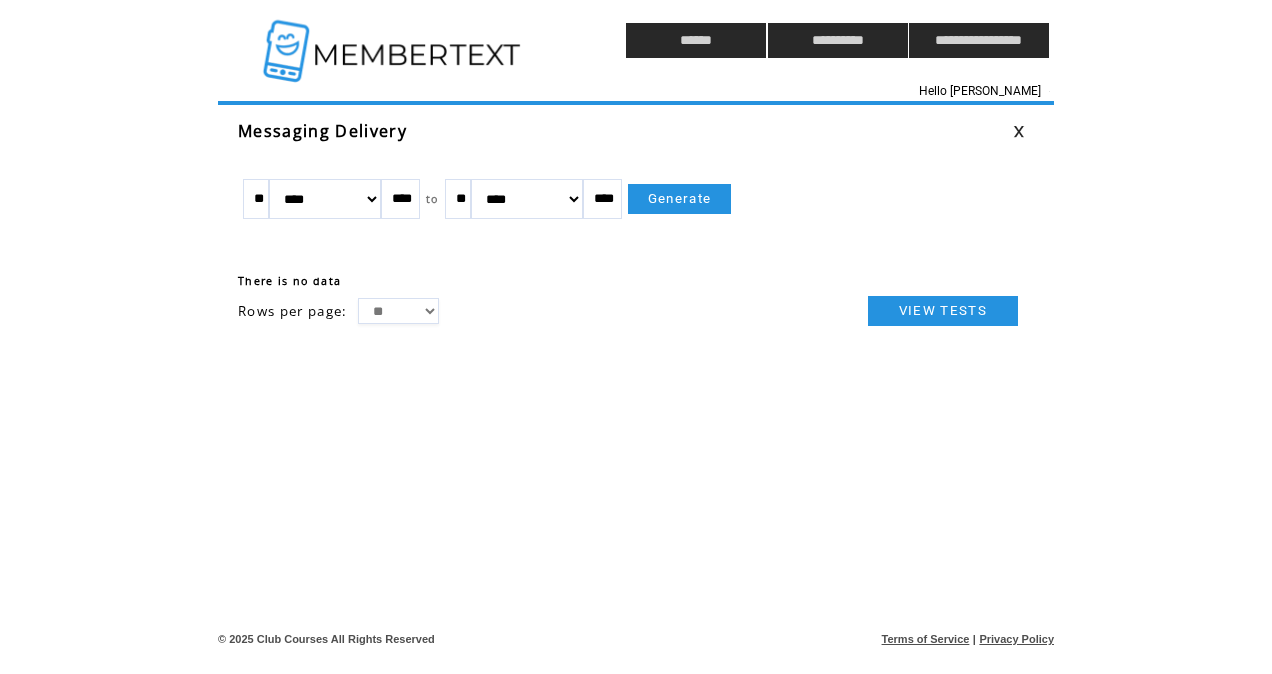 scroll, scrollTop: 0, scrollLeft: 0, axis: both 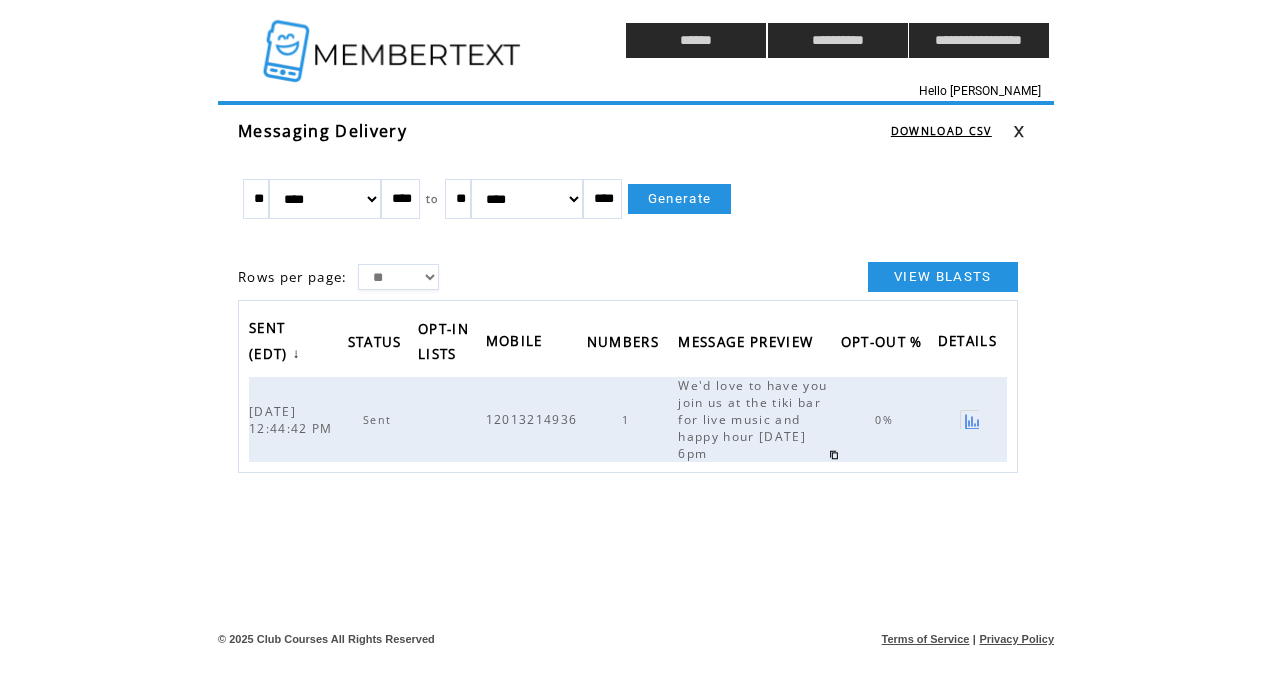 click on "VIEW BLASTS" at bounding box center (943, 277) 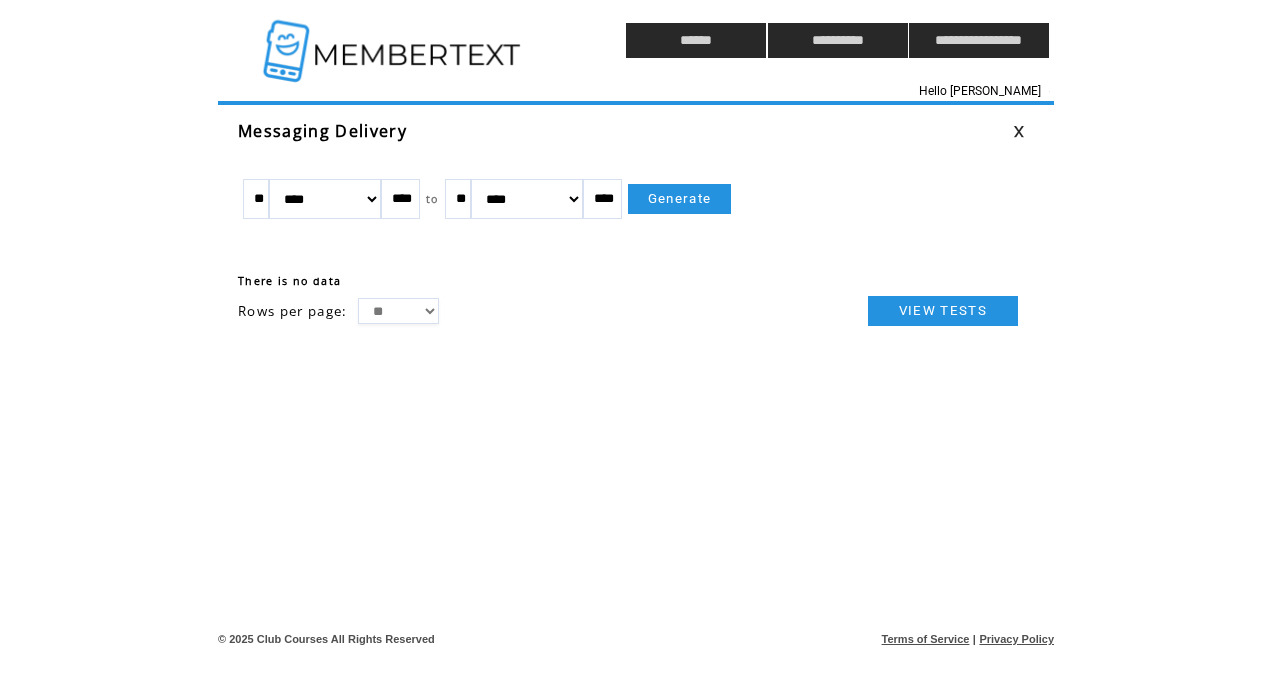 scroll, scrollTop: 0, scrollLeft: 0, axis: both 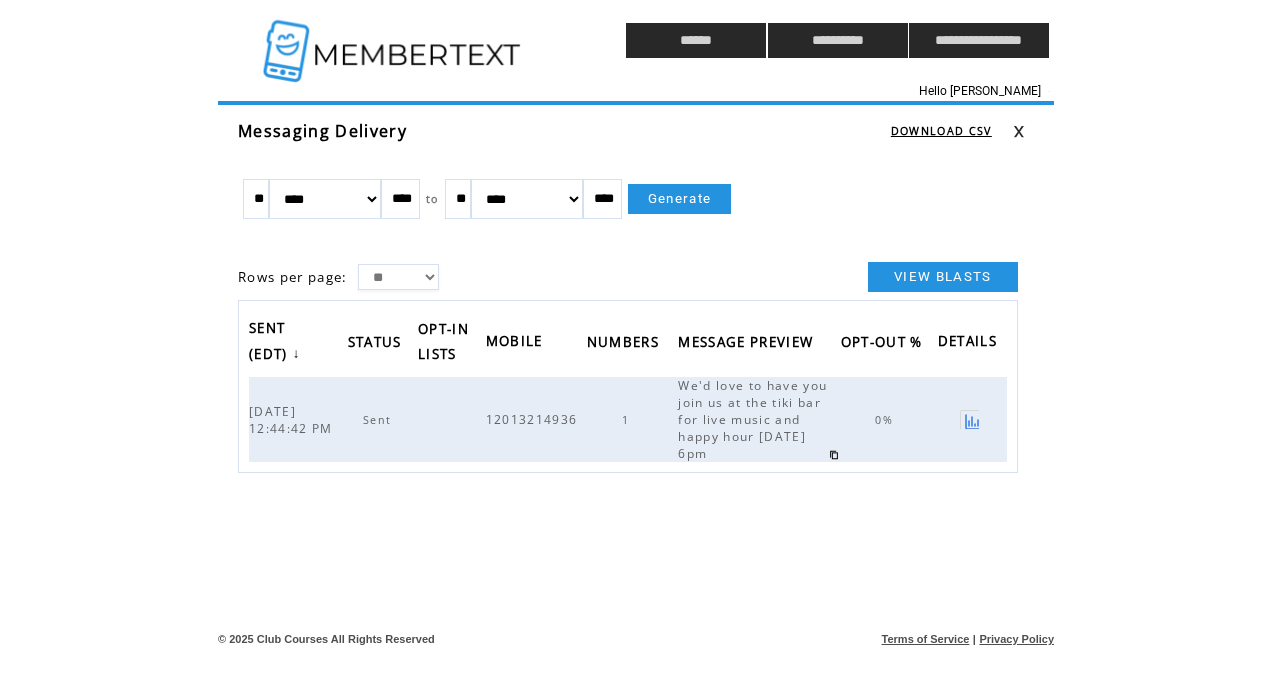 click at bounding box center [969, 419] 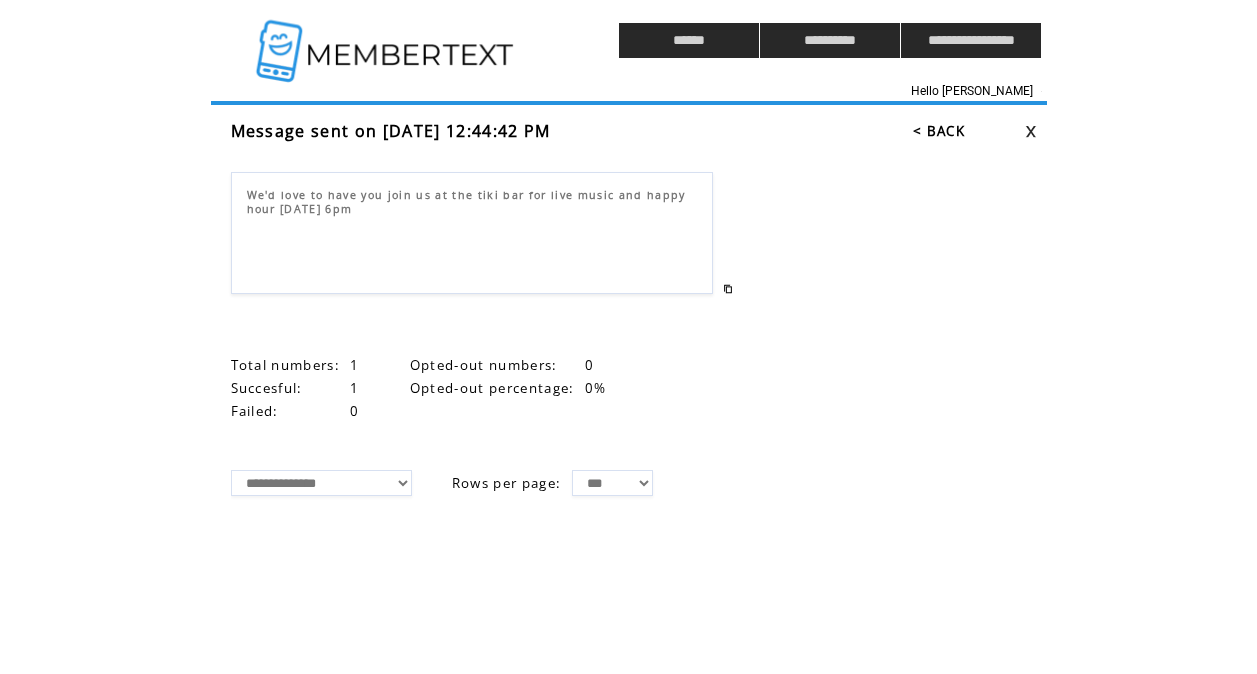 scroll, scrollTop: 0, scrollLeft: 0, axis: both 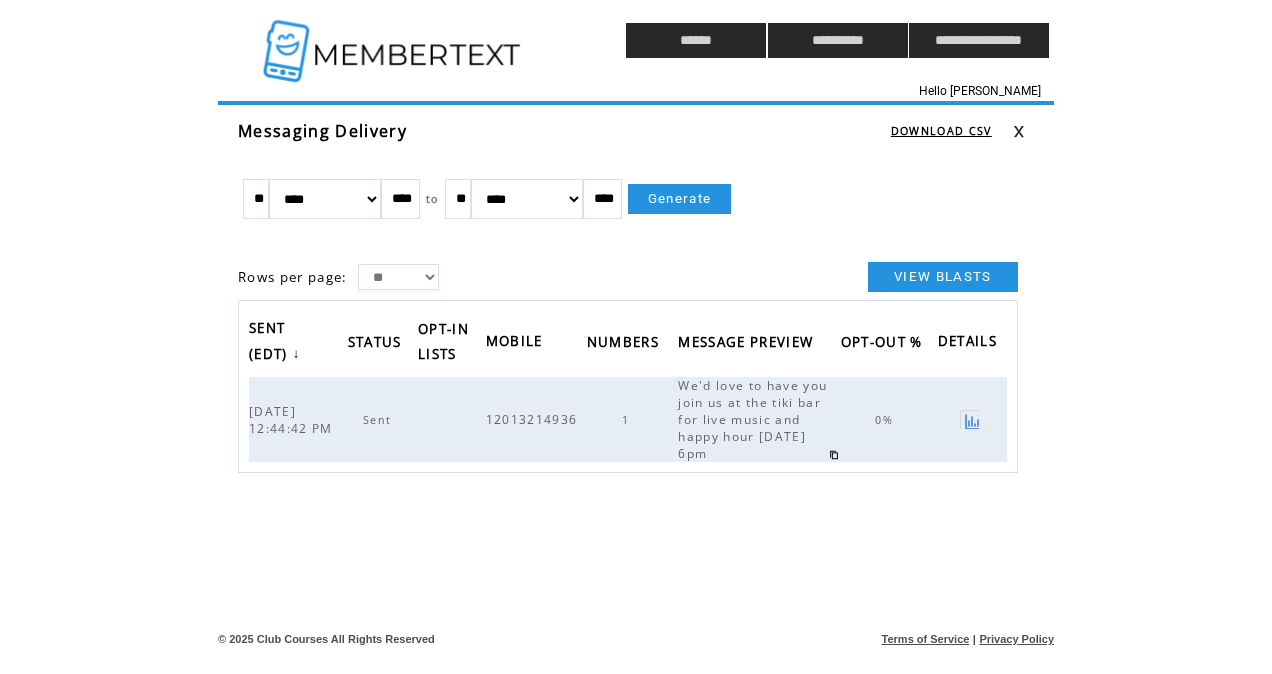 click at bounding box center [969, 419] 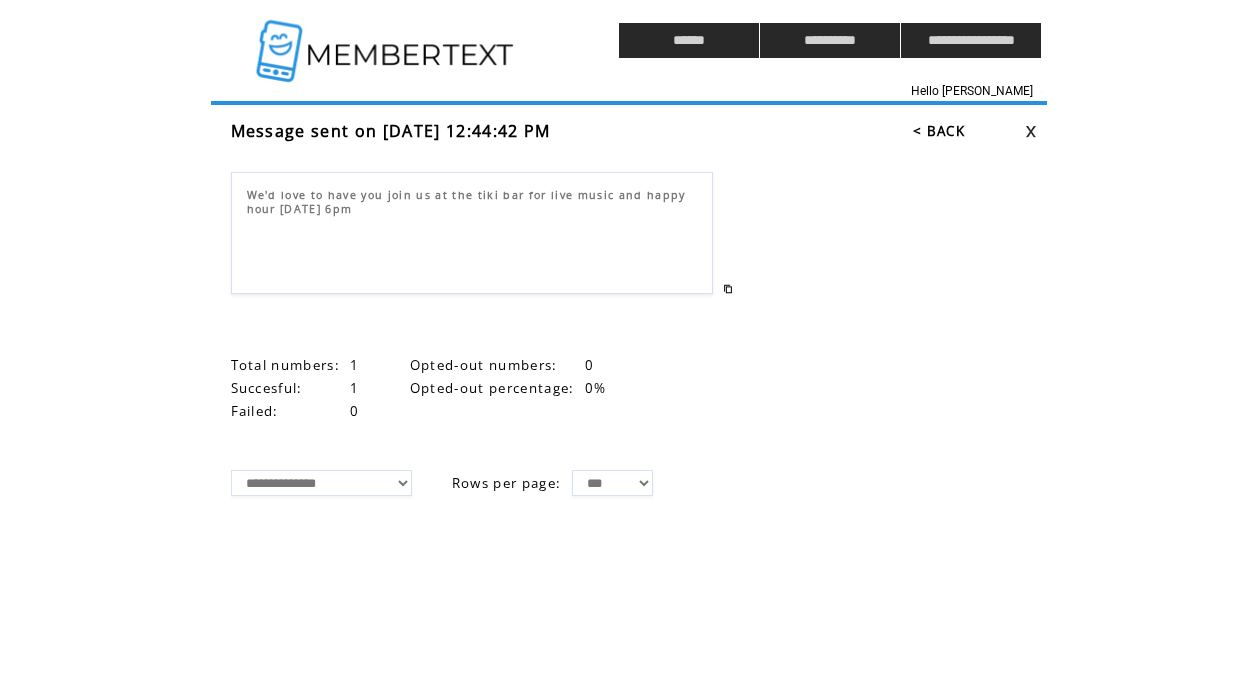 scroll, scrollTop: 0, scrollLeft: 0, axis: both 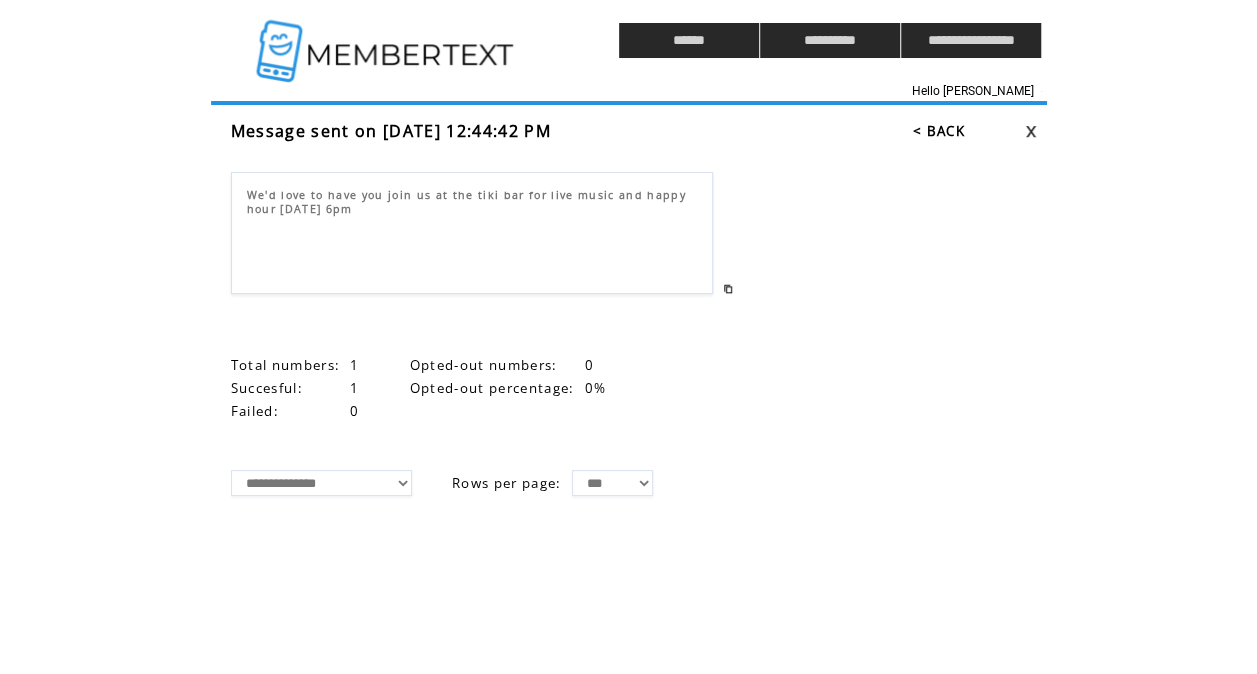 click on "**********" at bounding box center [321, 483] 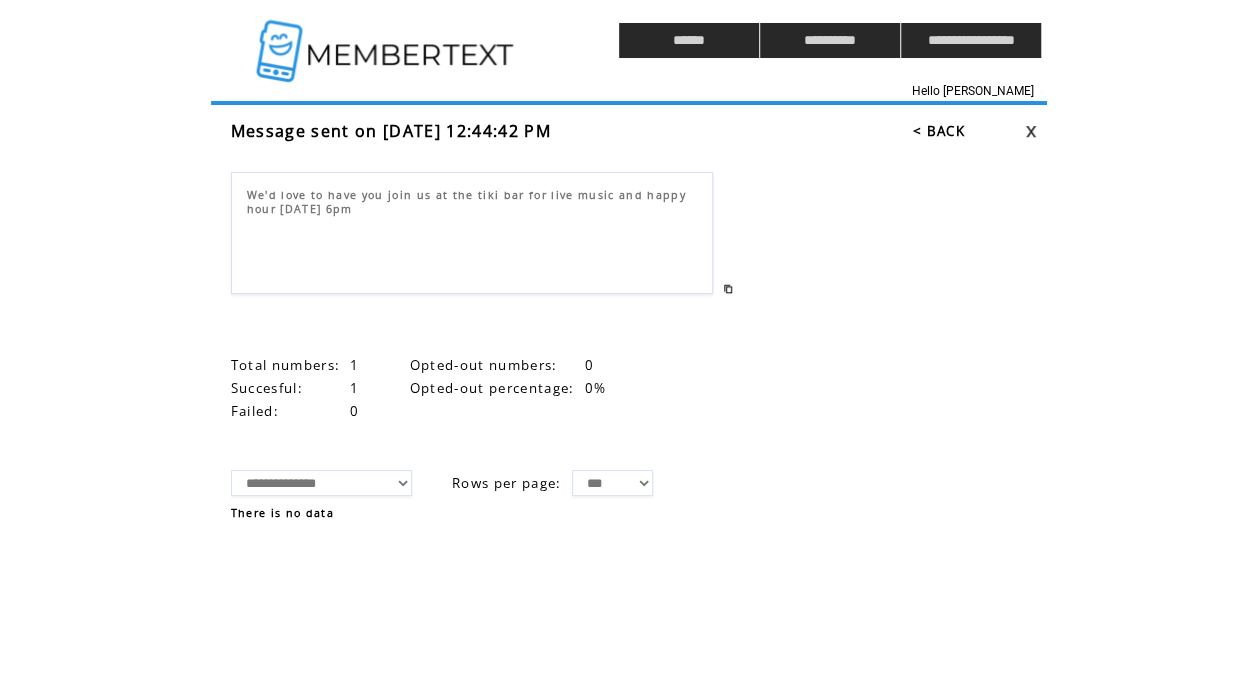 click on "**********" at bounding box center (636, 495) 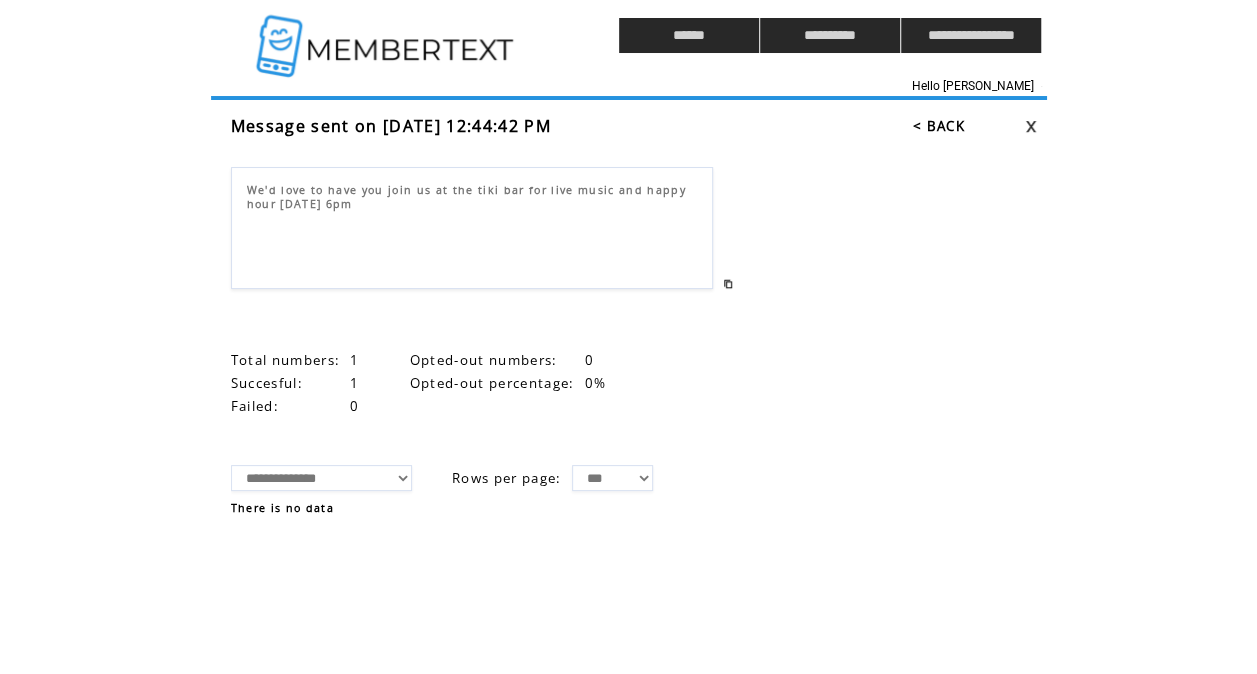 scroll, scrollTop: 0, scrollLeft: 0, axis: both 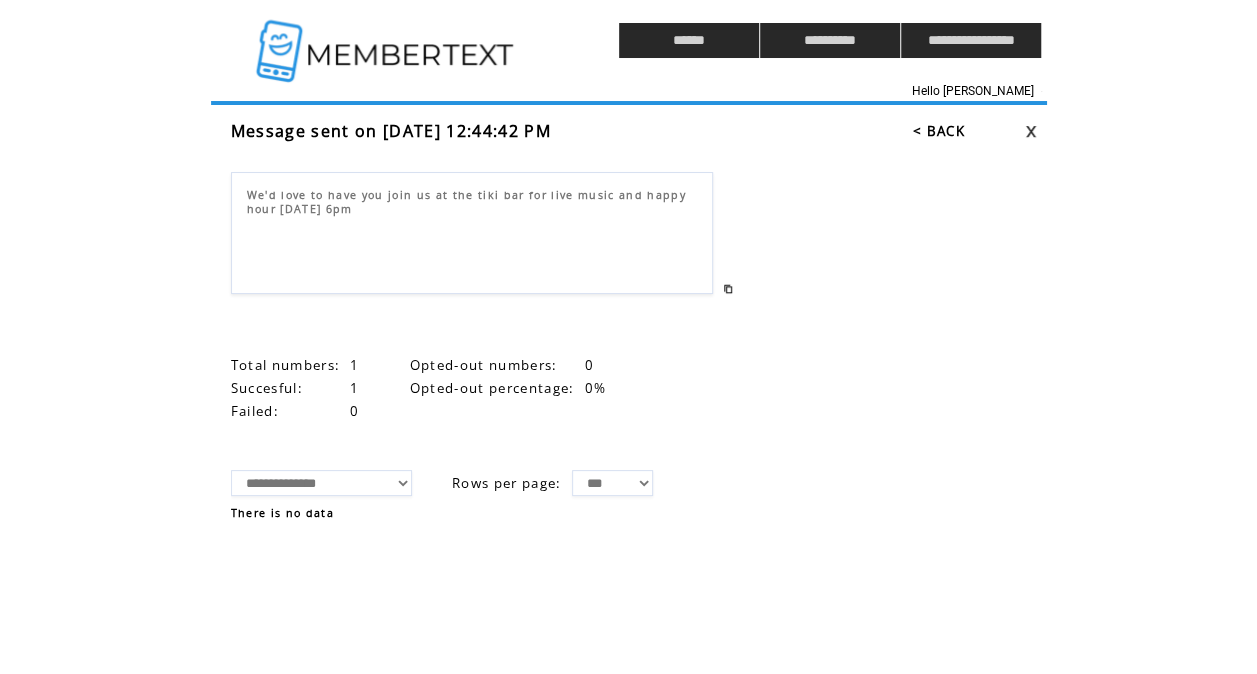 click at bounding box center (387, 40) 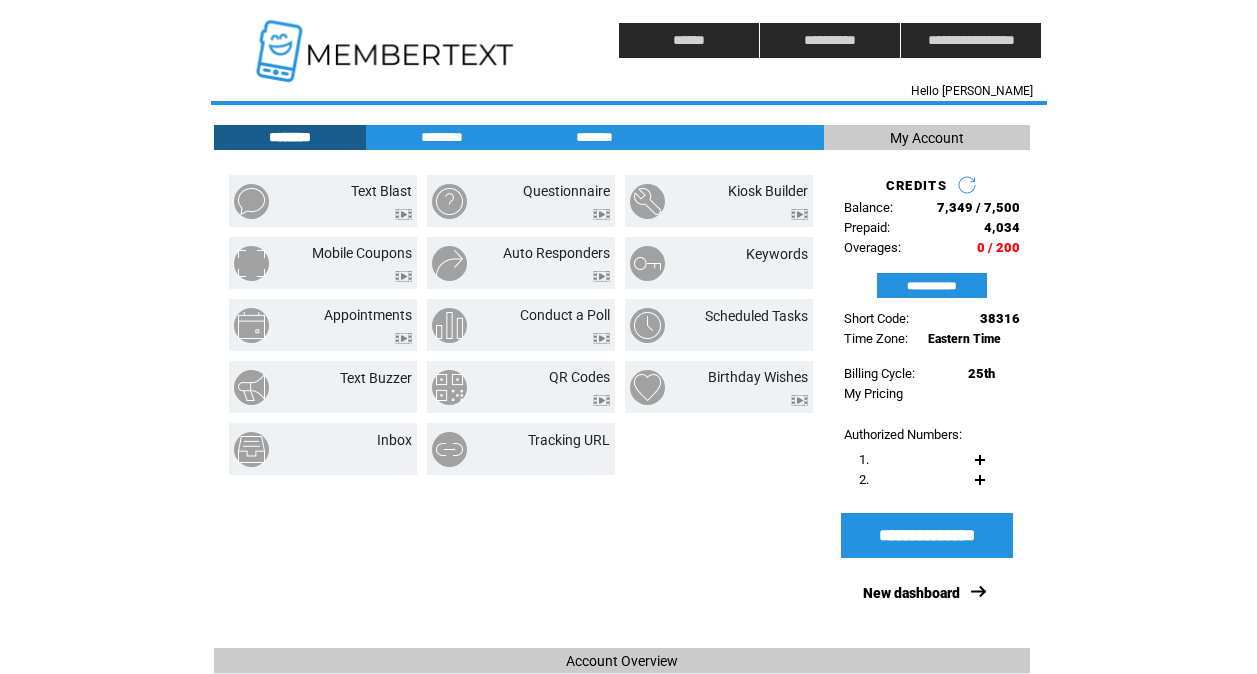 scroll, scrollTop: 0, scrollLeft: 0, axis: both 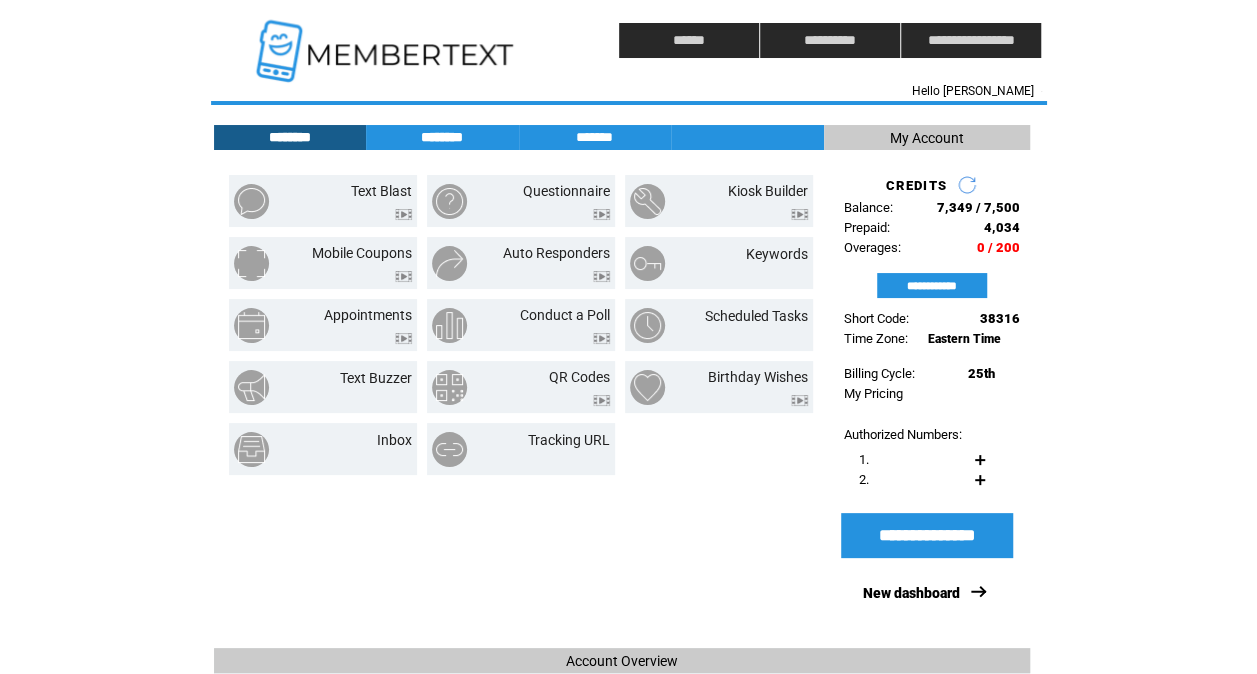 click on "********" at bounding box center (442, 137) 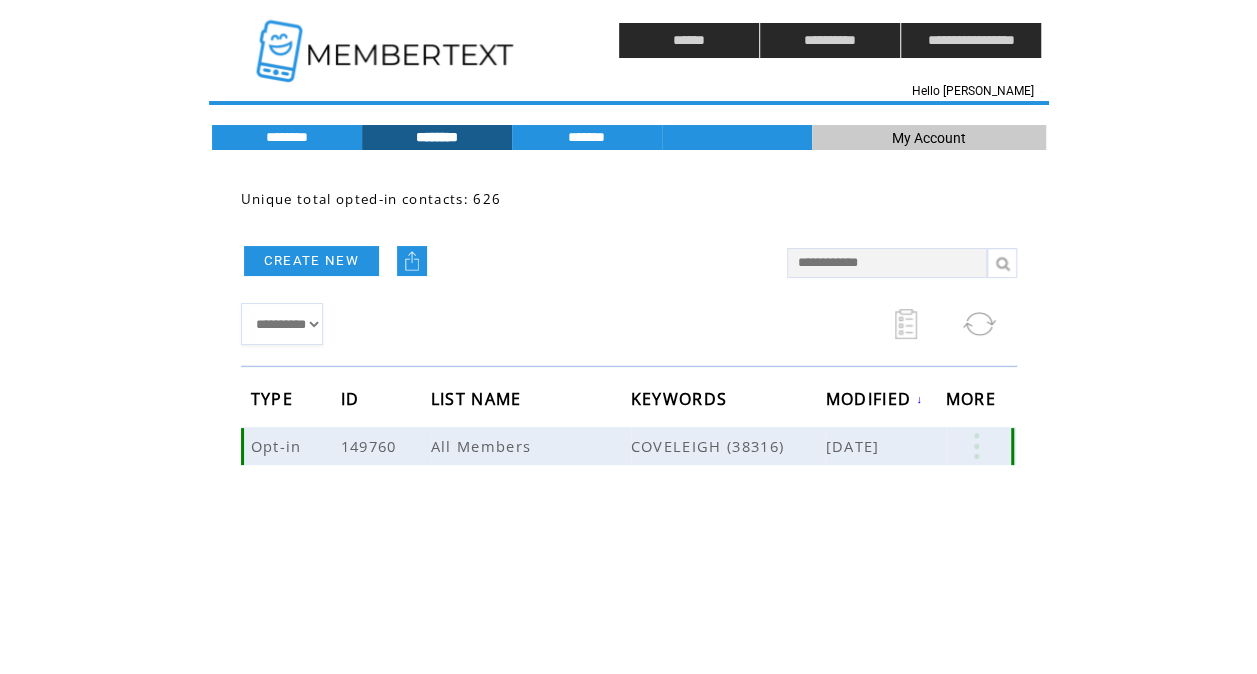 click on "COVELEIGH (38316)" at bounding box center [728, 446] 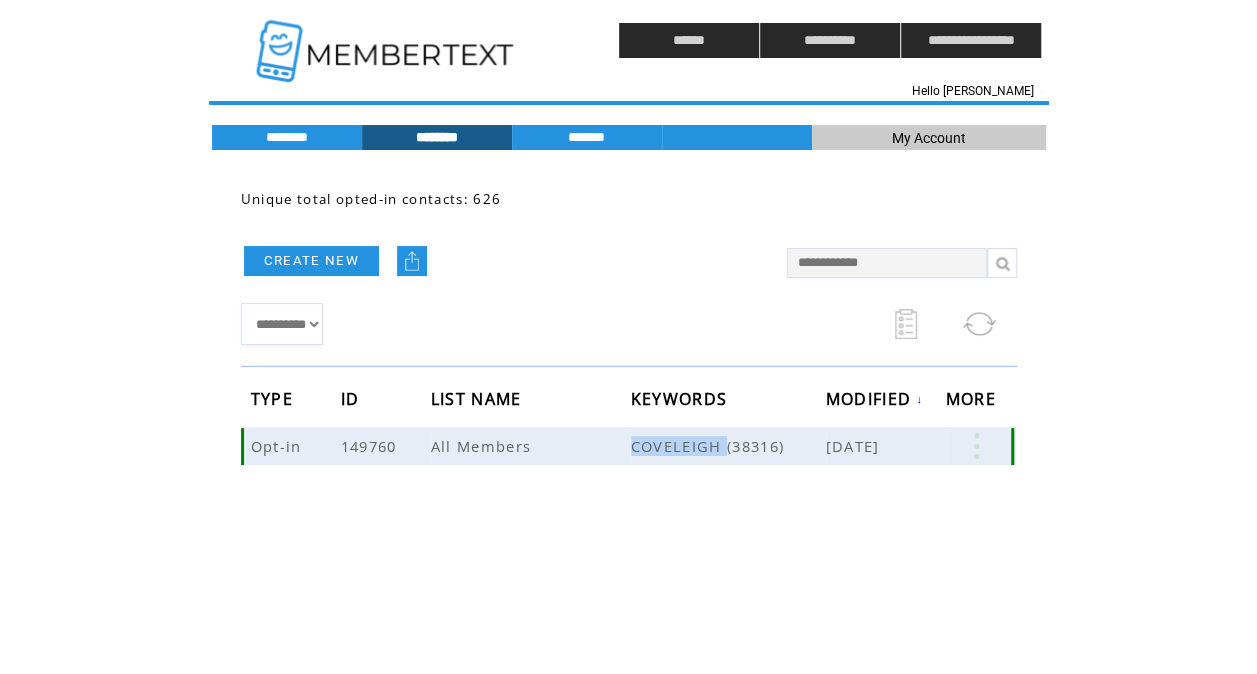 click on "COVELEIGH (38316)" at bounding box center [728, 446] 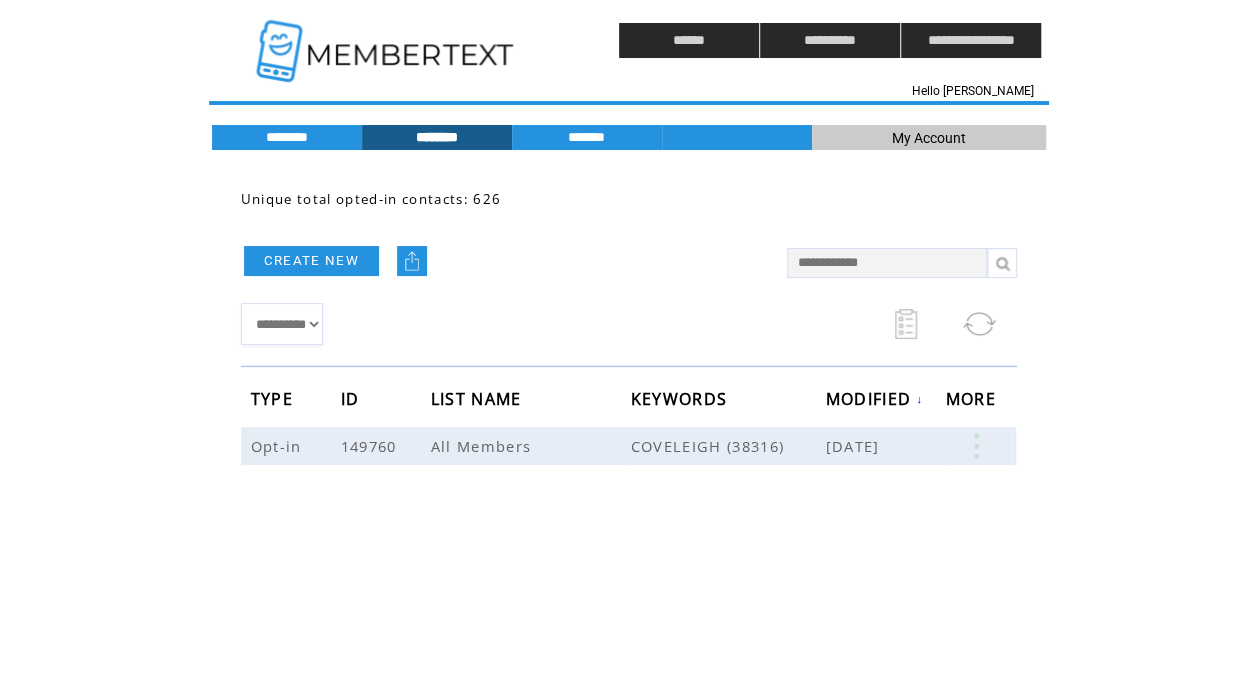 drag, startPoint x: 669, startPoint y: 441, endPoint x: 590, endPoint y: 336, distance: 131.40015 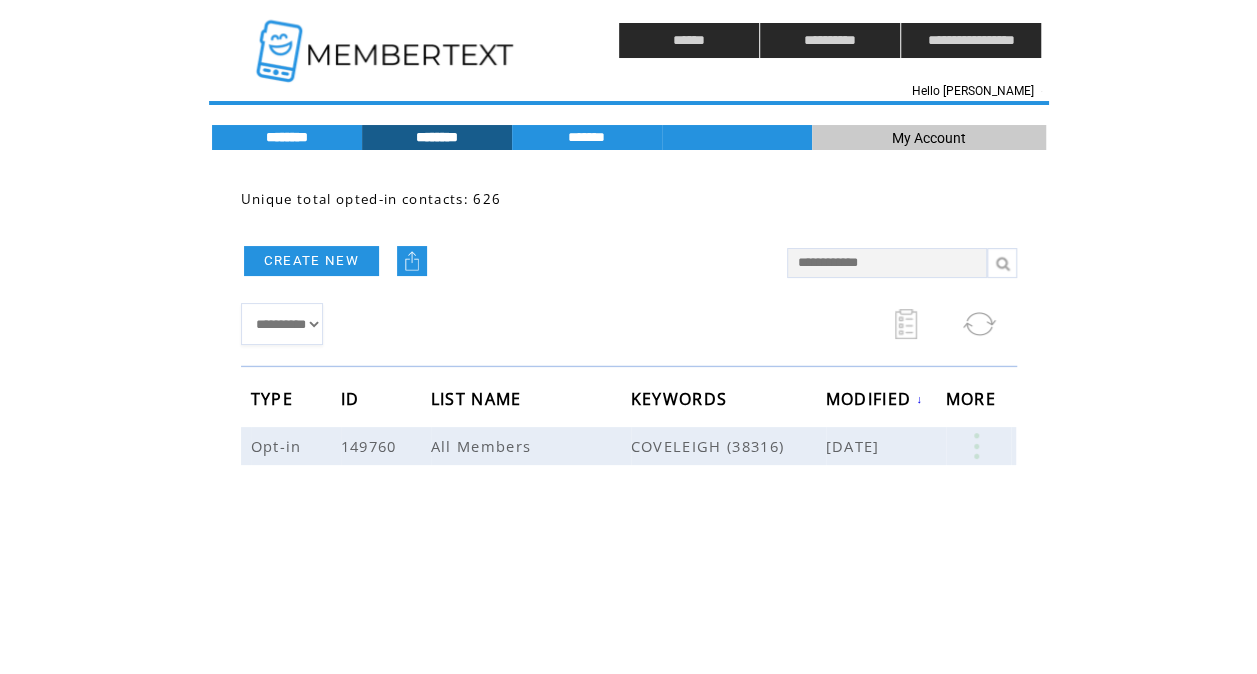 click on "********" at bounding box center [287, 137] 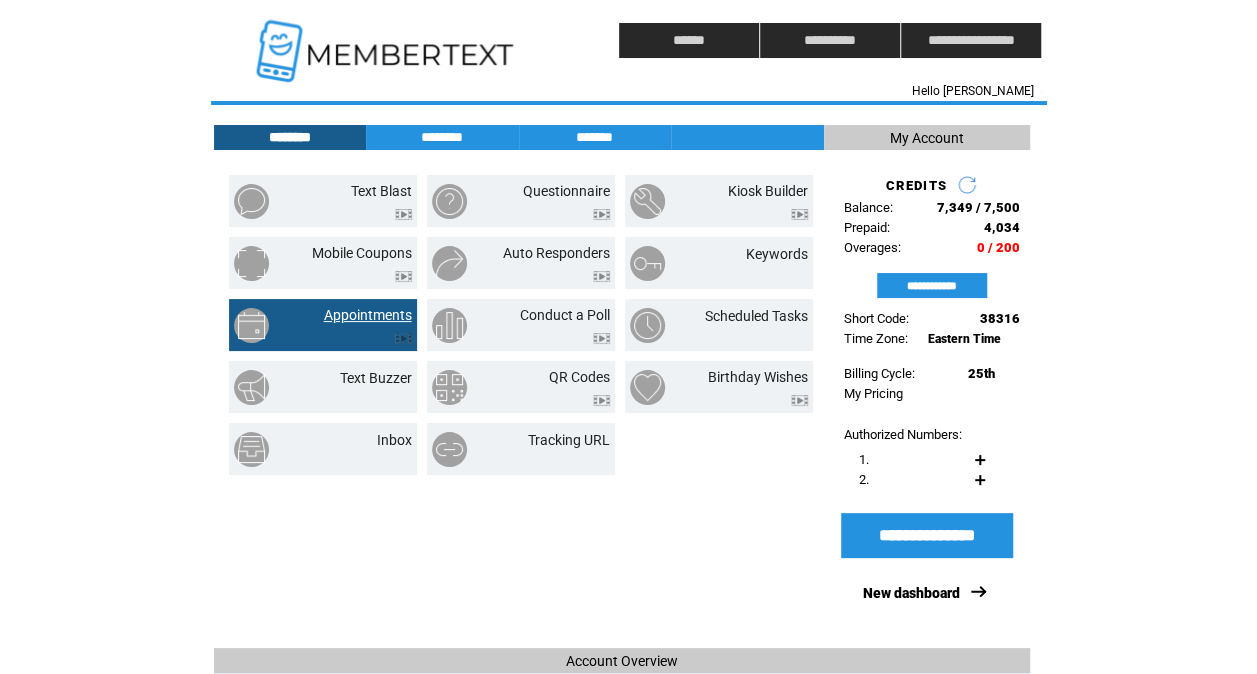click on "Appointments" at bounding box center [368, 315] 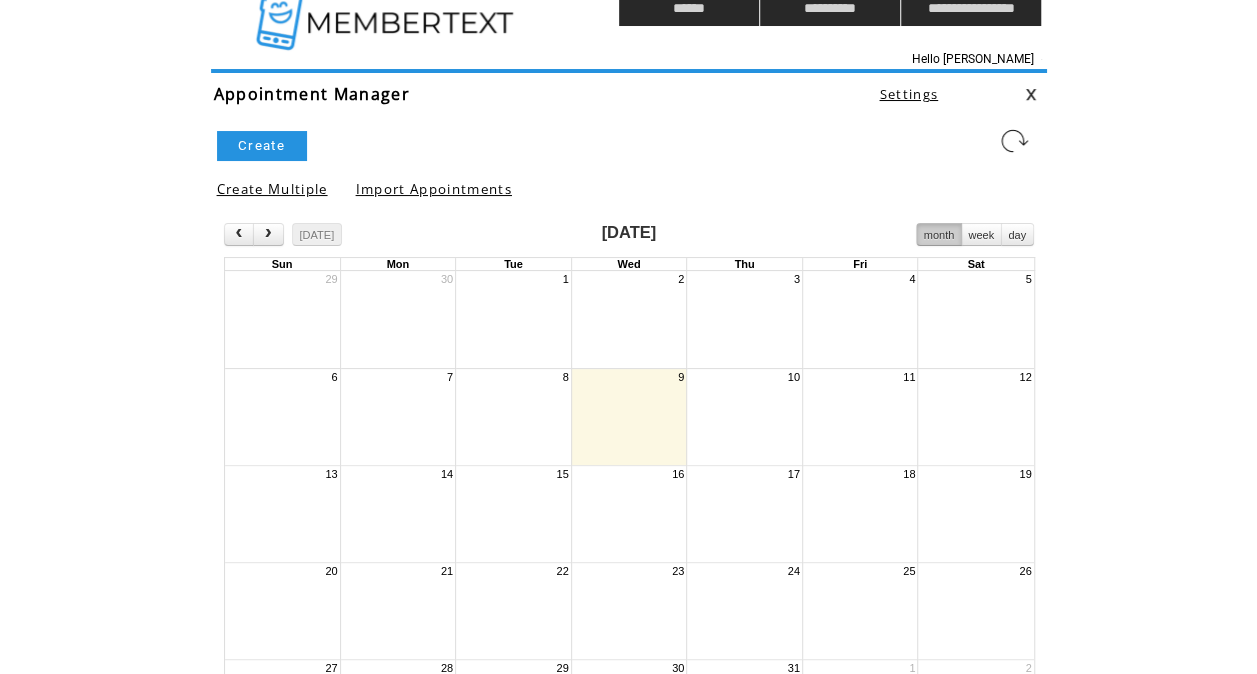 scroll, scrollTop: 34, scrollLeft: 0, axis: vertical 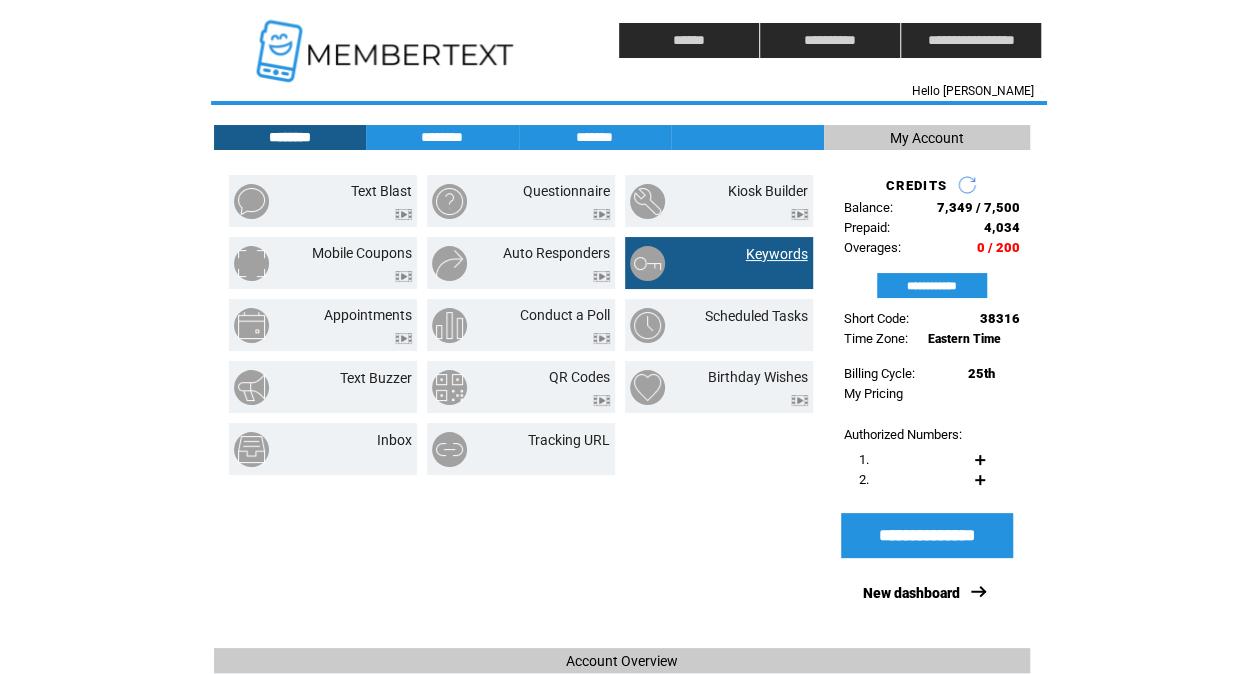 click on "Keywords" at bounding box center [777, 254] 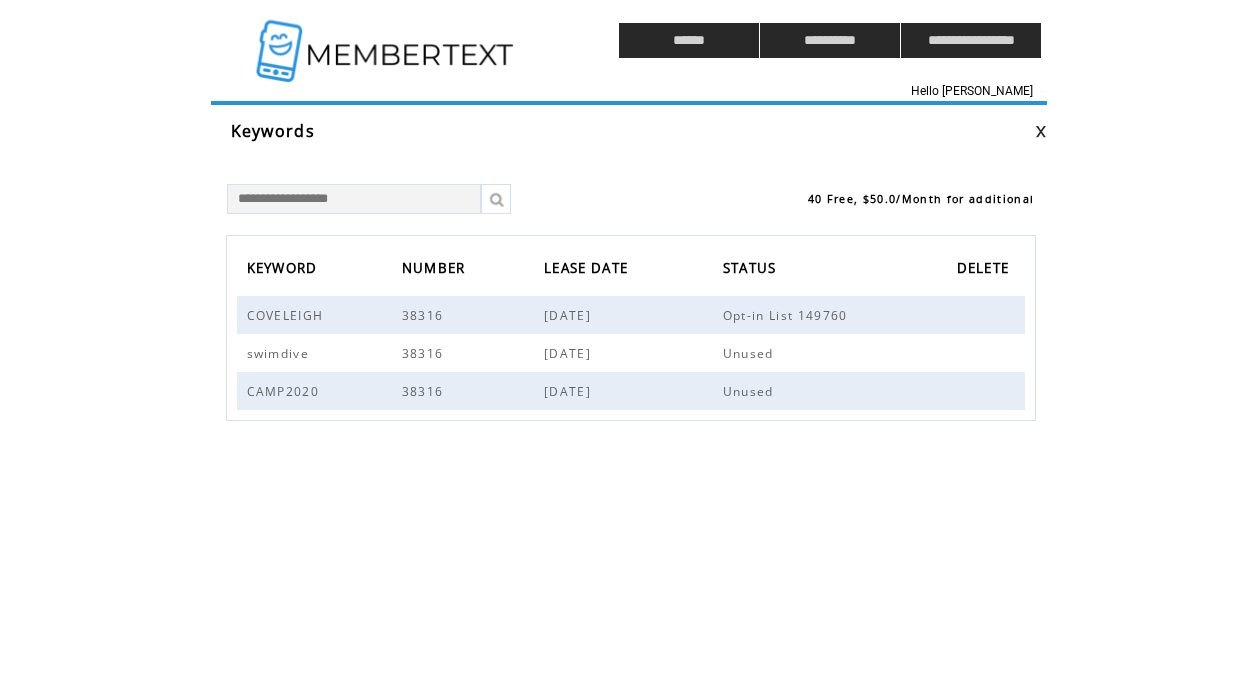 scroll, scrollTop: 0, scrollLeft: 0, axis: both 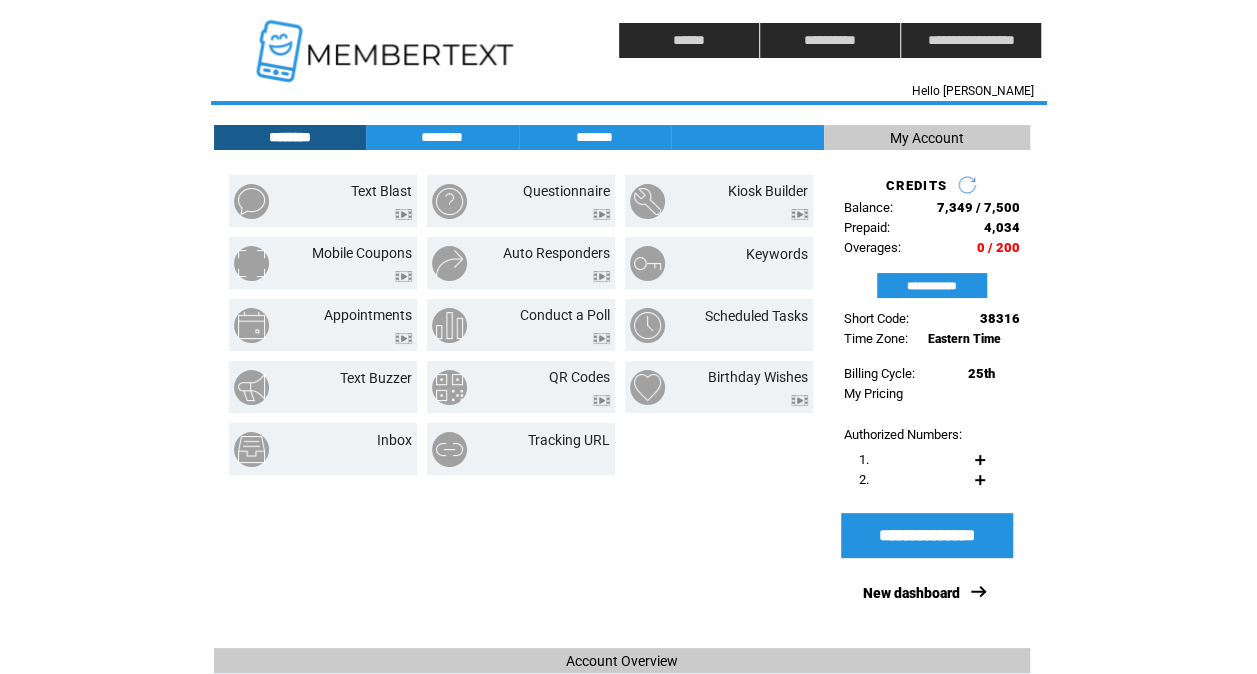 click on "**********" 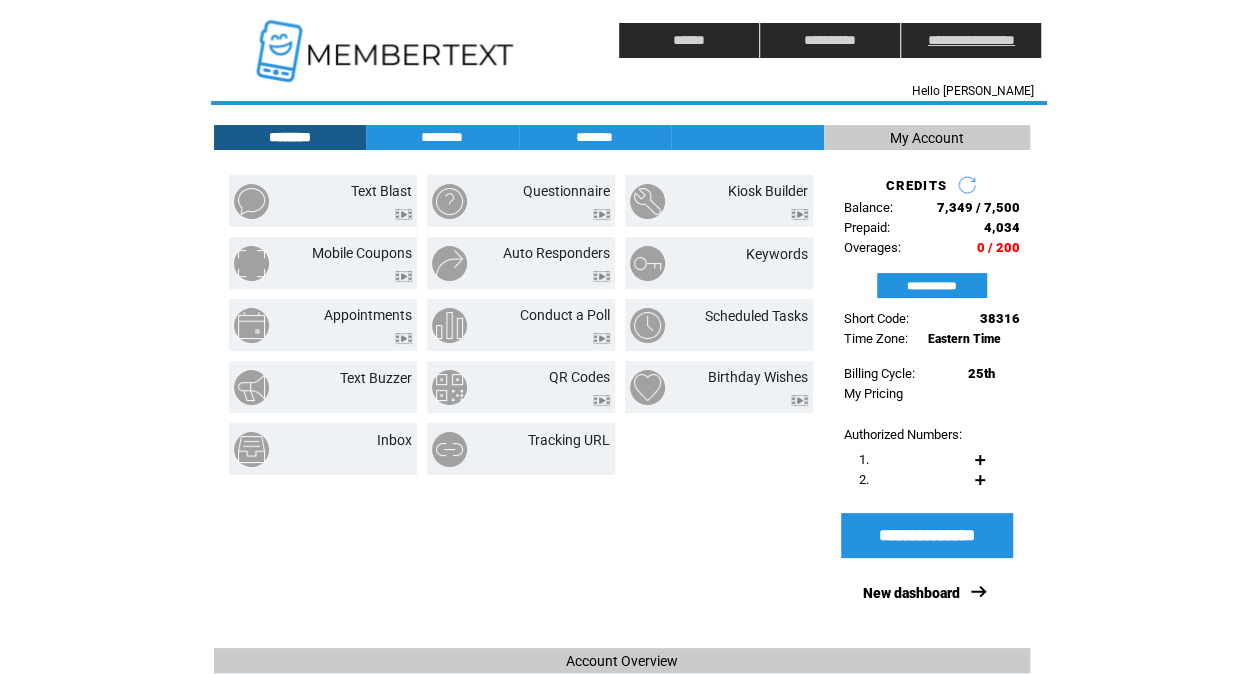 click on "**********" at bounding box center (971, 40) 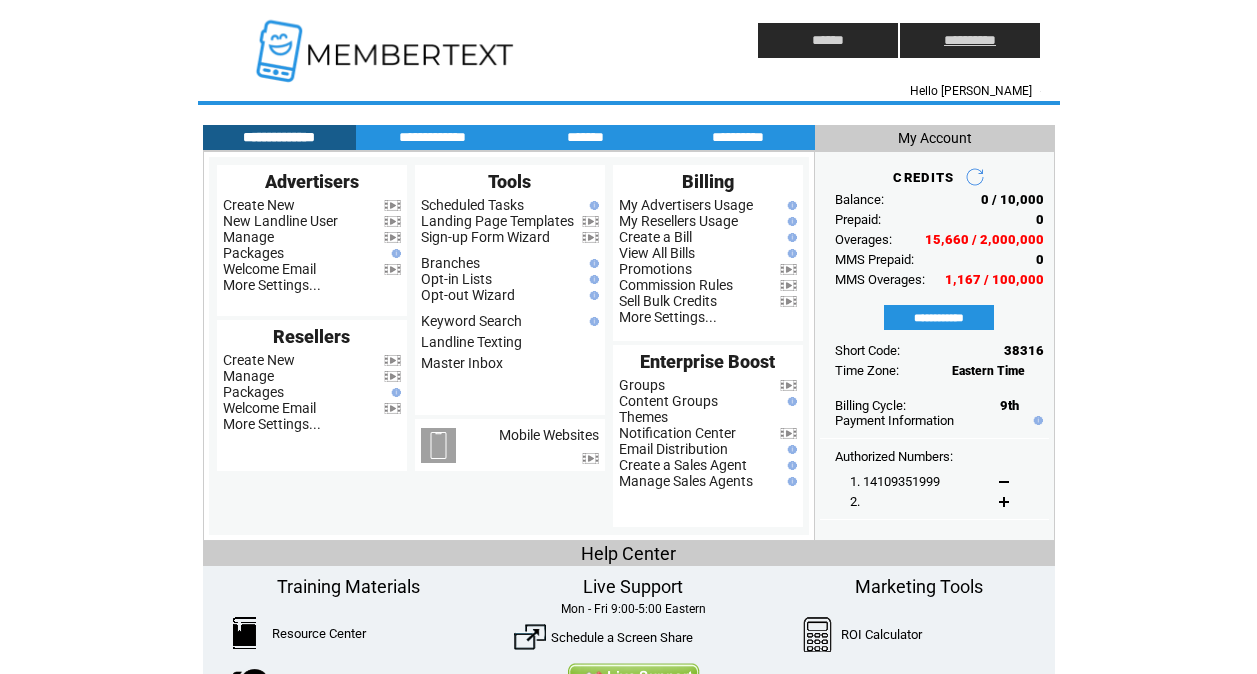 scroll, scrollTop: 0, scrollLeft: 0, axis: both 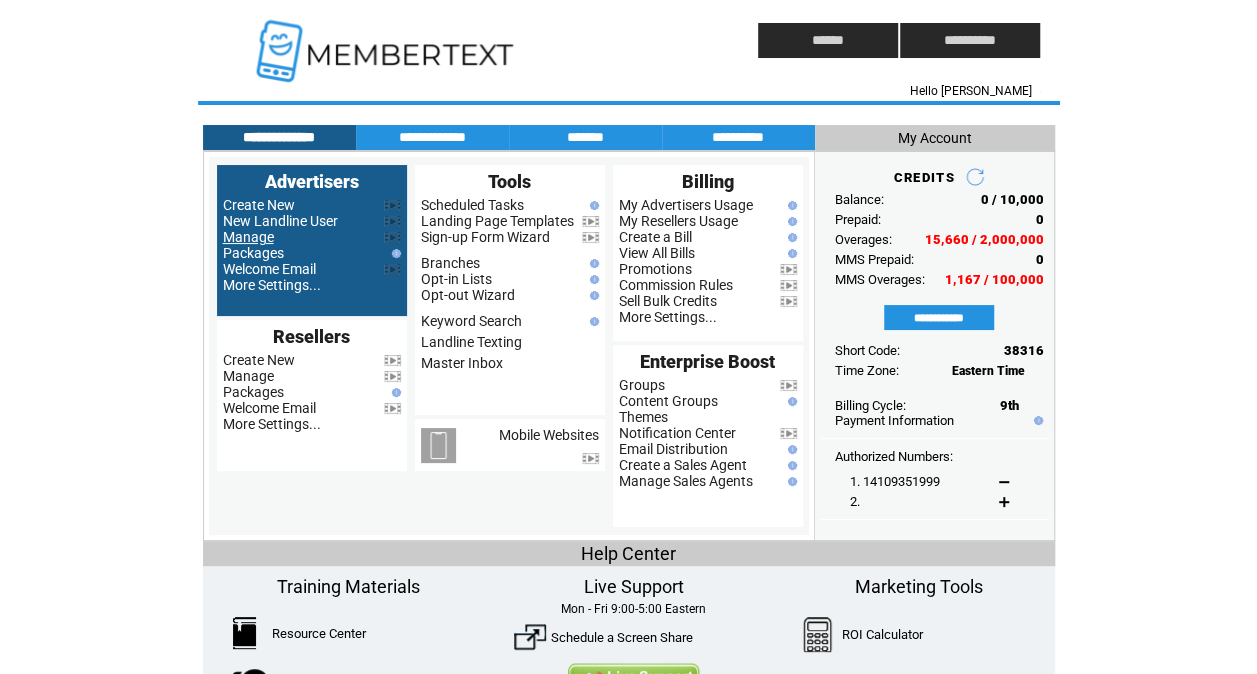 click on "Manage" at bounding box center [248, 237] 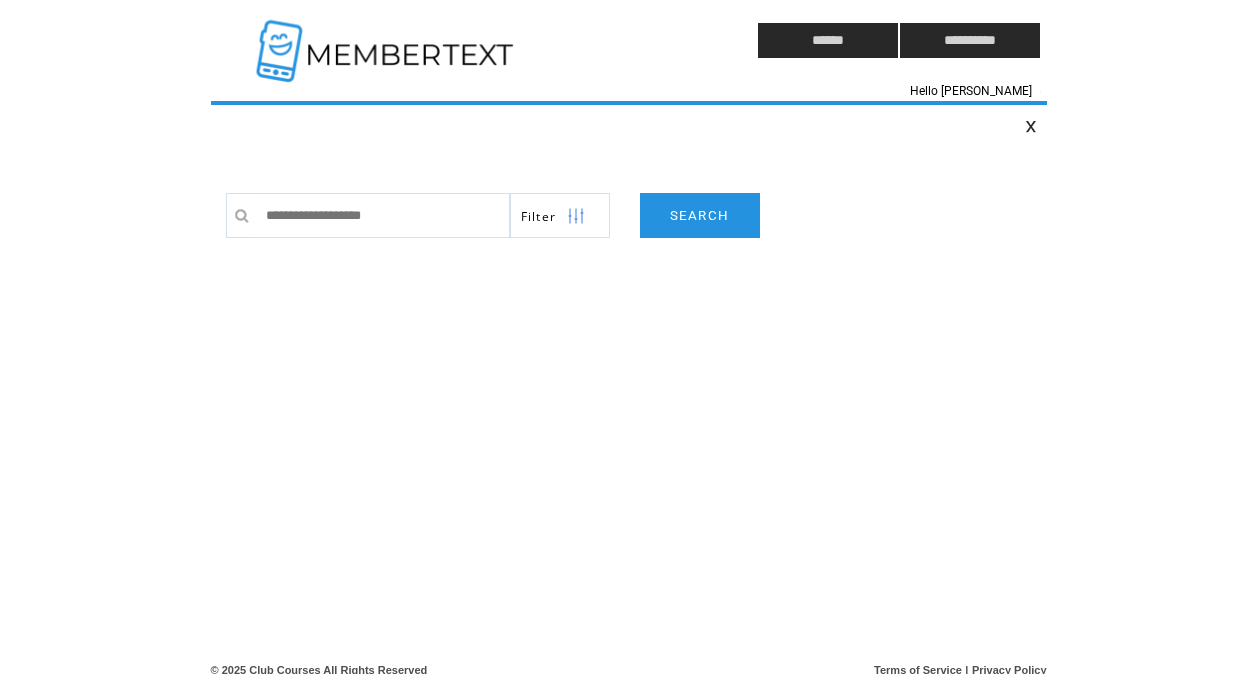 scroll, scrollTop: 0, scrollLeft: 0, axis: both 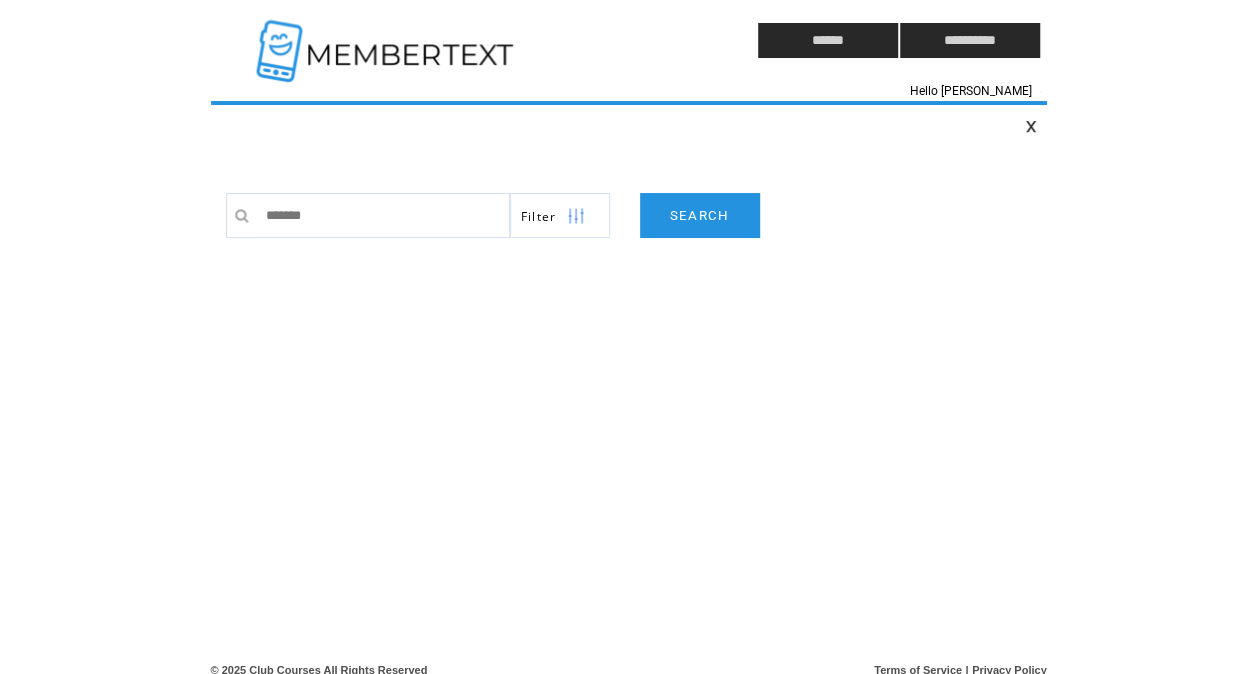 type on "********" 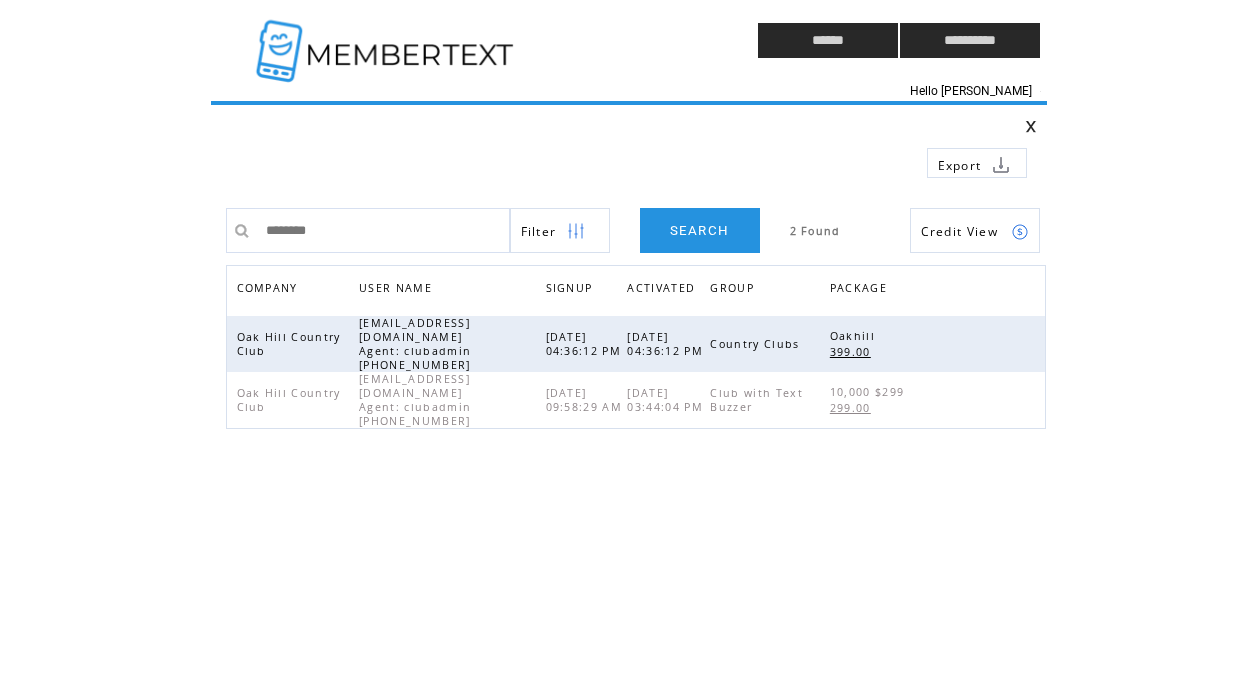 scroll, scrollTop: 0, scrollLeft: 0, axis: both 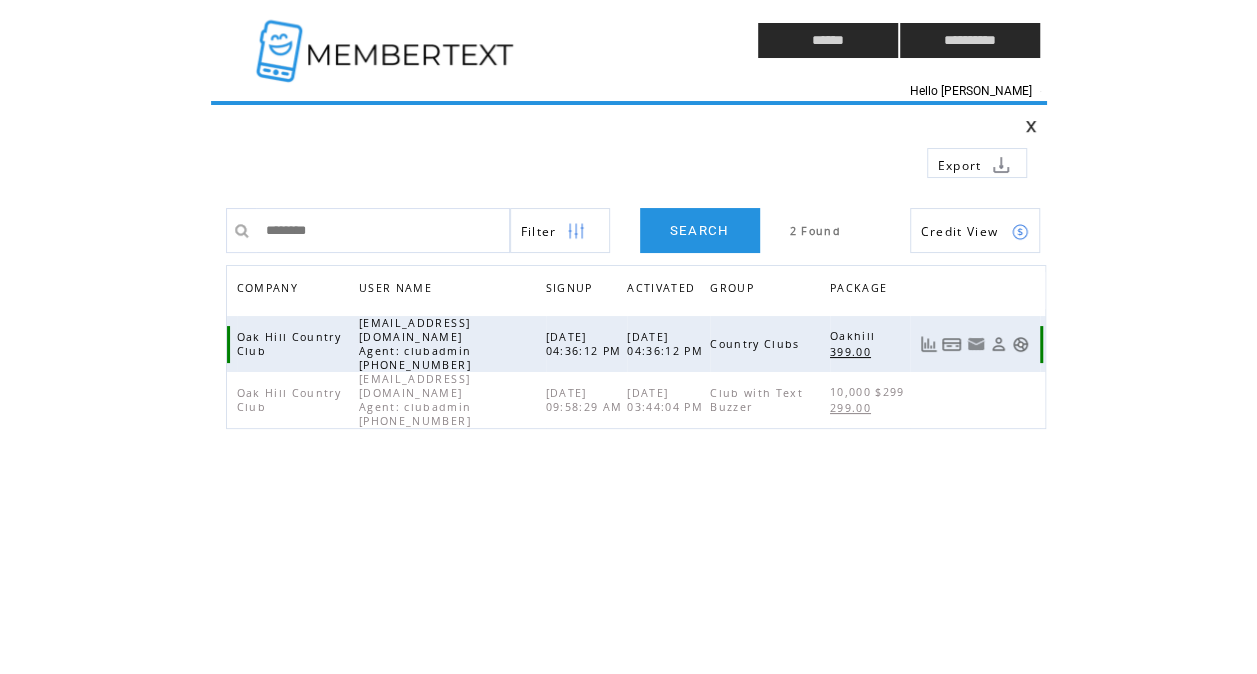 click at bounding box center [998, 344] 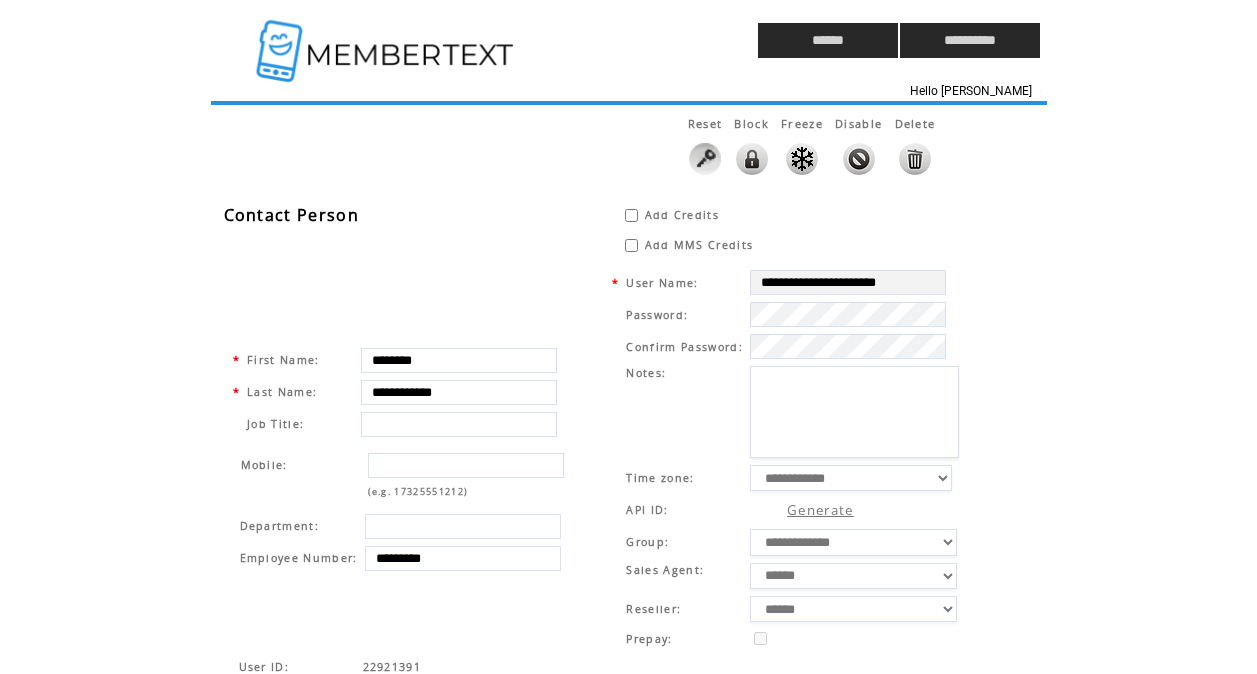 scroll, scrollTop: 0, scrollLeft: 0, axis: both 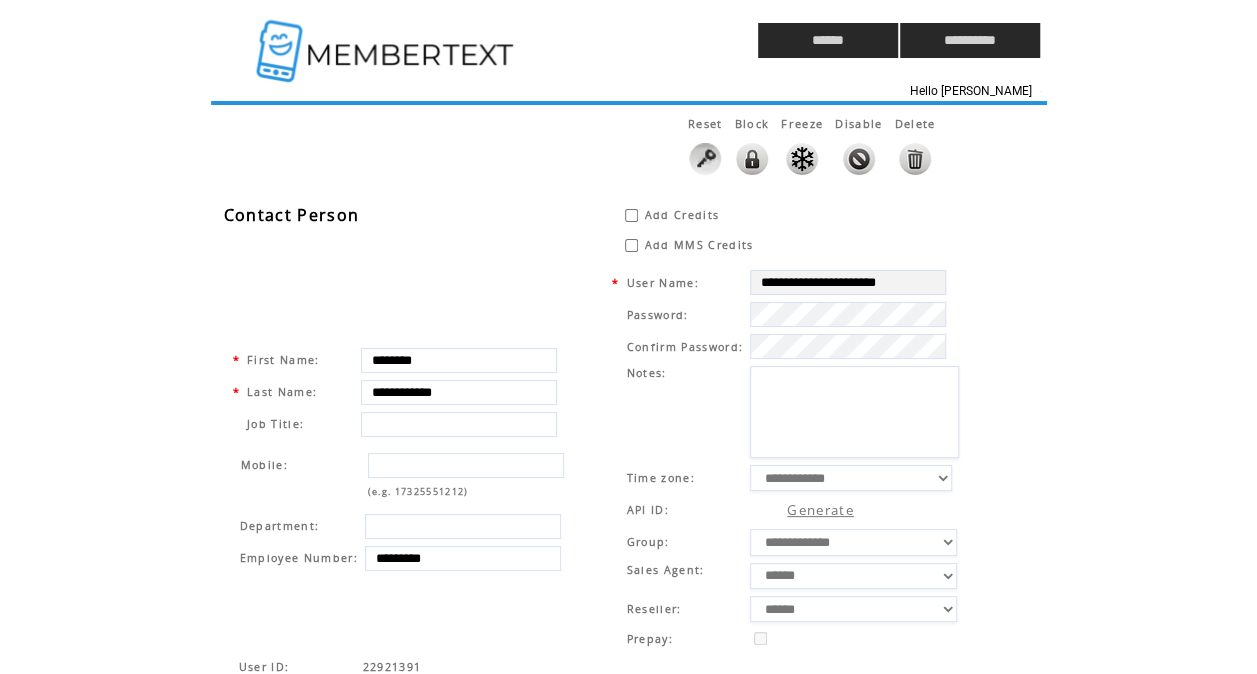 click at bounding box center (631, 215) 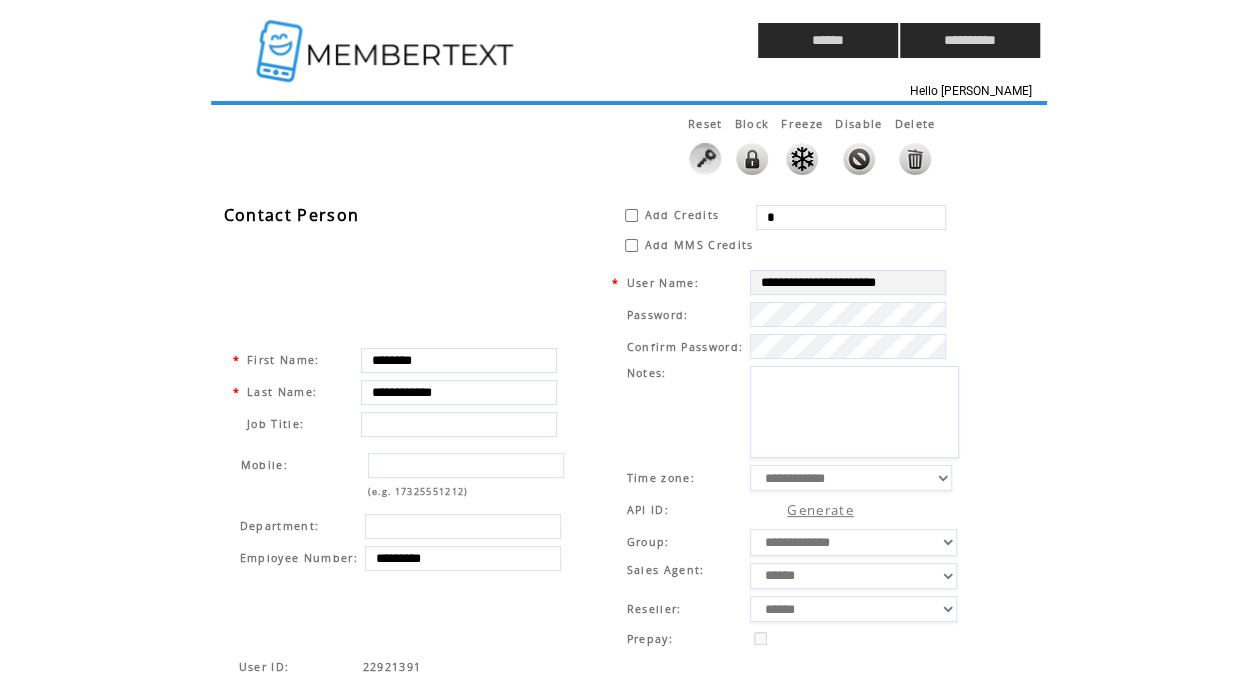 click on "*" at bounding box center [851, 217] 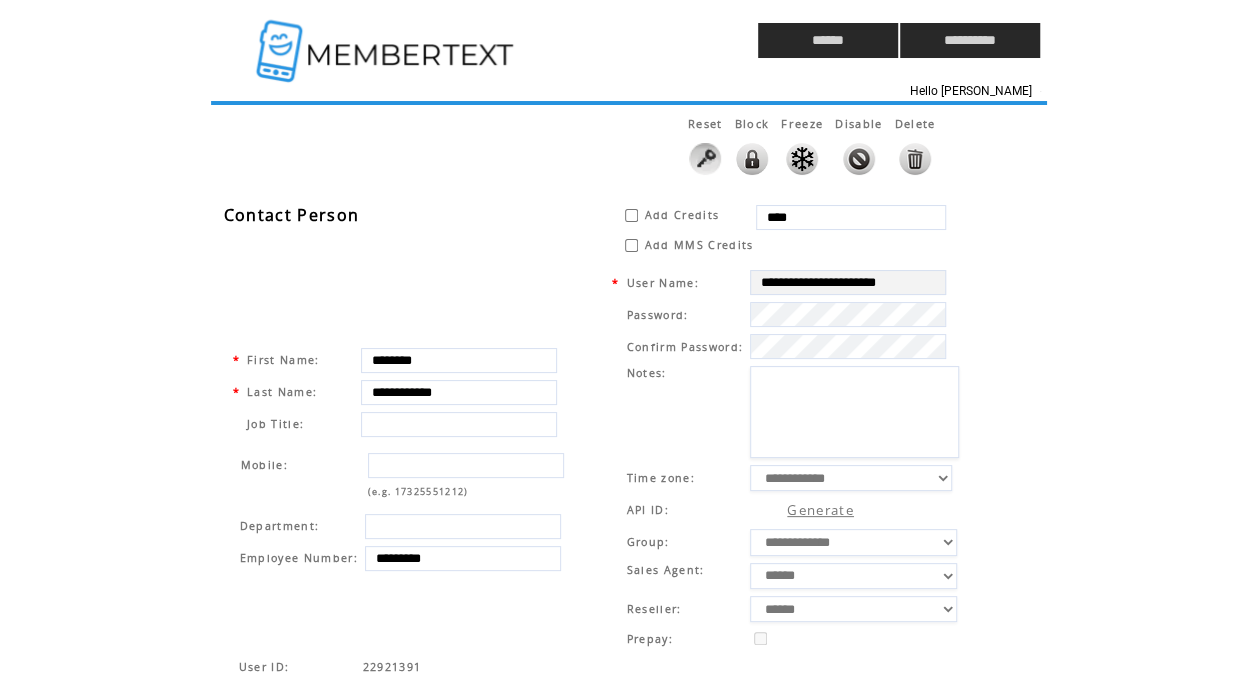 type on "****" 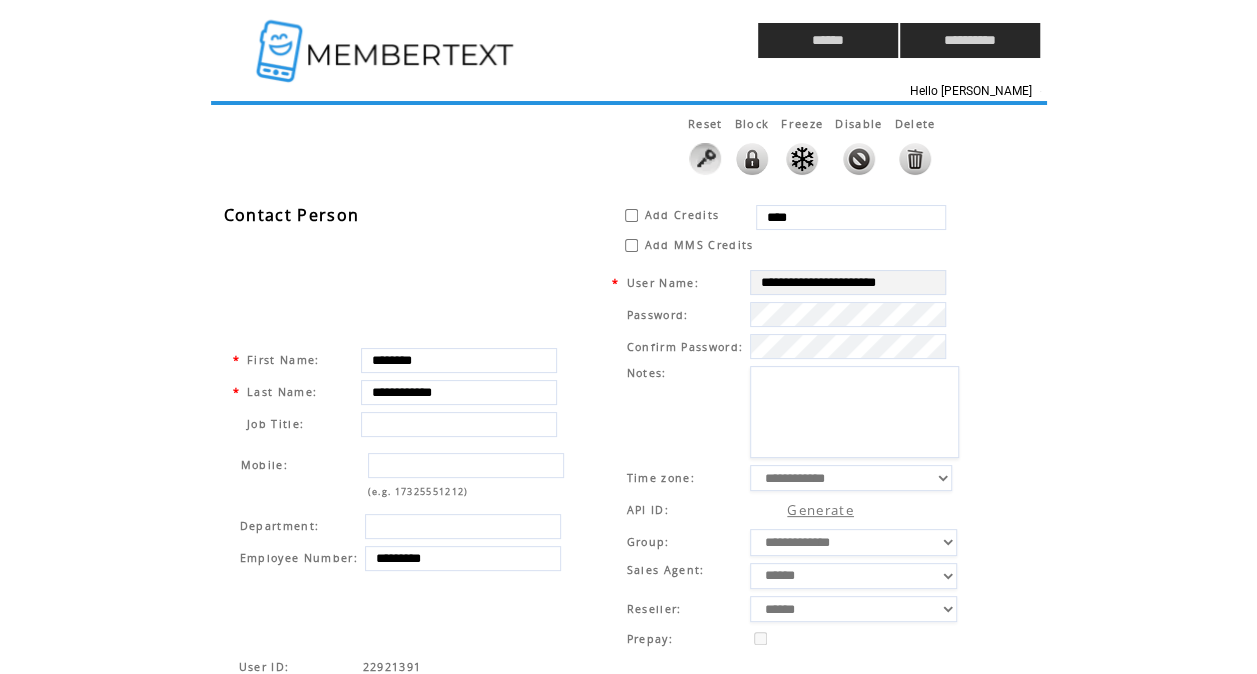 click on "Contact Person" at bounding box center [419, 215] 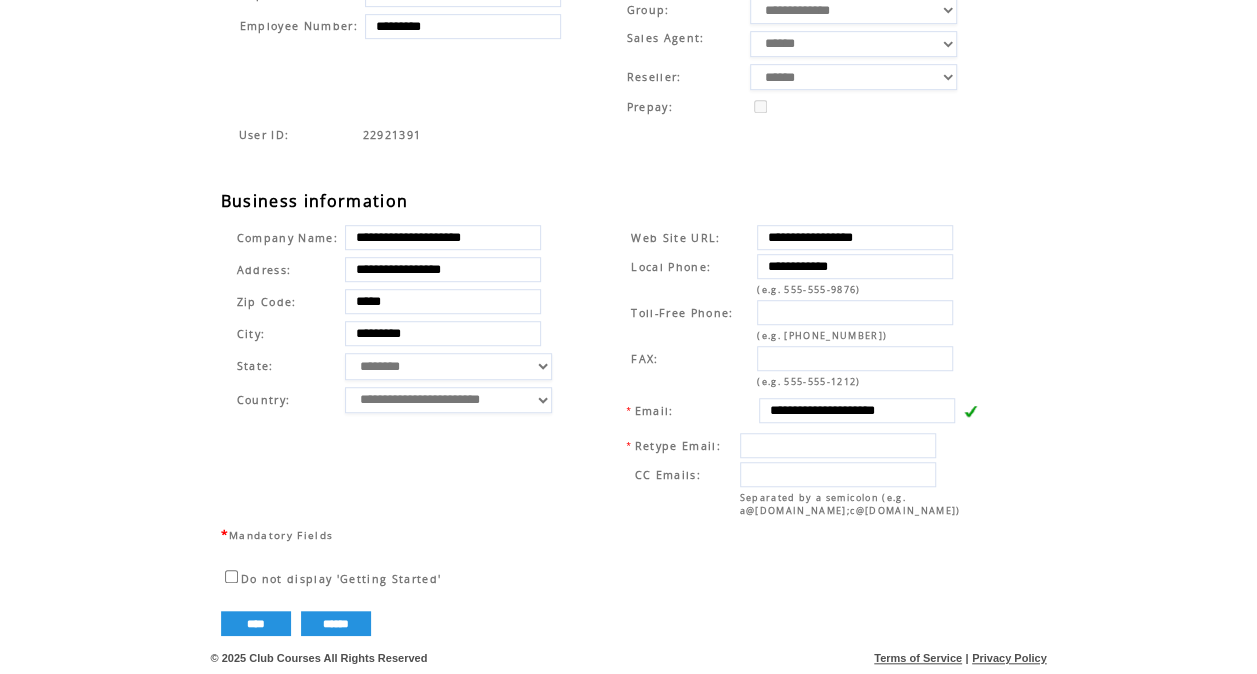 scroll, scrollTop: 545, scrollLeft: 0, axis: vertical 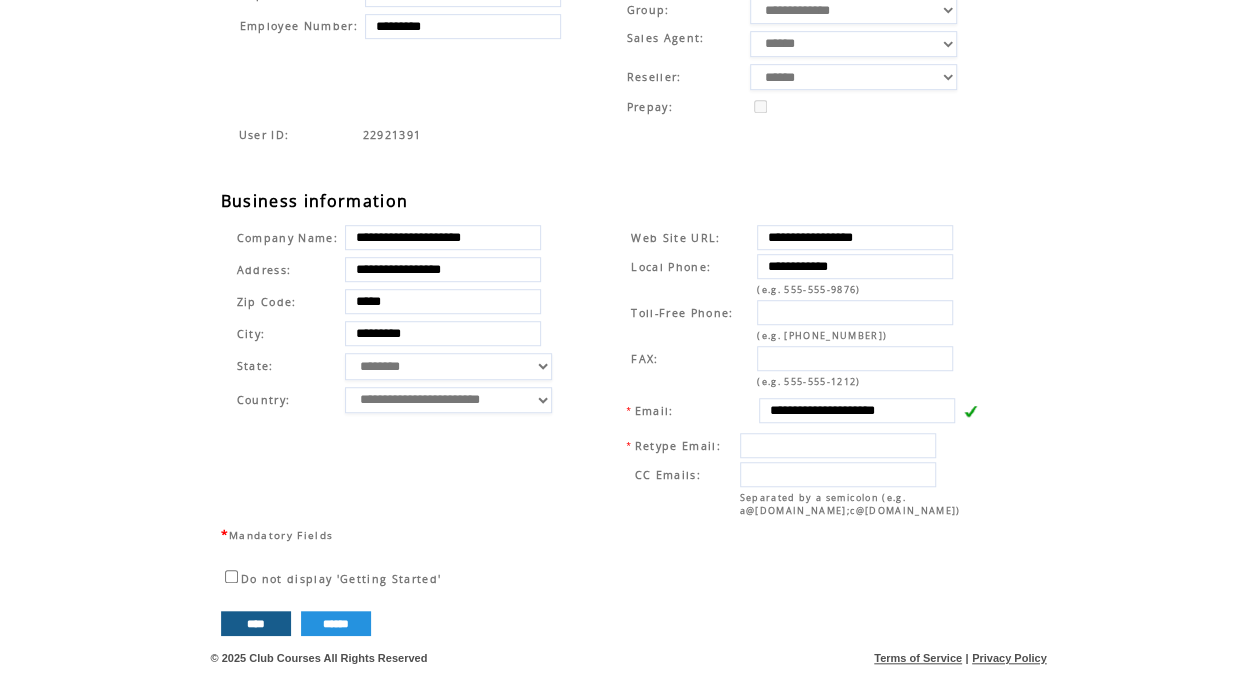 click on "****" at bounding box center [256, 623] 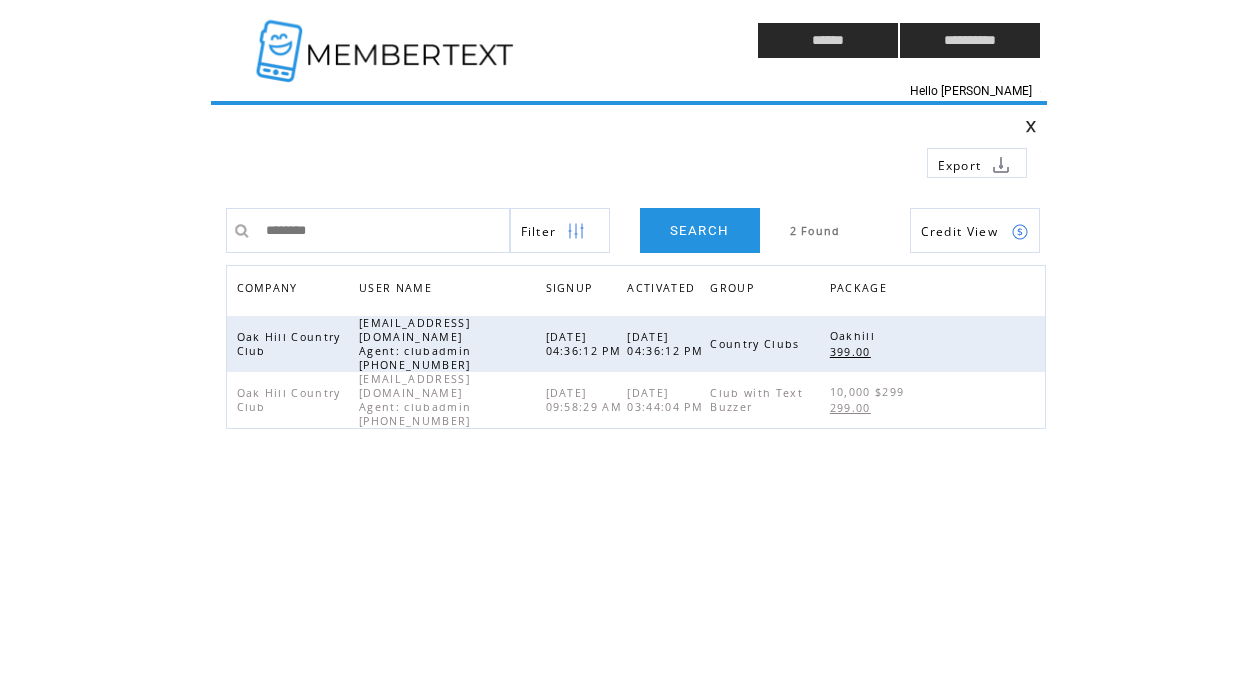 scroll, scrollTop: 0, scrollLeft: 0, axis: both 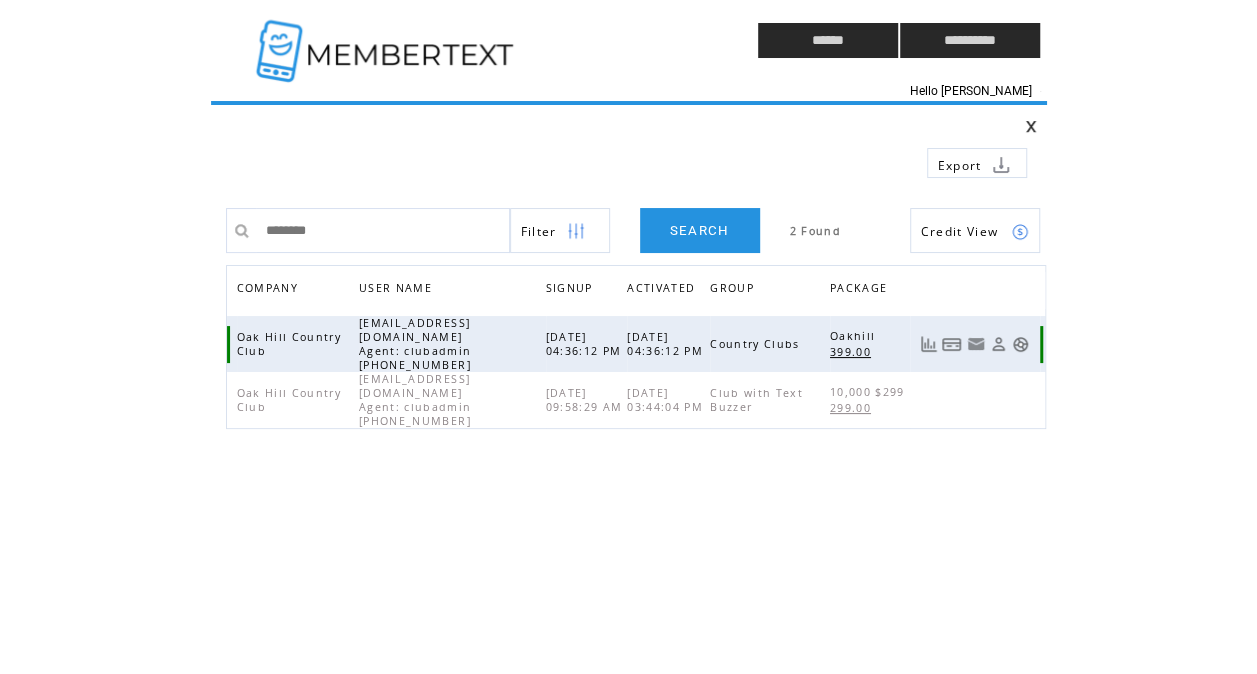 click at bounding box center [1020, 344] 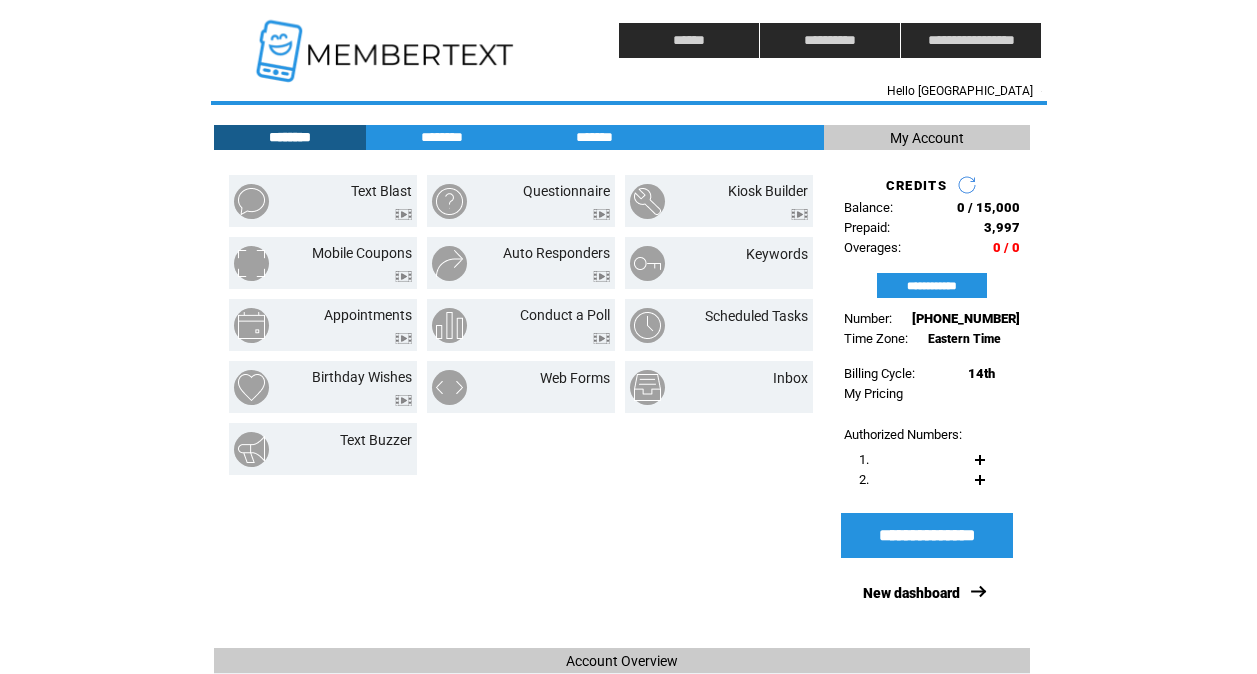scroll, scrollTop: 0, scrollLeft: 0, axis: both 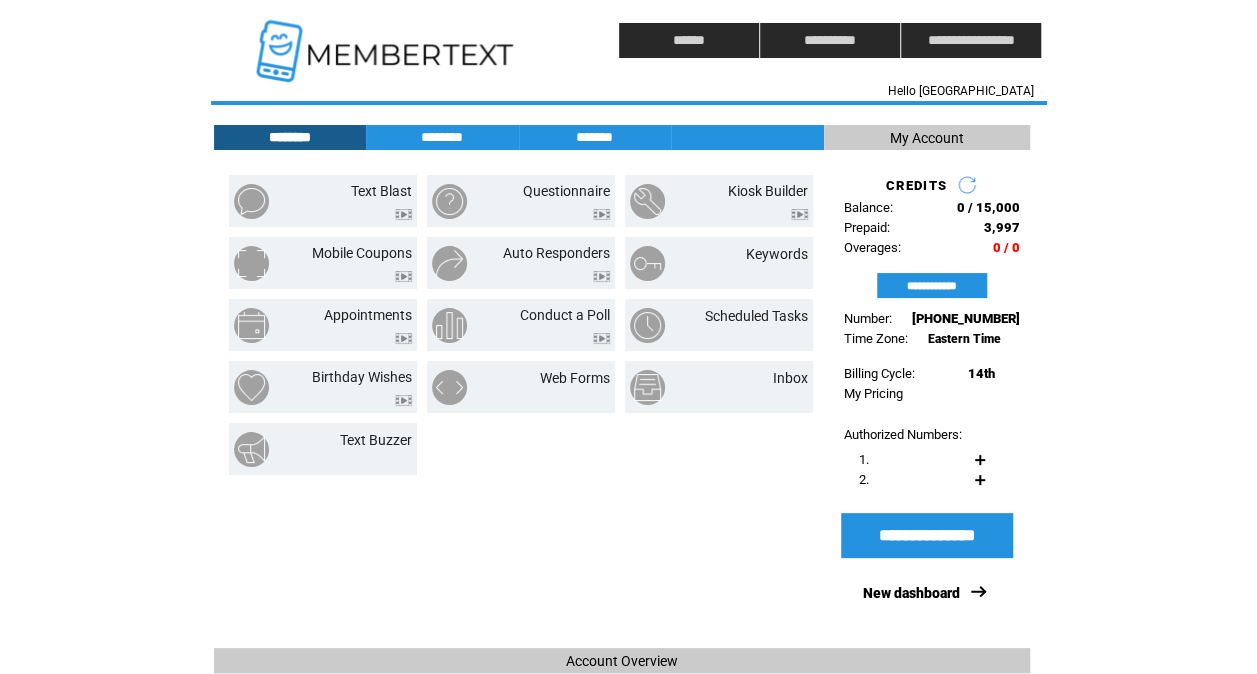 click at bounding box center [387, 40] 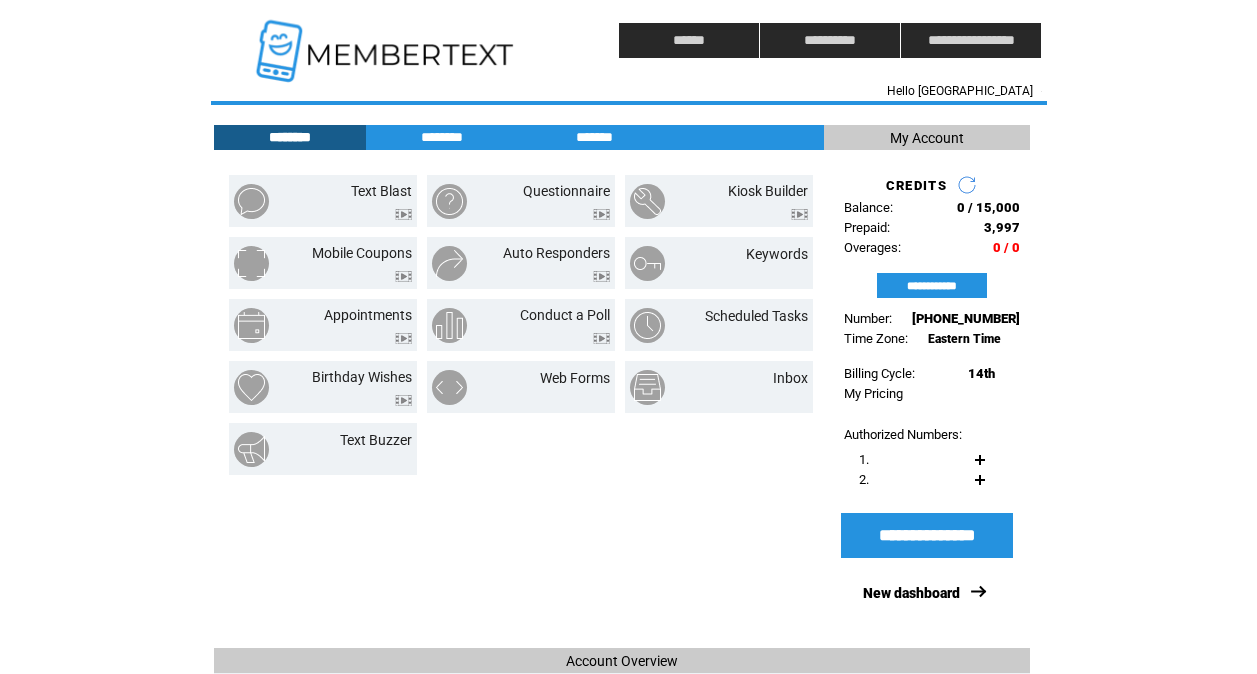 scroll, scrollTop: 0, scrollLeft: 0, axis: both 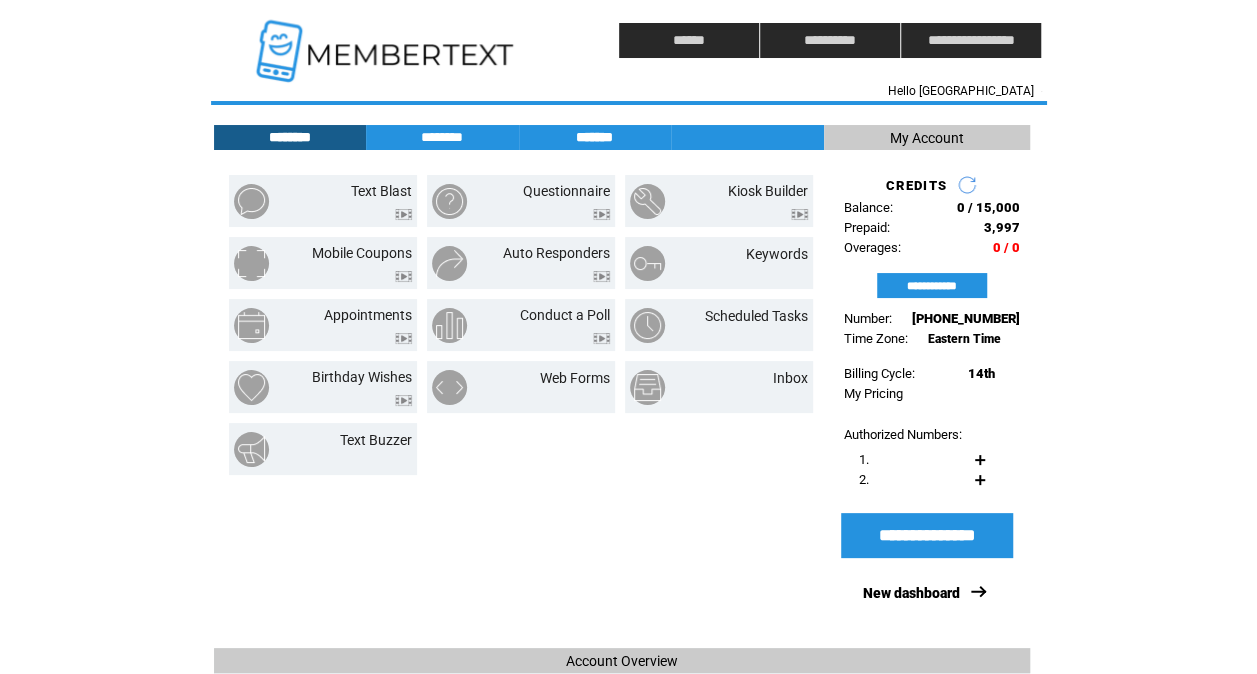 click on "*******" at bounding box center [595, 137] 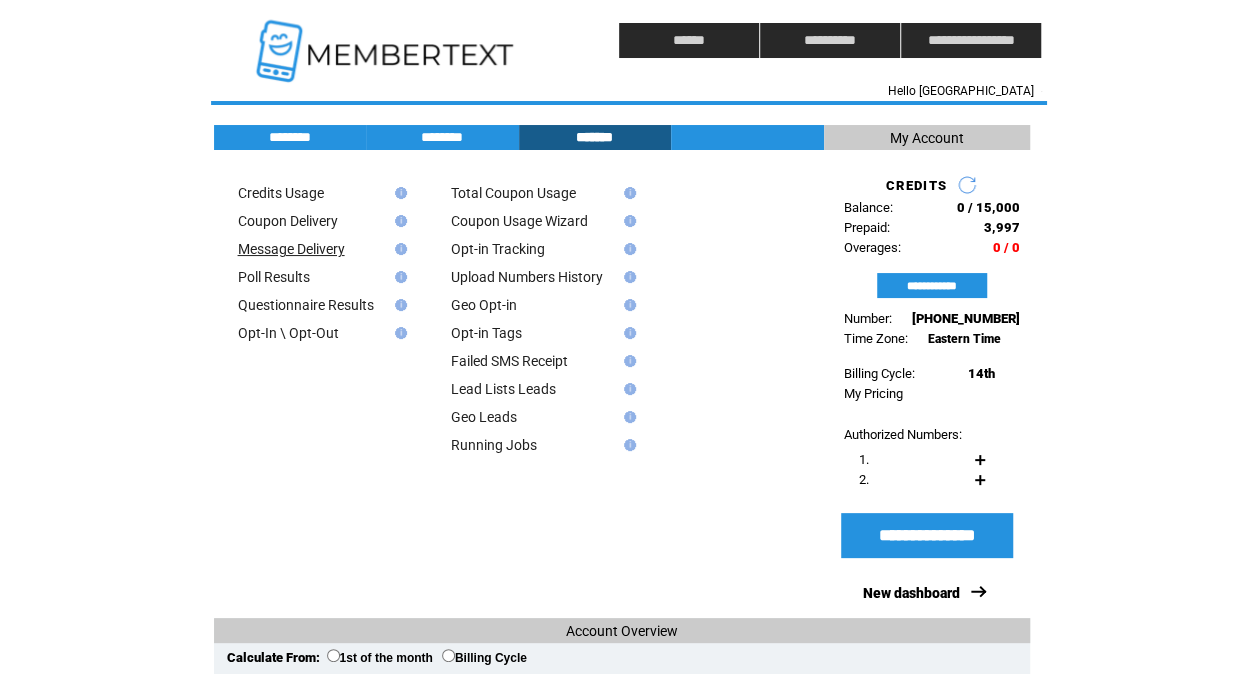 click on "Message Delivery" at bounding box center (291, 249) 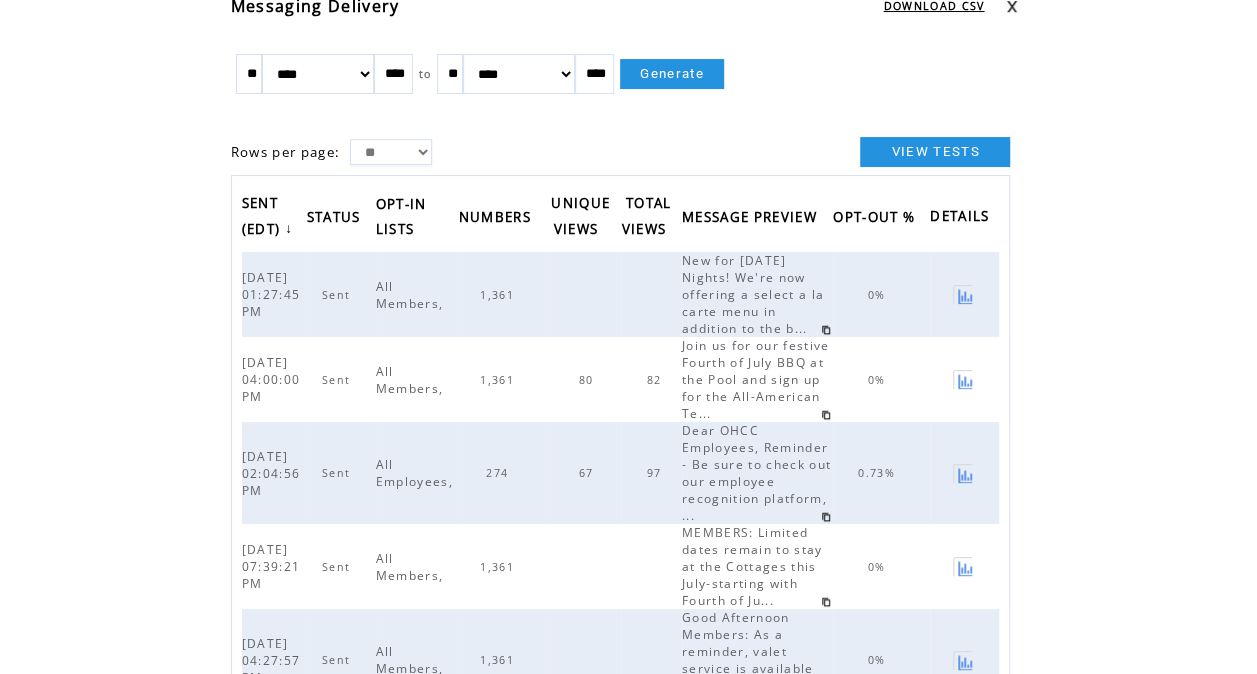 scroll, scrollTop: 133, scrollLeft: 0, axis: vertical 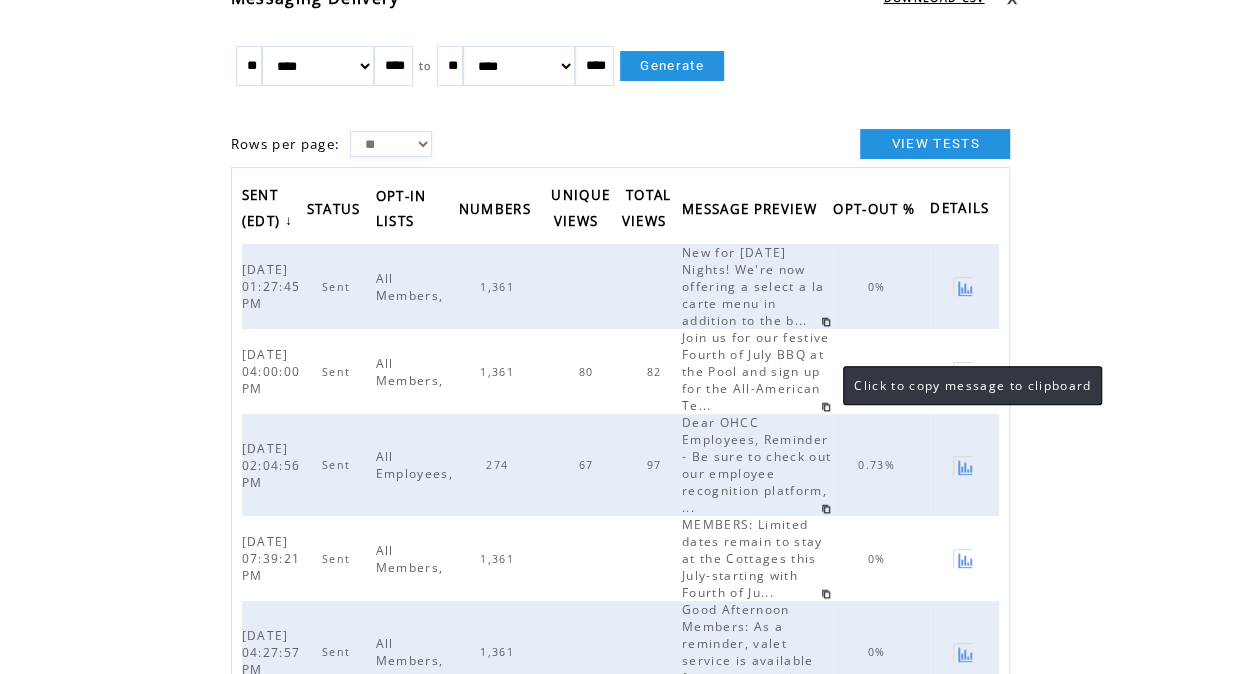 click at bounding box center (826, 322) 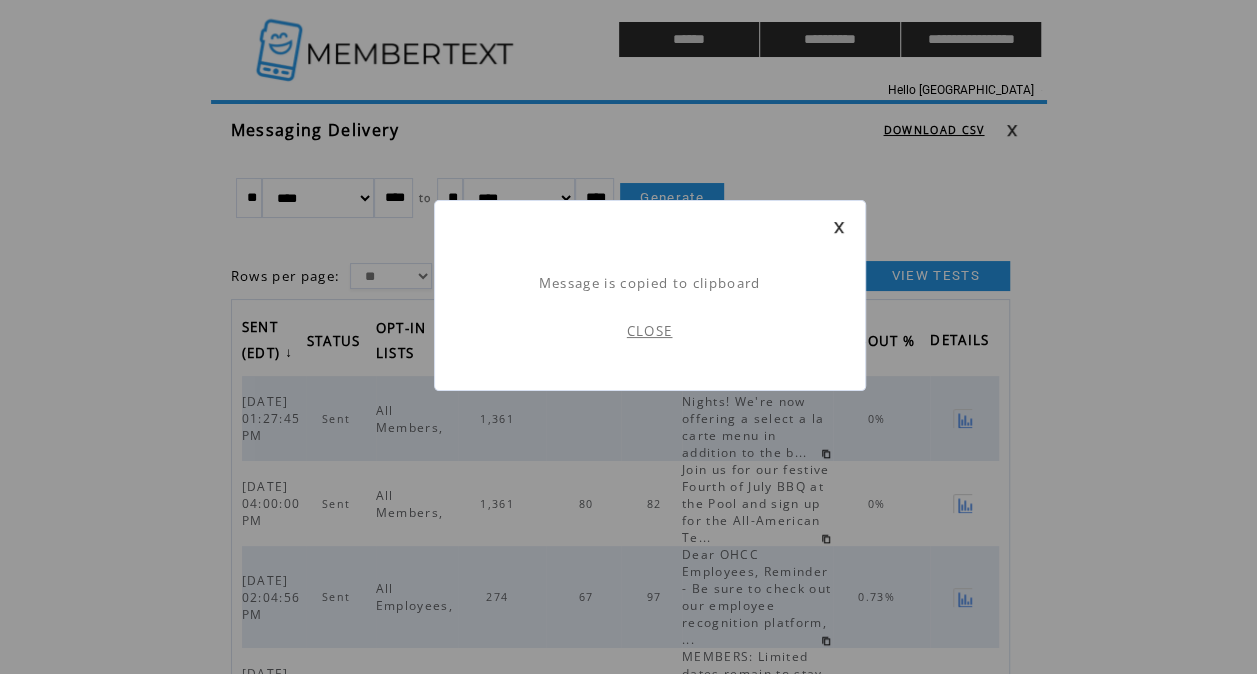 click on "CLOSE" at bounding box center [650, 331] 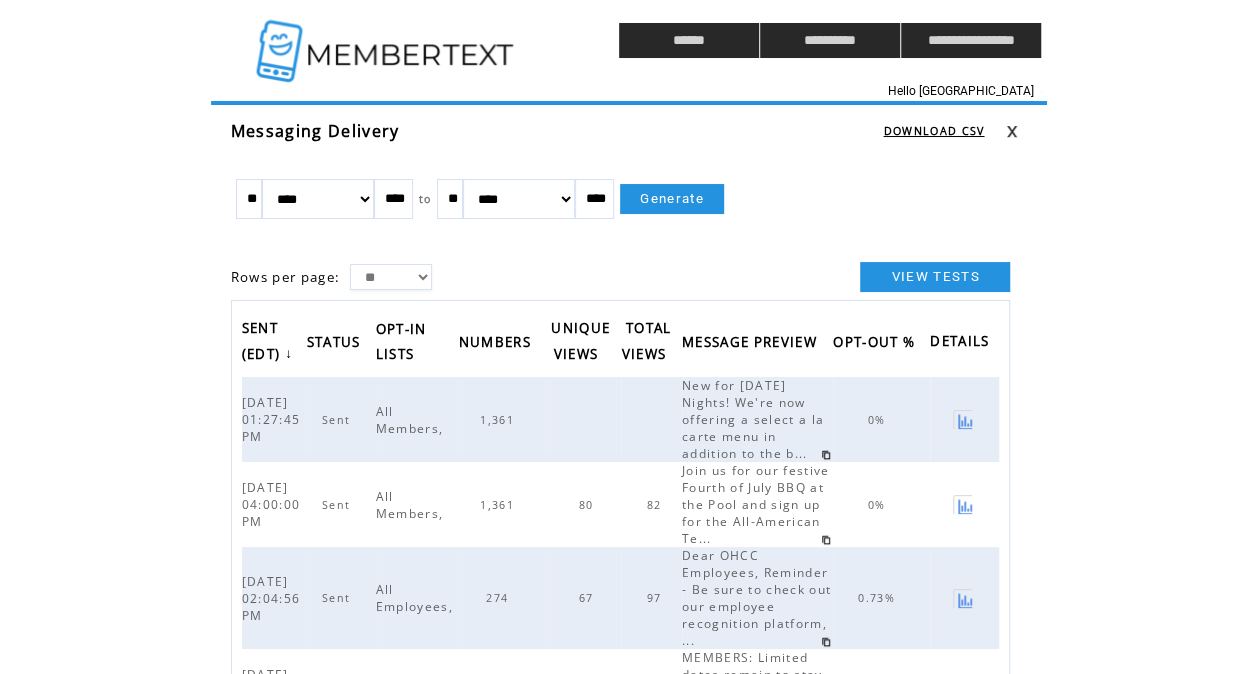 click at bounding box center [387, 40] 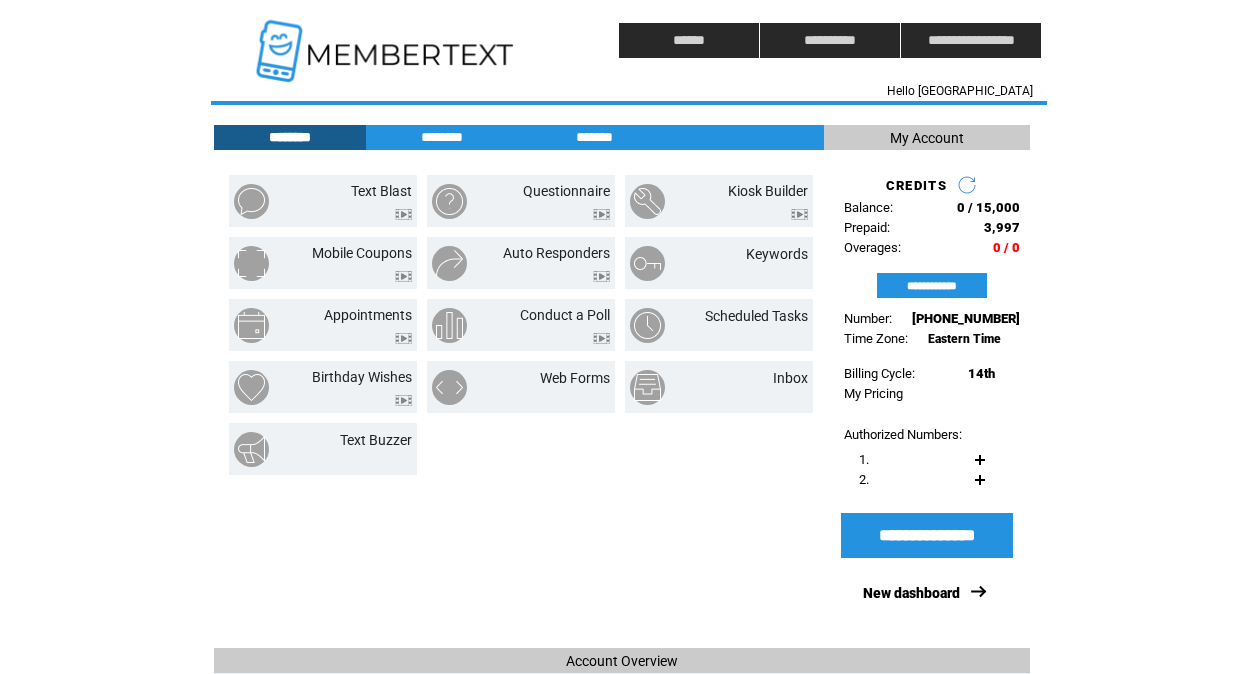 scroll, scrollTop: 0, scrollLeft: 0, axis: both 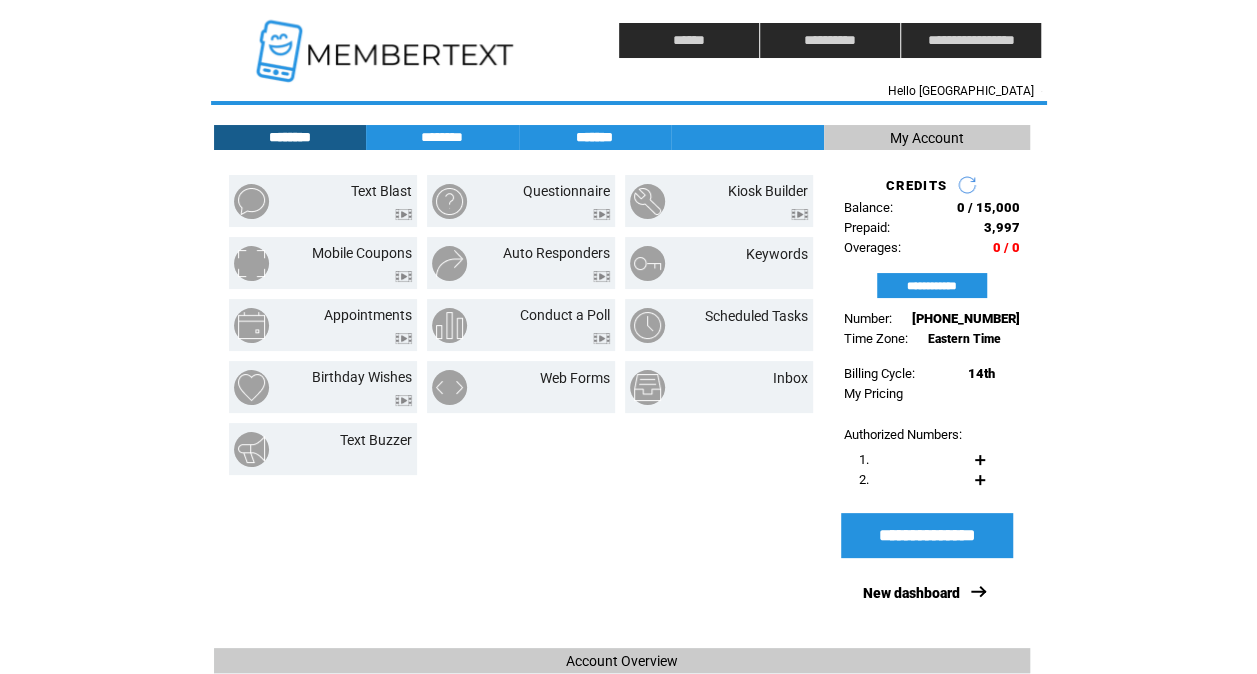click on "*******" at bounding box center [595, 137] 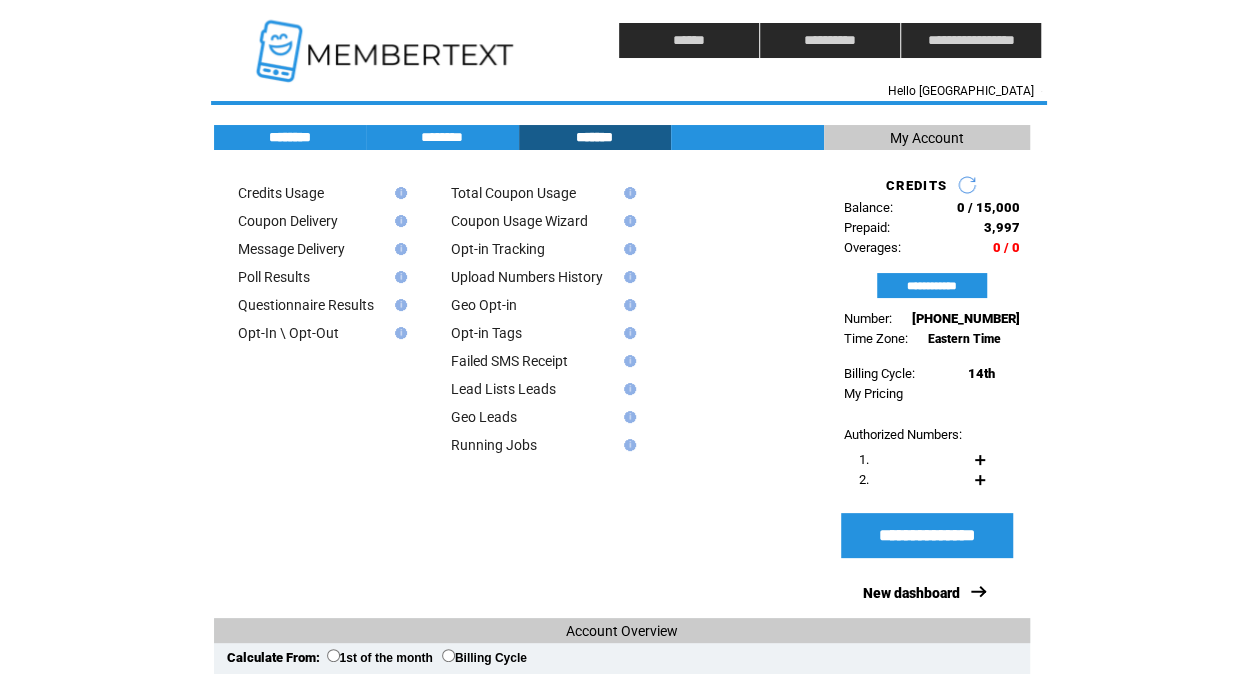 click on "********" at bounding box center (290, 137) 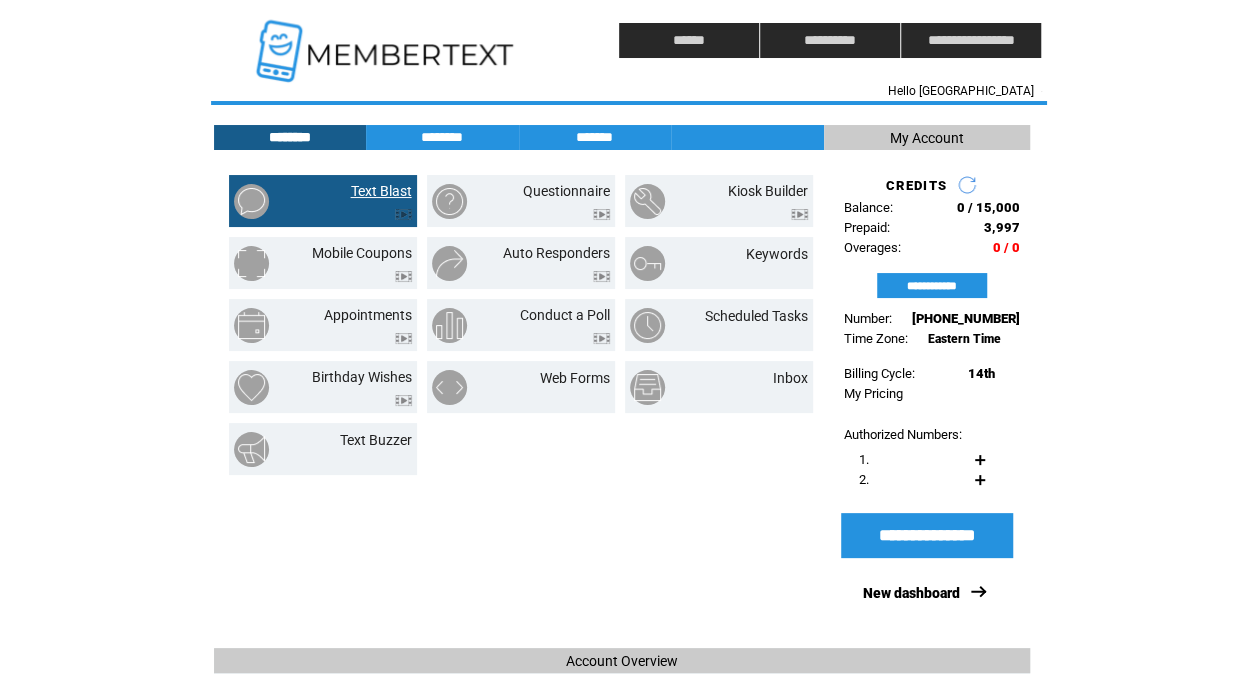click on "Text Blast" at bounding box center [381, 191] 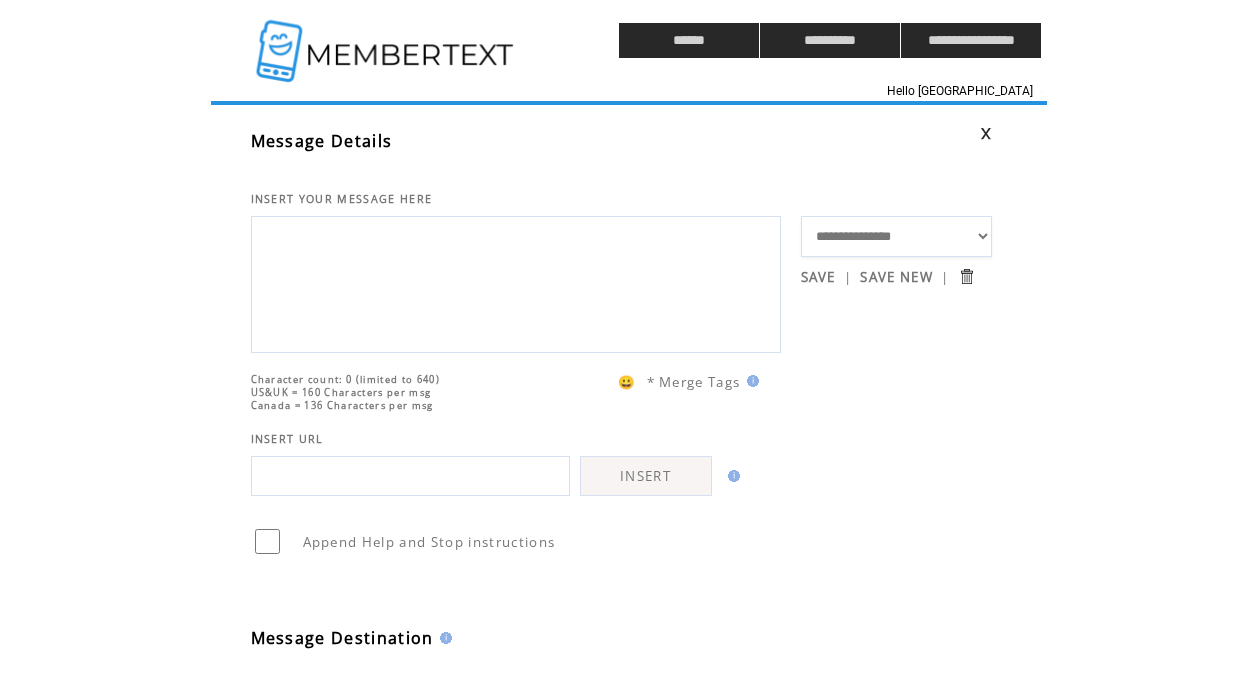scroll, scrollTop: 0, scrollLeft: 0, axis: both 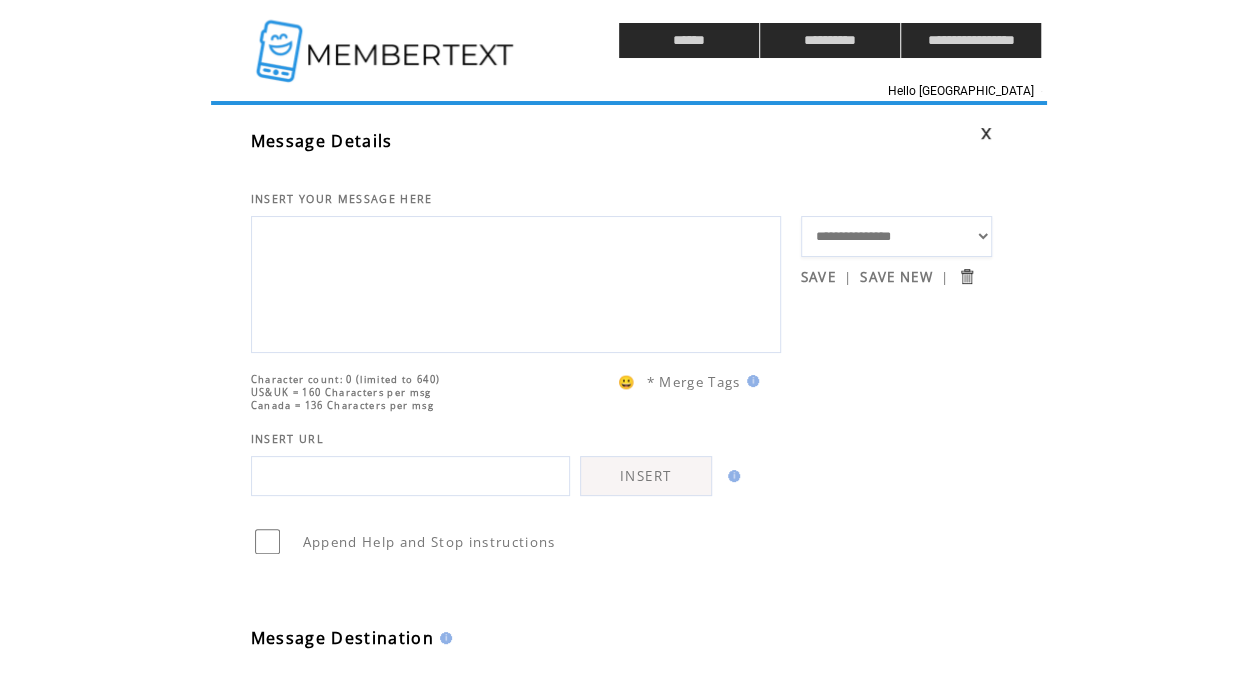 click at bounding box center (516, 282) 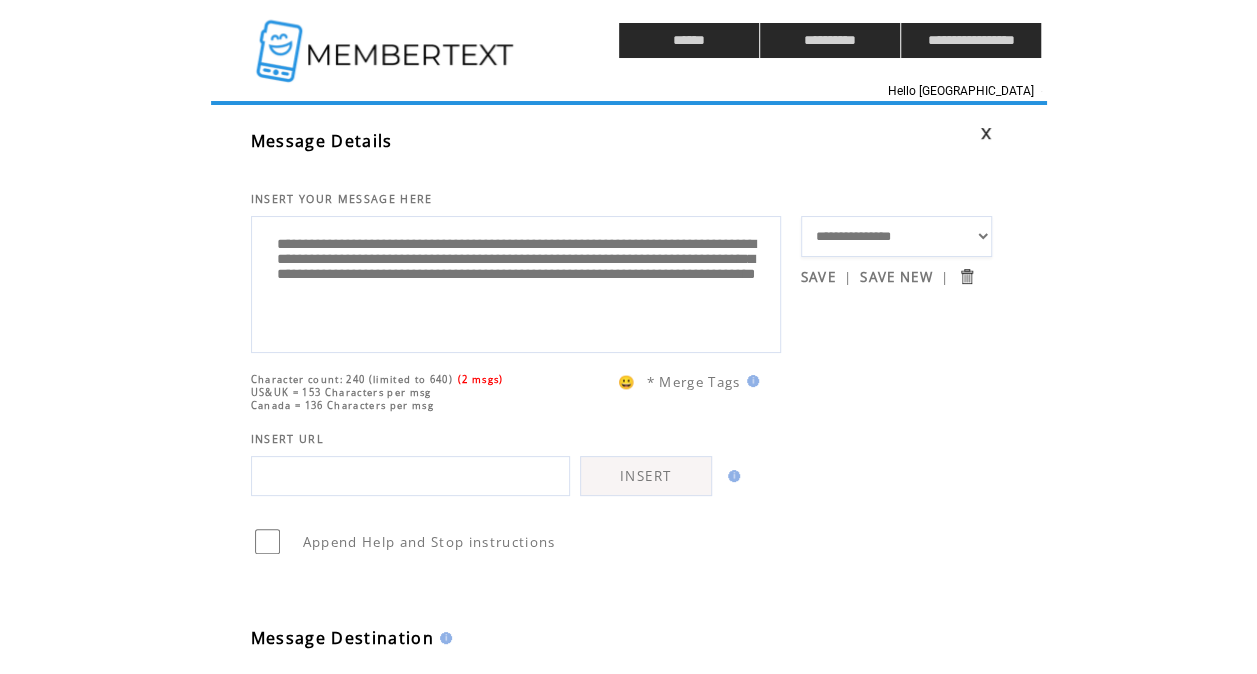 type on "**********" 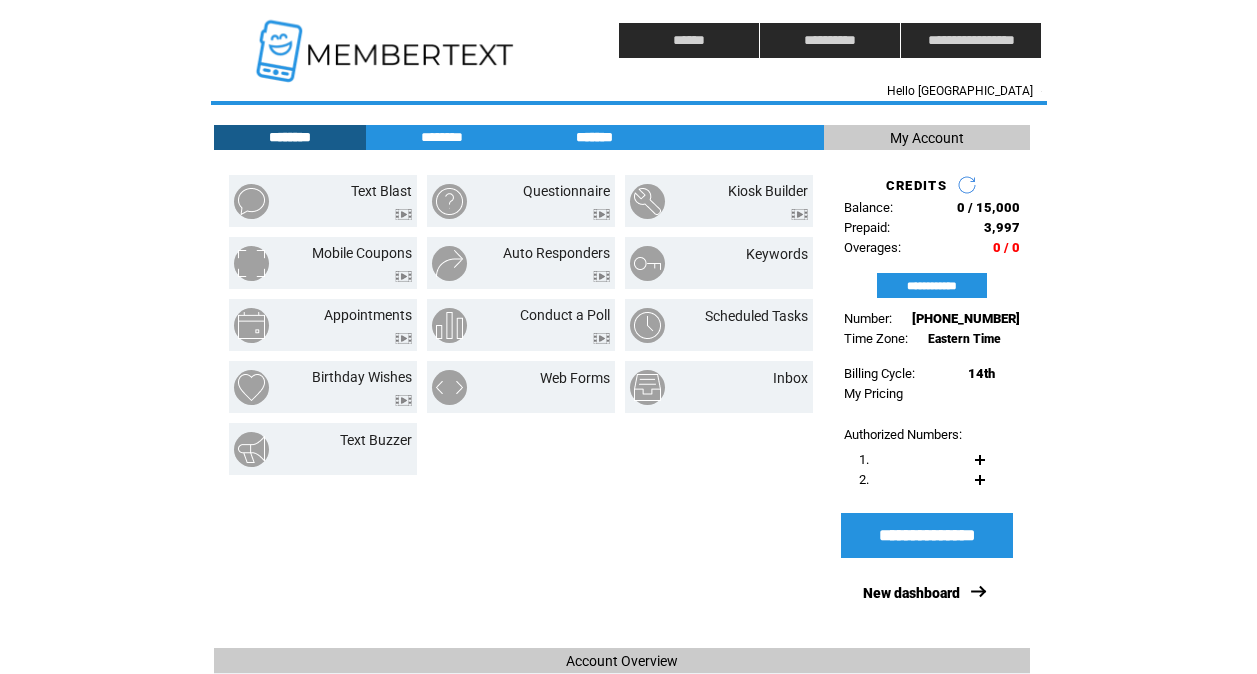 scroll, scrollTop: 0, scrollLeft: 0, axis: both 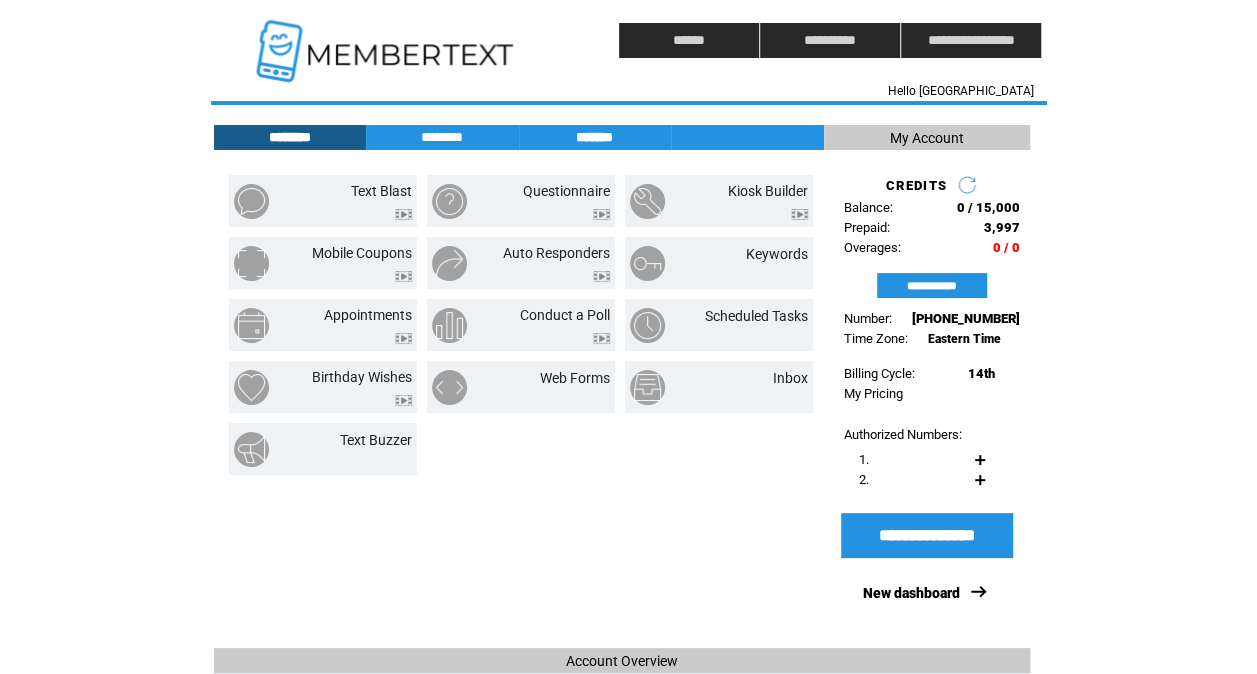 click on "*******" at bounding box center (595, 137) 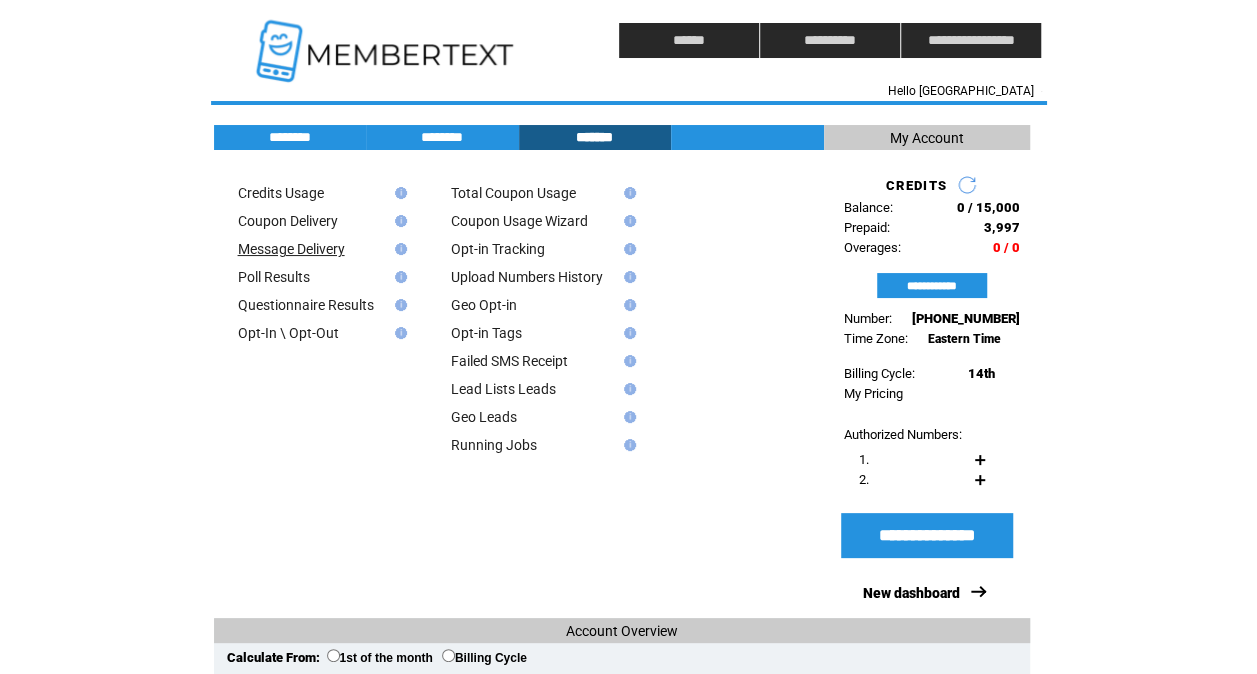 click on "Message Delivery" at bounding box center [291, 249] 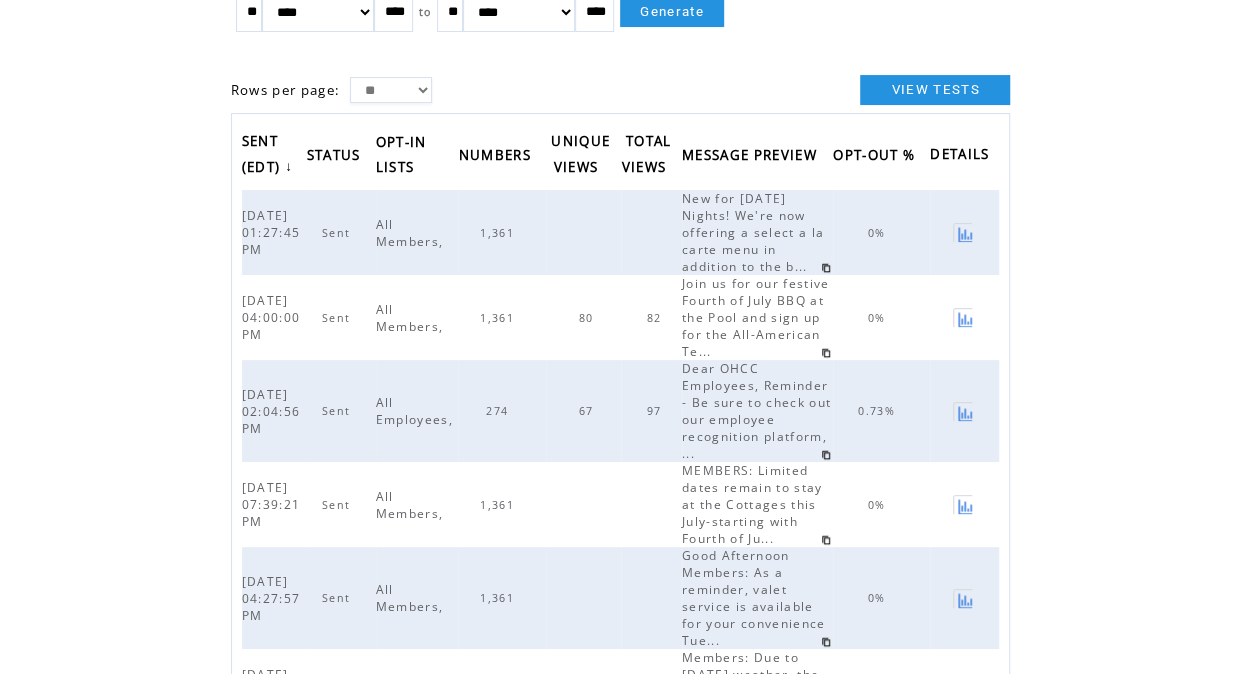 scroll, scrollTop: 28, scrollLeft: 0, axis: vertical 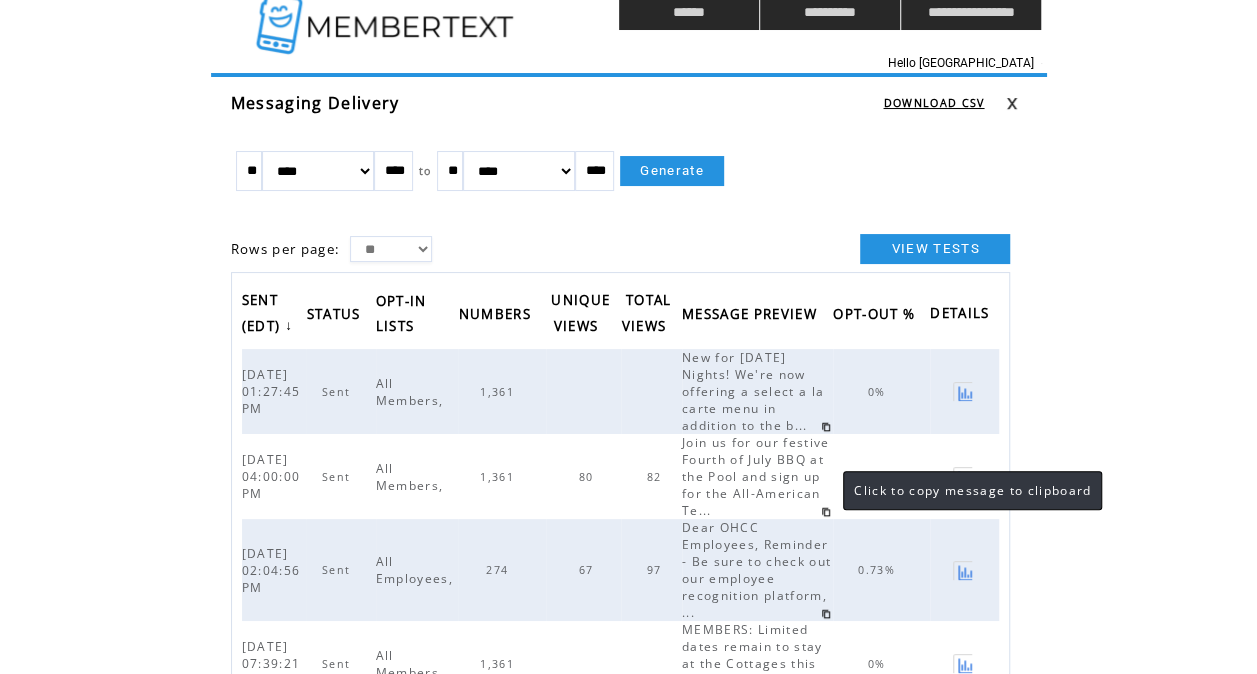 click at bounding box center (826, 427) 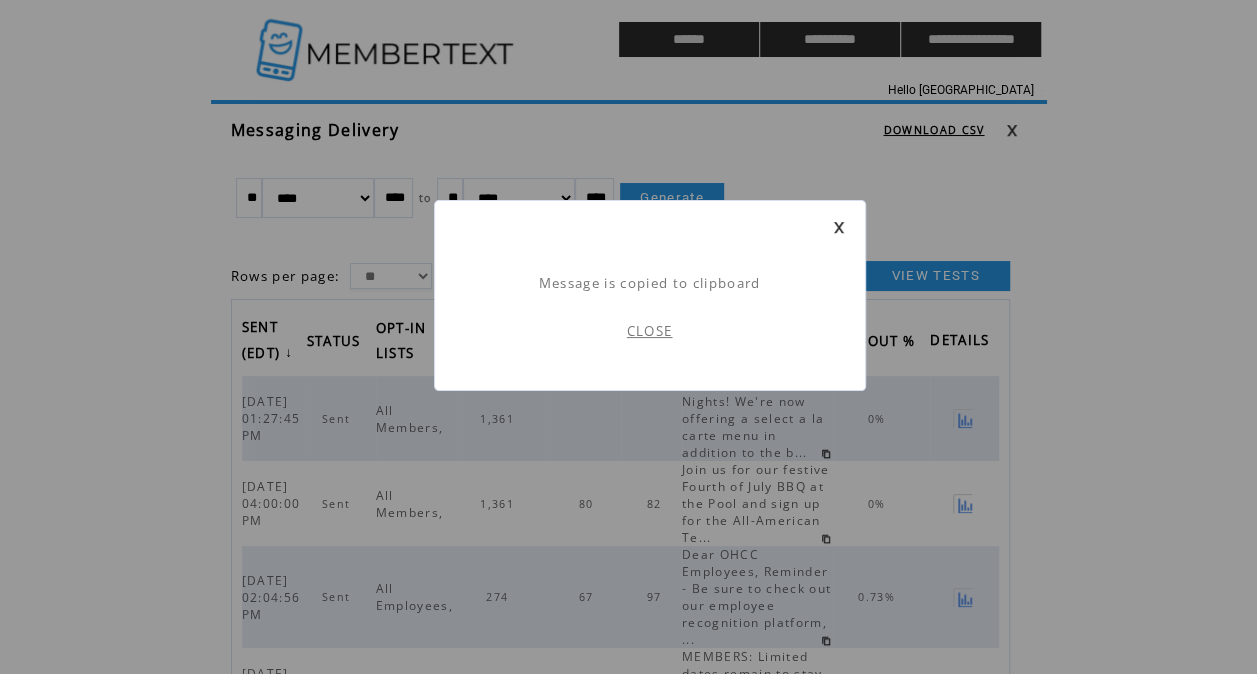 click at bounding box center (839, 227) 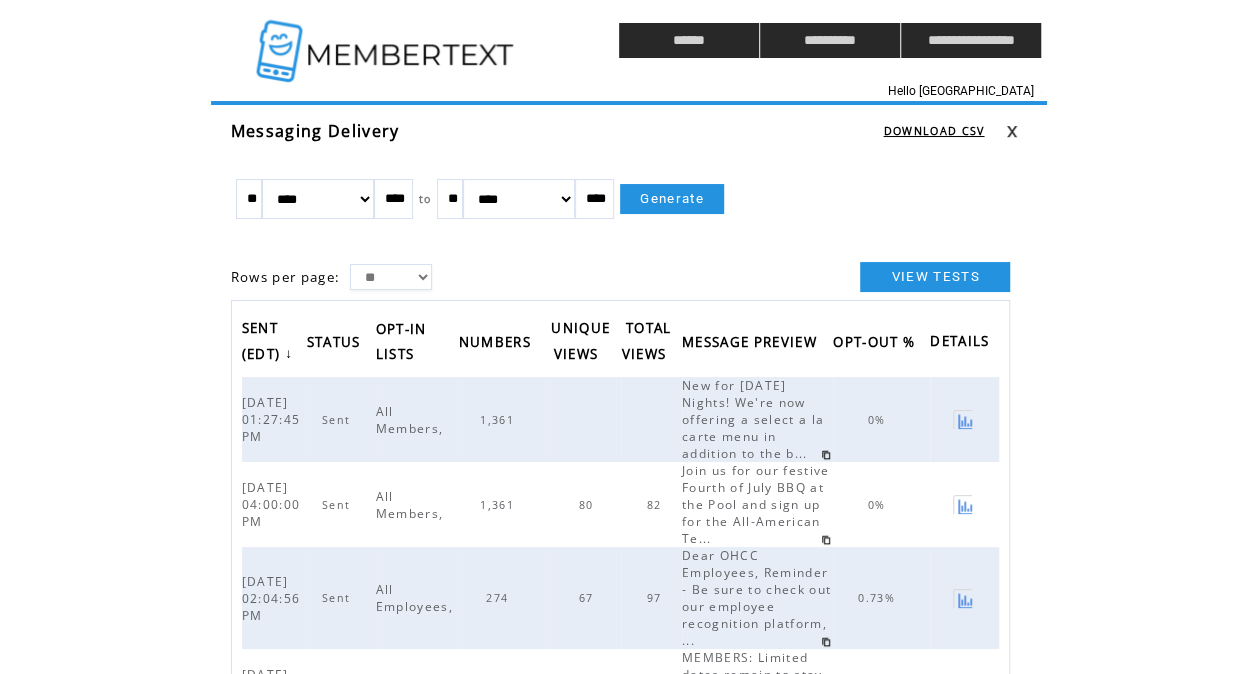 click at bounding box center [387, 40] 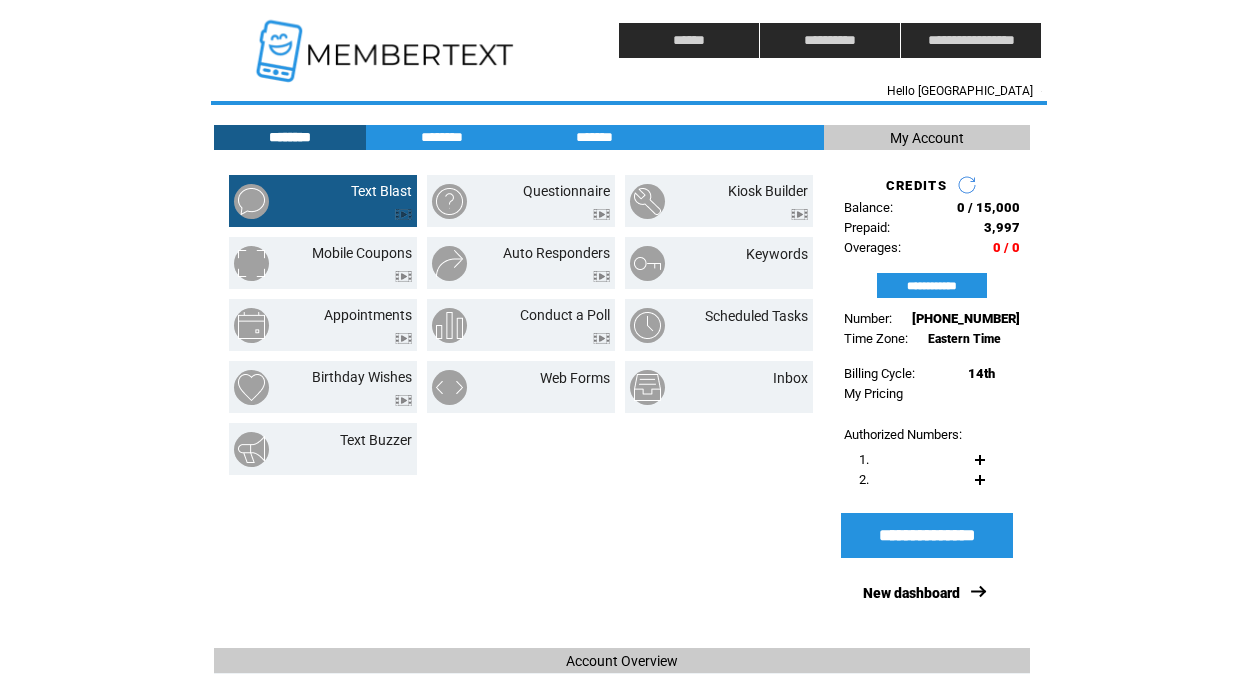 scroll, scrollTop: 0, scrollLeft: 0, axis: both 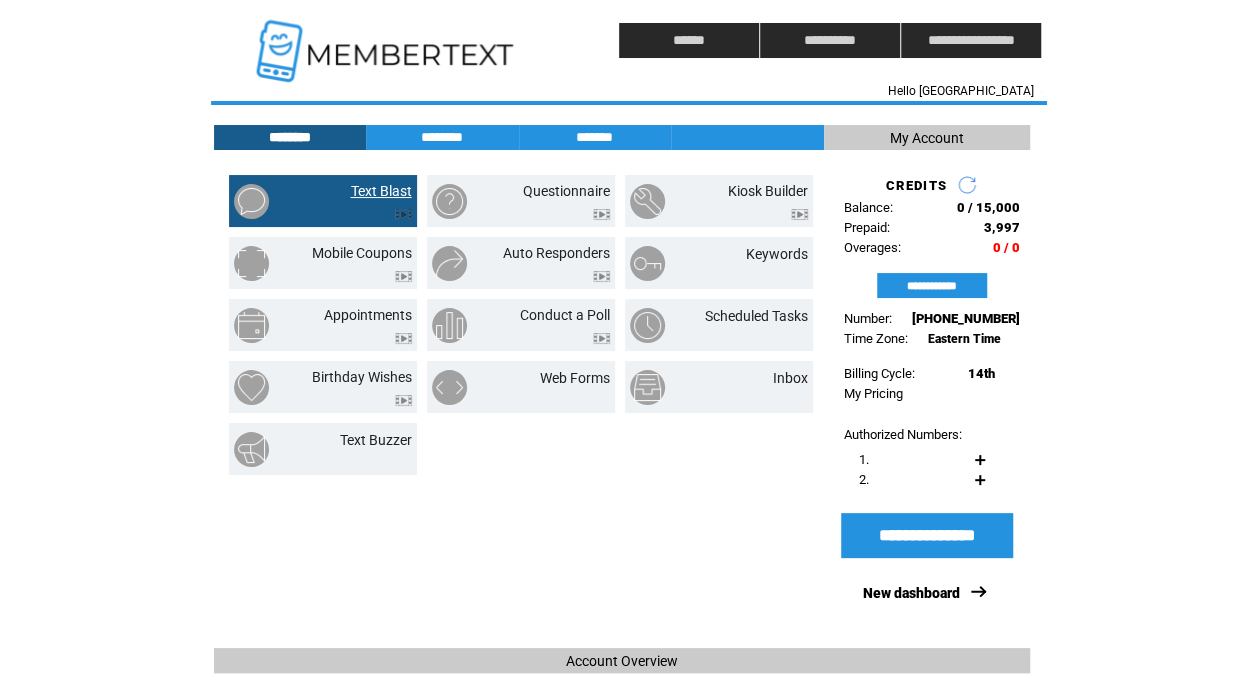 click on "Text Blast" at bounding box center (381, 191) 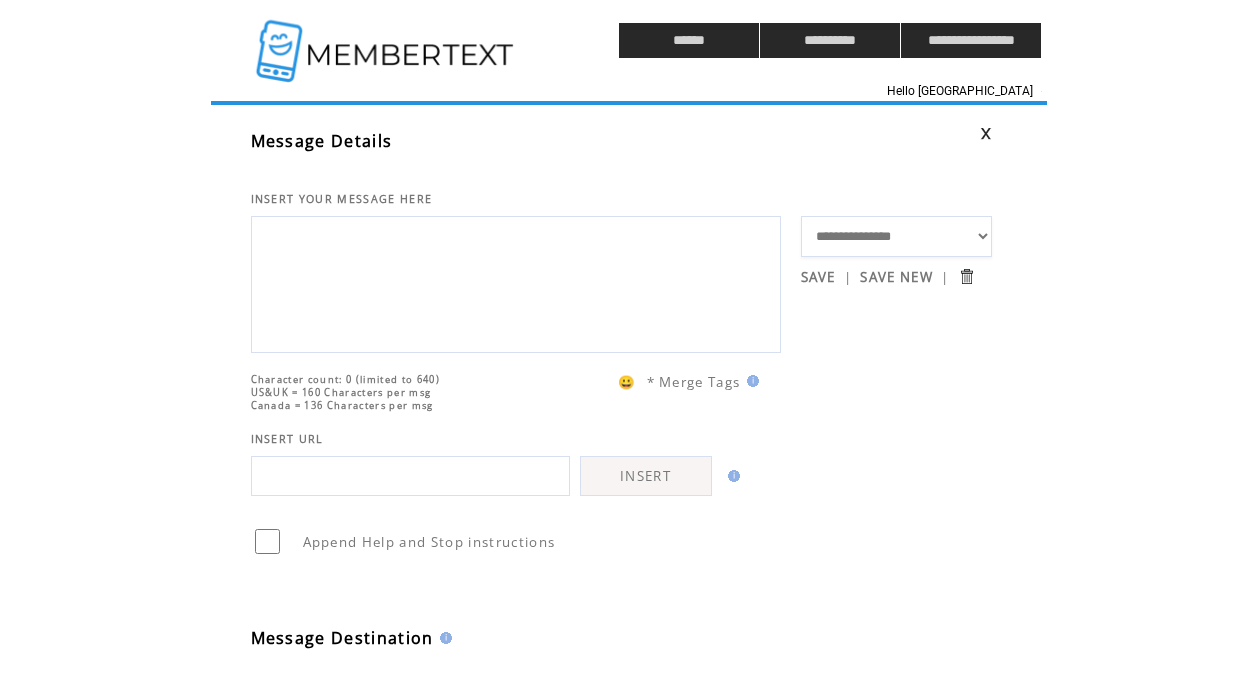 scroll, scrollTop: 0, scrollLeft: 0, axis: both 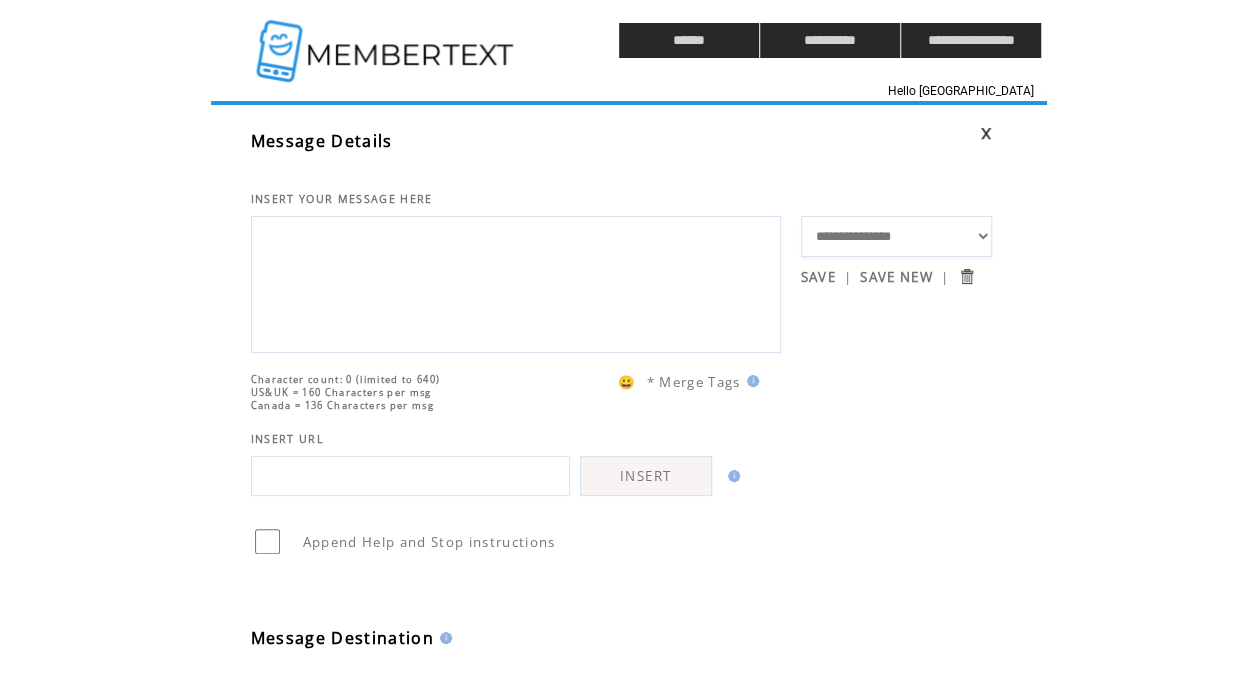 click at bounding box center (516, 282) 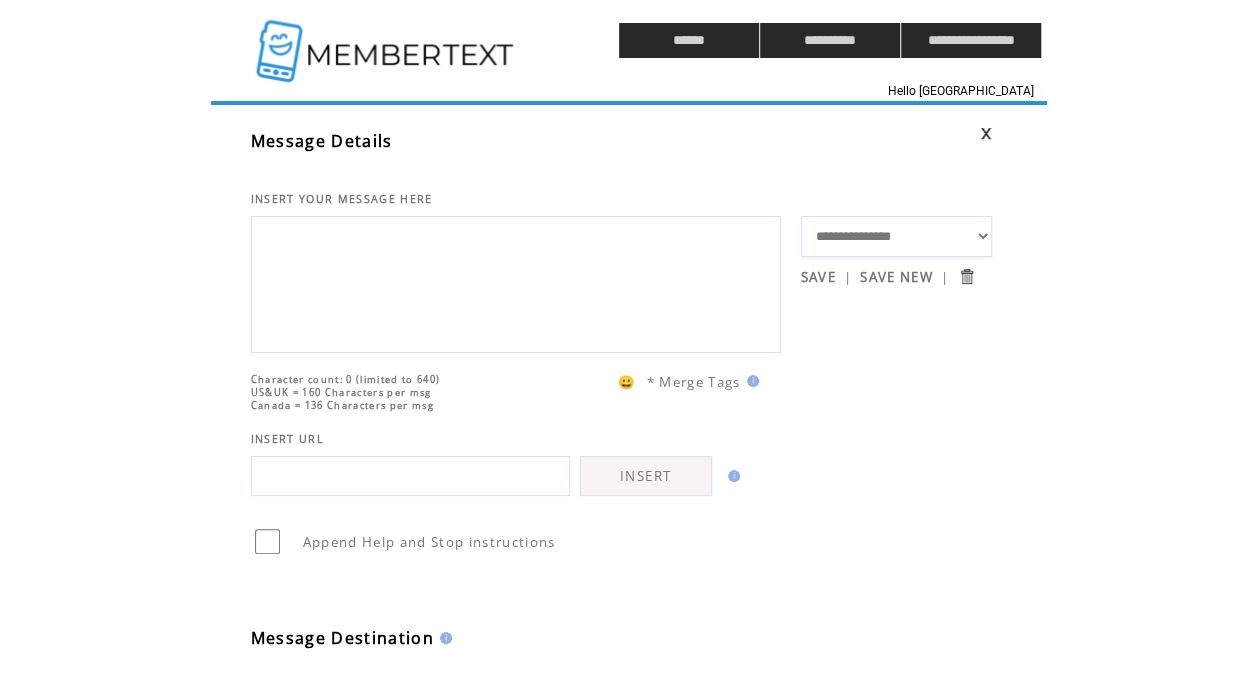 paste on "**********" 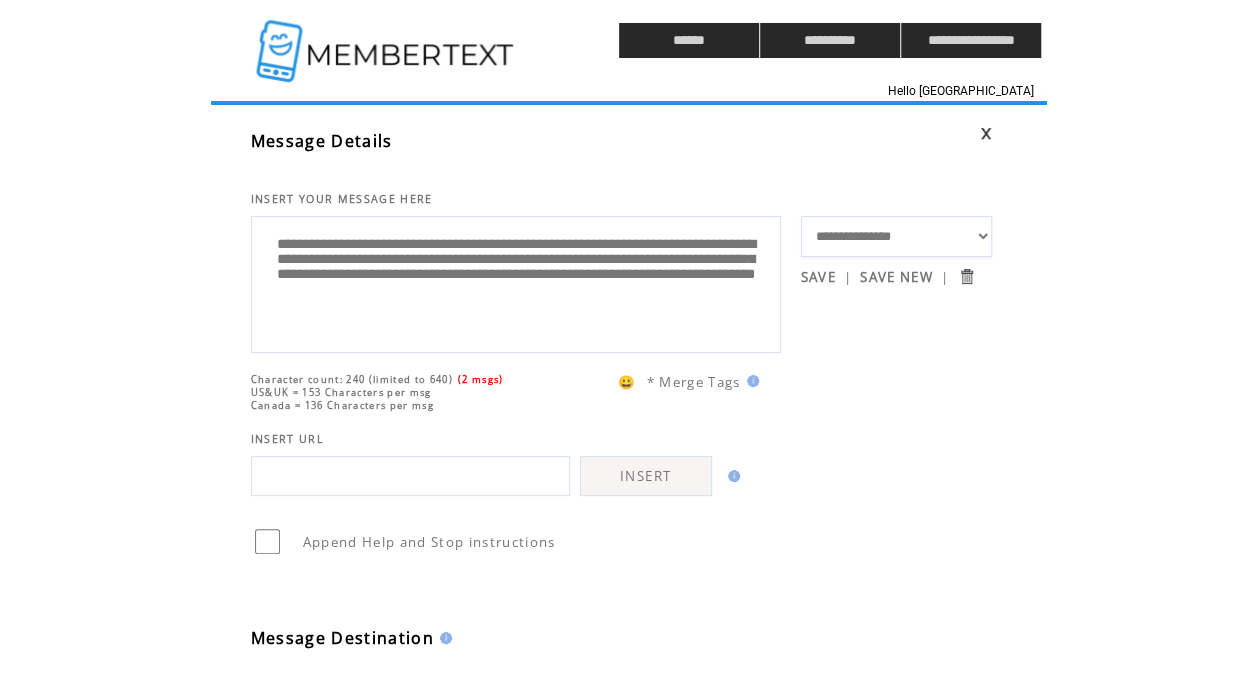 type on "**********" 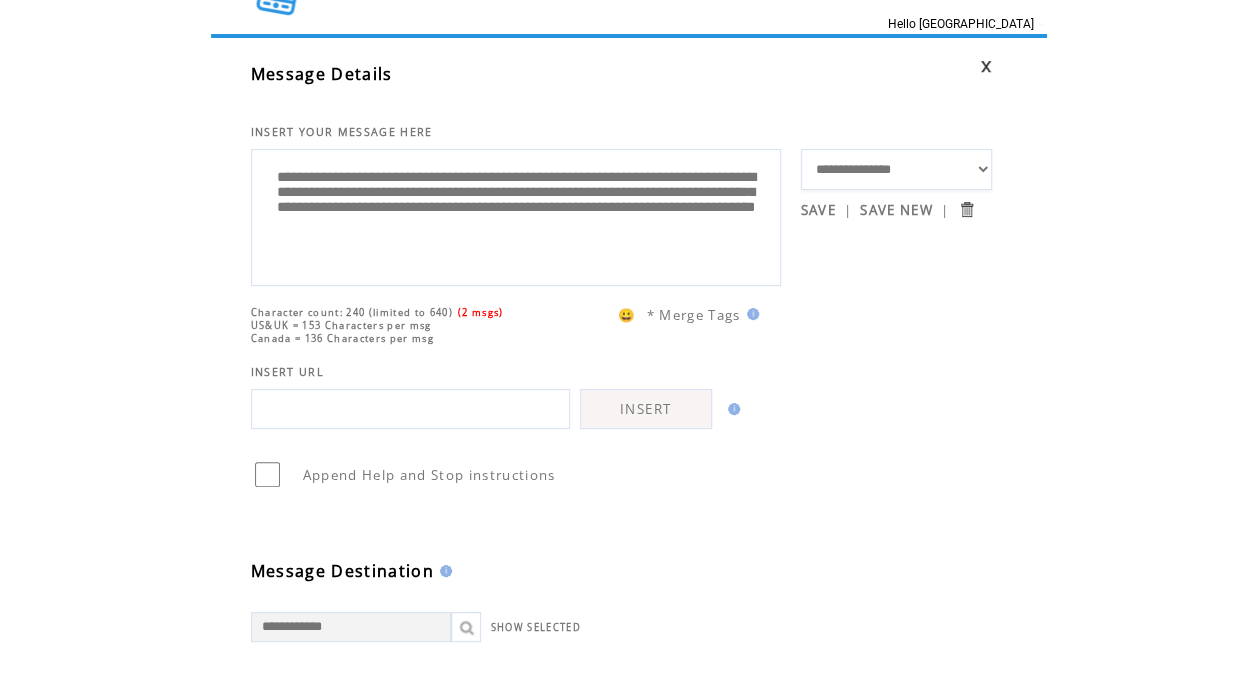 scroll, scrollTop: 0, scrollLeft: 0, axis: both 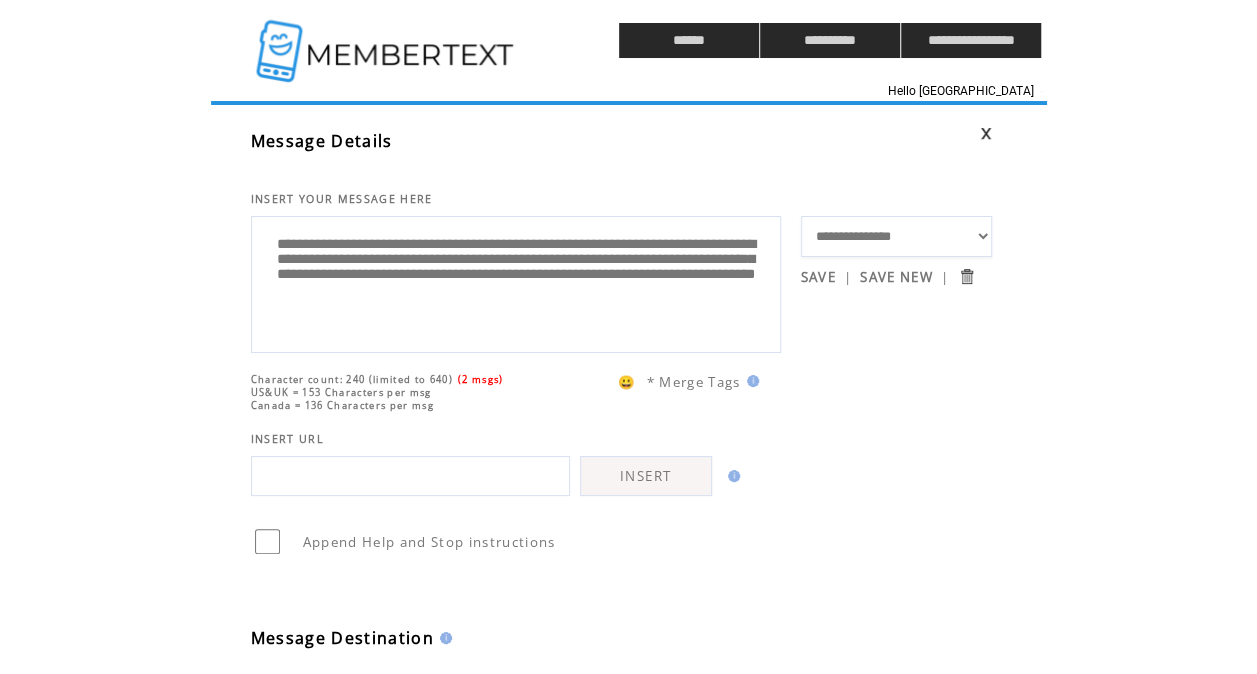 click at bounding box center [387, 40] 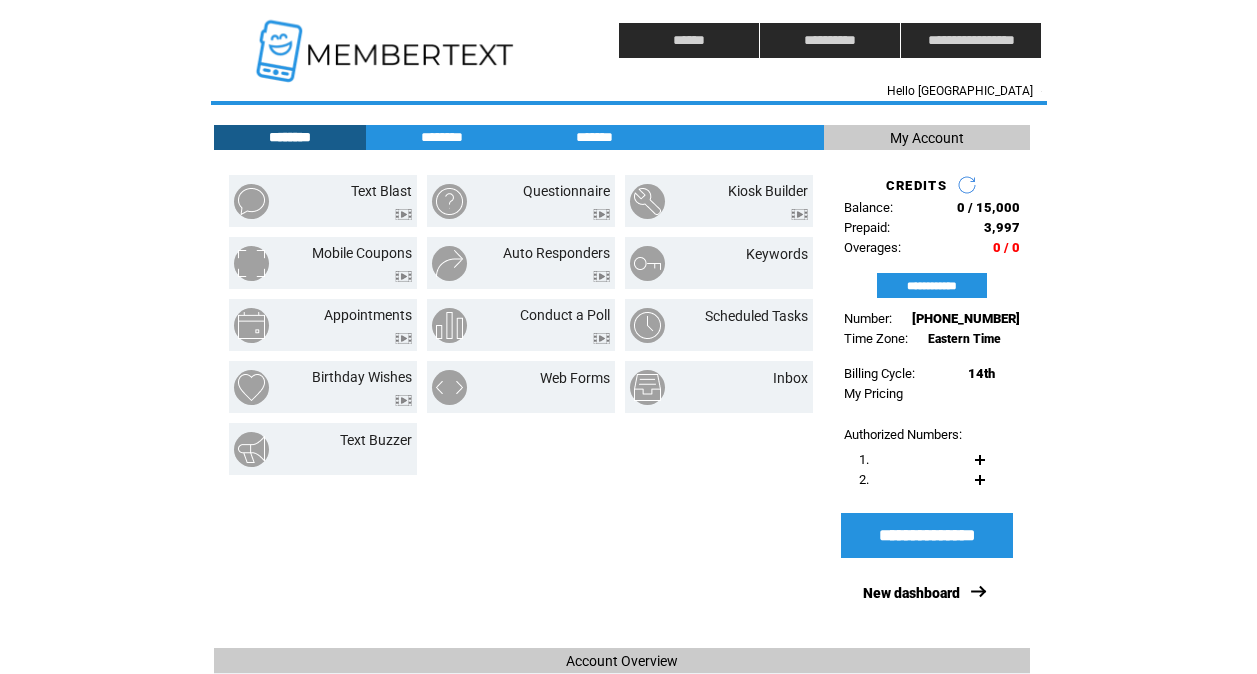 scroll, scrollTop: 0, scrollLeft: 0, axis: both 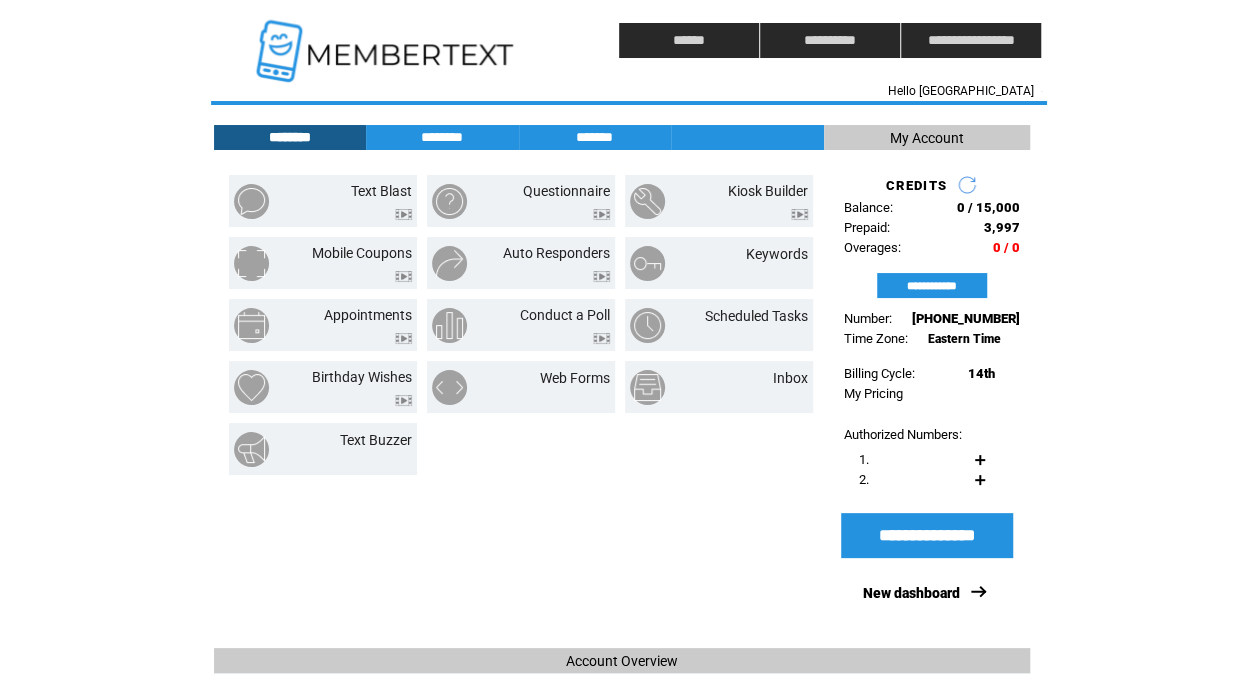 click at bounding box center [521, 449] 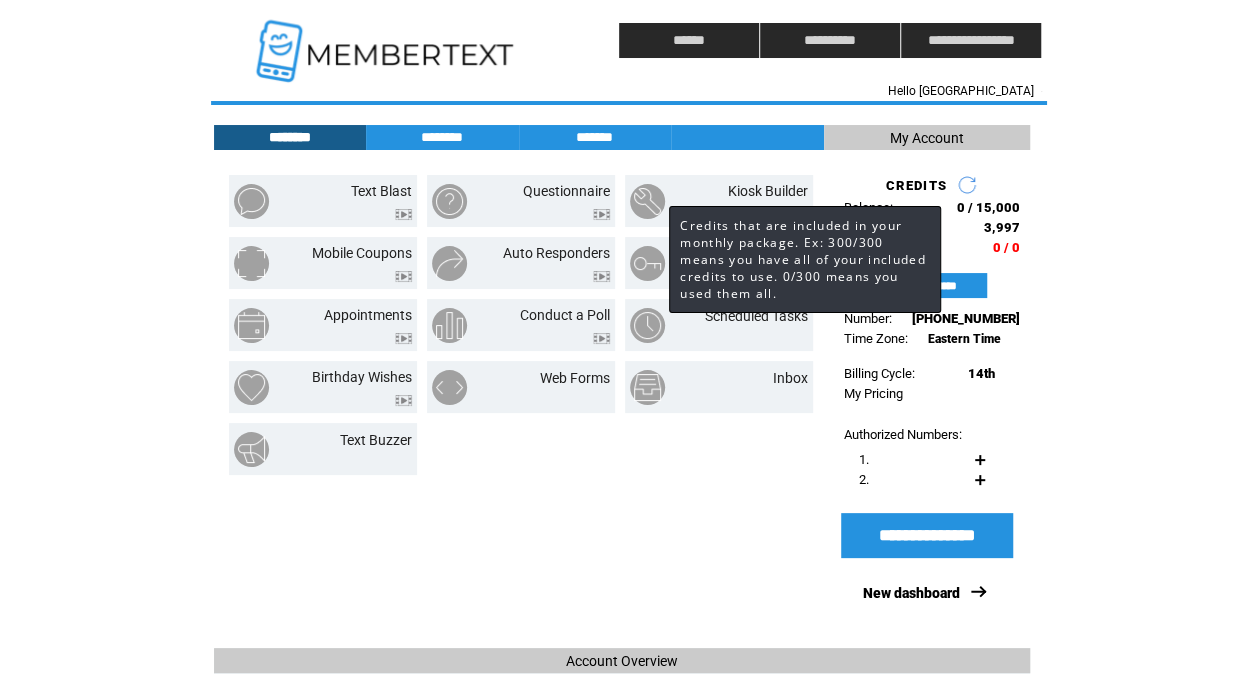 click on "0 / 15,000" at bounding box center (988, 207) 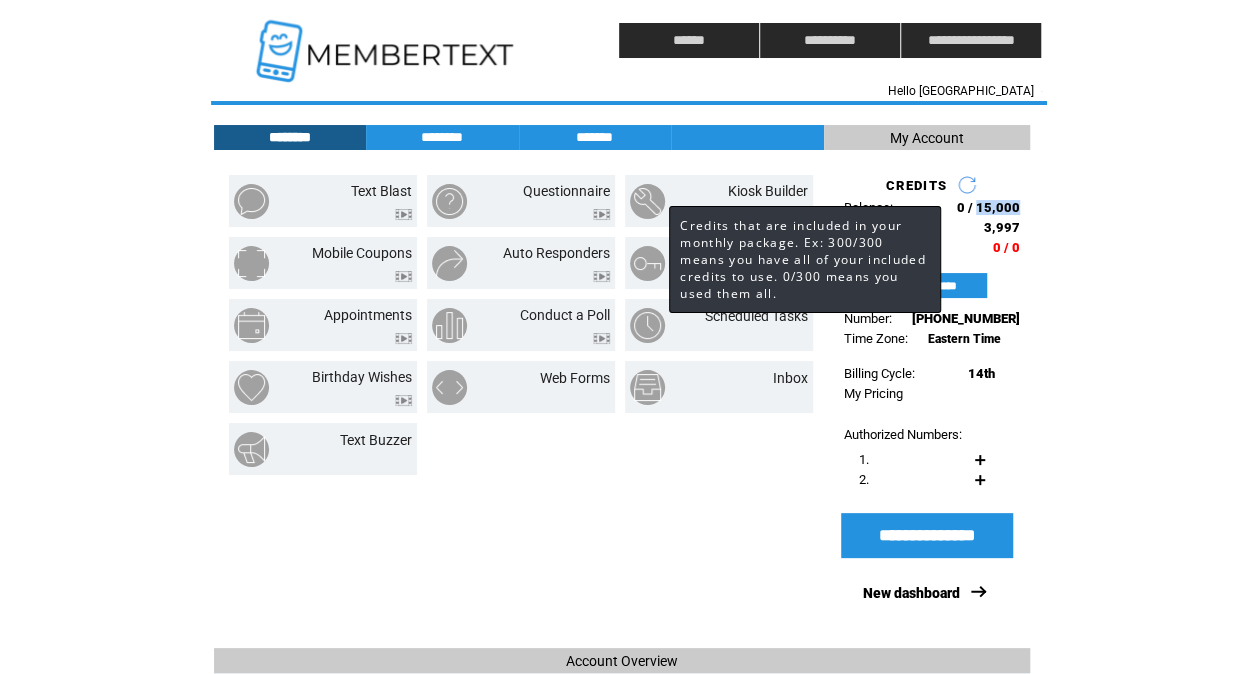 click on "0 / 15,000" at bounding box center [988, 207] 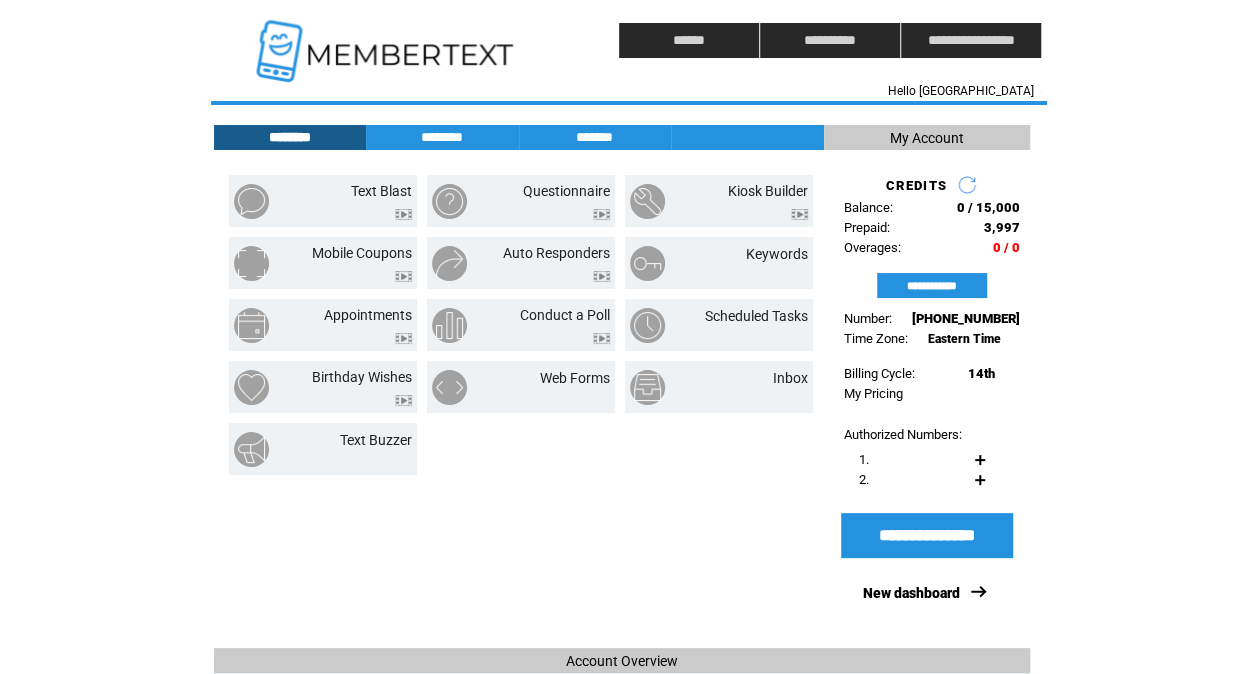 drag, startPoint x: 1005, startPoint y: 210, endPoint x: 1052, endPoint y: 242, distance: 56.859474 